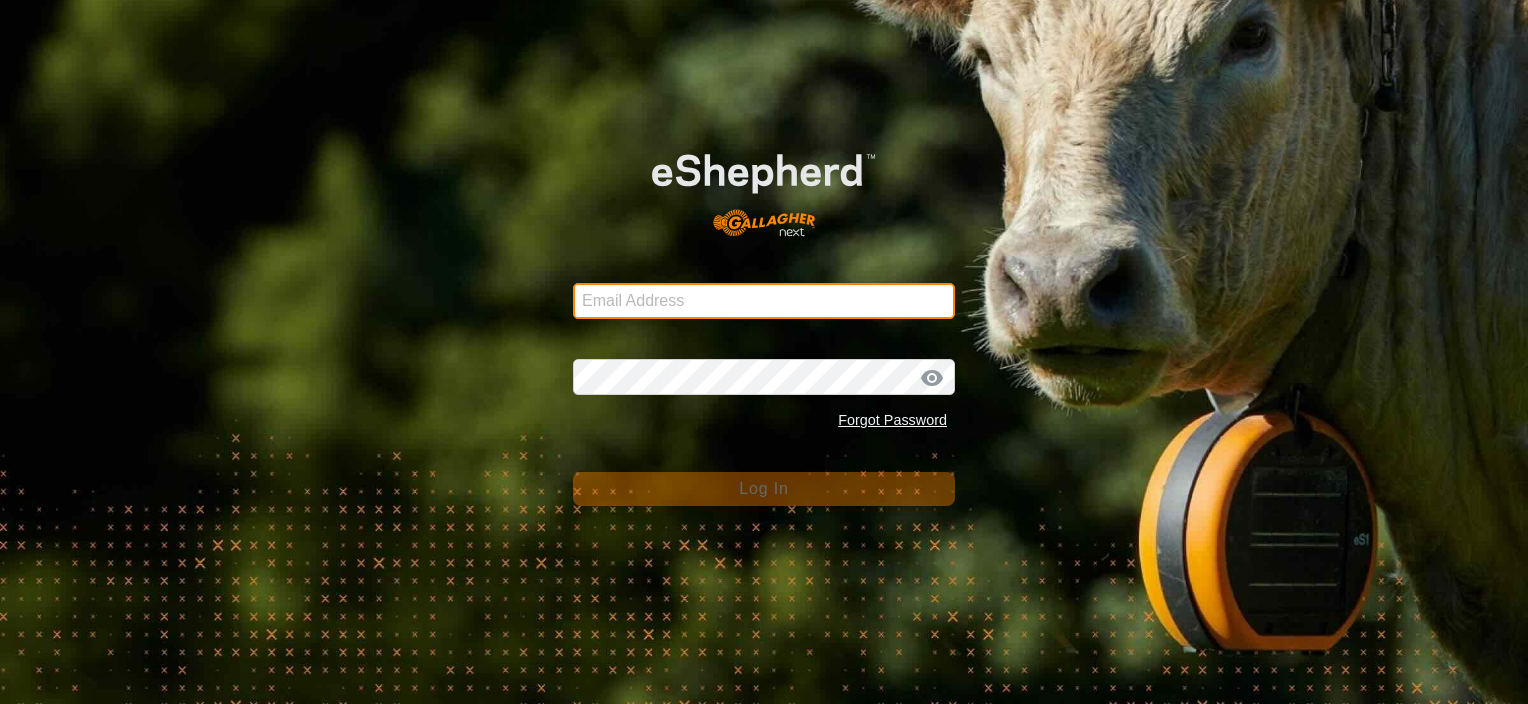 type on "[EMAIL_ADDRESS][DOMAIN_NAME]" 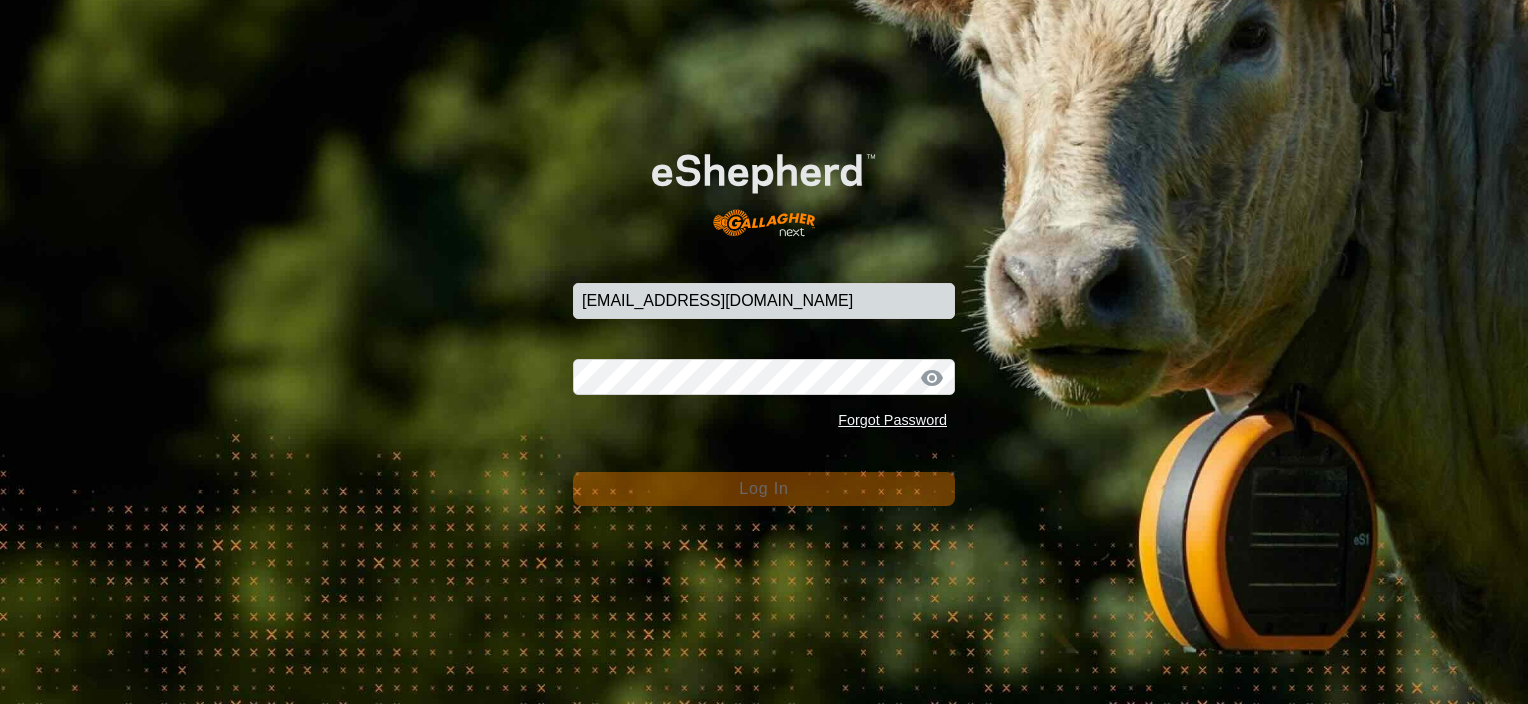 scroll, scrollTop: 0, scrollLeft: 0, axis: both 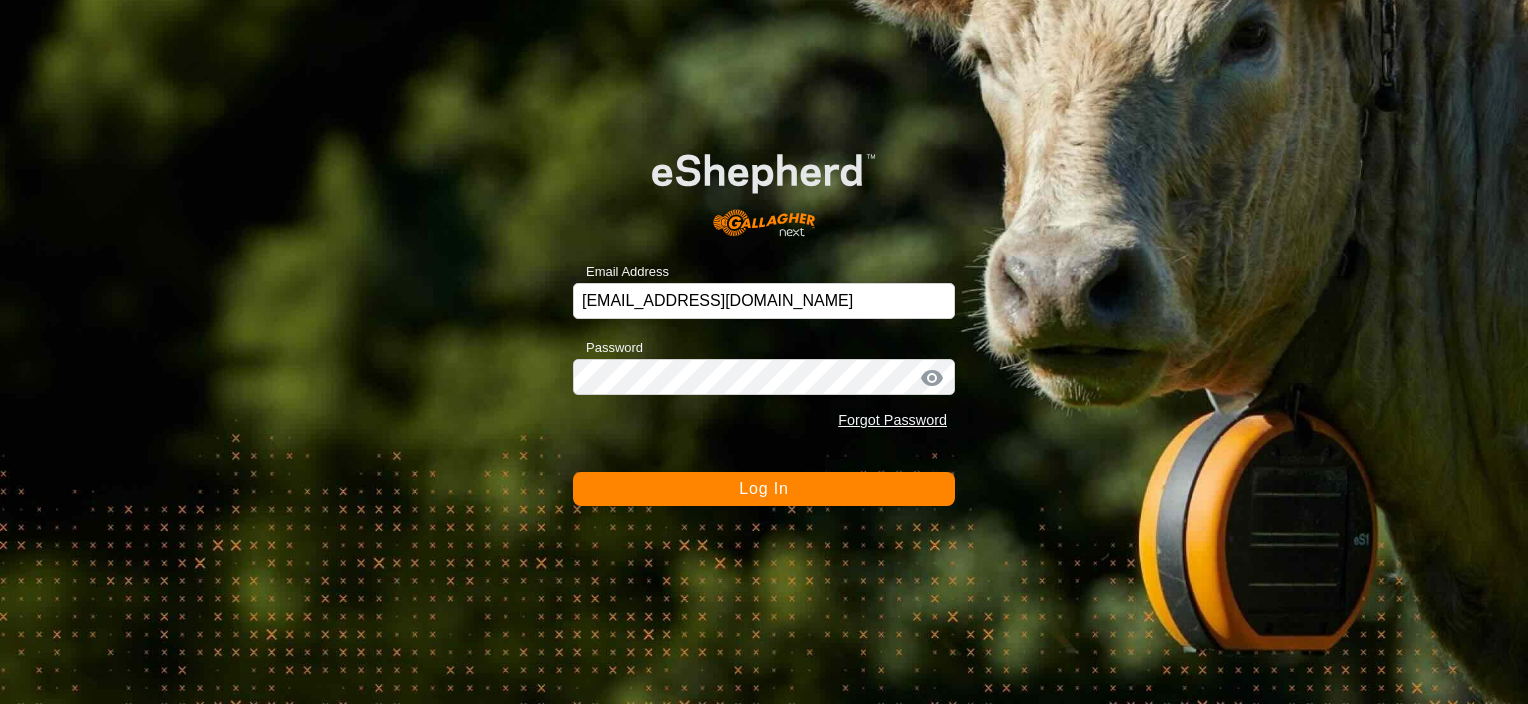 click on "Log In" 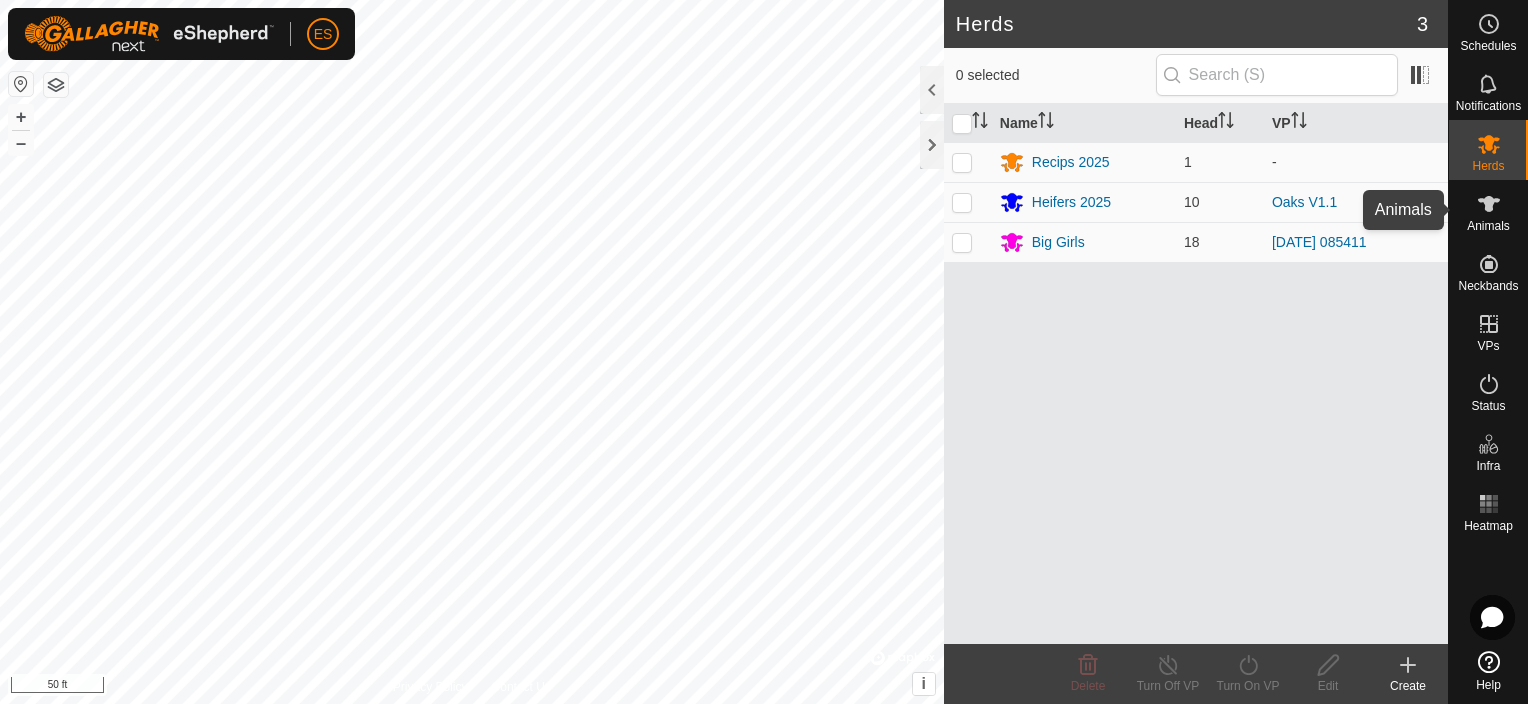 click at bounding box center (1489, 204) 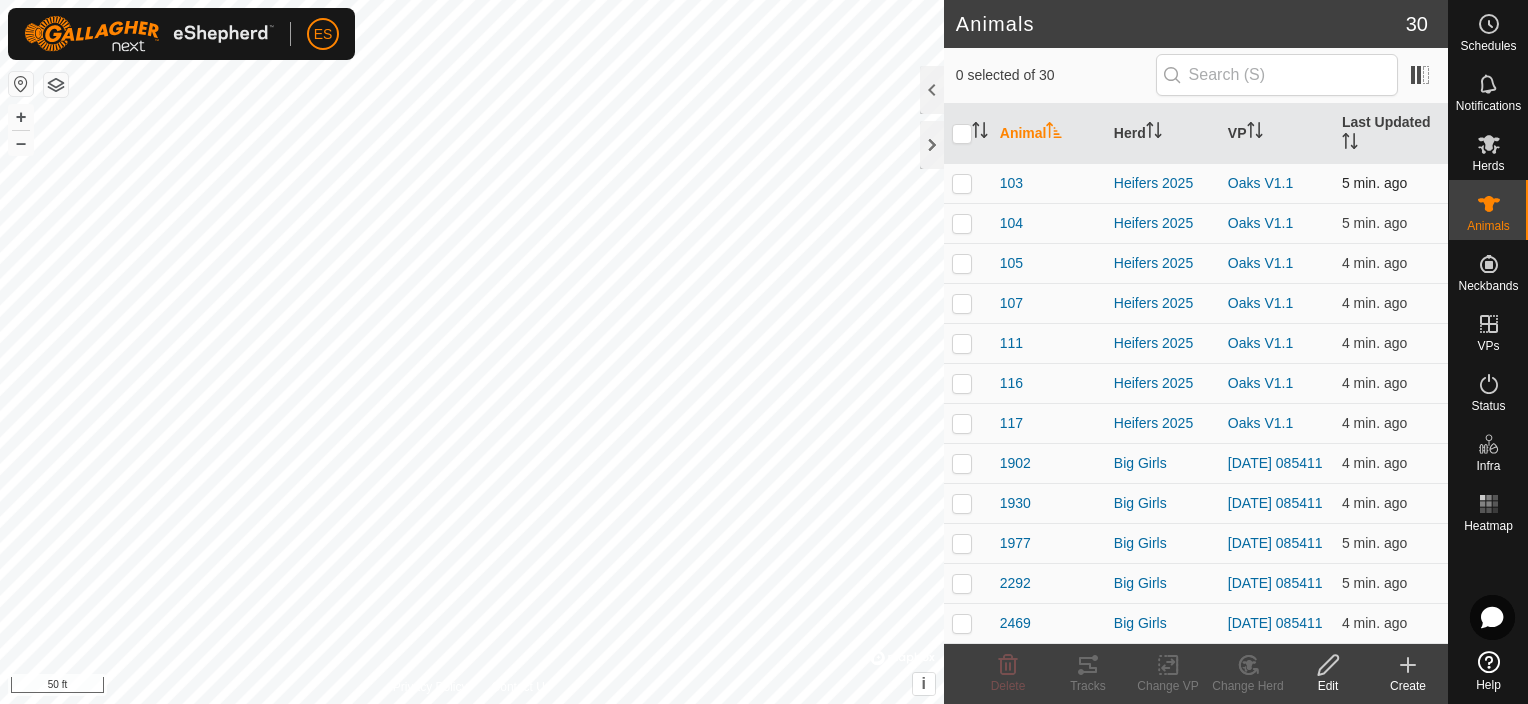 click at bounding box center [962, 183] 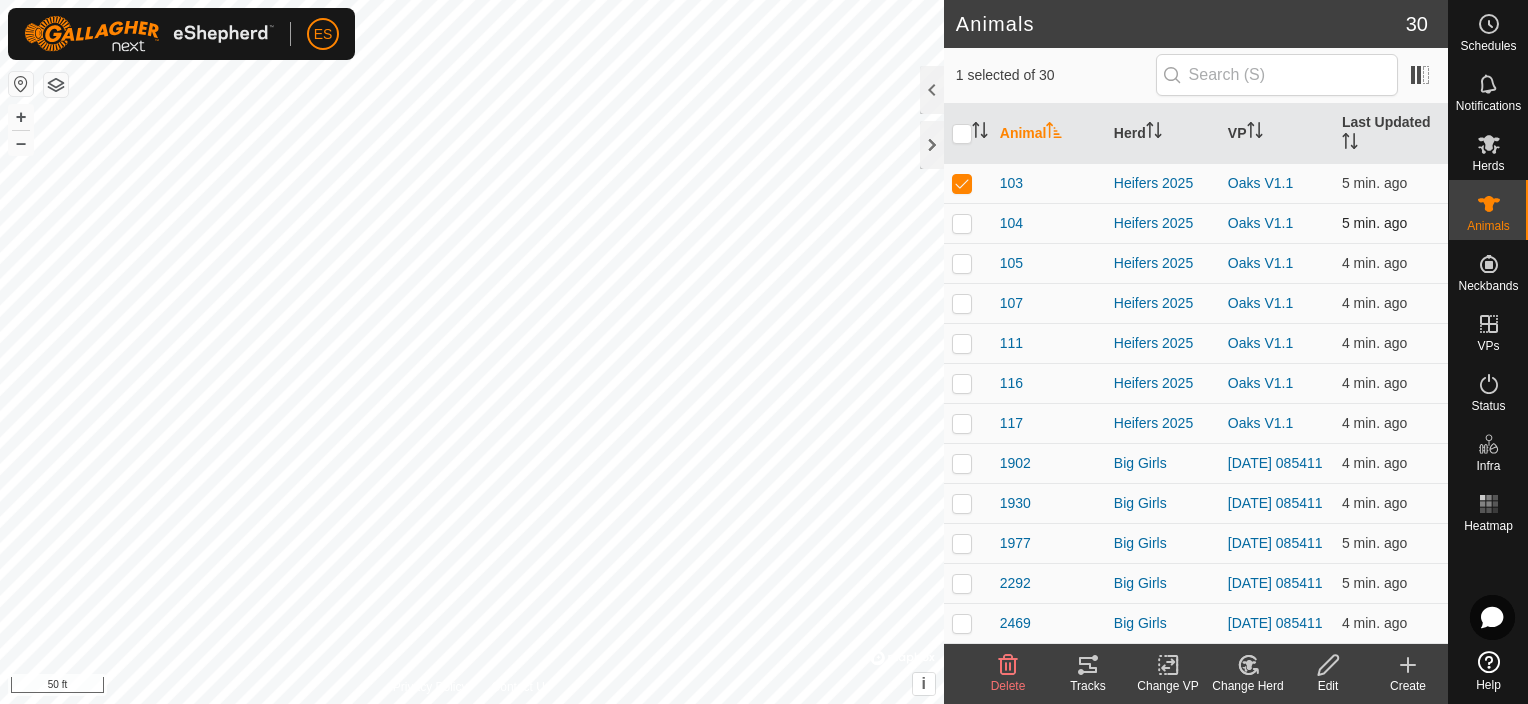 click at bounding box center [968, 223] 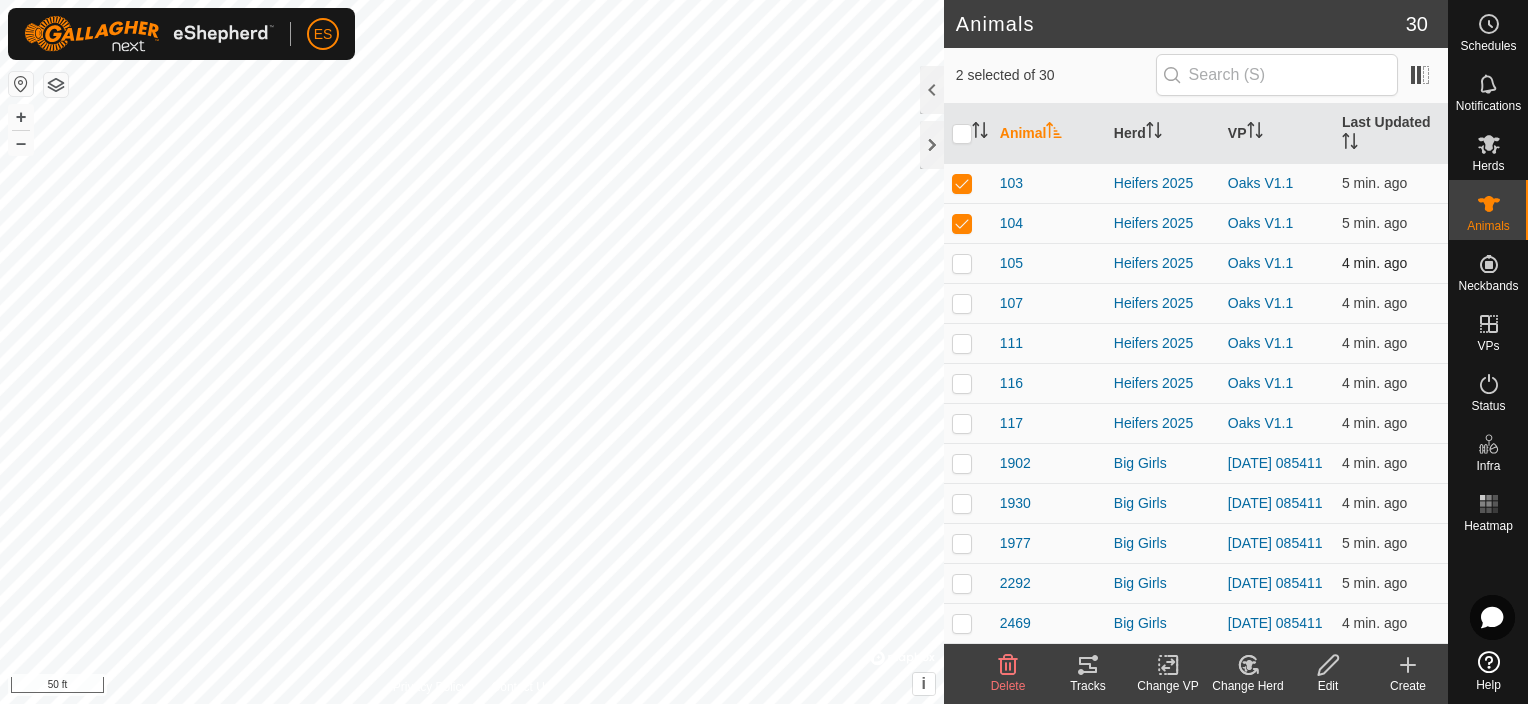 drag, startPoint x: 969, startPoint y: 259, endPoint x: 964, endPoint y: 280, distance: 21.587032 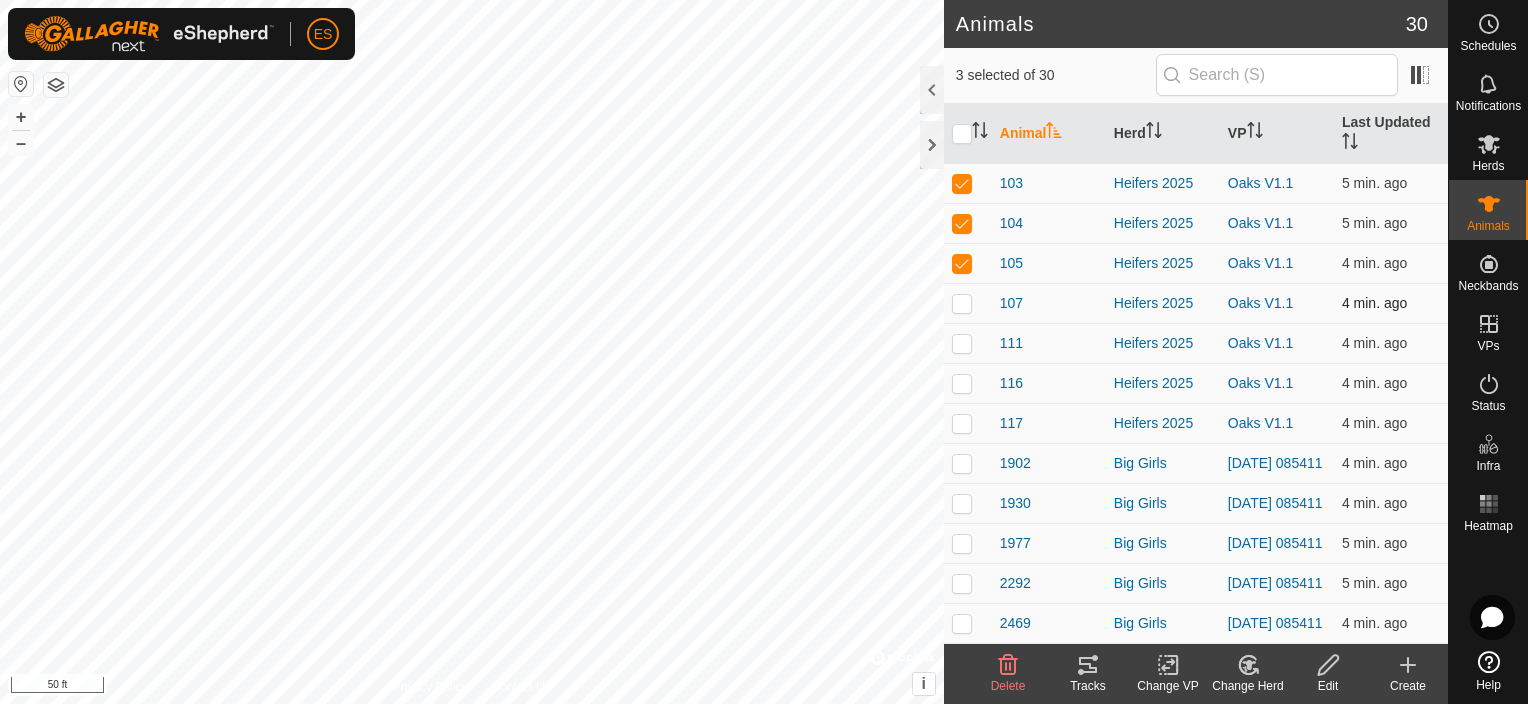 click at bounding box center (962, 303) 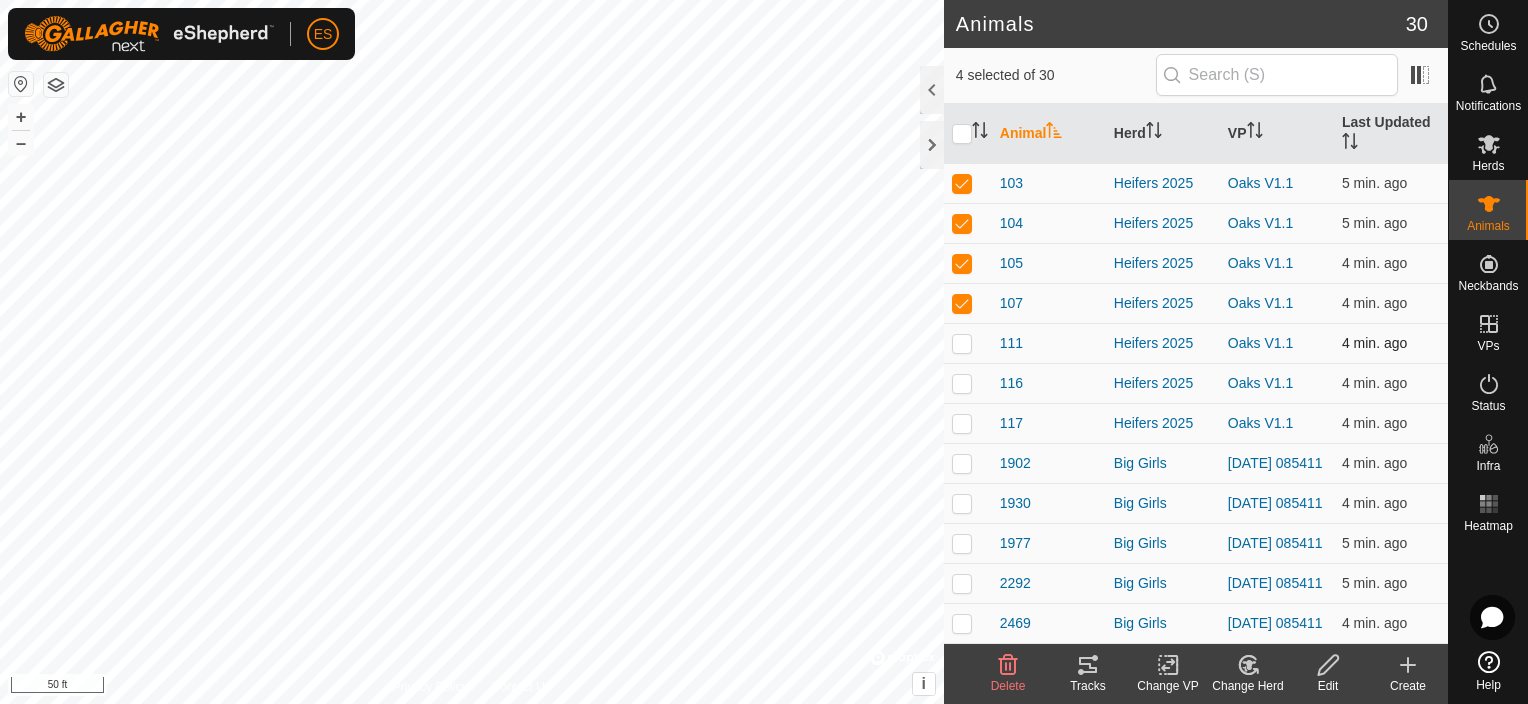 click at bounding box center [962, 343] 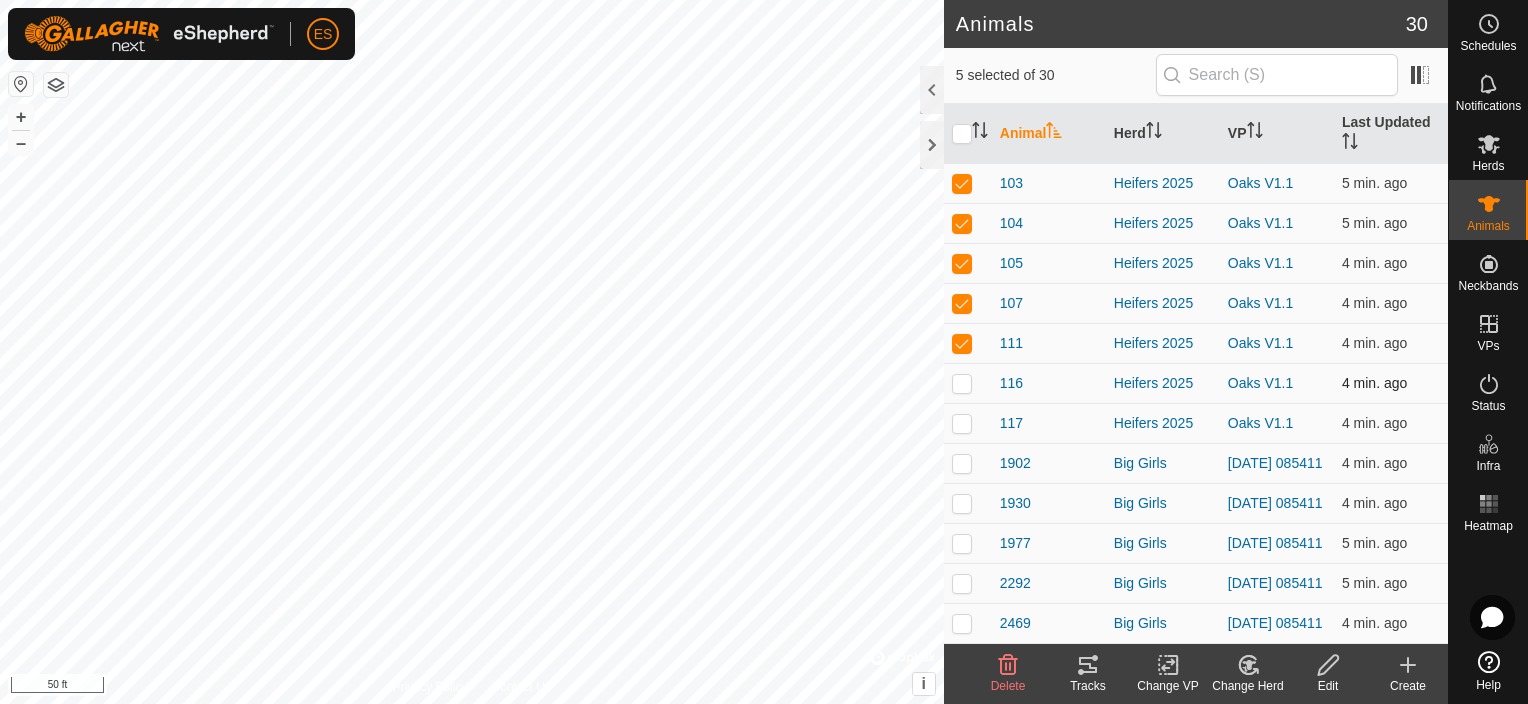 click at bounding box center (968, 383) 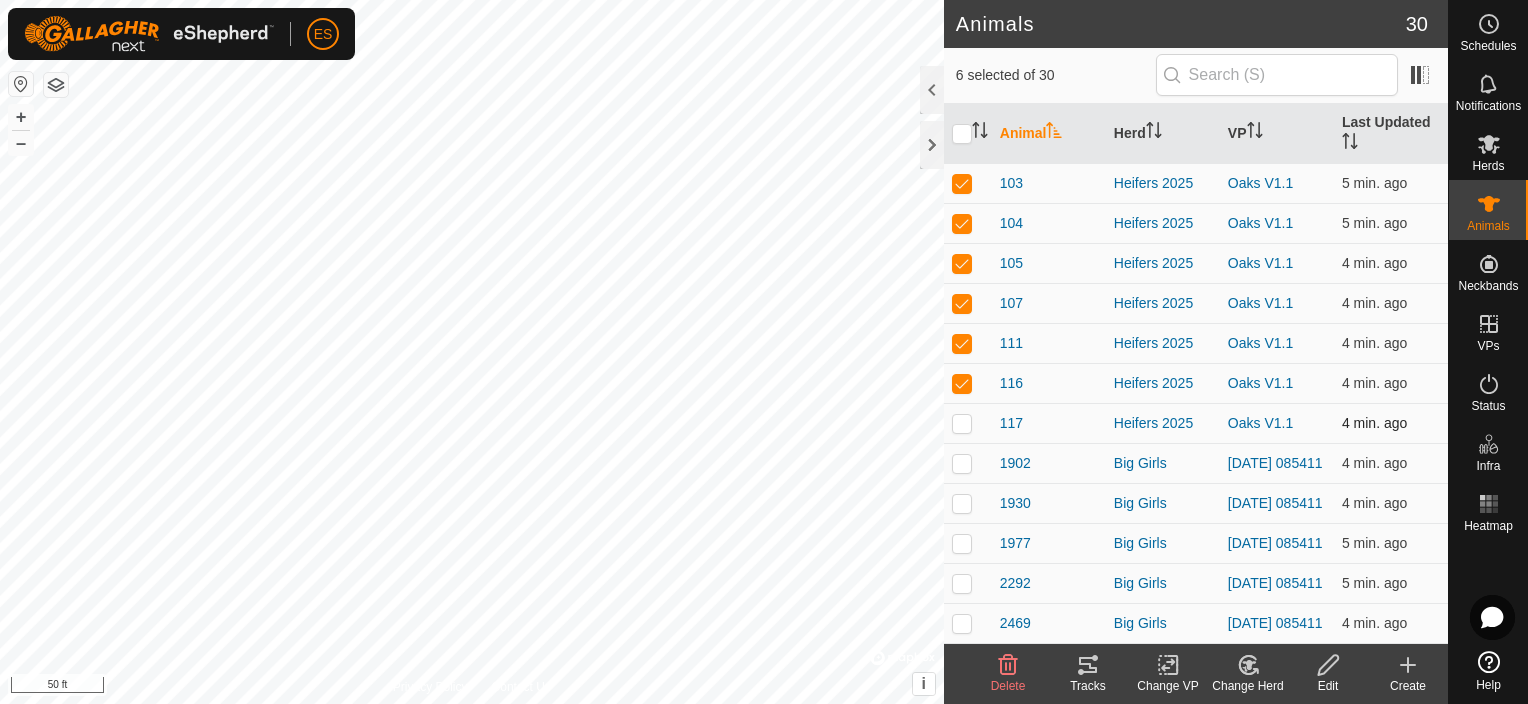 click at bounding box center (962, 423) 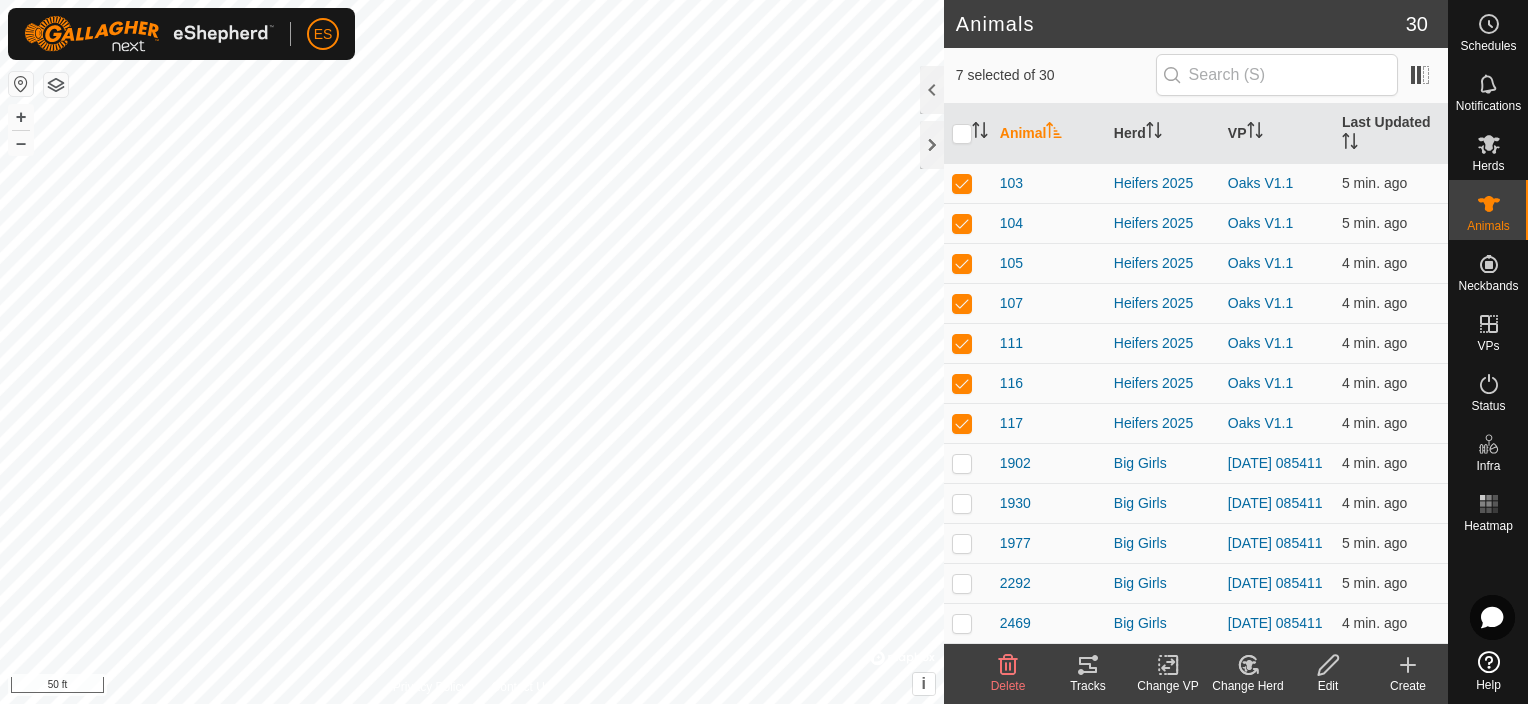 click on "Tracks" 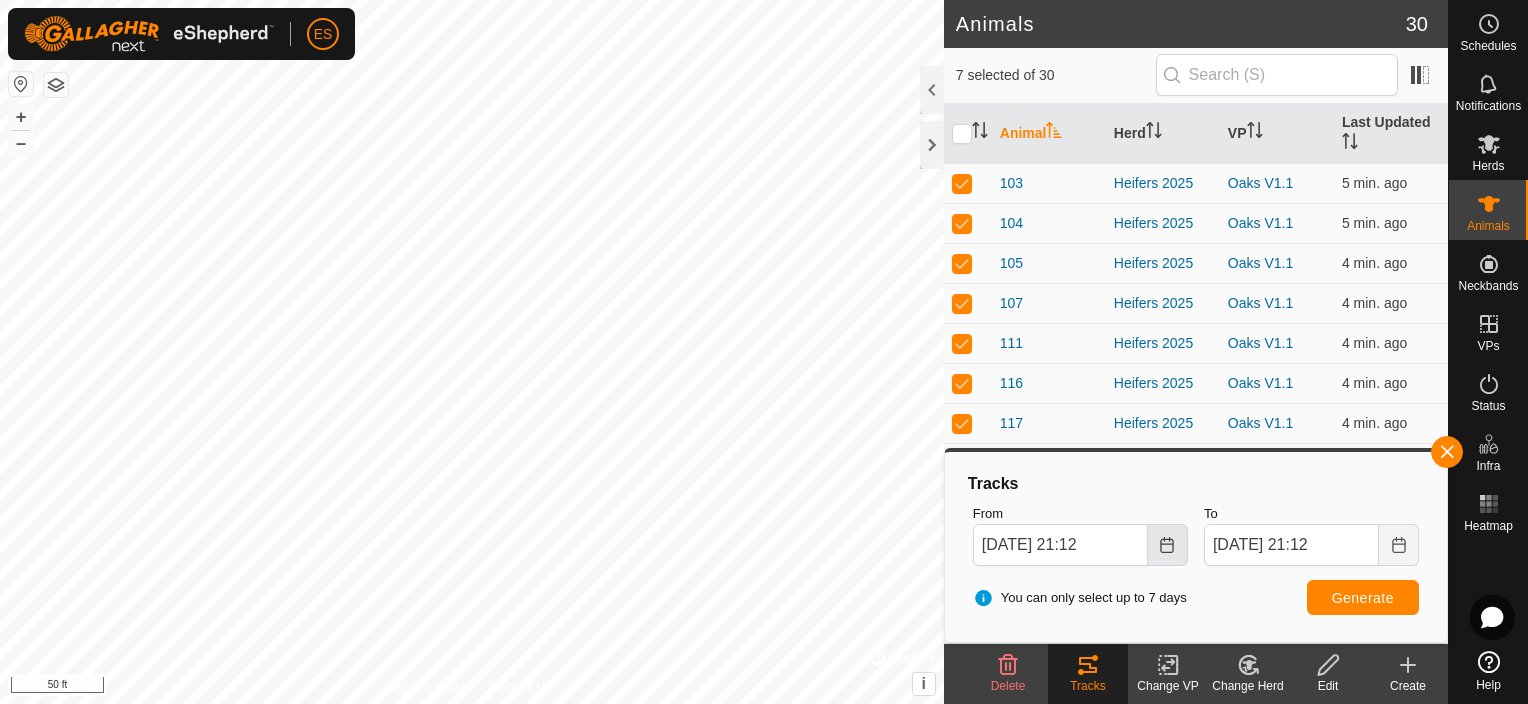 click at bounding box center [1168, 545] 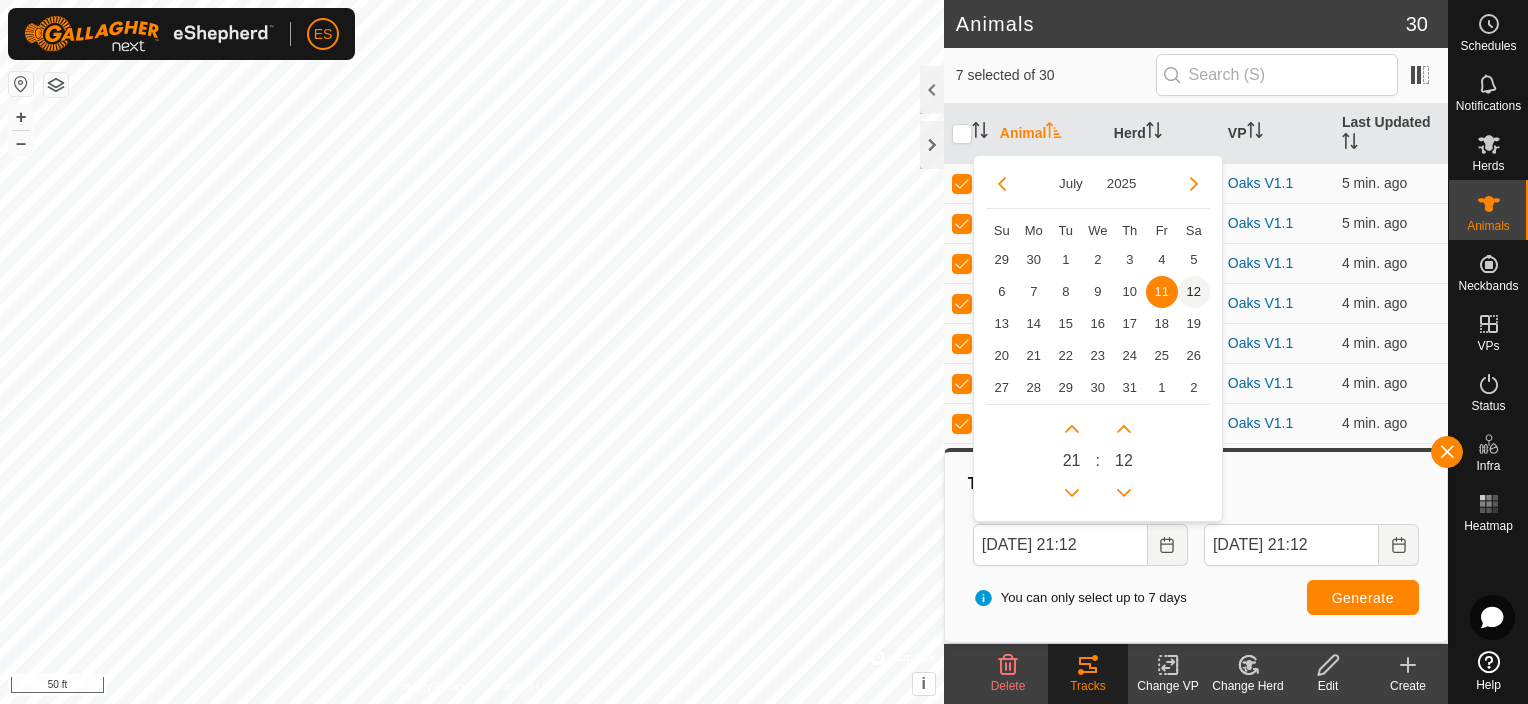 click on "12" at bounding box center (1194, 292) 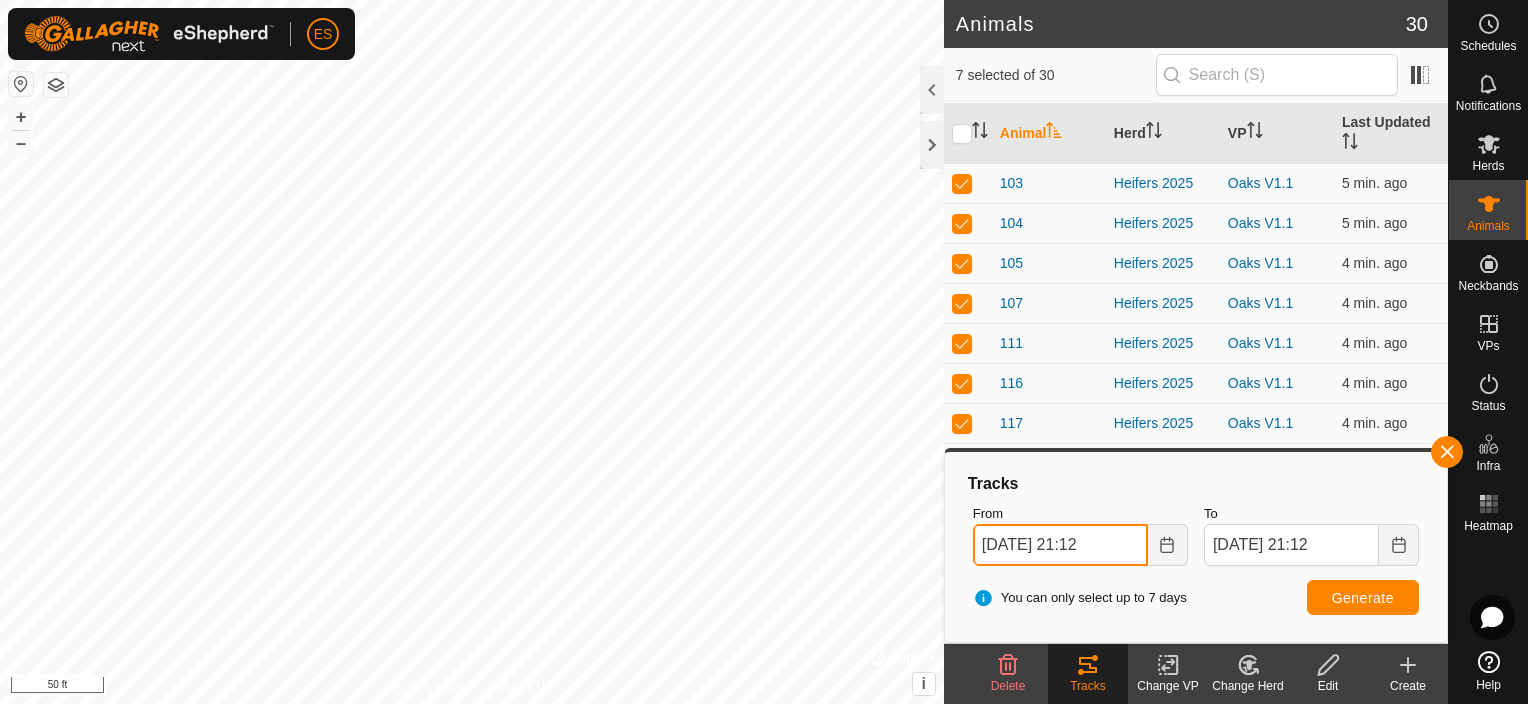 drag, startPoint x: 1088, startPoint y: 541, endPoint x: 1072, endPoint y: 546, distance: 16.763054 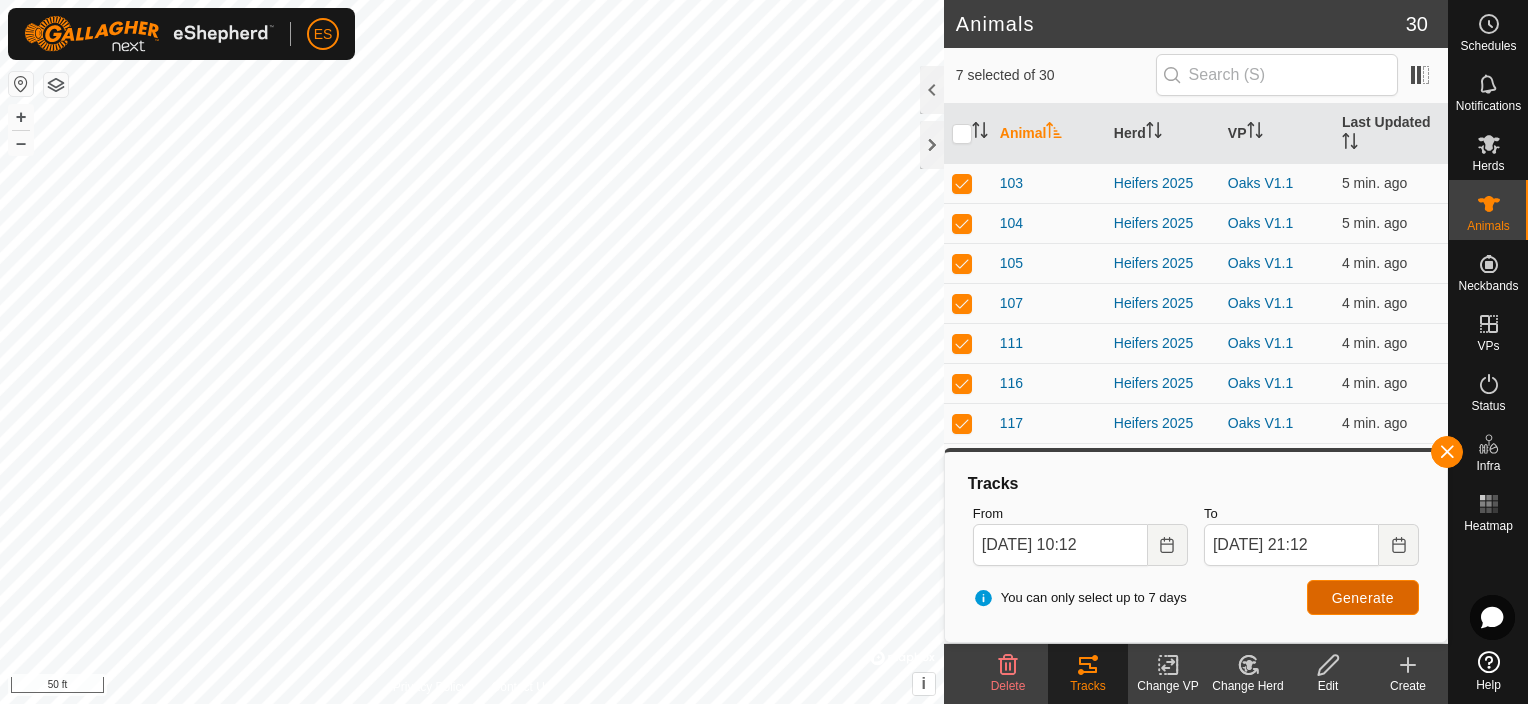 click on "Generate" at bounding box center (1363, 597) 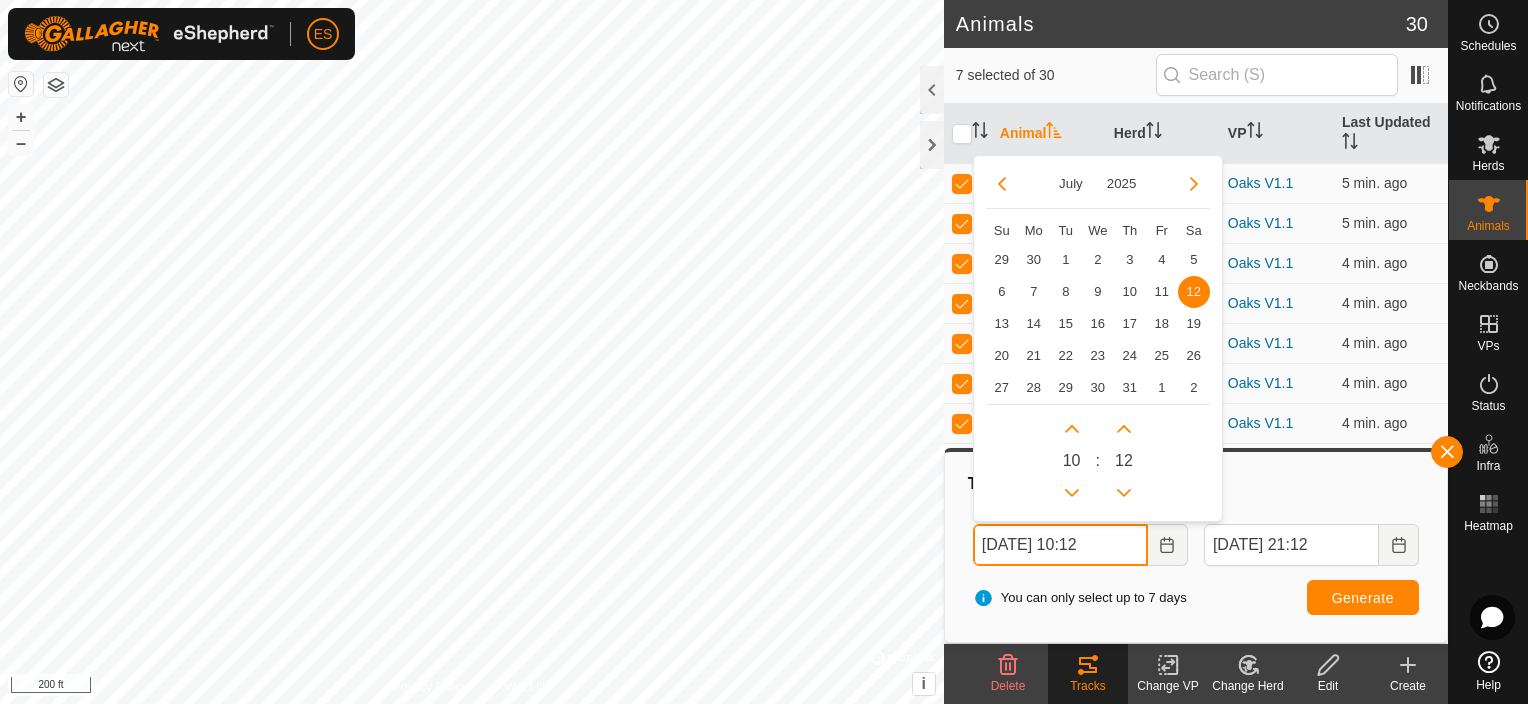 drag, startPoint x: 1088, startPoint y: 546, endPoint x: 1073, endPoint y: 547, distance: 15.033297 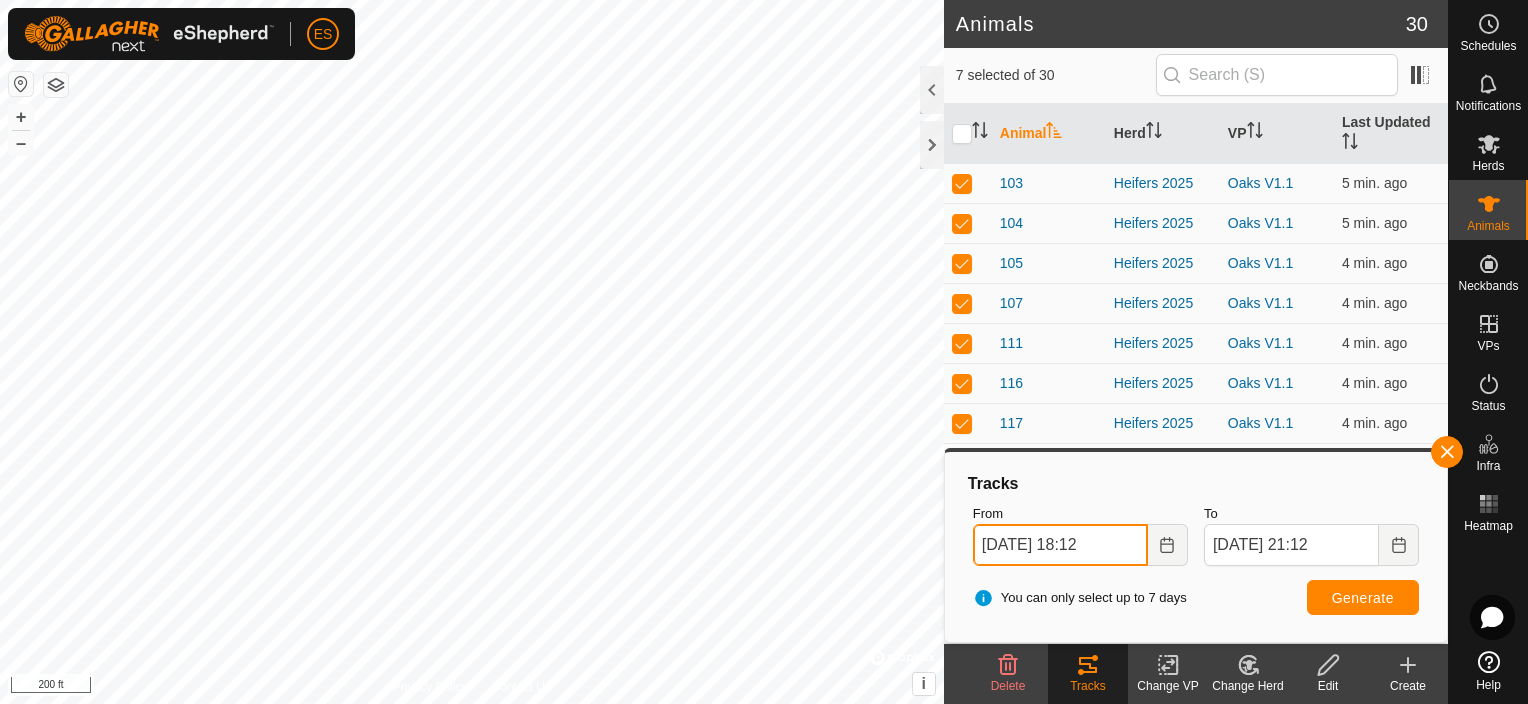 type on "Jul 12, 2025 18:12" 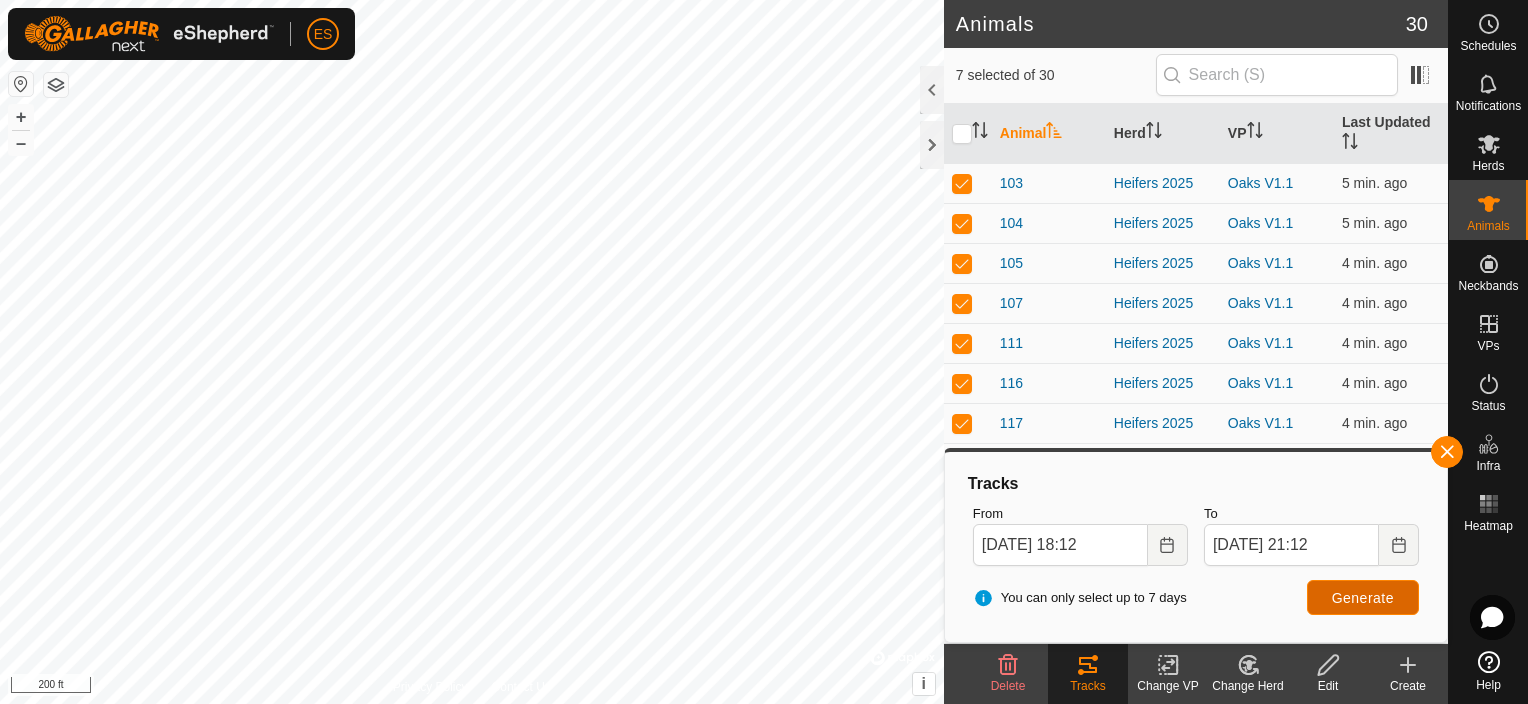 click on "Generate" at bounding box center (1363, 597) 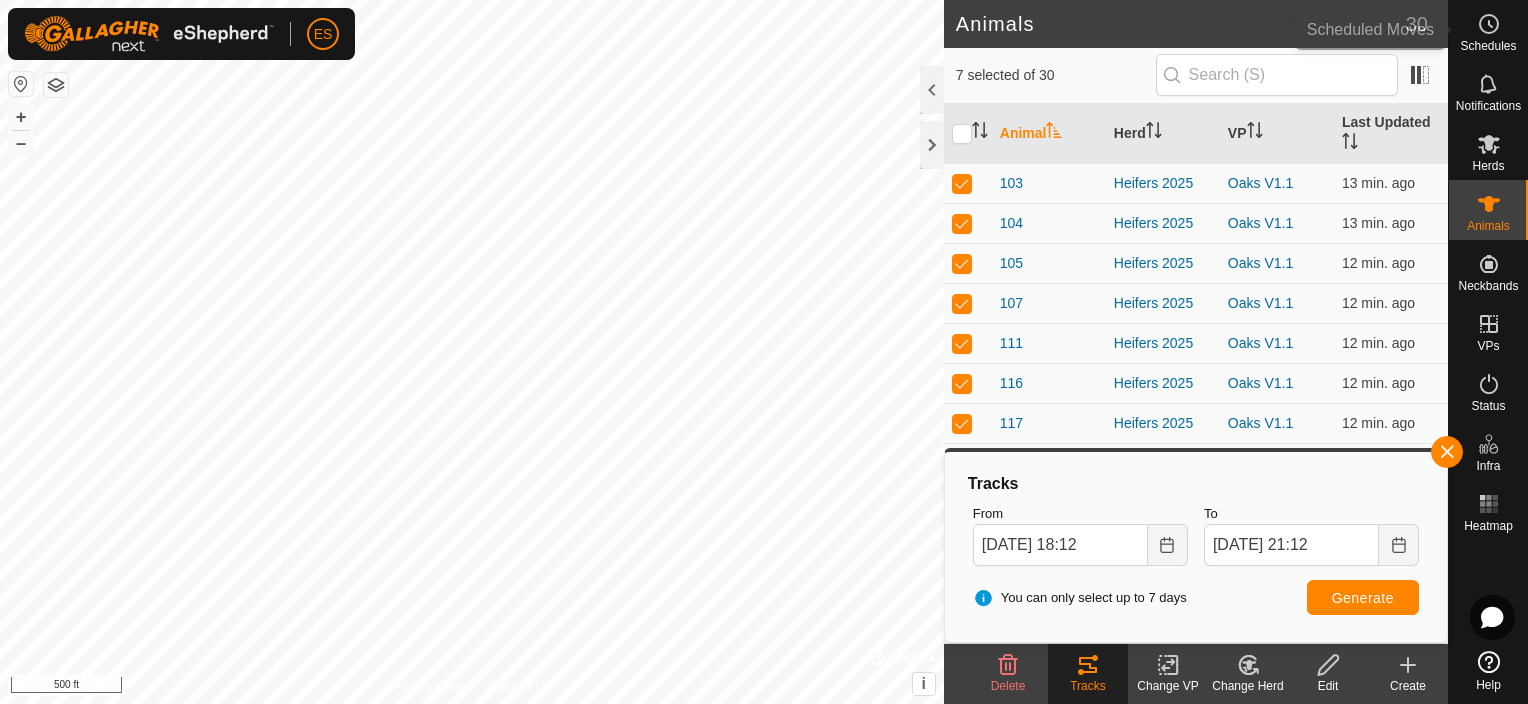 click 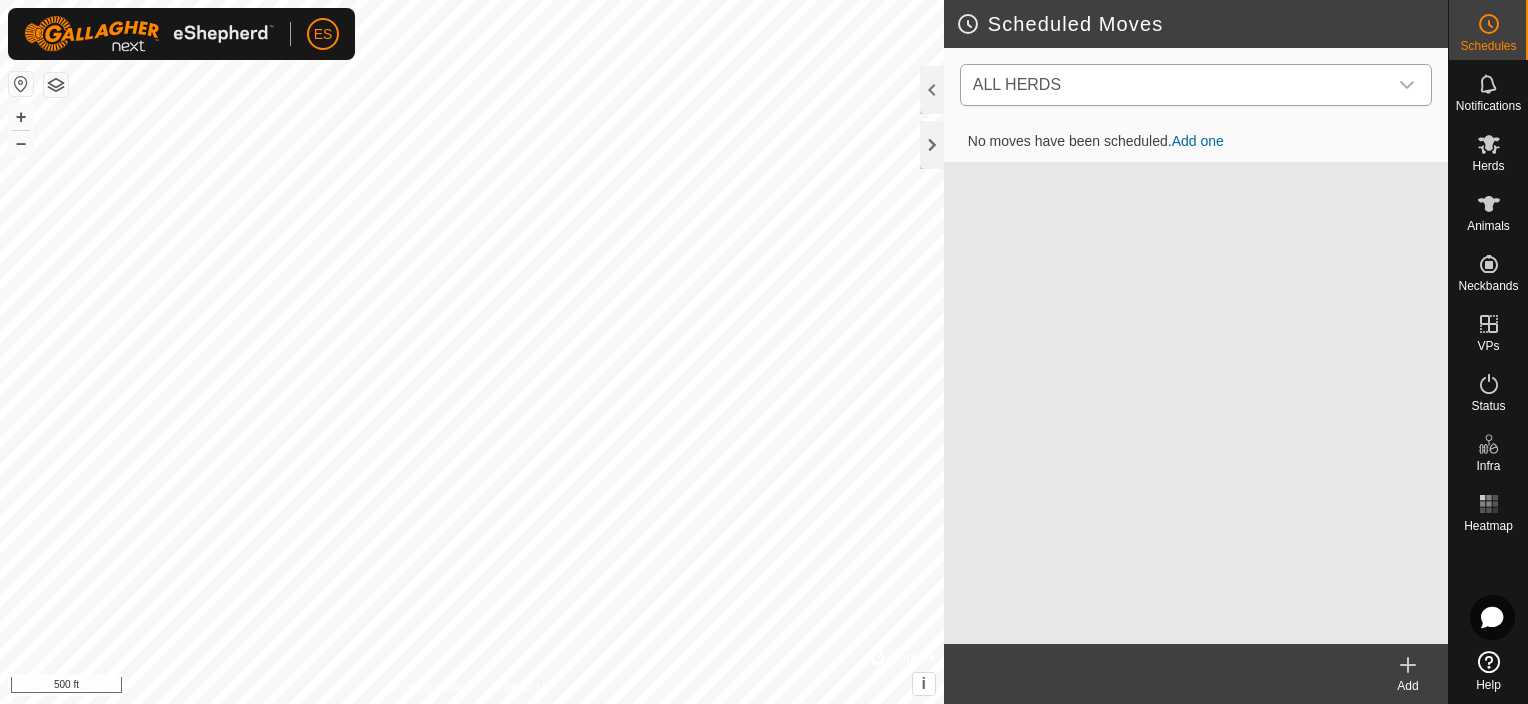 click 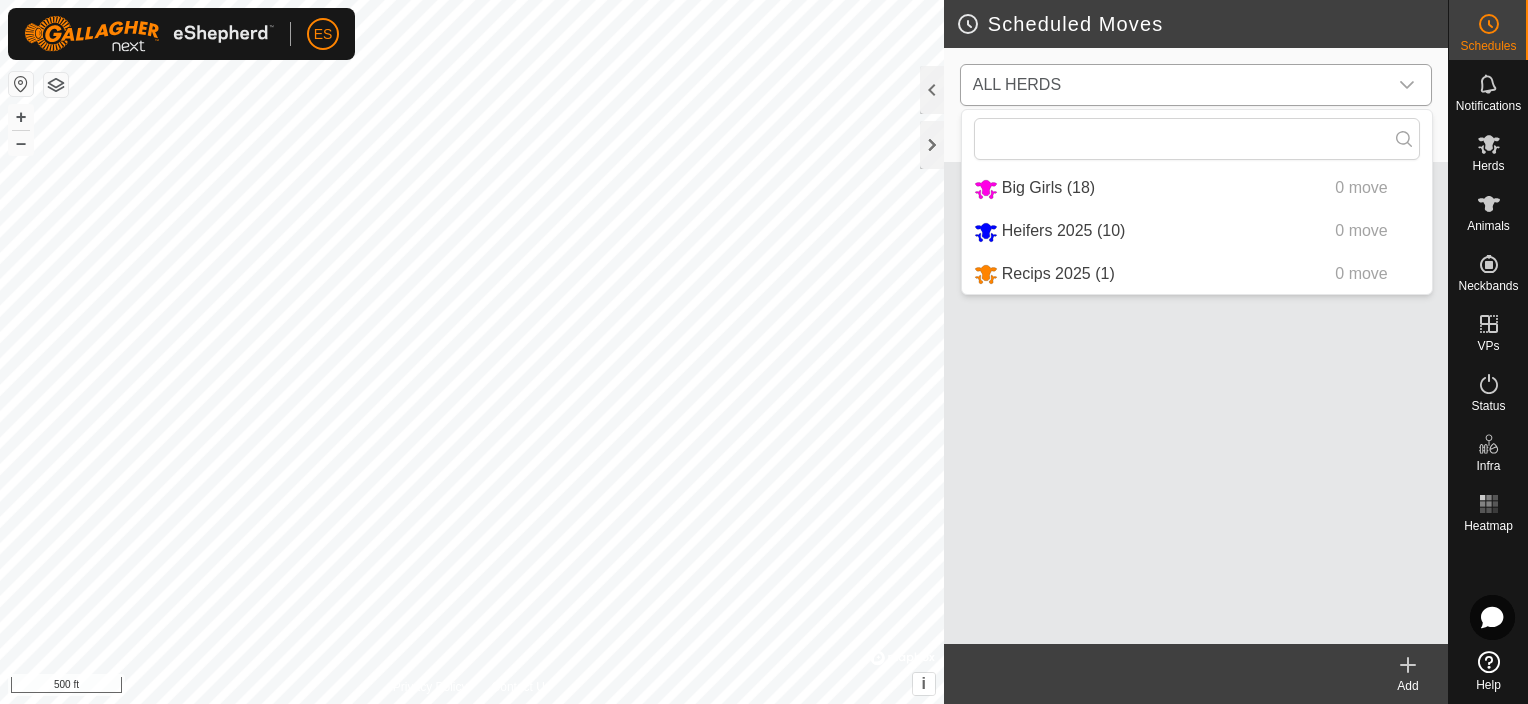 click on "Heifers 2025 (10) 0 move" at bounding box center [1197, 231] 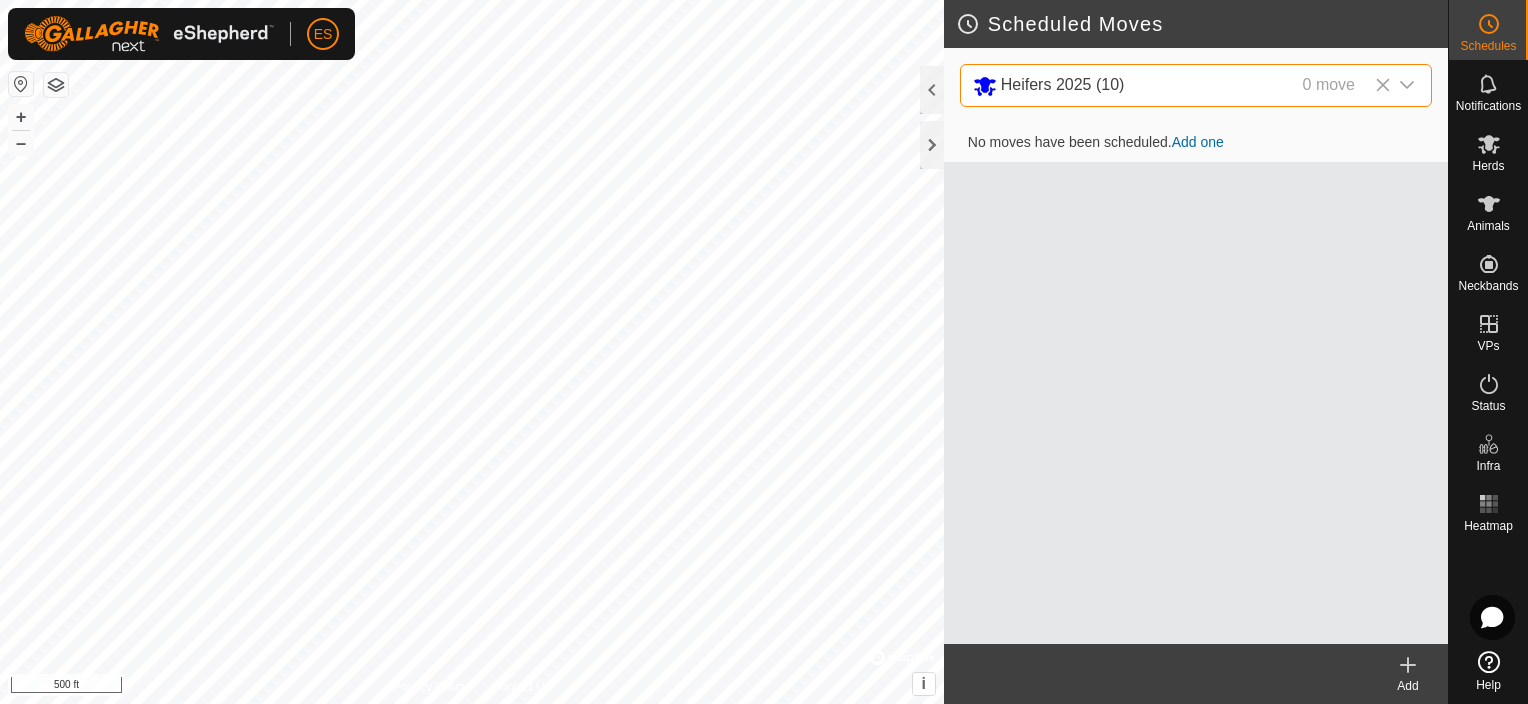 click on "Add one" at bounding box center [1198, 142] 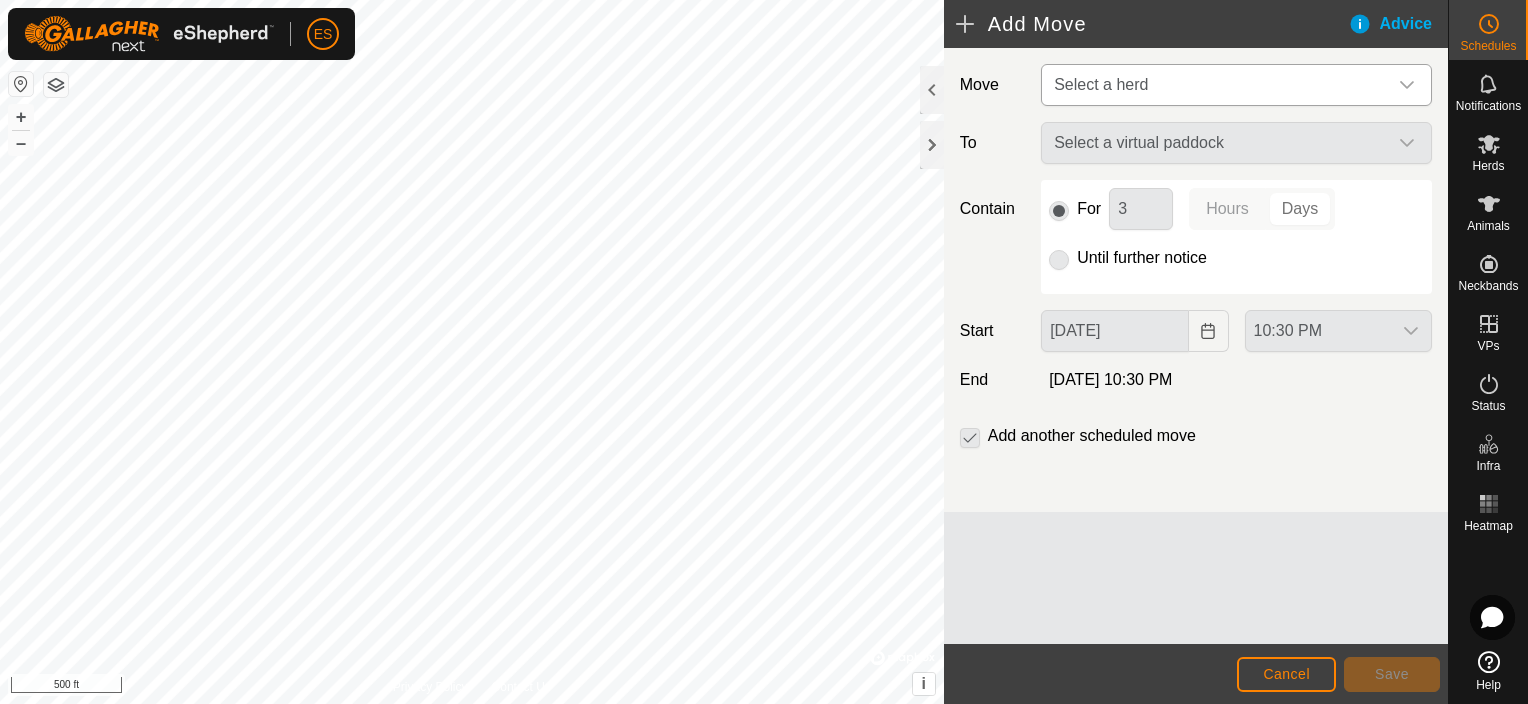 click on "Select a herd" at bounding box center (1216, 85) 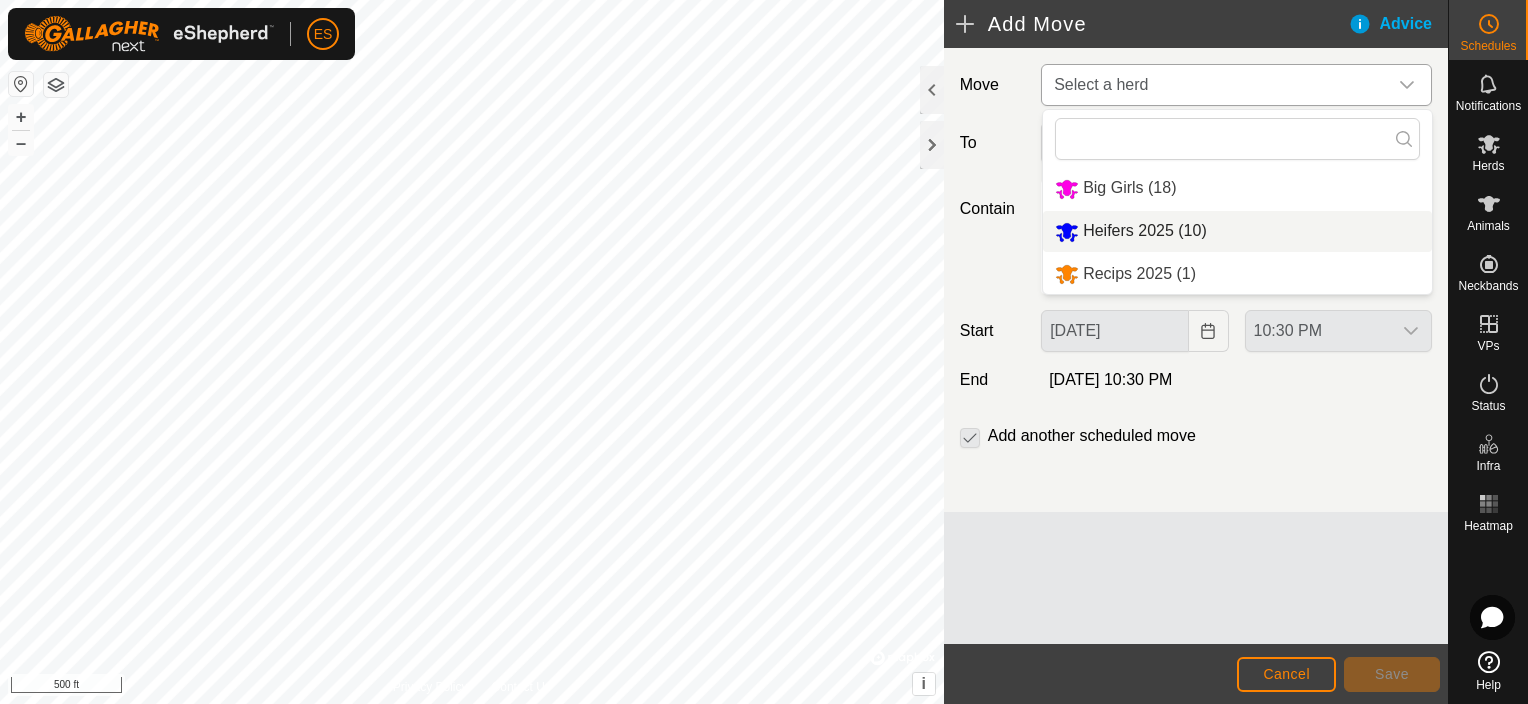 click on "Heifers 2025 (10)" at bounding box center [1237, 231] 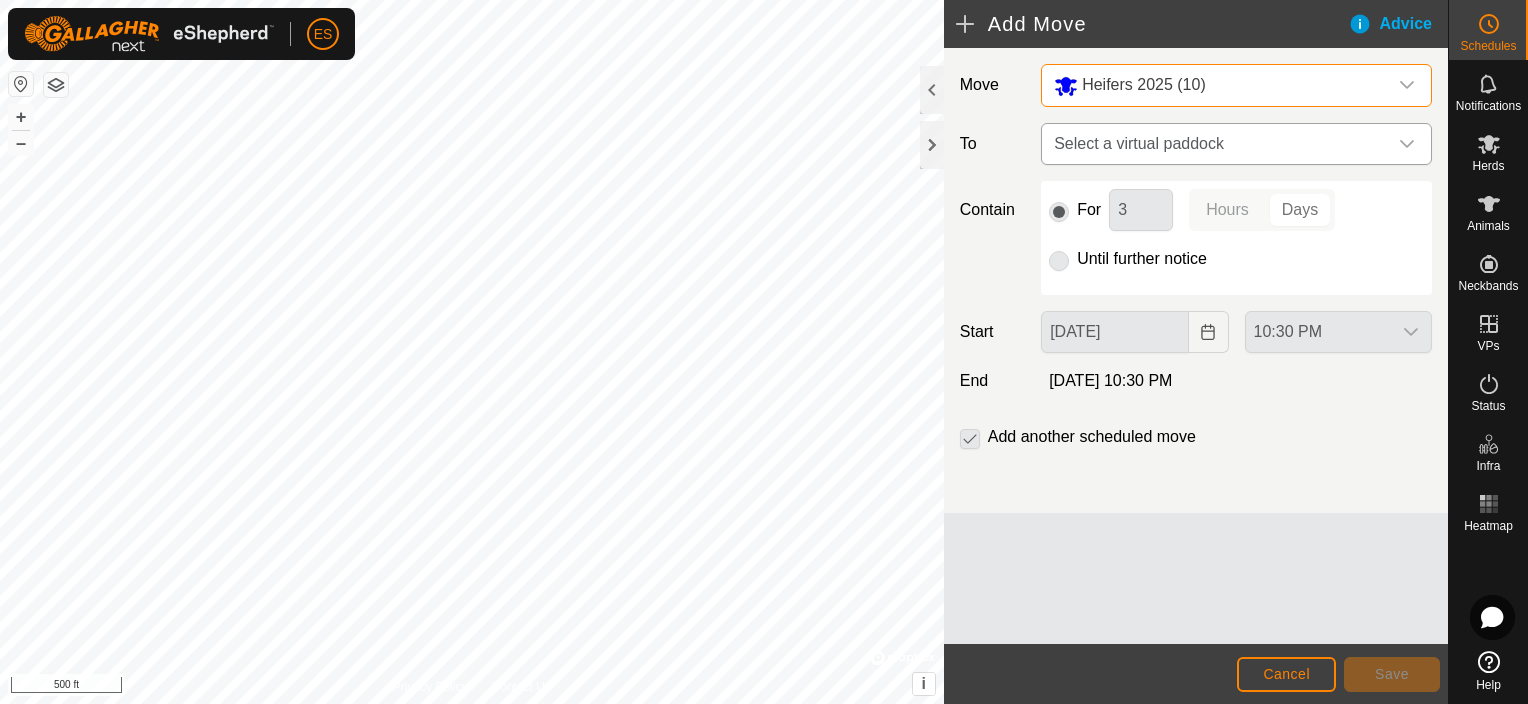 click on "Select a virtual paddock" at bounding box center [1216, 144] 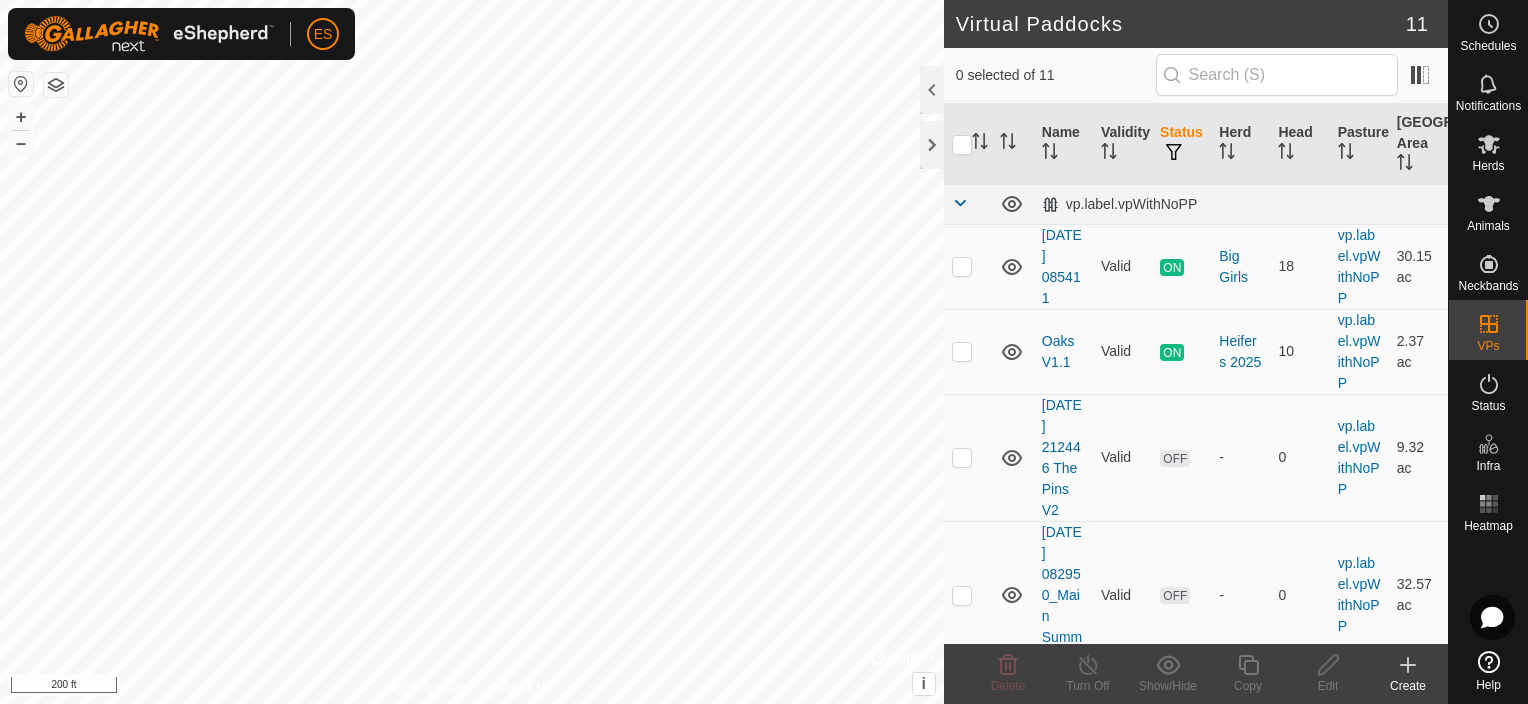 checkbox on "true" 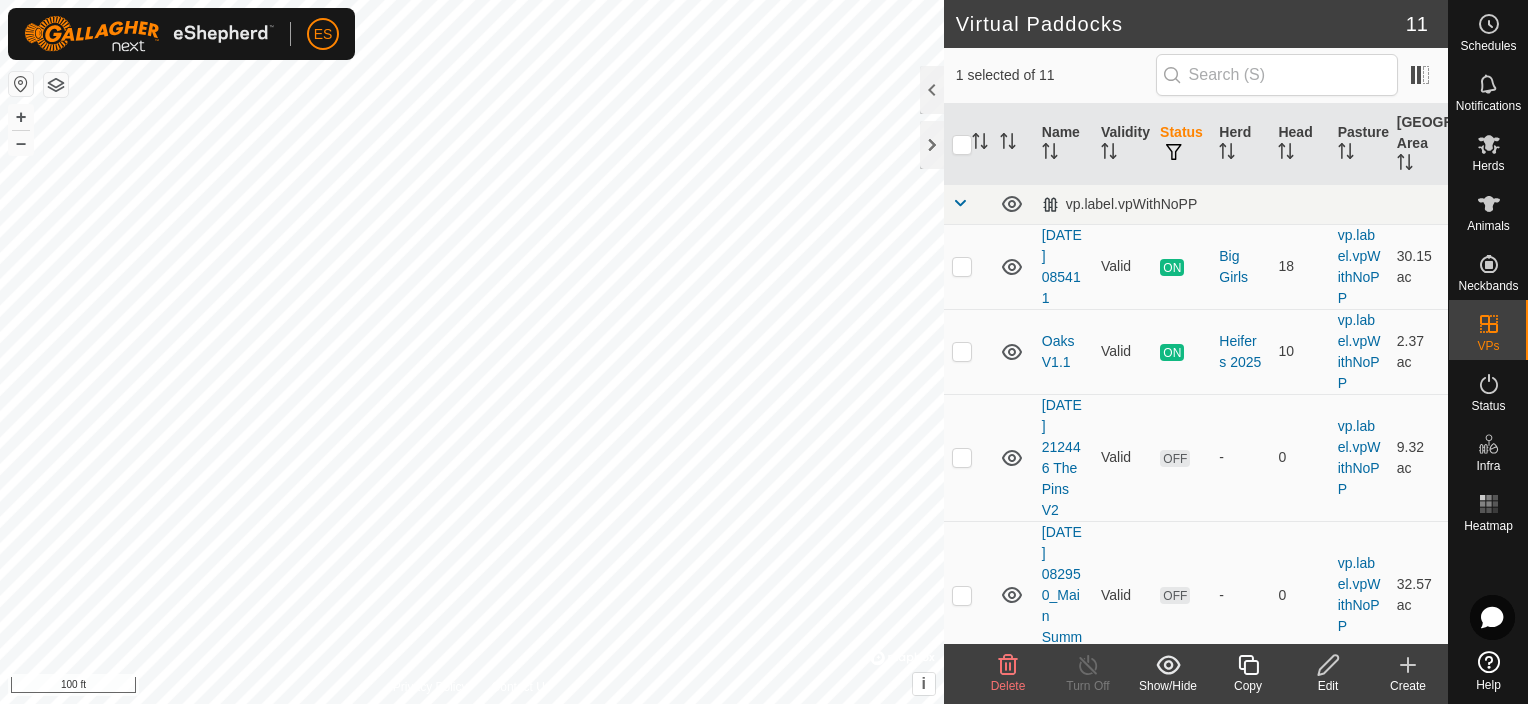 checkbox on "true" 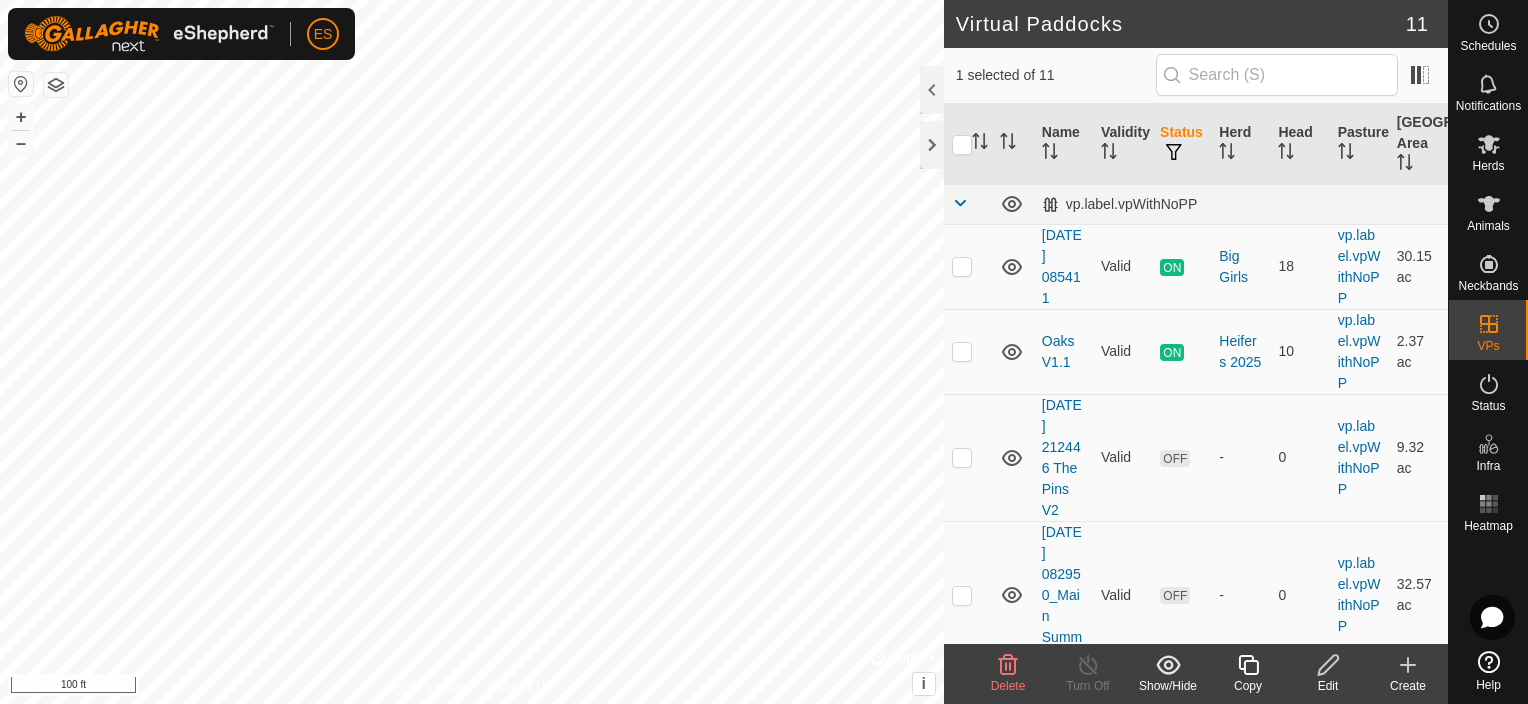 checkbox on "false" 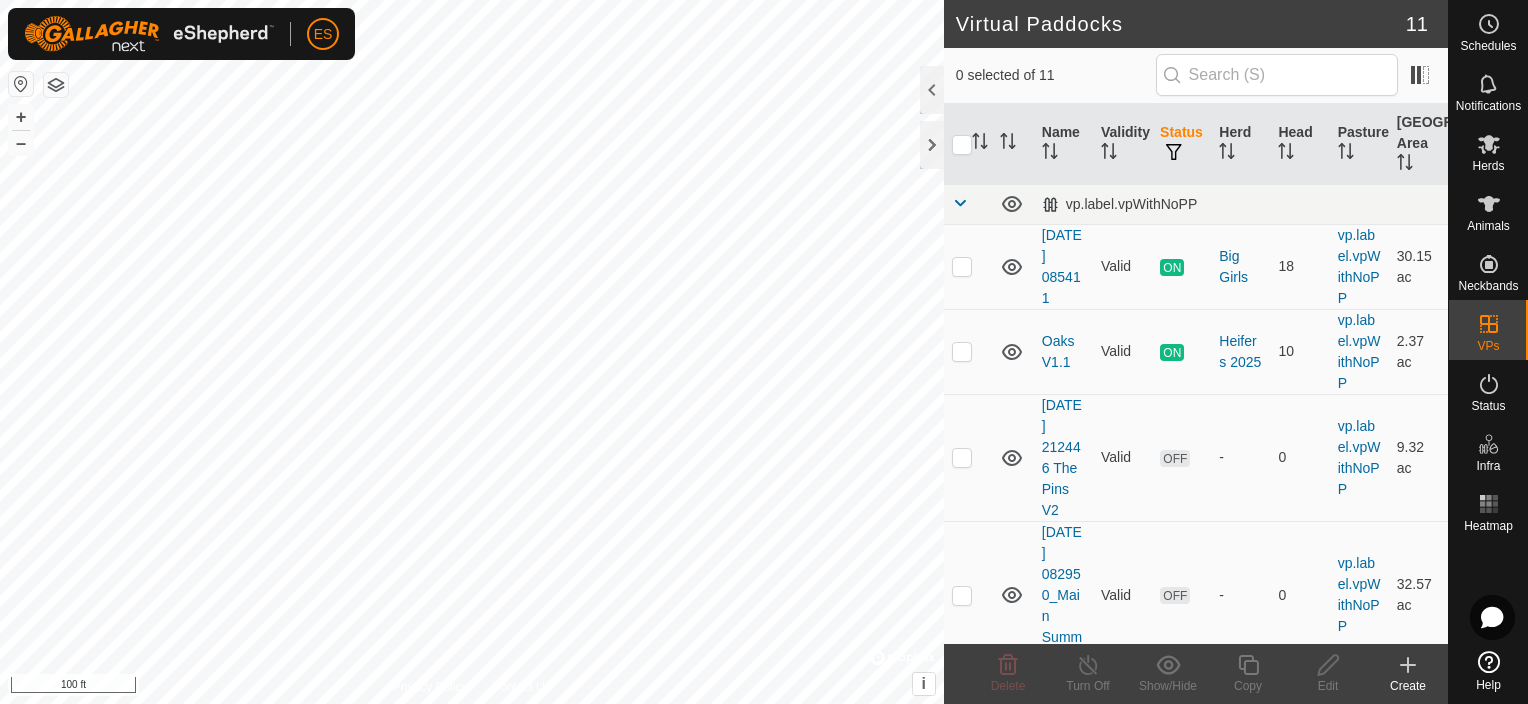 checkbox on "false" 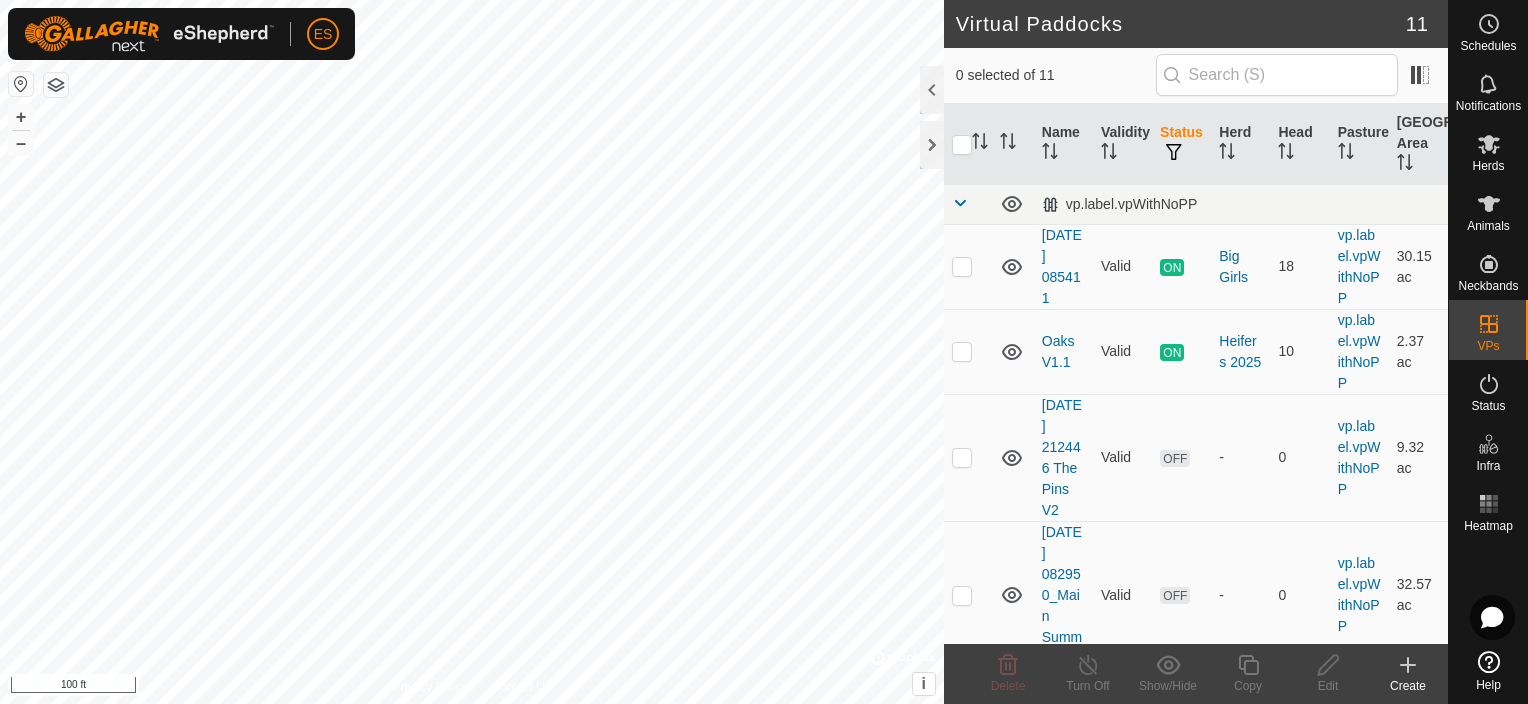 checkbox on "true" 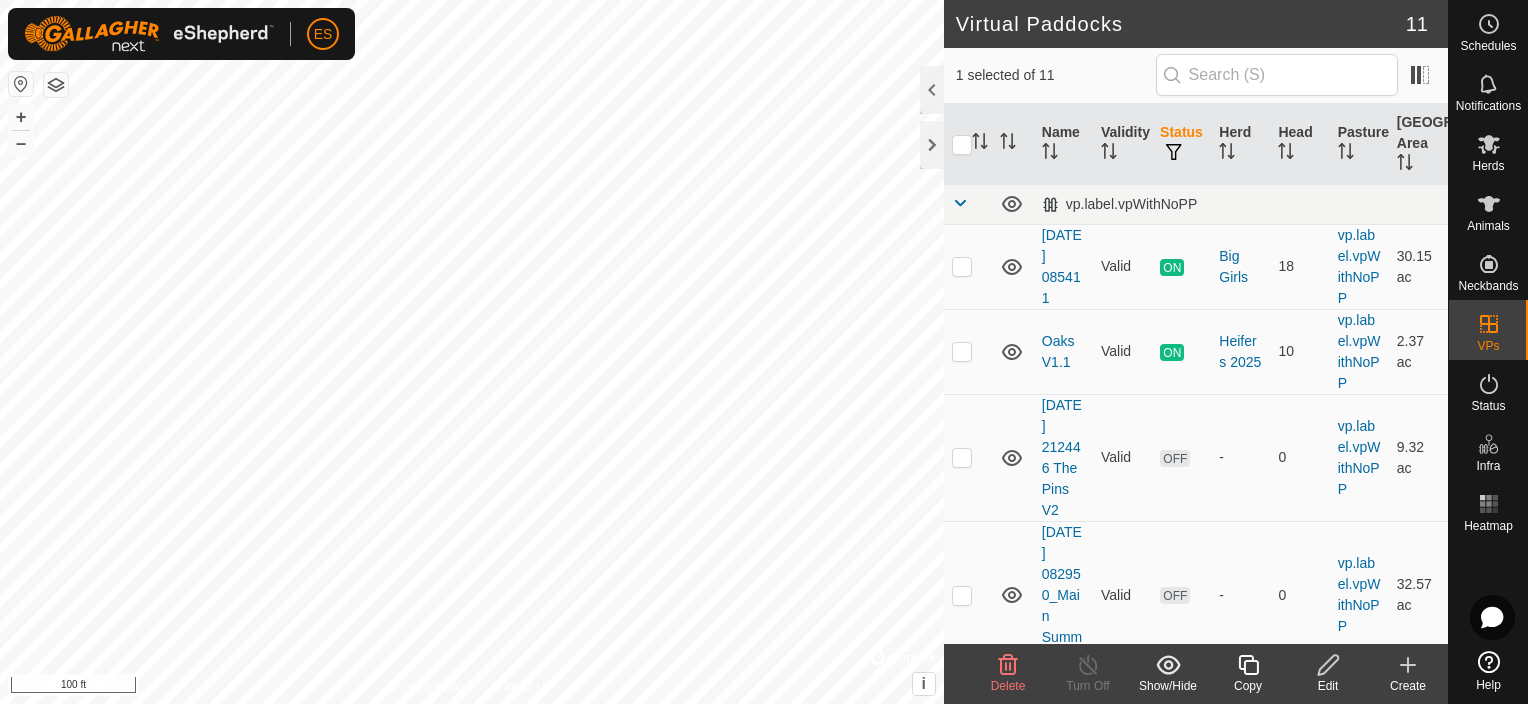 checkbox on "true" 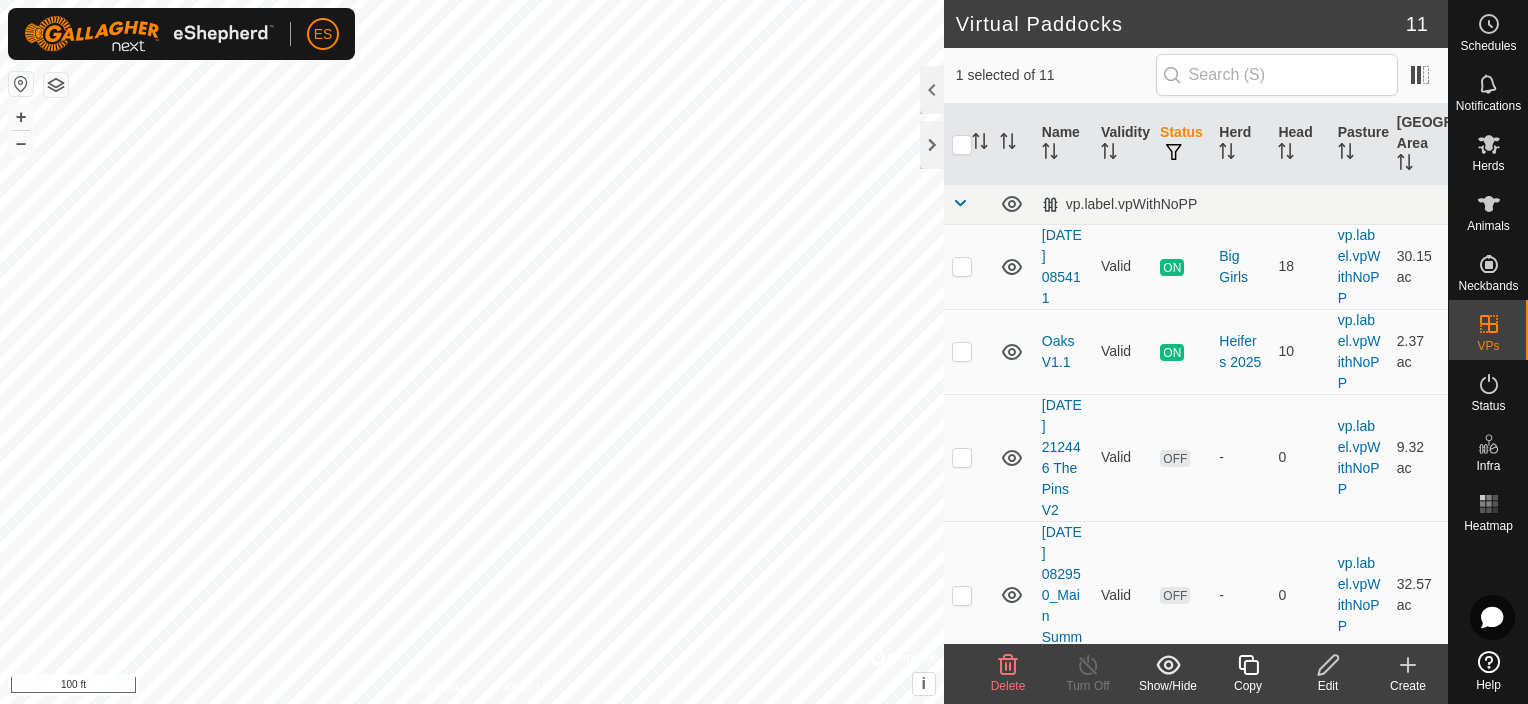 checkbox on "false" 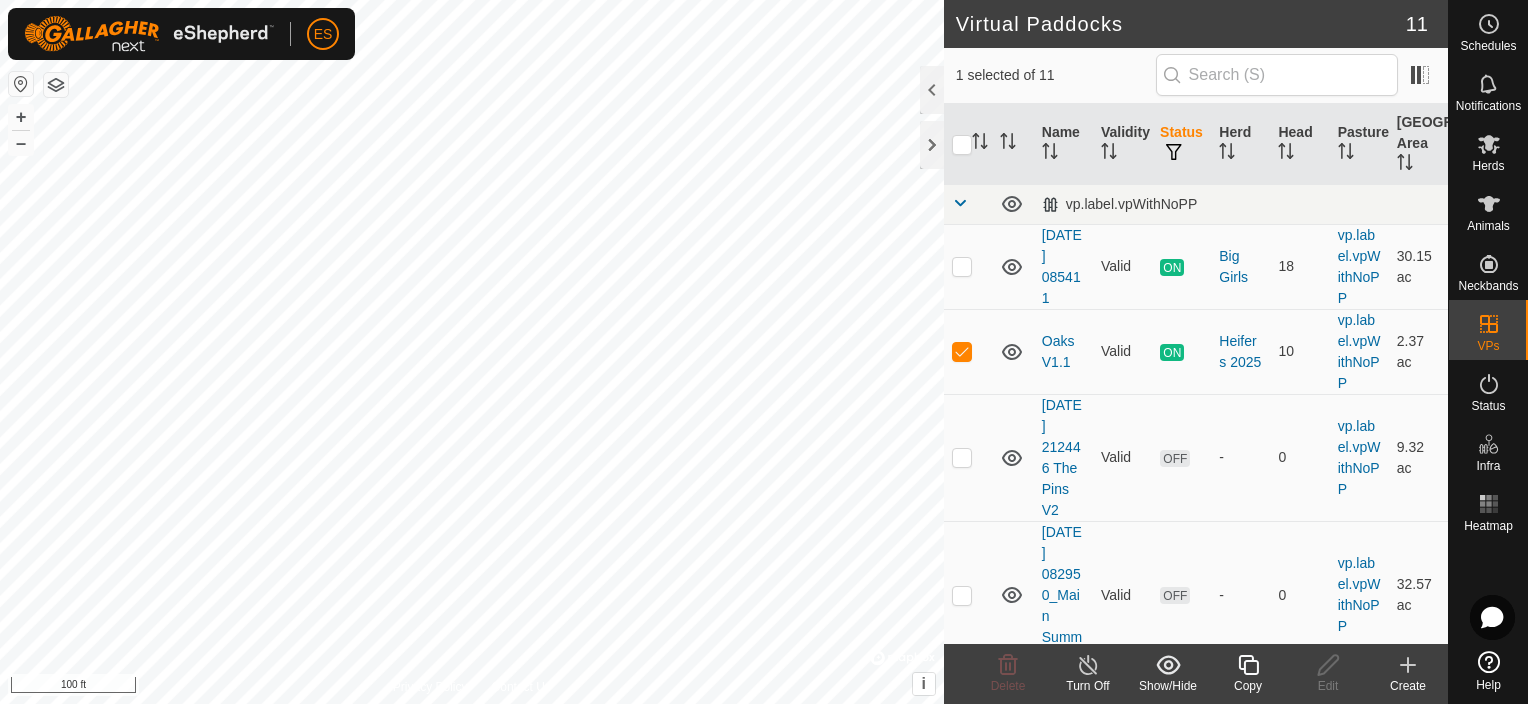checkbox on "true" 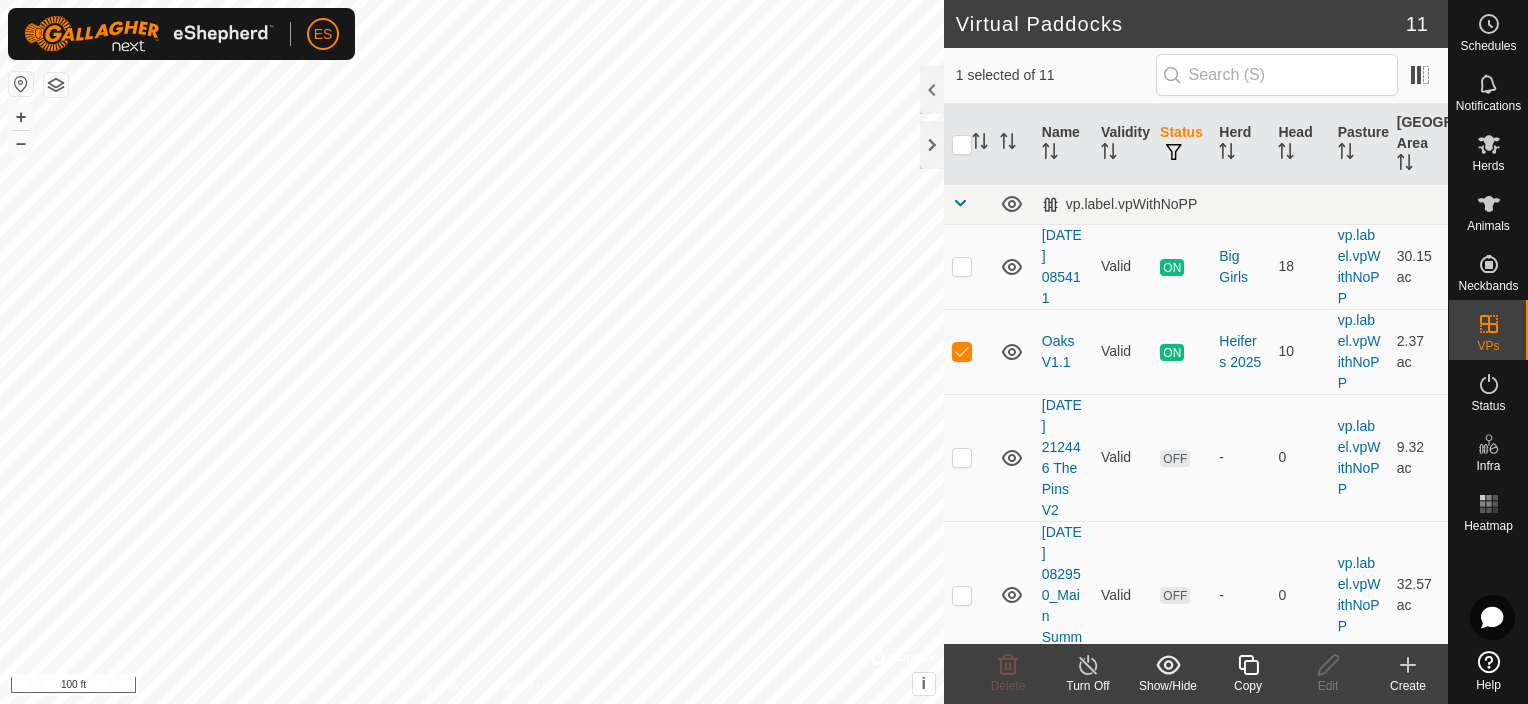checkbox on "false" 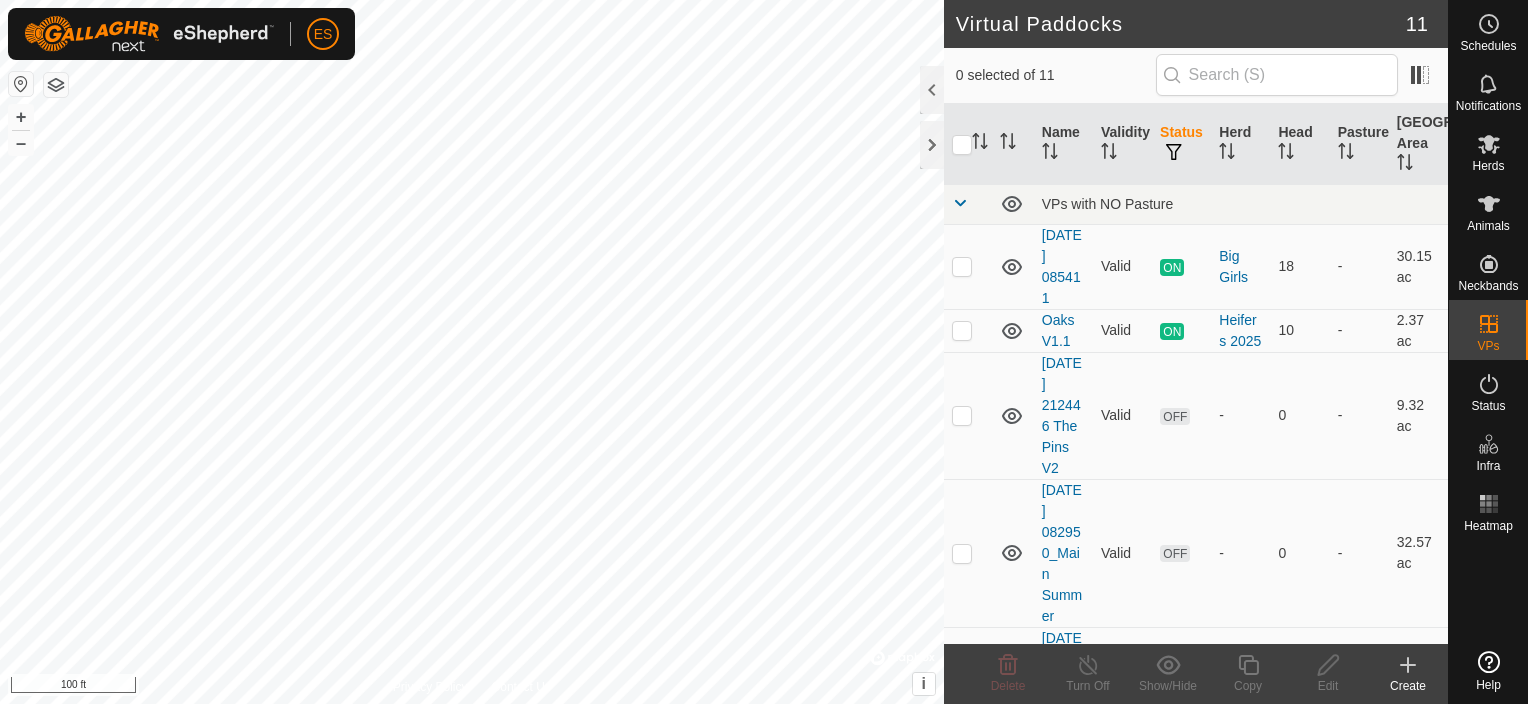 scroll, scrollTop: 0, scrollLeft: 0, axis: both 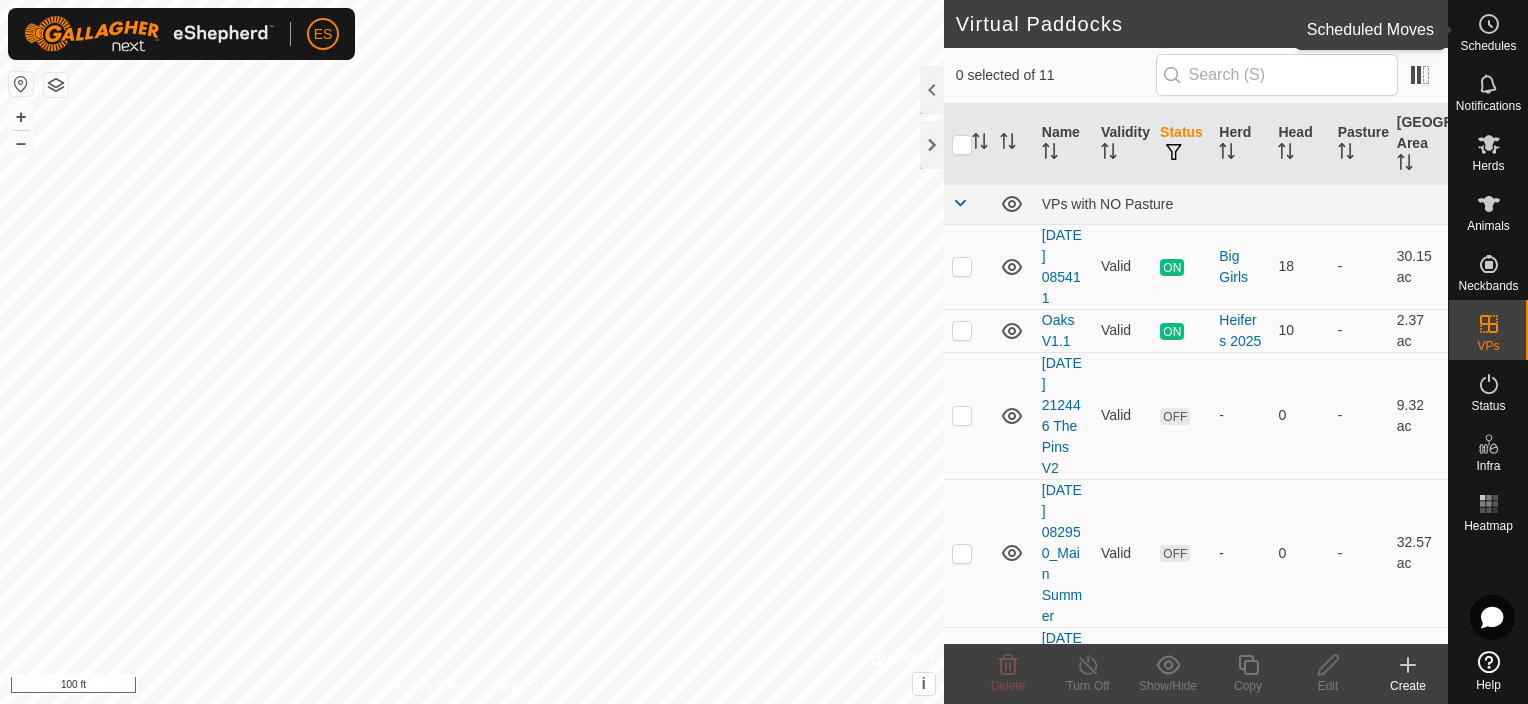 click 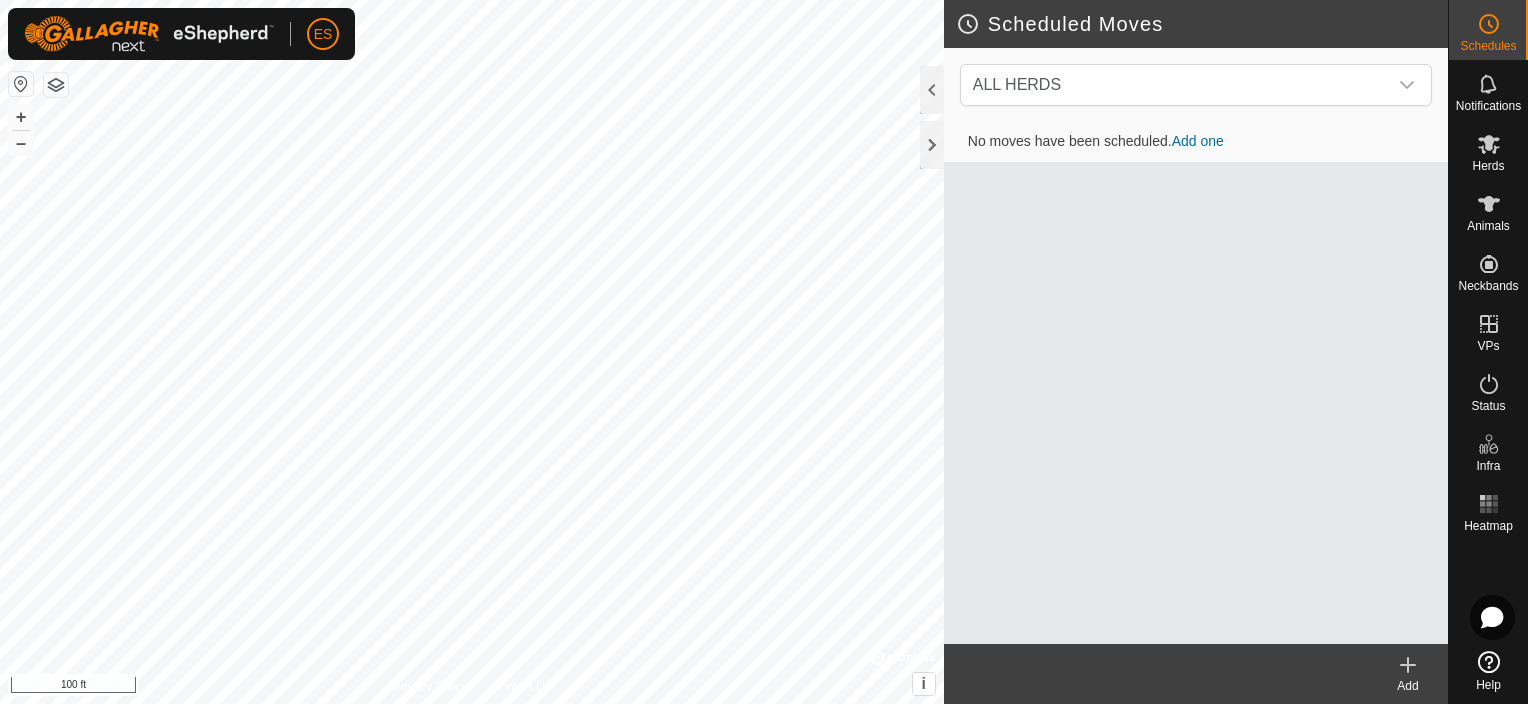 click on "Add one" at bounding box center (1198, 141) 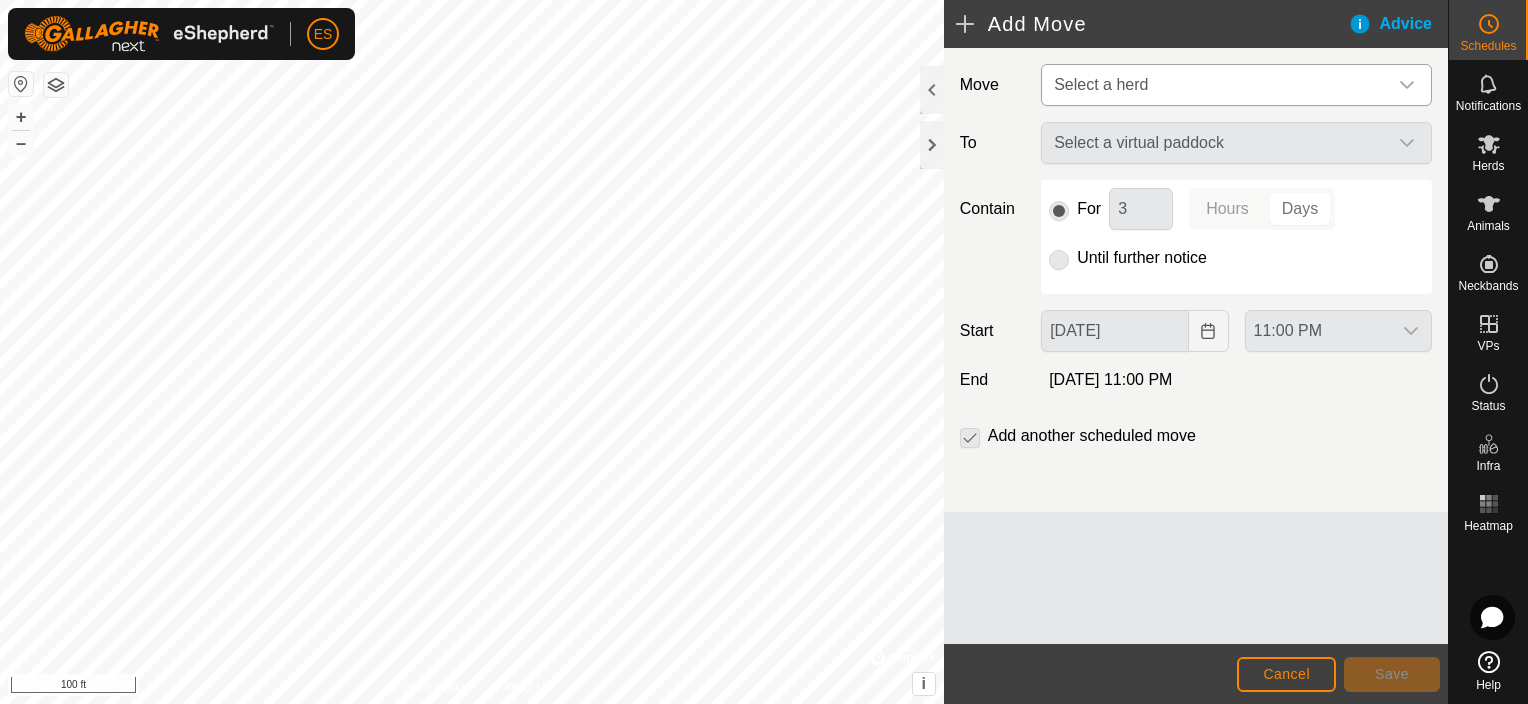 click at bounding box center (1407, 85) 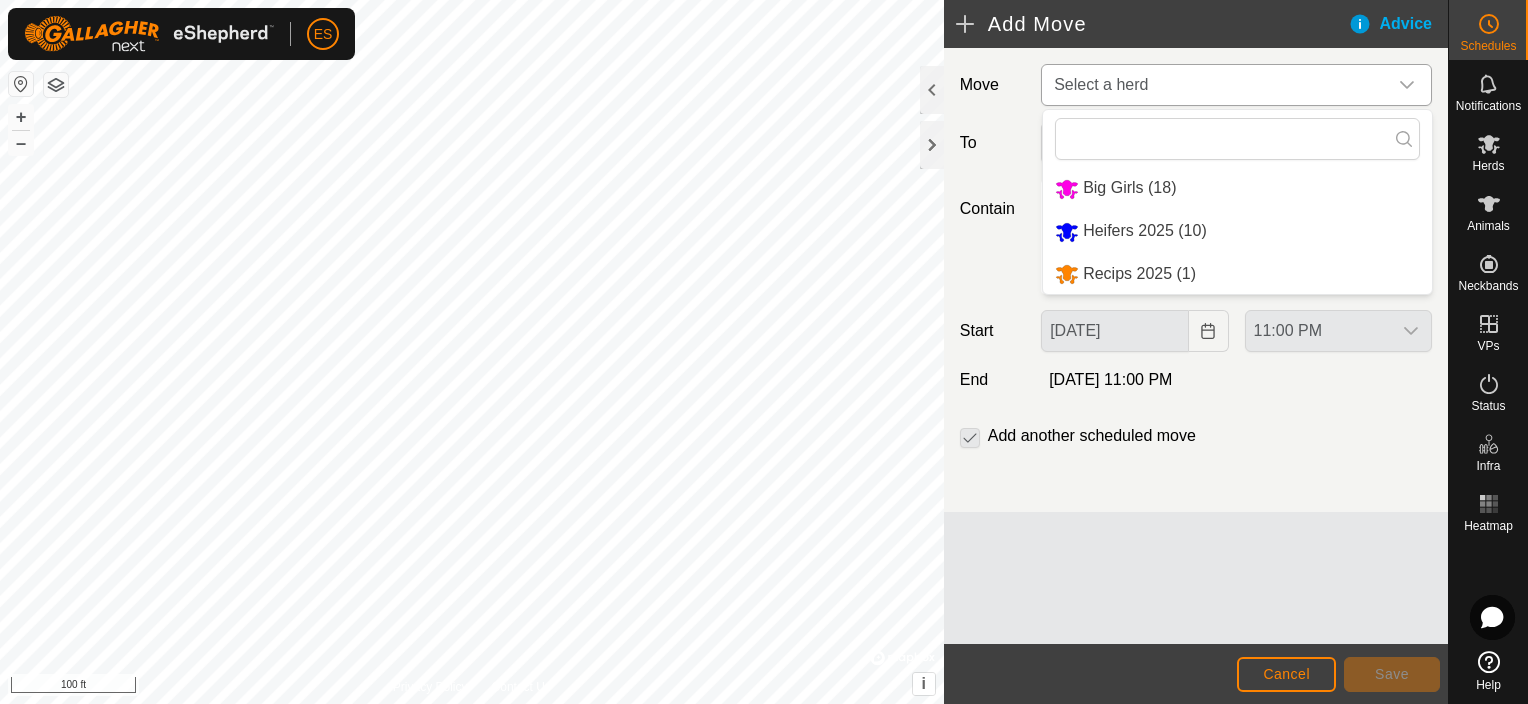 click on "Heifers 2025 (10)" at bounding box center (1237, 231) 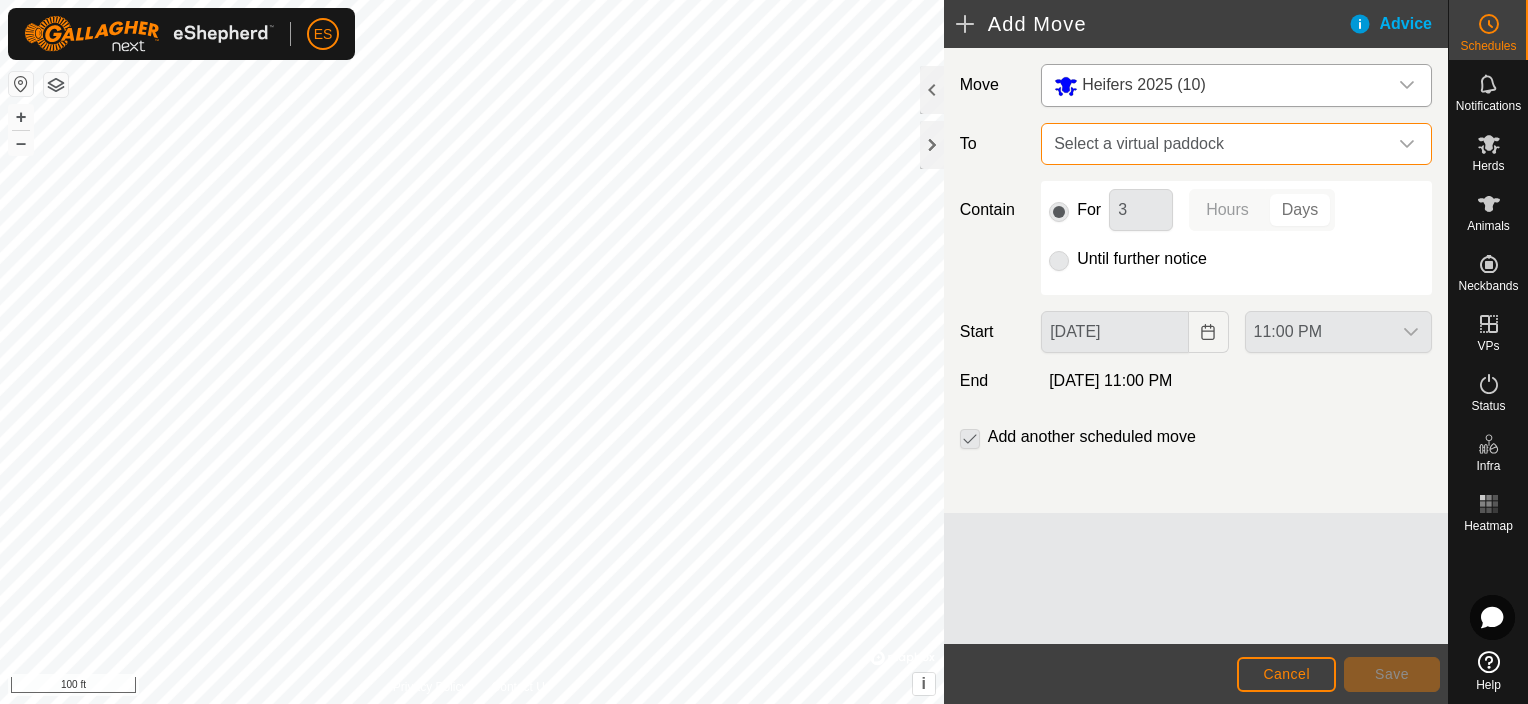 click on "Select a virtual paddock" at bounding box center (1216, 144) 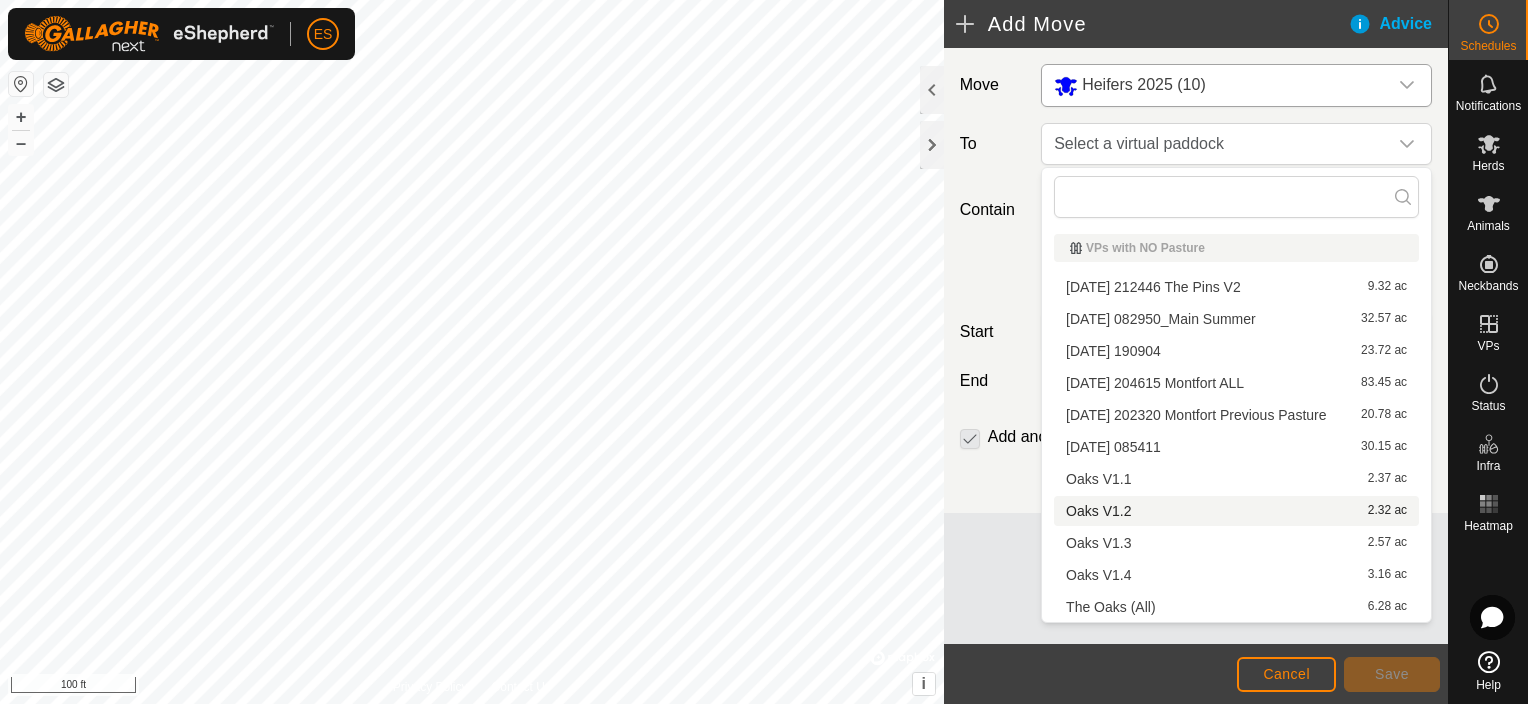 click on "Oaks V1.2  2.32 ac" at bounding box center [1236, 511] 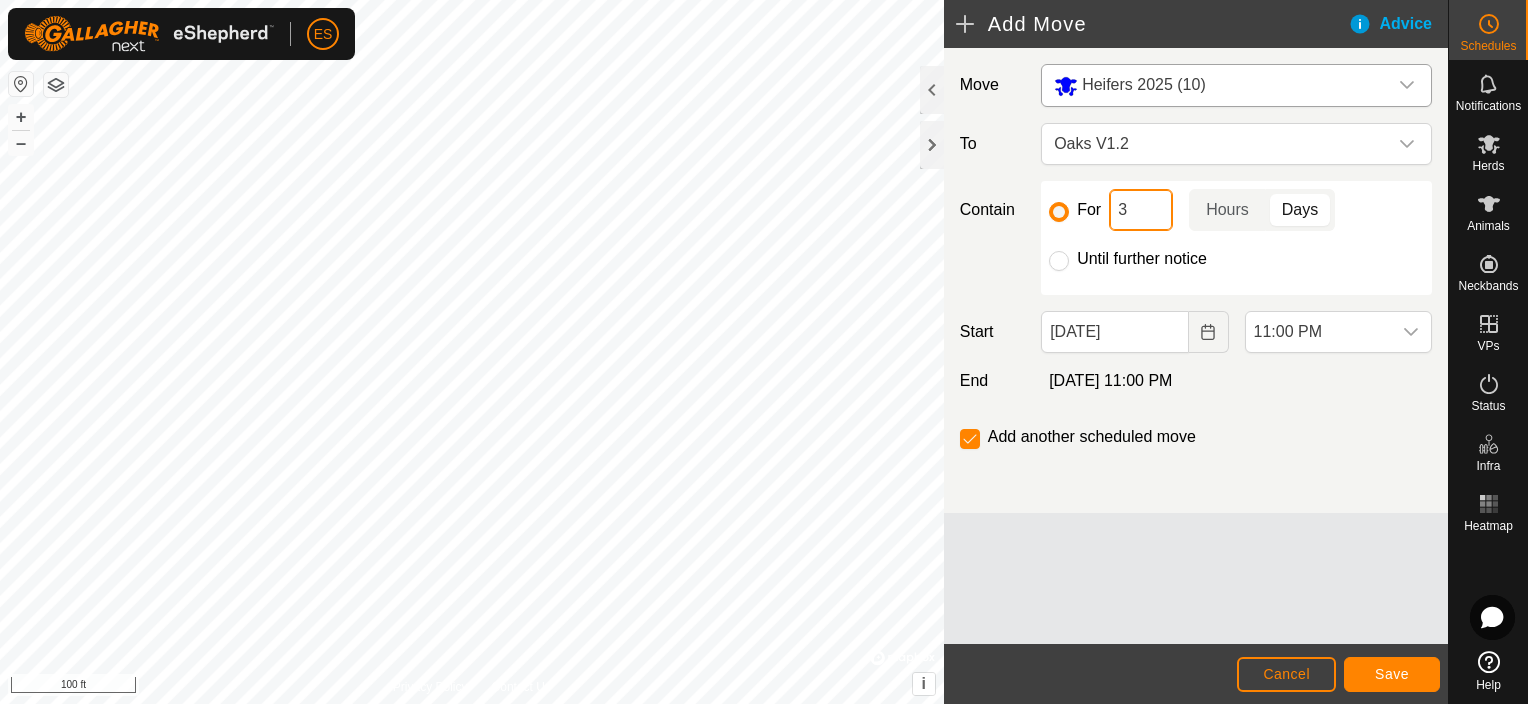drag, startPoint x: 1132, startPoint y: 206, endPoint x: 1113, endPoint y: 208, distance: 19.104973 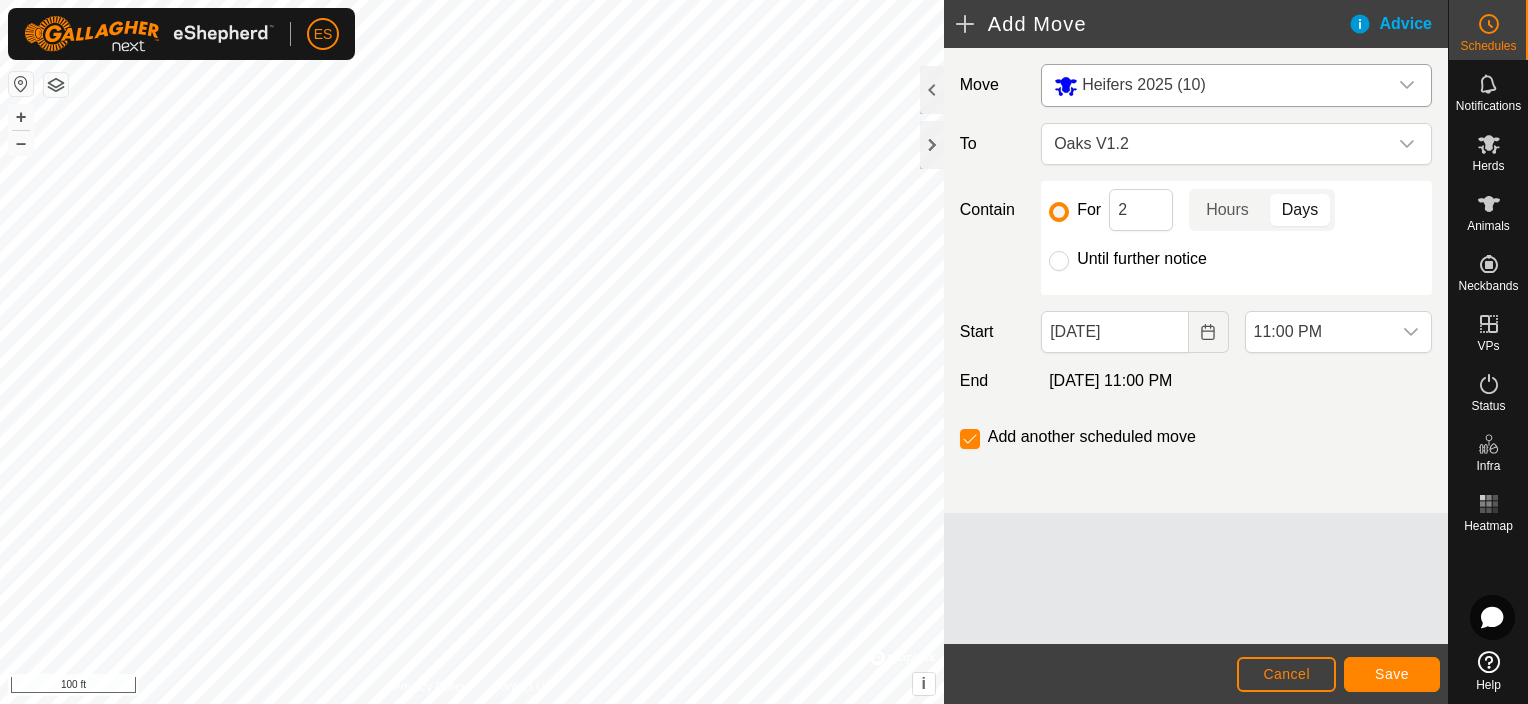 click on "Move Heifers 2025 (10) To Oaks V1.2 Contain For 2 Hours Days Until further notice Start Jul 12, 2025 11:00 PM End  Jul 14, 2025, 11:00 PM  Add another scheduled move" 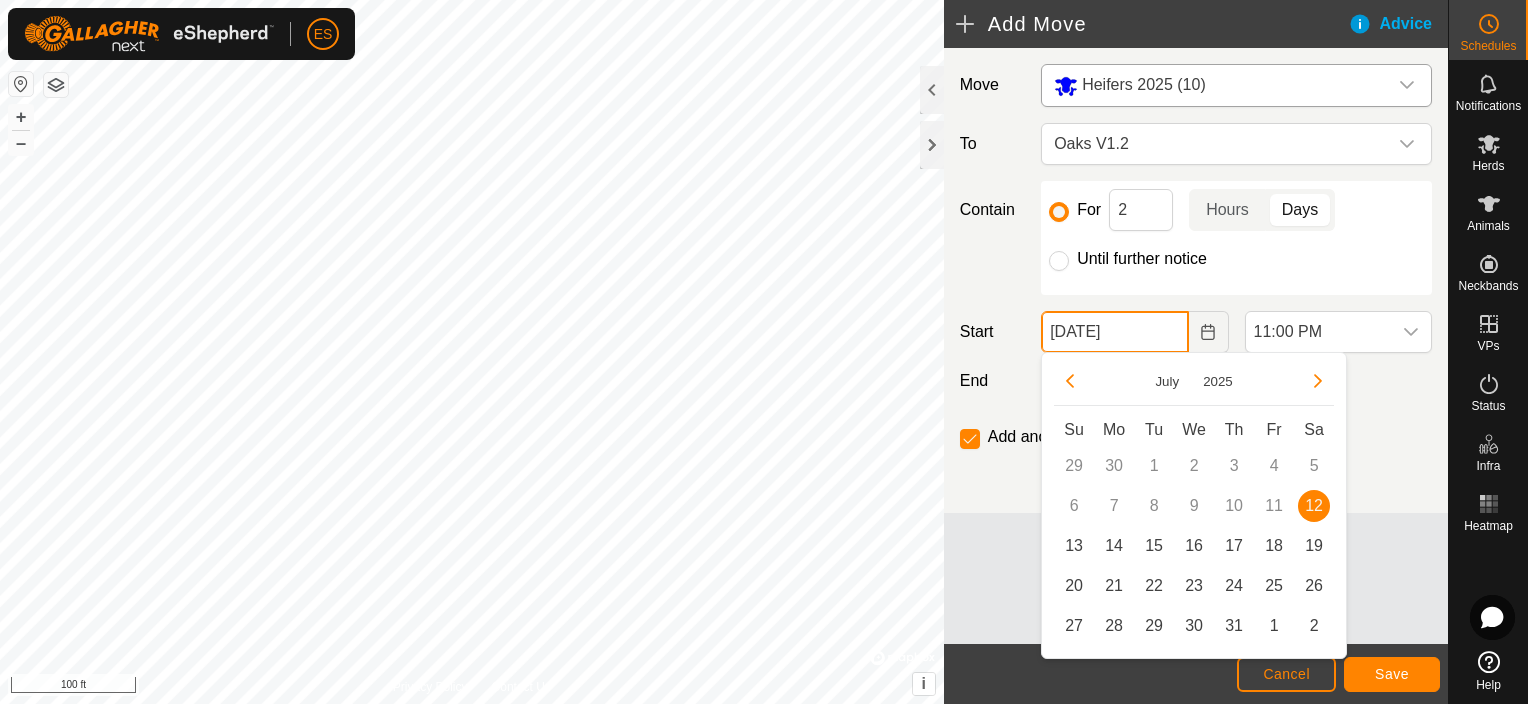 click on "[DATE]" 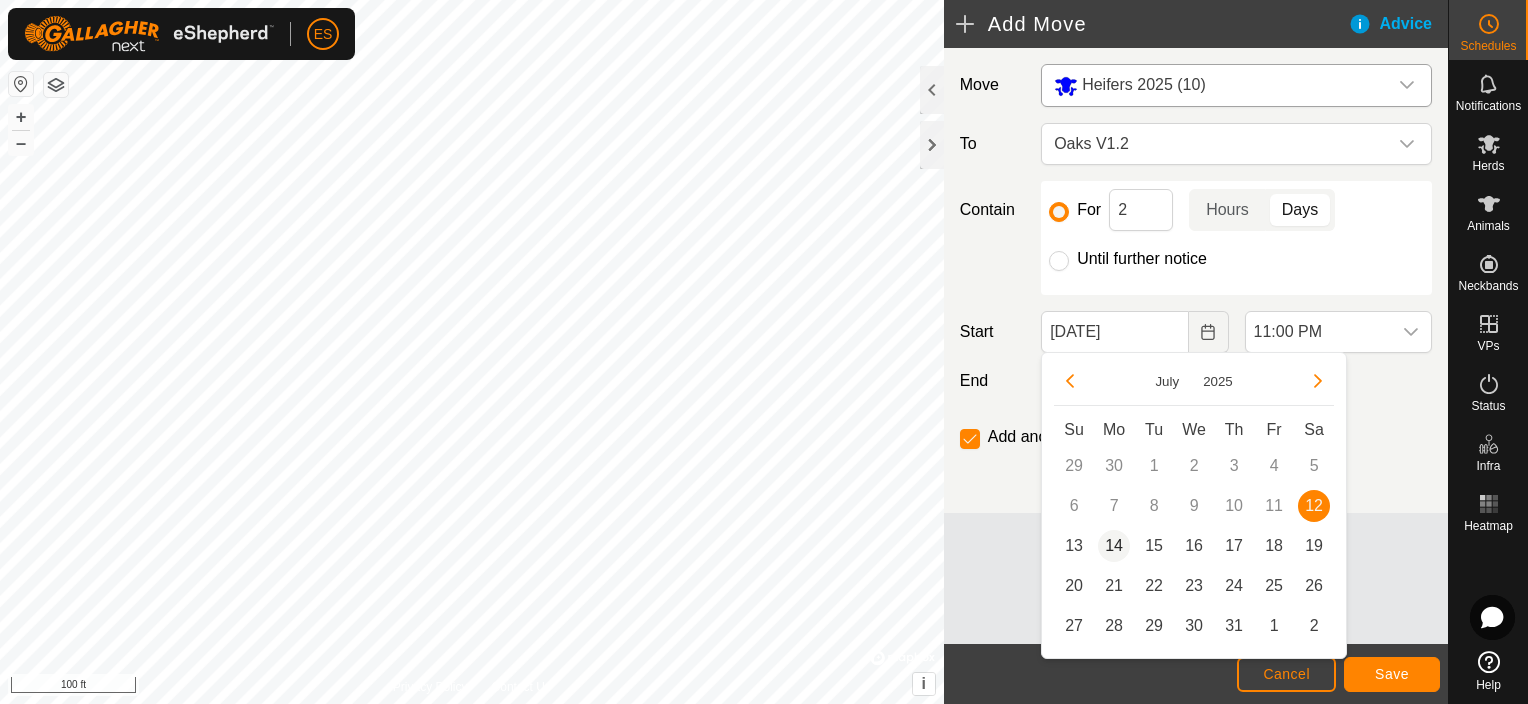 click on "14" at bounding box center (1114, 546) 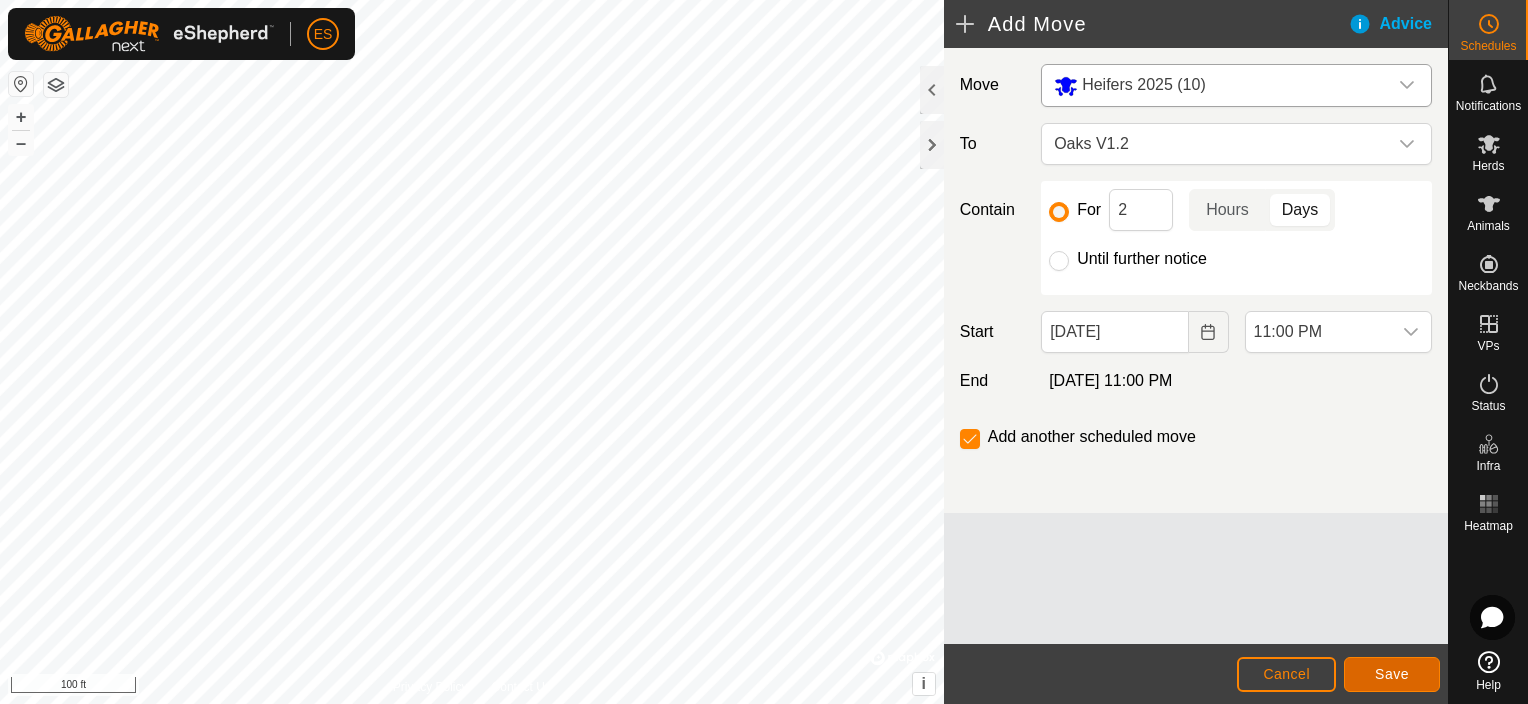 click on "Save" 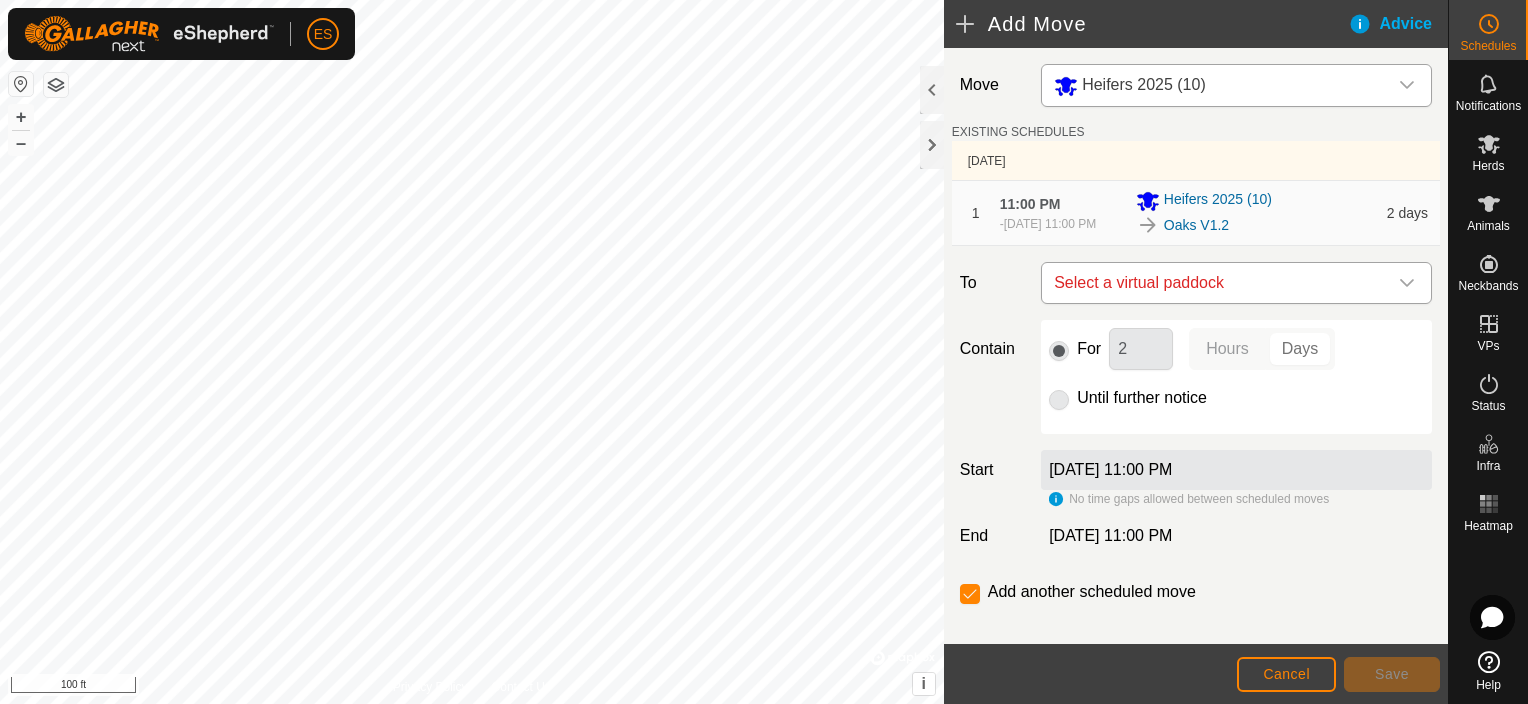 click 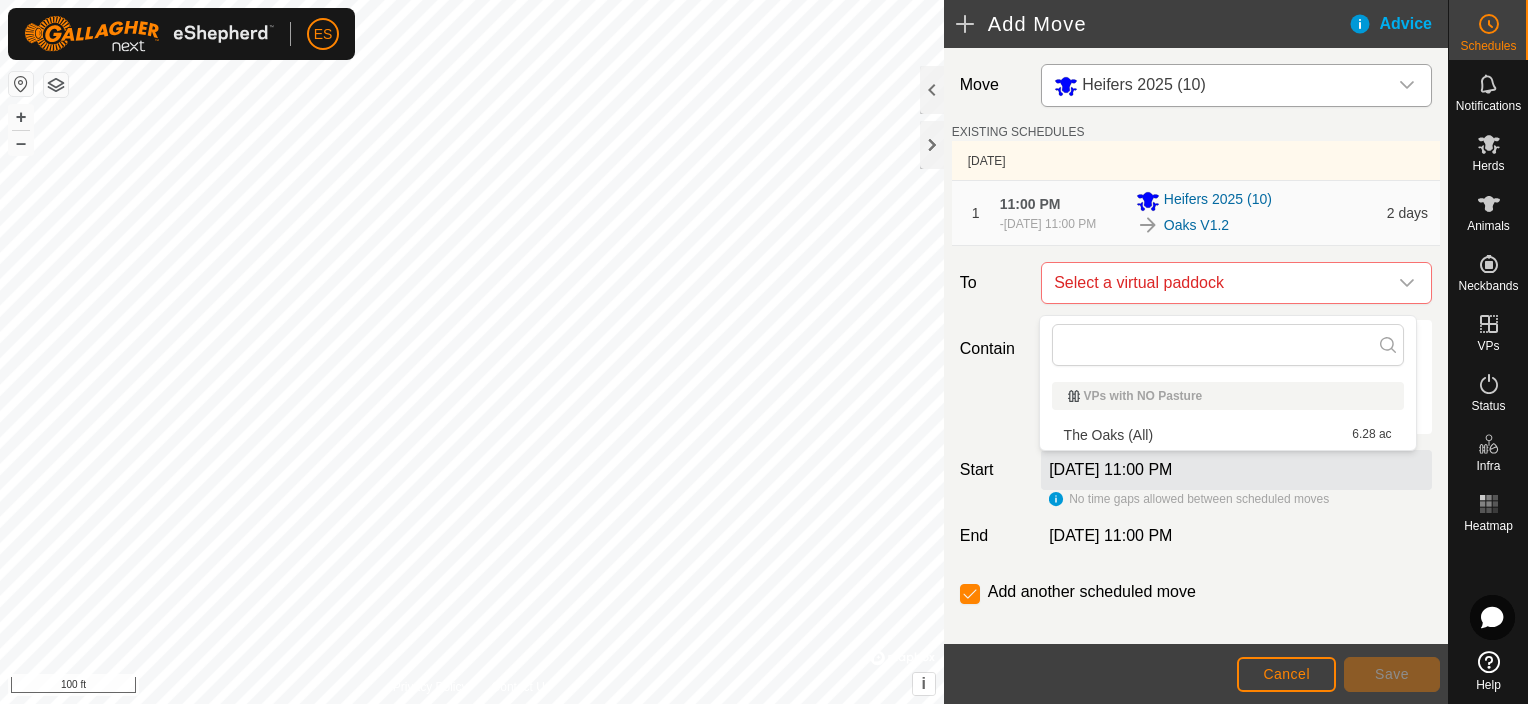 click on "VPs with NO Pasture" at bounding box center (1228, 396) 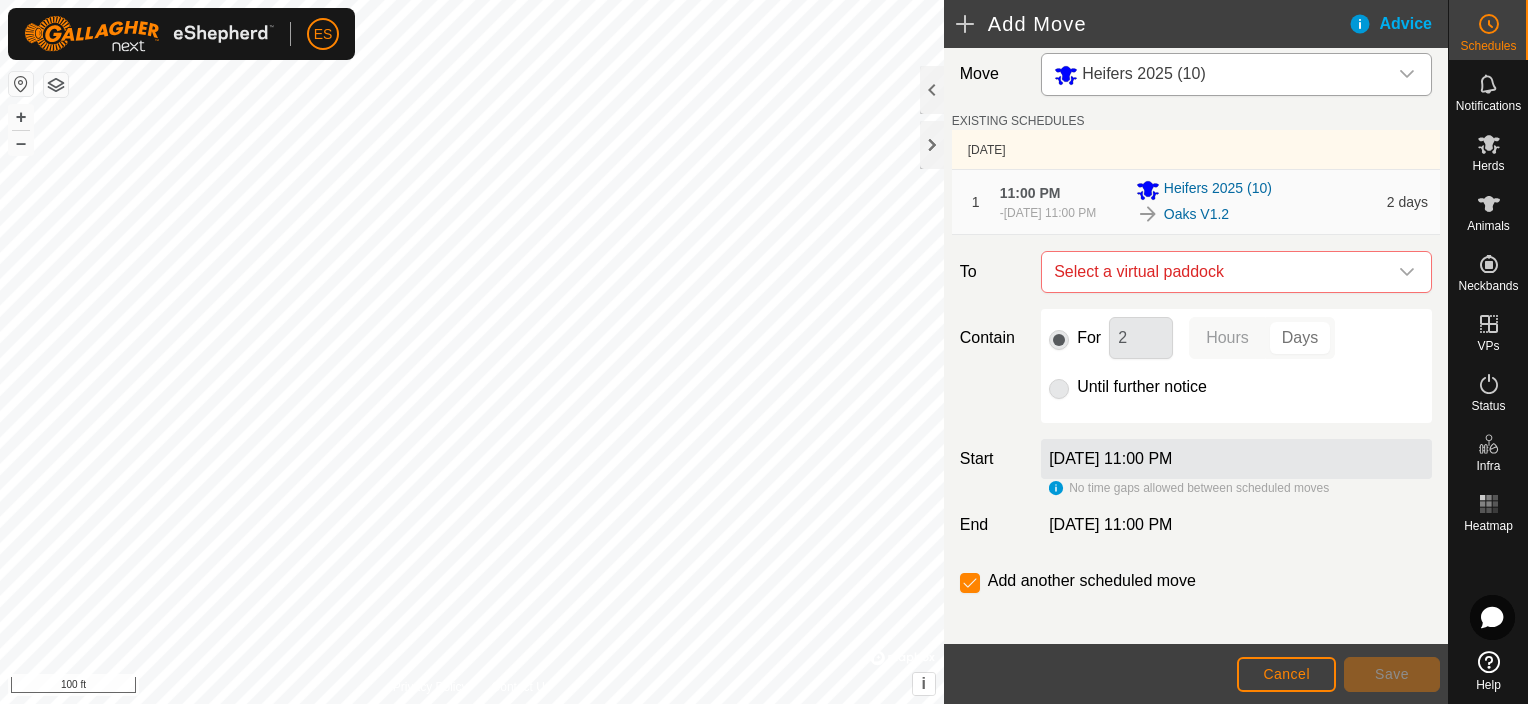 scroll, scrollTop: 0, scrollLeft: 0, axis: both 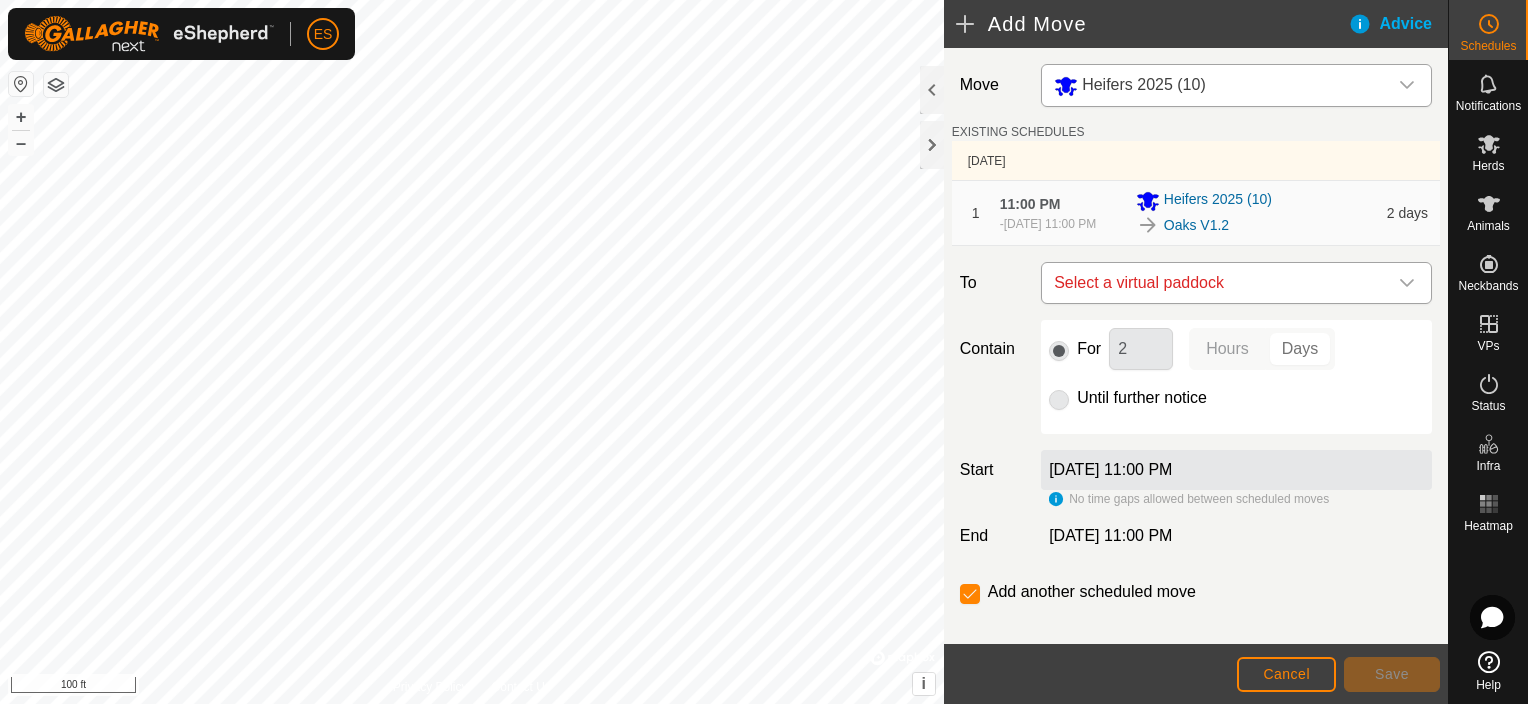 click on "Select a virtual paddock" at bounding box center [1216, 283] 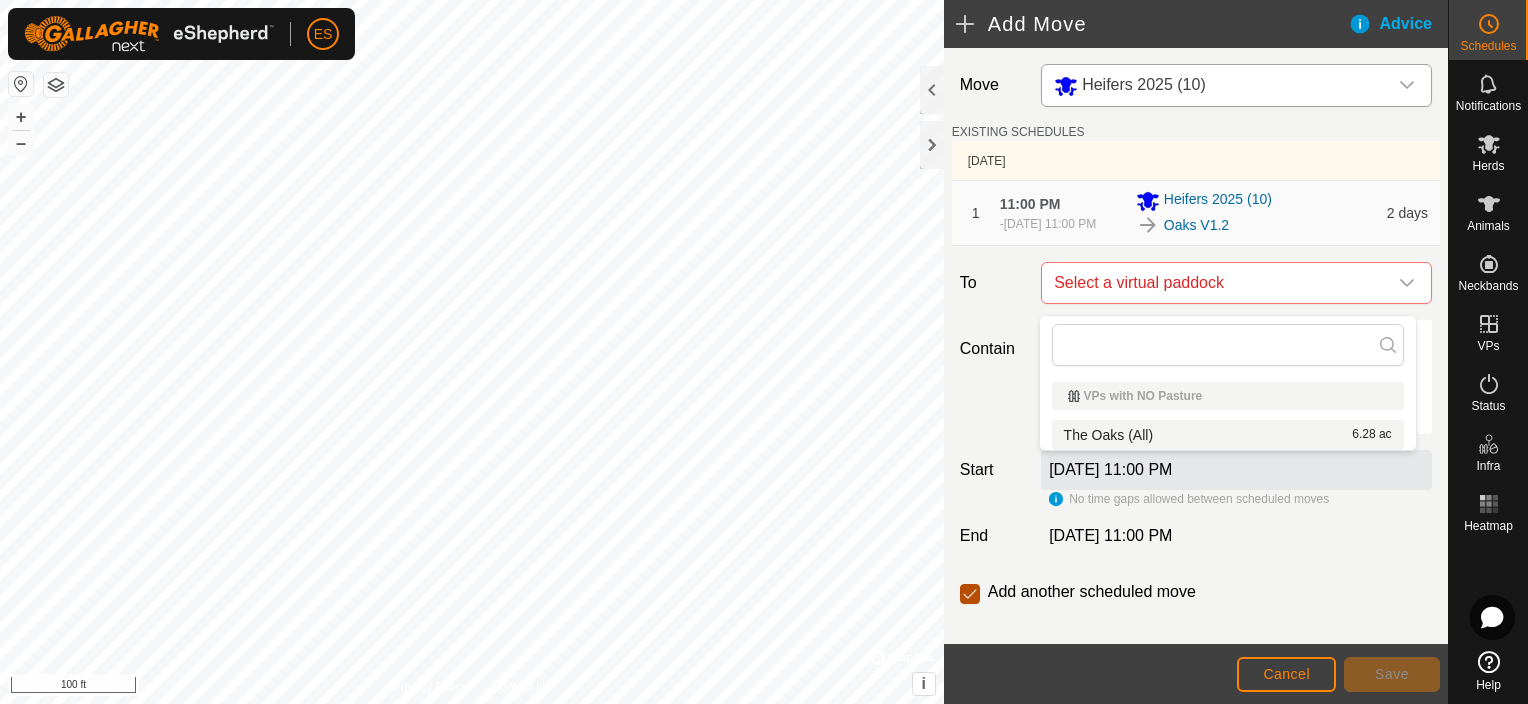 click at bounding box center [970, 594] 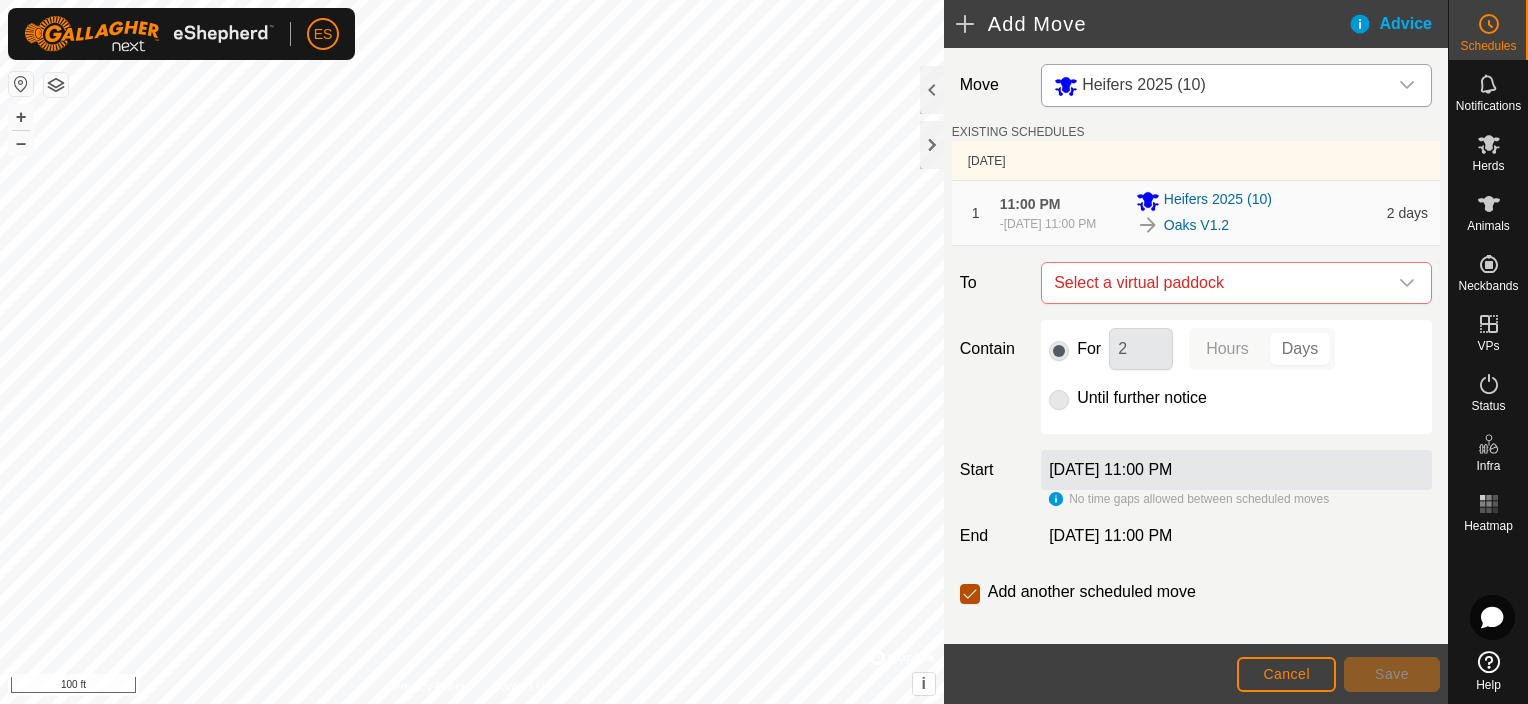 checkbox on "false" 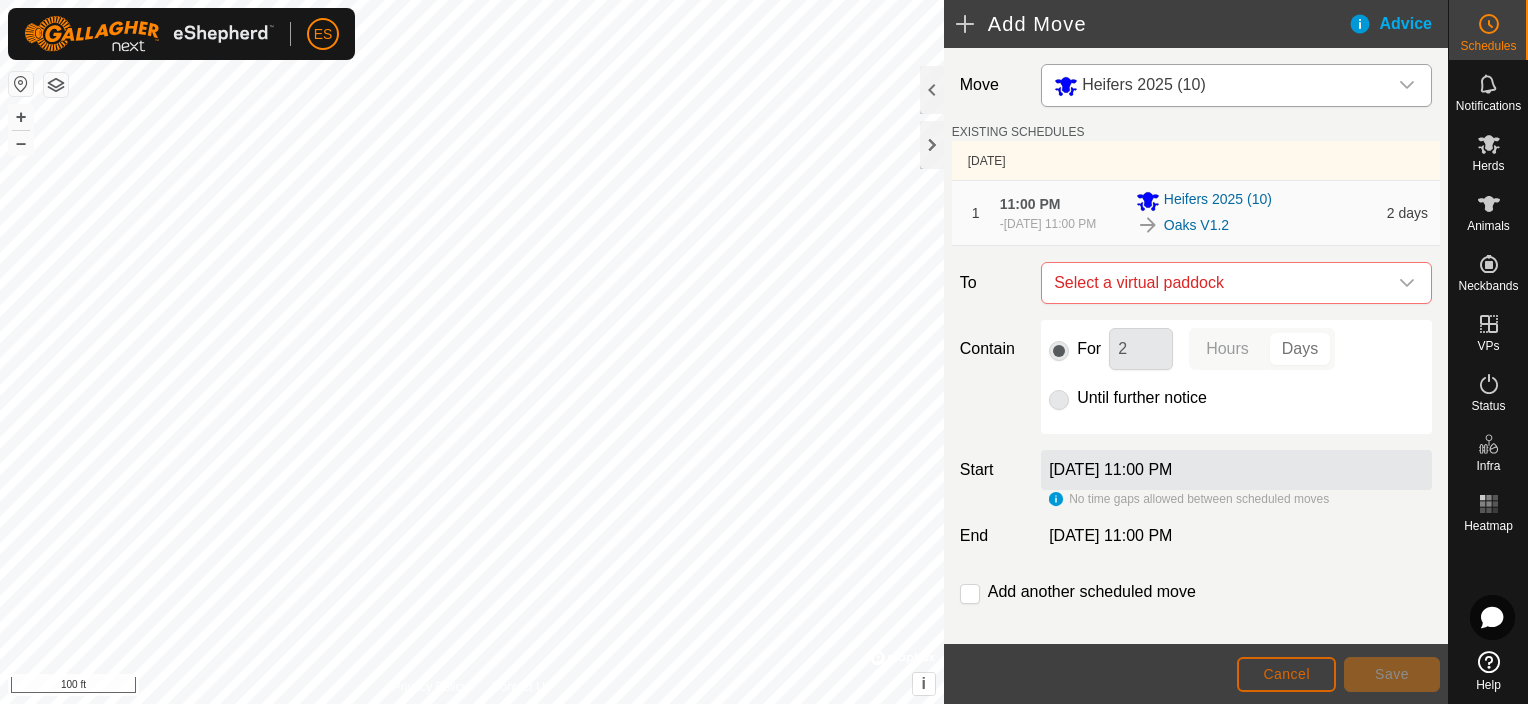 click on "Cancel" 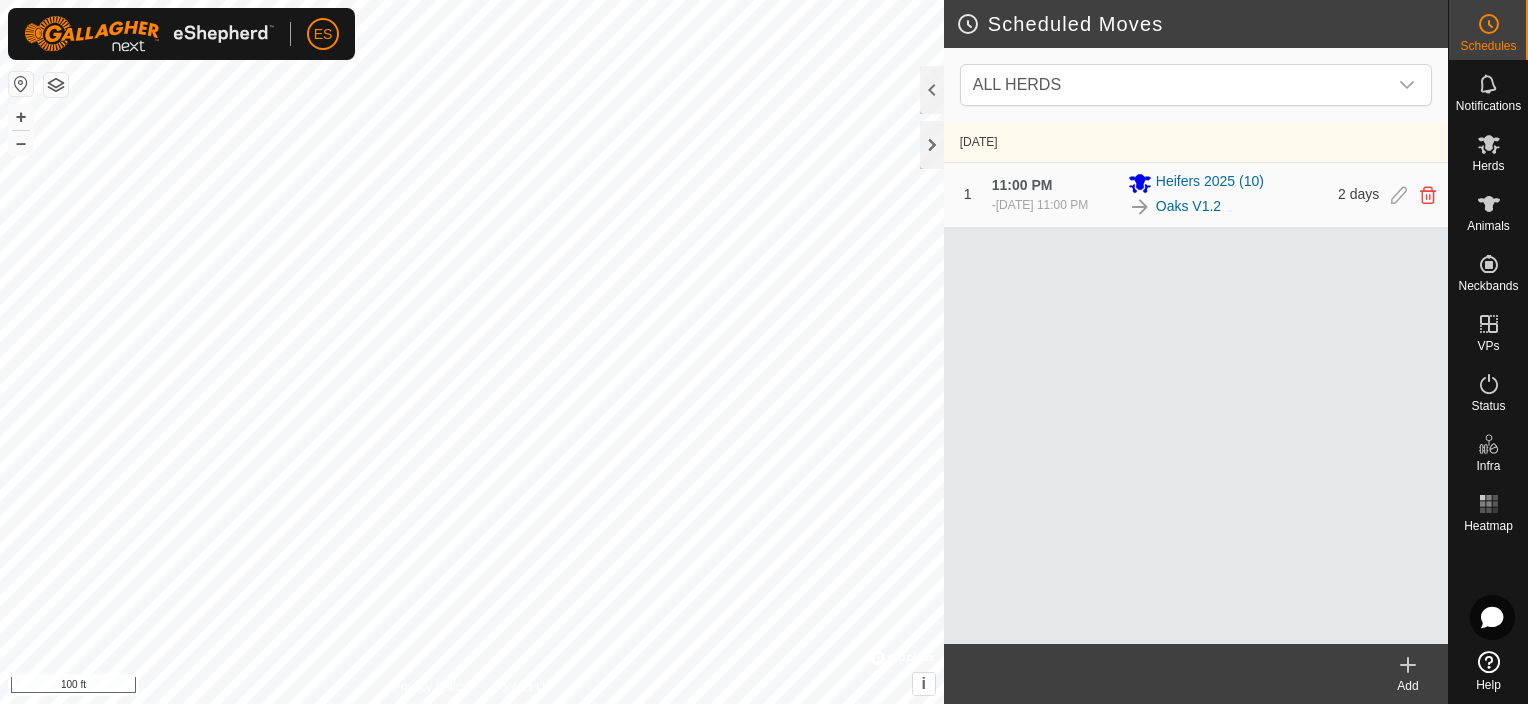 click 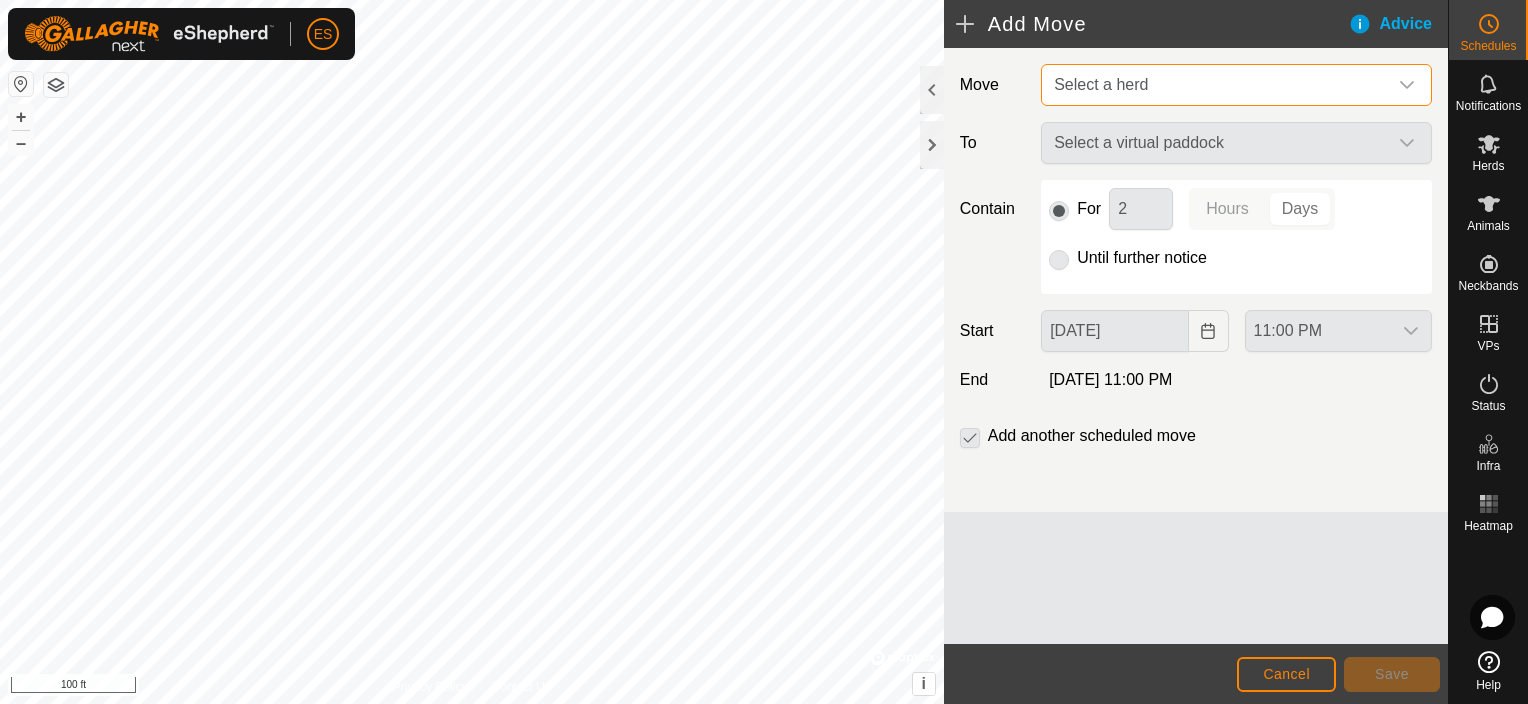 click on "Select a herd" at bounding box center (1216, 85) 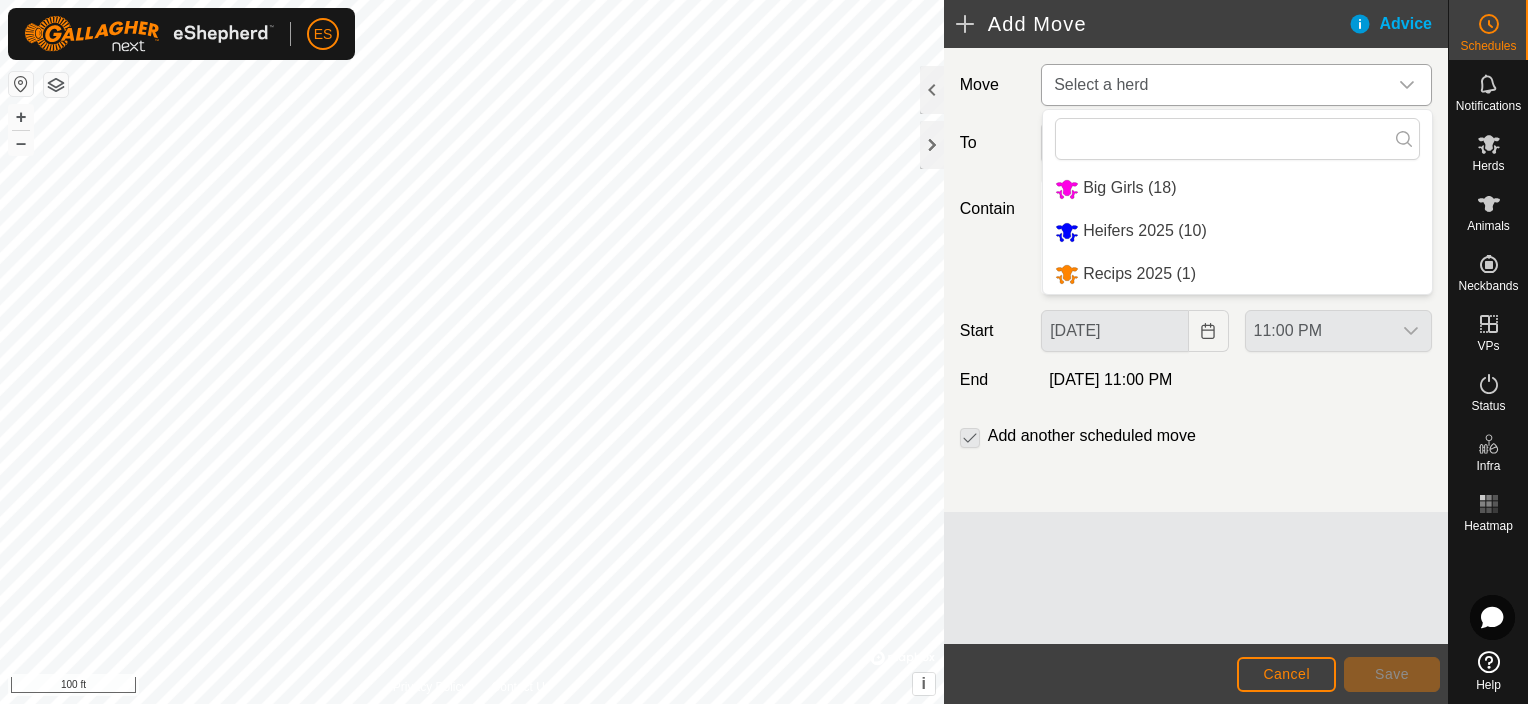 click on "Heifers 2025 (10)" at bounding box center [1237, 231] 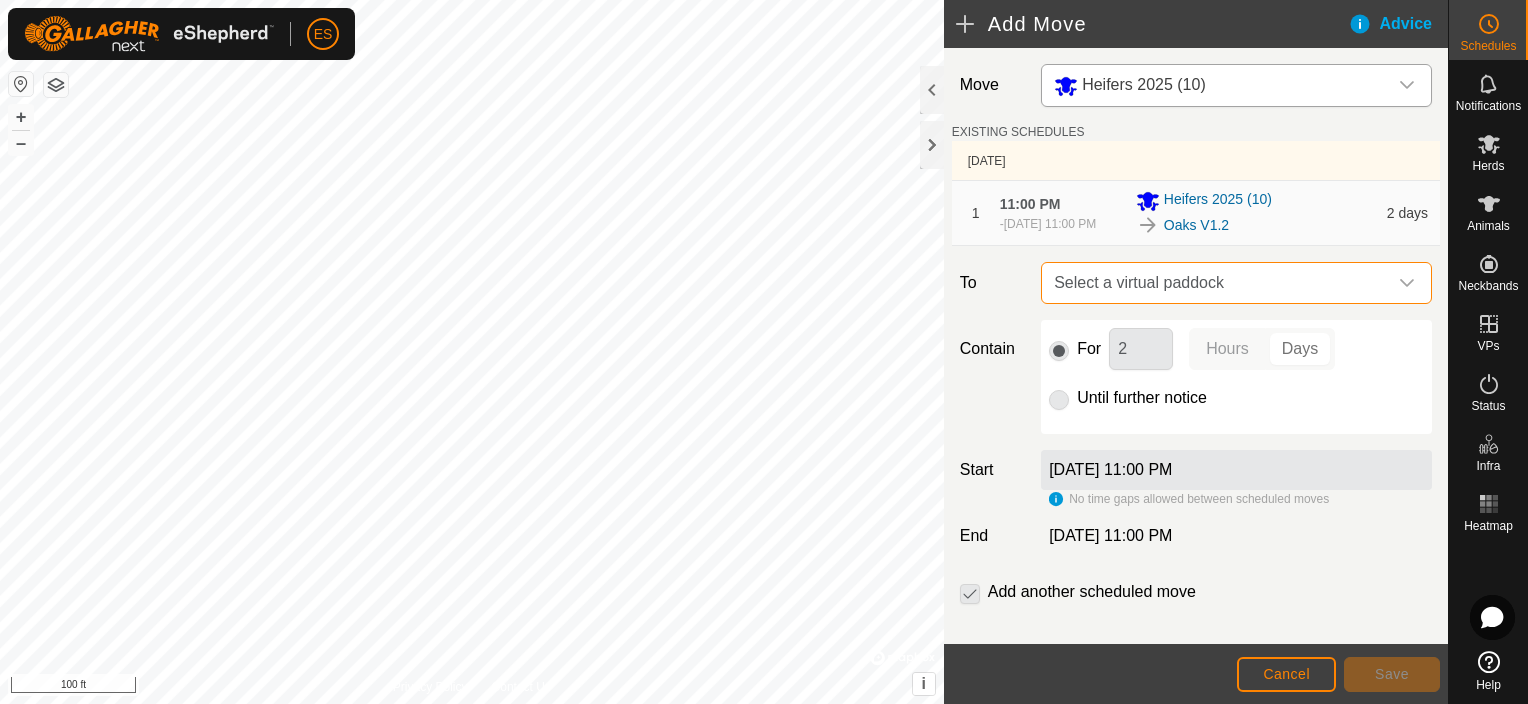 click on "Select a virtual paddock" at bounding box center (1216, 283) 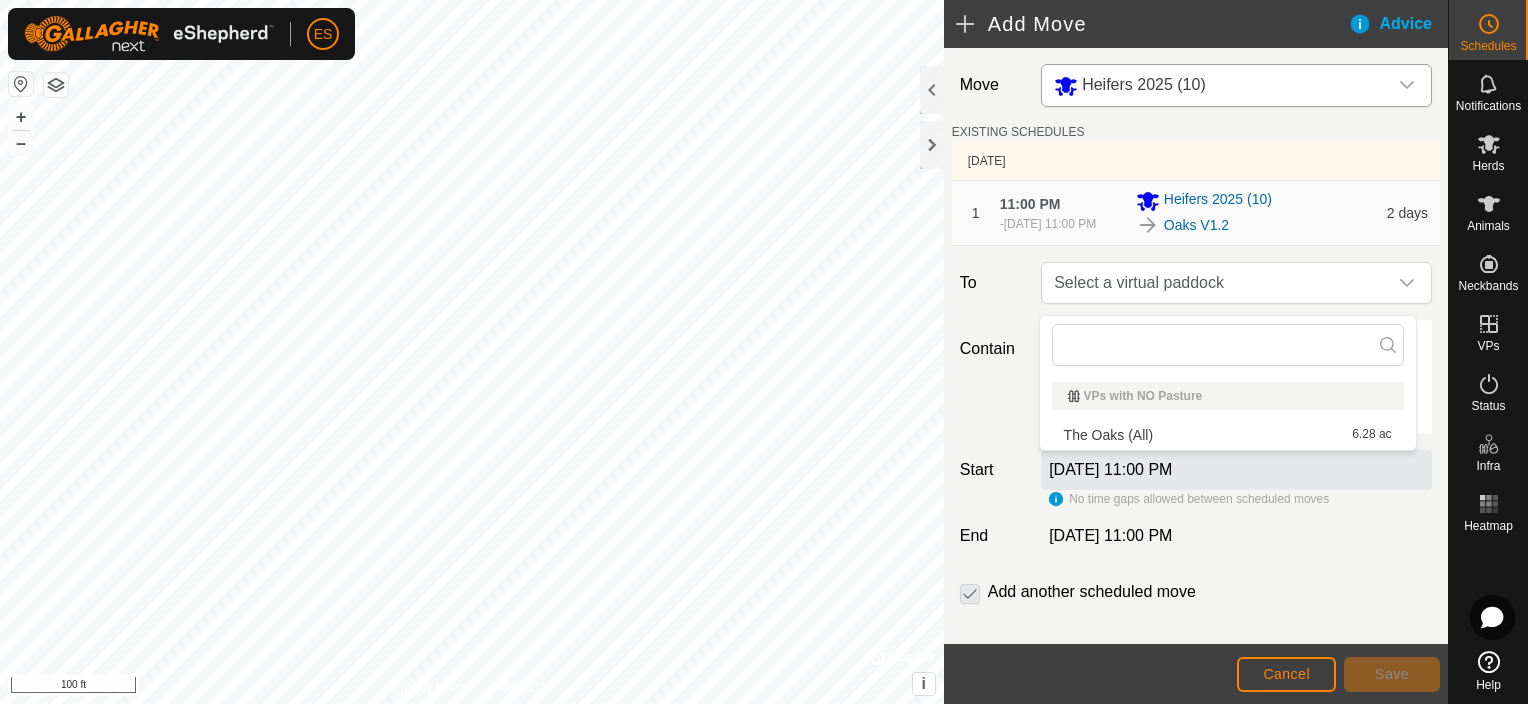 click on "Move Heifers 2025 (10) EXISTING SCHEDULES  Jul 14, 2025 1 11:00 PM  -  Jul 16, 2025, 11:00 PM Heifers 2025 (10) Oaks V1.2 2 days To Select a virtual paddock Contain For 2 Hours Days Until further notice Start  Jul 16, 2025, 11:00 PM  No time gaps allowed between scheduled moves End  Jul 18, 2025, 11:00 PM  Add another scheduled move" 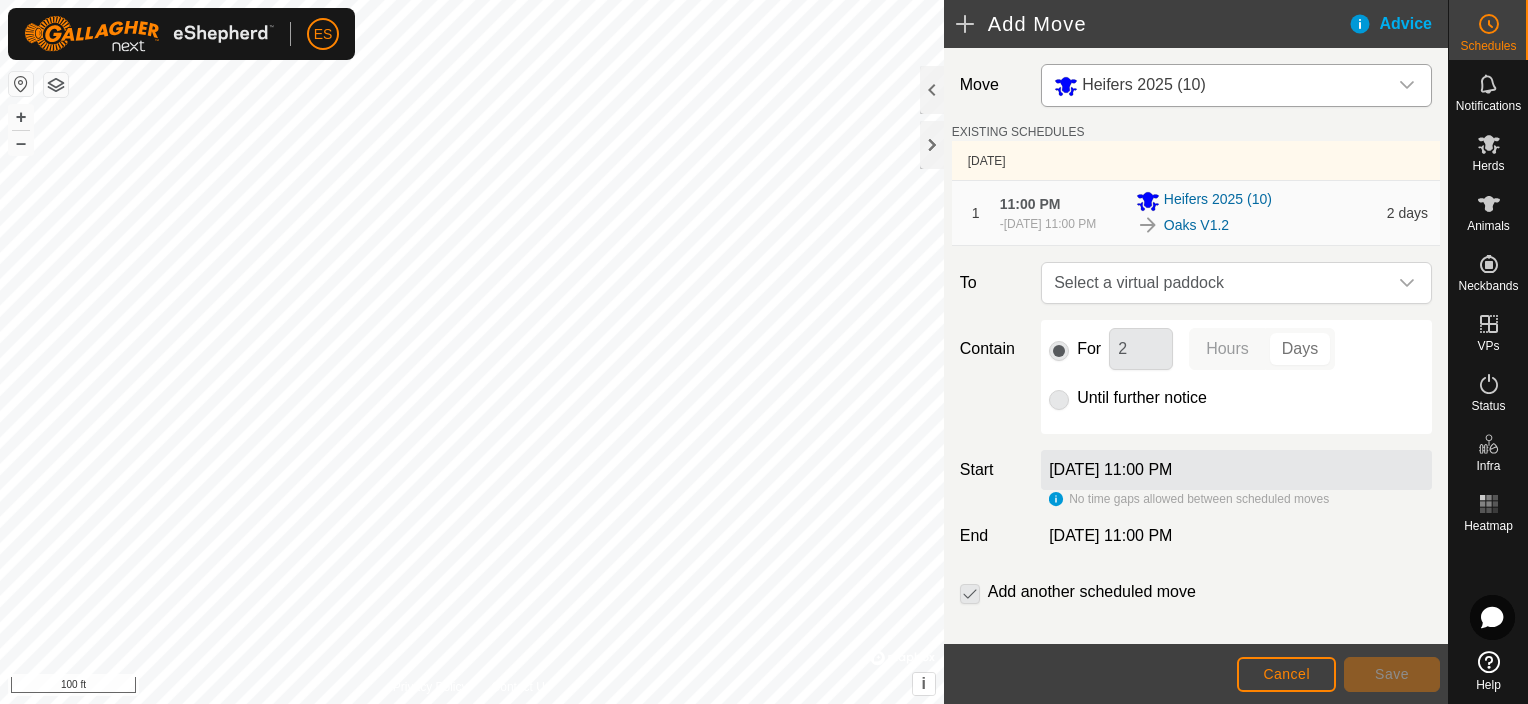 click 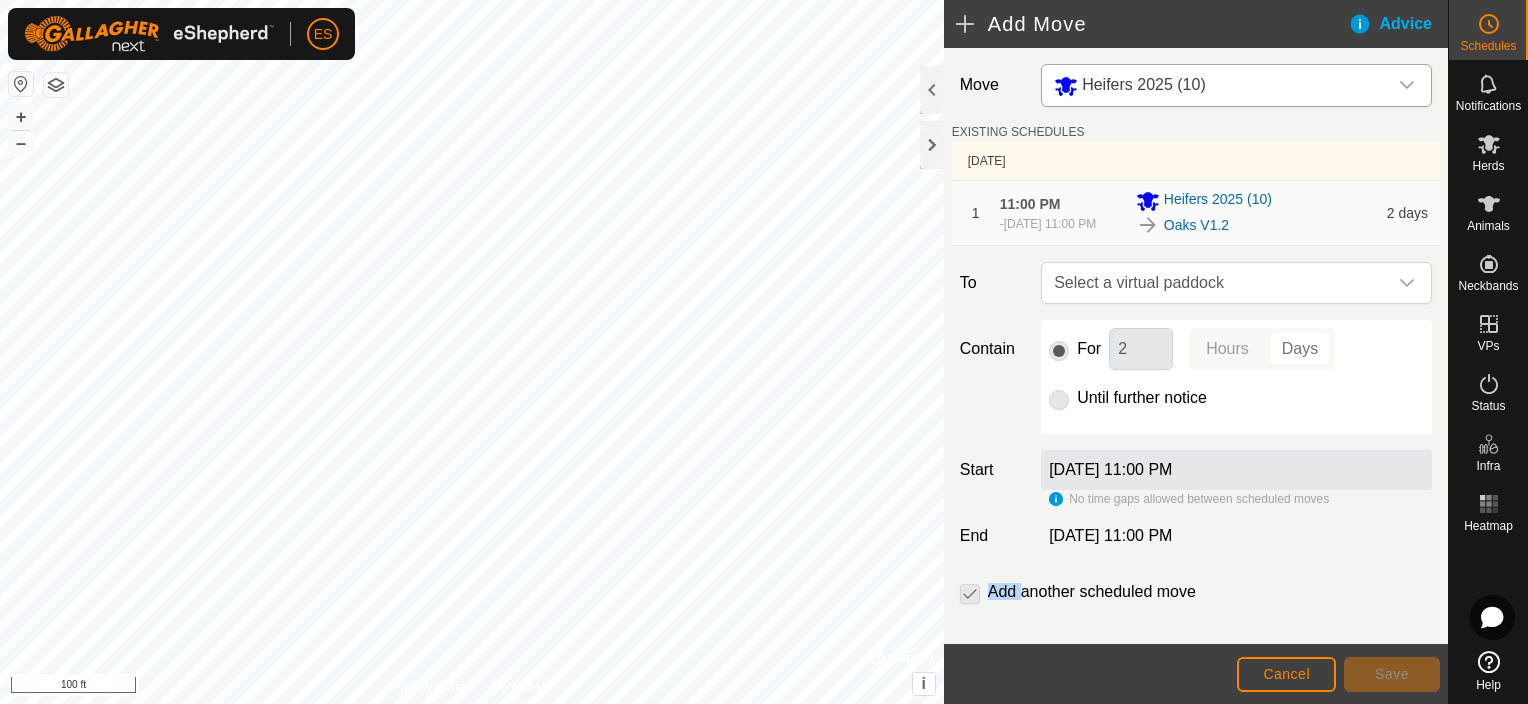 click 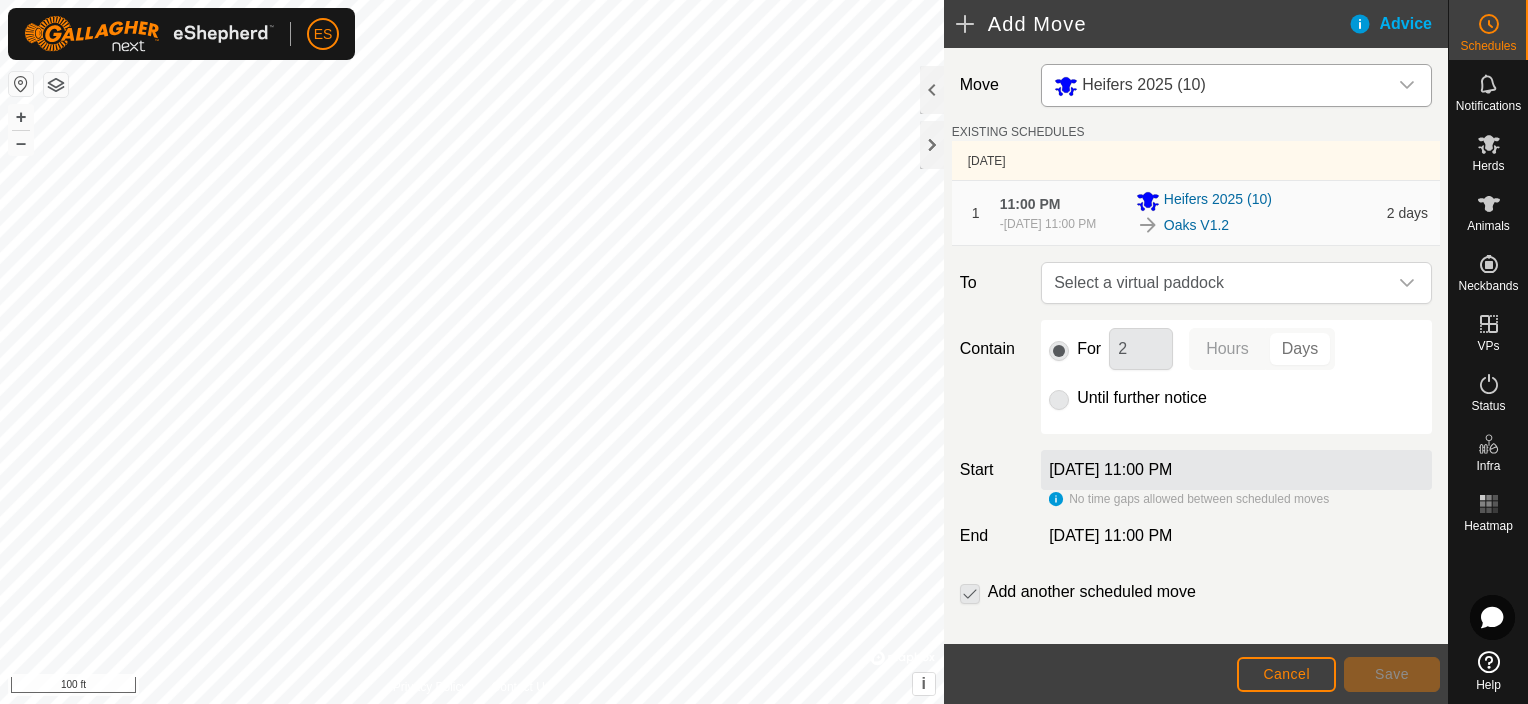 drag, startPoint x: 972, startPoint y: 601, endPoint x: 1287, endPoint y: 606, distance: 315.03967 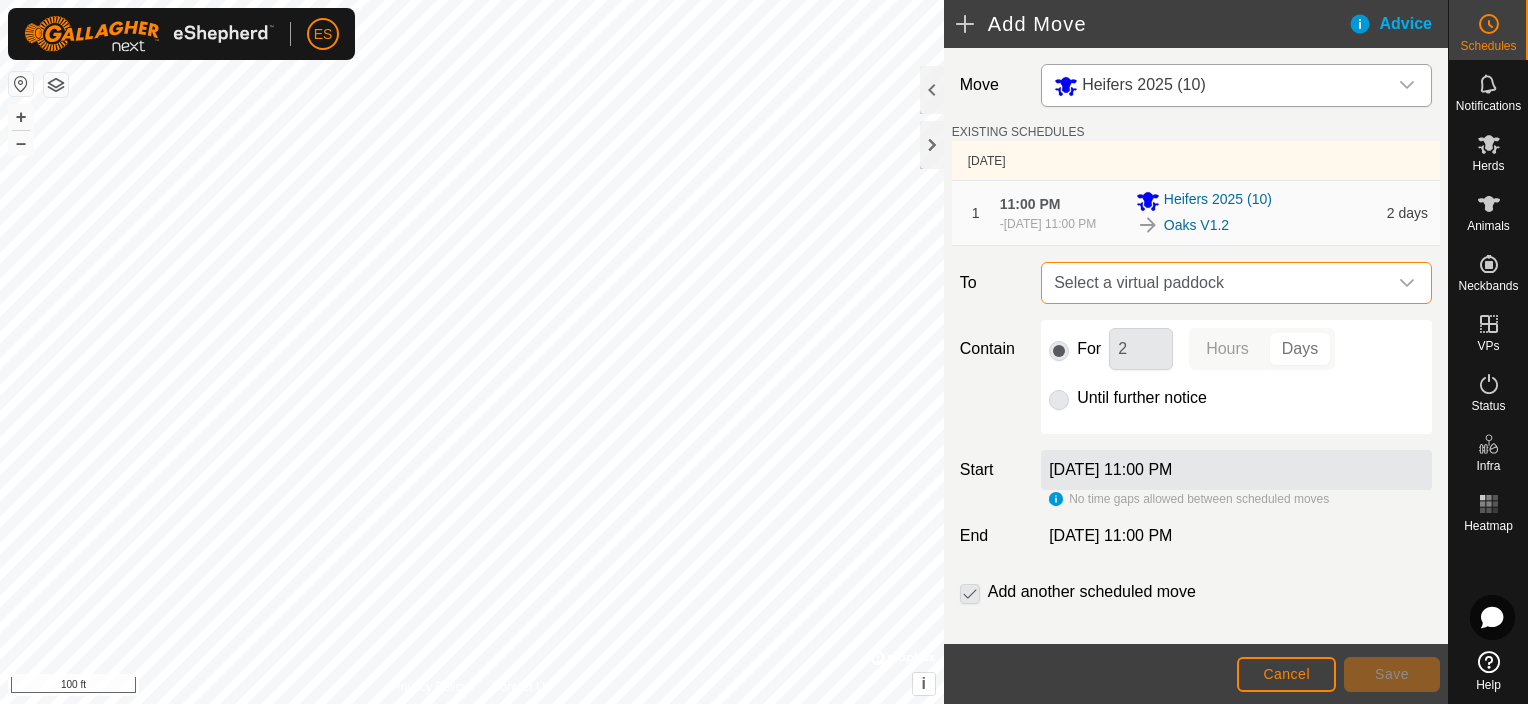 click on "Select a virtual paddock" at bounding box center (1216, 283) 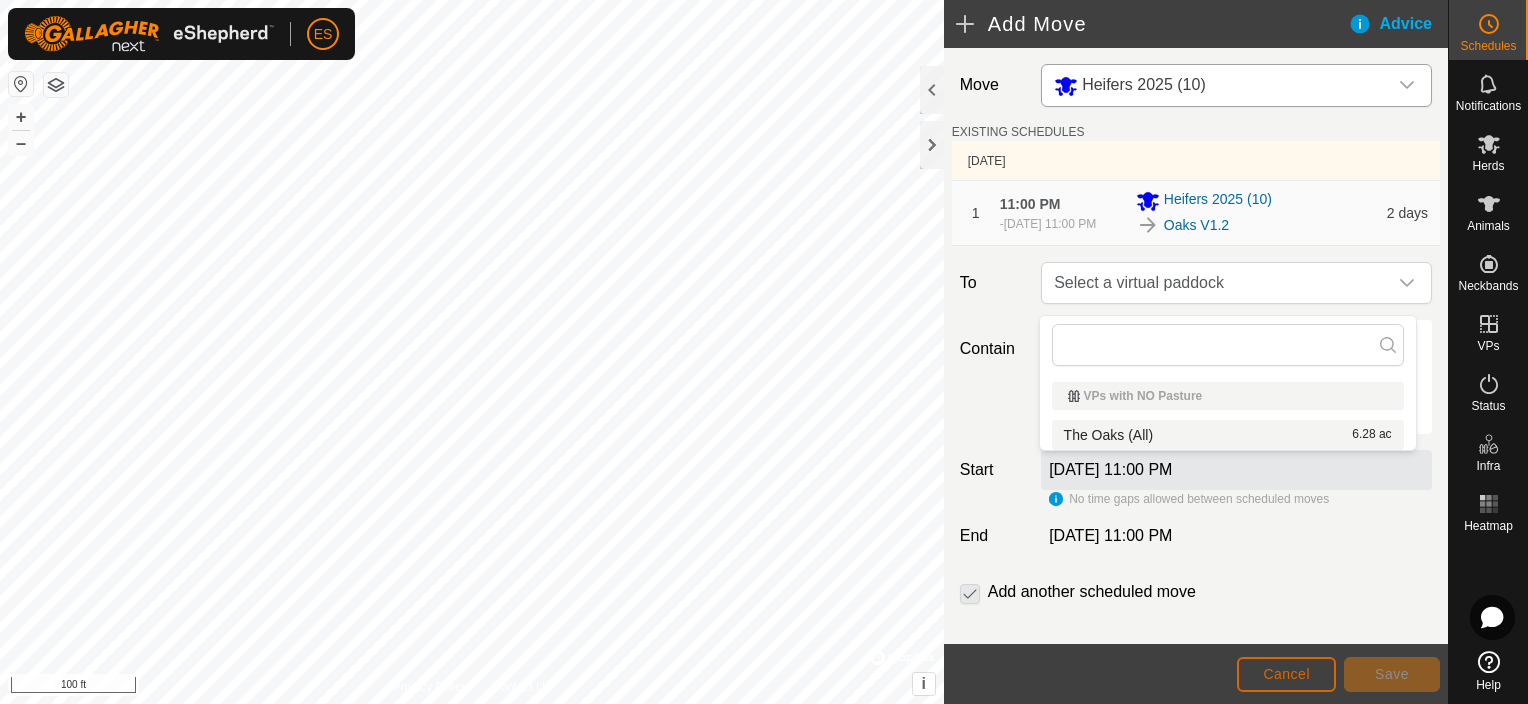 click on "Cancel" 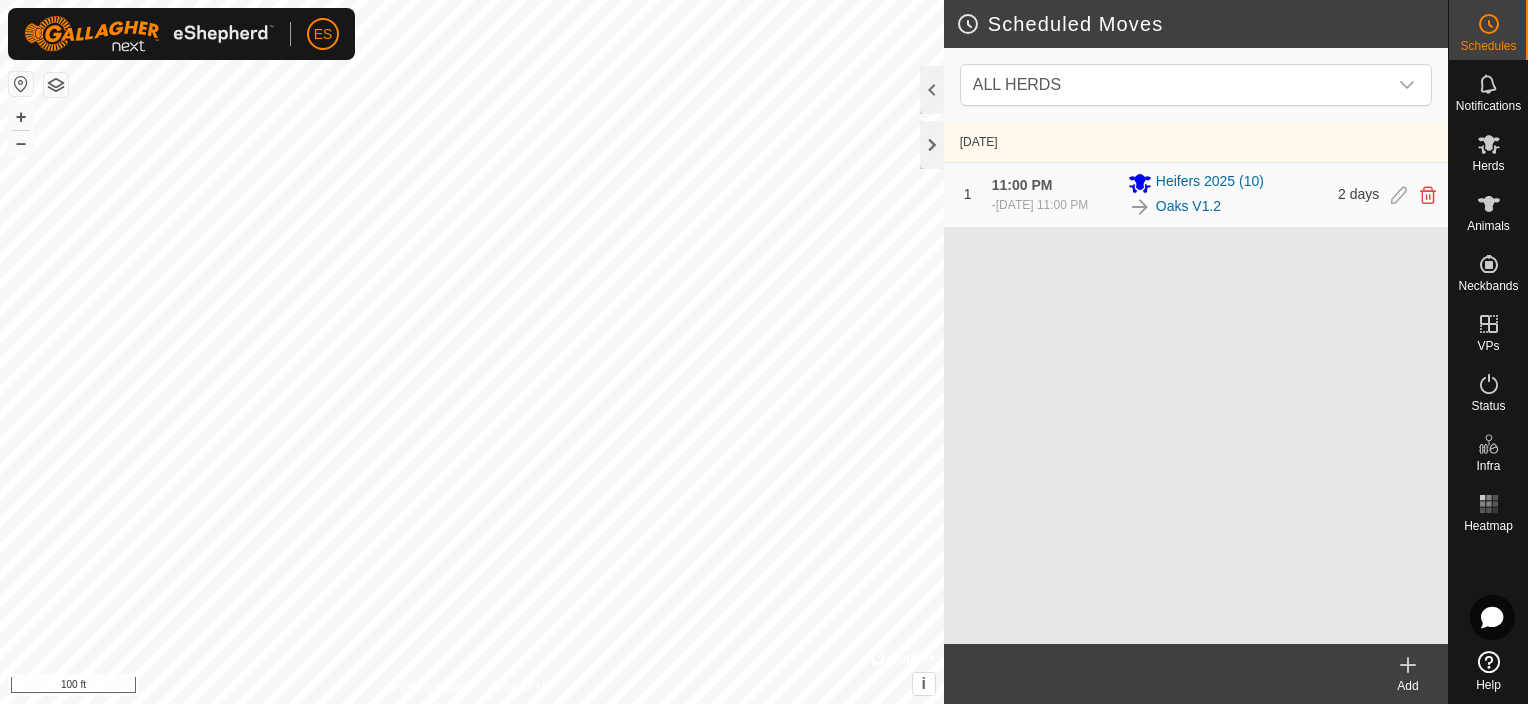 click on "[DATE] 11:00 PM" at bounding box center [1042, 205] 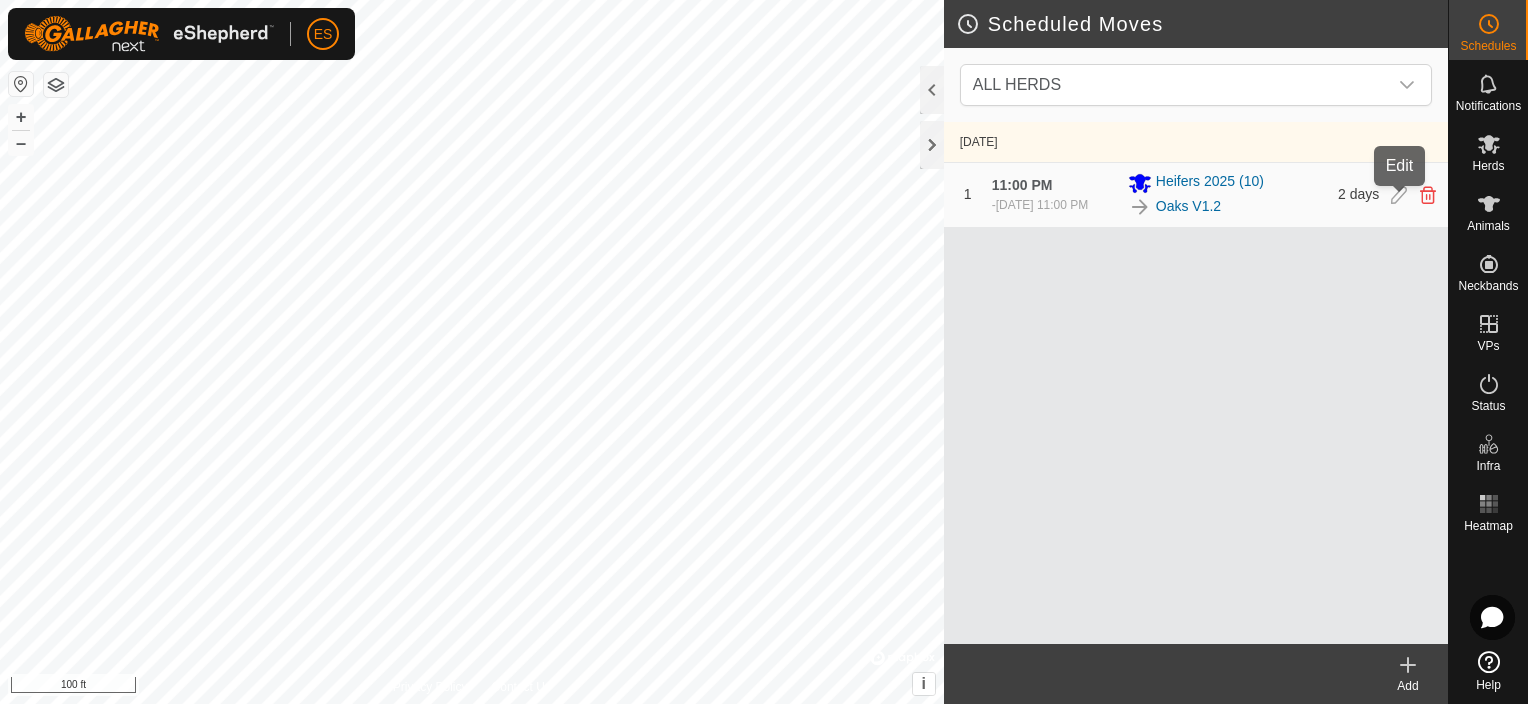 click at bounding box center [1399, 195] 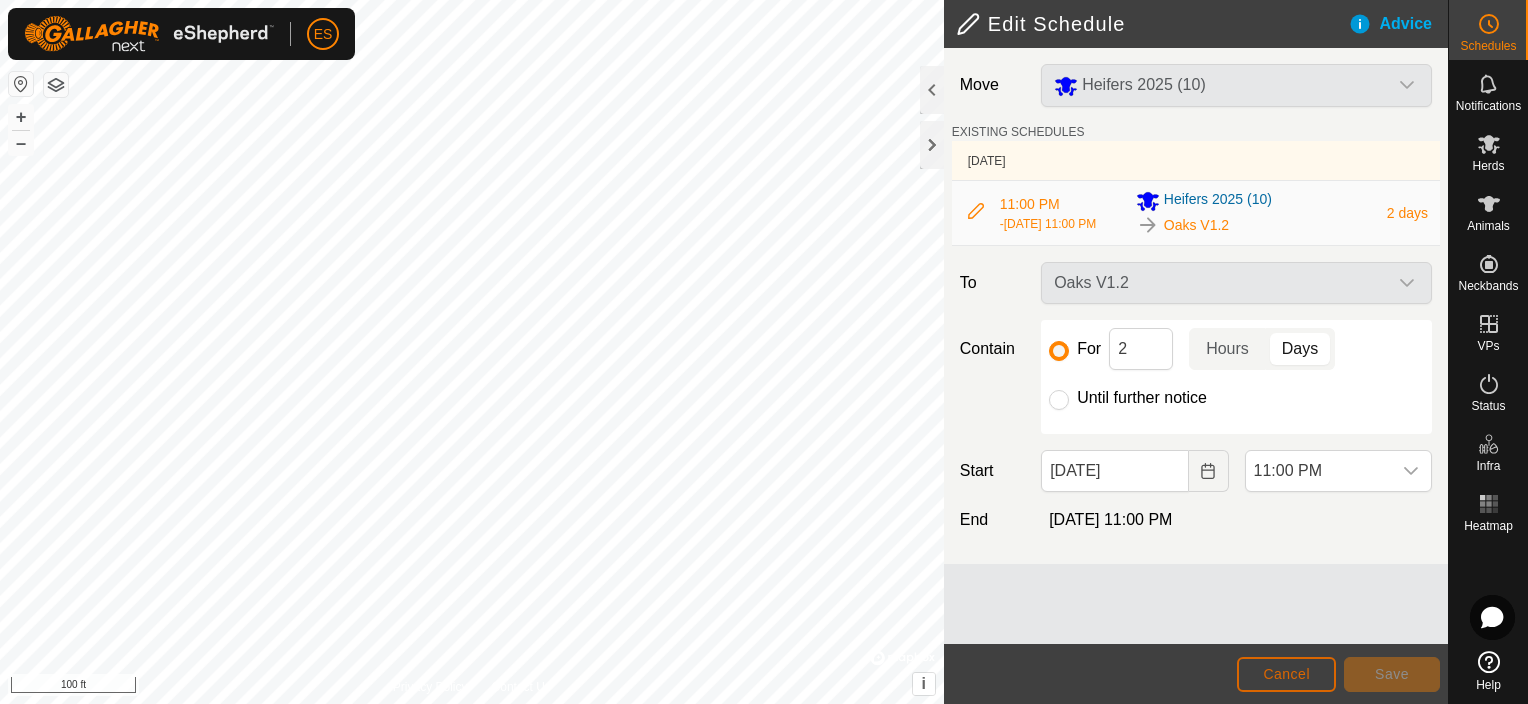 click on "Cancel" 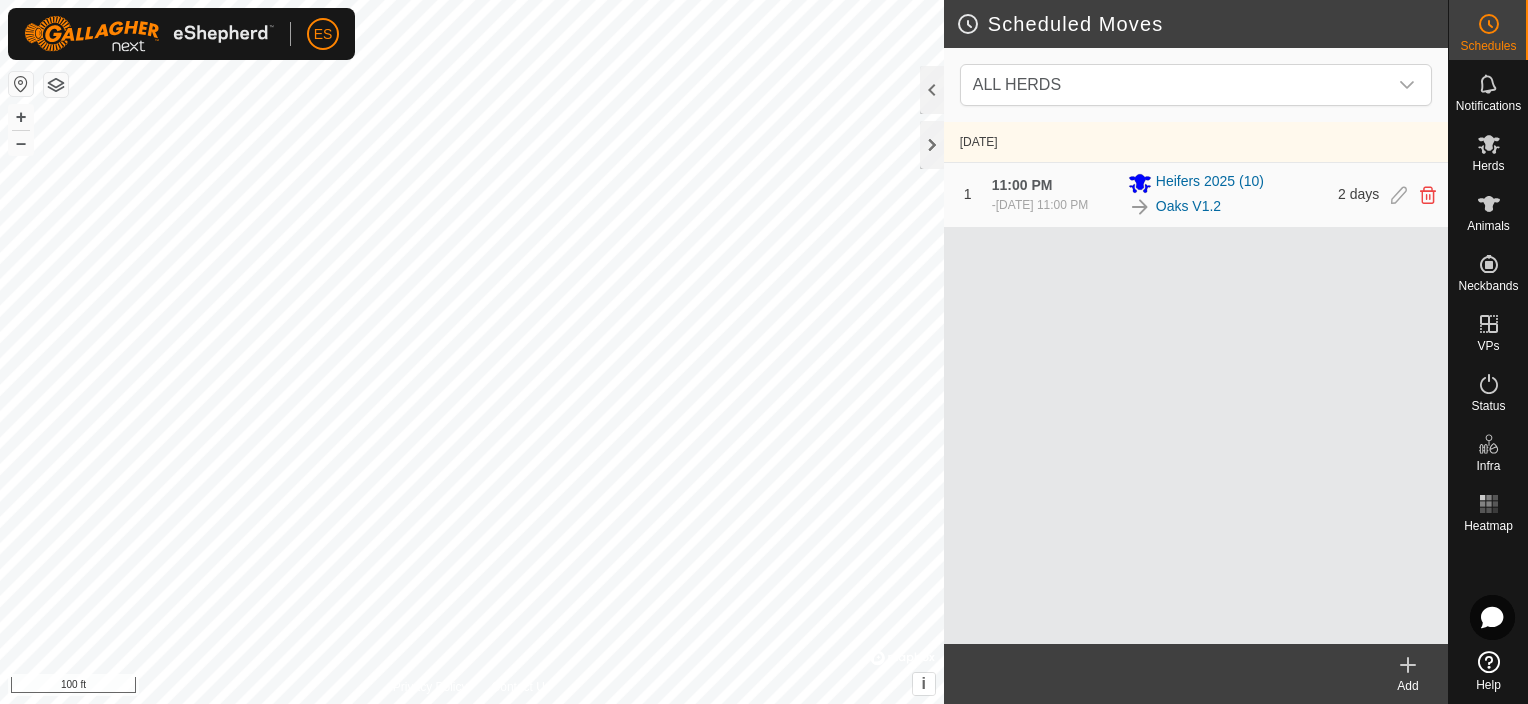 click 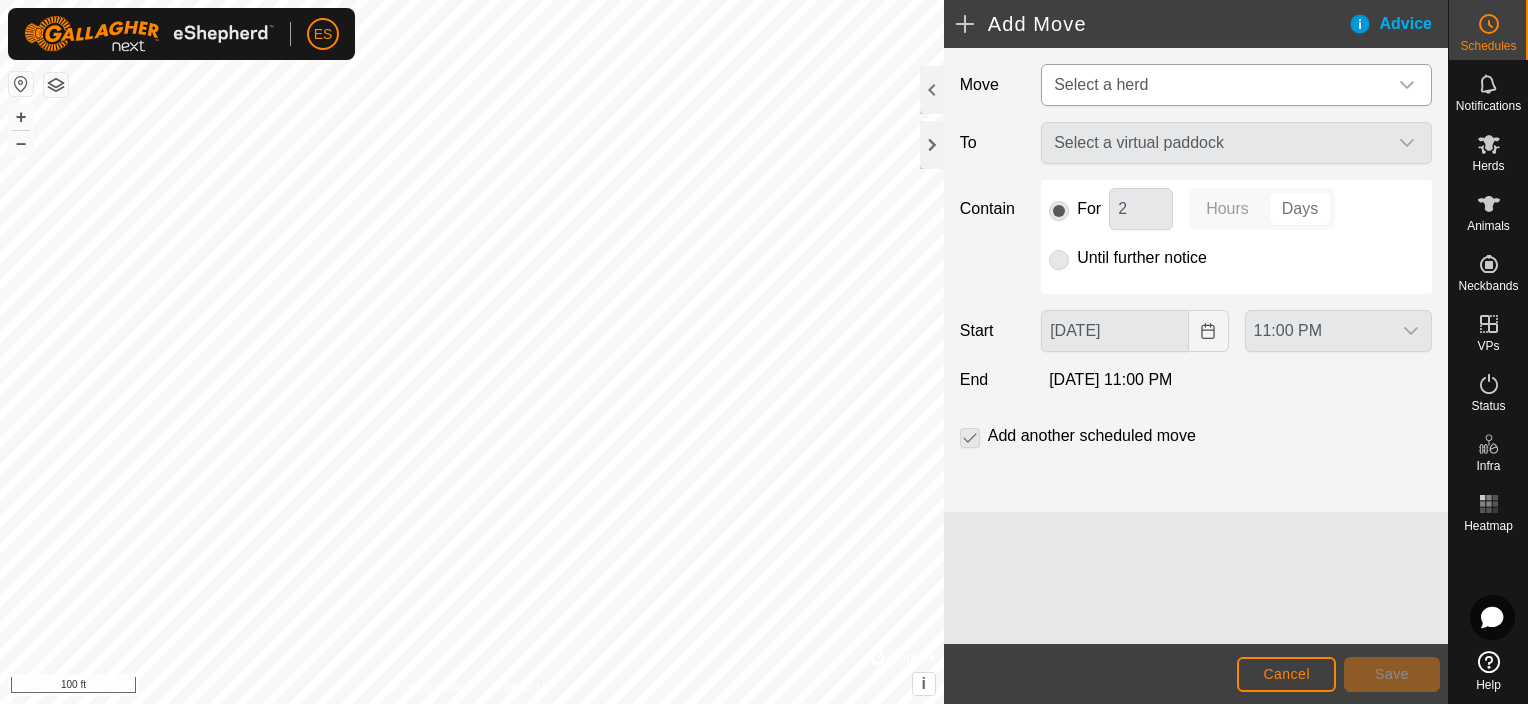 click on "Select a herd" at bounding box center [1216, 85] 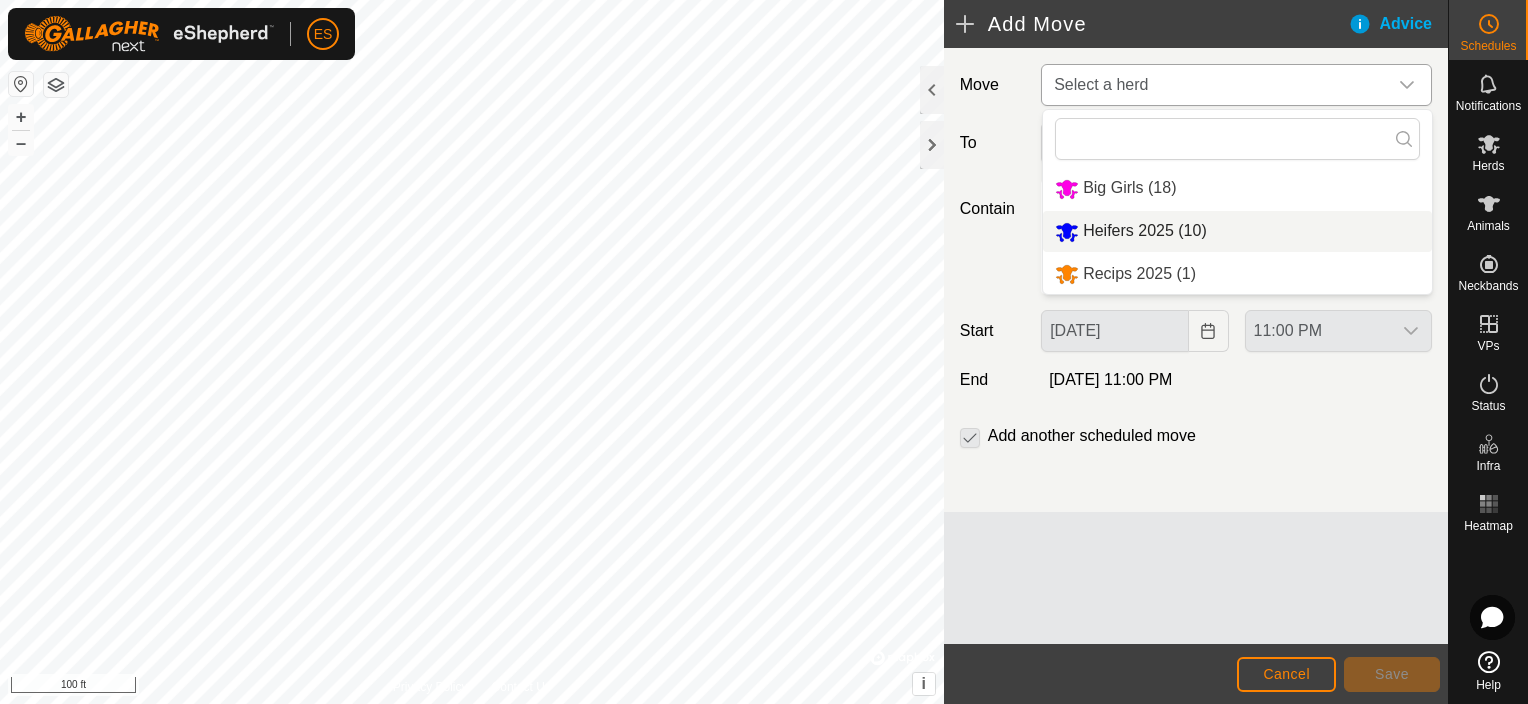 click on "Heifers 2025 (10)" at bounding box center [1237, 231] 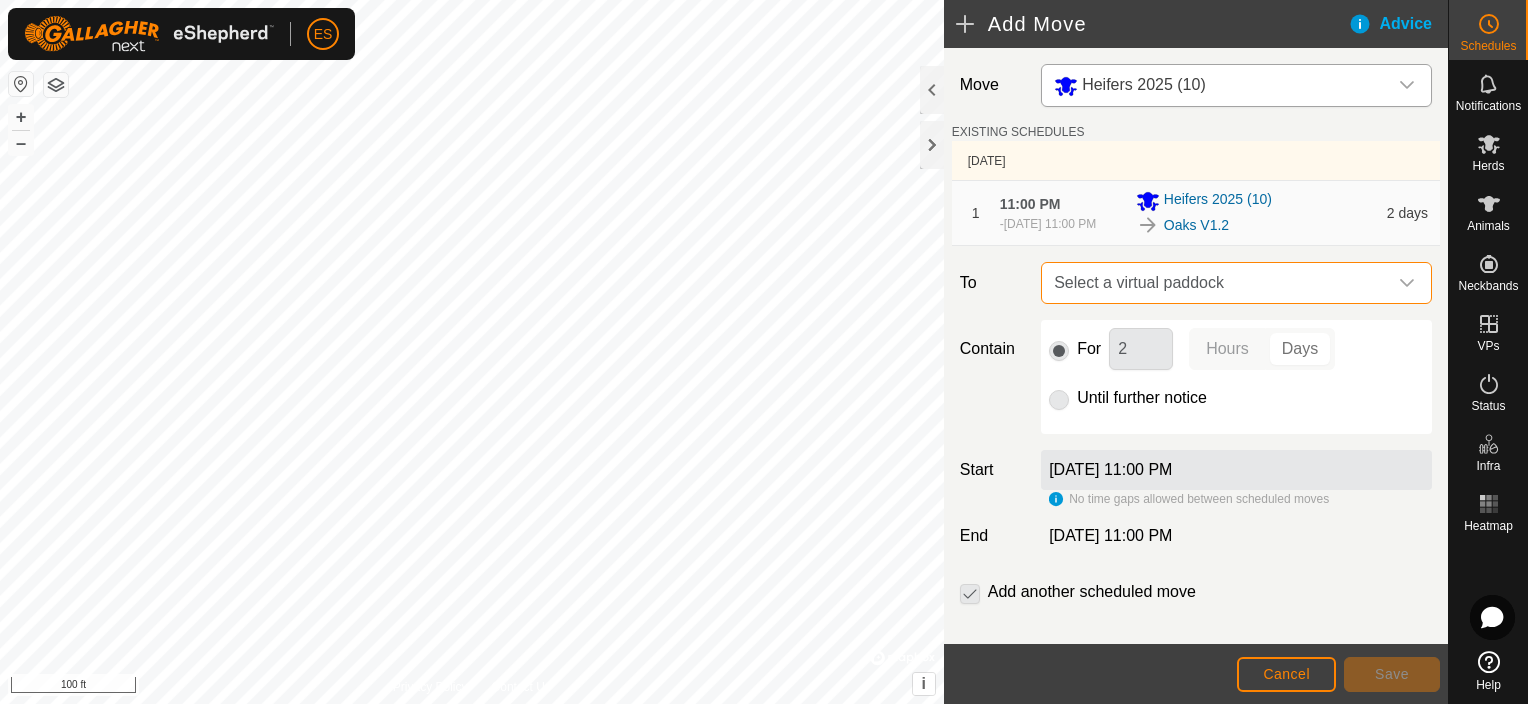 click on "Select a virtual paddock" at bounding box center [1216, 283] 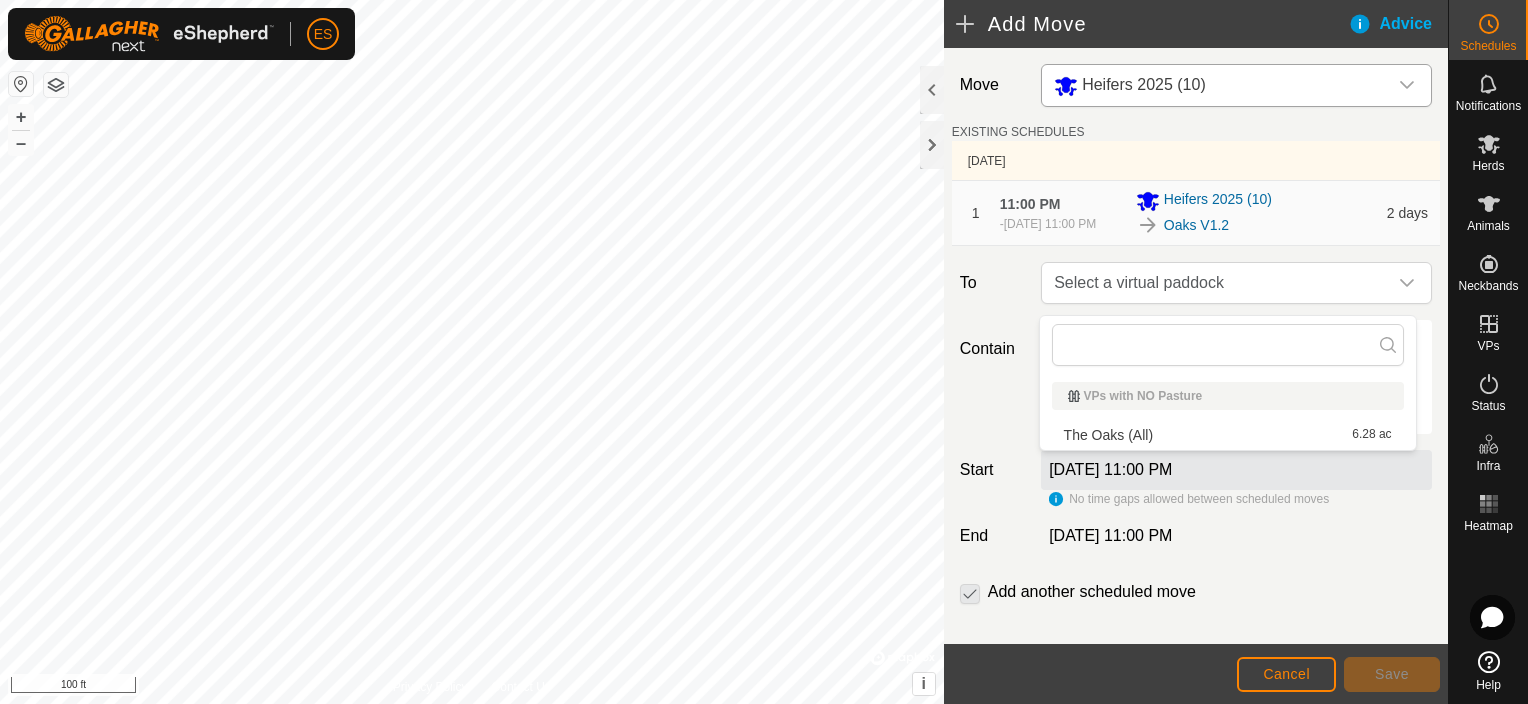 click on "The Oaks (All)  6.28 ac" at bounding box center (1228, 435) 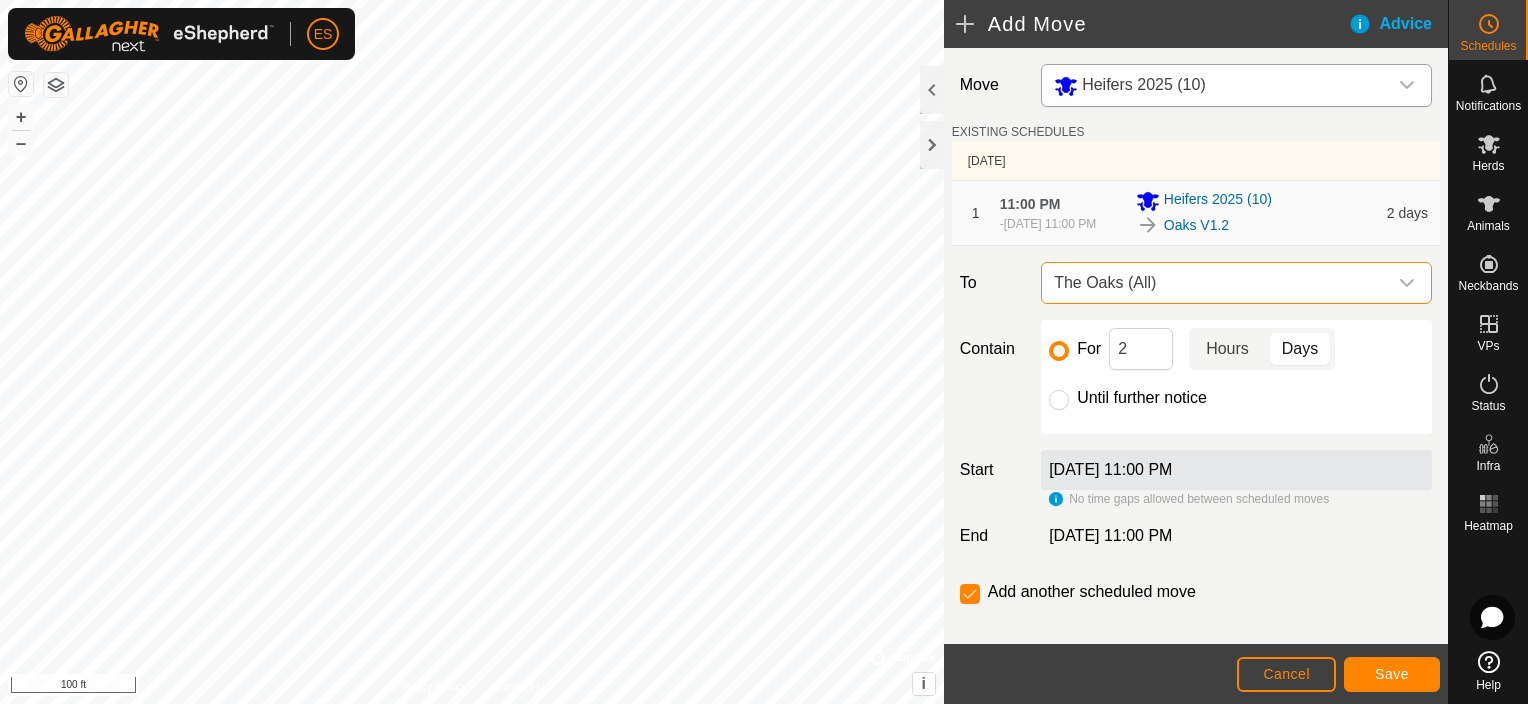 click on "Hours" 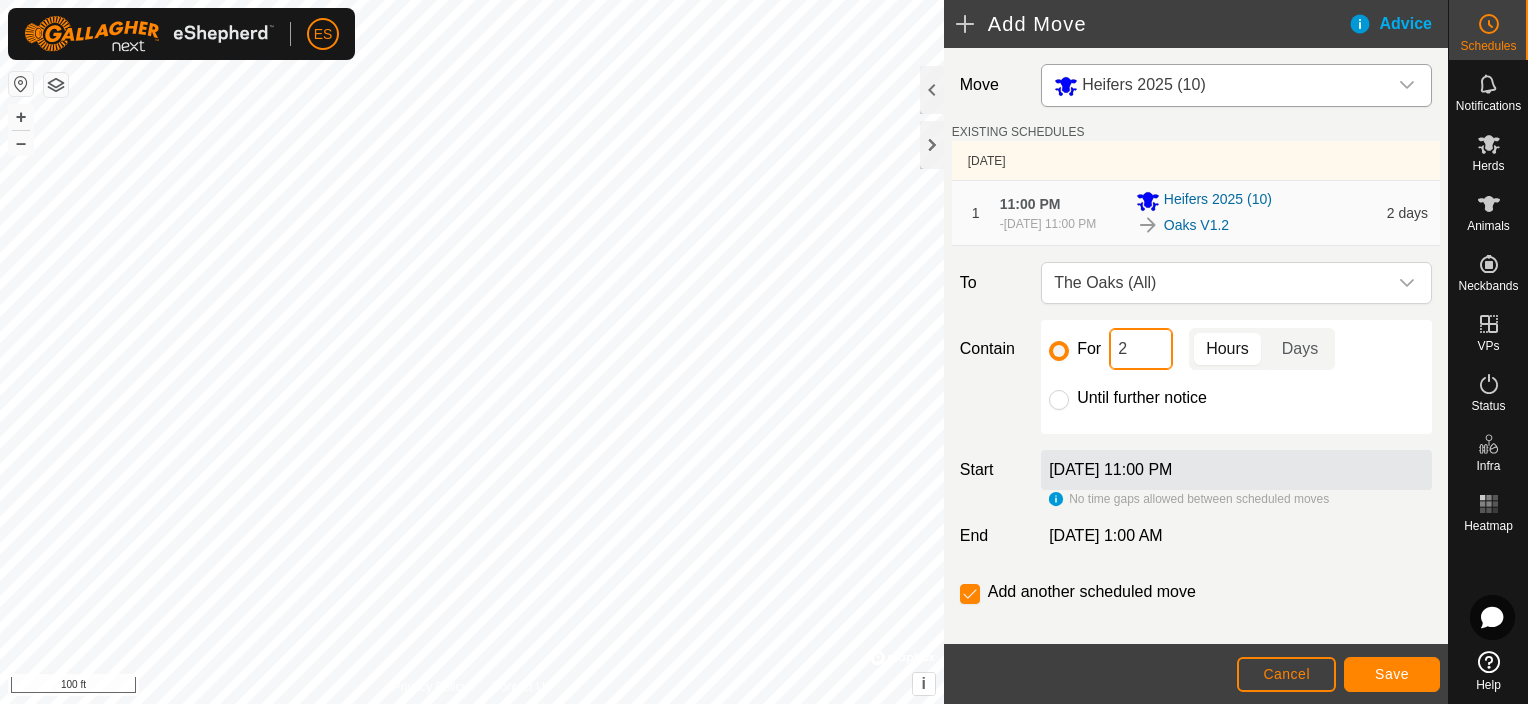 click on "2" 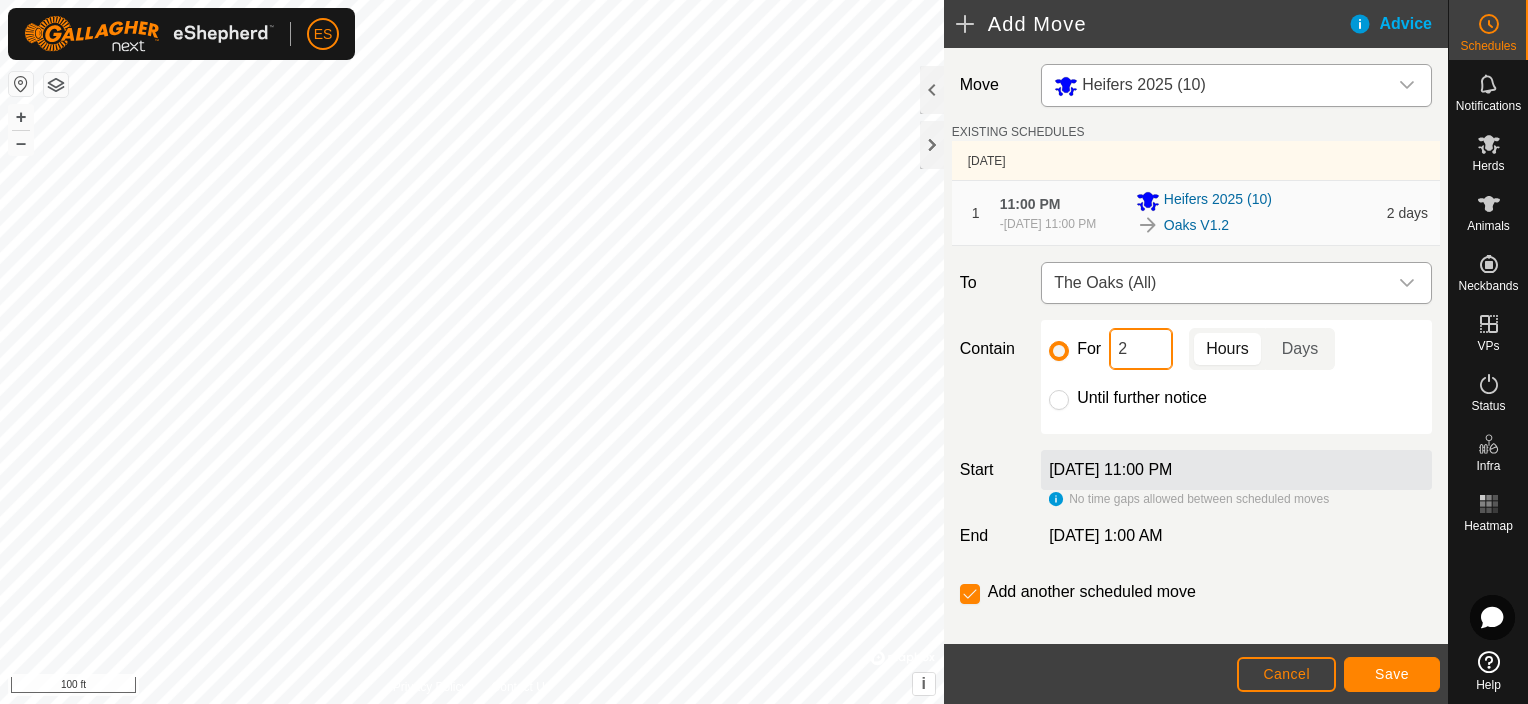 type on "12" 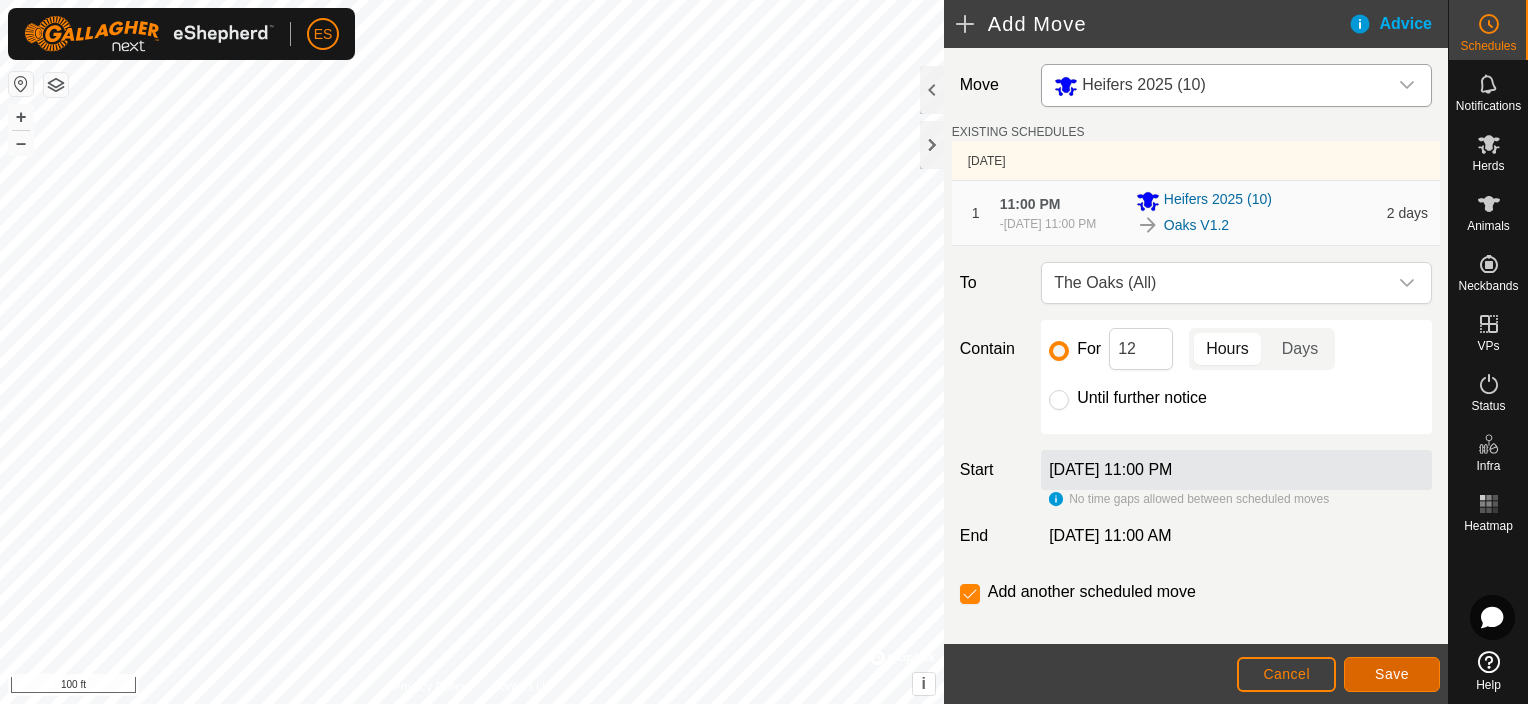 click on "Save" 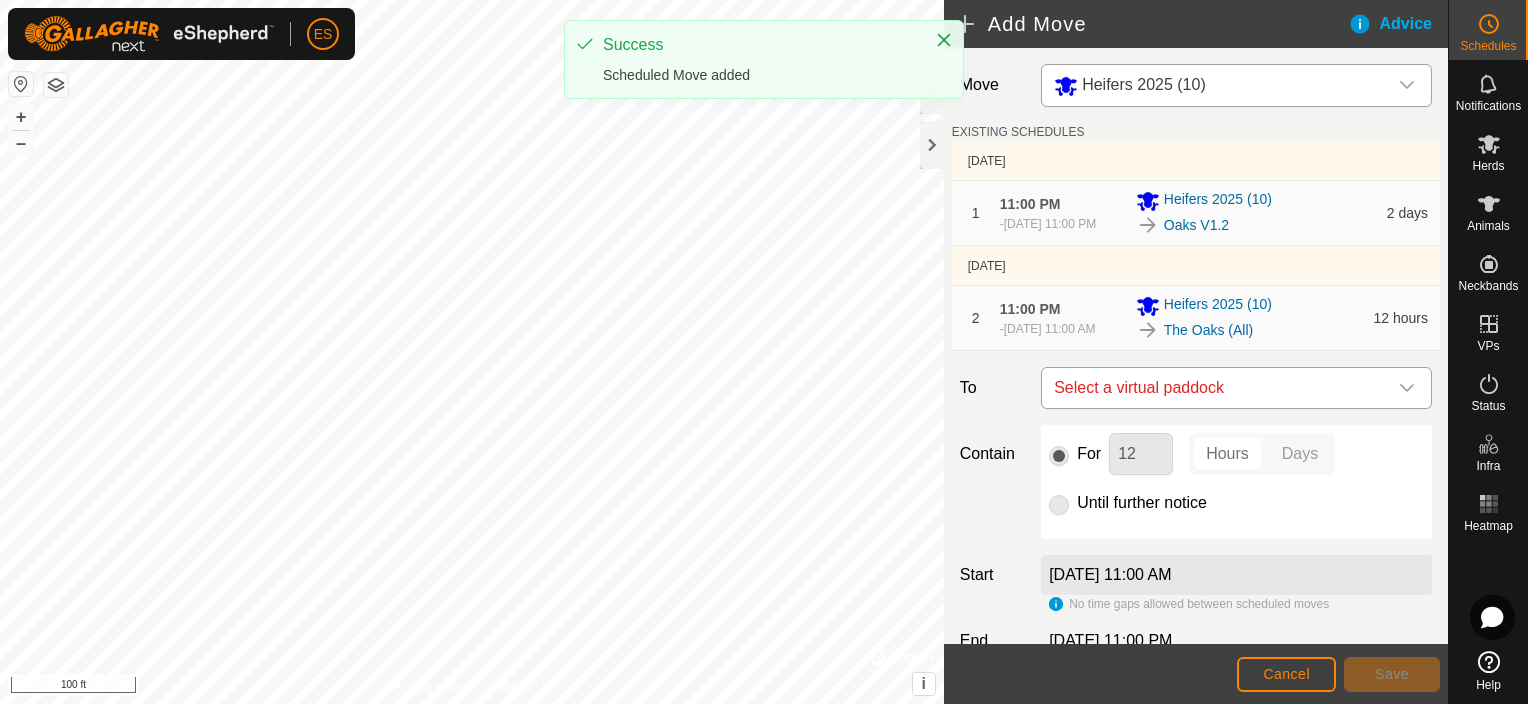 click 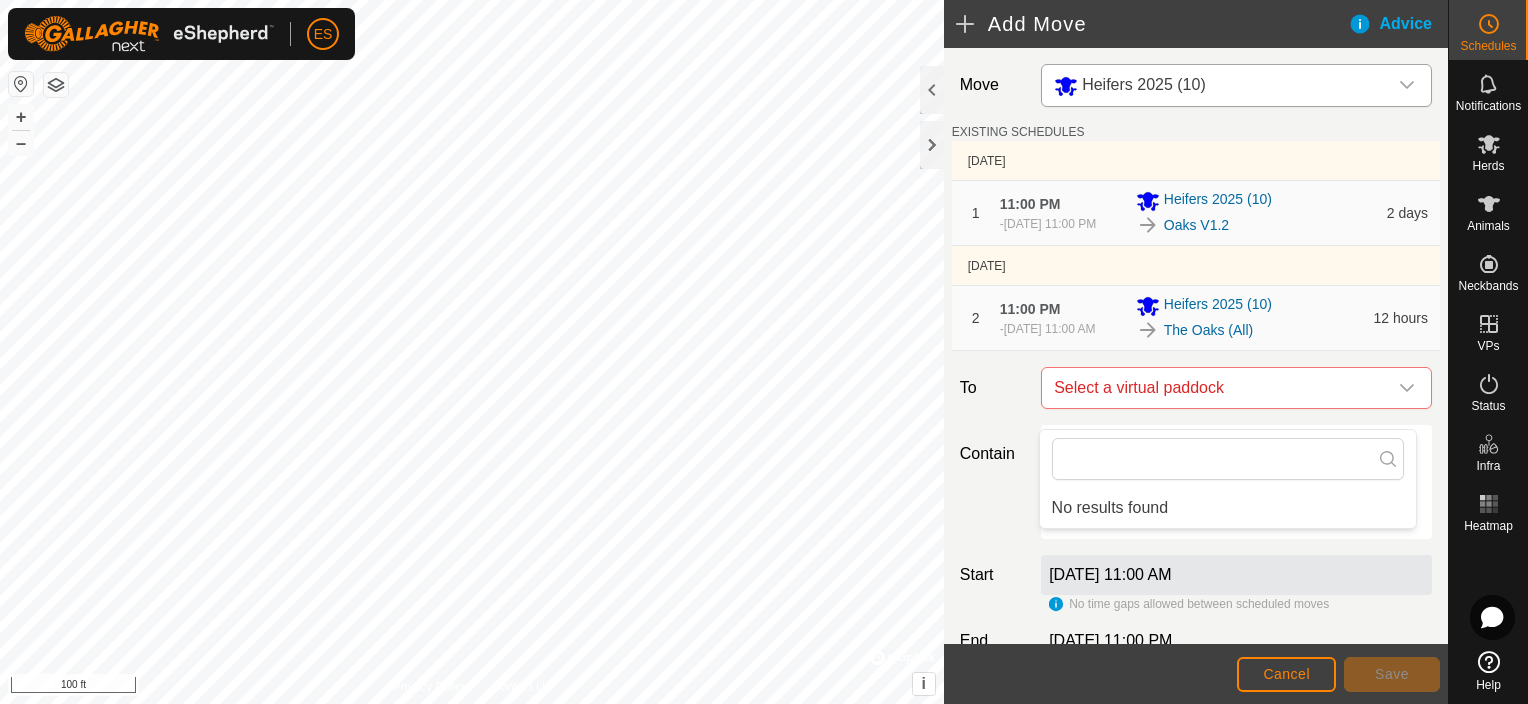 click on "Jul 17, 2025, 11:00 AM  No time gaps allowed between scheduled moves" 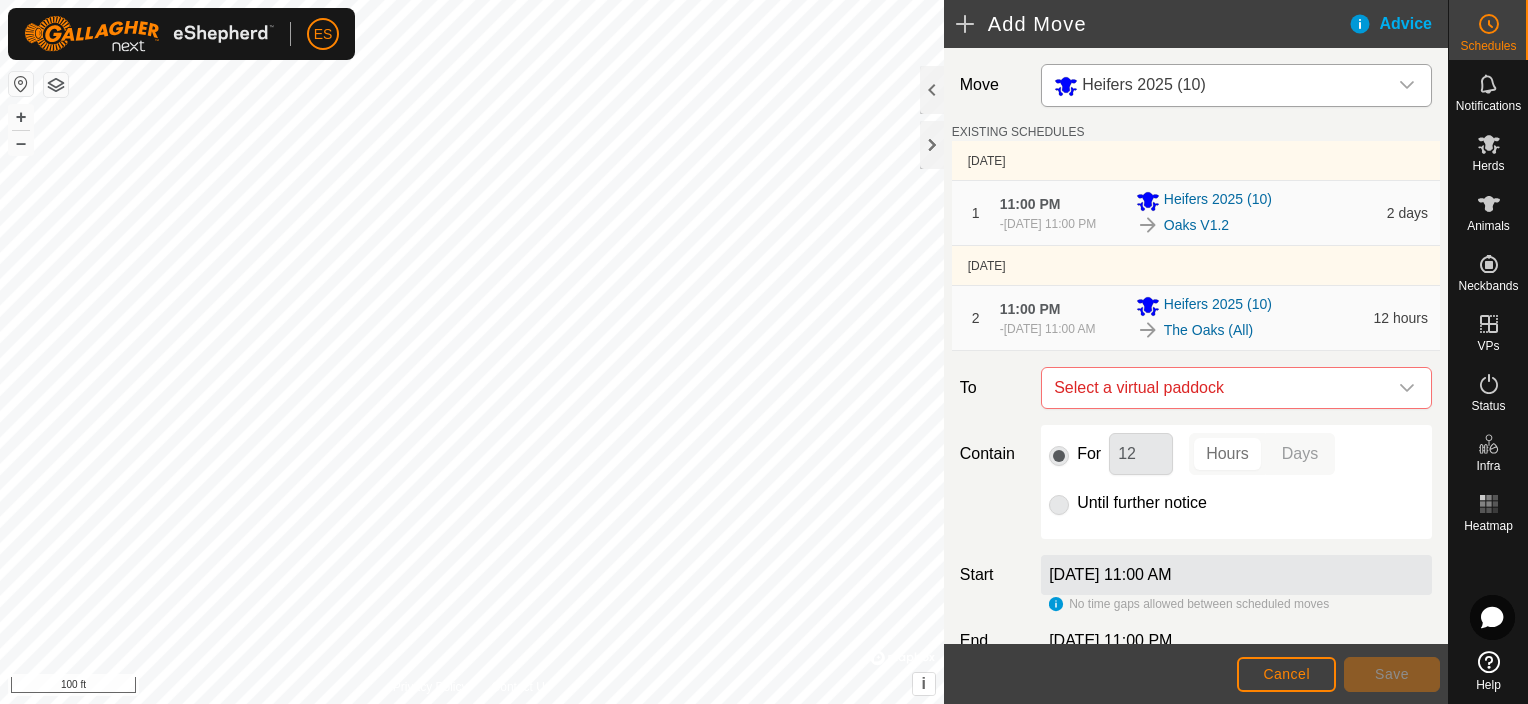 click on "Hours Days" 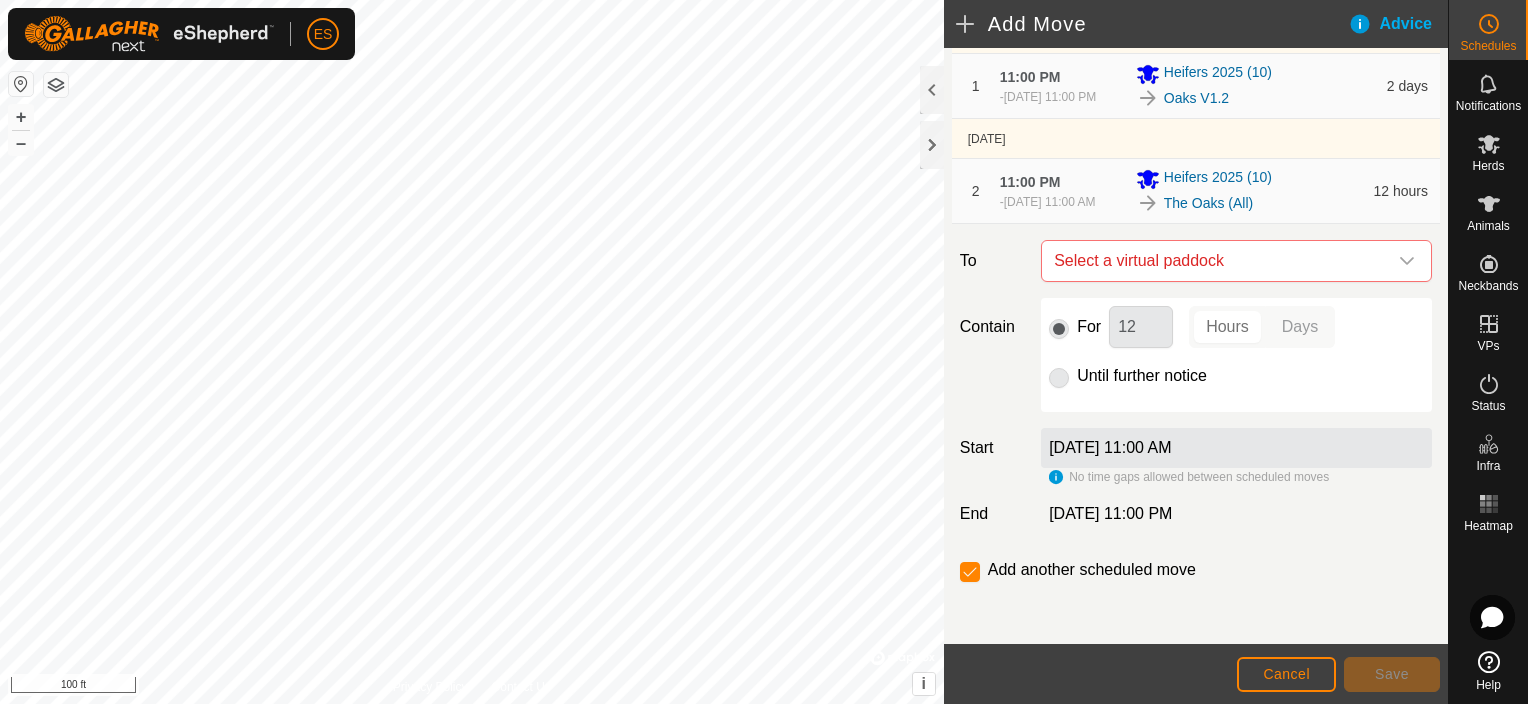 scroll, scrollTop: 121, scrollLeft: 0, axis: vertical 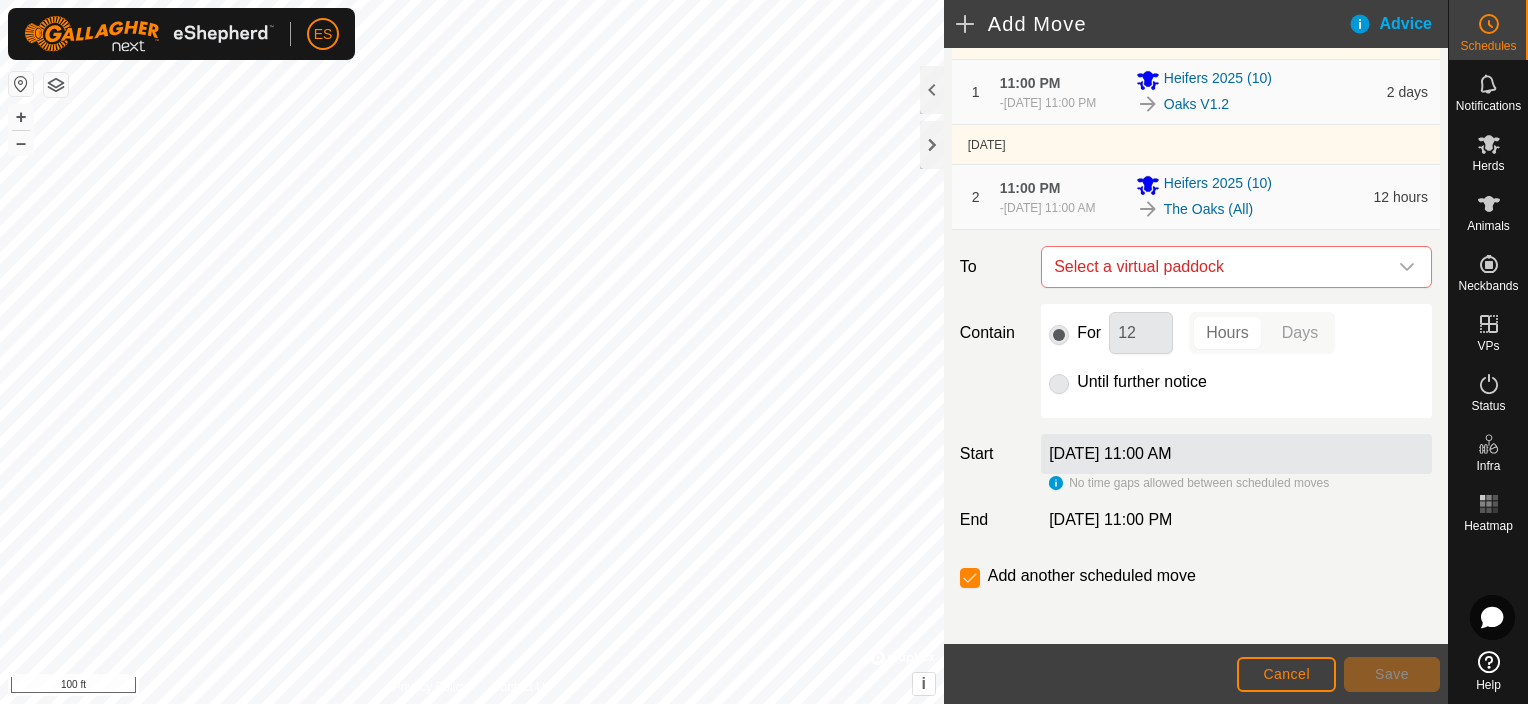 click 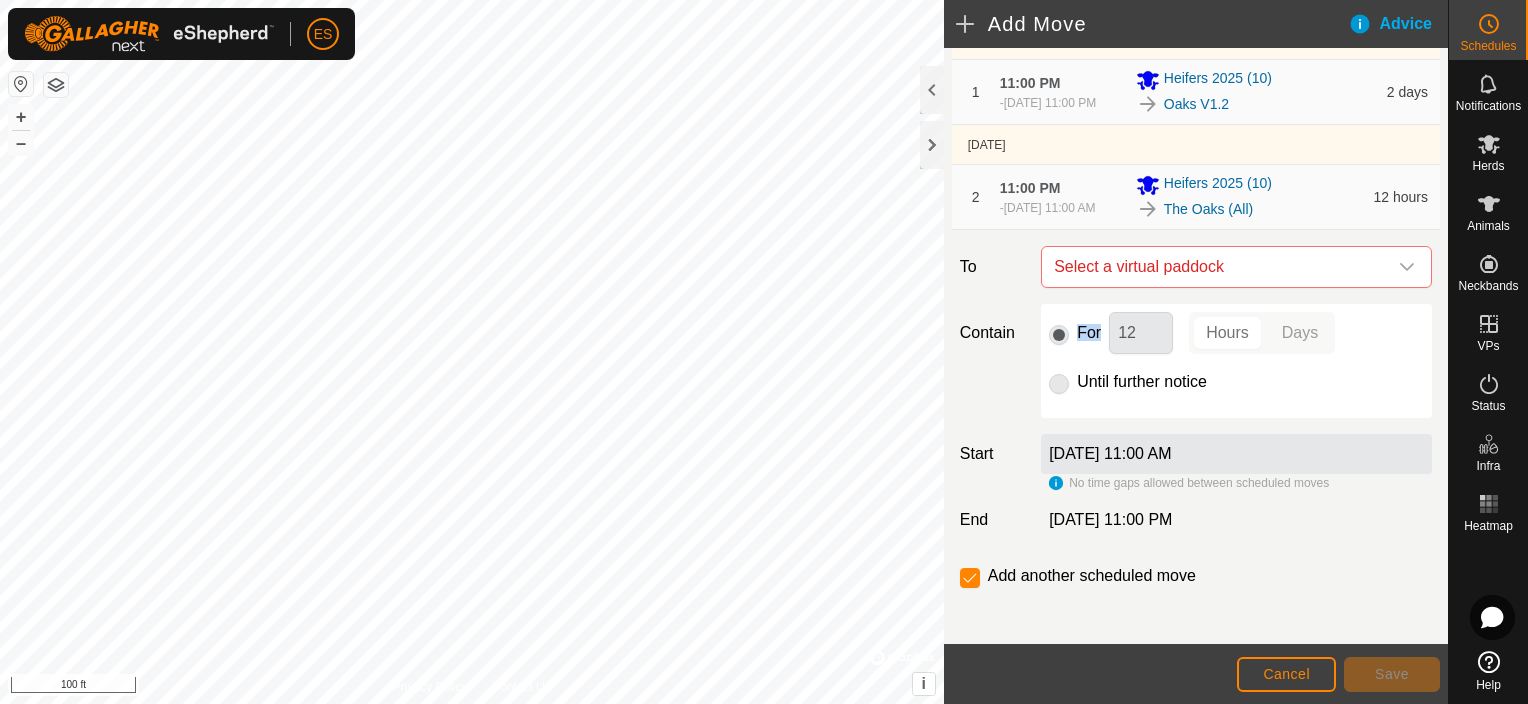 click 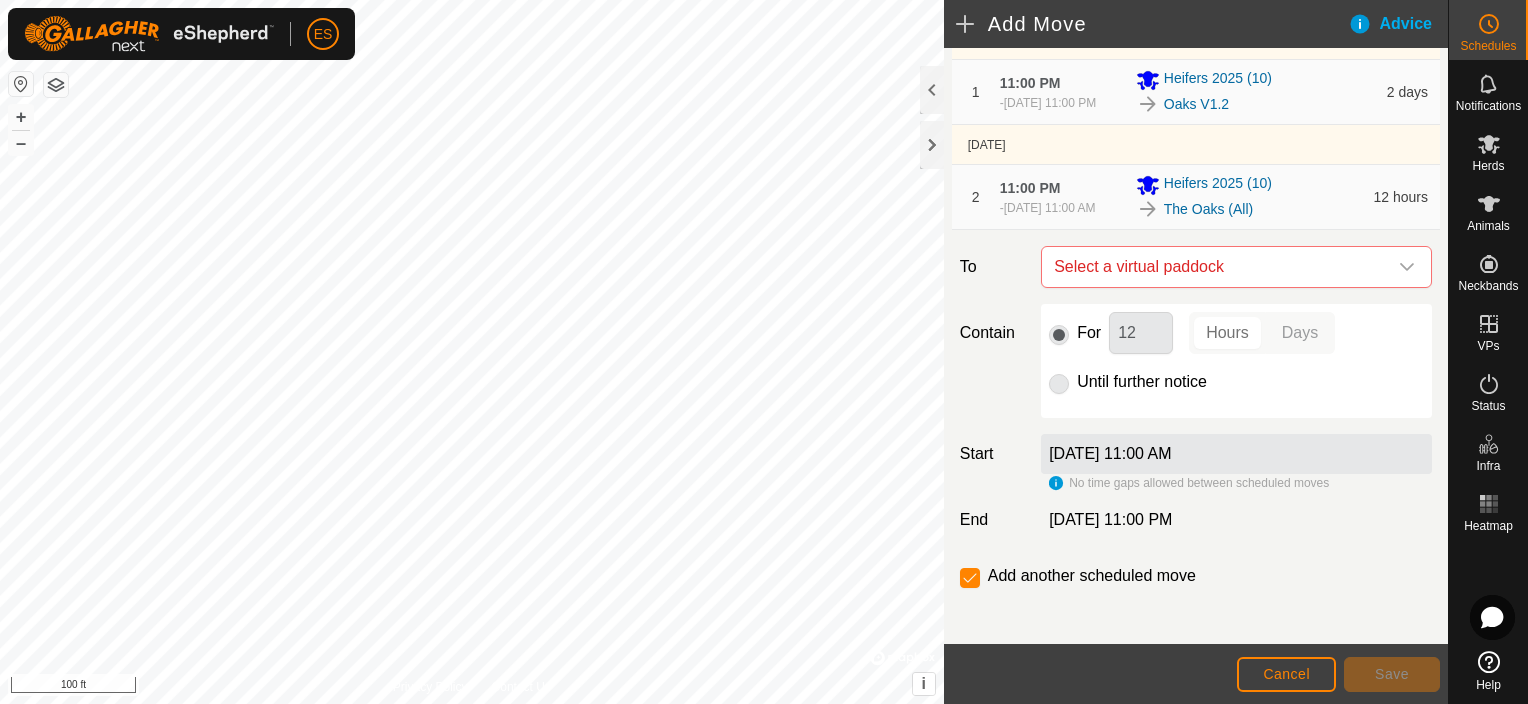 click 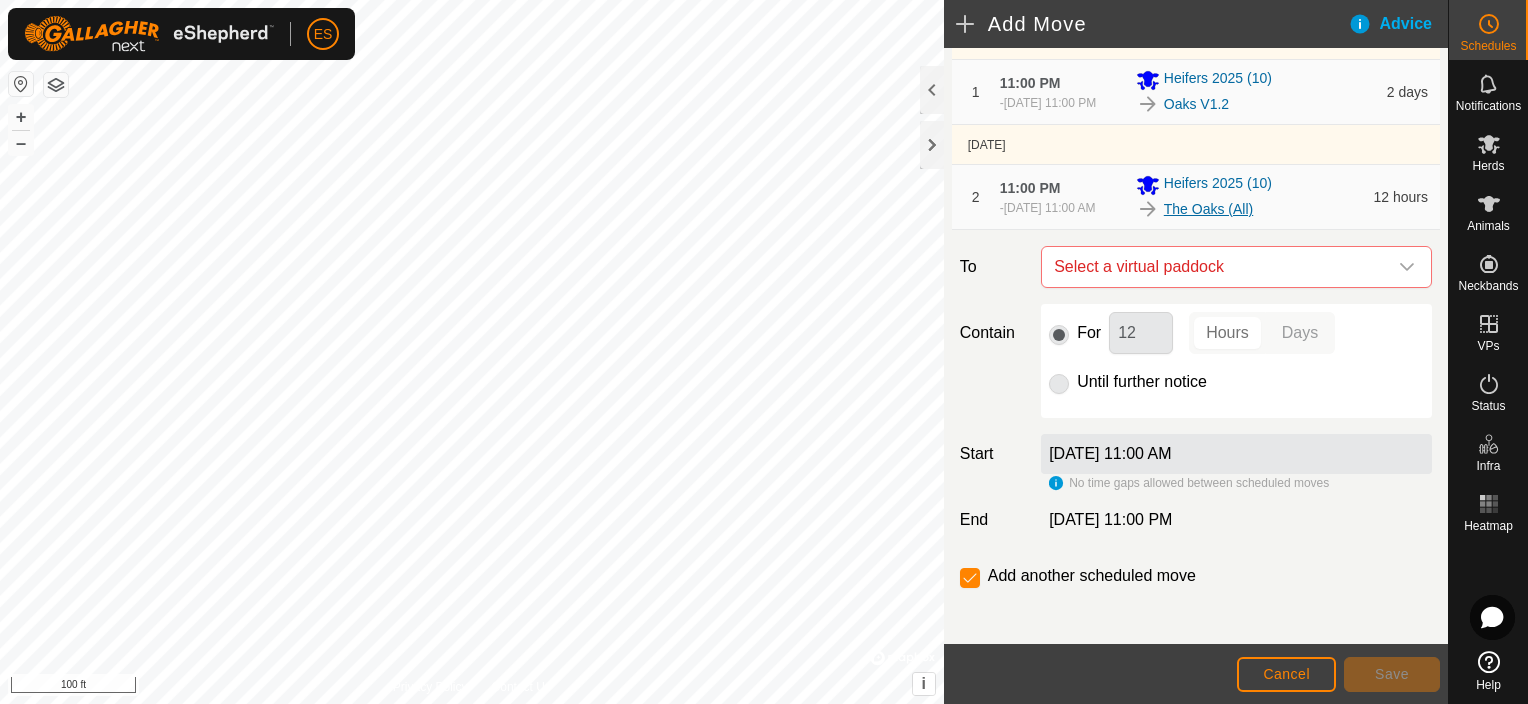 click on "The Oaks (All)" at bounding box center [1208, 209] 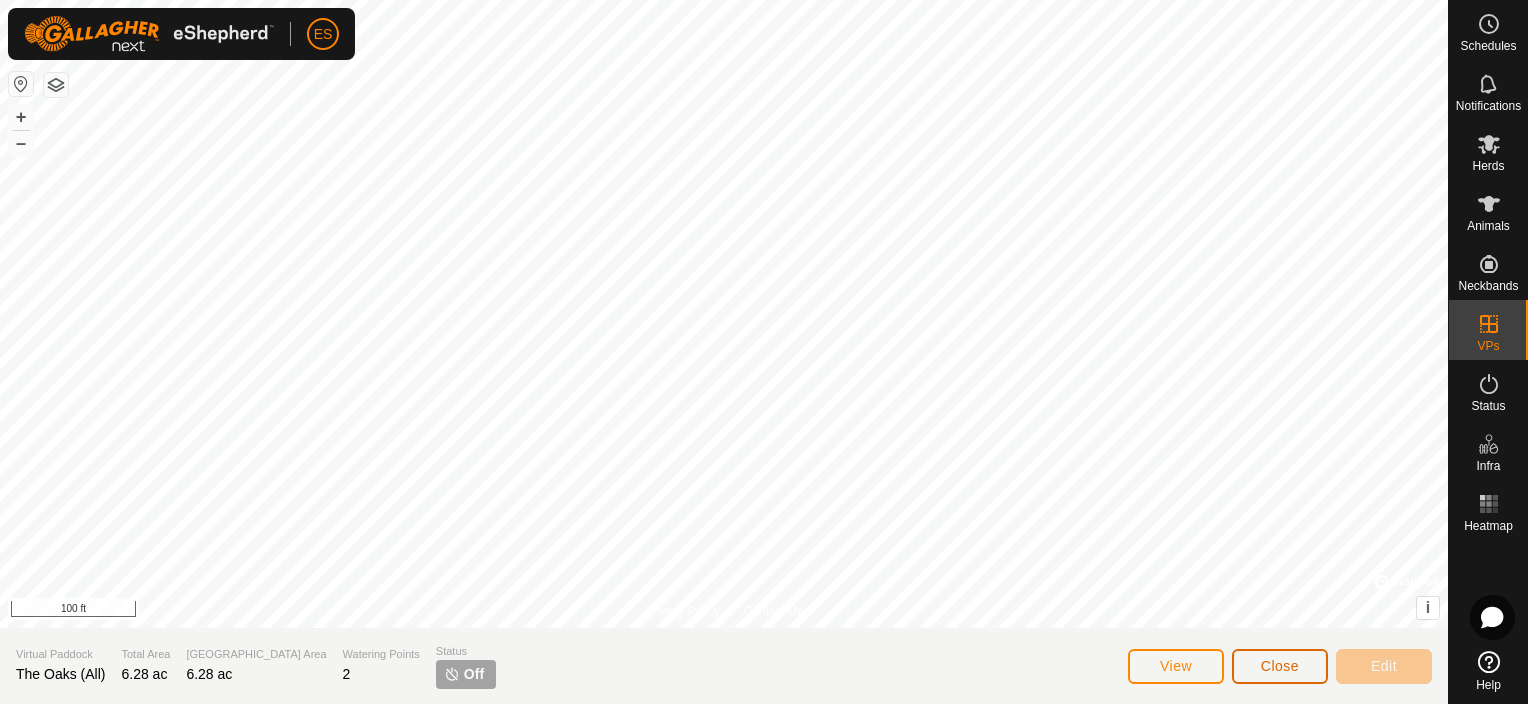 click on "Close" 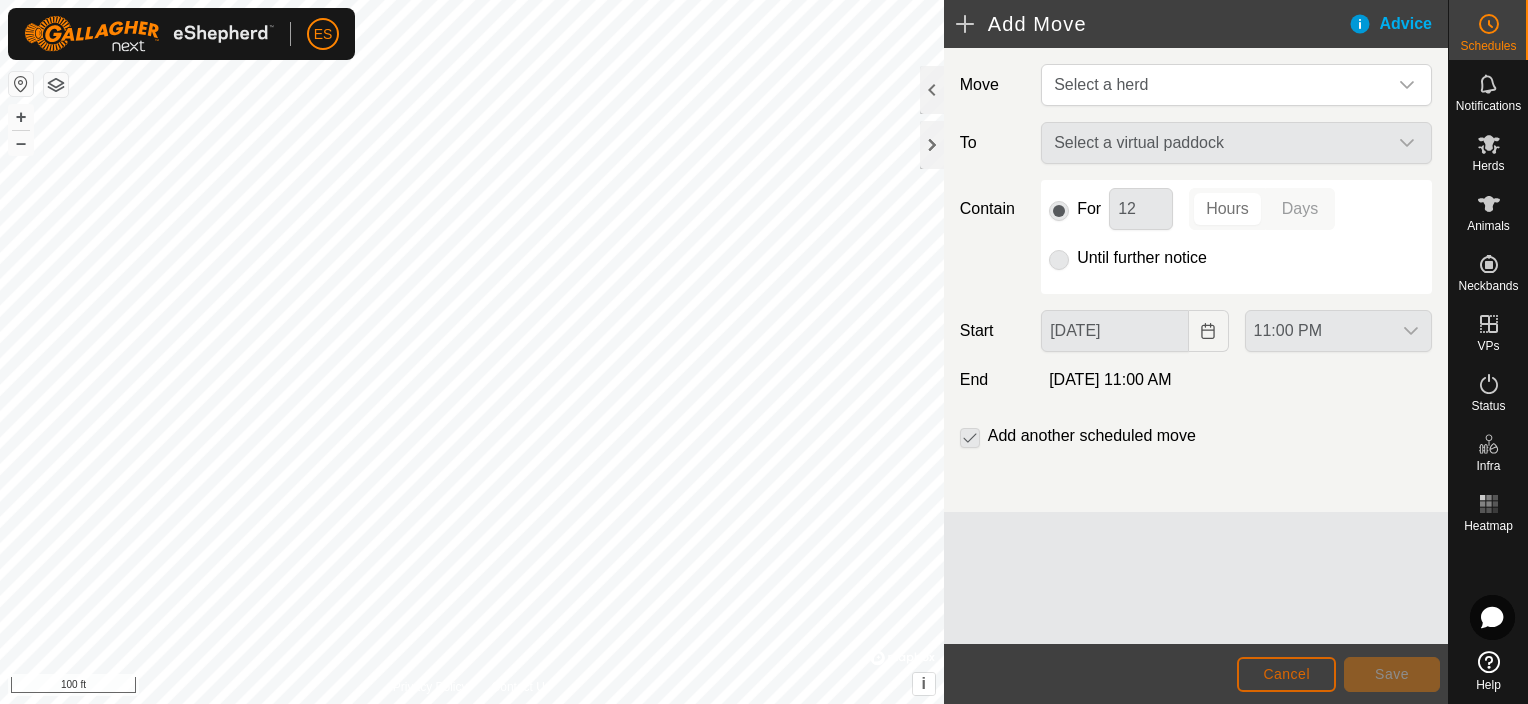 click on "Cancel" 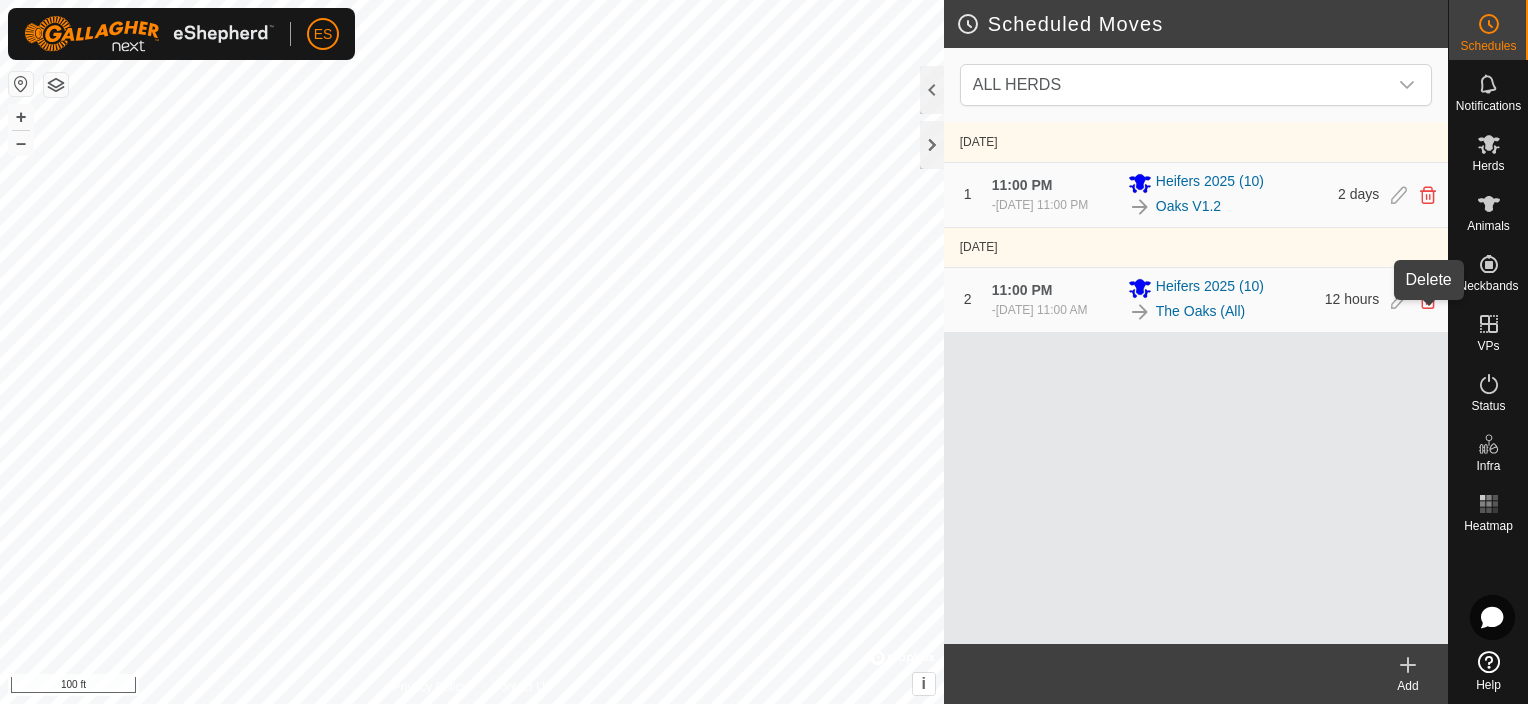 click at bounding box center (1428, 300) 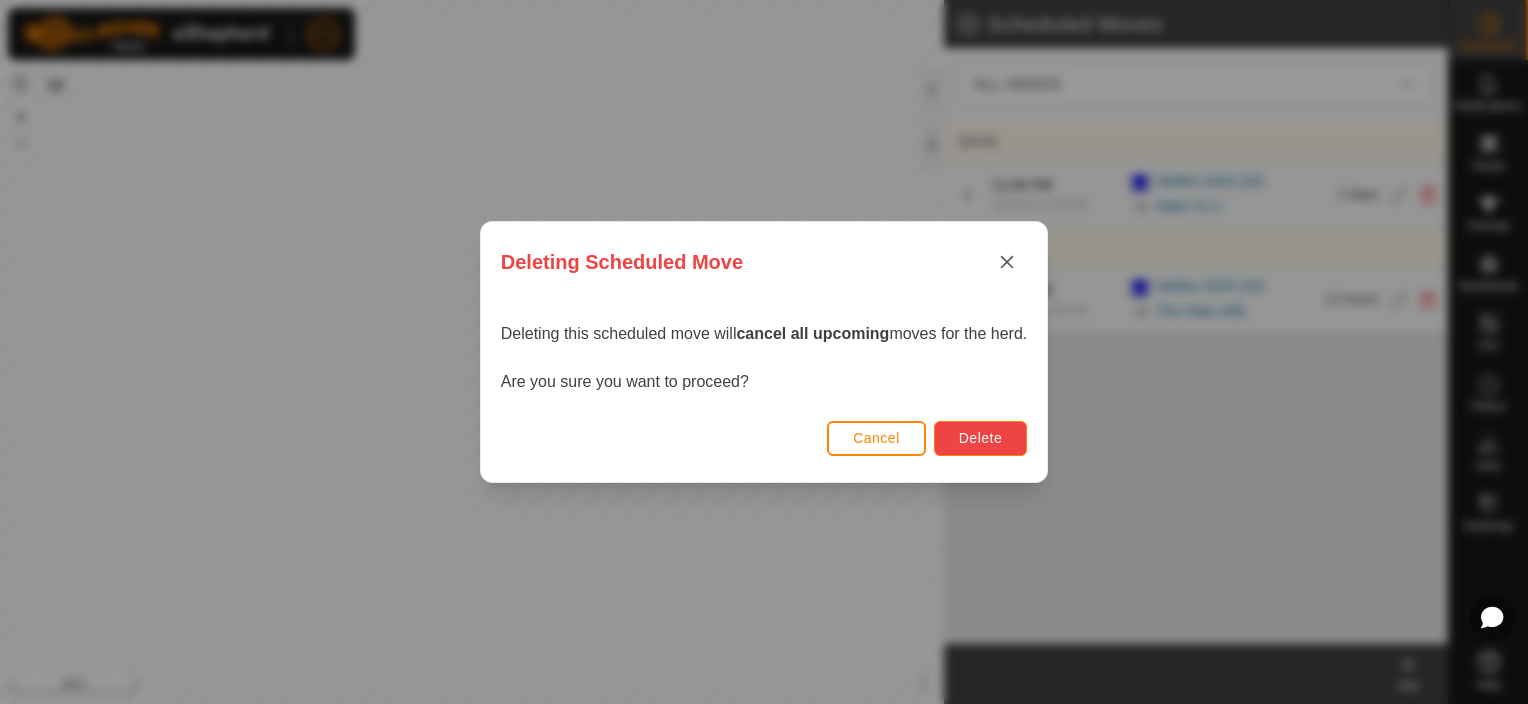 click on "Delete" at bounding box center (980, 438) 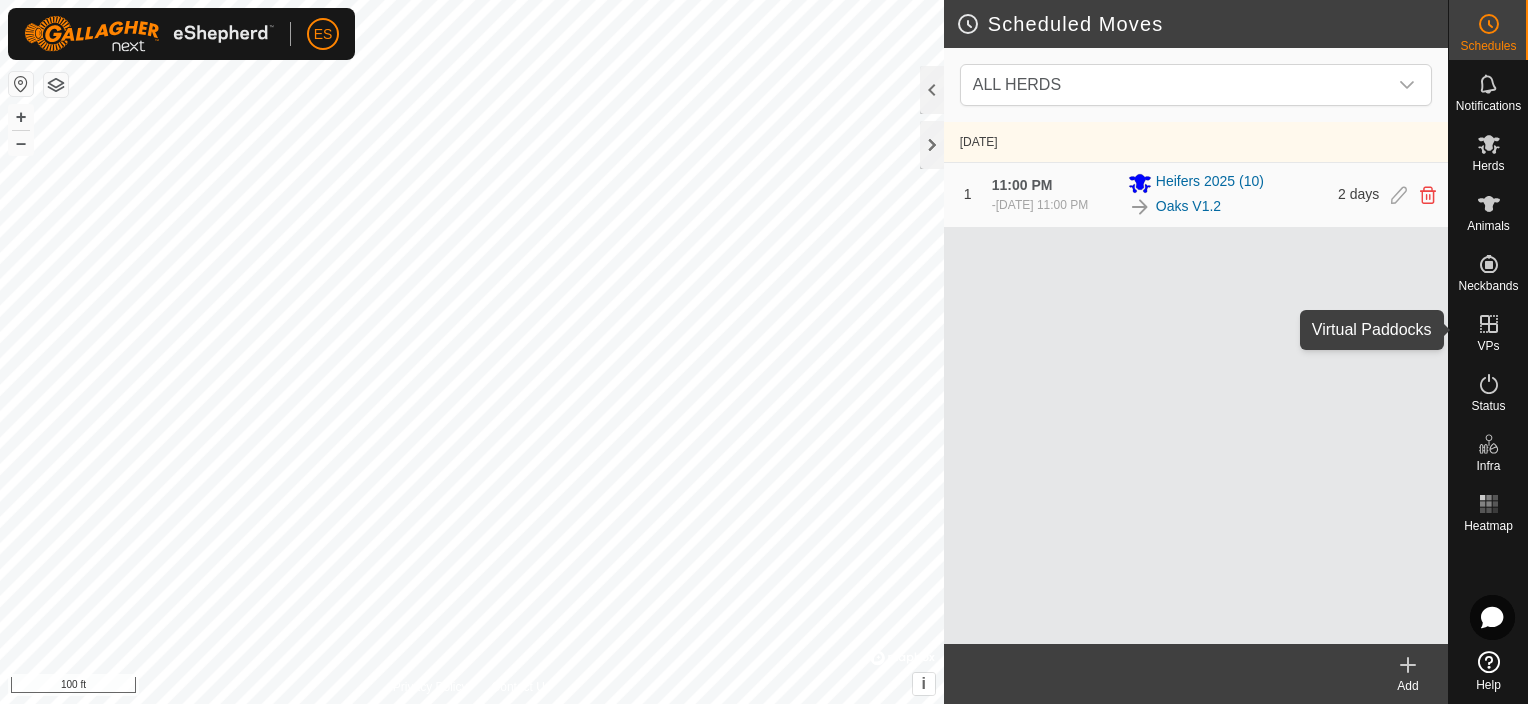 click 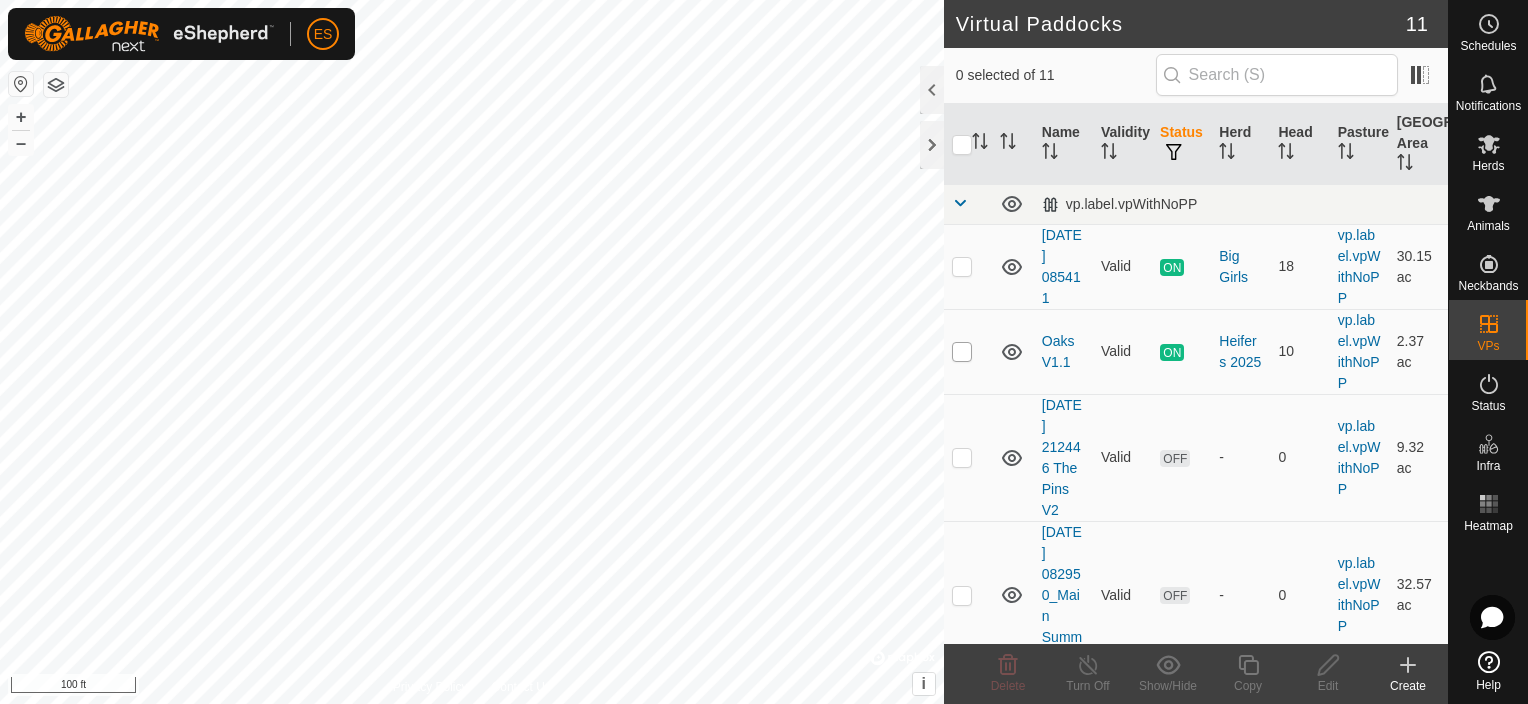 click at bounding box center [962, 352] 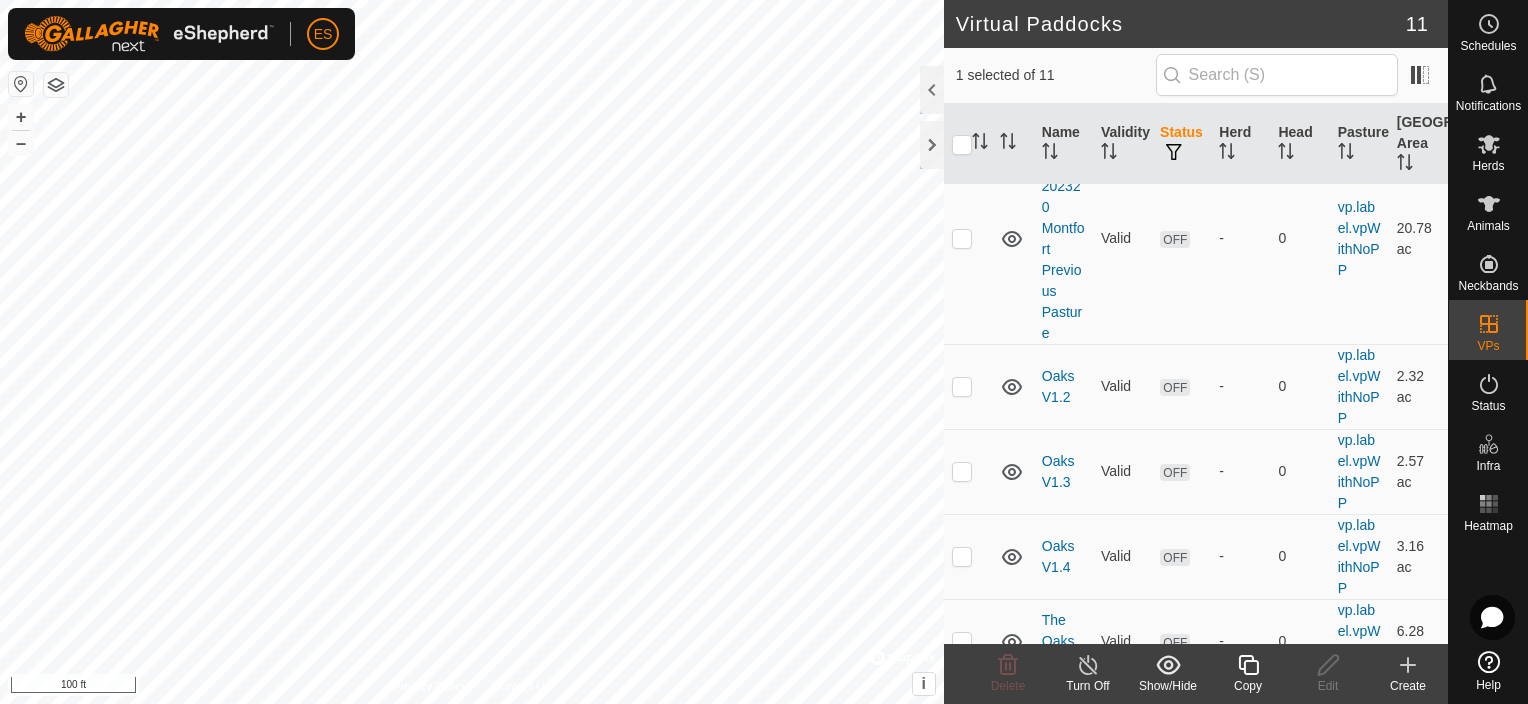 scroll, scrollTop: 750, scrollLeft: 0, axis: vertical 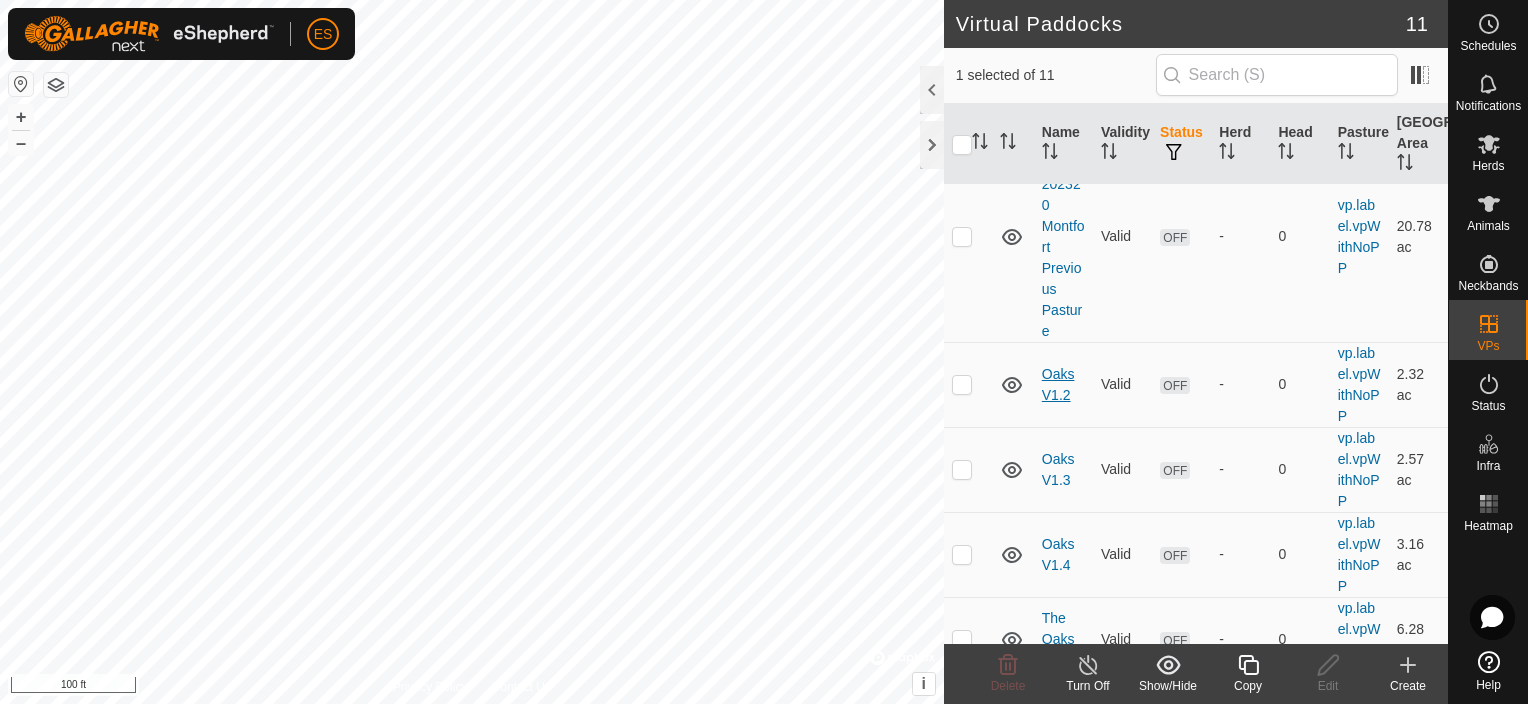 click on "Oaks V1.2" at bounding box center [1058, 384] 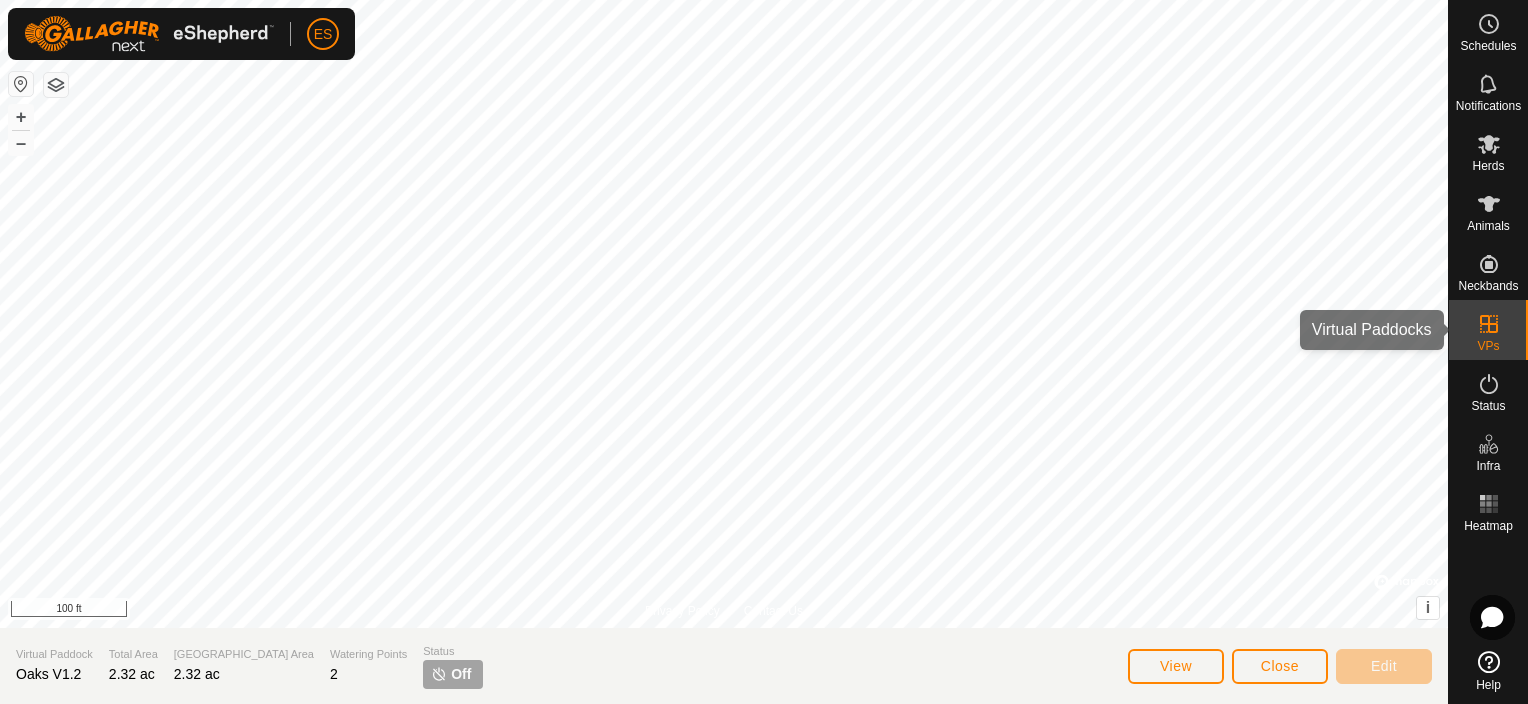 click 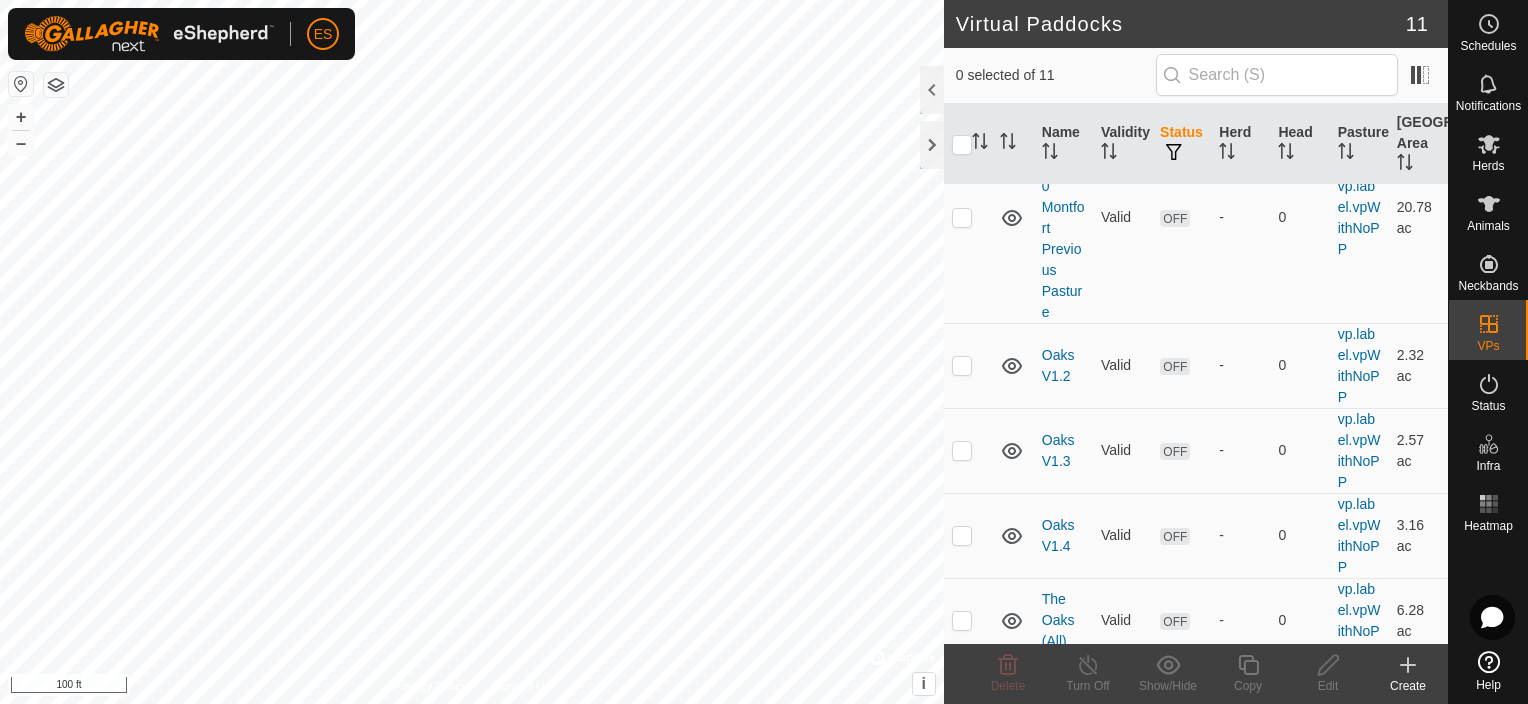 scroll, scrollTop: 806, scrollLeft: 0, axis: vertical 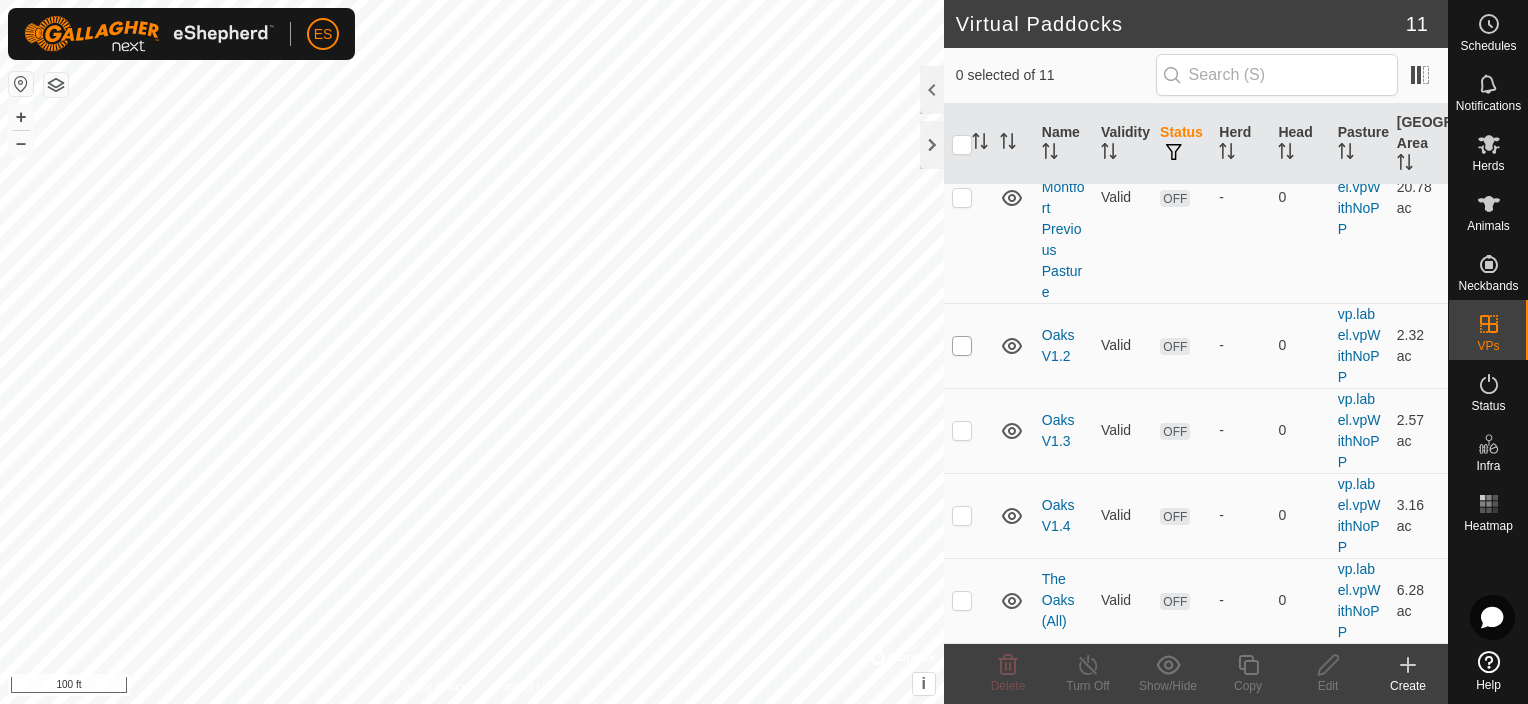 click at bounding box center [962, 346] 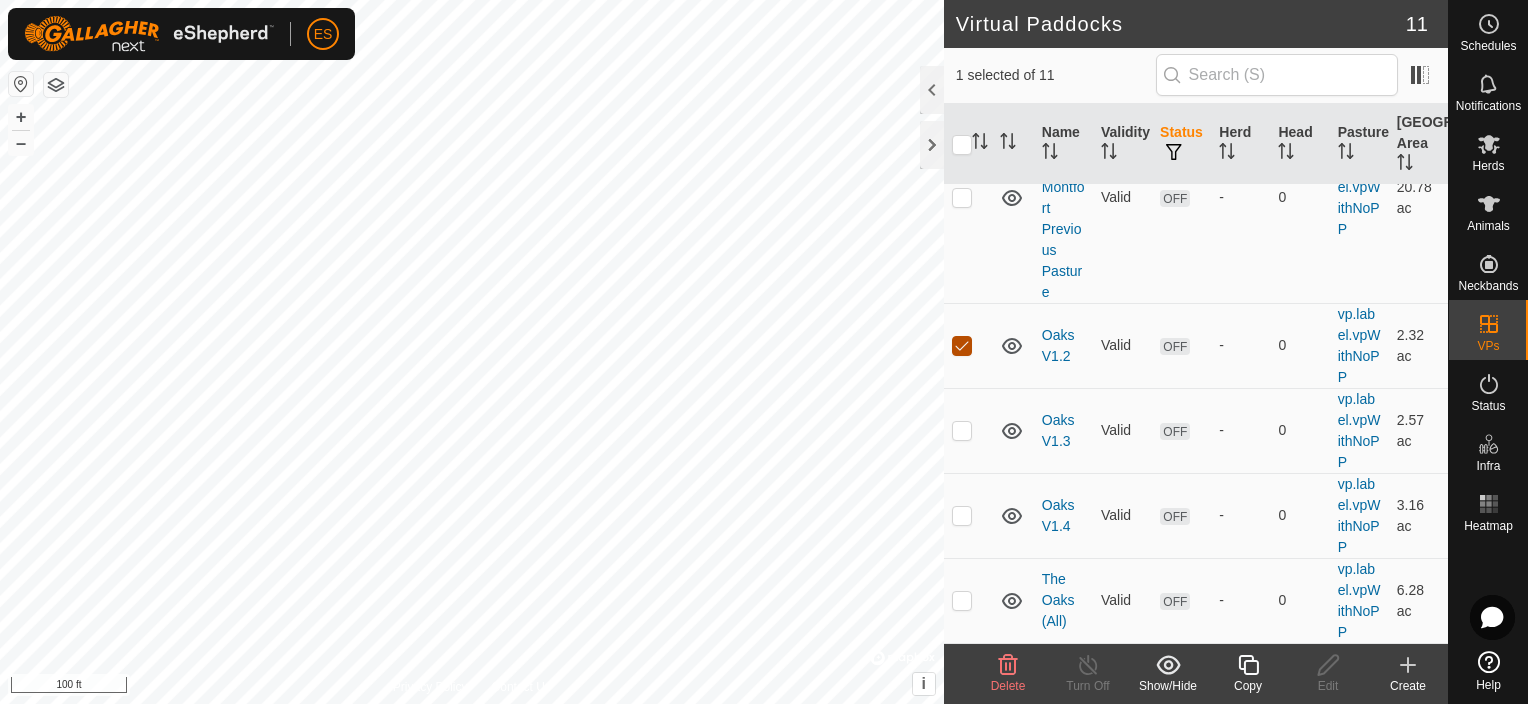 click at bounding box center [962, 346] 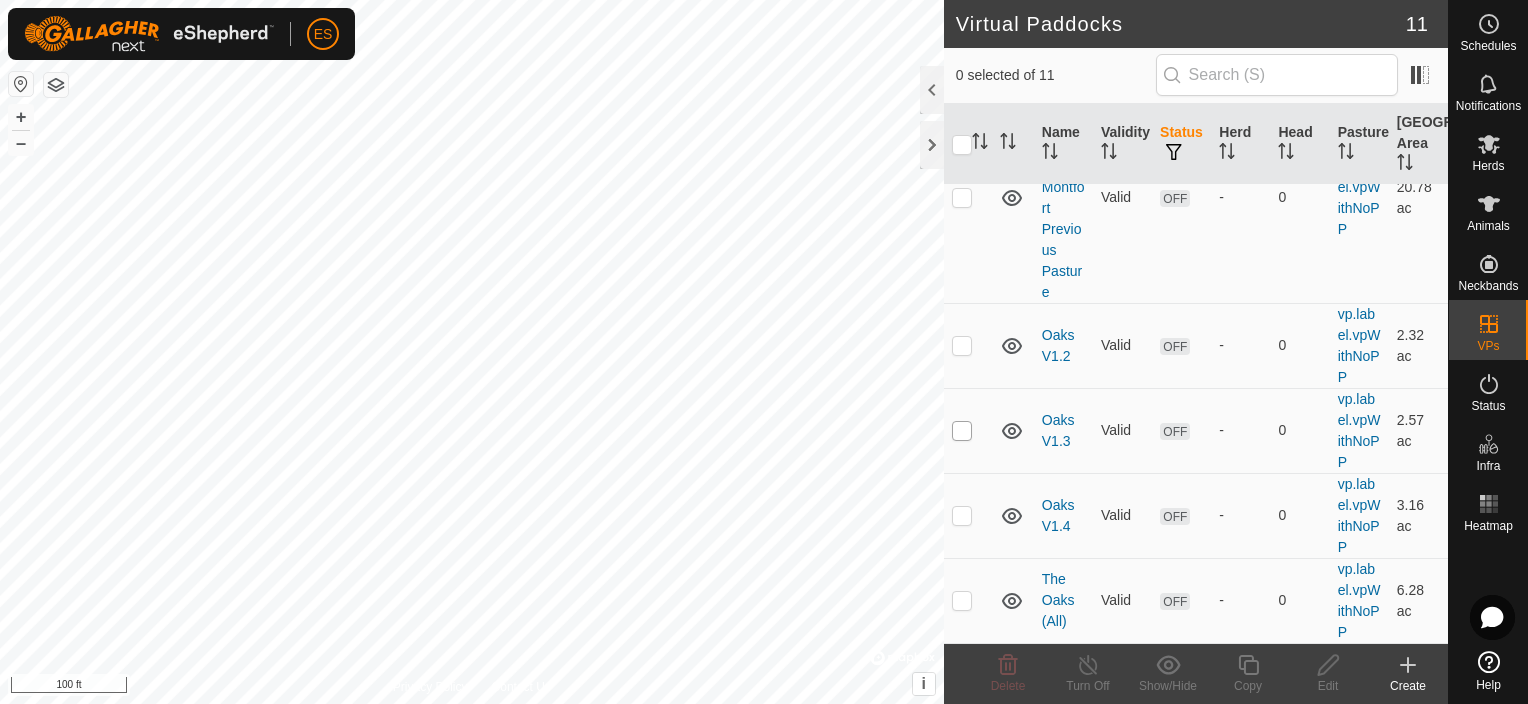 click at bounding box center [962, 431] 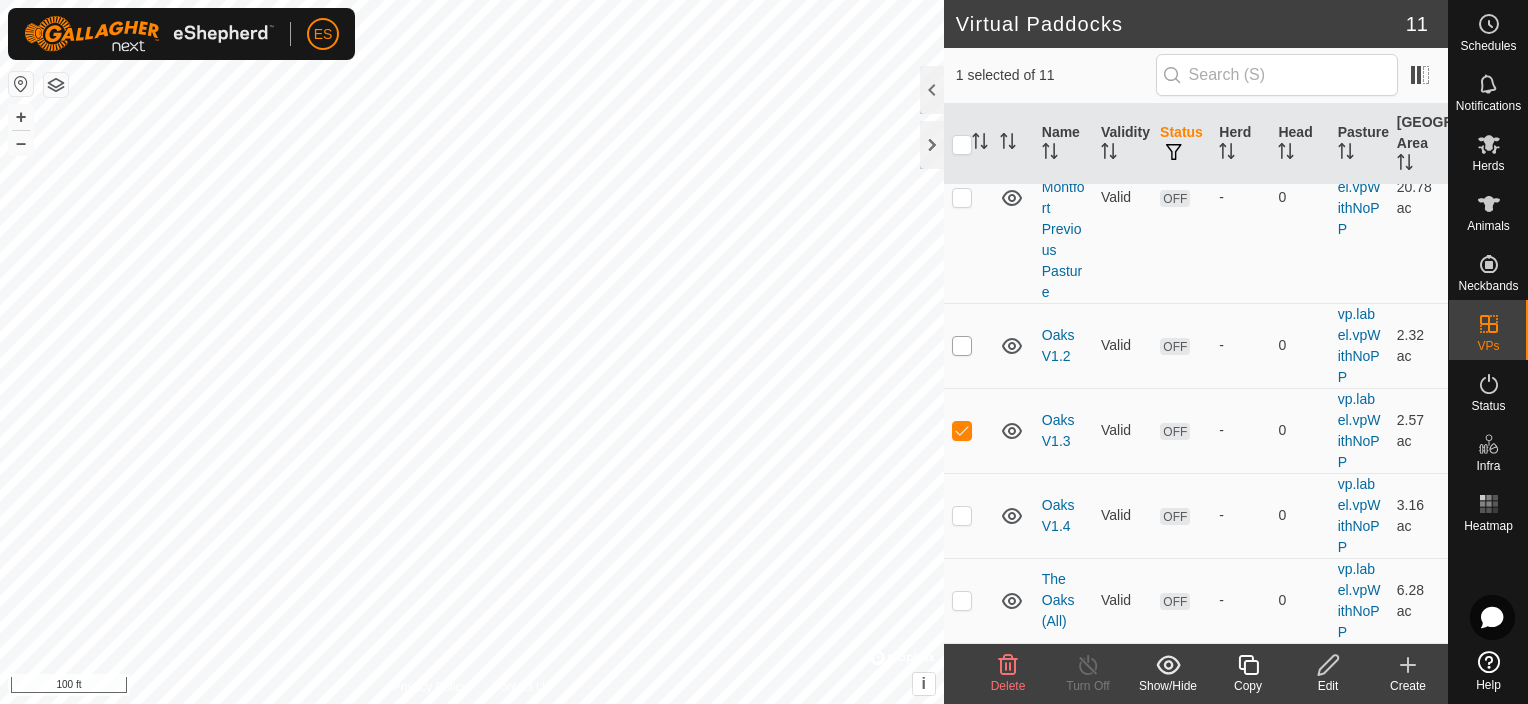 click at bounding box center (962, 346) 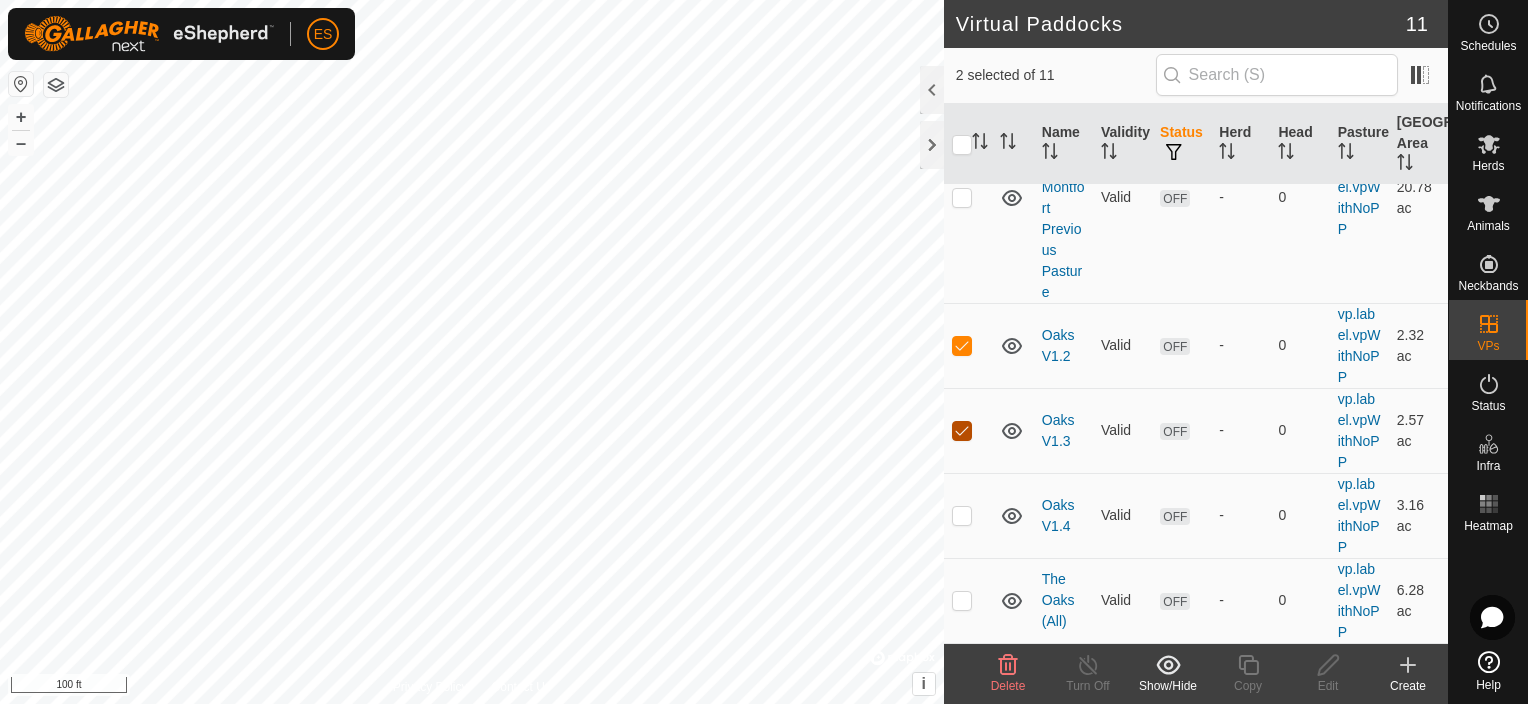 click at bounding box center (962, 431) 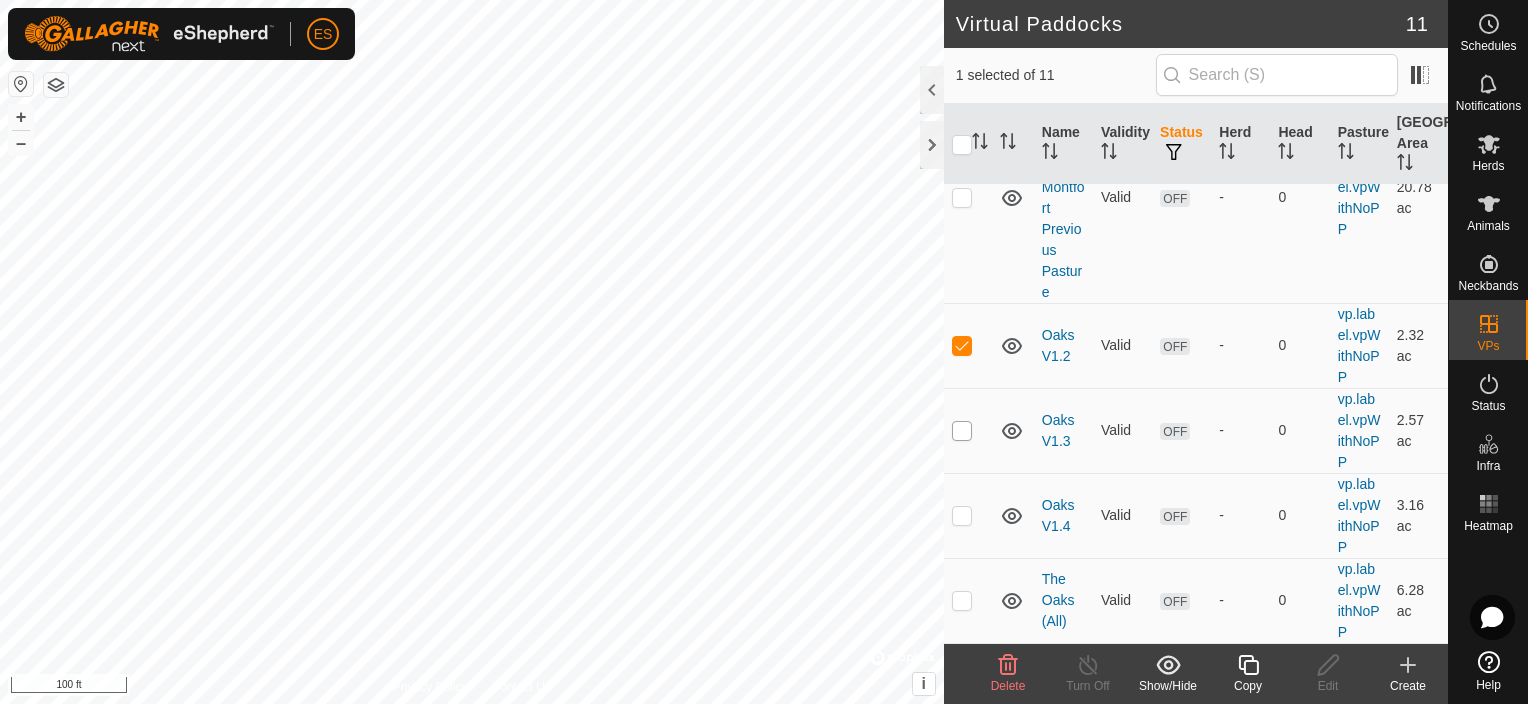 click at bounding box center (962, 431) 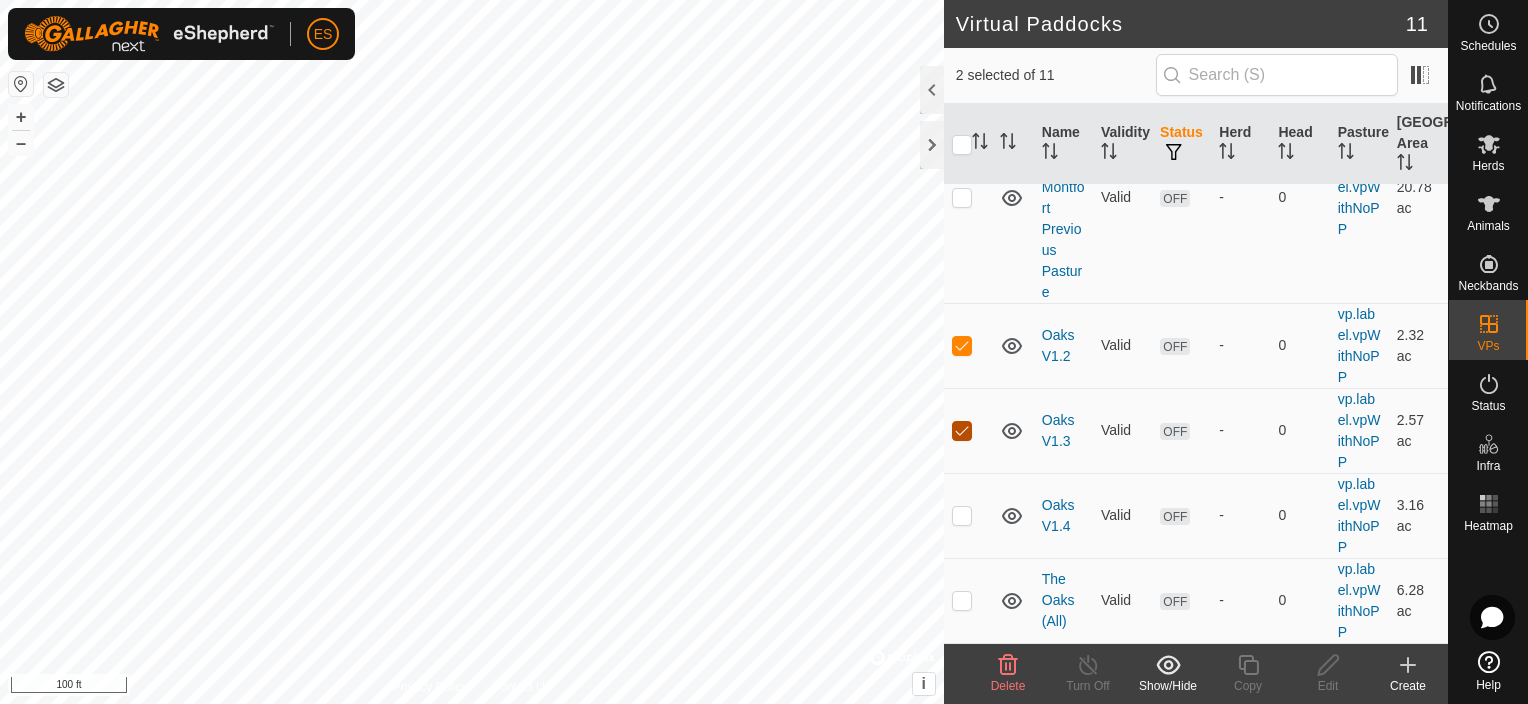click at bounding box center [962, 431] 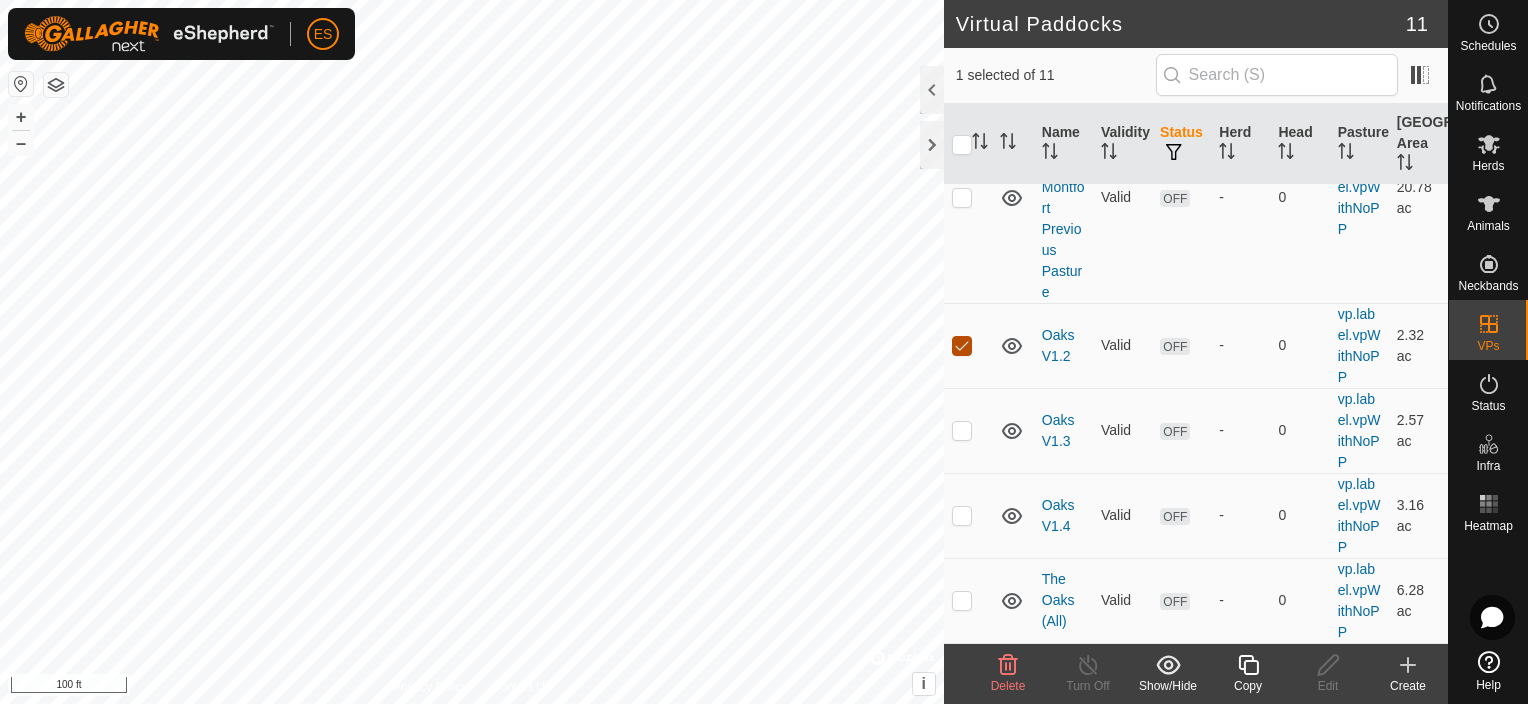 click at bounding box center (962, 346) 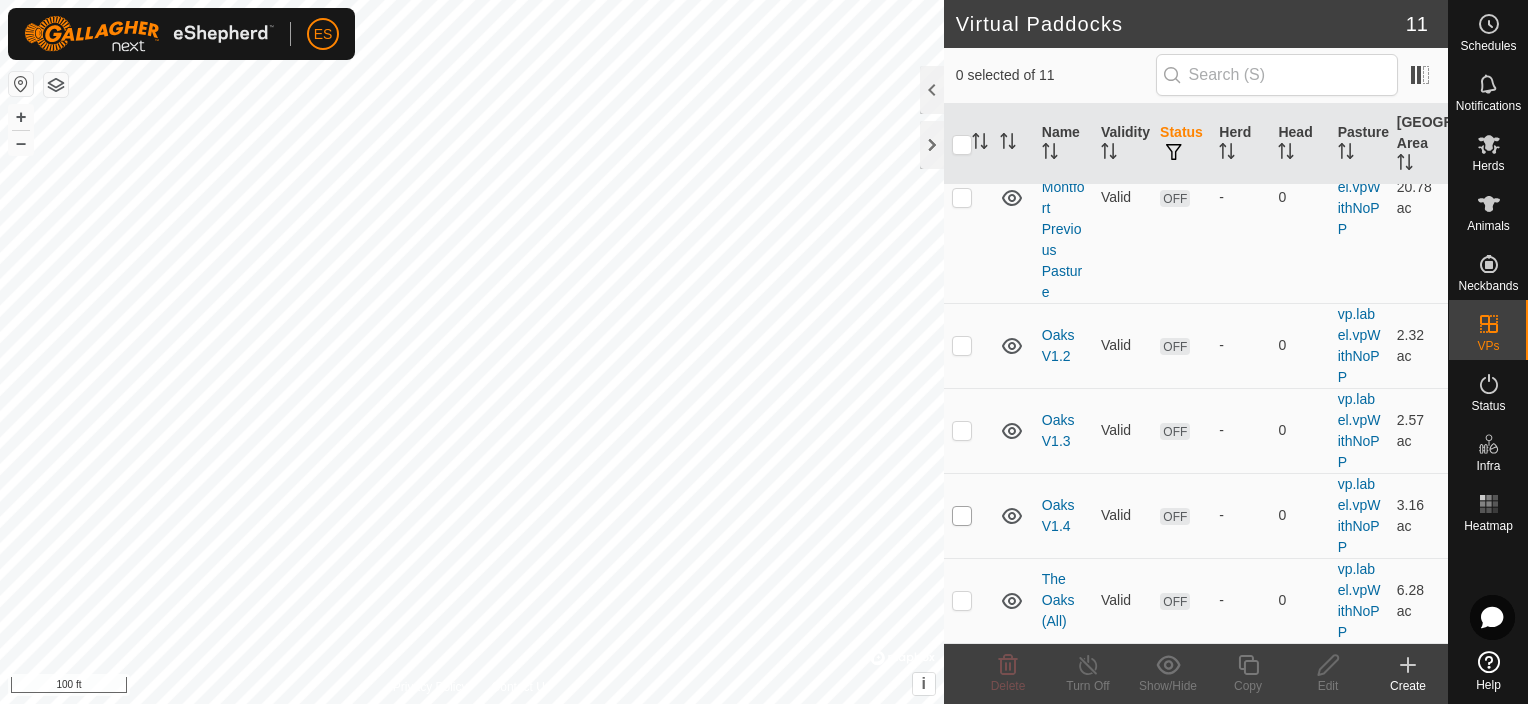 click at bounding box center [962, 516] 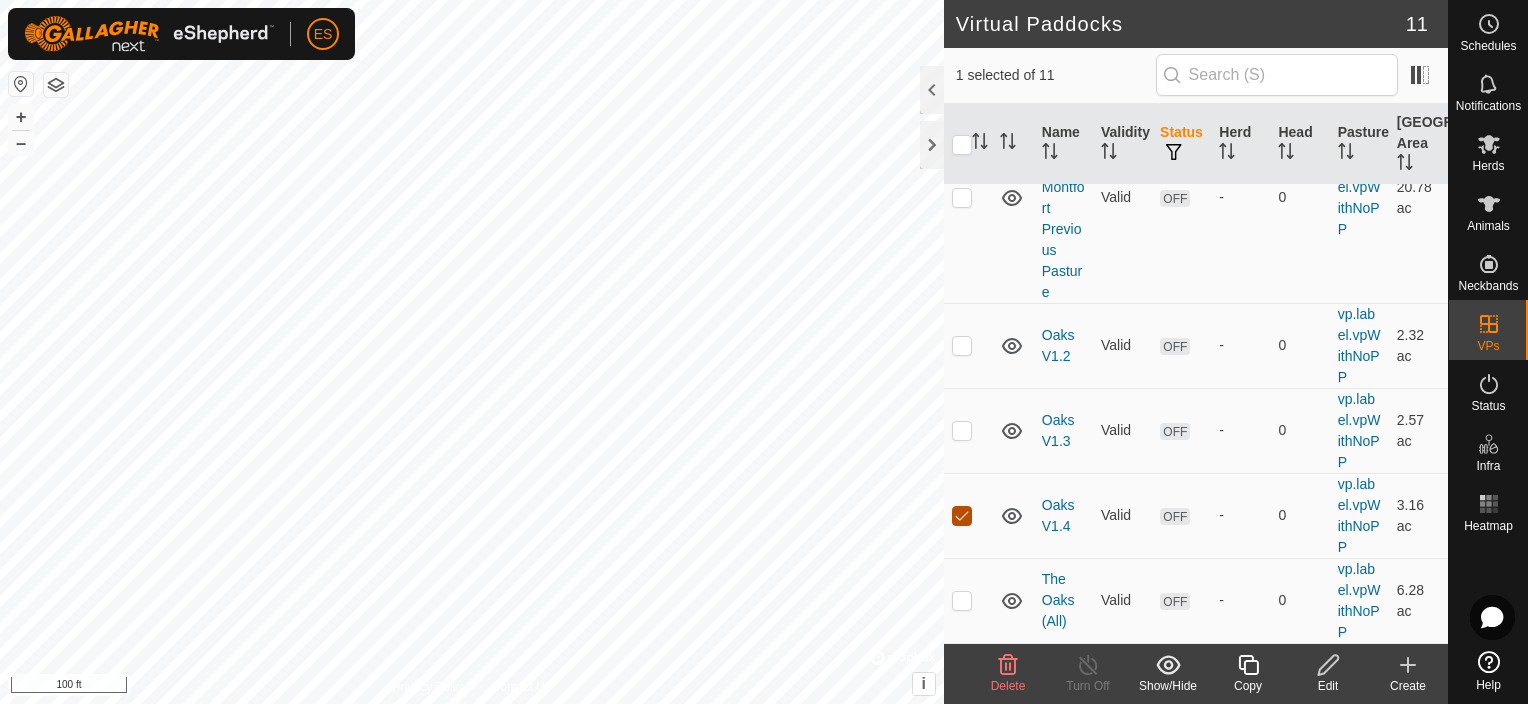 click at bounding box center [962, 516] 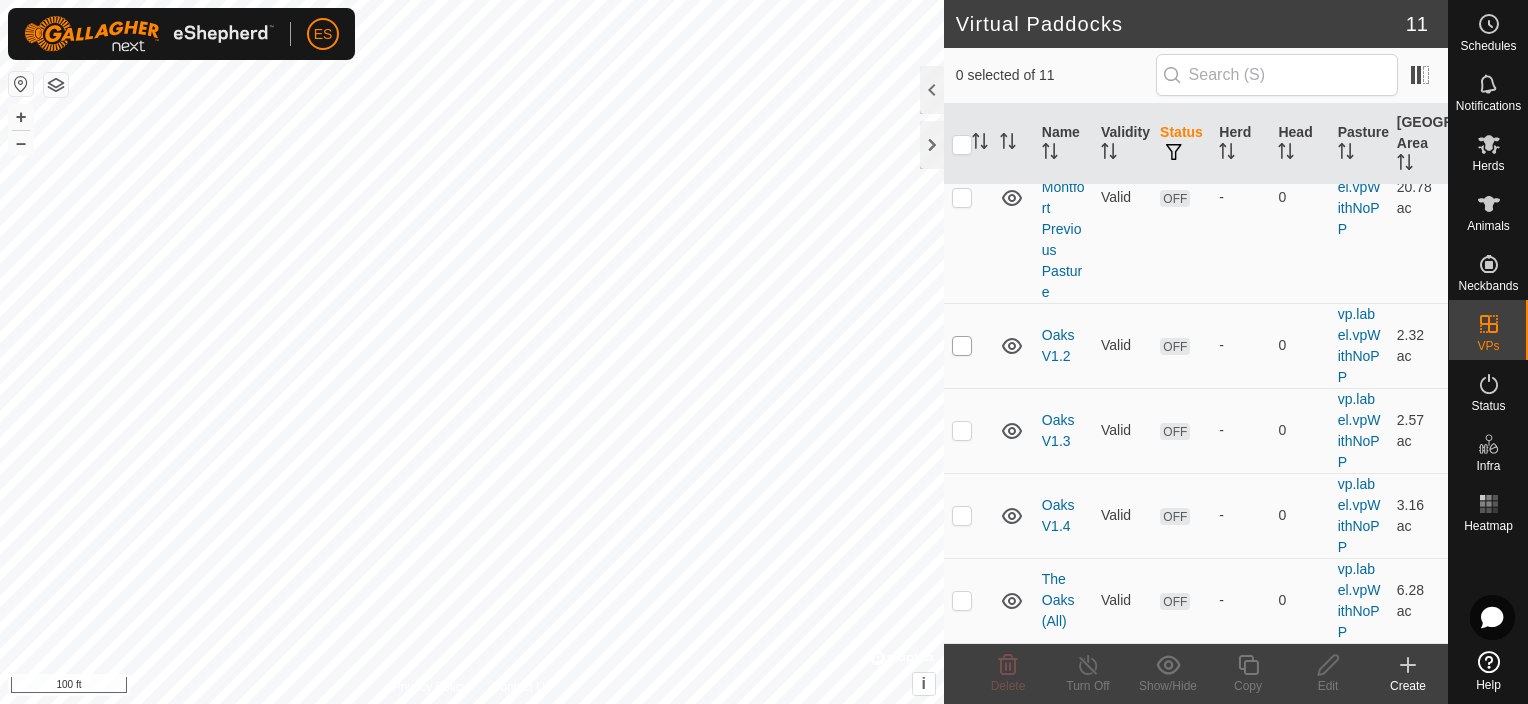 click at bounding box center (962, 346) 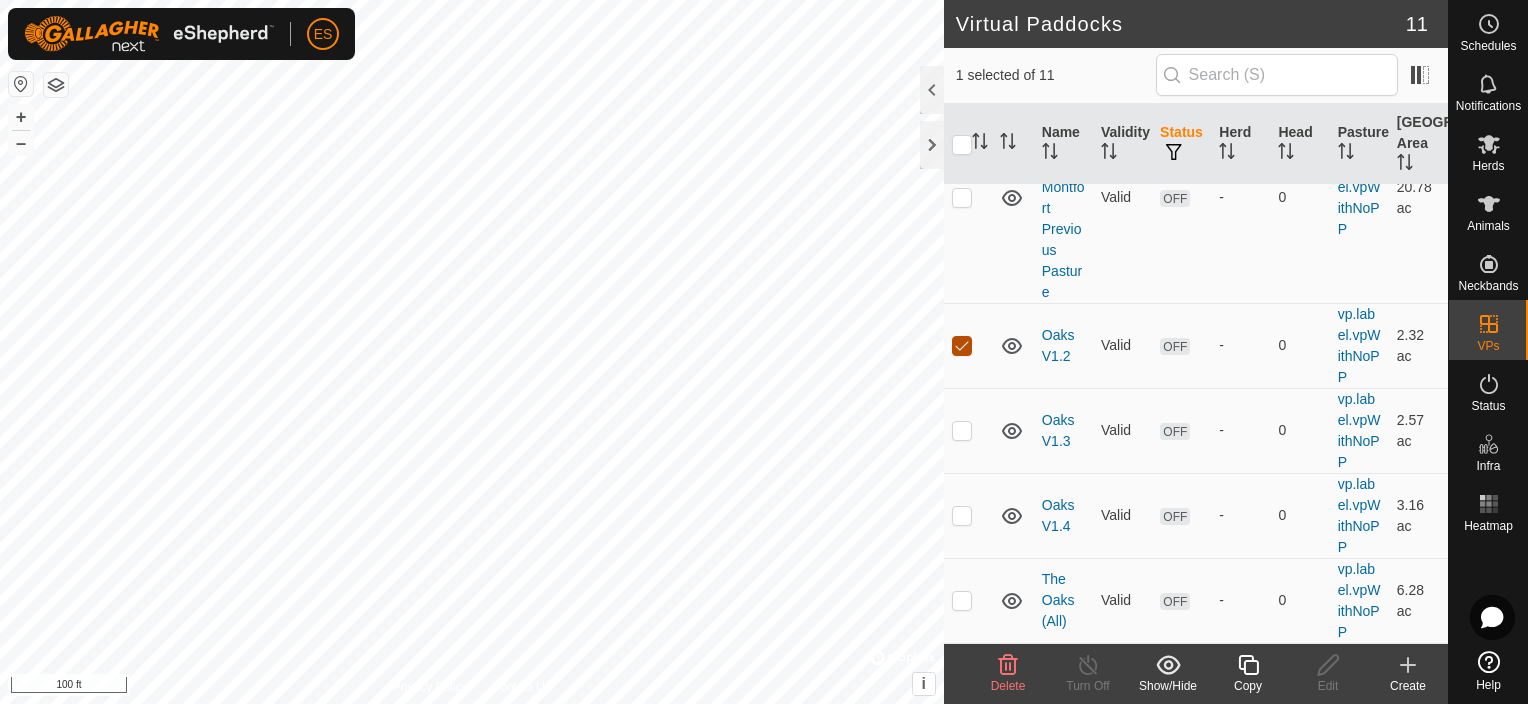 click at bounding box center (962, 346) 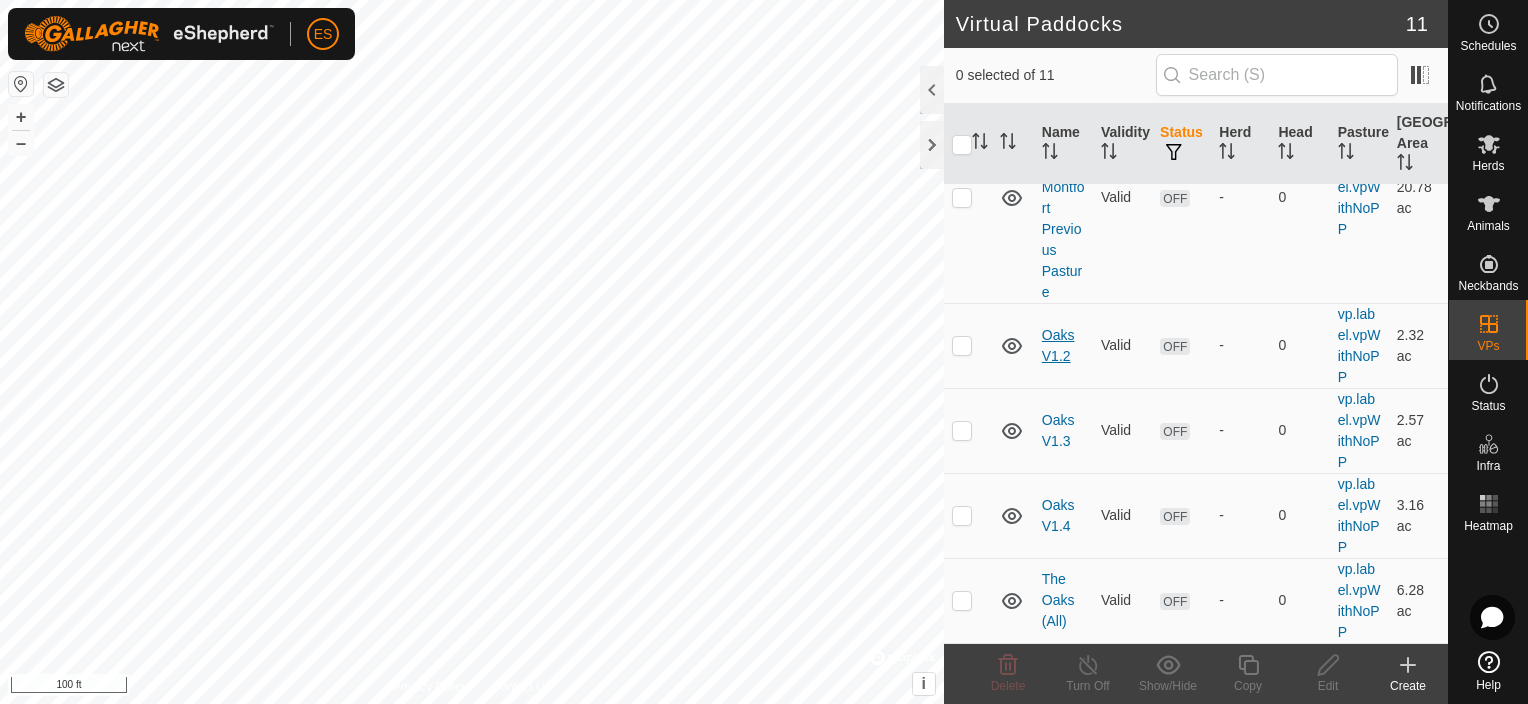 click on "Oaks V1.2" at bounding box center [1058, 345] 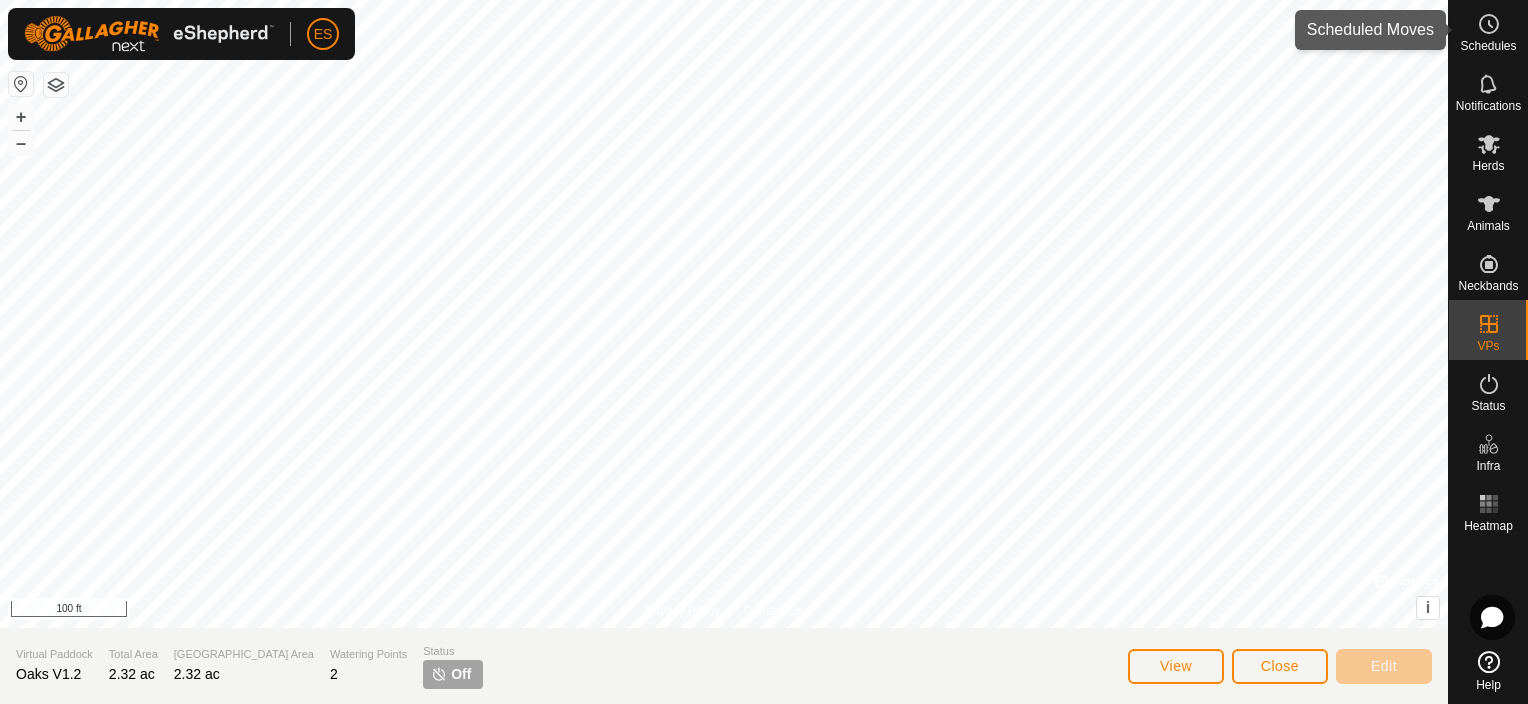 click at bounding box center [1489, 24] 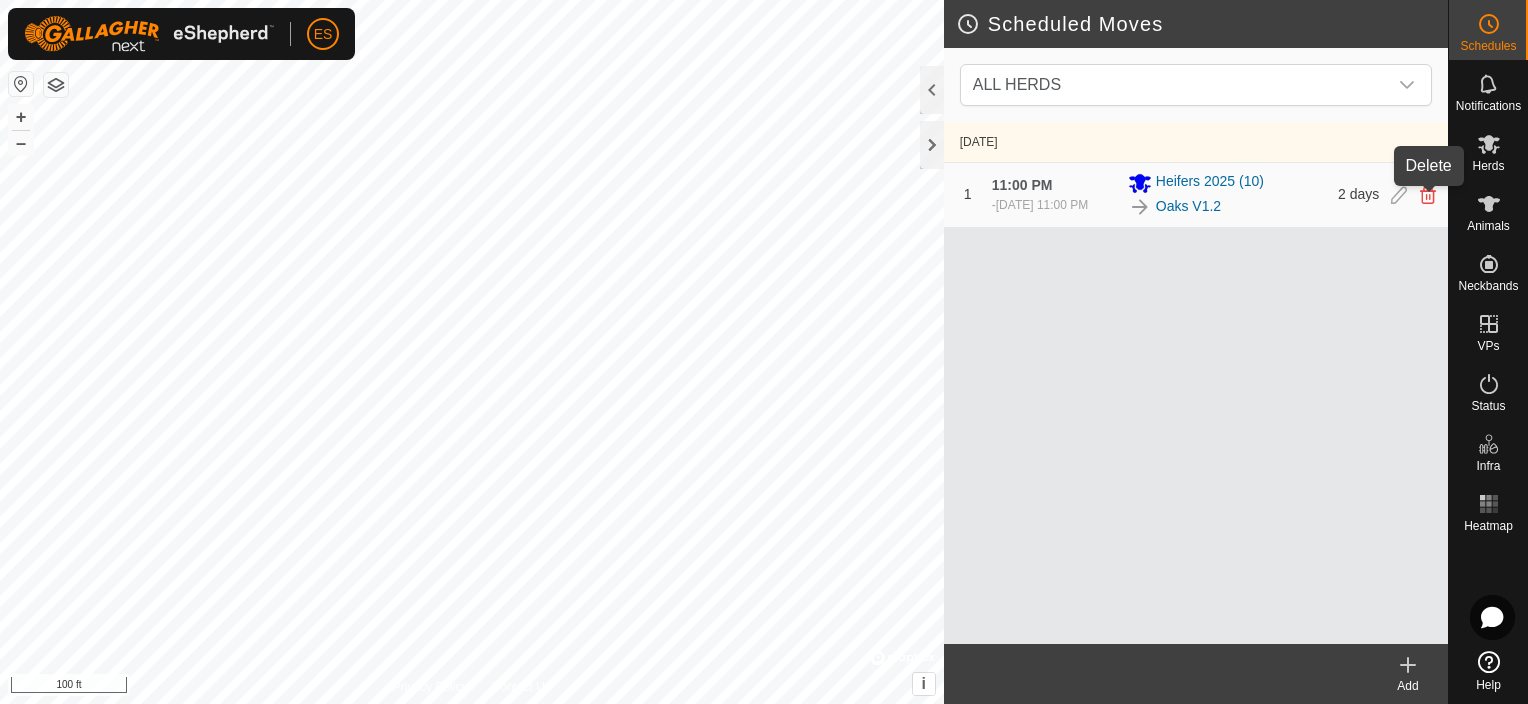 click at bounding box center [1428, 195] 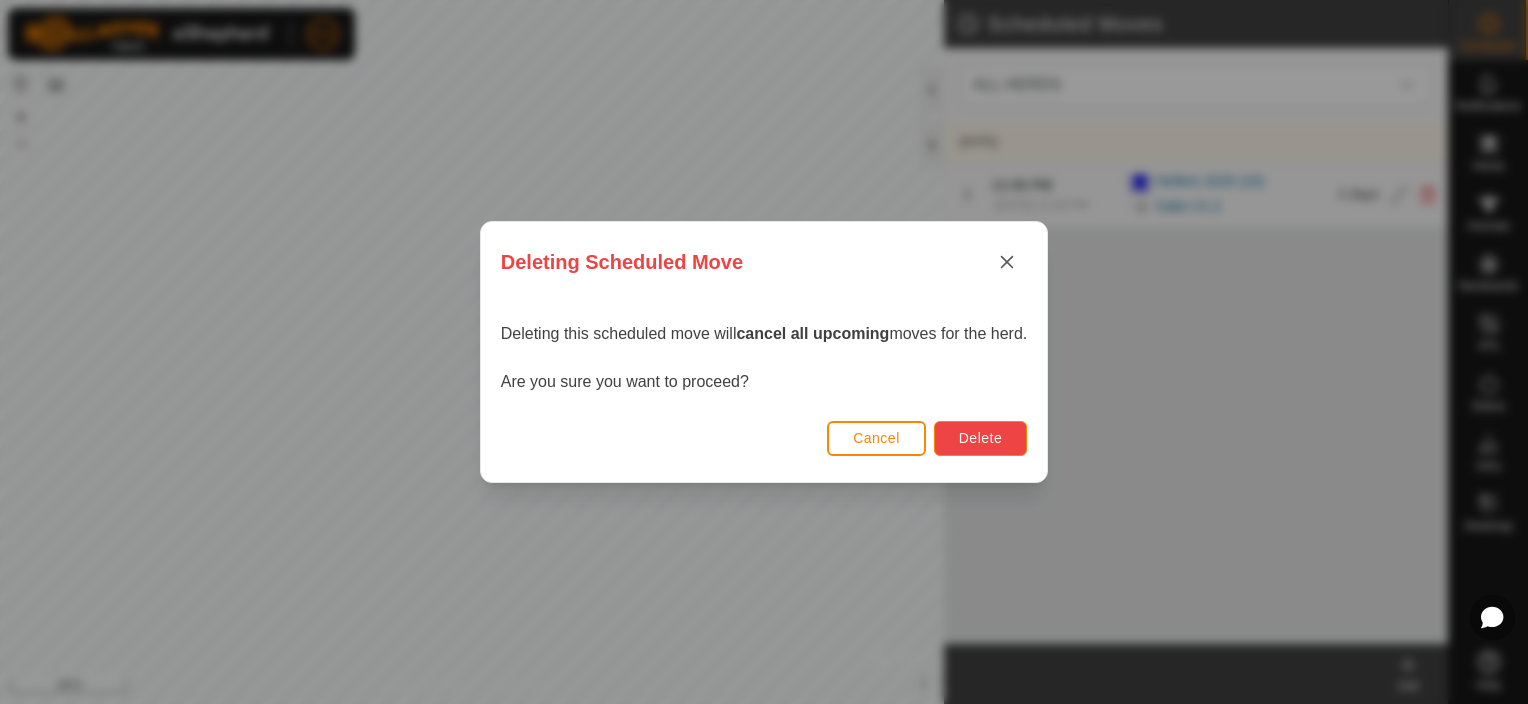 click on "Delete" at bounding box center (980, 438) 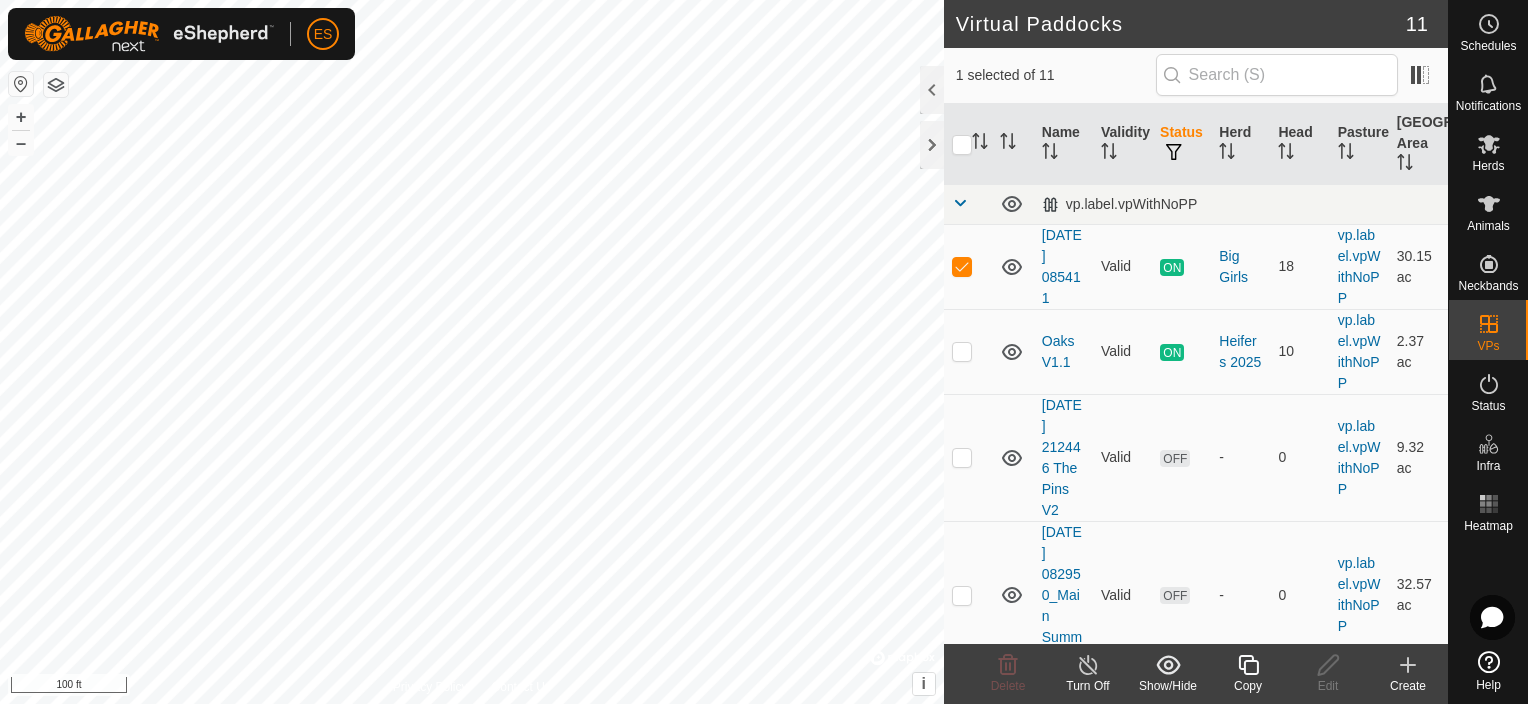 checkbox on "false" 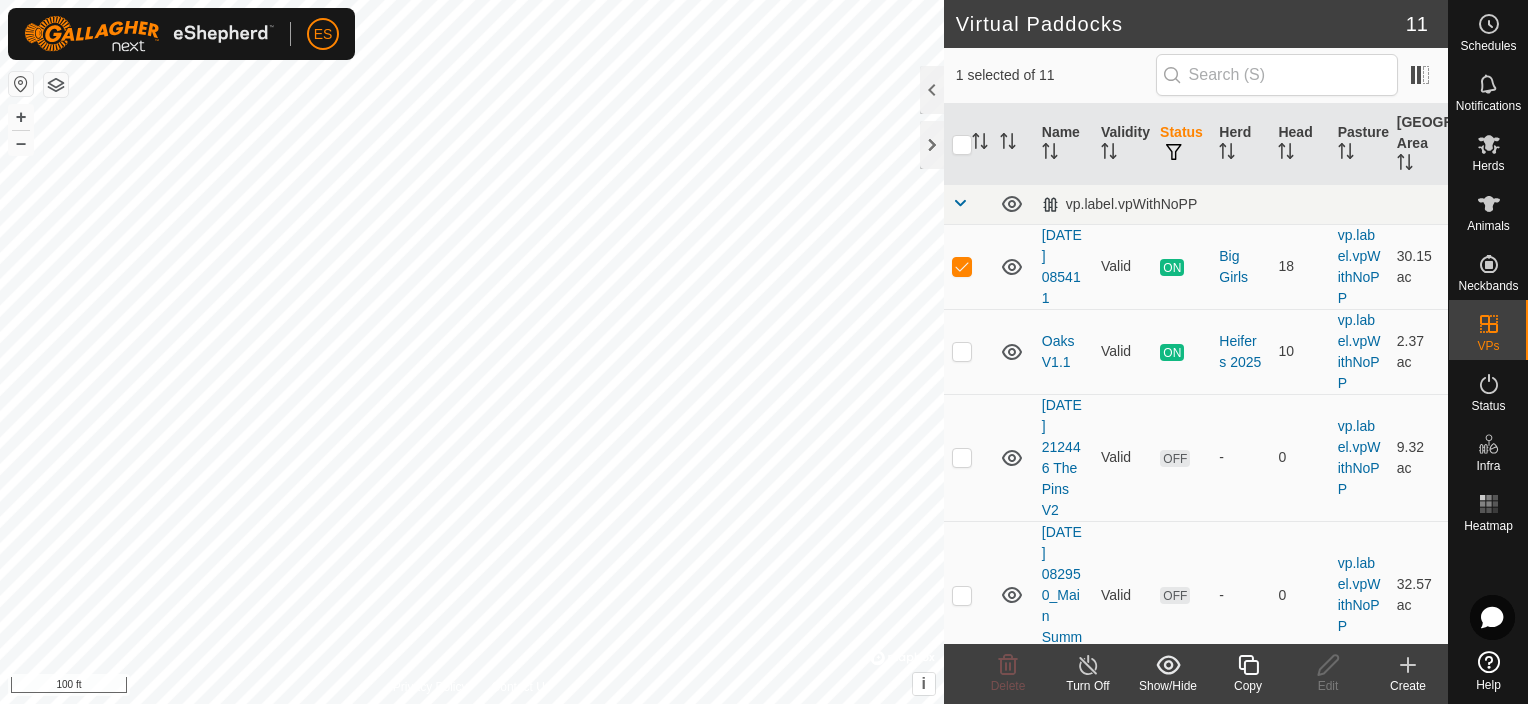 checkbox on "true" 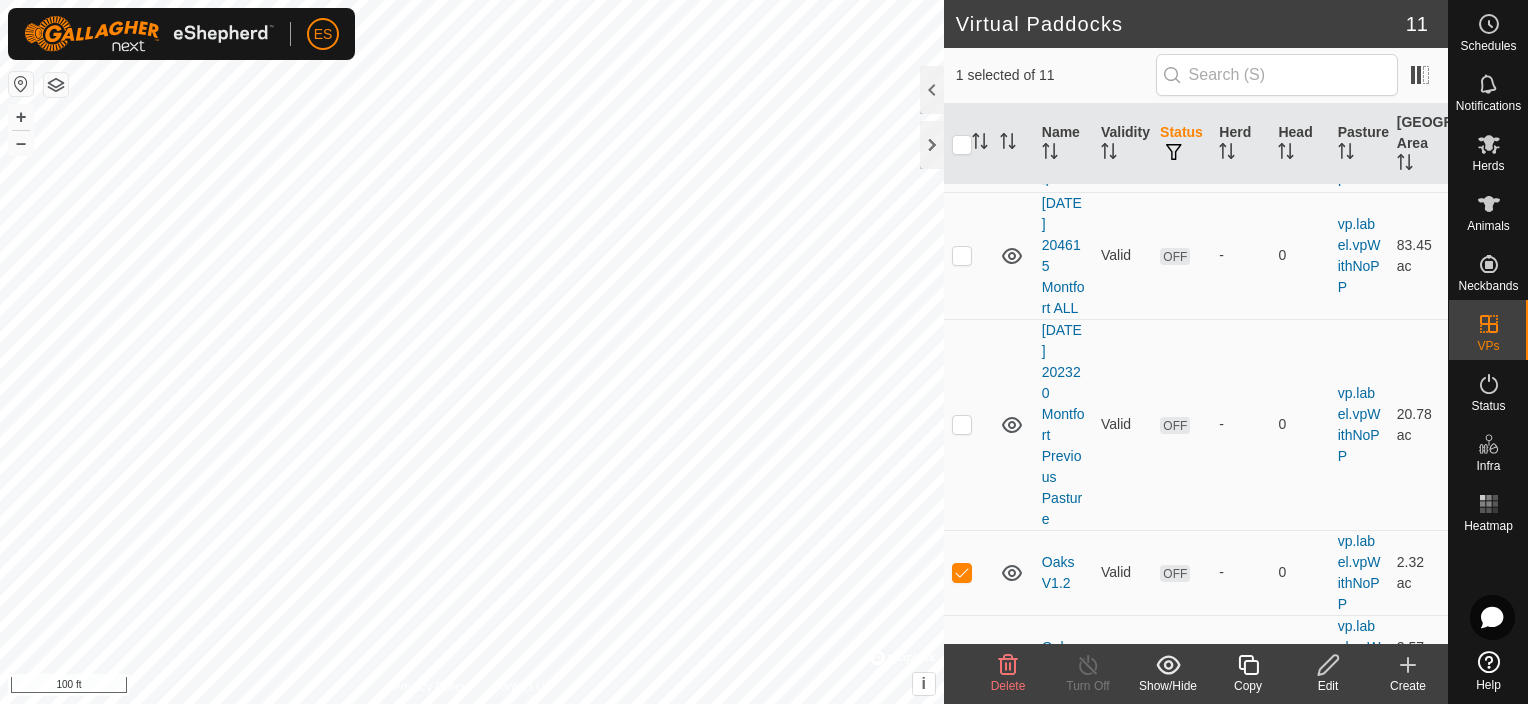 scroll, scrollTop: 800, scrollLeft: 0, axis: vertical 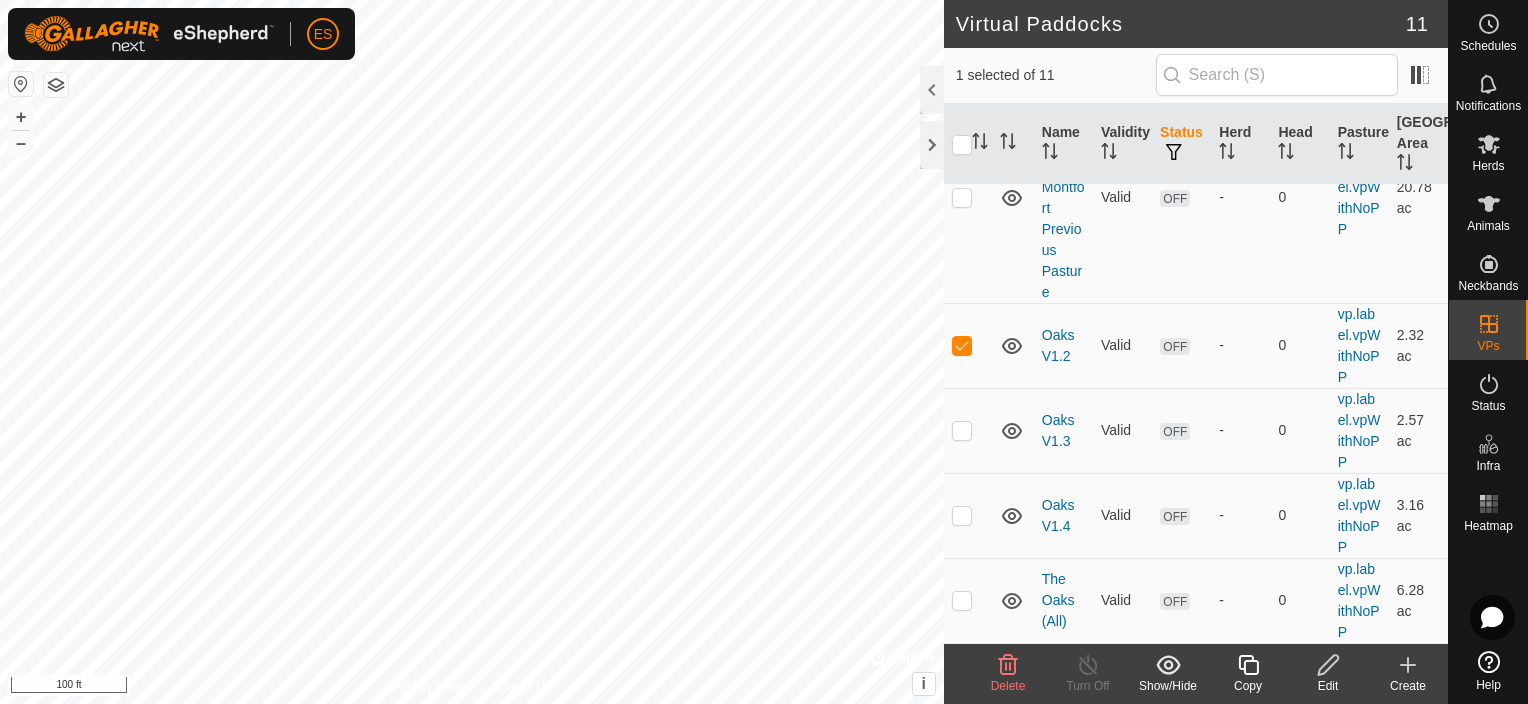 click 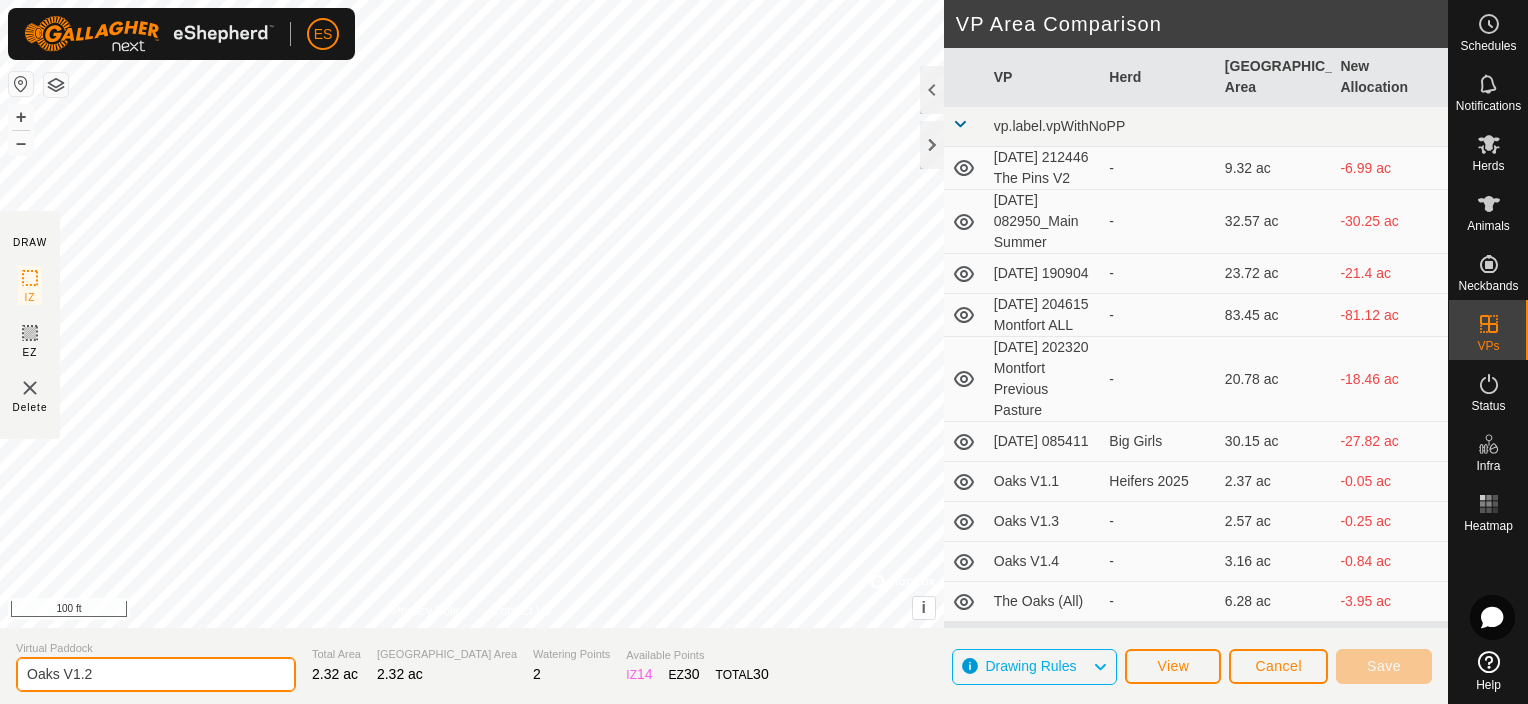 drag, startPoint x: 92, startPoint y: 676, endPoint x: 71, endPoint y: 682, distance: 21.84033 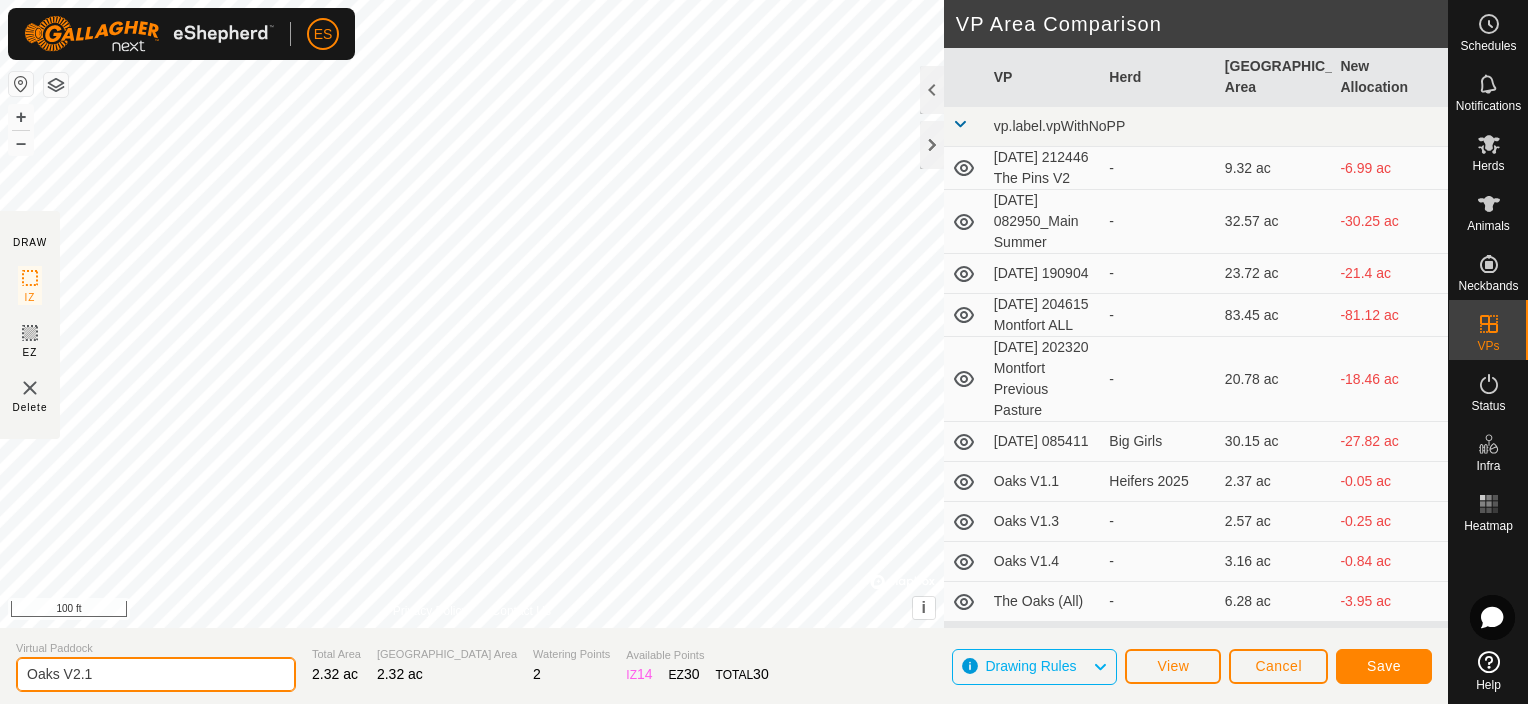 type on "Oaks V2.1" 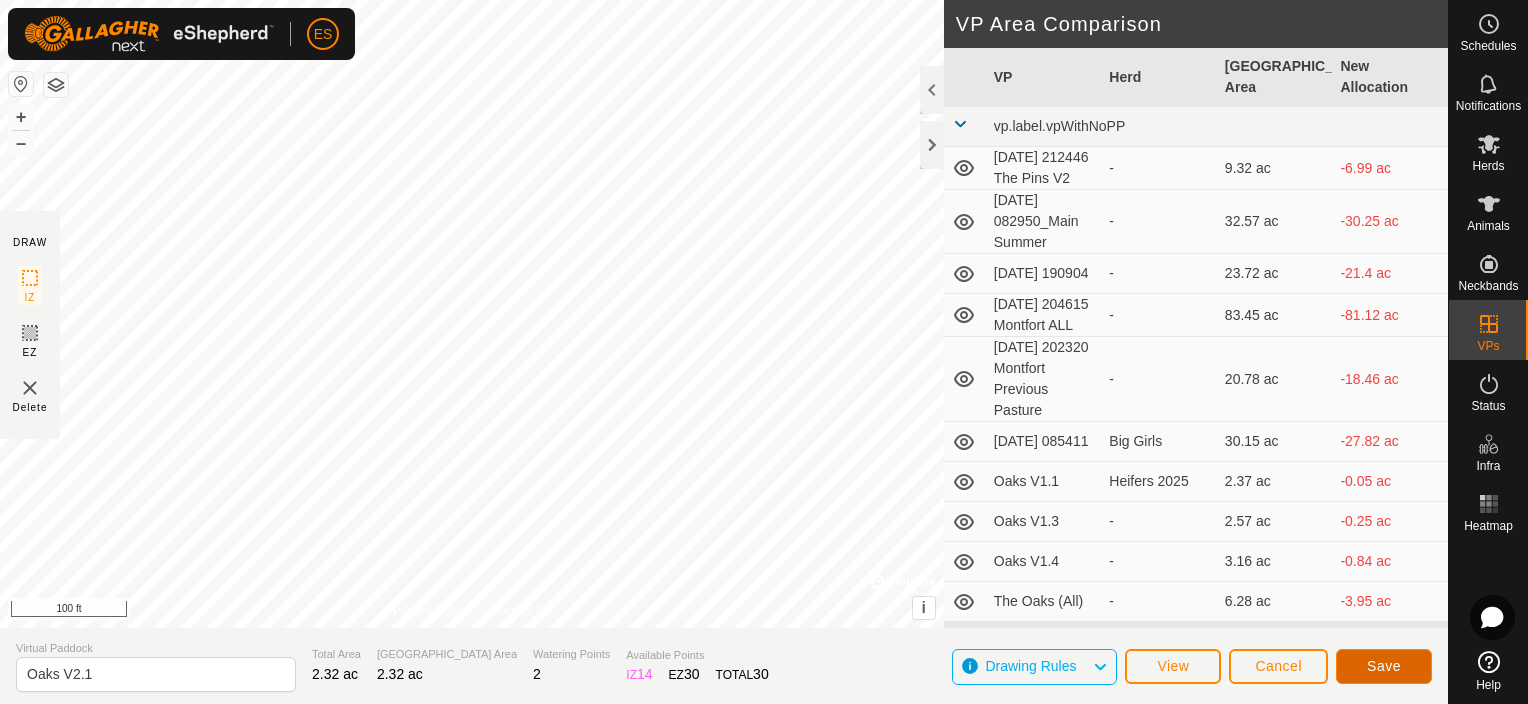 click on "Save" 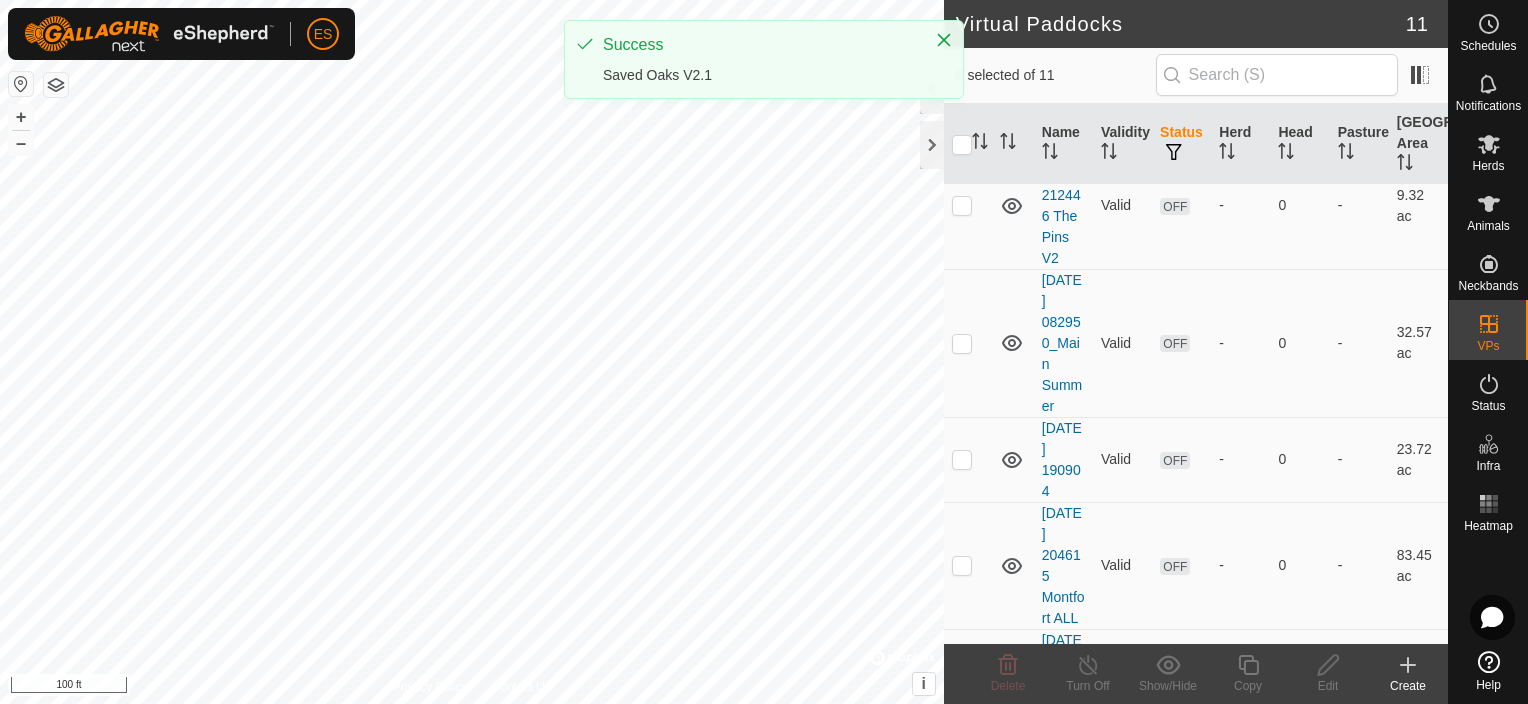 scroll, scrollTop: 638, scrollLeft: 0, axis: vertical 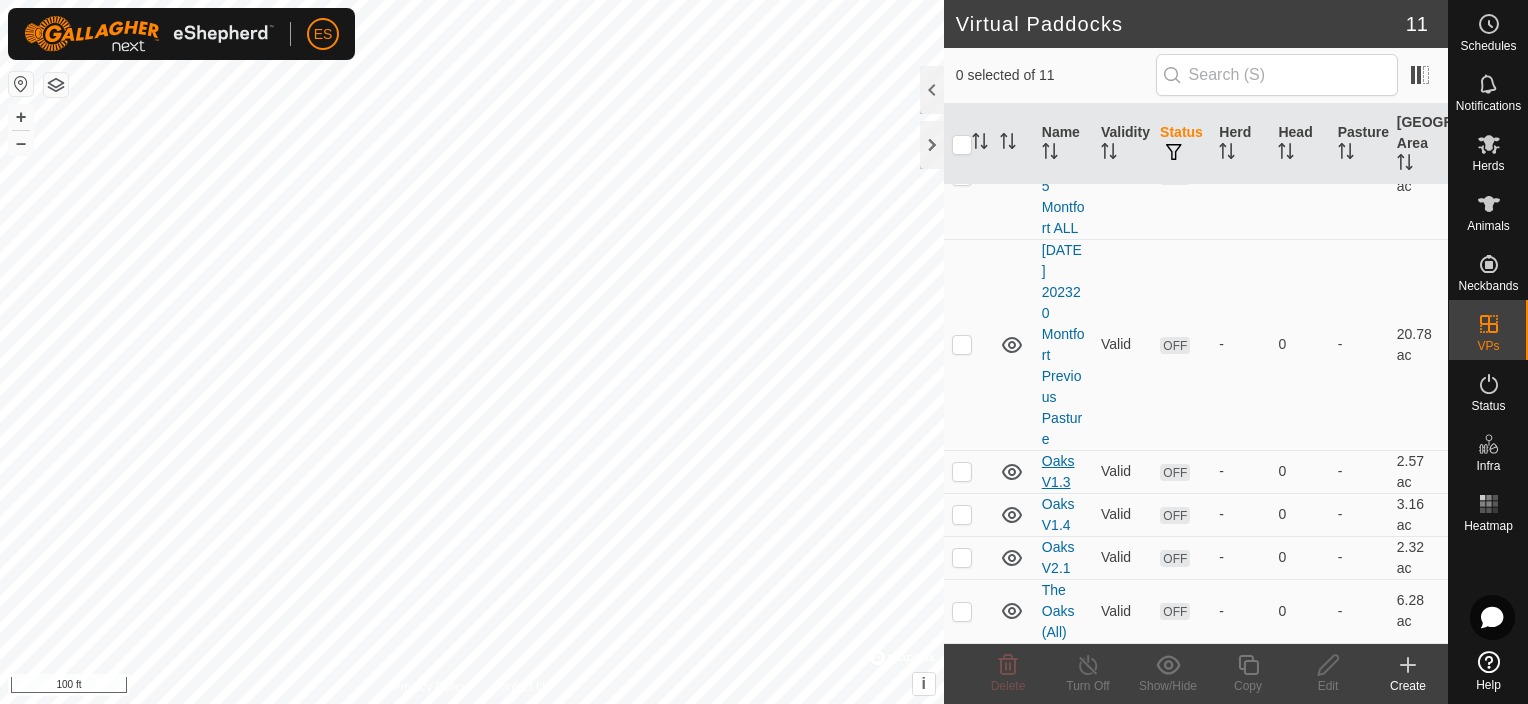 click on "Oaks V1.3" at bounding box center (1058, 471) 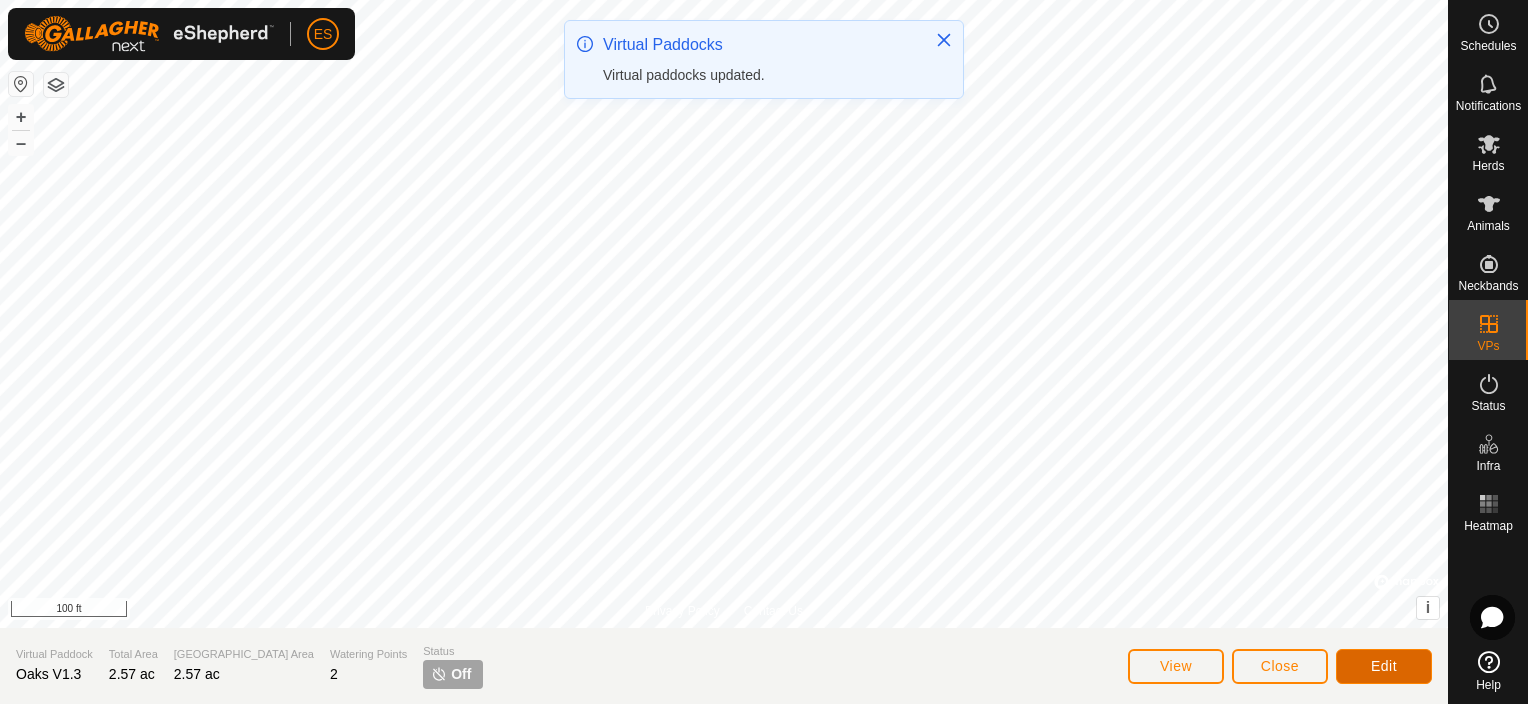 click on "Edit" 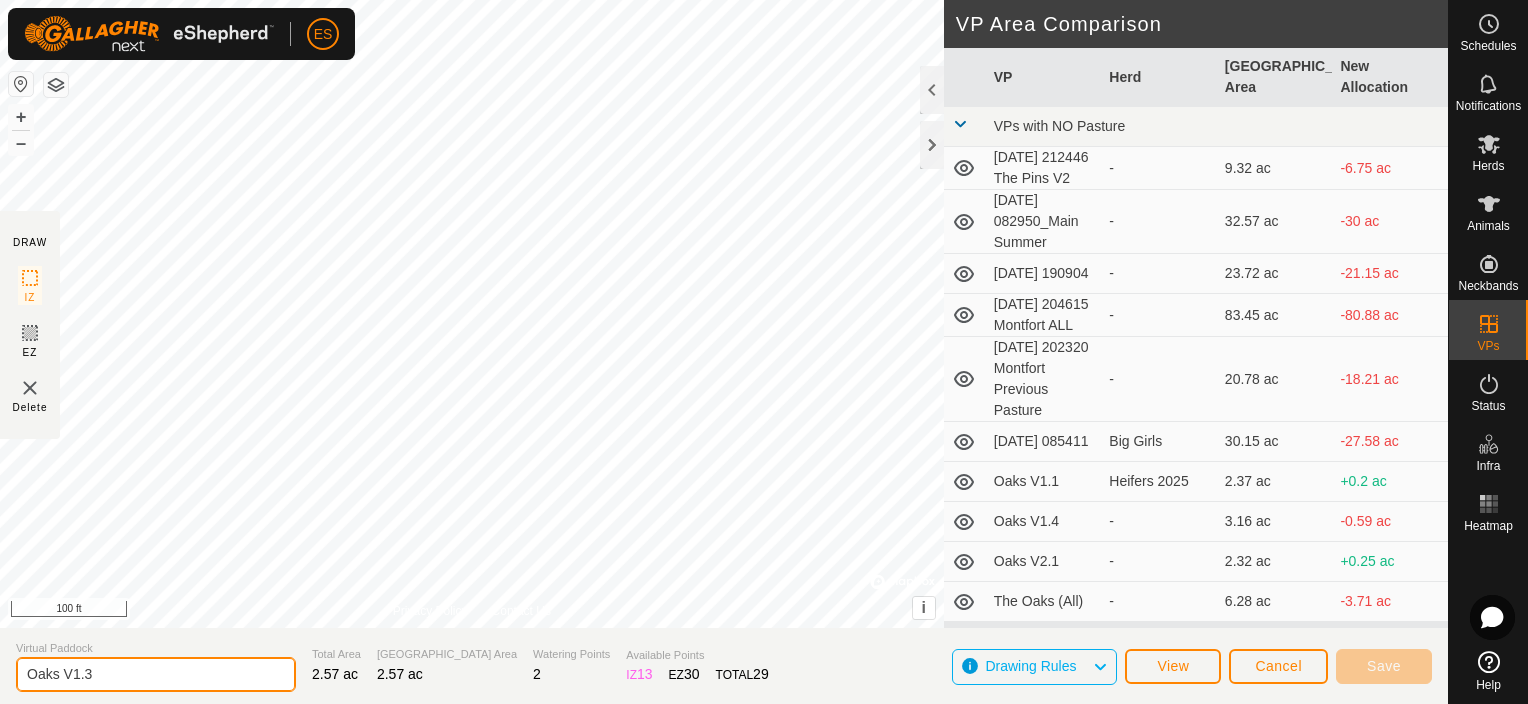 drag, startPoint x: 90, startPoint y: 676, endPoint x: 72, endPoint y: 676, distance: 18 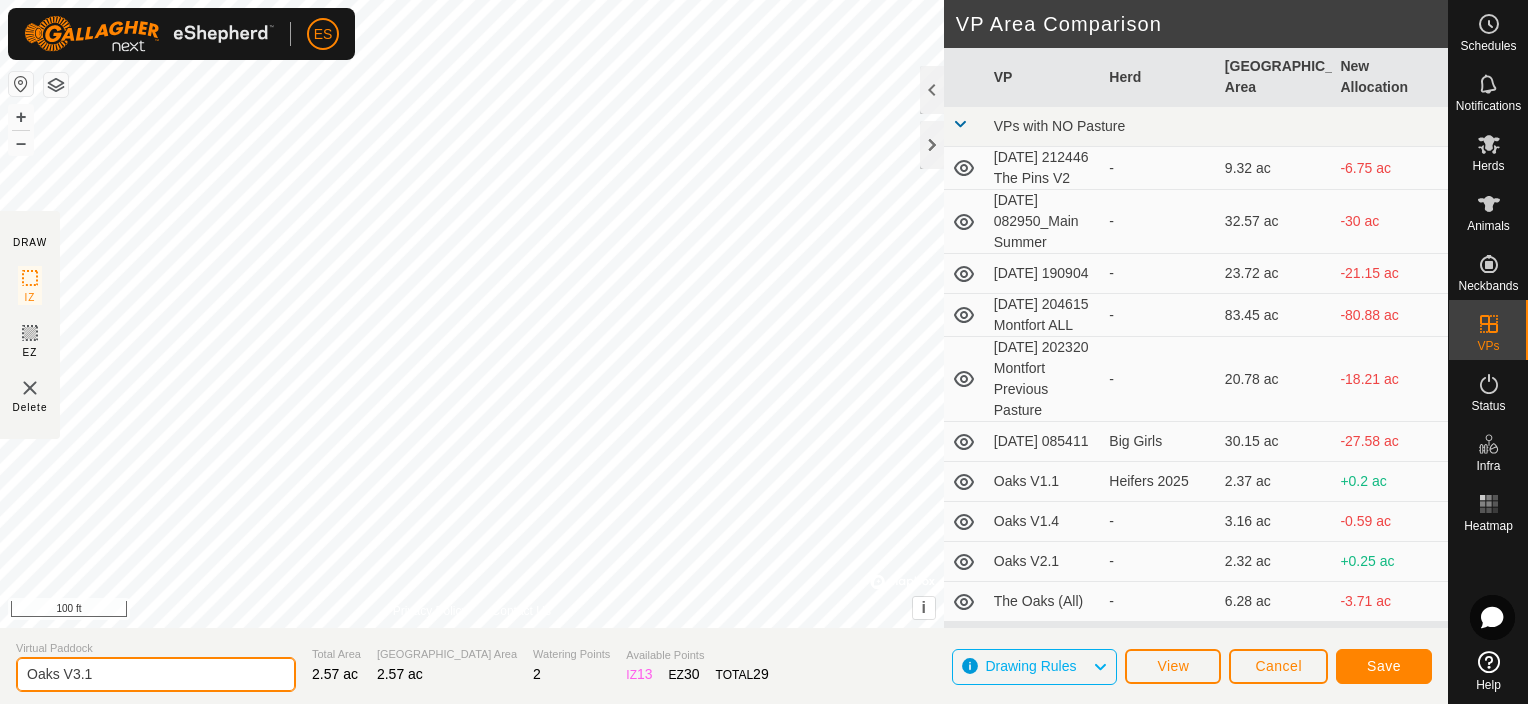 type on "Oaks V3.1" 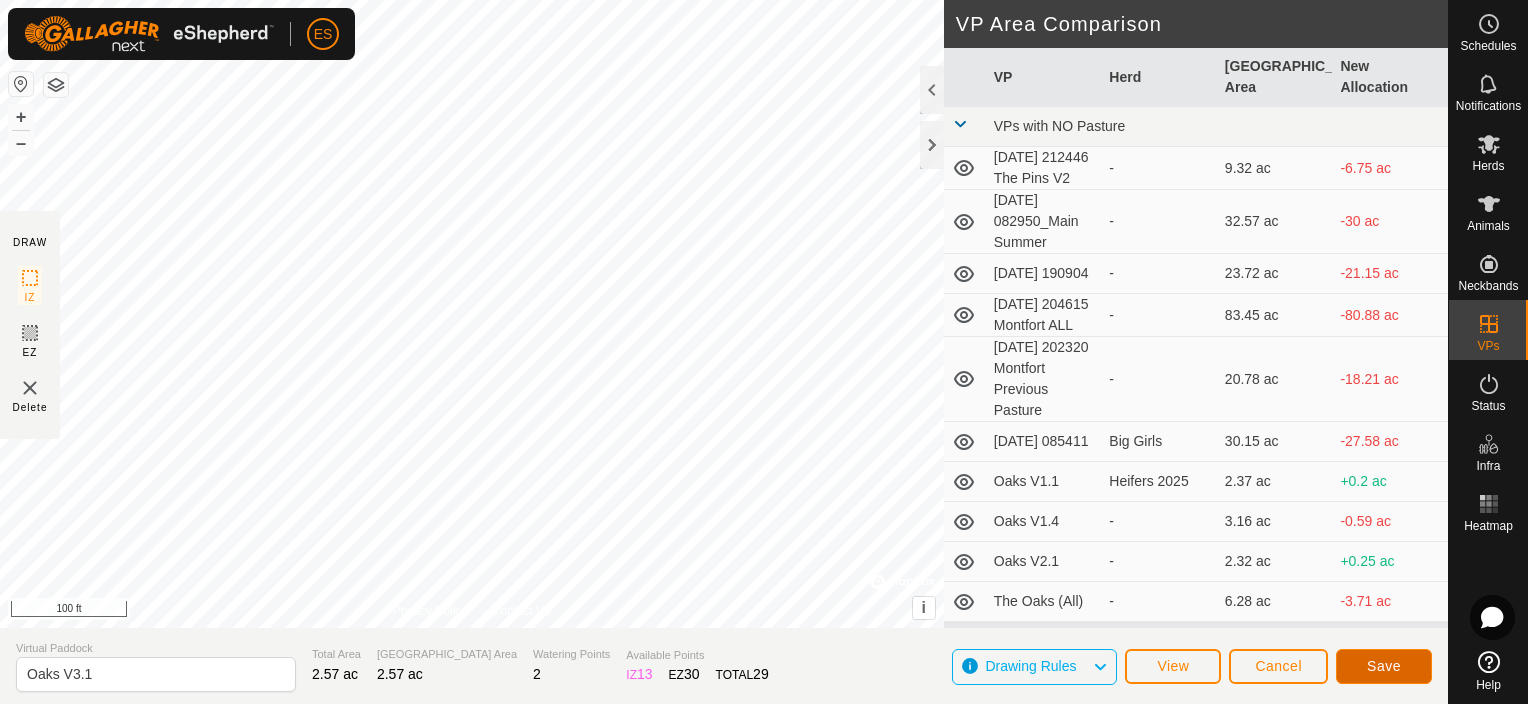 click on "Save" 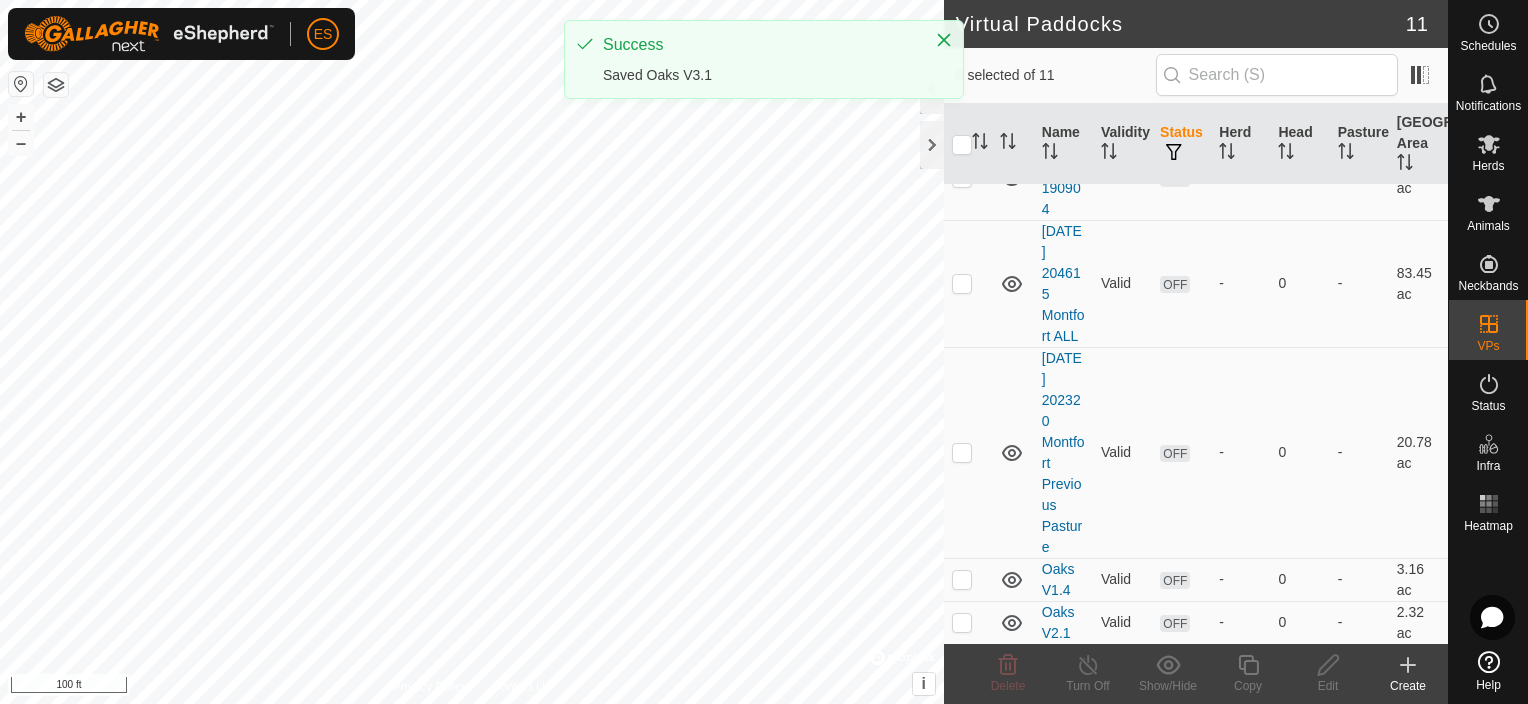 scroll, scrollTop: 638, scrollLeft: 0, axis: vertical 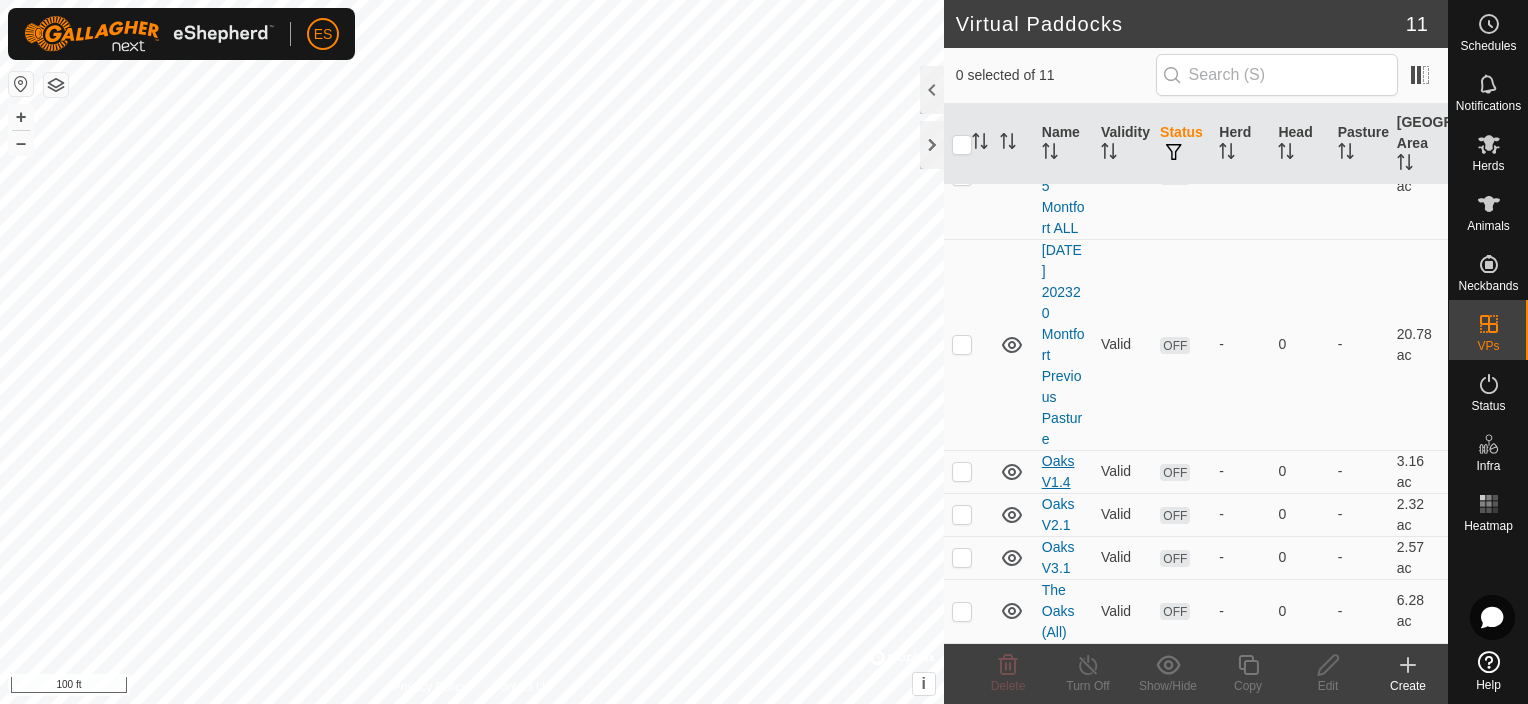 click on "Oaks V1.4" at bounding box center (1058, 471) 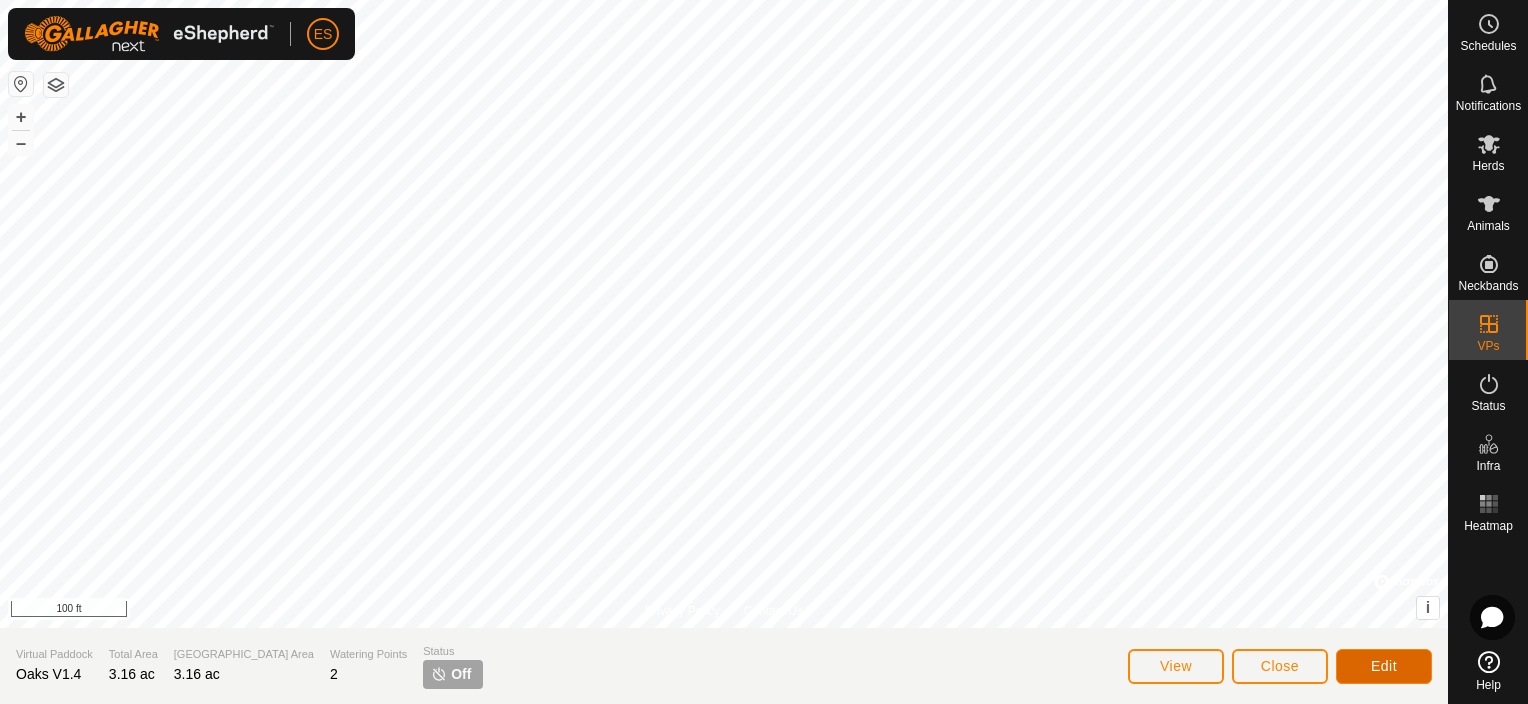 click on "Edit" 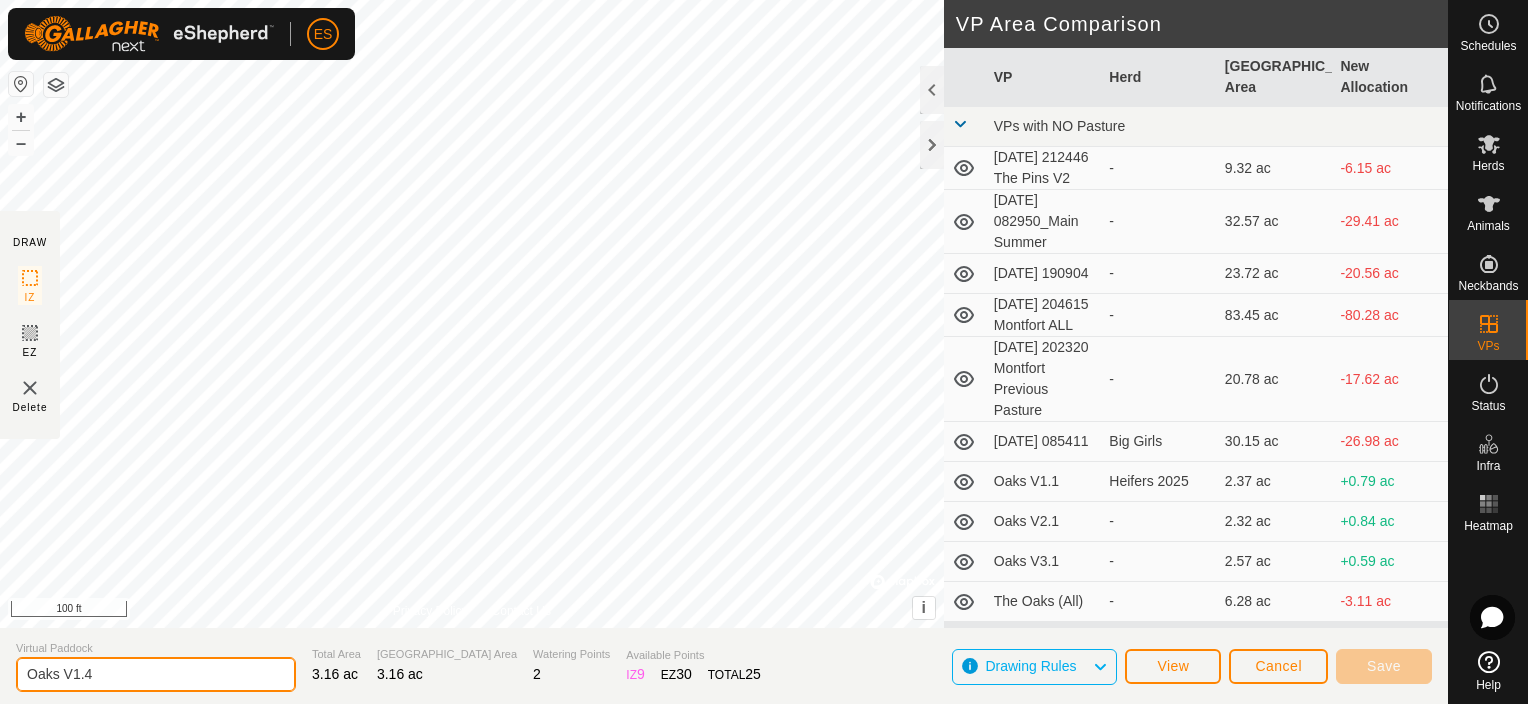 drag, startPoint x: 89, startPoint y: 673, endPoint x: 72, endPoint y: 678, distance: 17.720045 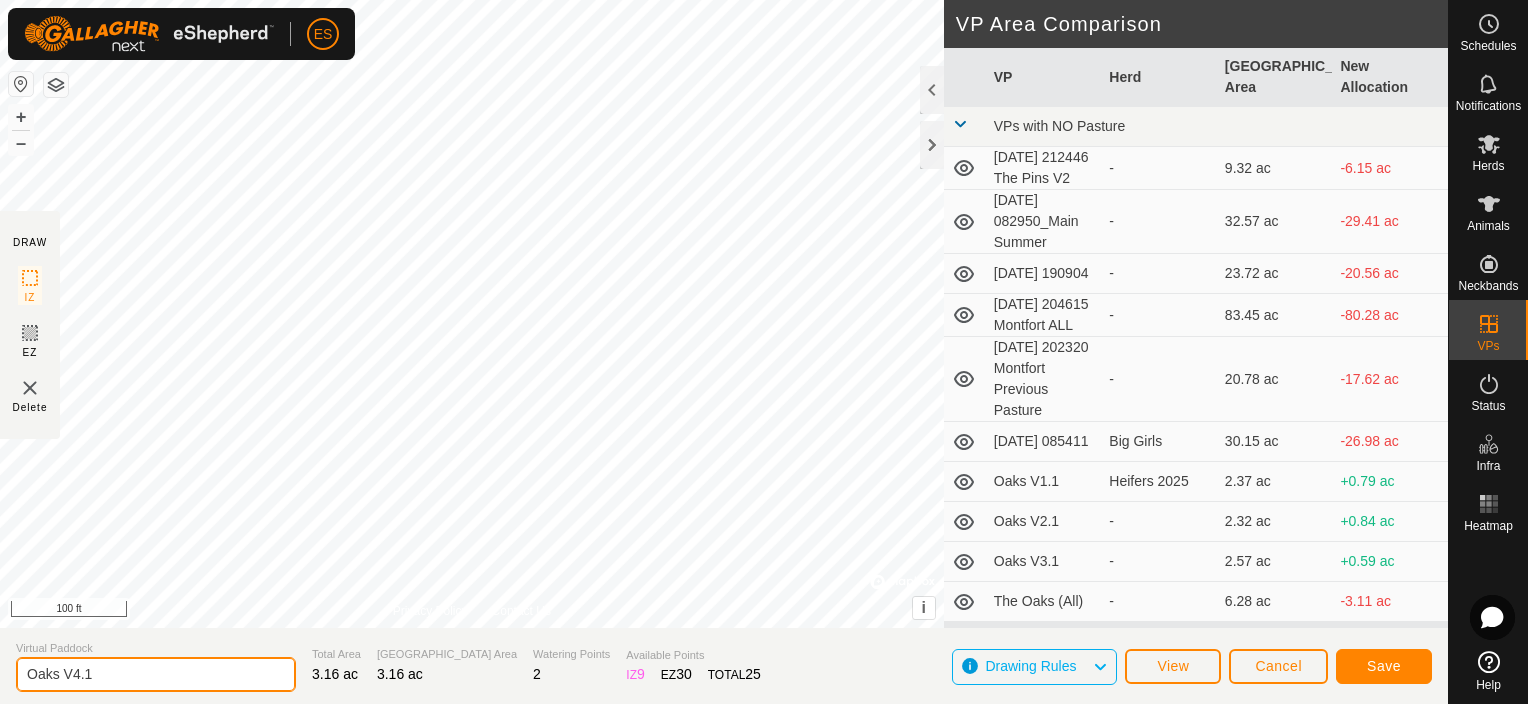 type on "Oaks V4.1" 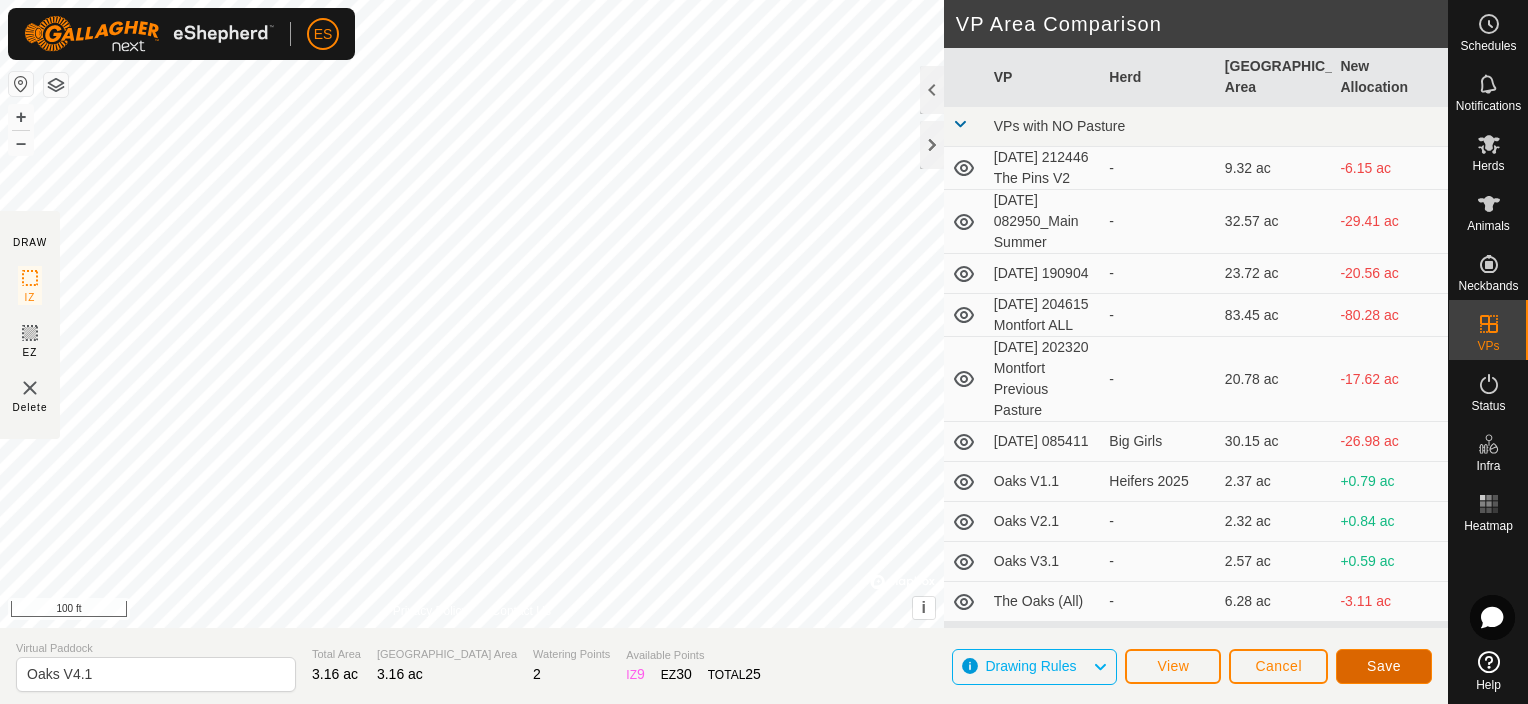 click on "Save" 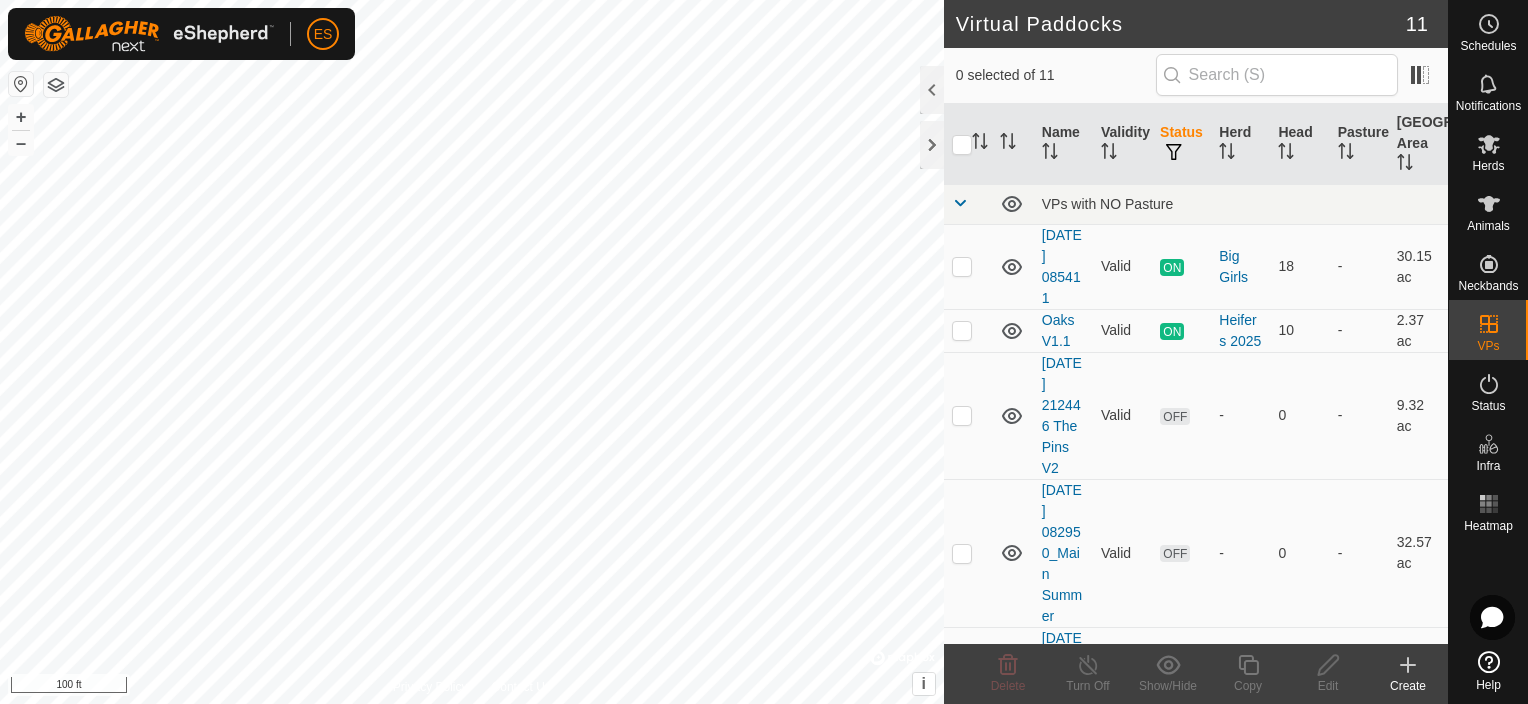 checkbox on "true" 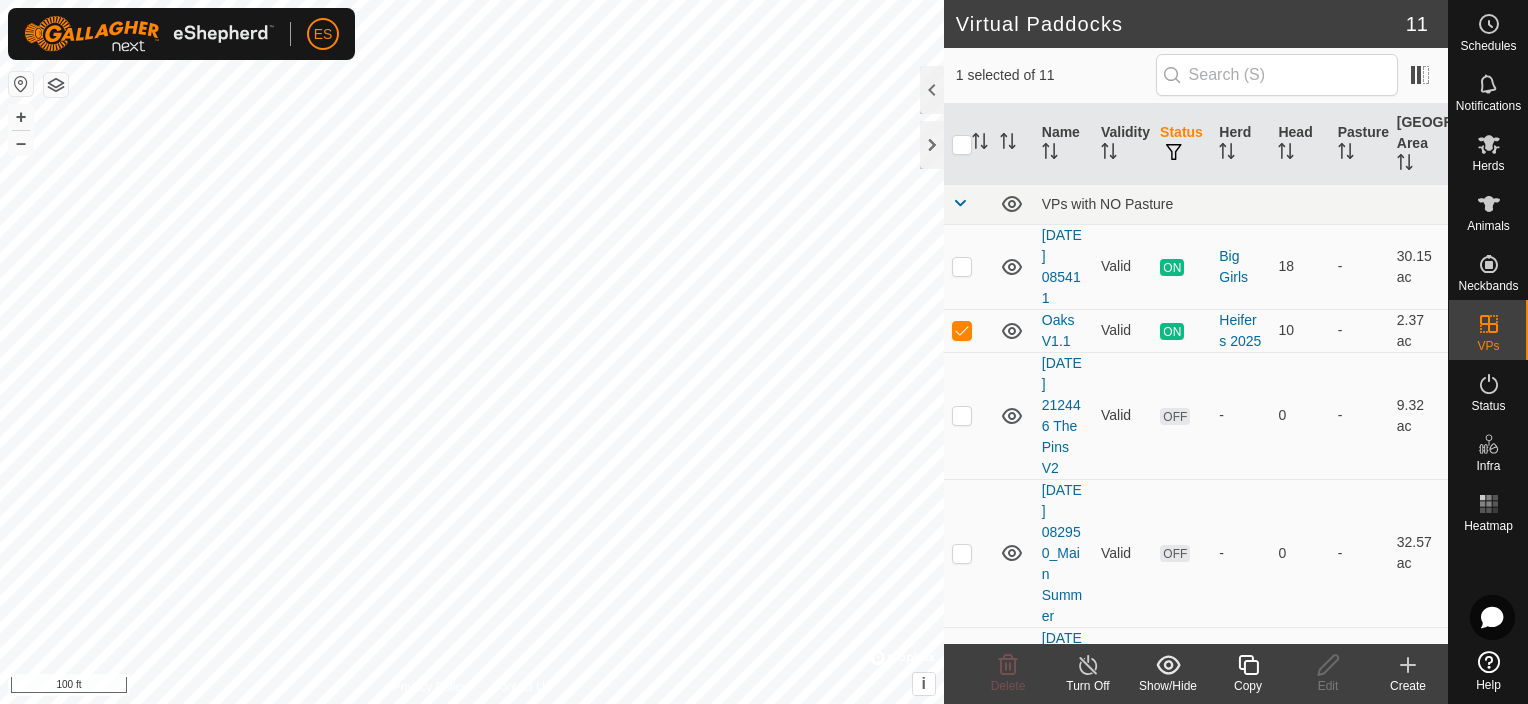 click 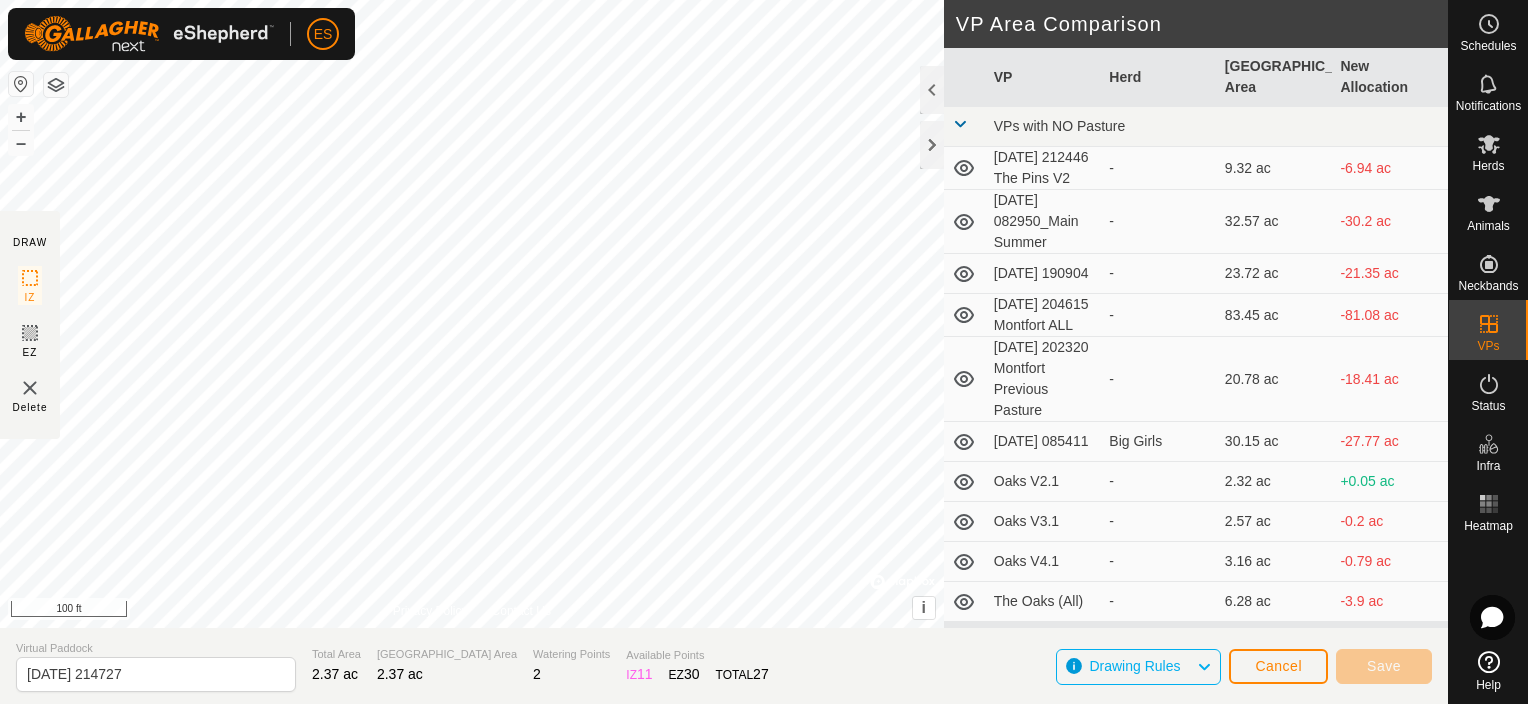 type on "2025-07-12 214728" 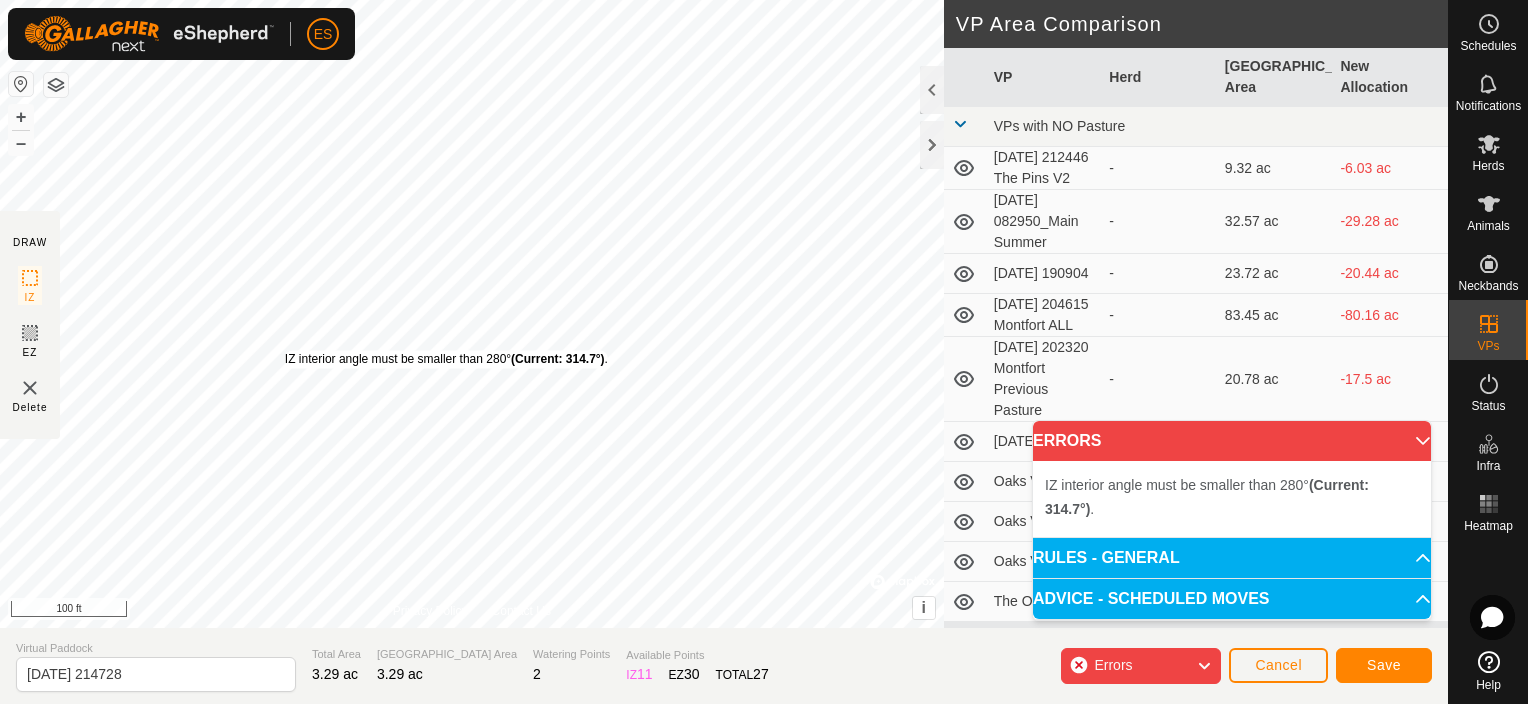 click on "IZ interior angle must be smaller than 280°  (Current: 314.7°) . + – ⇧ i ©  Mapbox , ©  OpenStreetMap ,  Improve this map 100 ft" at bounding box center (472, 314) 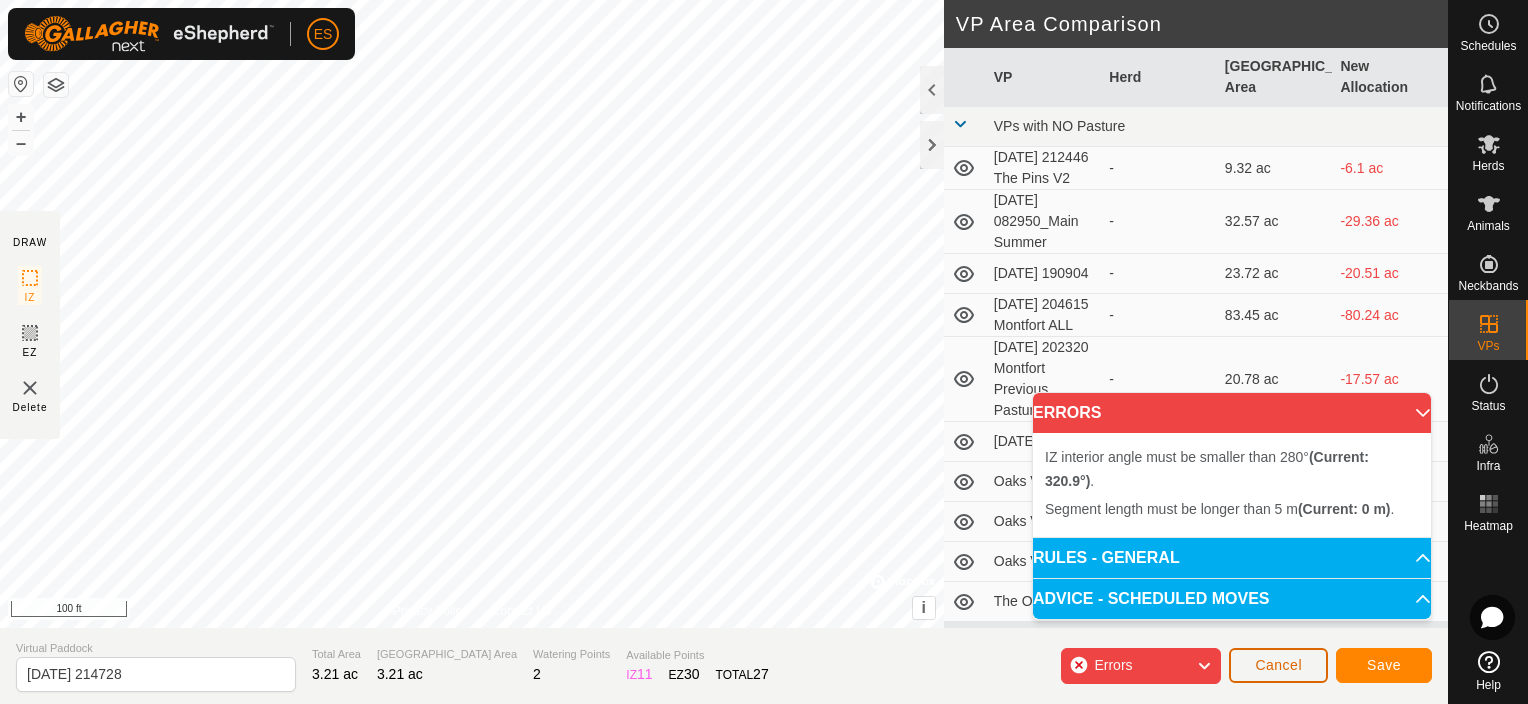 click on "Cancel" 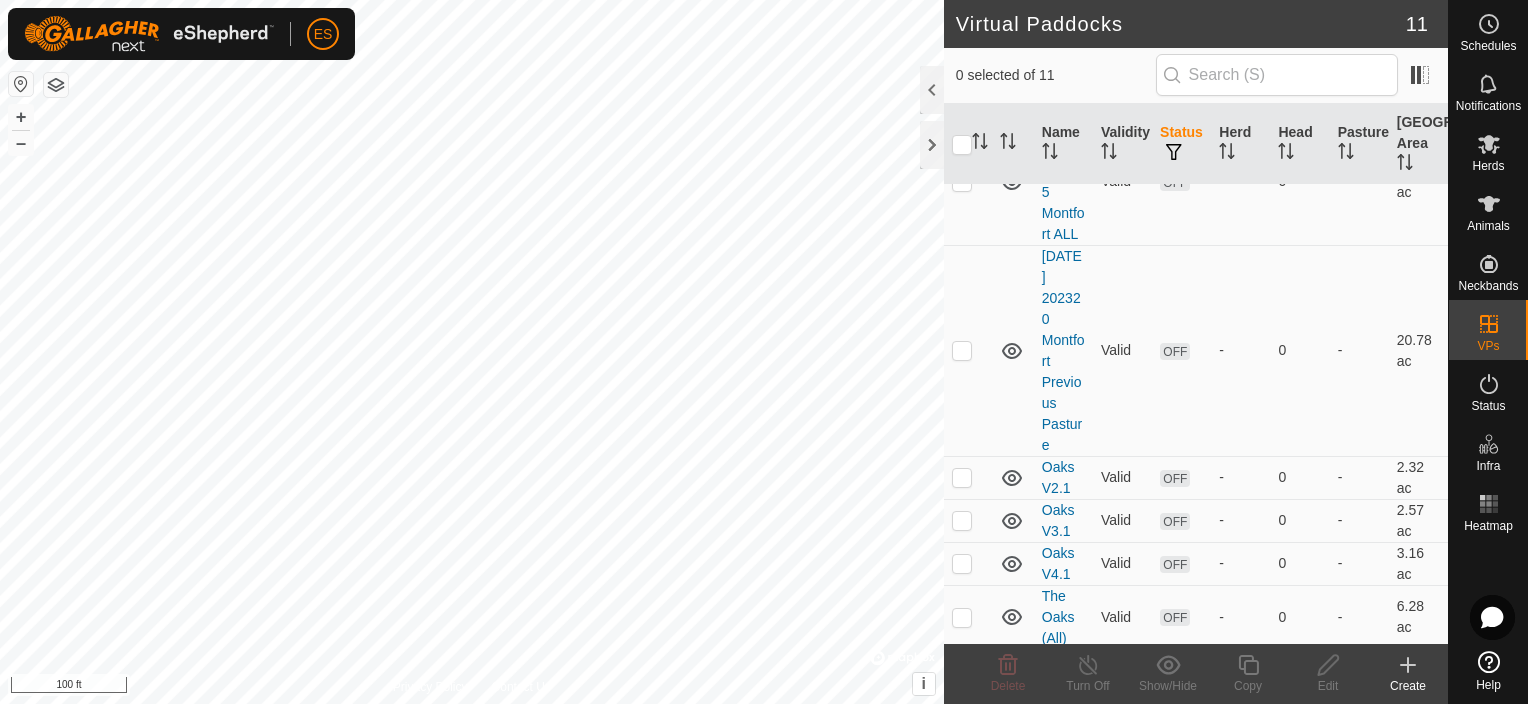 scroll, scrollTop: 638, scrollLeft: 0, axis: vertical 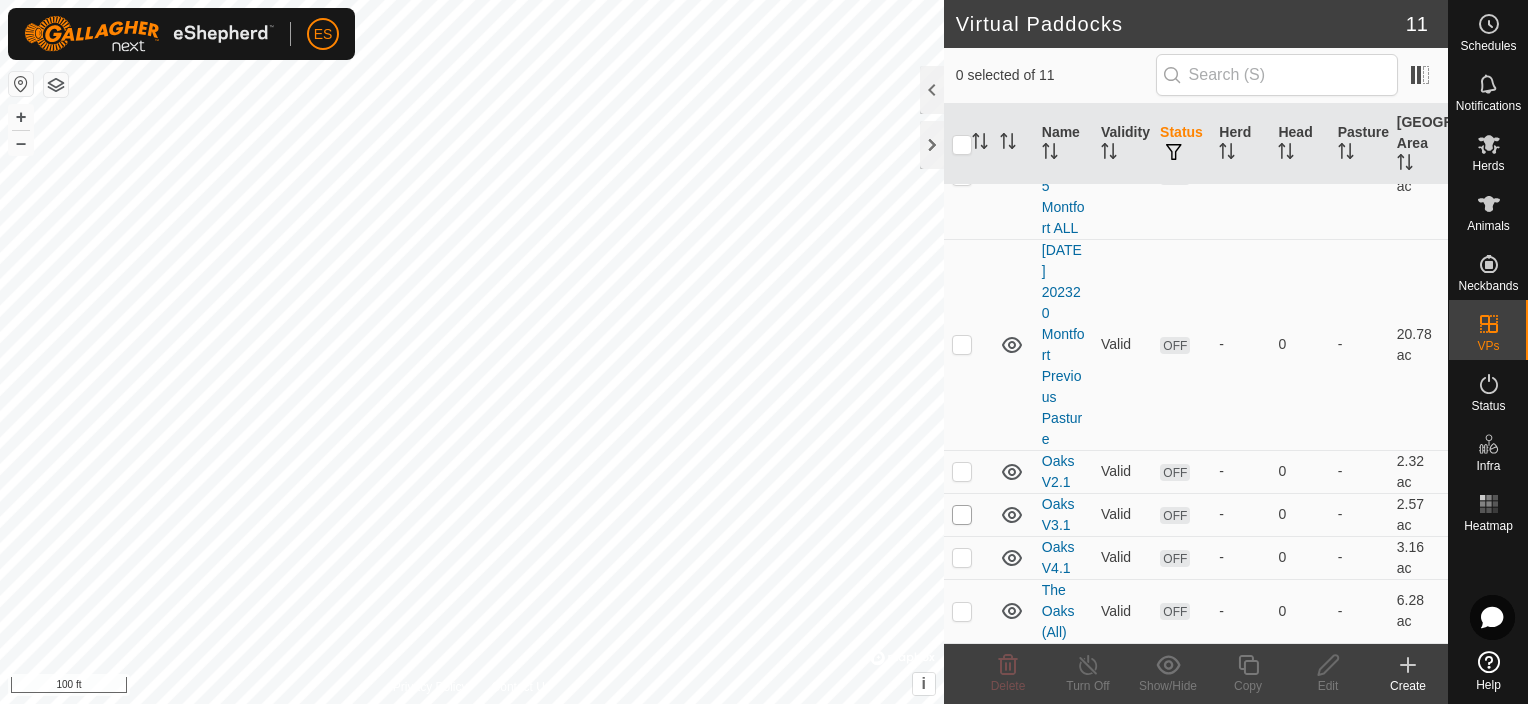 click at bounding box center [962, 515] 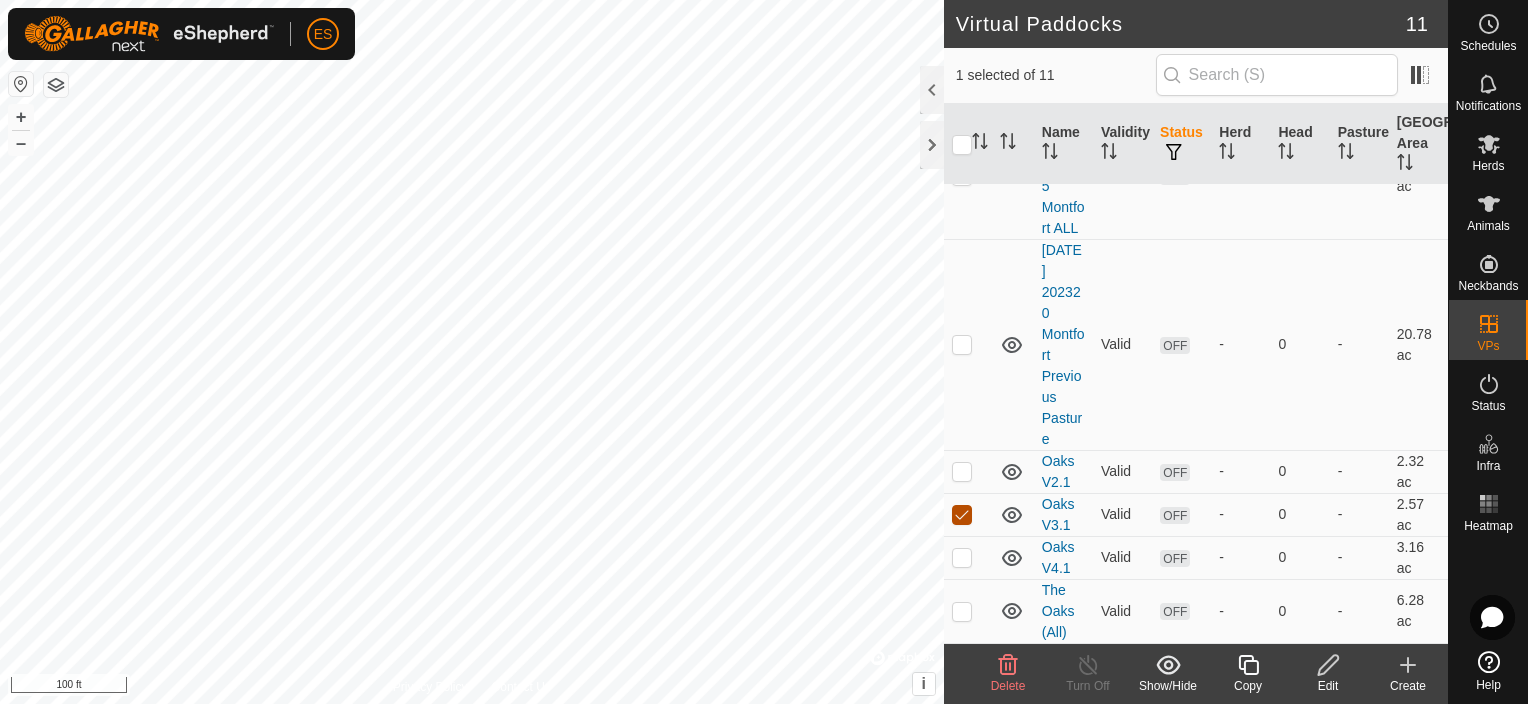 click at bounding box center (962, 515) 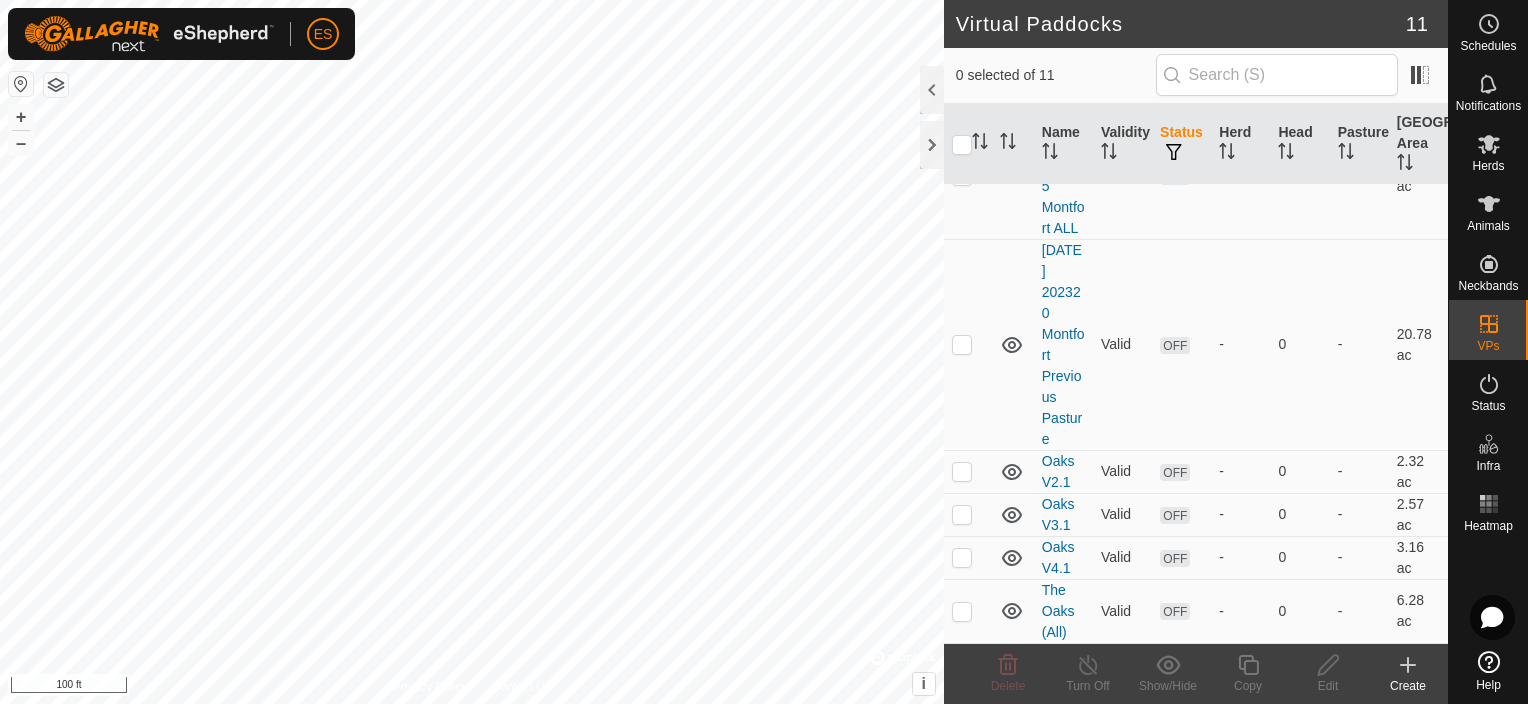 click 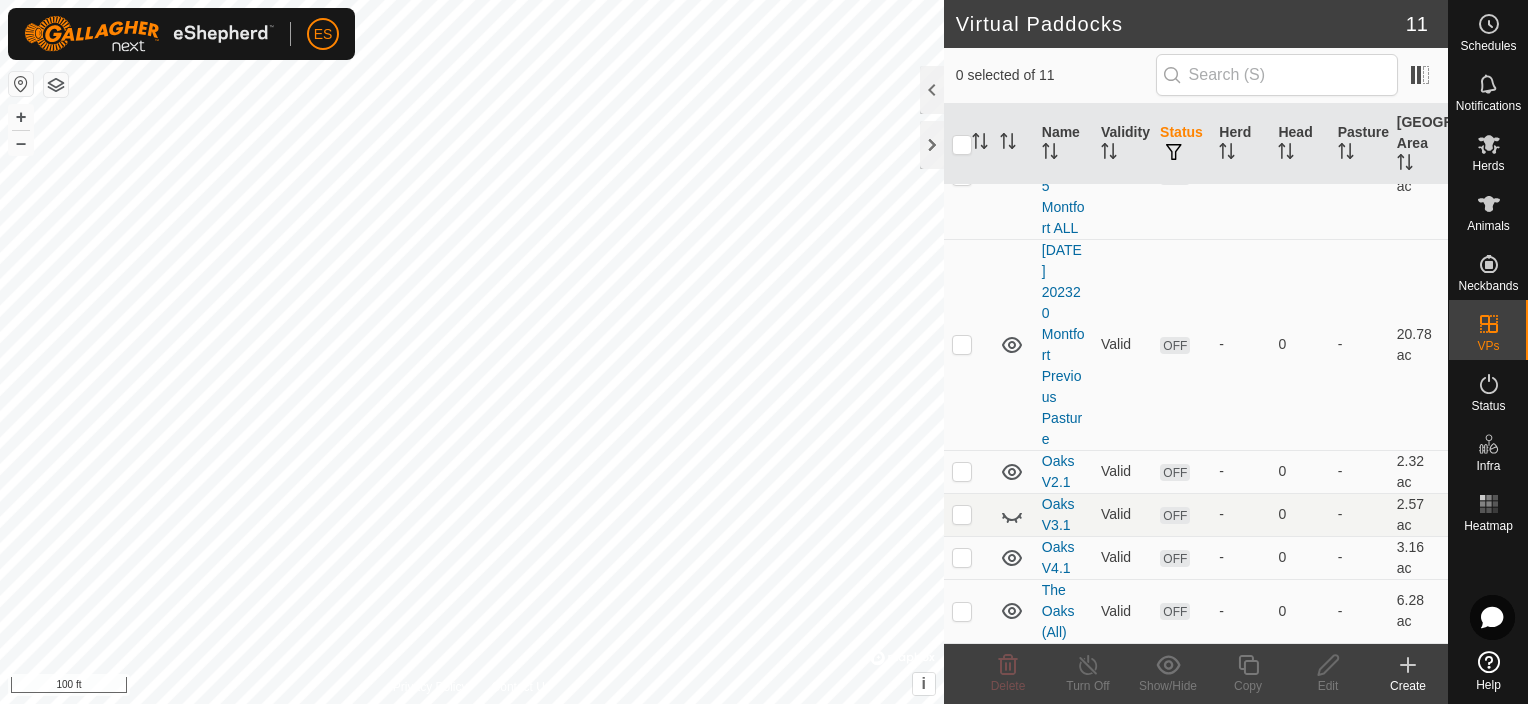click 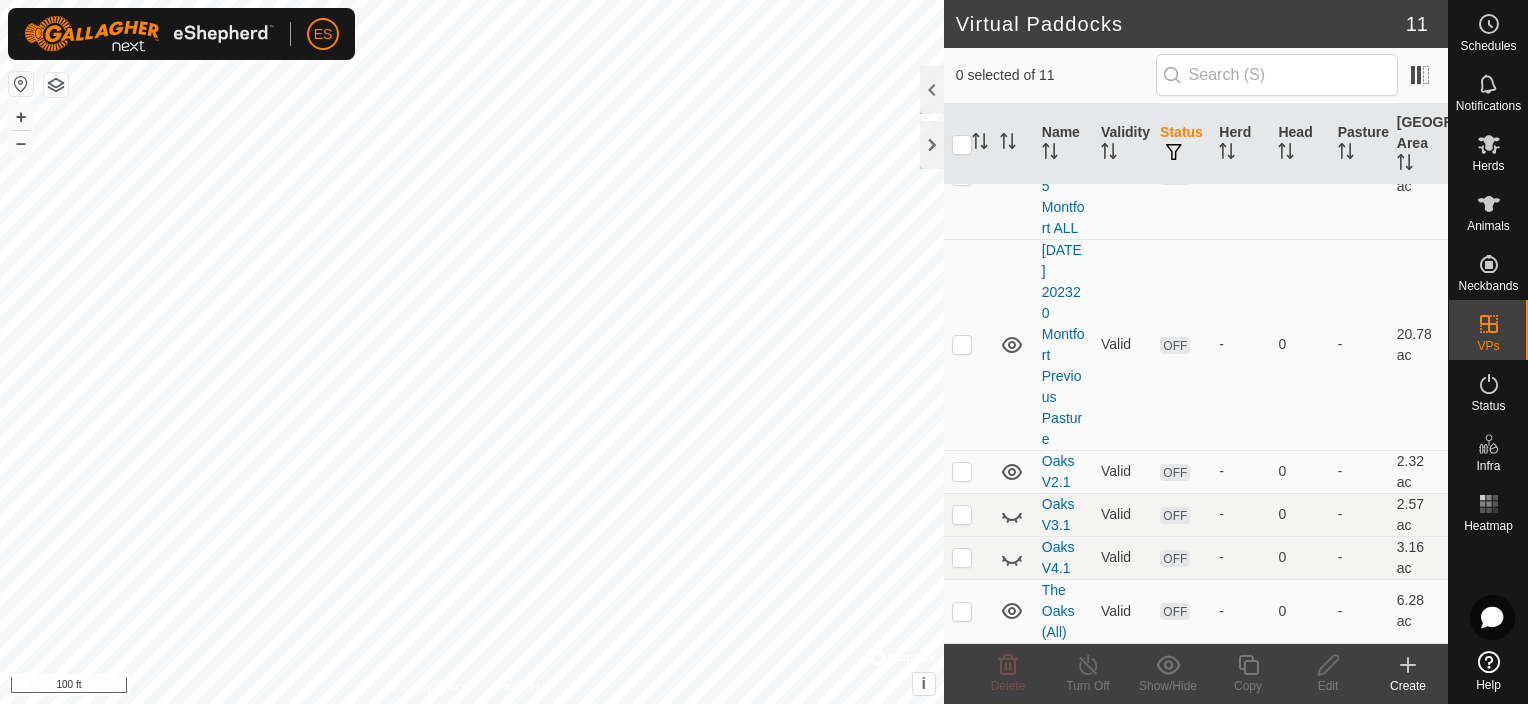 click 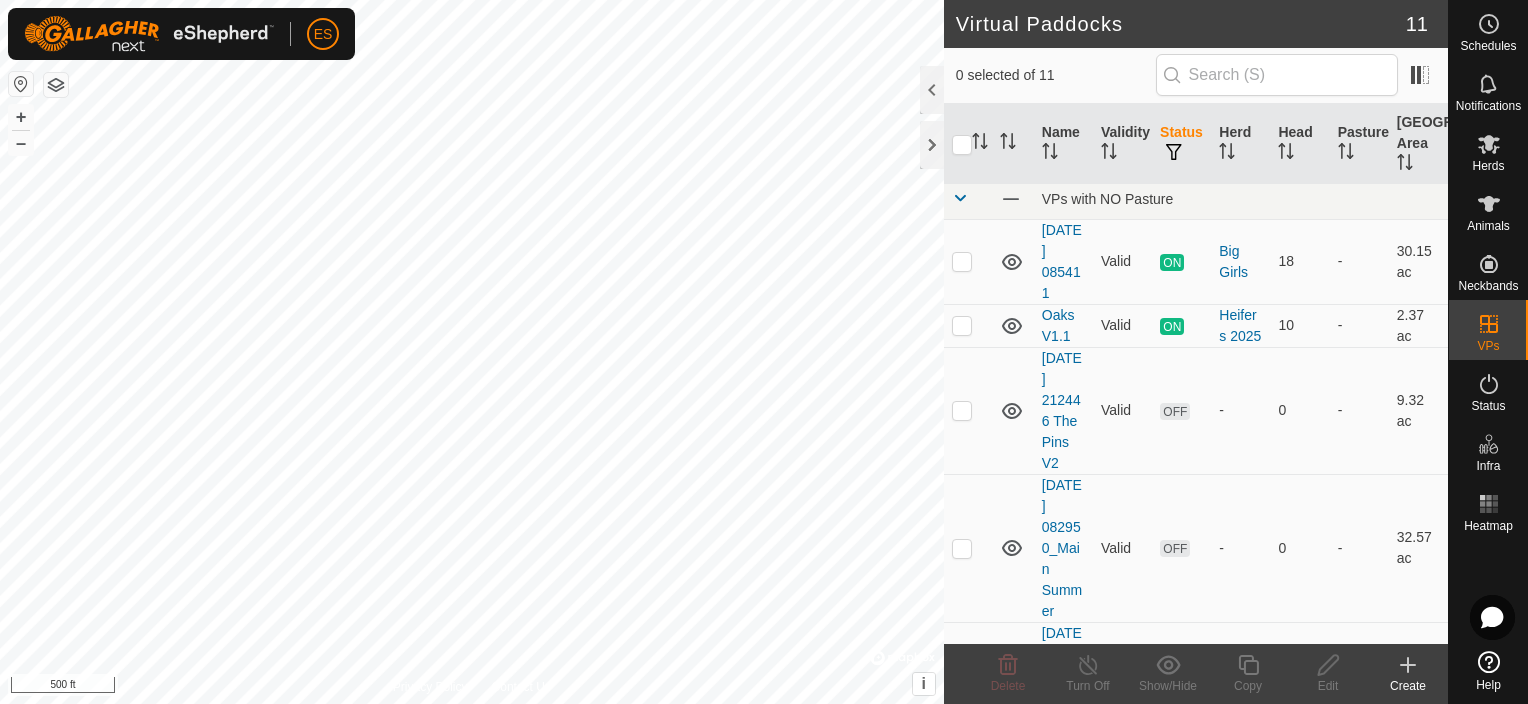scroll, scrollTop: 0, scrollLeft: 0, axis: both 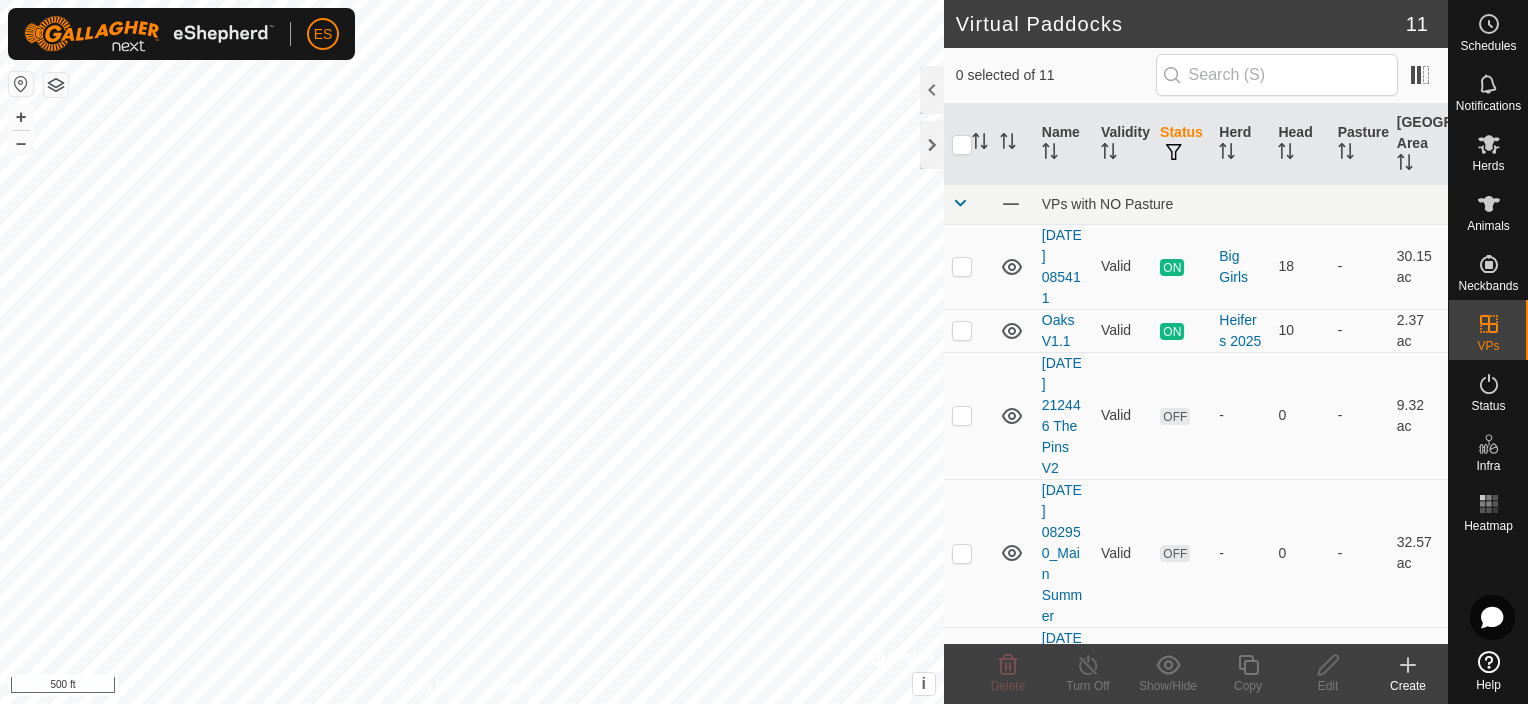 click 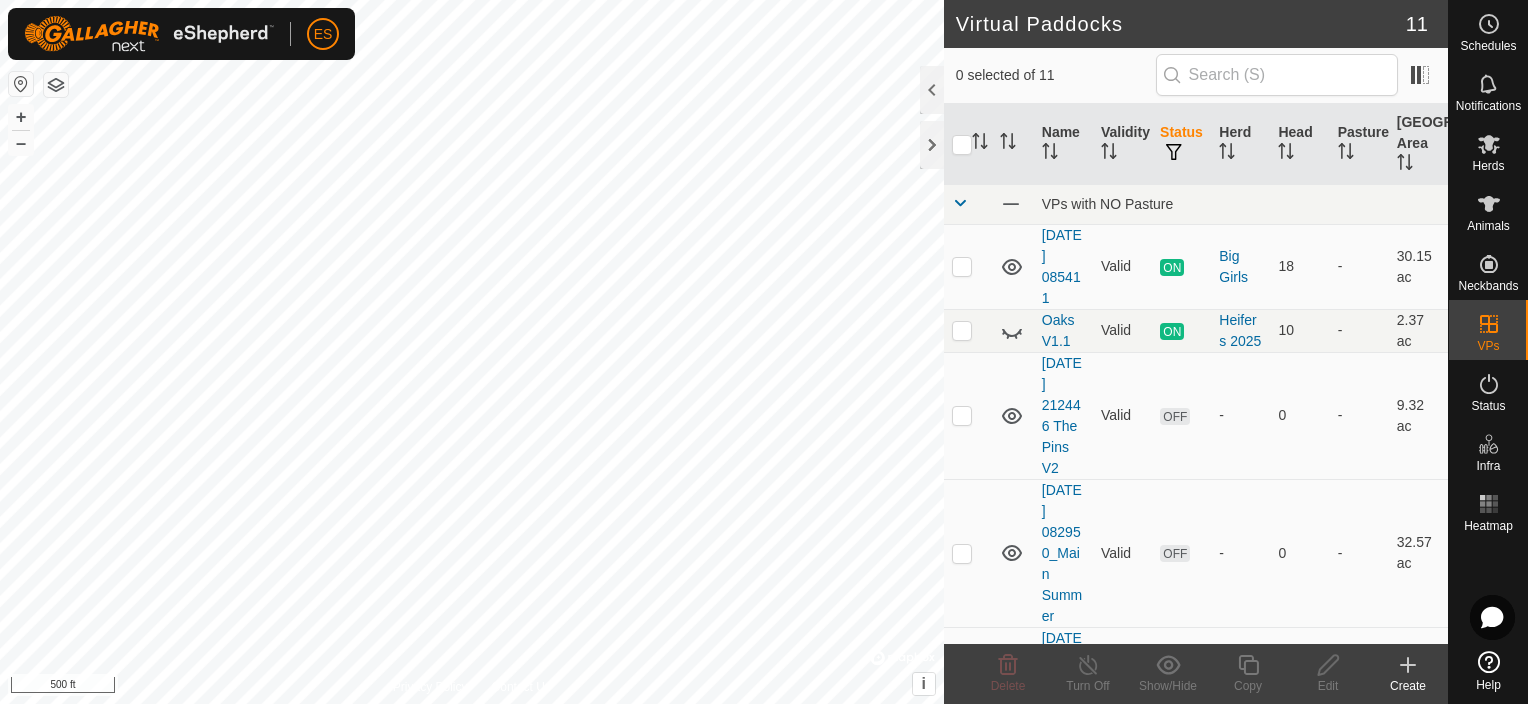 click 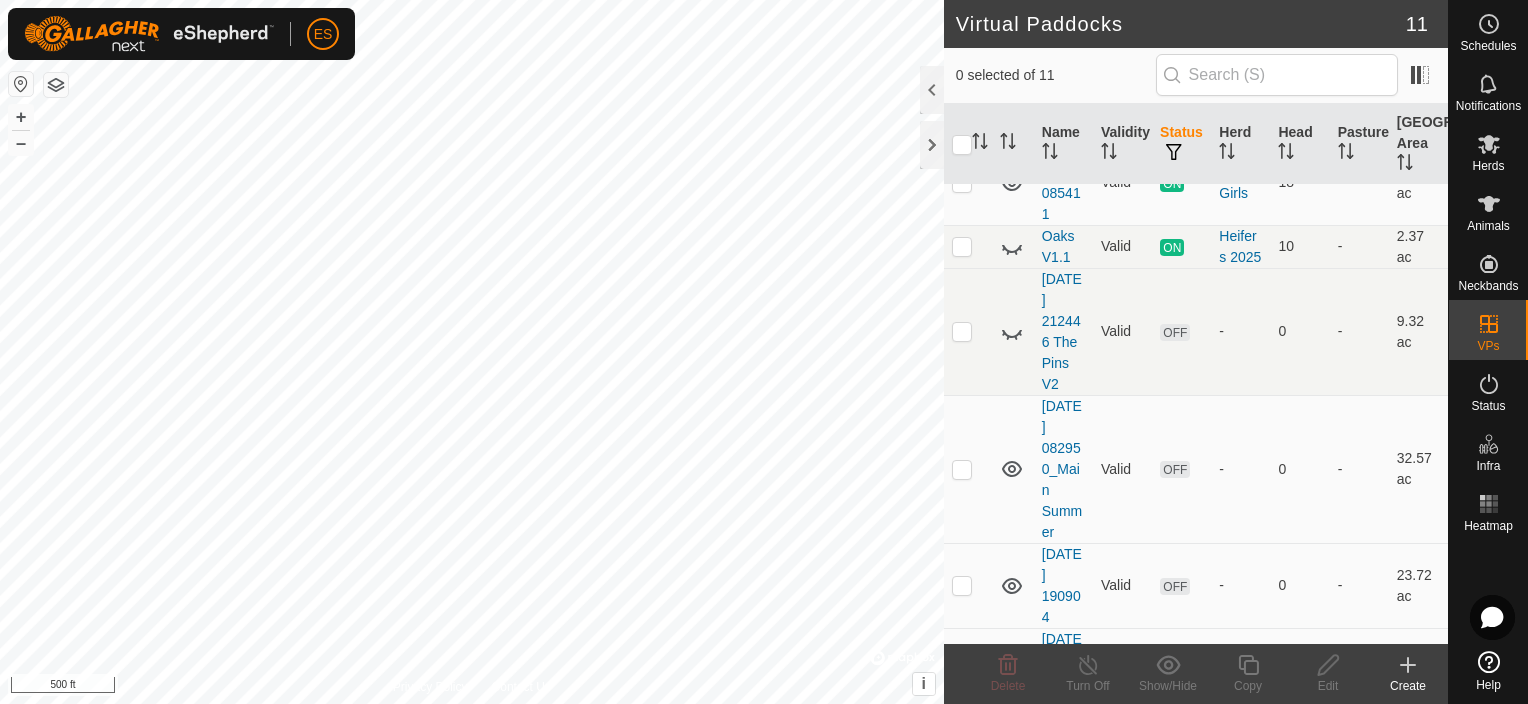 scroll, scrollTop: 100, scrollLeft: 0, axis: vertical 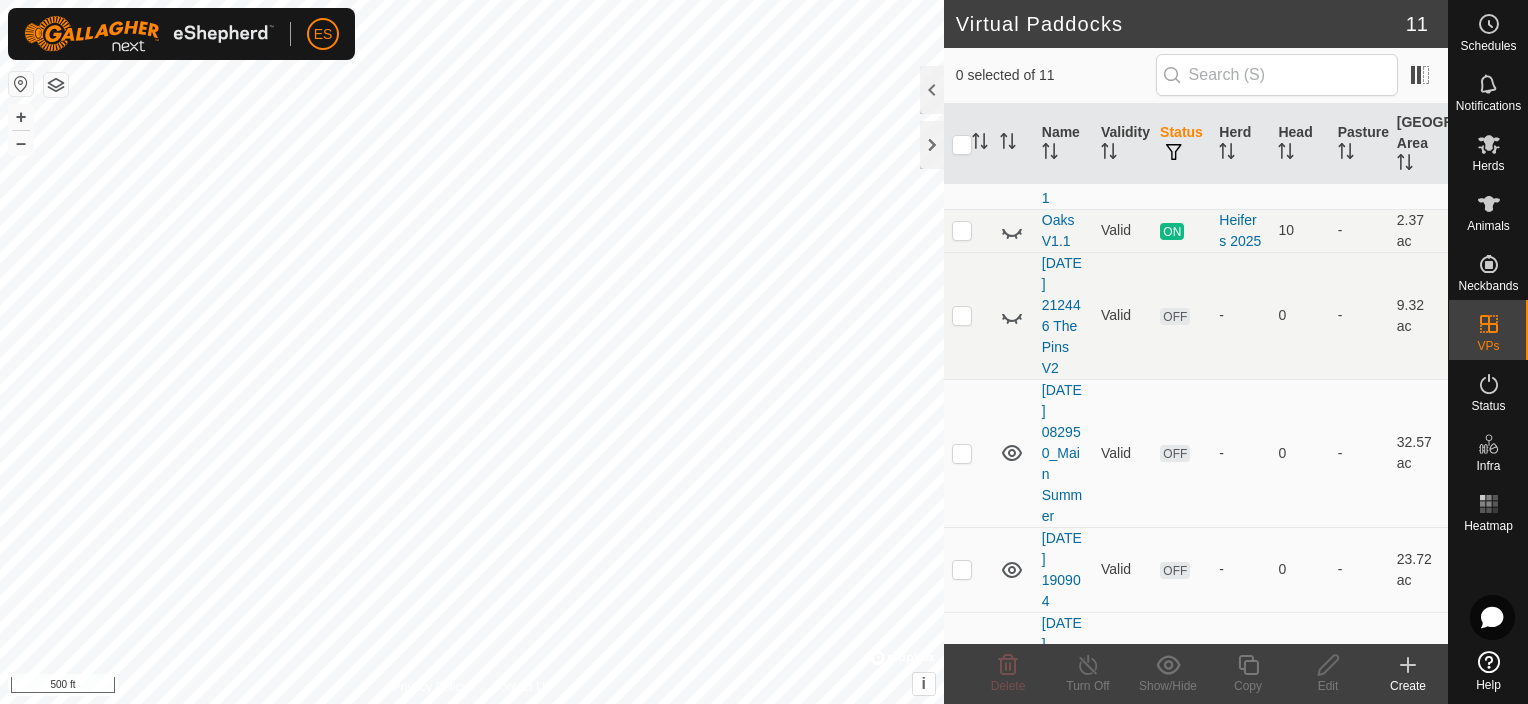 click 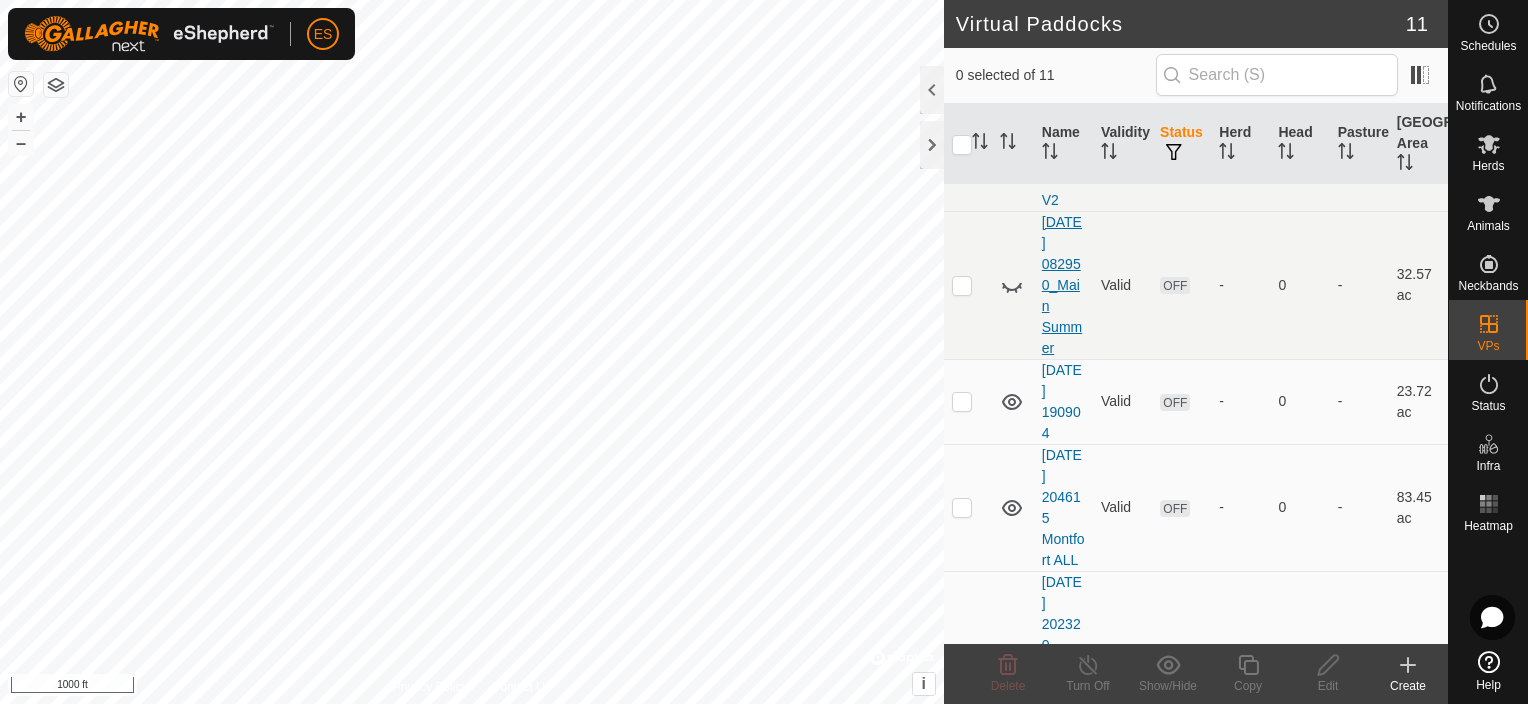 scroll, scrollTop: 275, scrollLeft: 0, axis: vertical 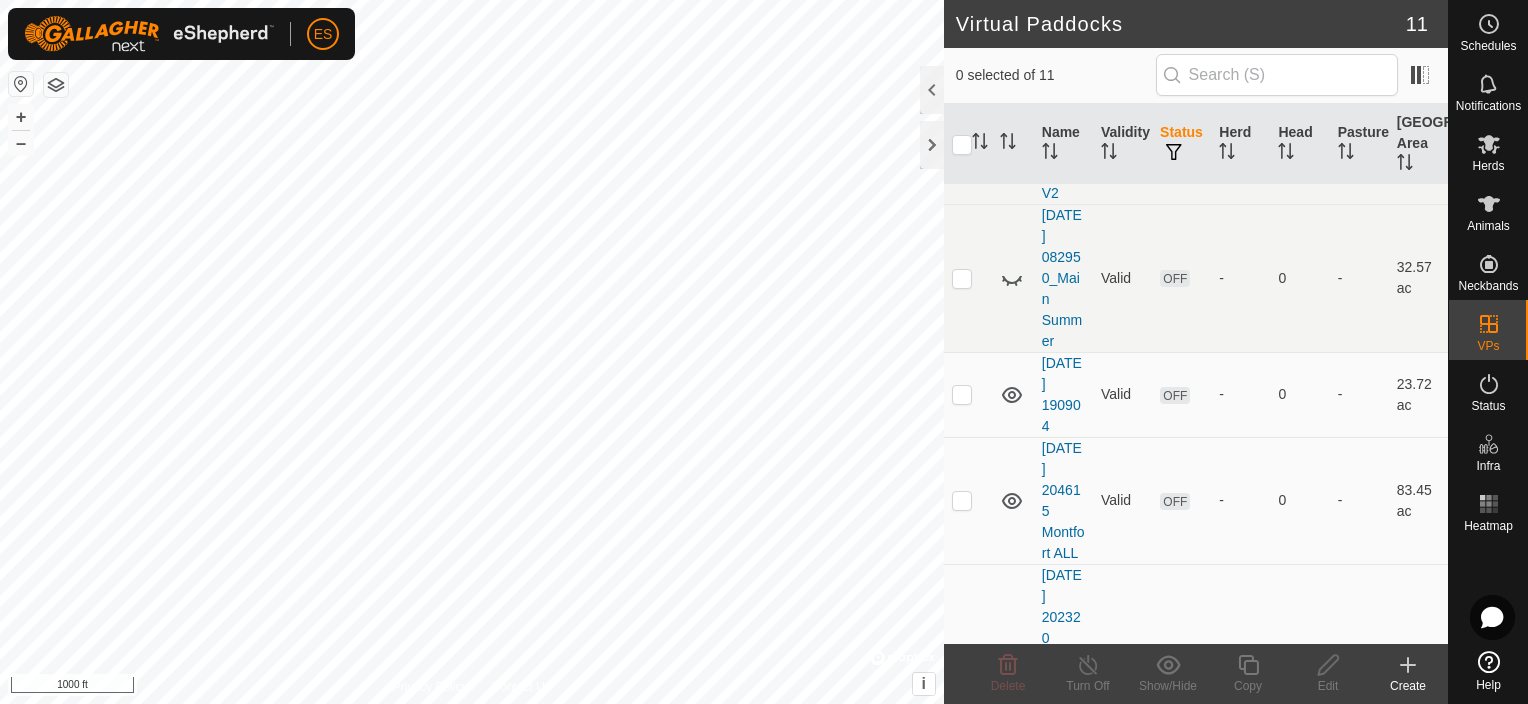 click 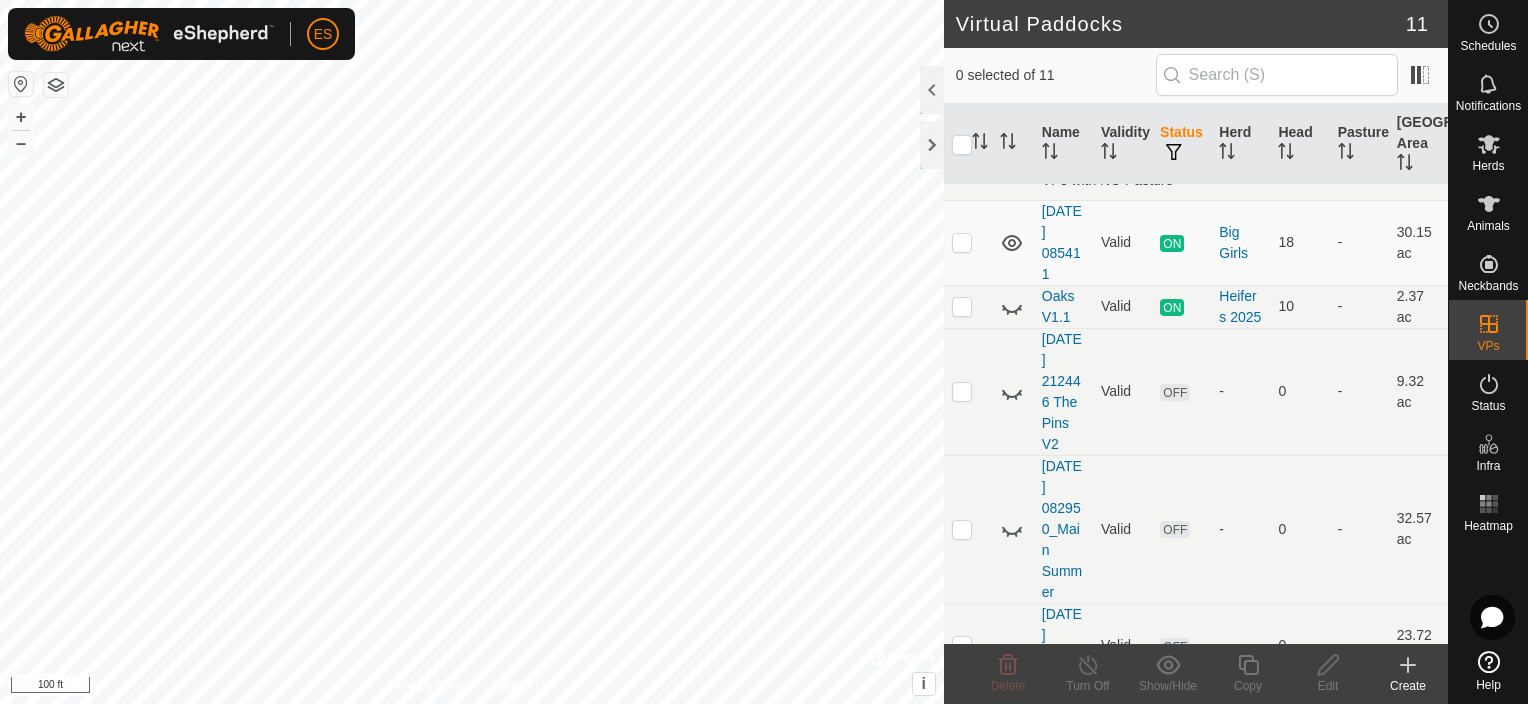 scroll, scrollTop: 0, scrollLeft: 0, axis: both 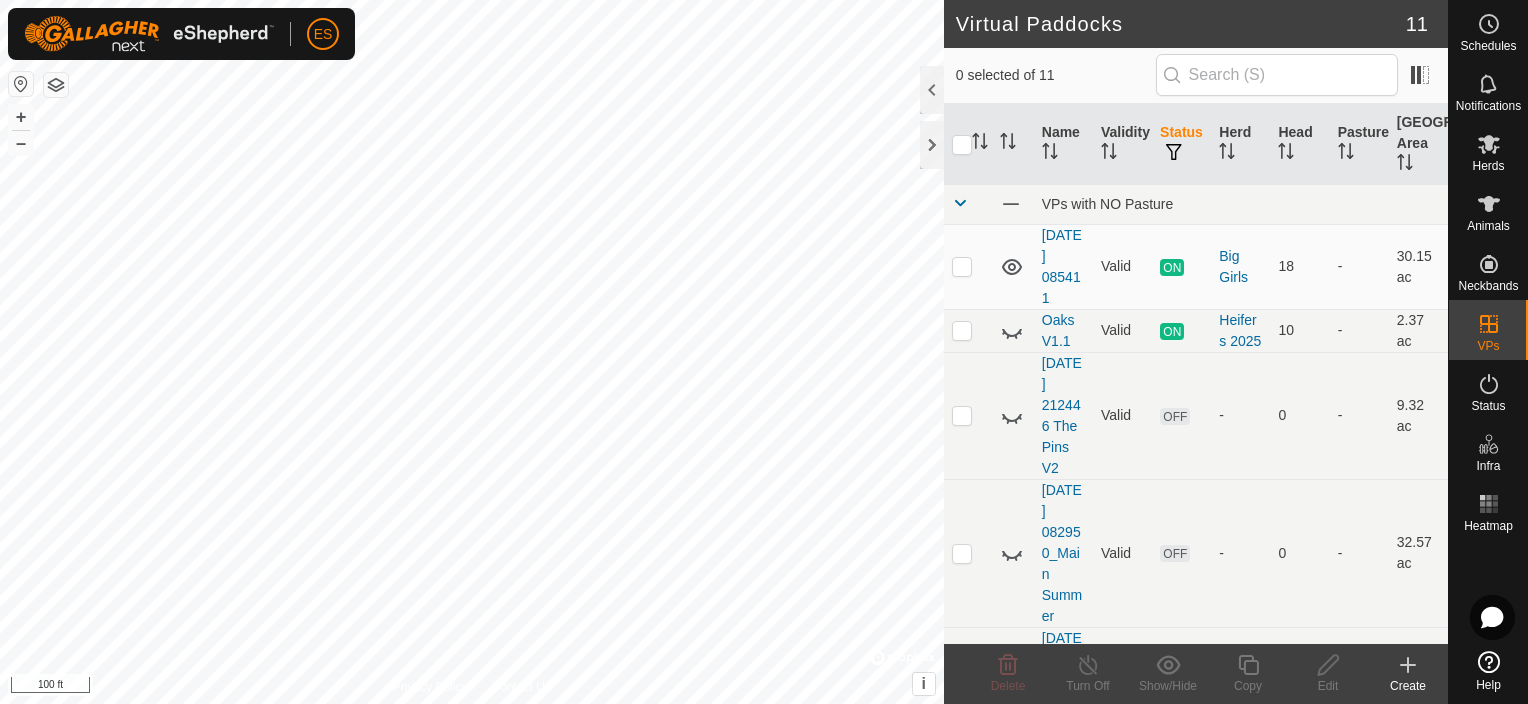 click 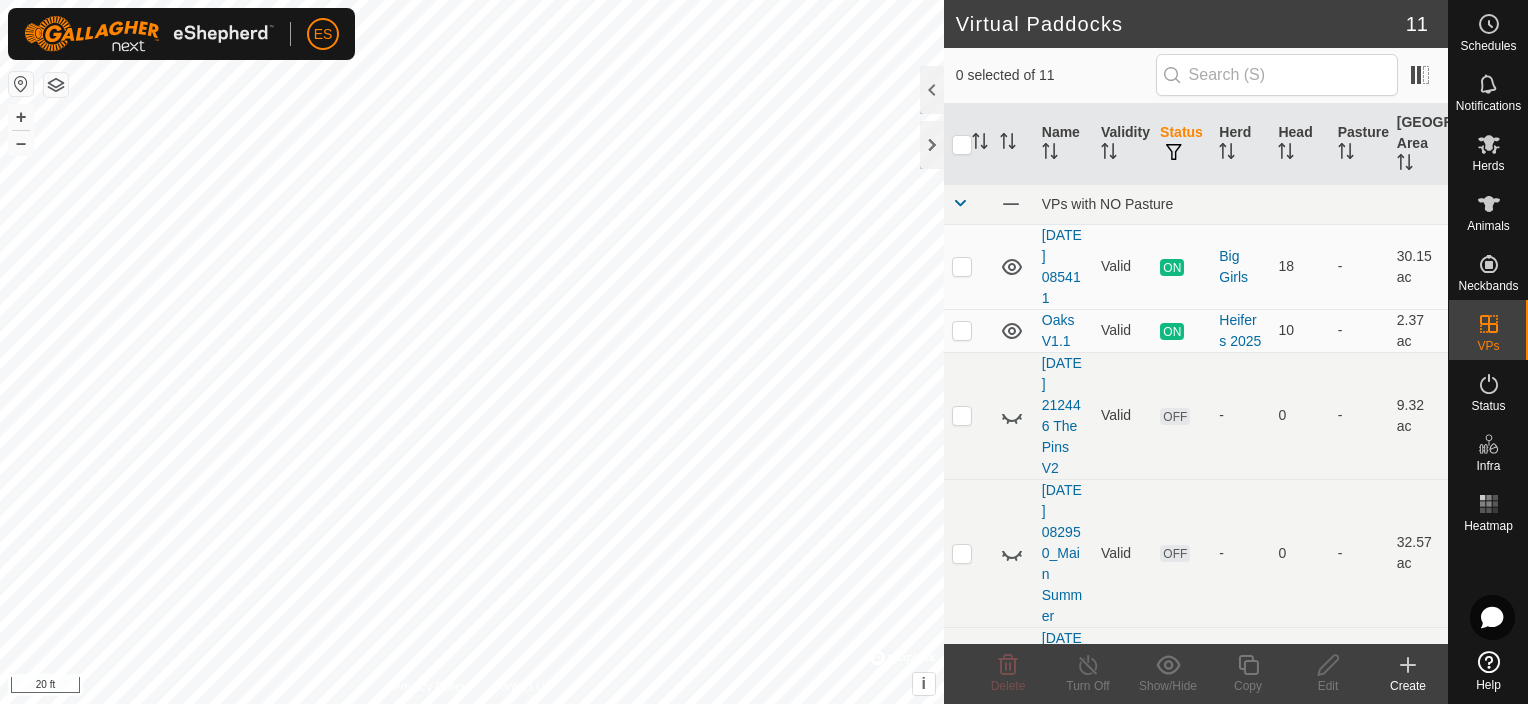 checkbox on "true" 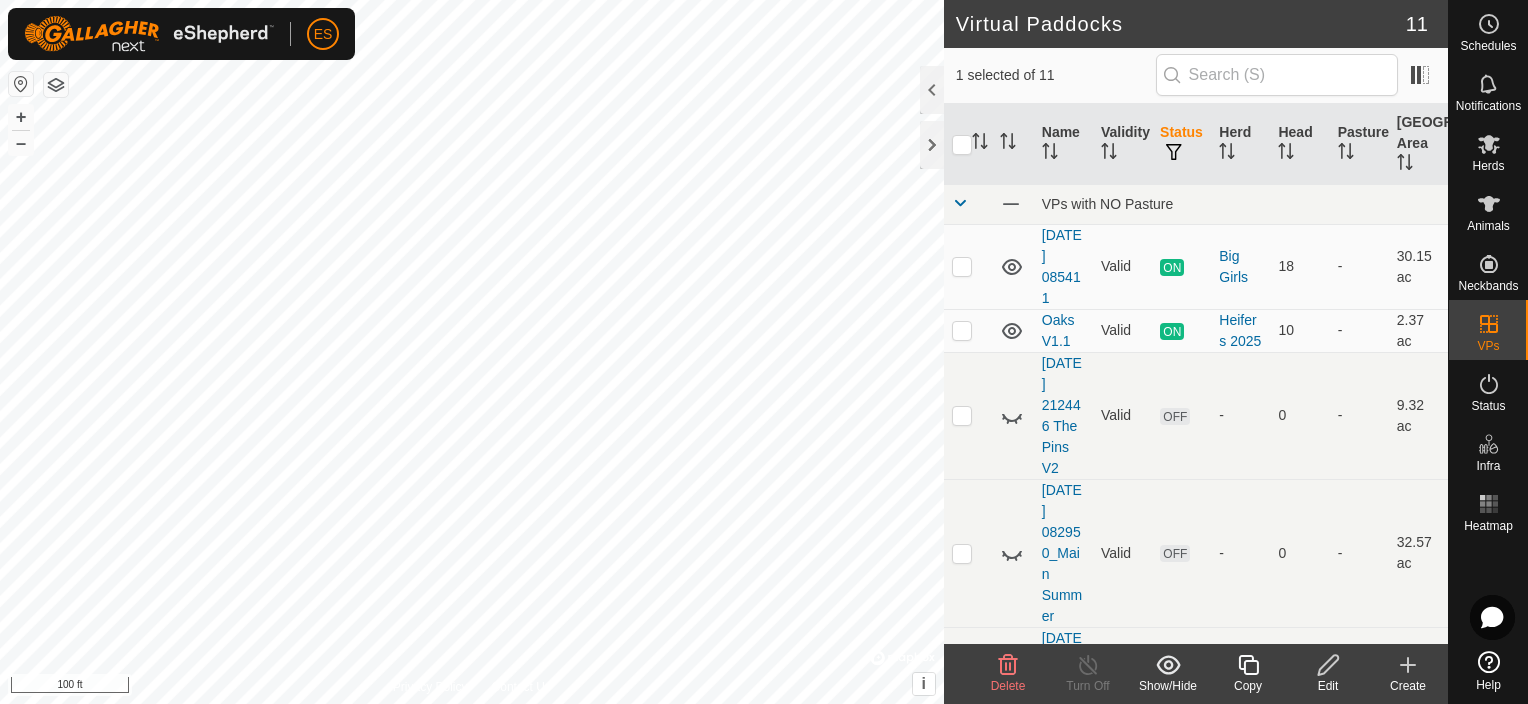 click 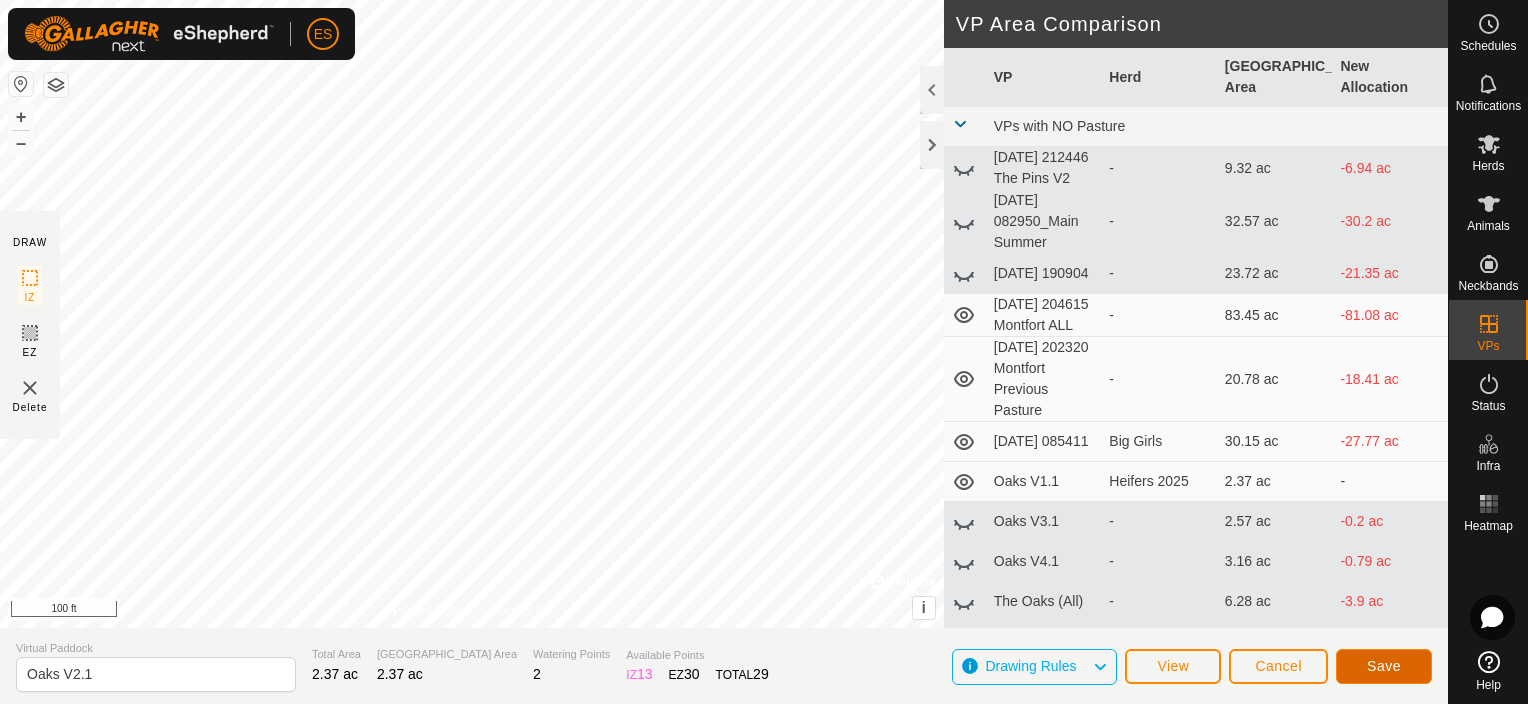 click on "Save" 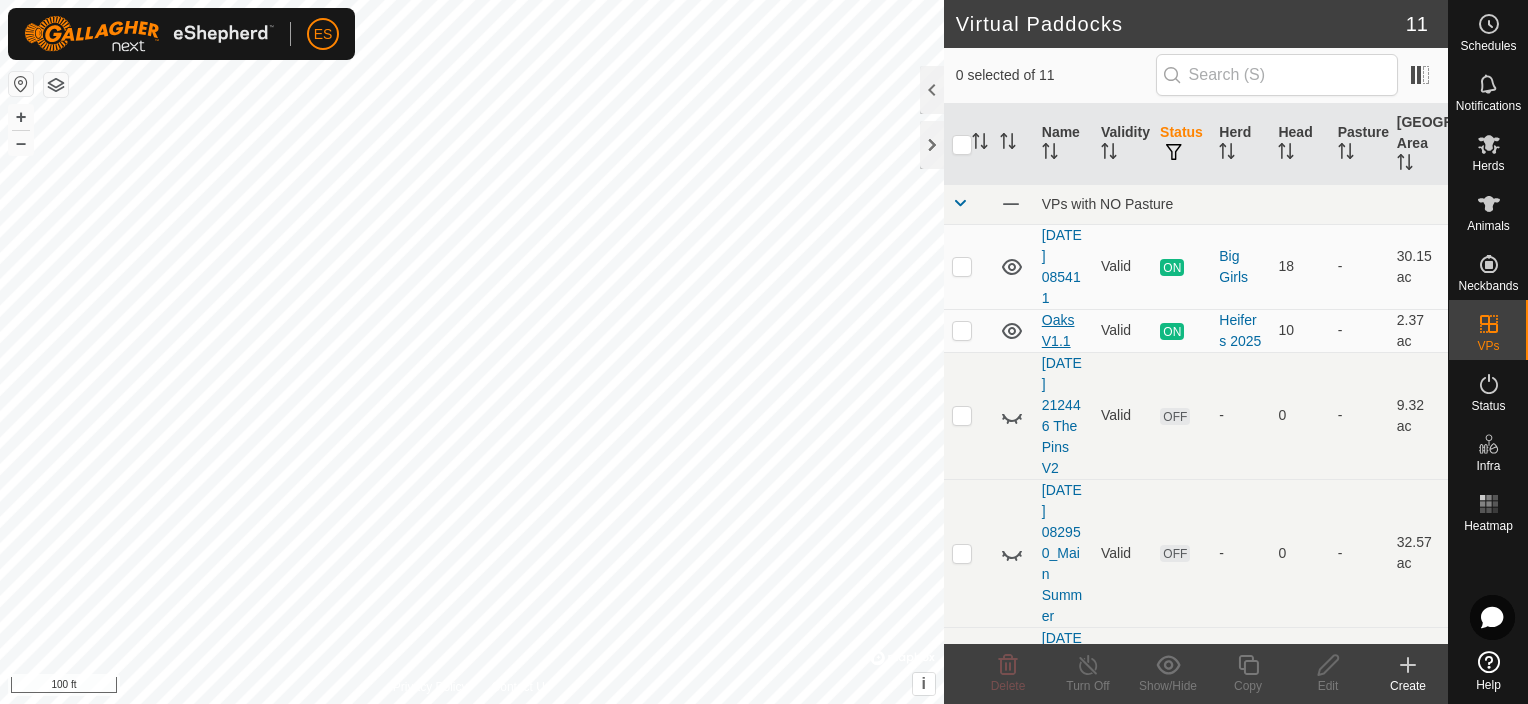 click on "Oaks V1.1" at bounding box center (1058, 330) 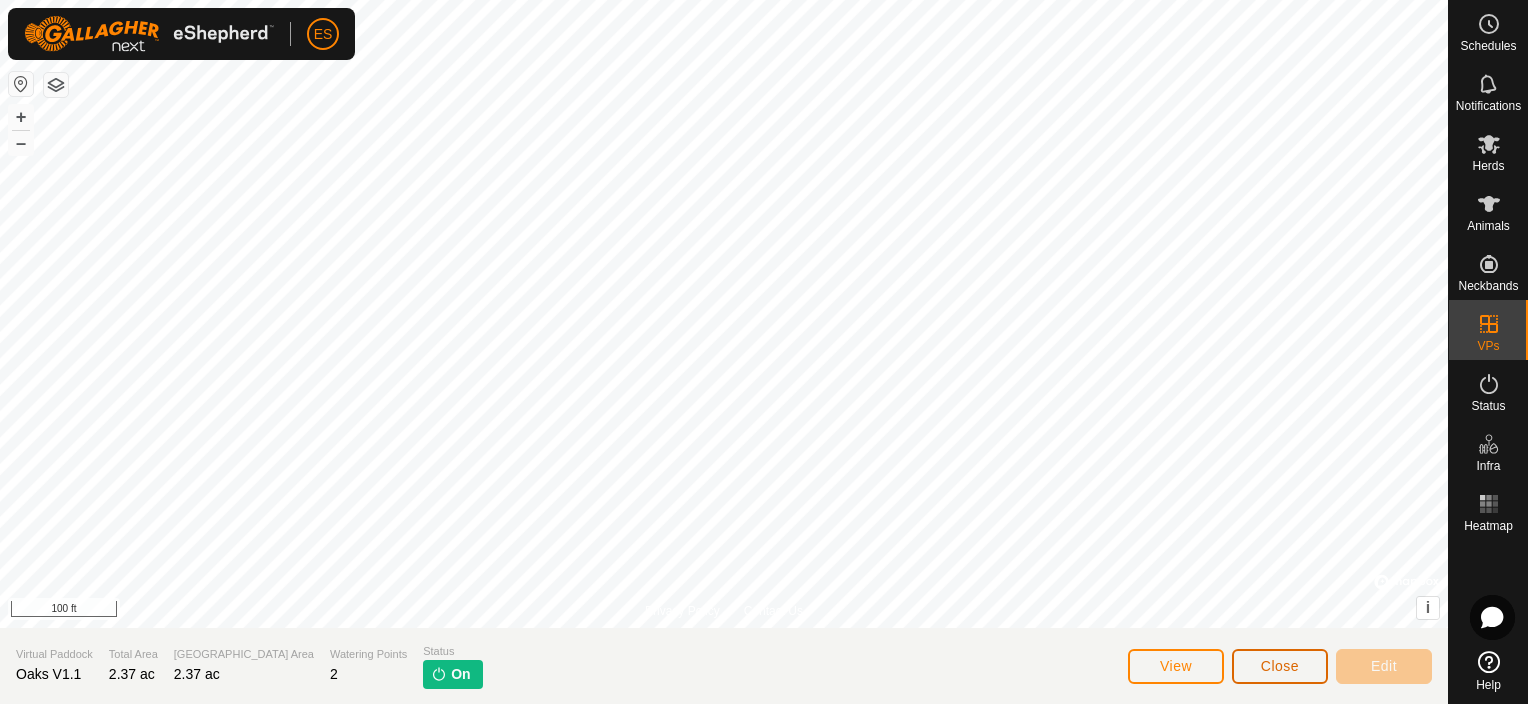 click on "Close" 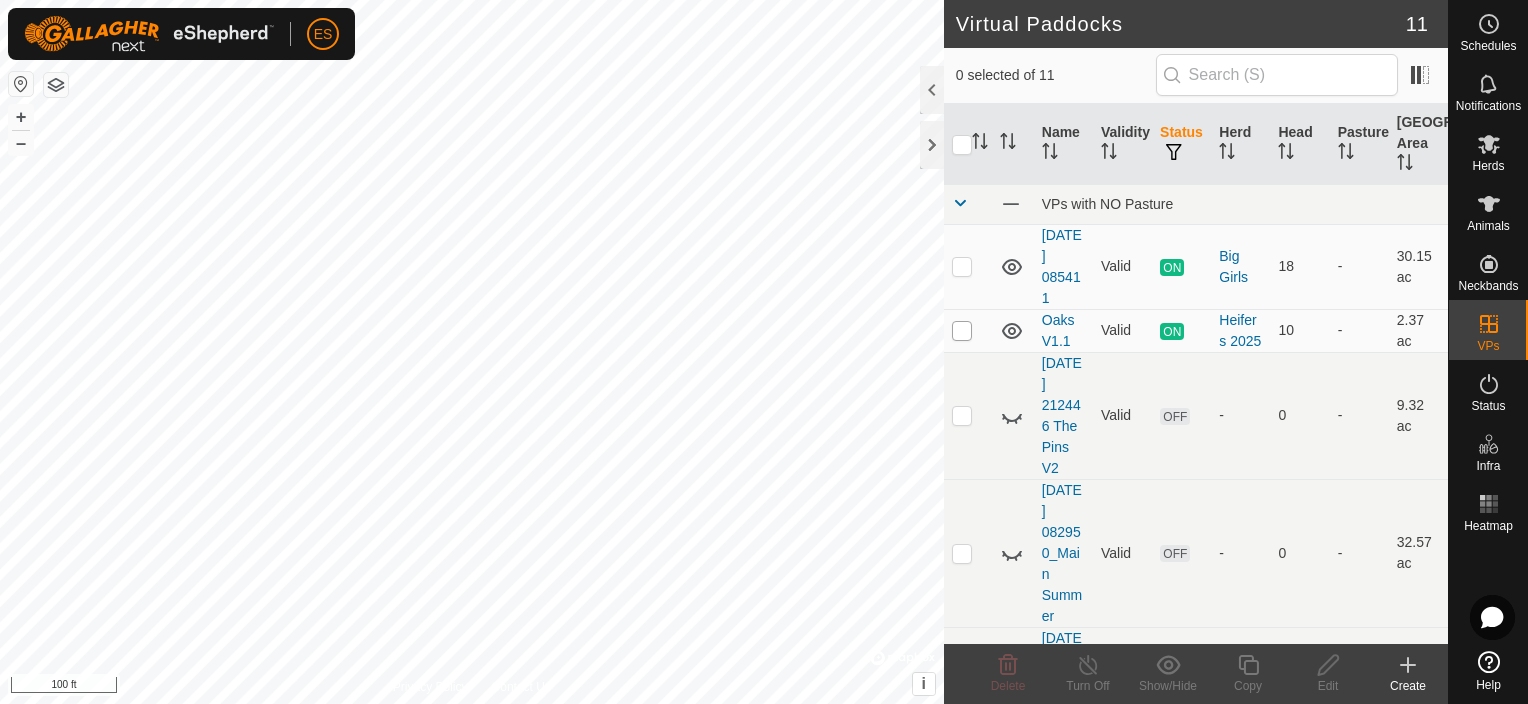 click at bounding box center (962, 331) 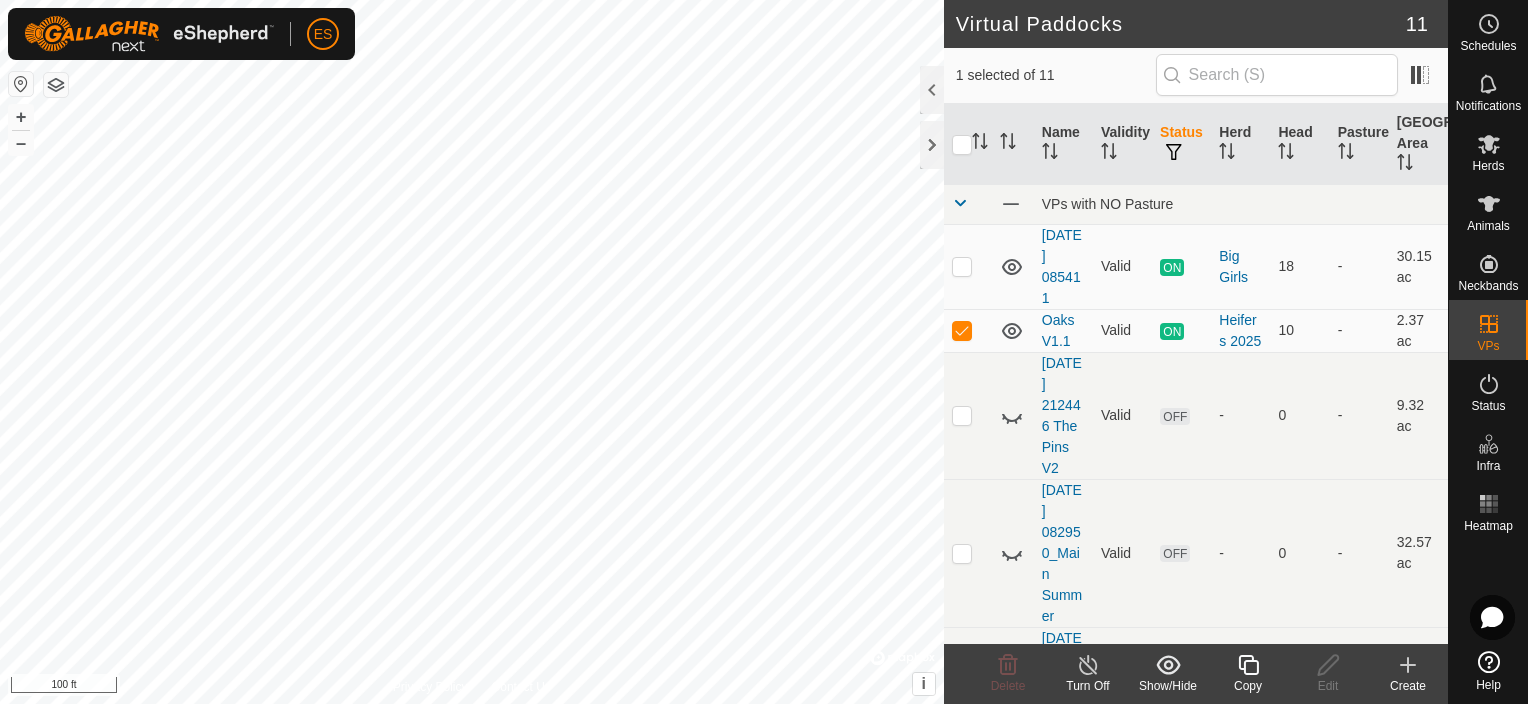 click 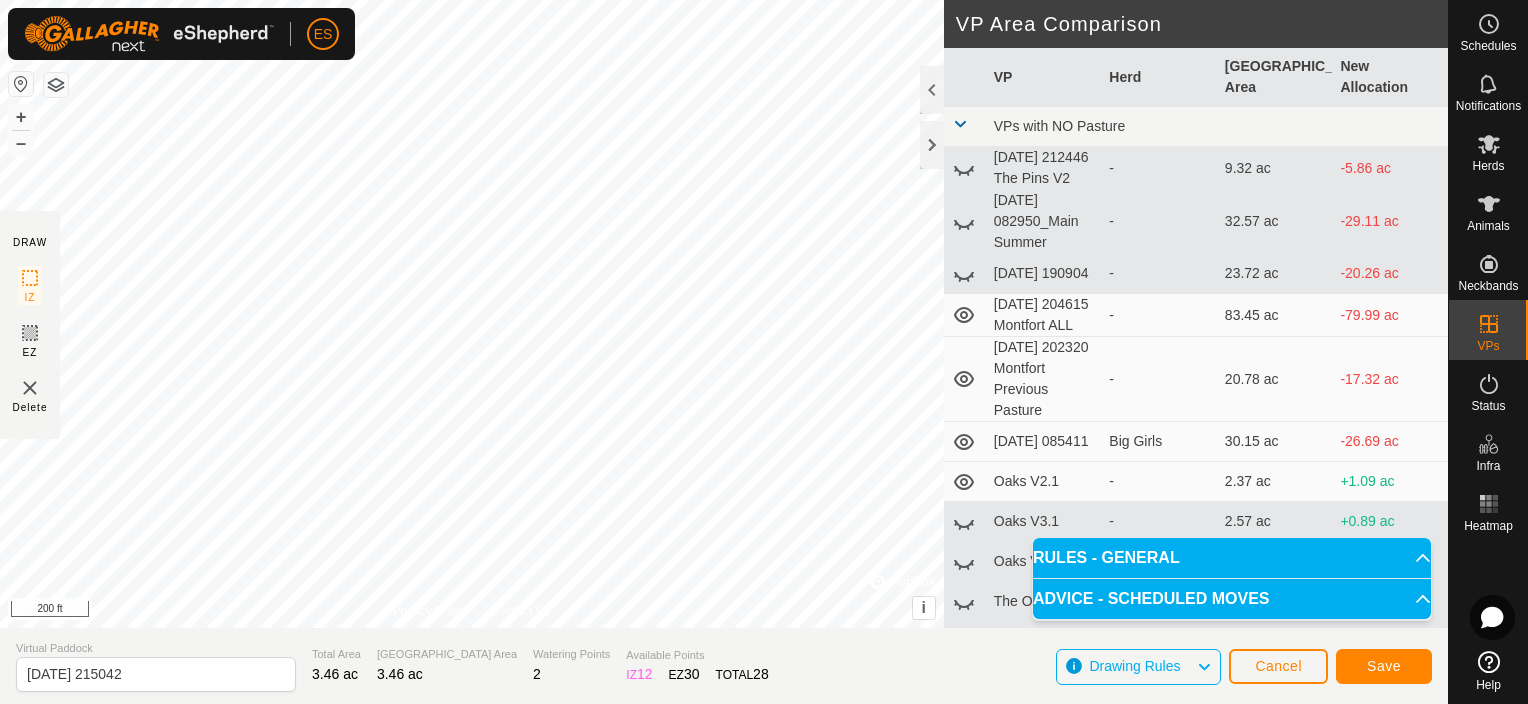 click 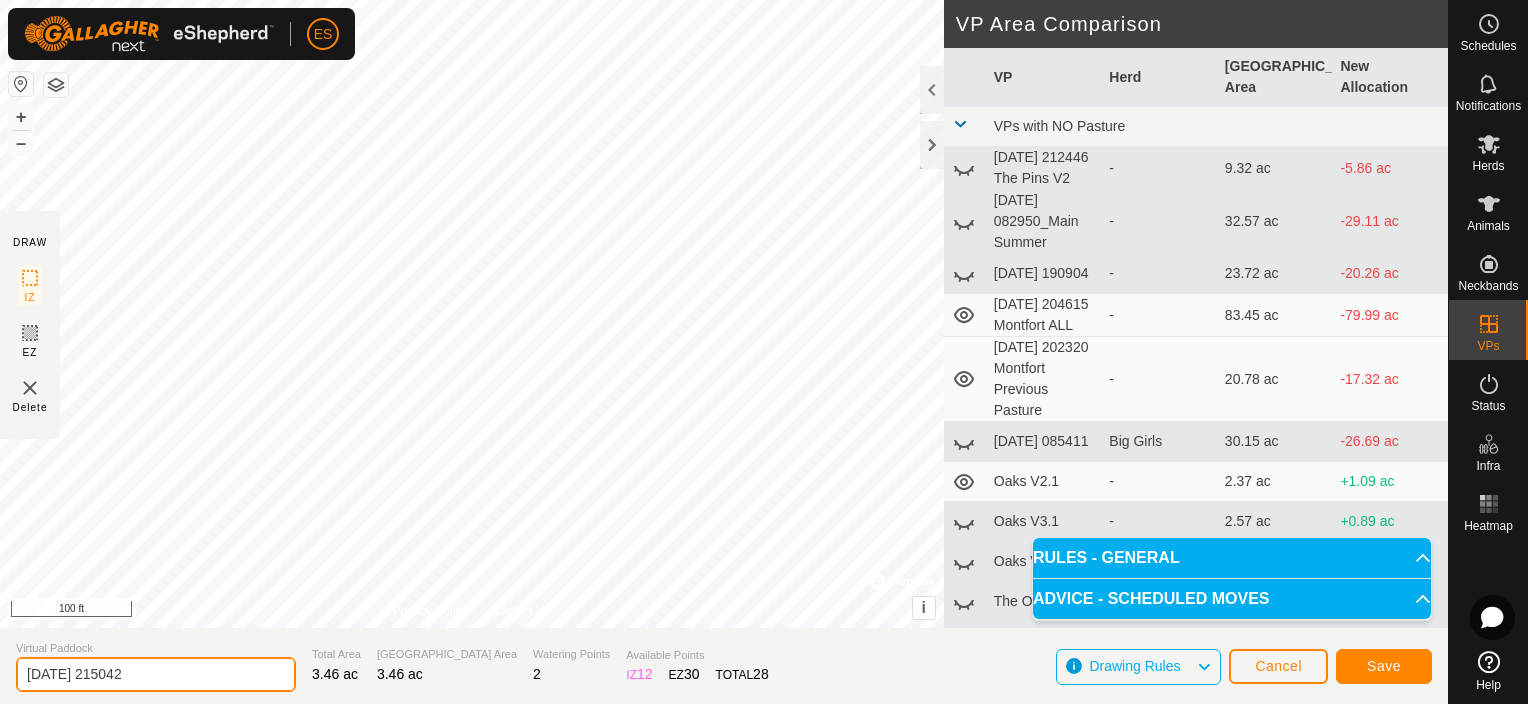 drag, startPoint x: 153, startPoint y: 676, endPoint x: 21, endPoint y: 674, distance: 132.01515 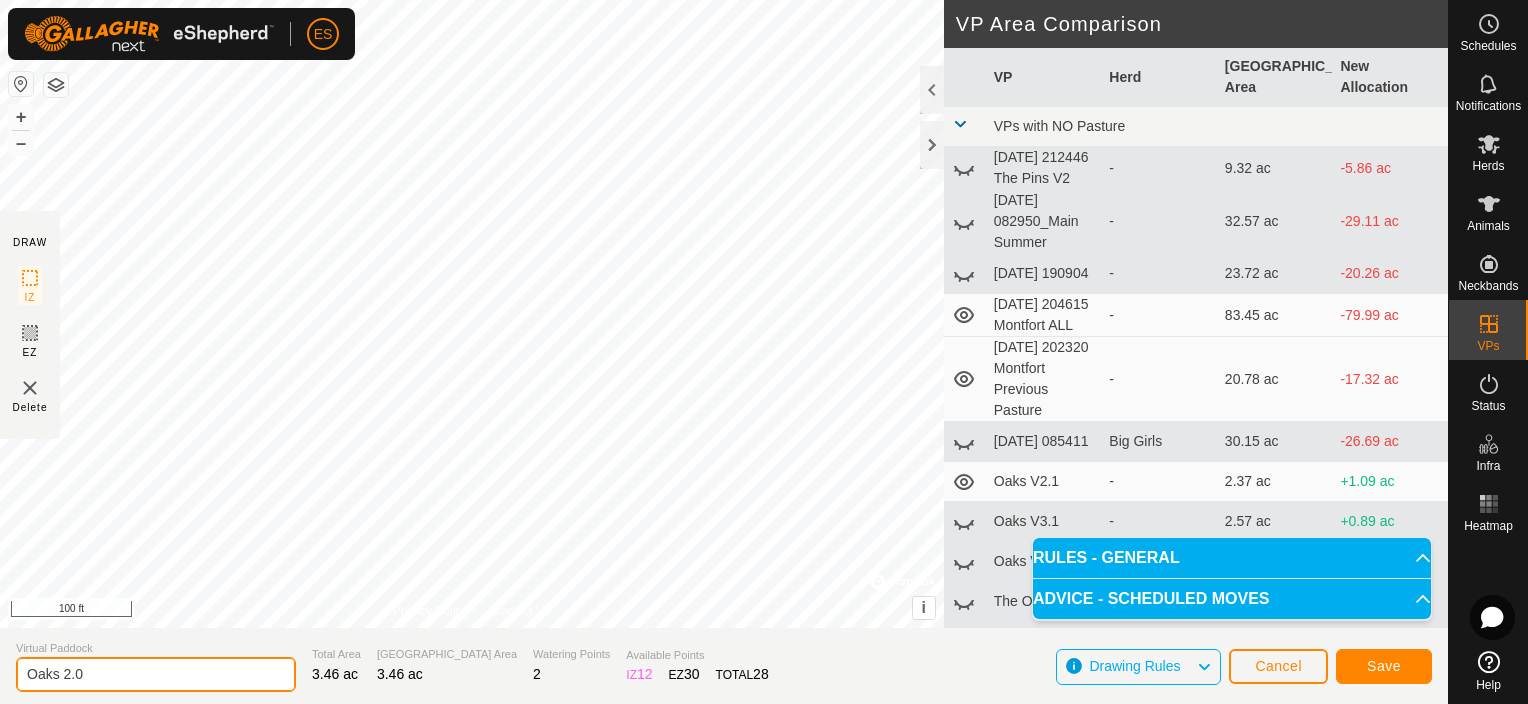type on "Oaks 2.0" 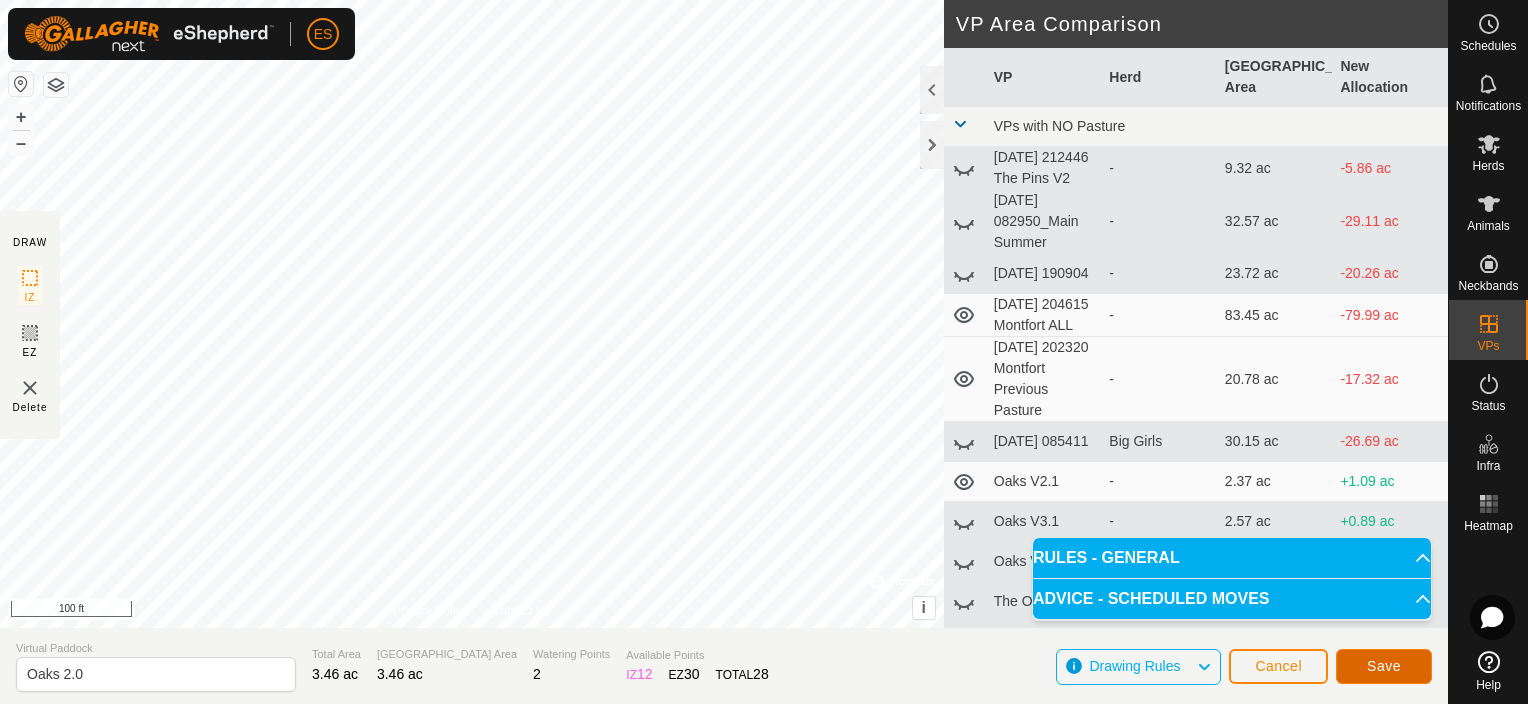 click on "Save" 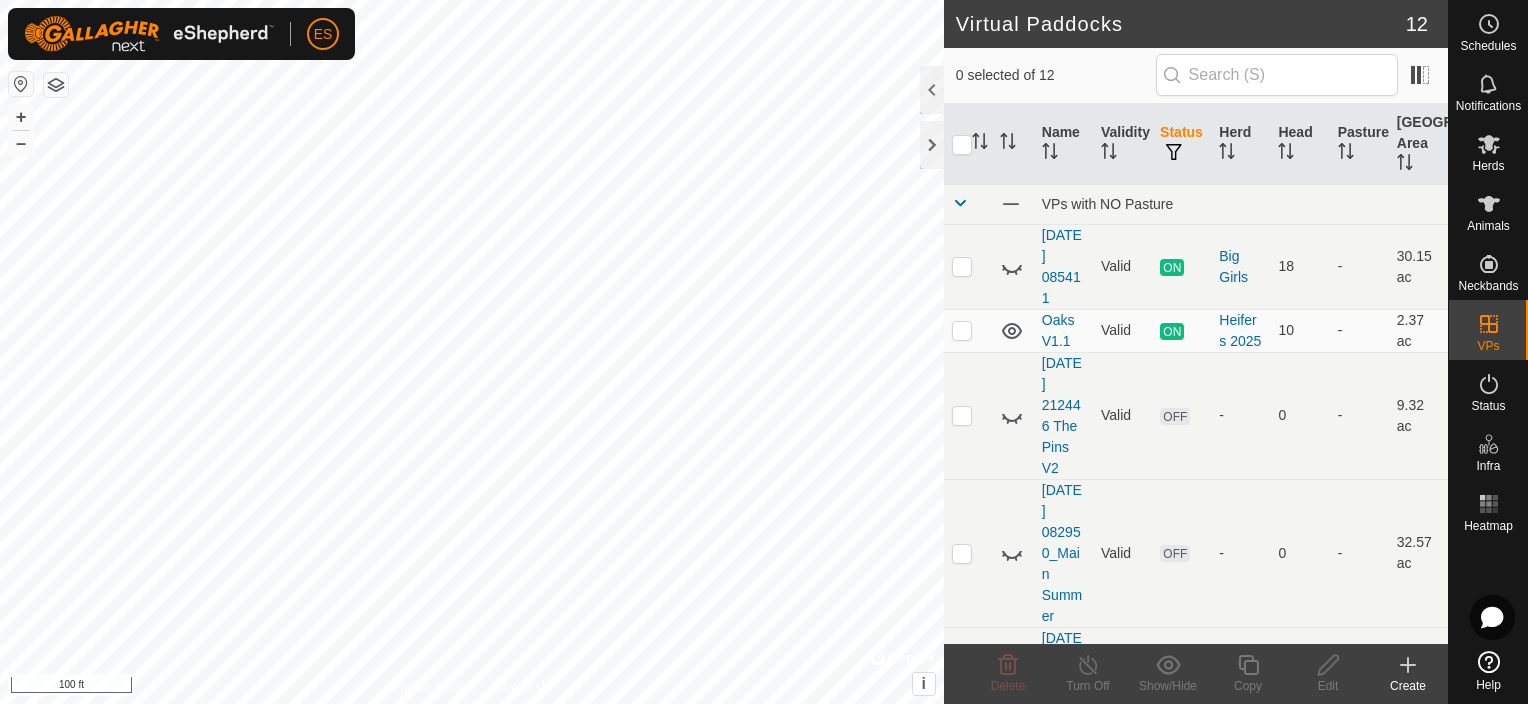 checkbox on "true" 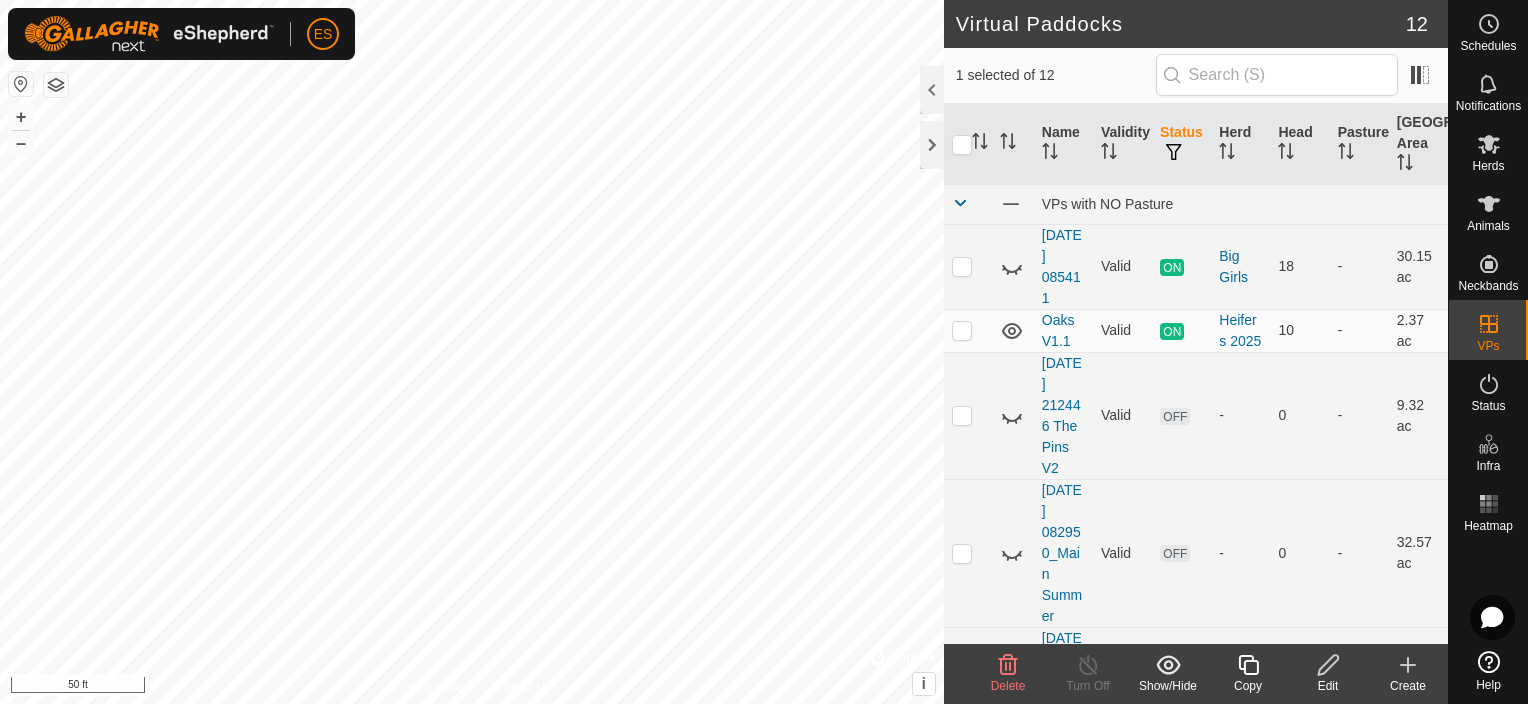 checkbox on "false" 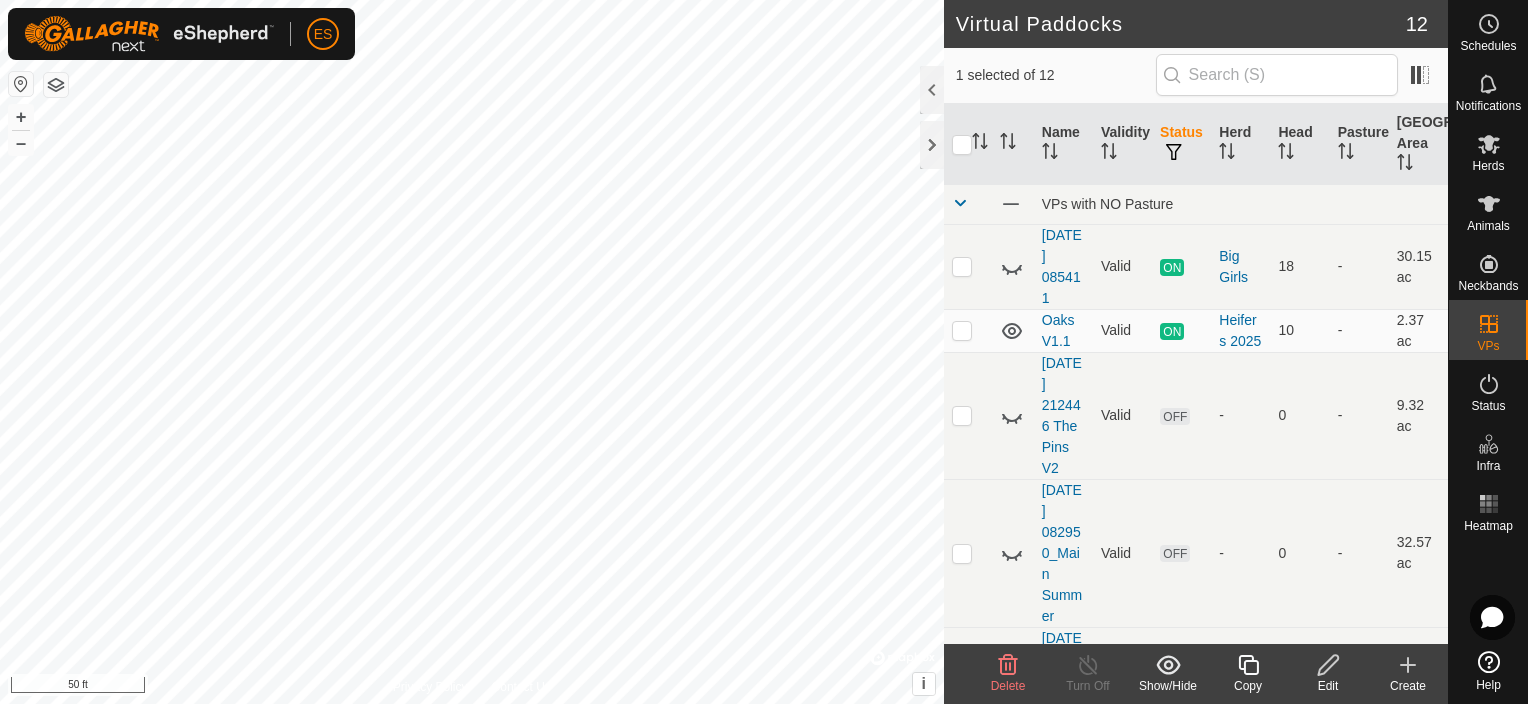 checkbox on "true" 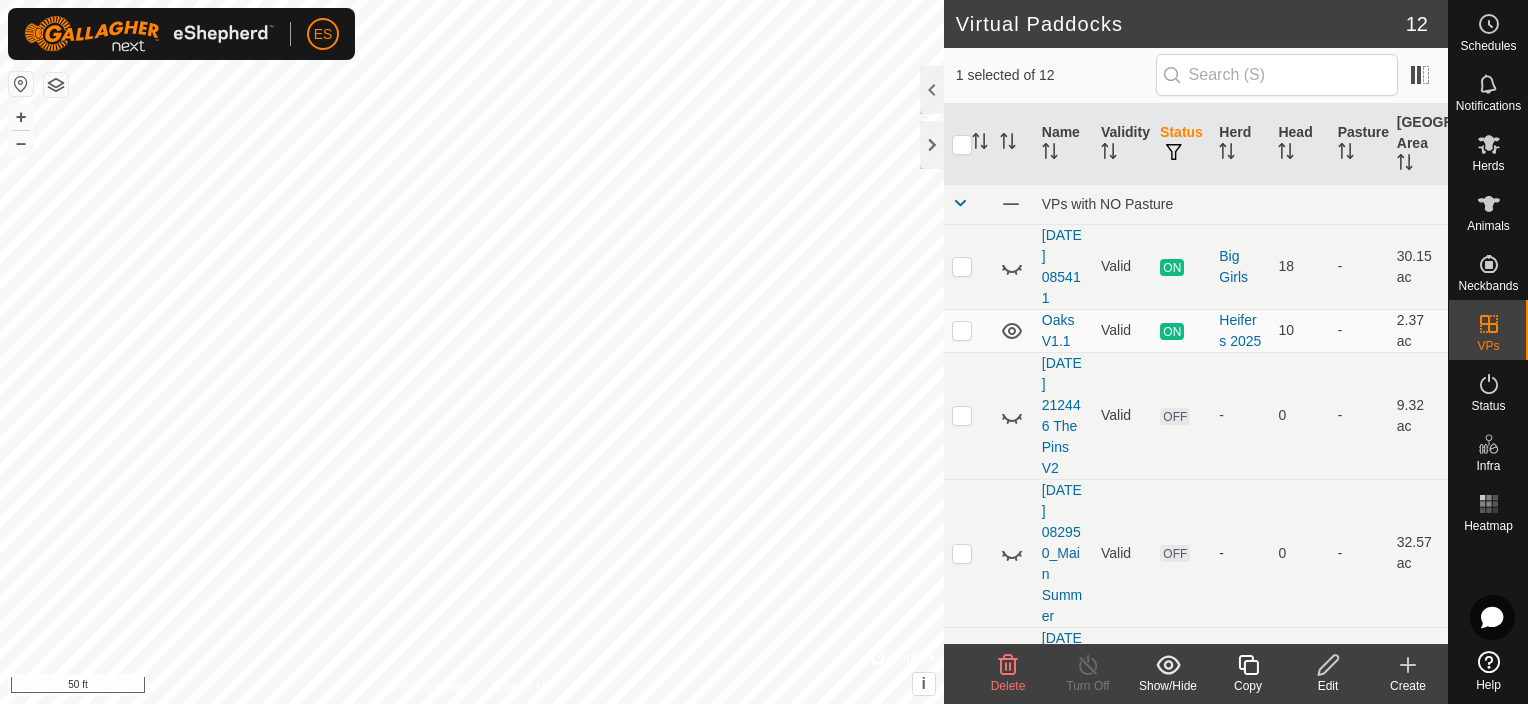 checkbox on "true" 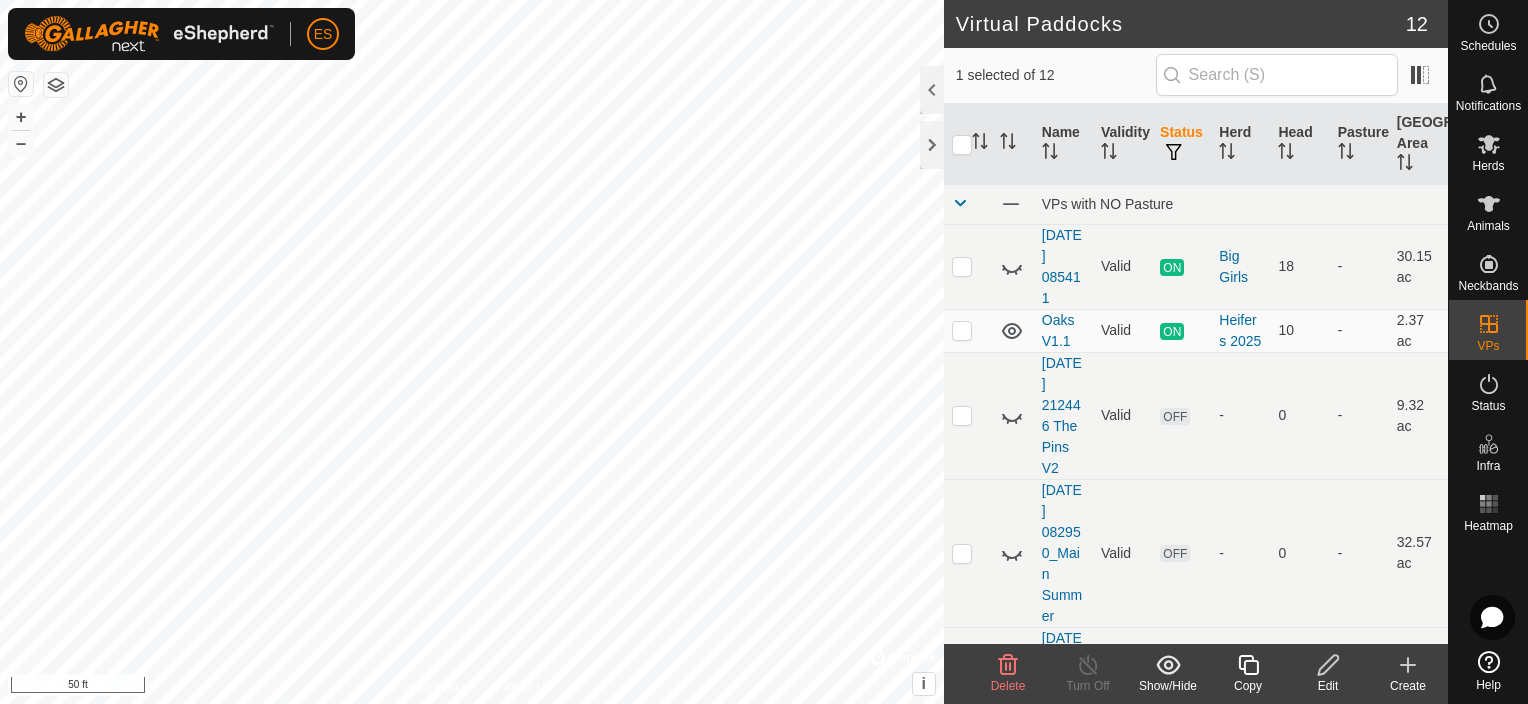 checkbox on "false" 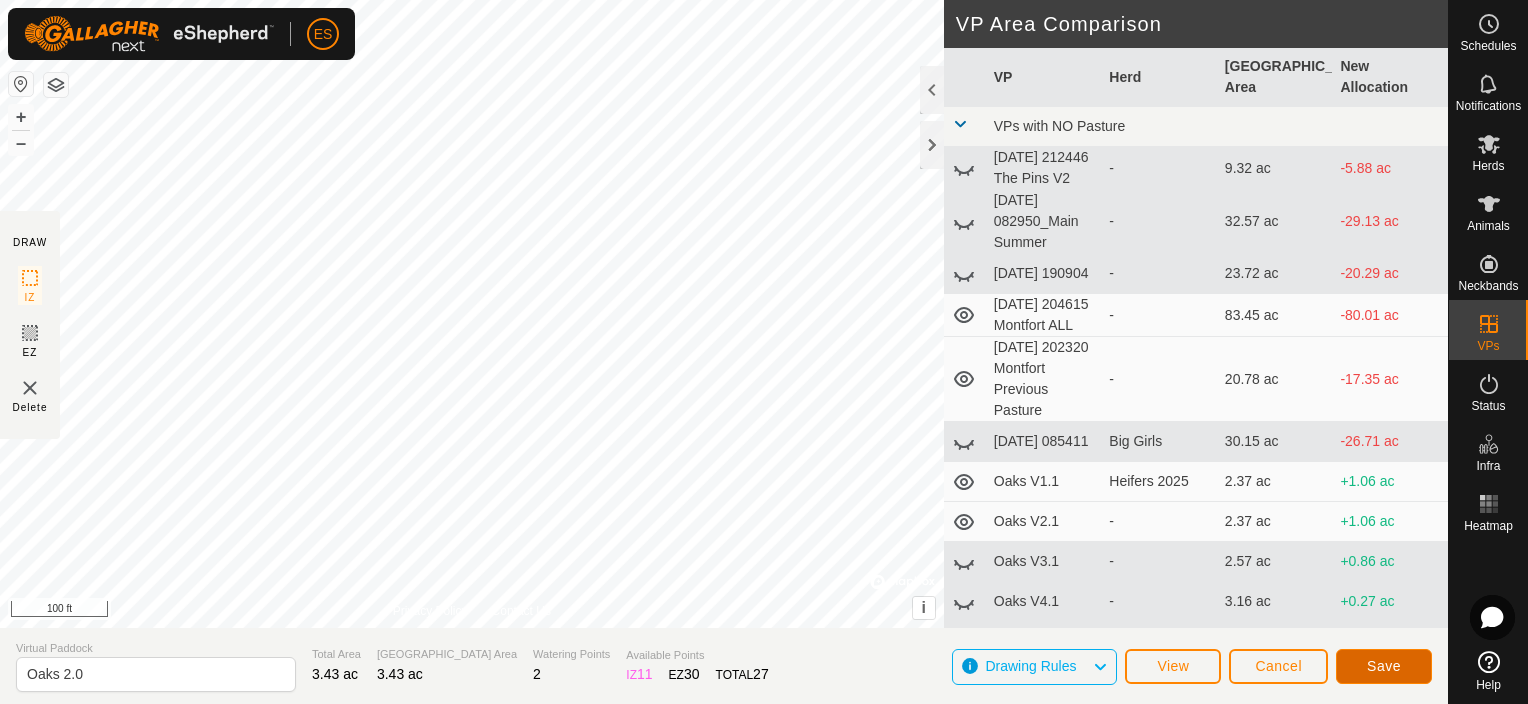 click on "Save" 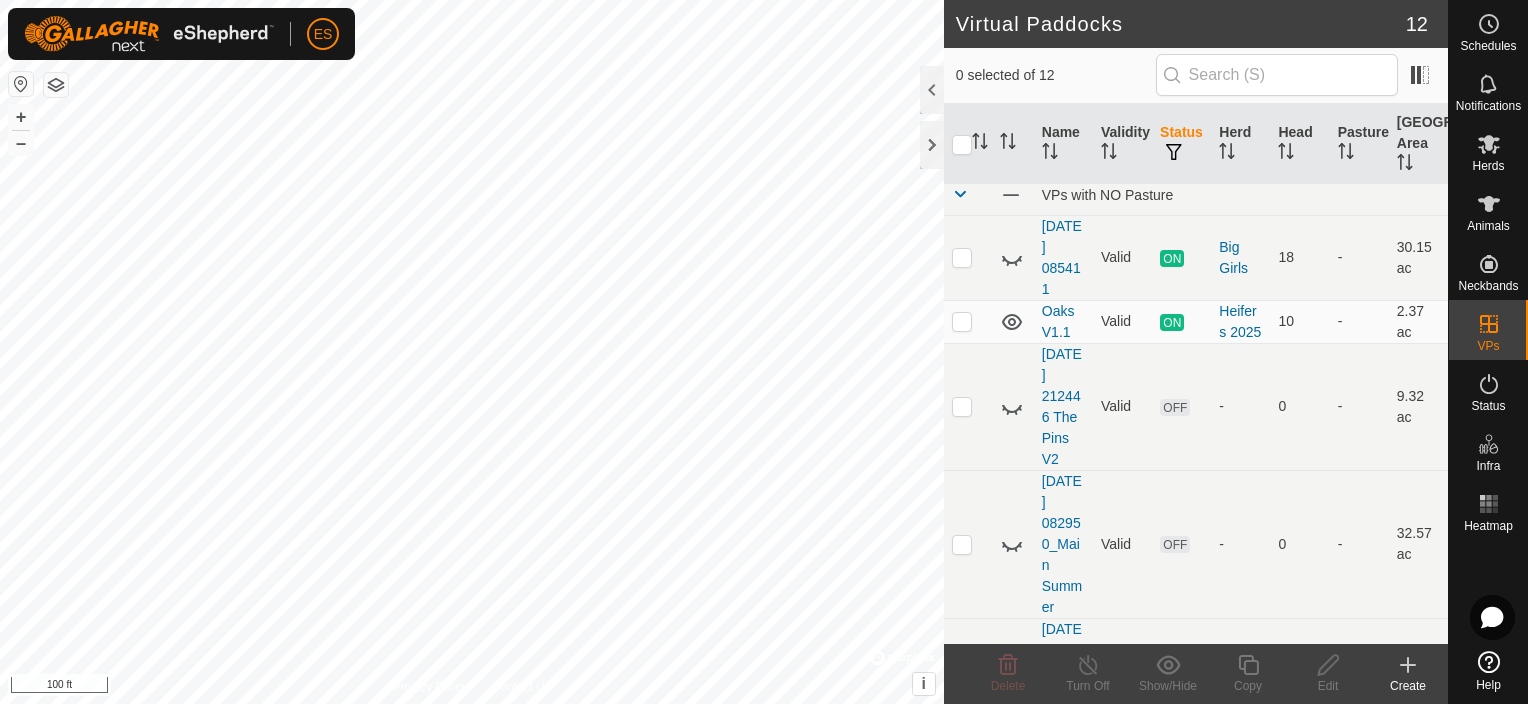 scroll, scrollTop: 0, scrollLeft: 0, axis: both 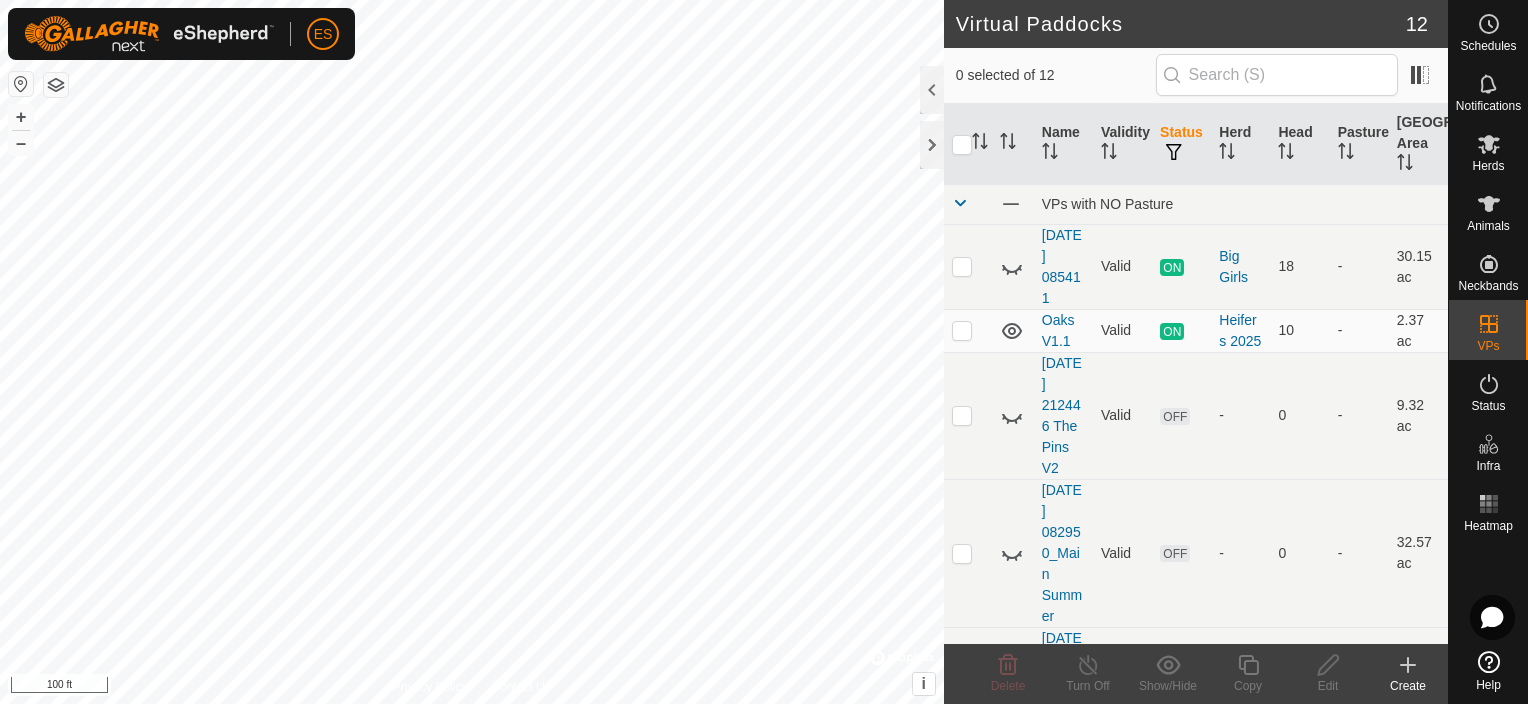 click 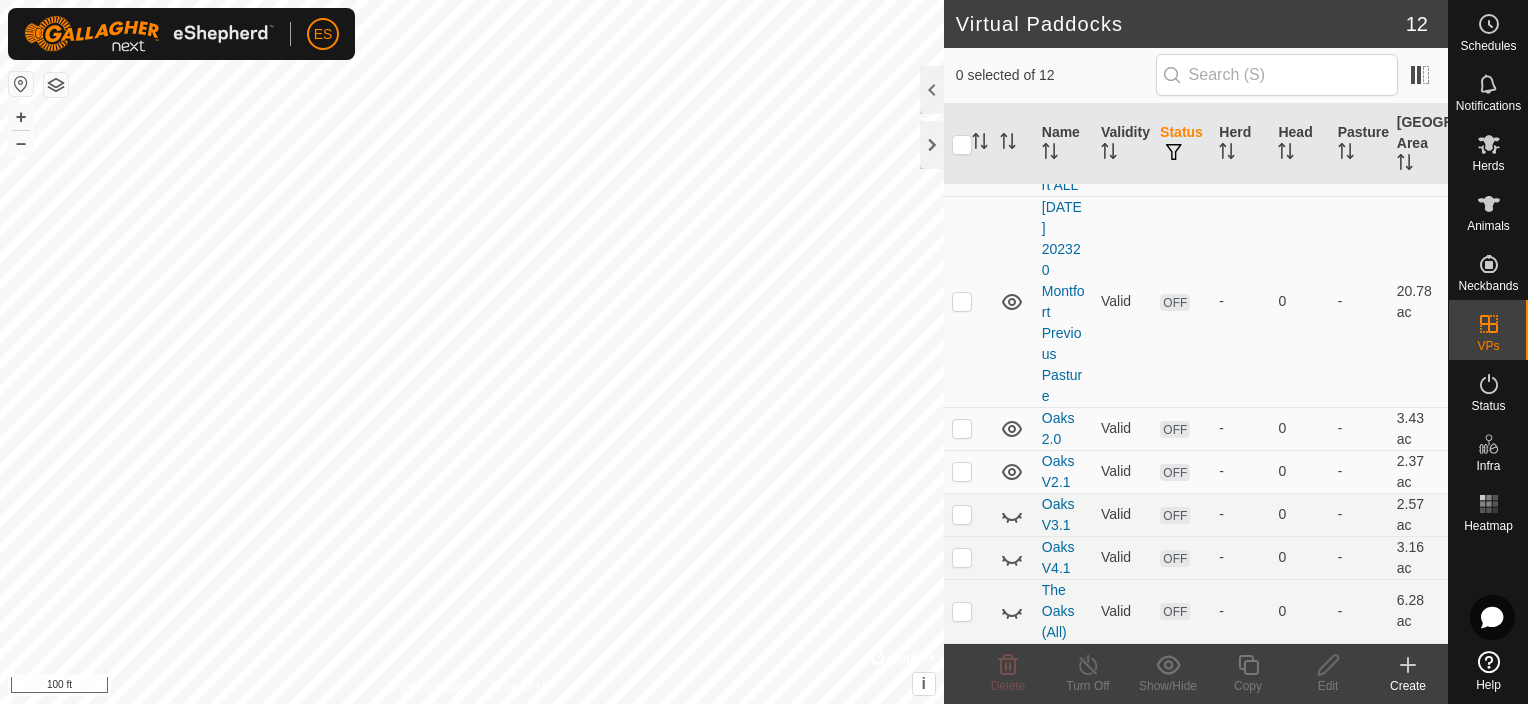 scroll, scrollTop: 681, scrollLeft: 0, axis: vertical 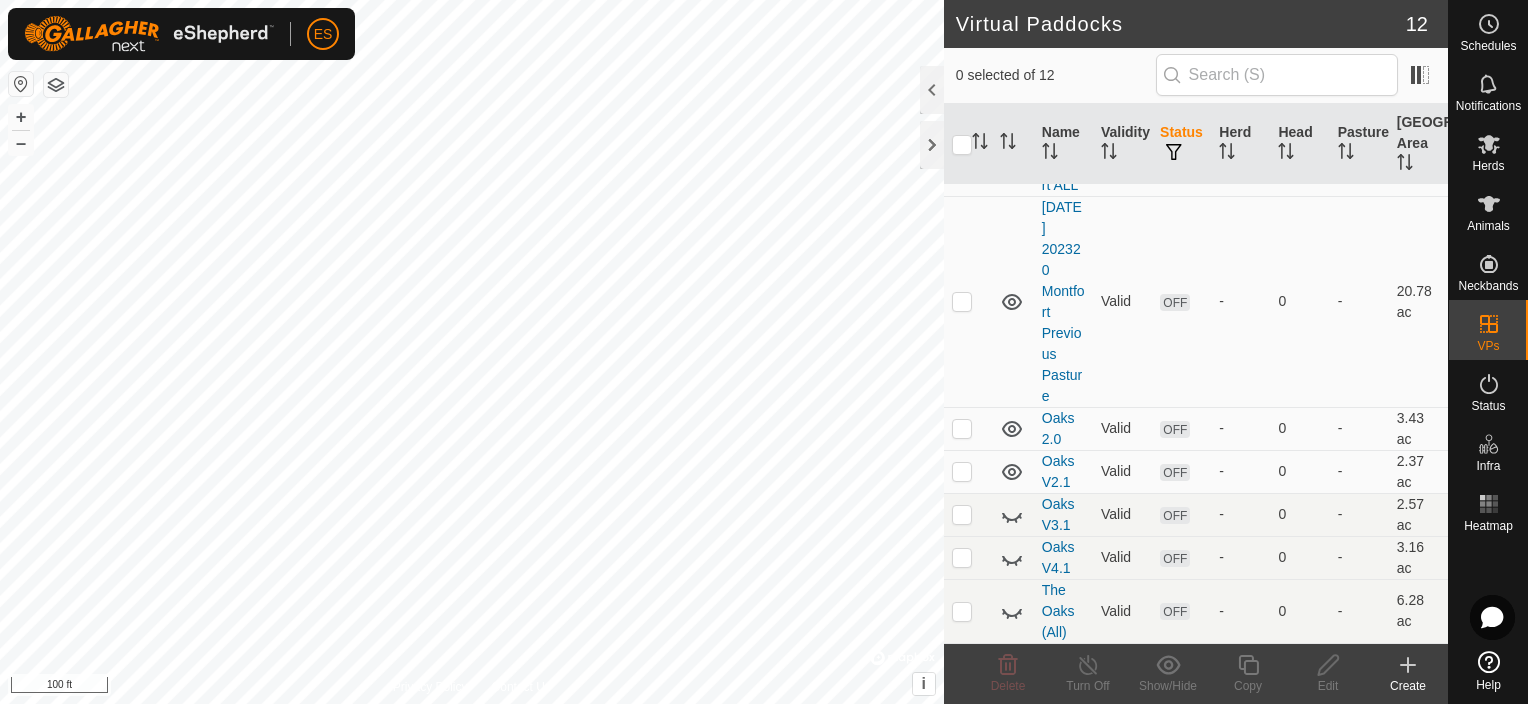 click 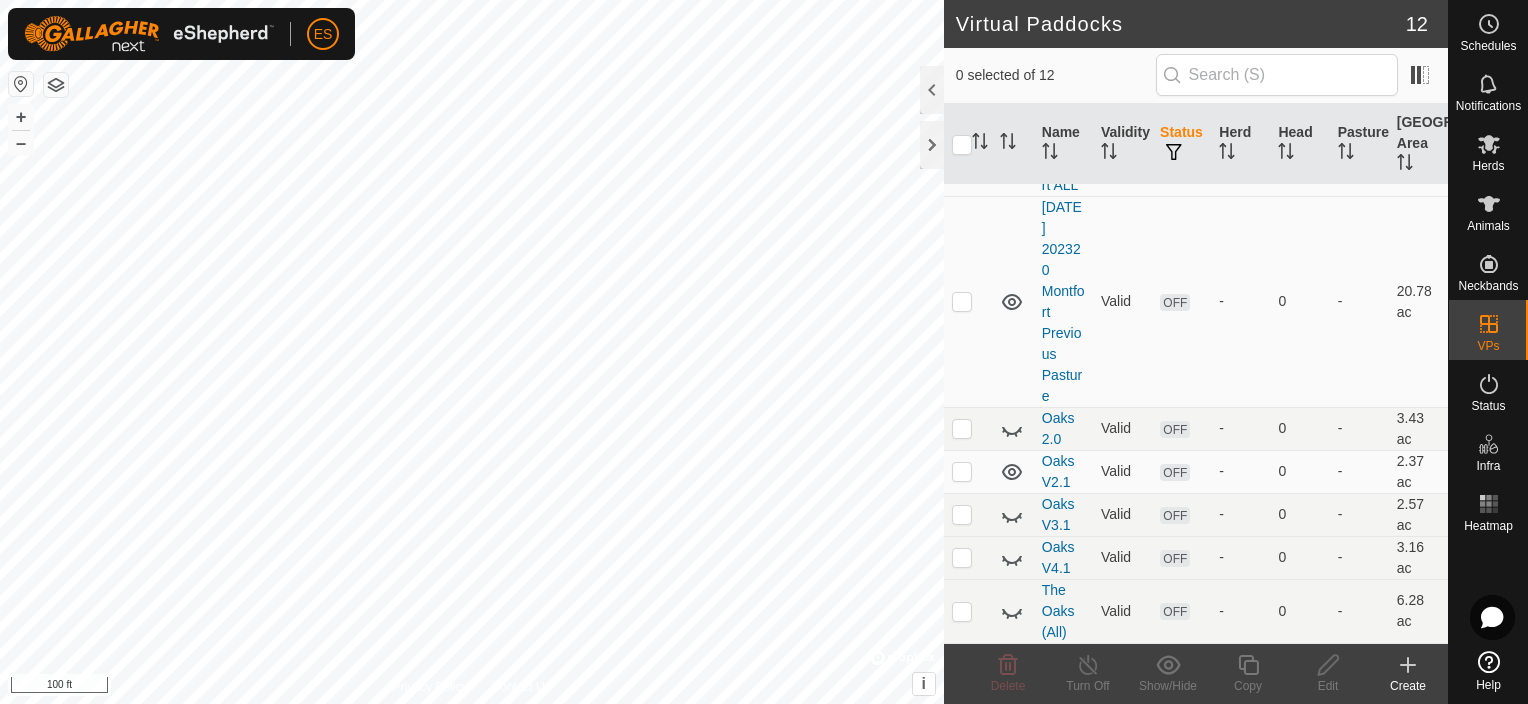 click 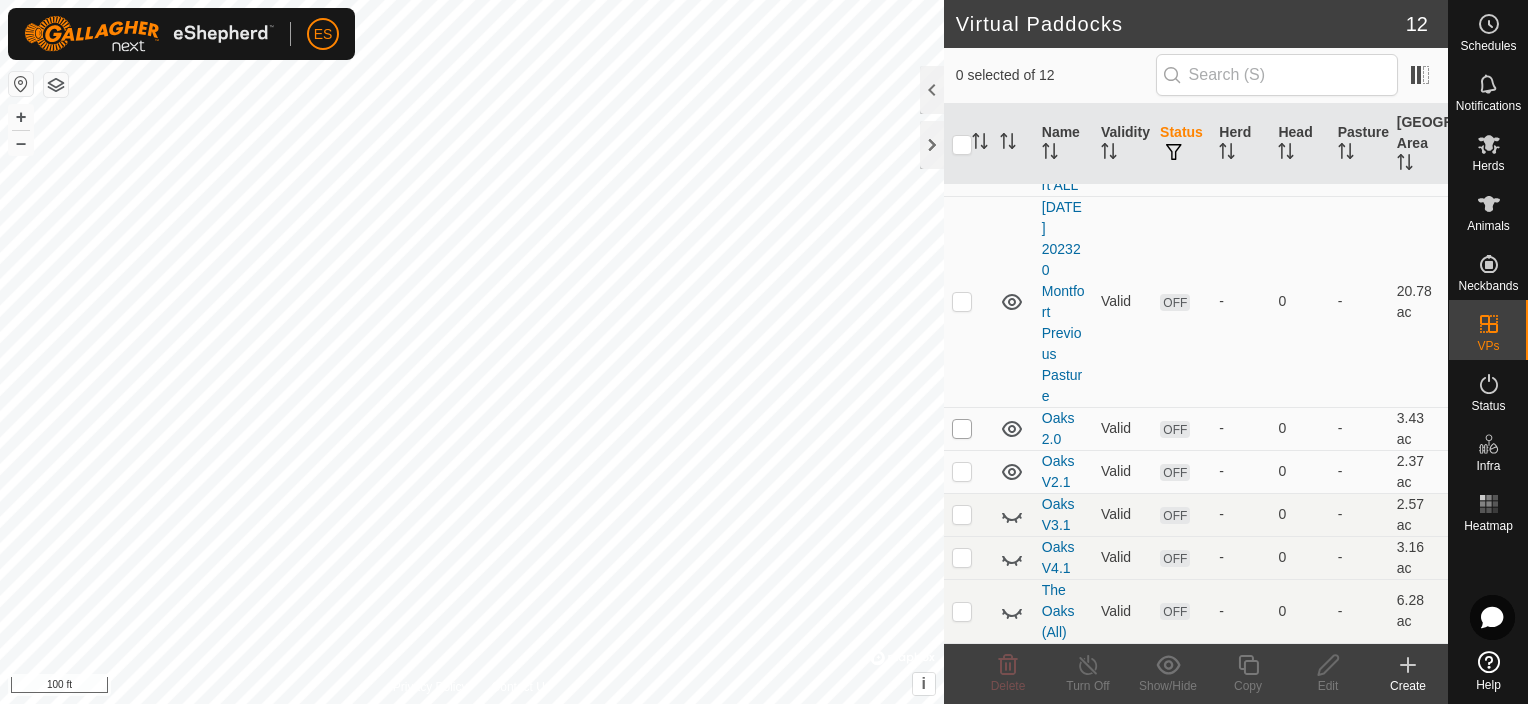 click at bounding box center [962, 429] 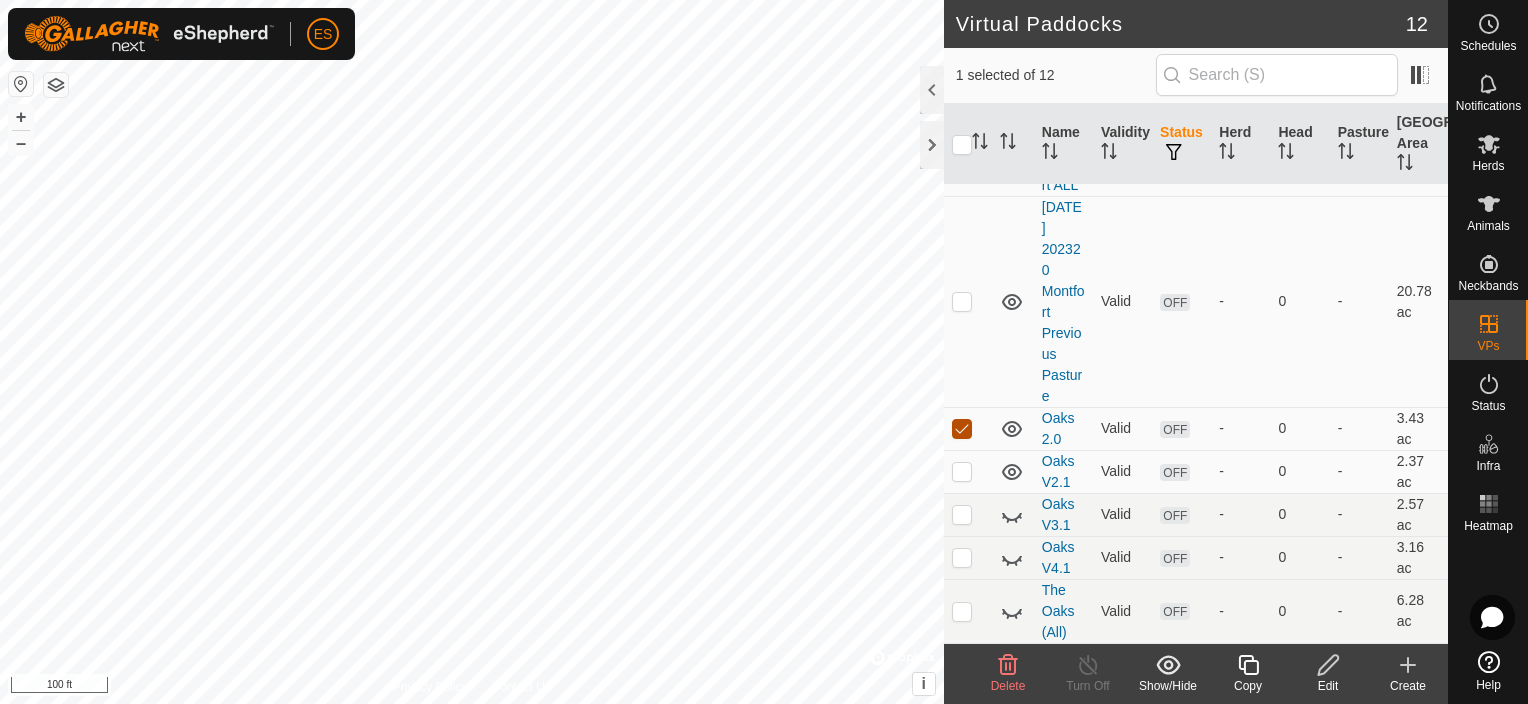 click at bounding box center [962, 429] 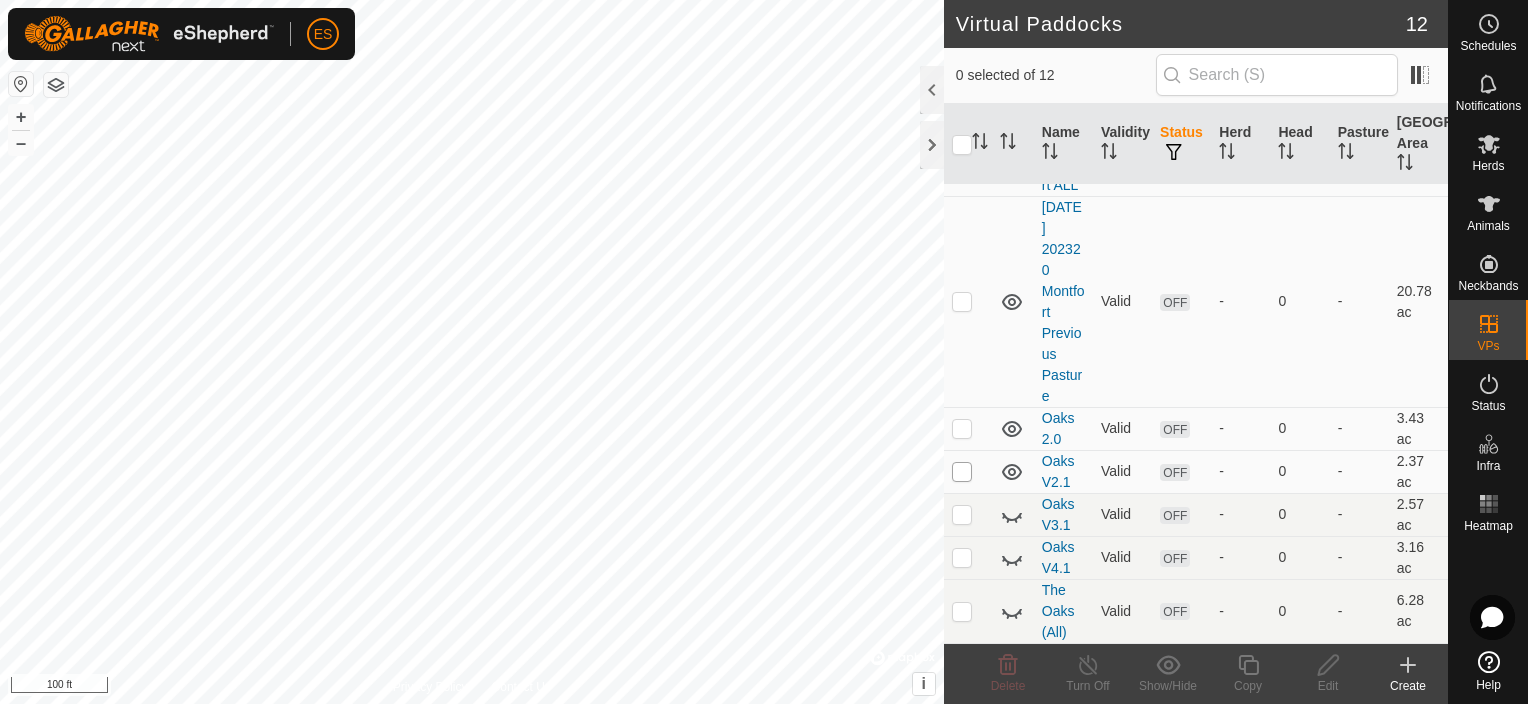 click at bounding box center [962, 472] 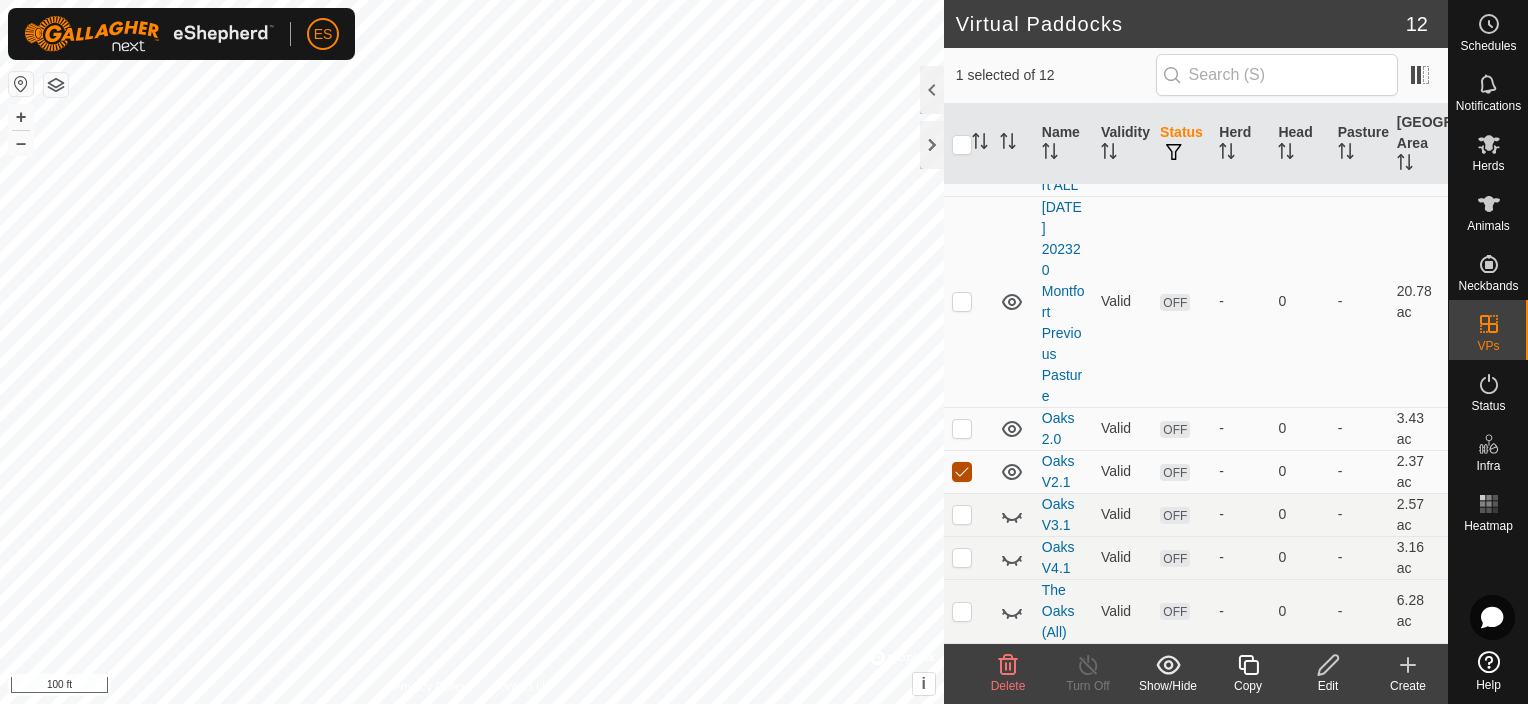 click at bounding box center (962, 472) 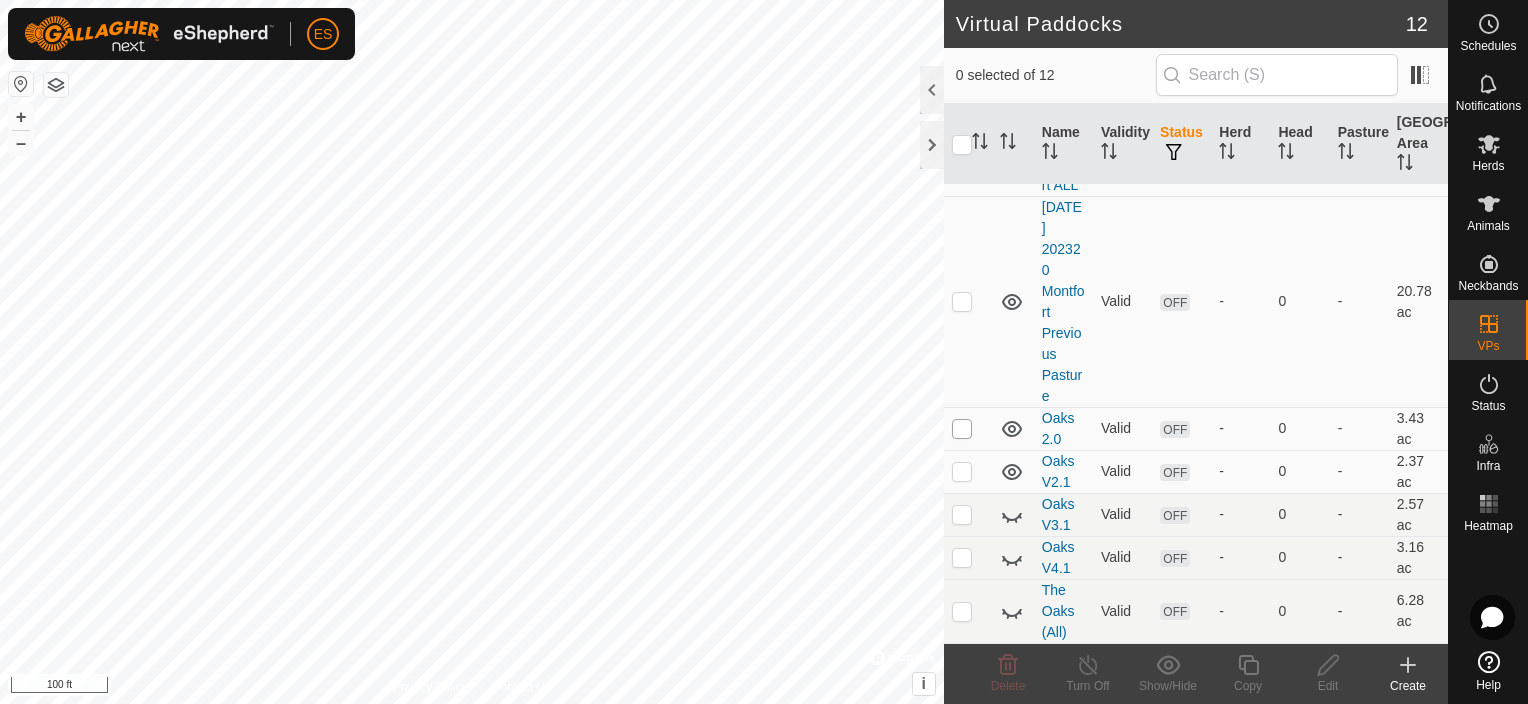 click at bounding box center [962, 429] 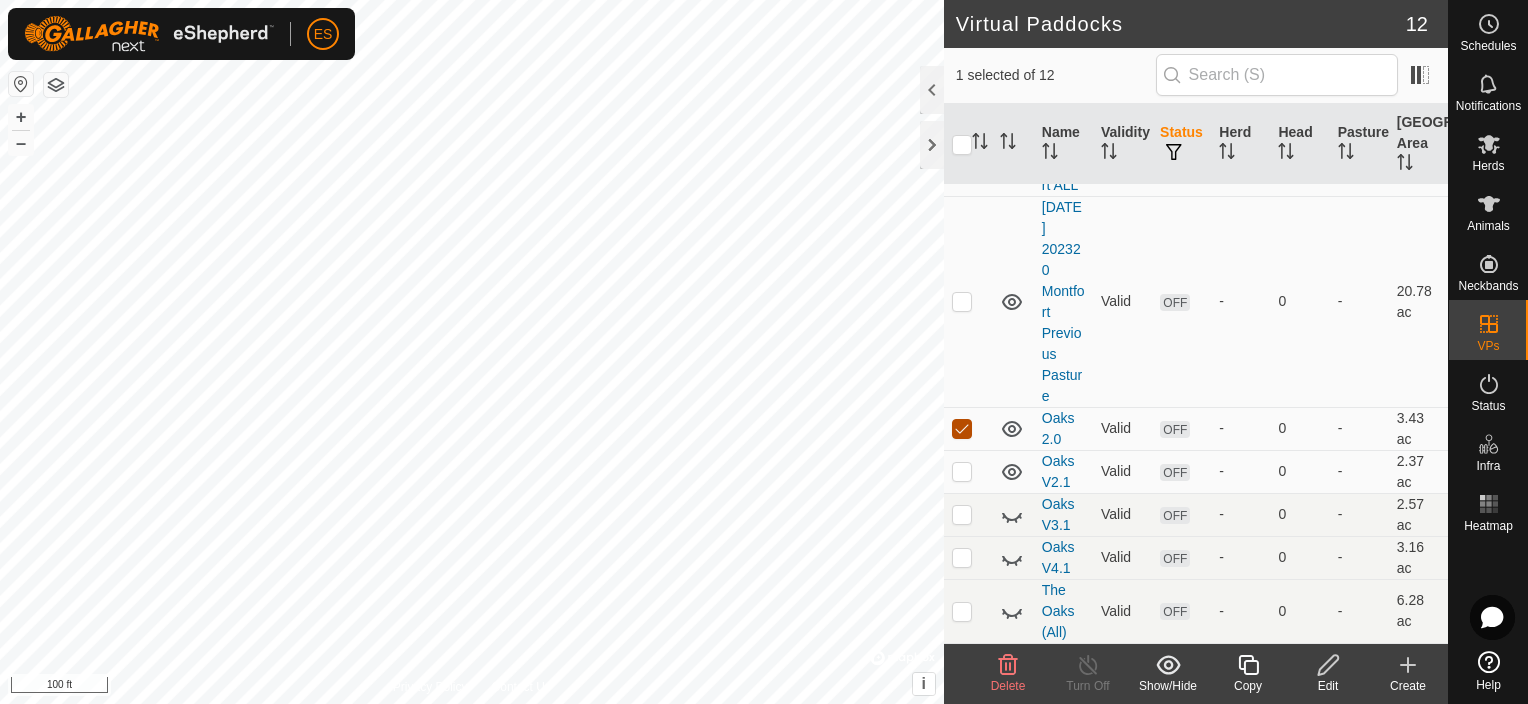 click at bounding box center (962, 429) 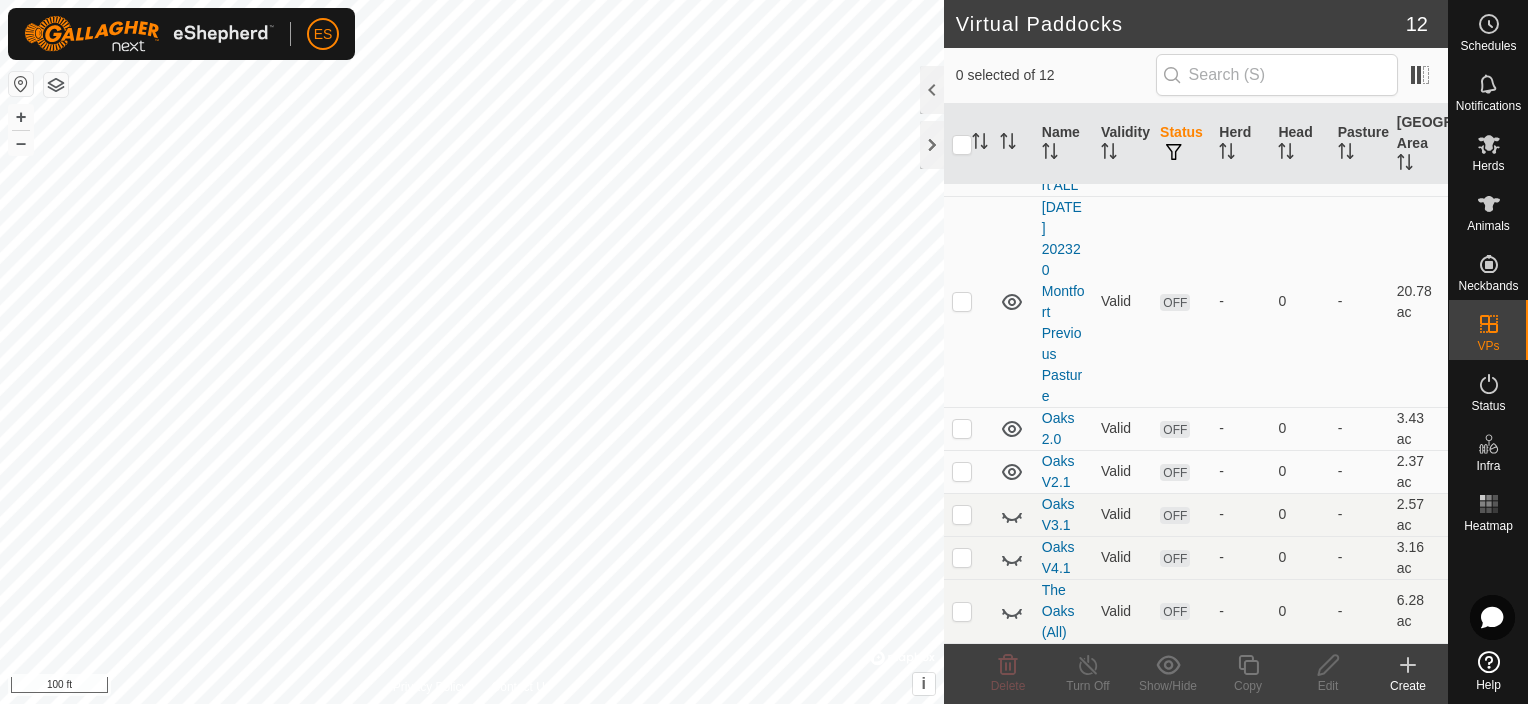 click 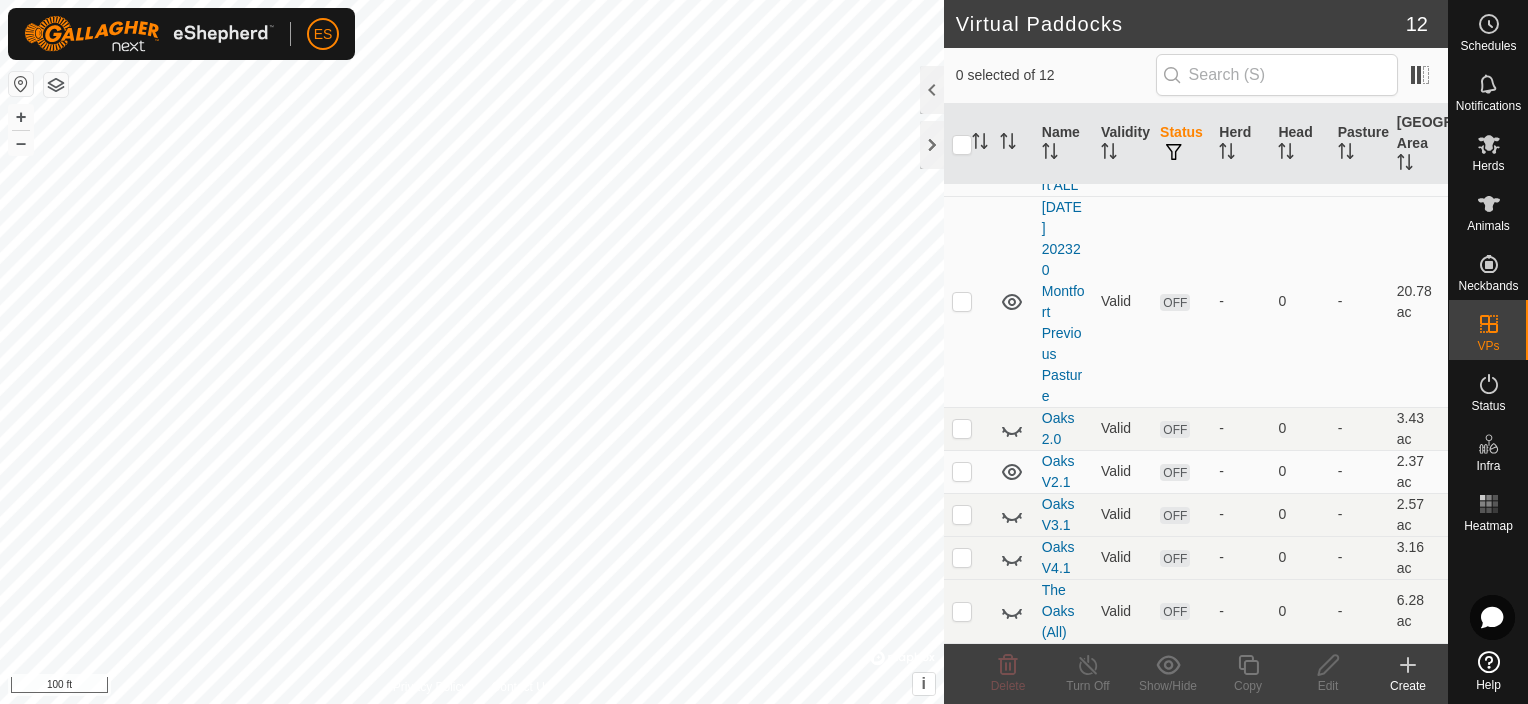 click 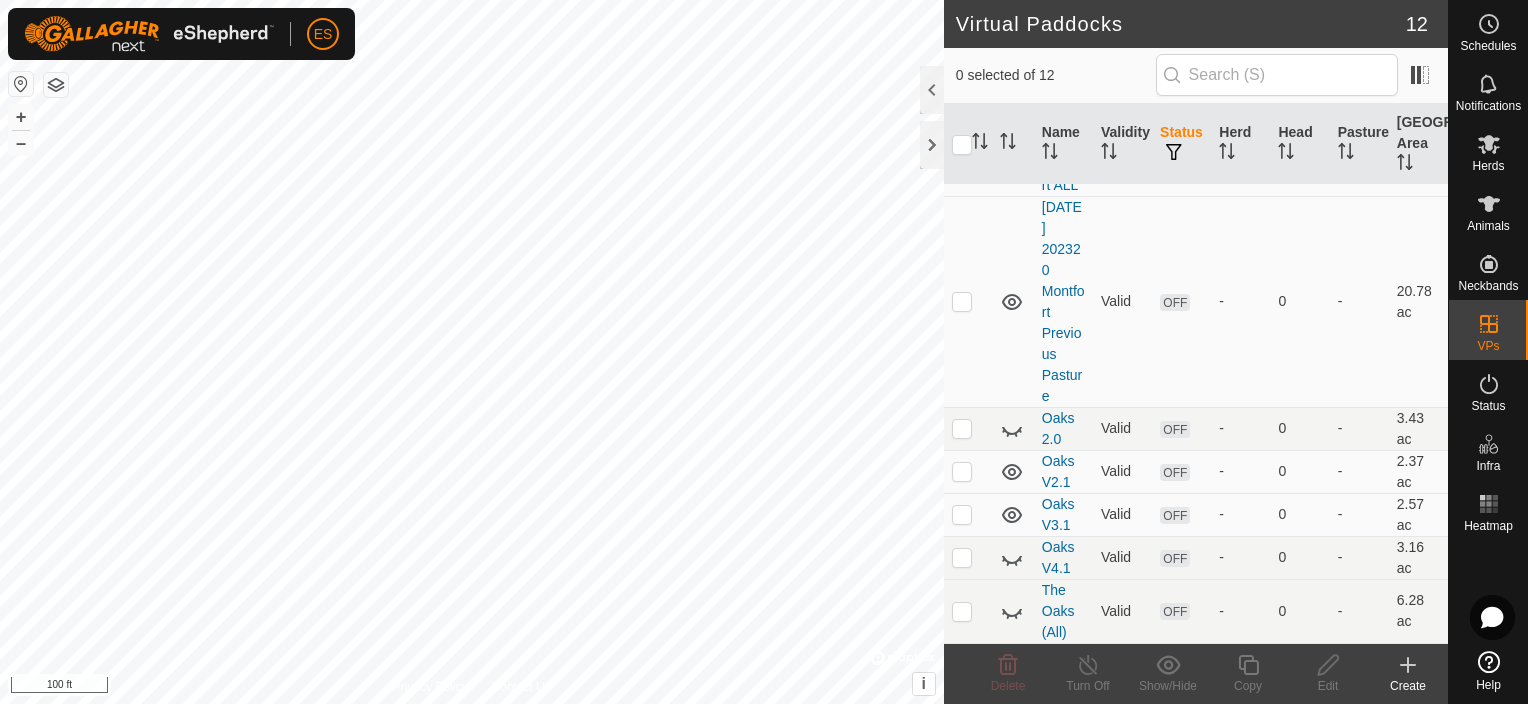 checkbox on "true" 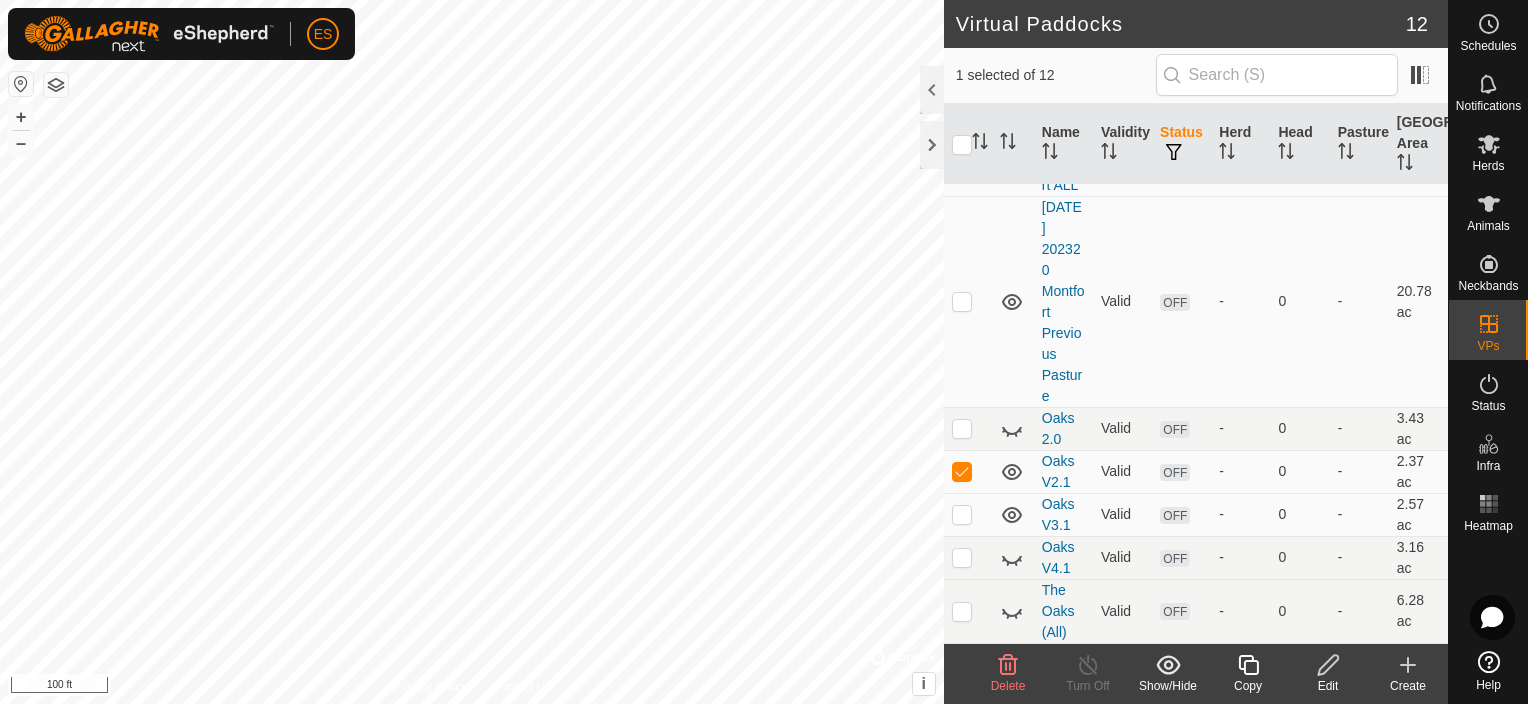 click 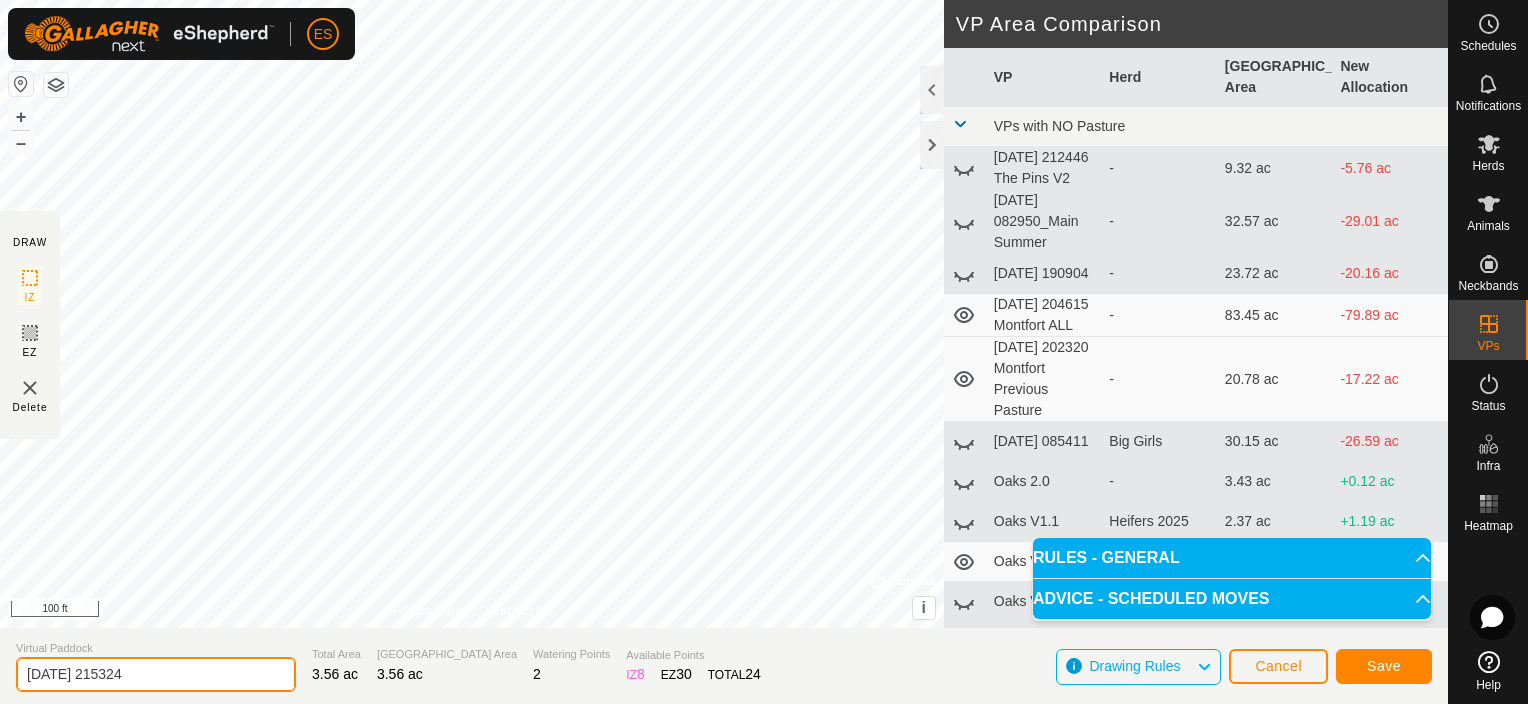 drag, startPoint x: 112, startPoint y: 680, endPoint x: 8, endPoint y: 674, distance: 104.172935 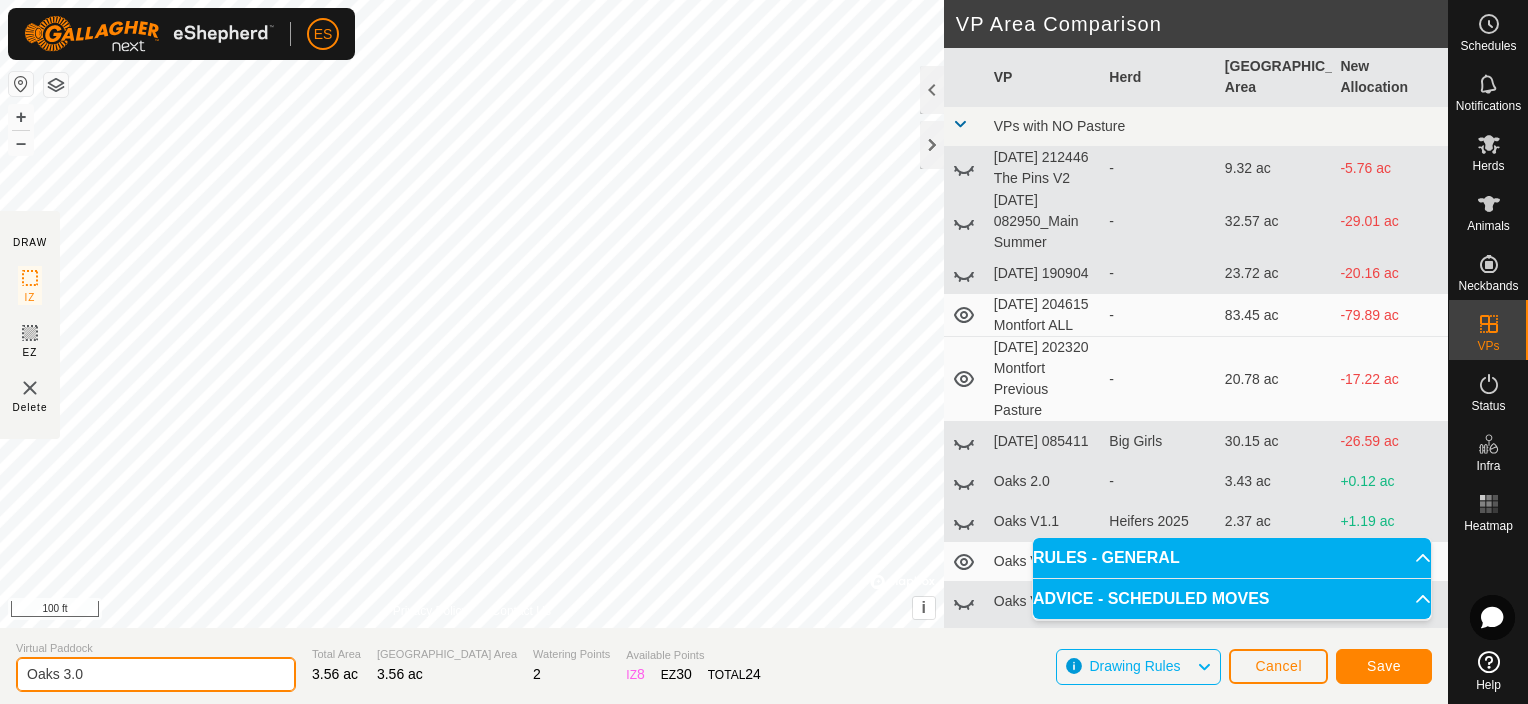 type on "Oaks 3.0" 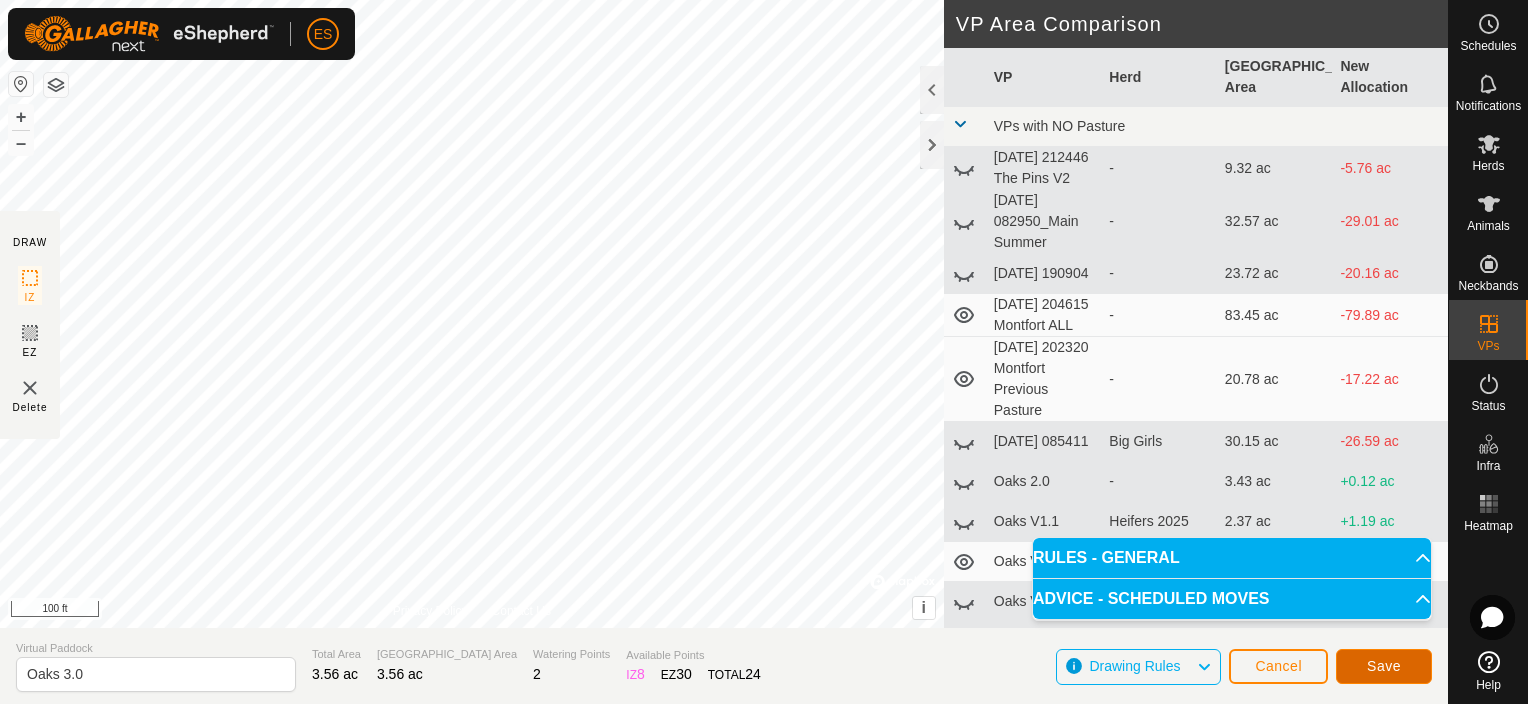 click on "Save" 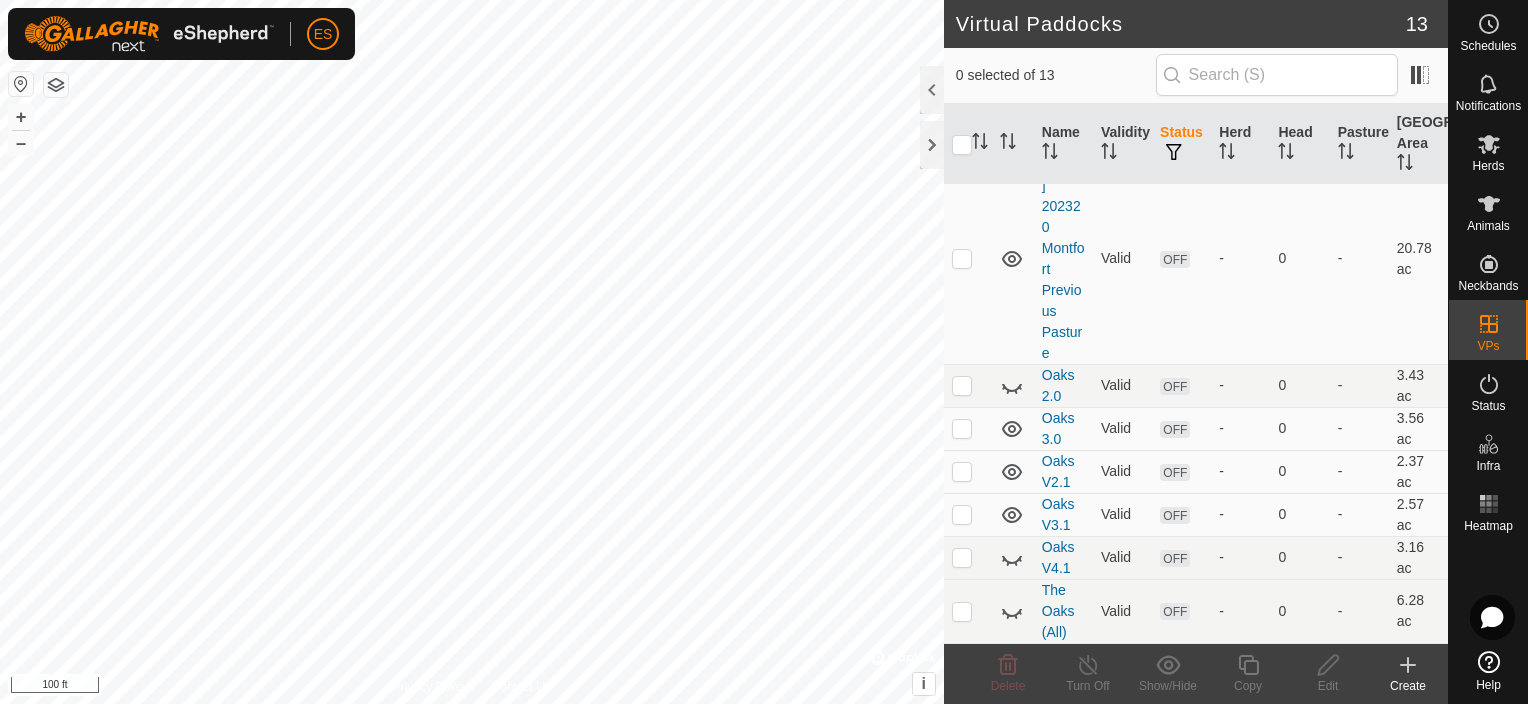 scroll, scrollTop: 724, scrollLeft: 0, axis: vertical 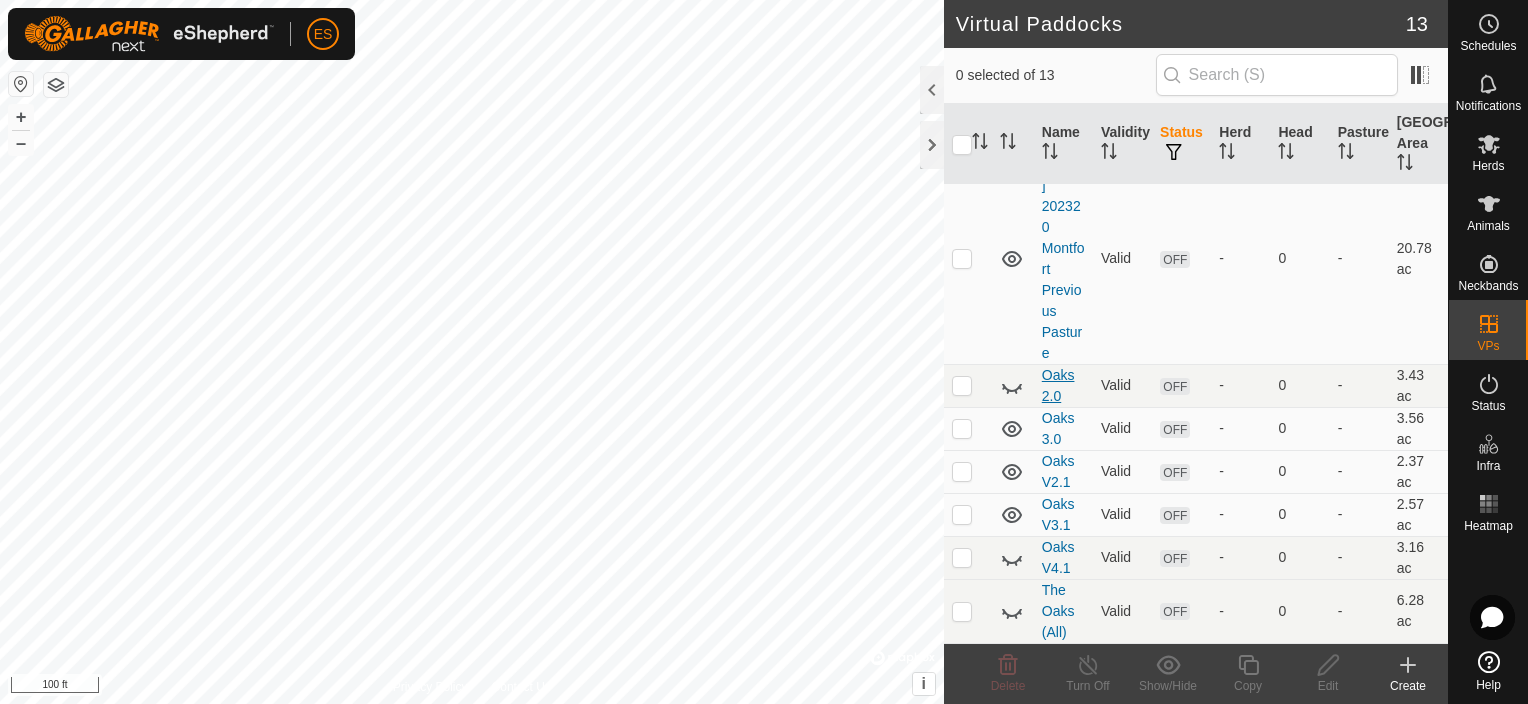 click on "Oaks 2.0" at bounding box center (1058, 385) 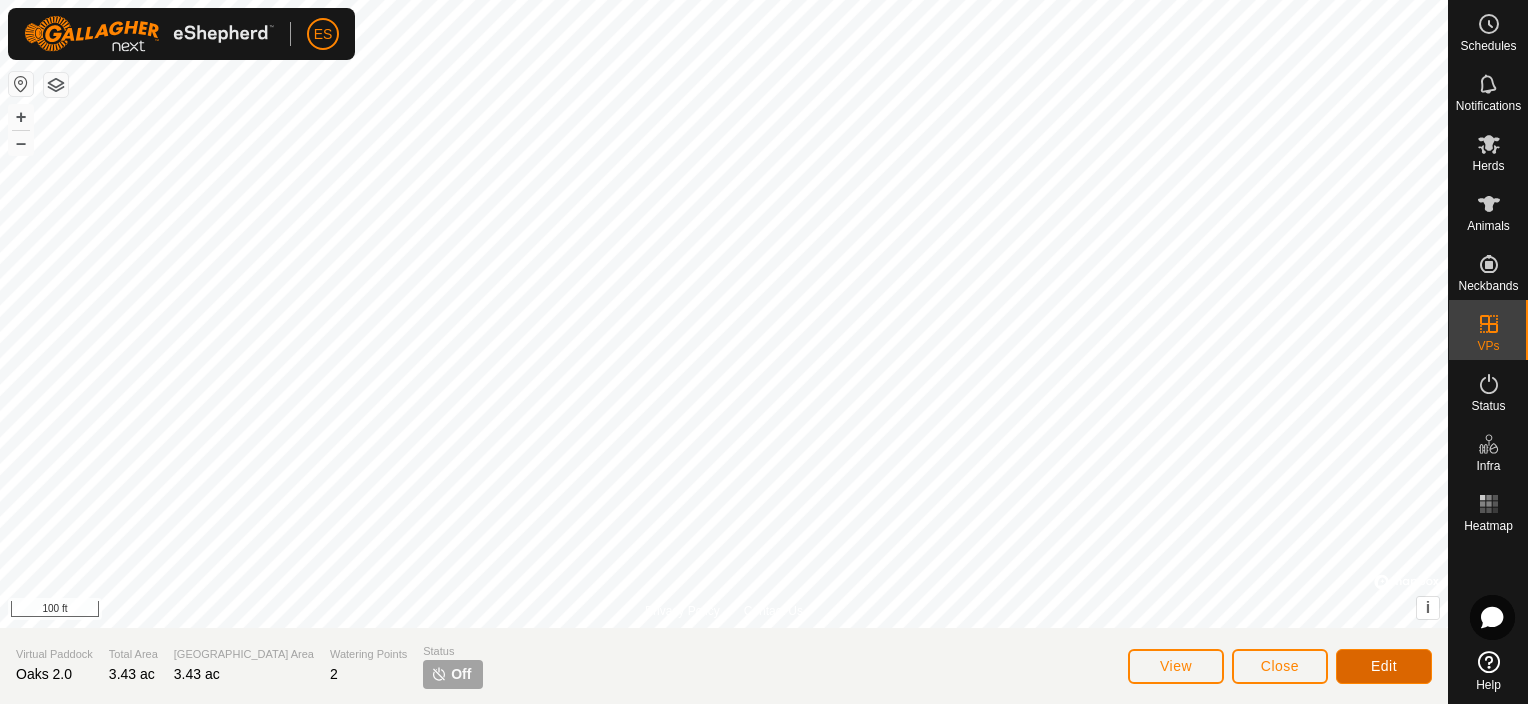 click on "Edit" 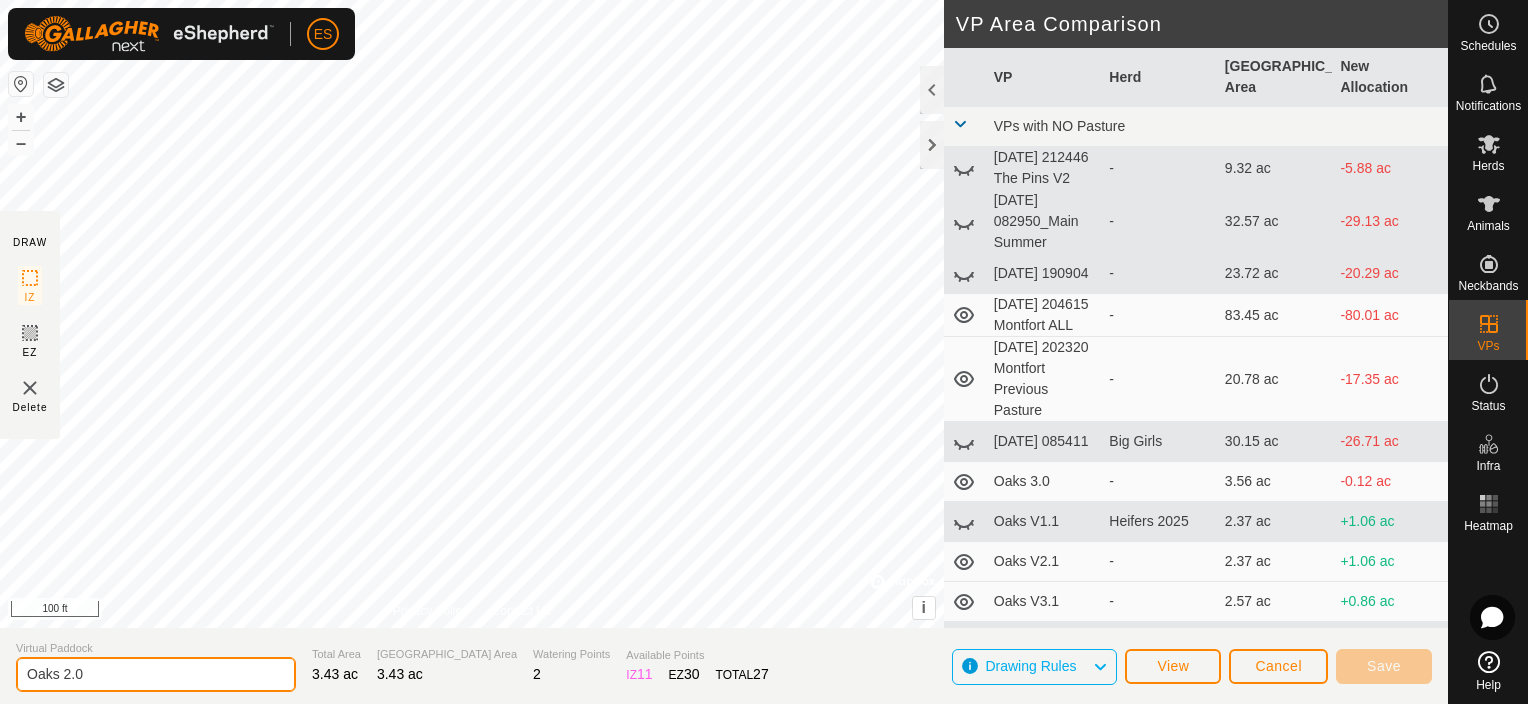 click on "Oaks 2.0" 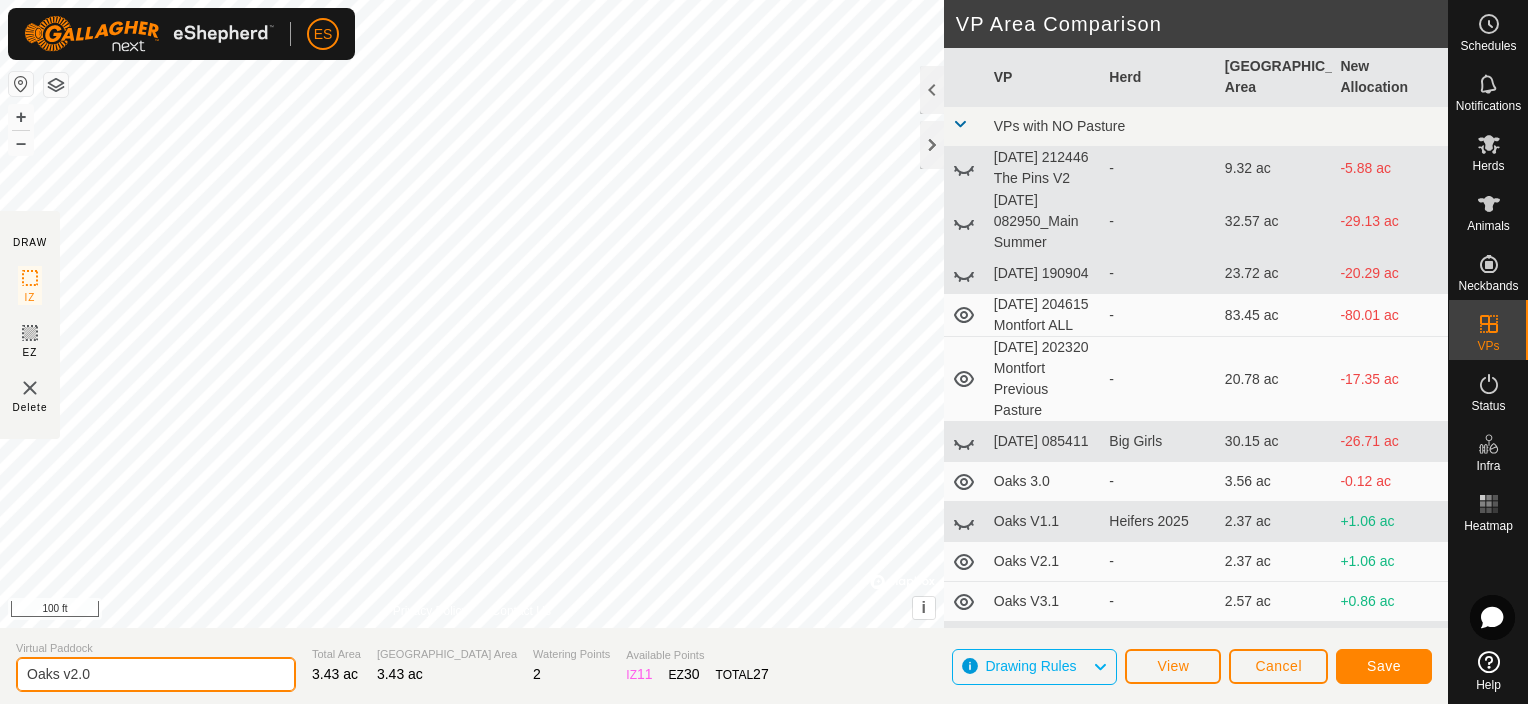 type on "Oaks v2.0" 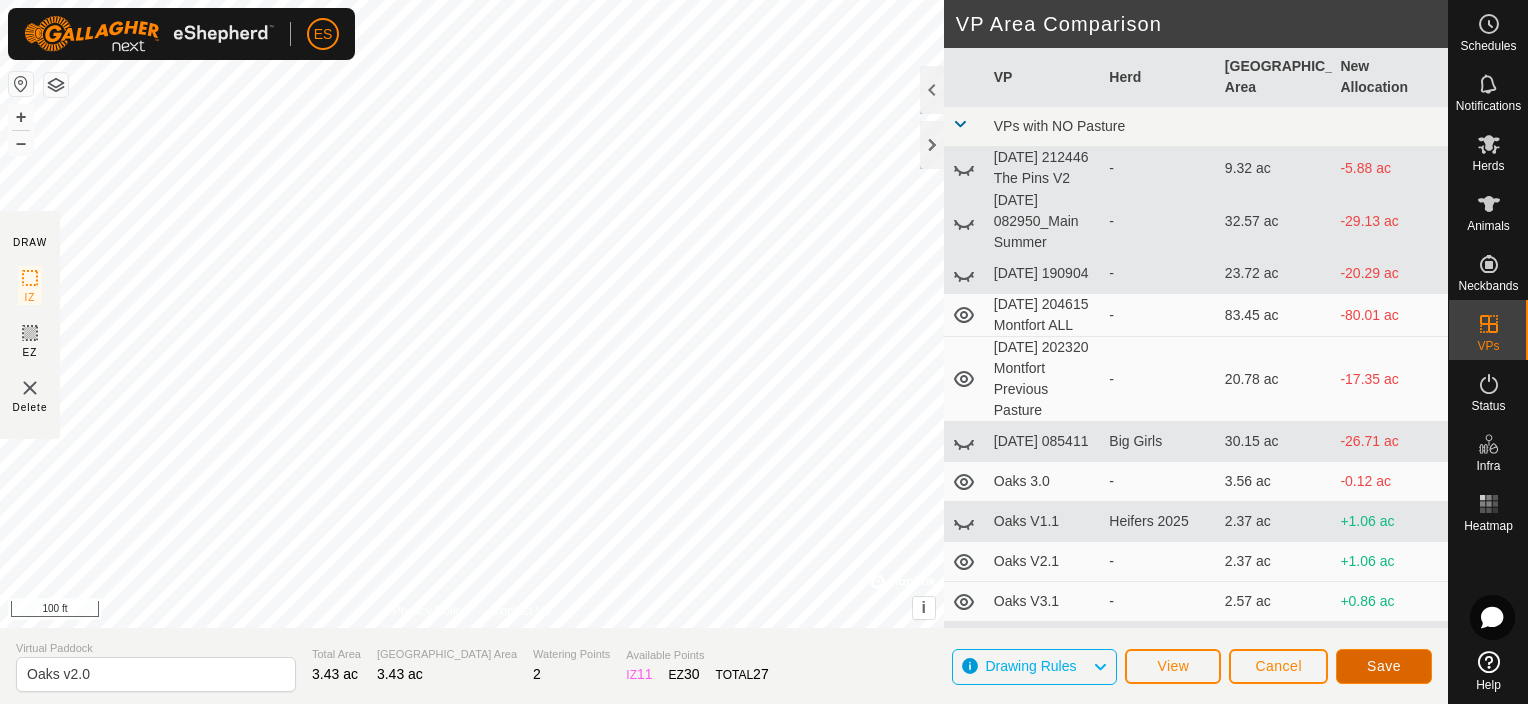 click on "Save" 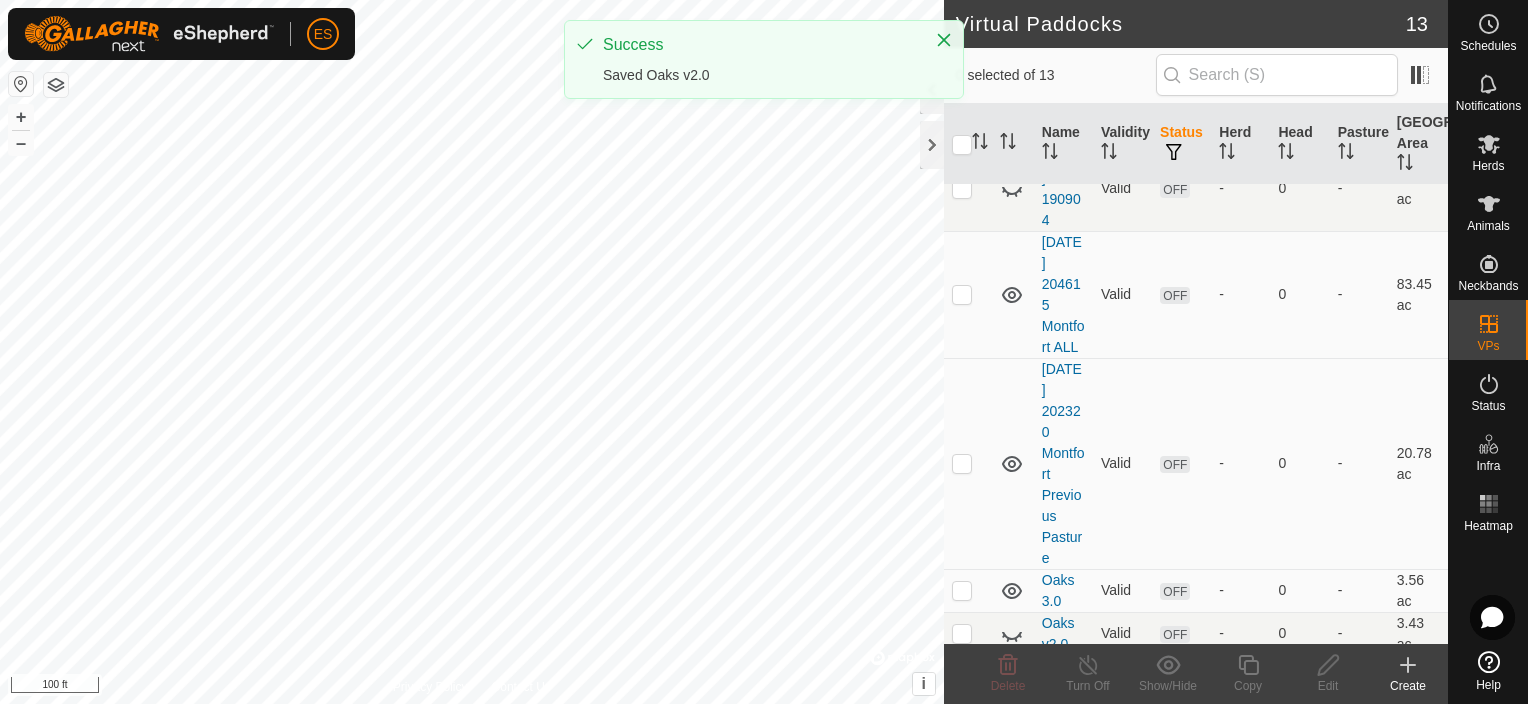 scroll, scrollTop: 724, scrollLeft: 0, axis: vertical 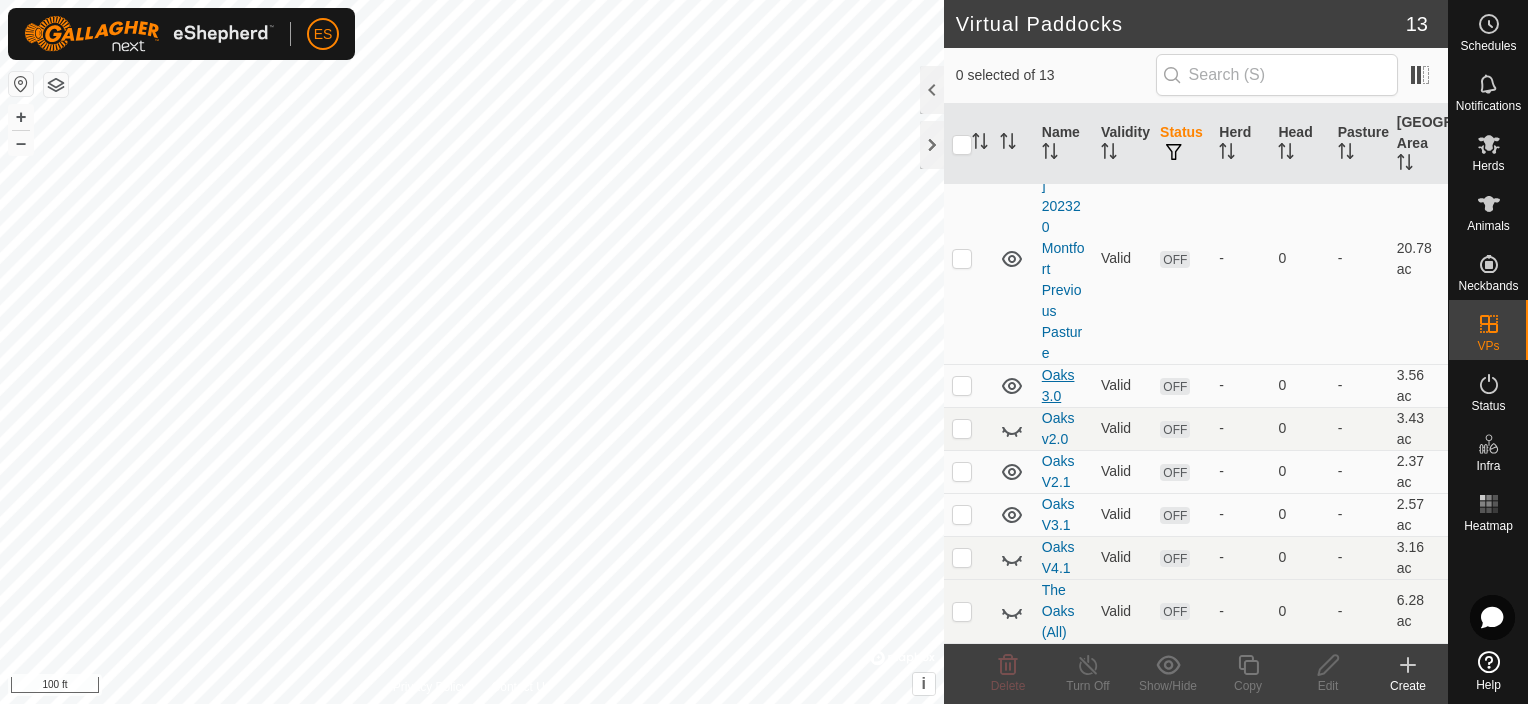 click on "Oaks 3.0" at bounding box center [1058, 385] 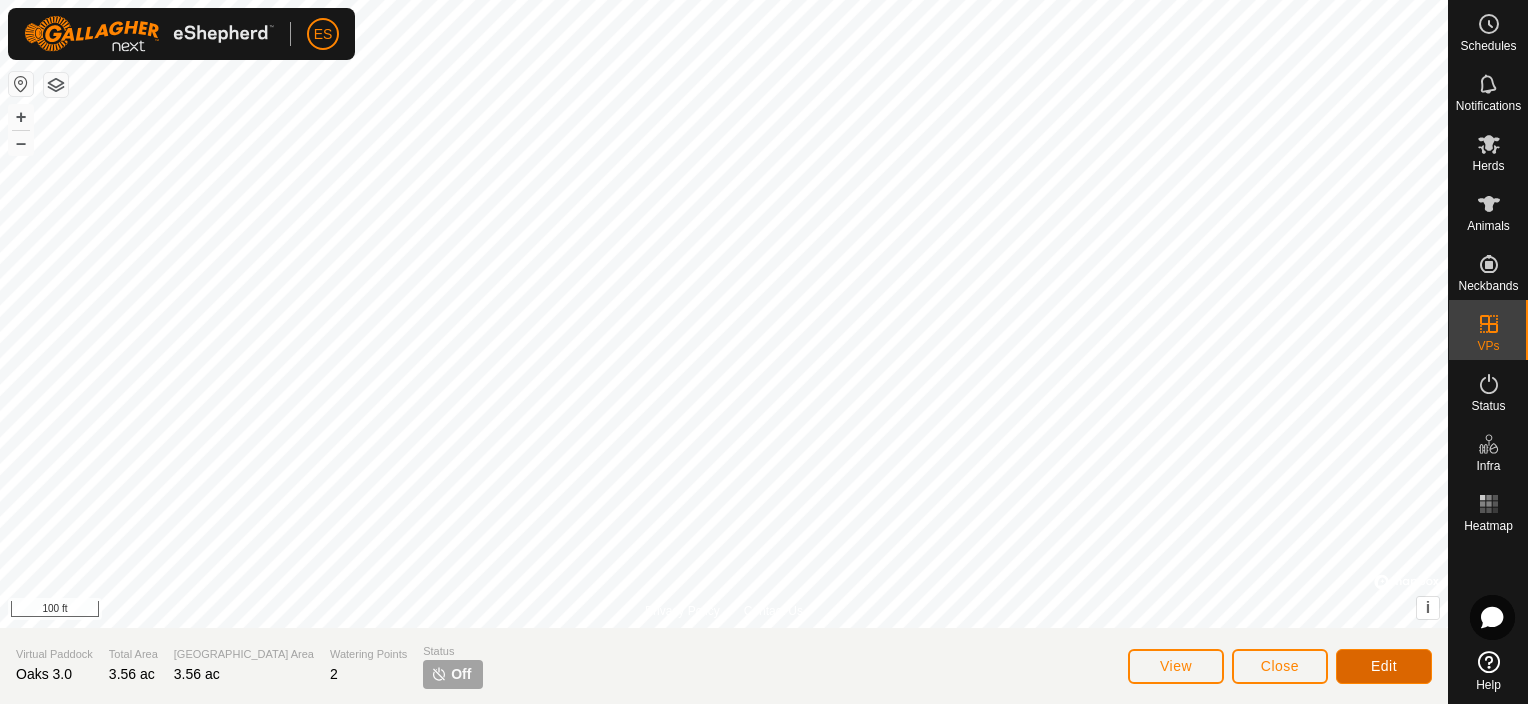 click on "Edit" 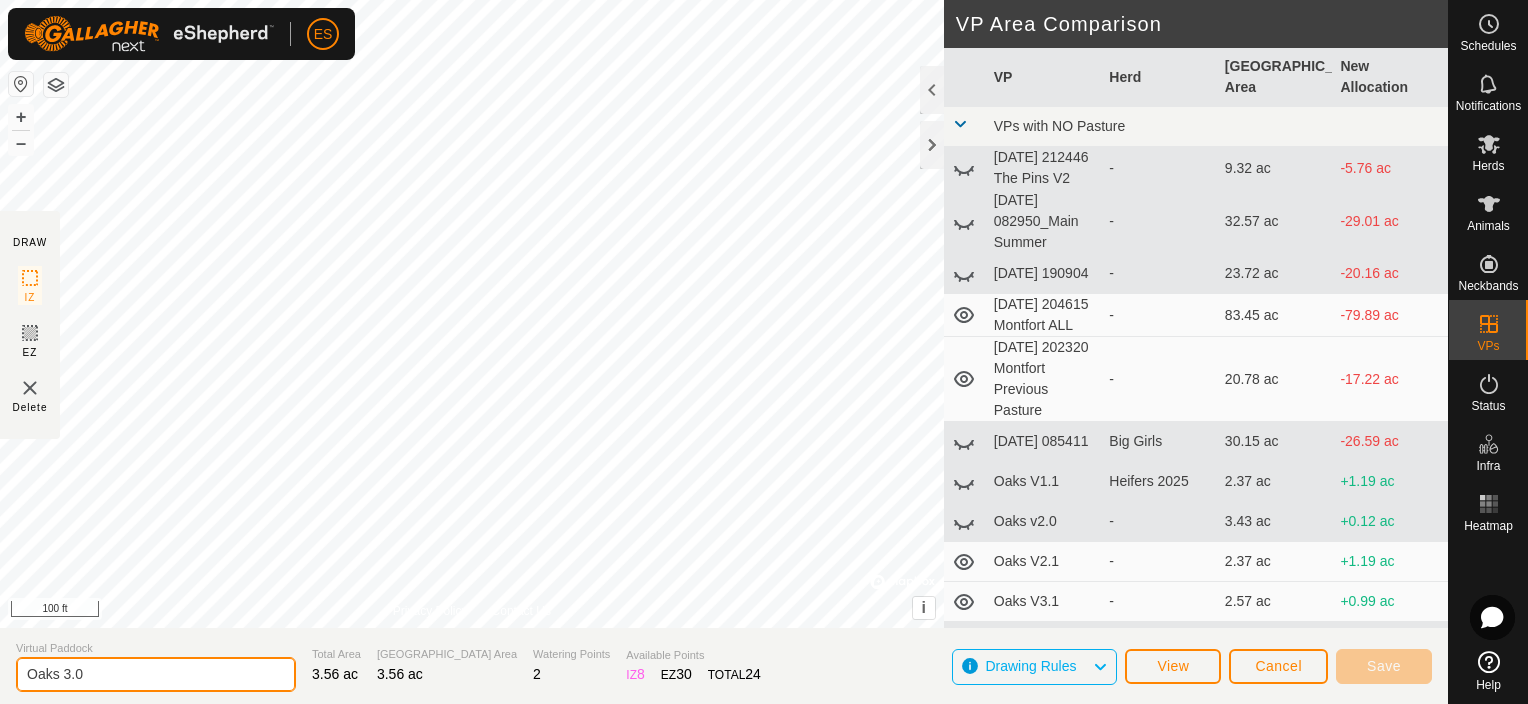 click on "Oaks 3.0" 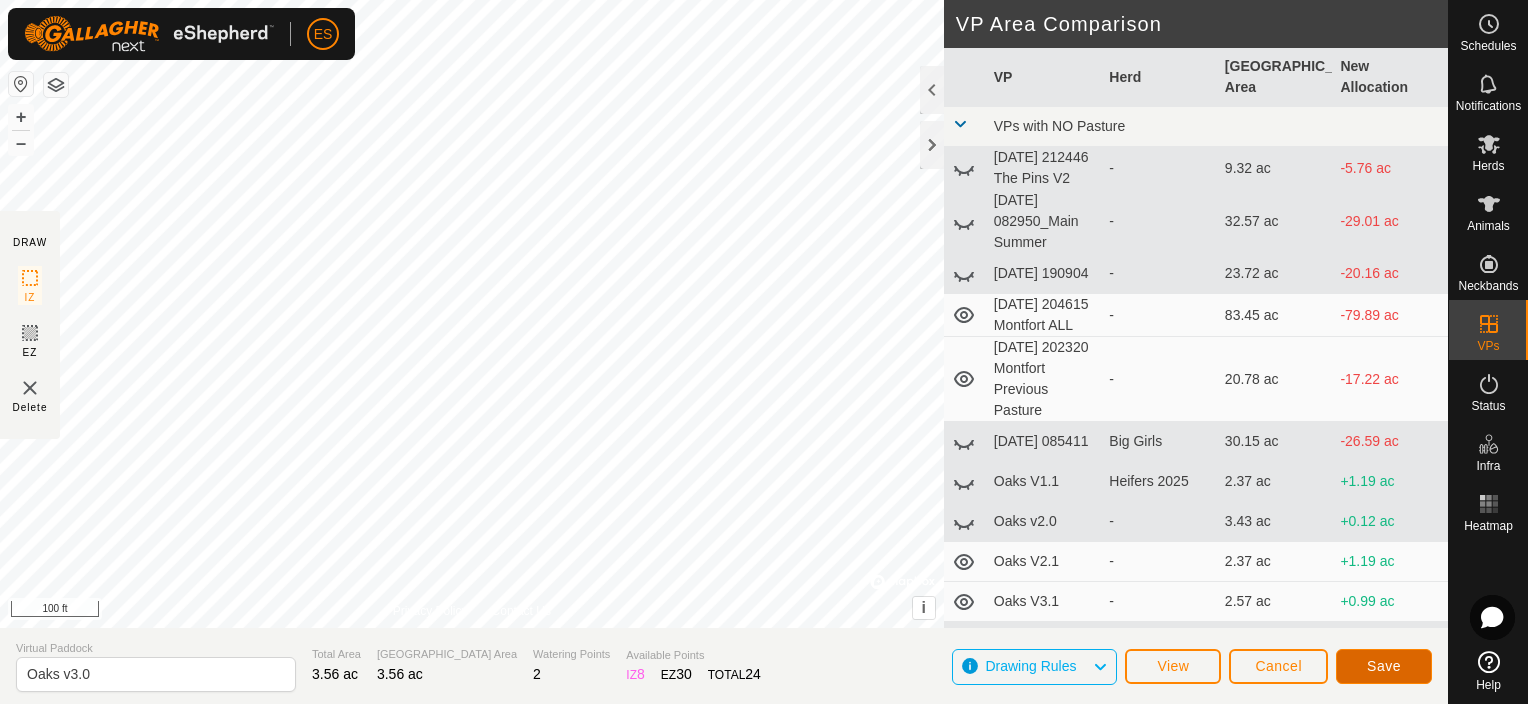 click on "Save" 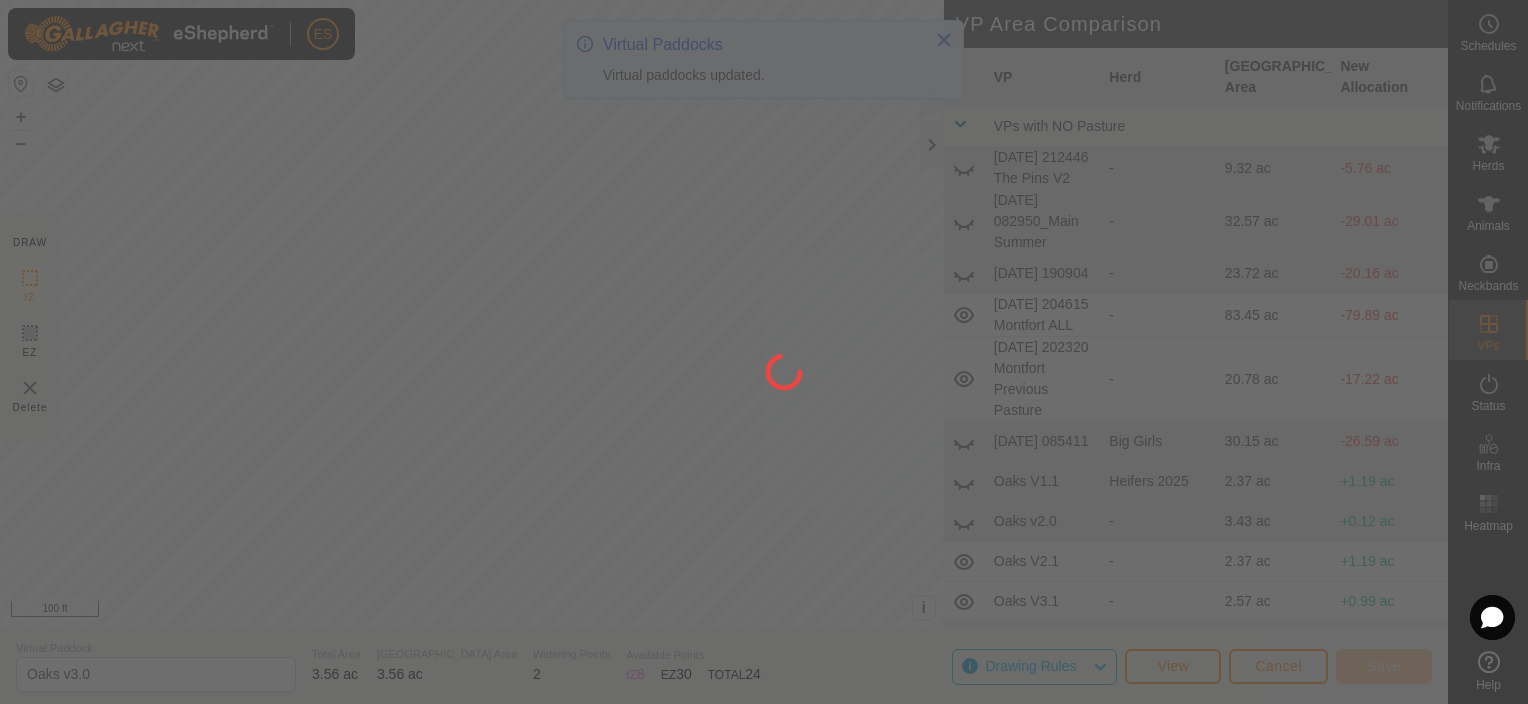 type on "Oaks 3.0" 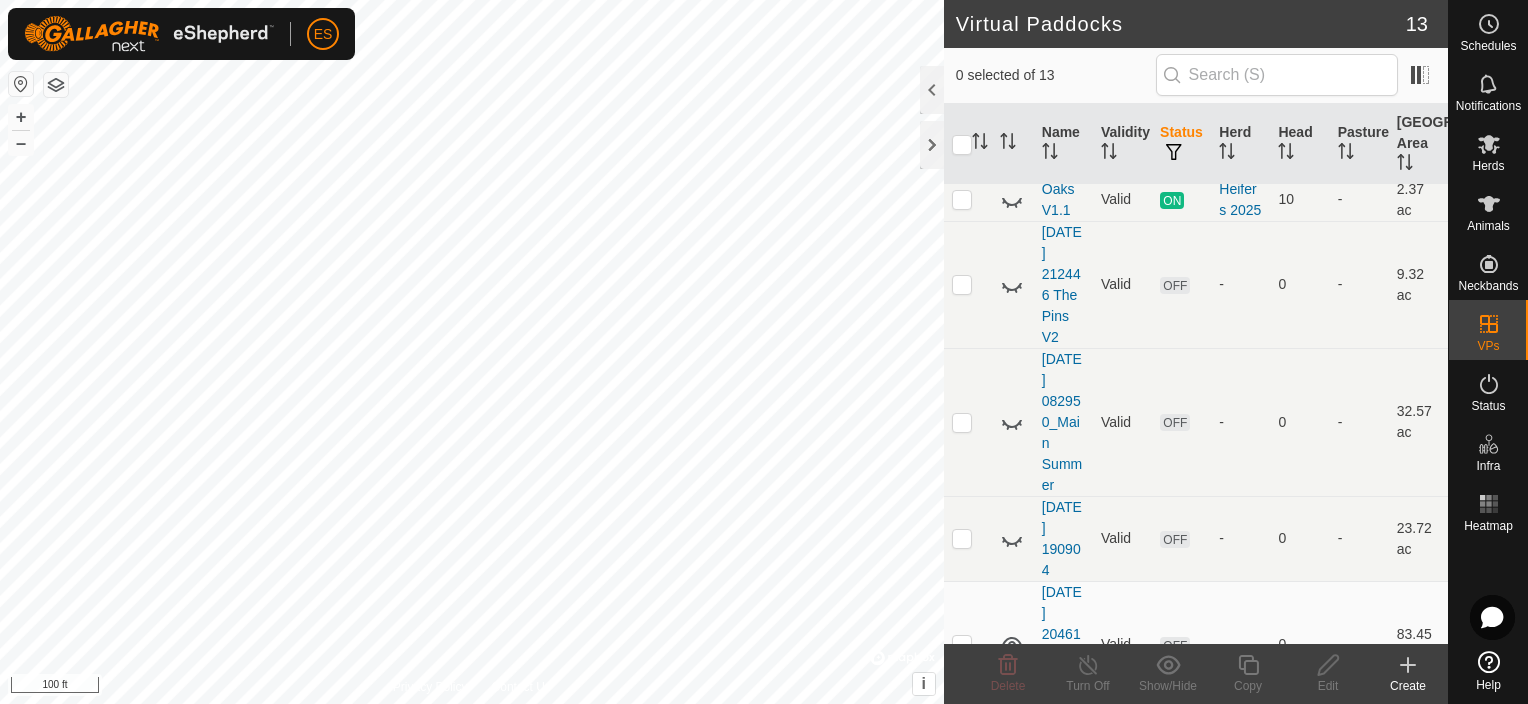 scroll, scrollTop: 0, scrollLeft: 0, axis: both 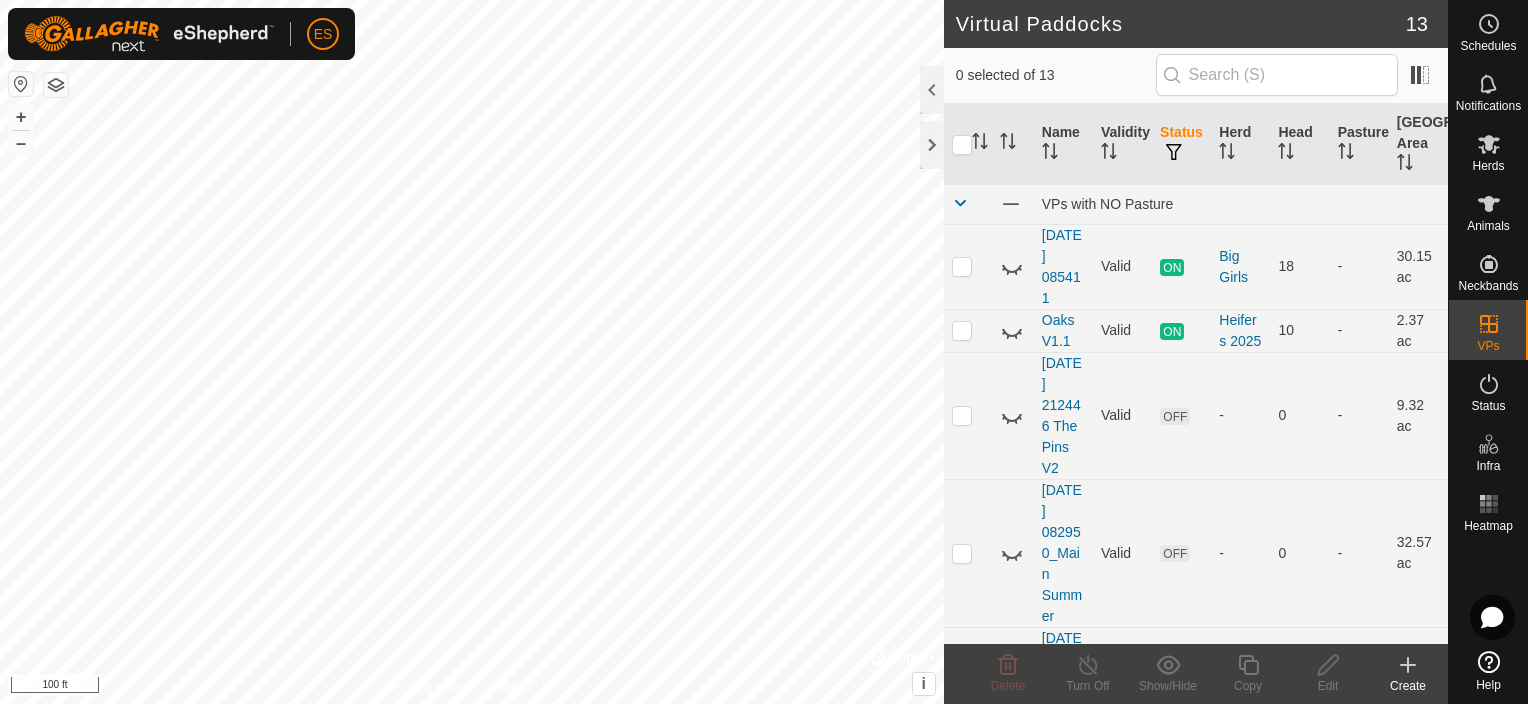click 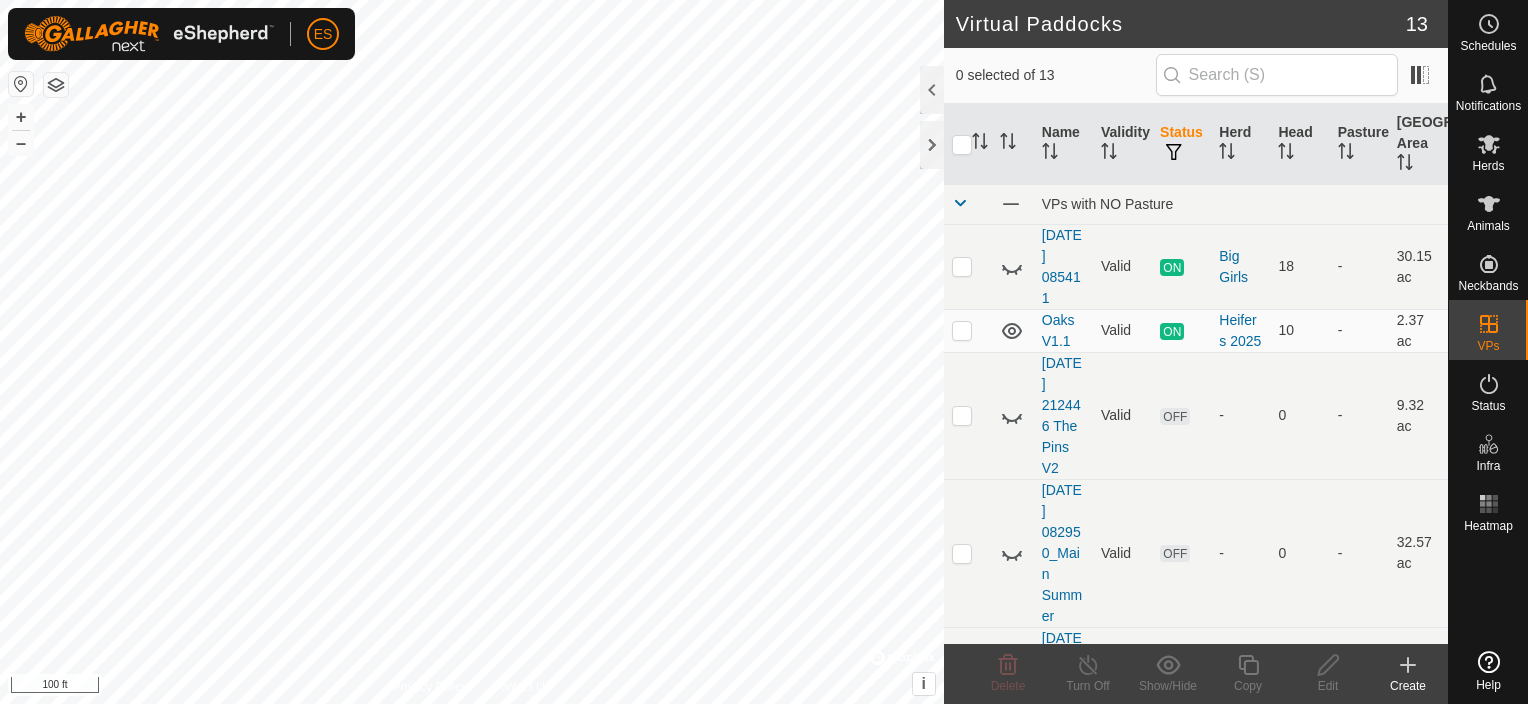 scroll, scrollTop: 0, scrollLeft: 0, axis: both 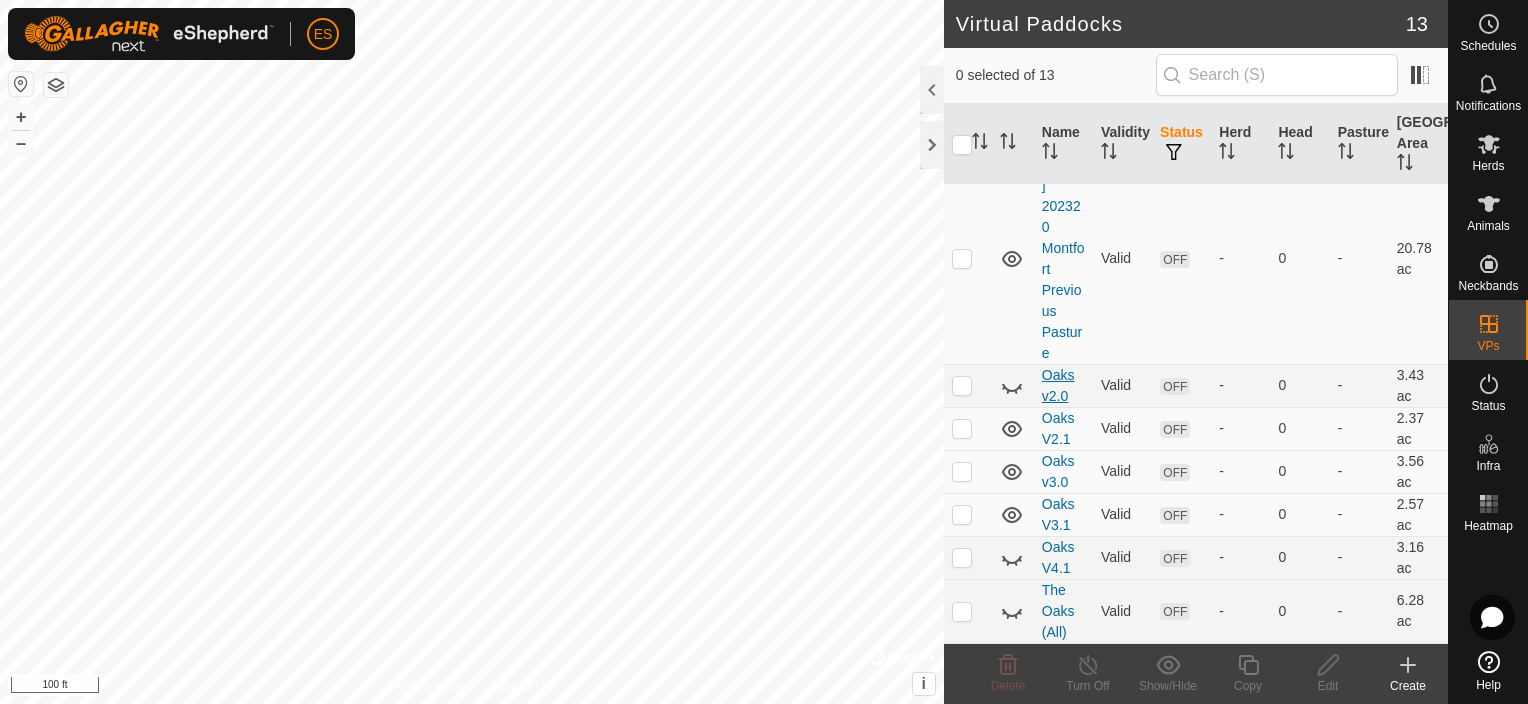 click on "Oaks v2.0" at bounding box center (1058, 385) 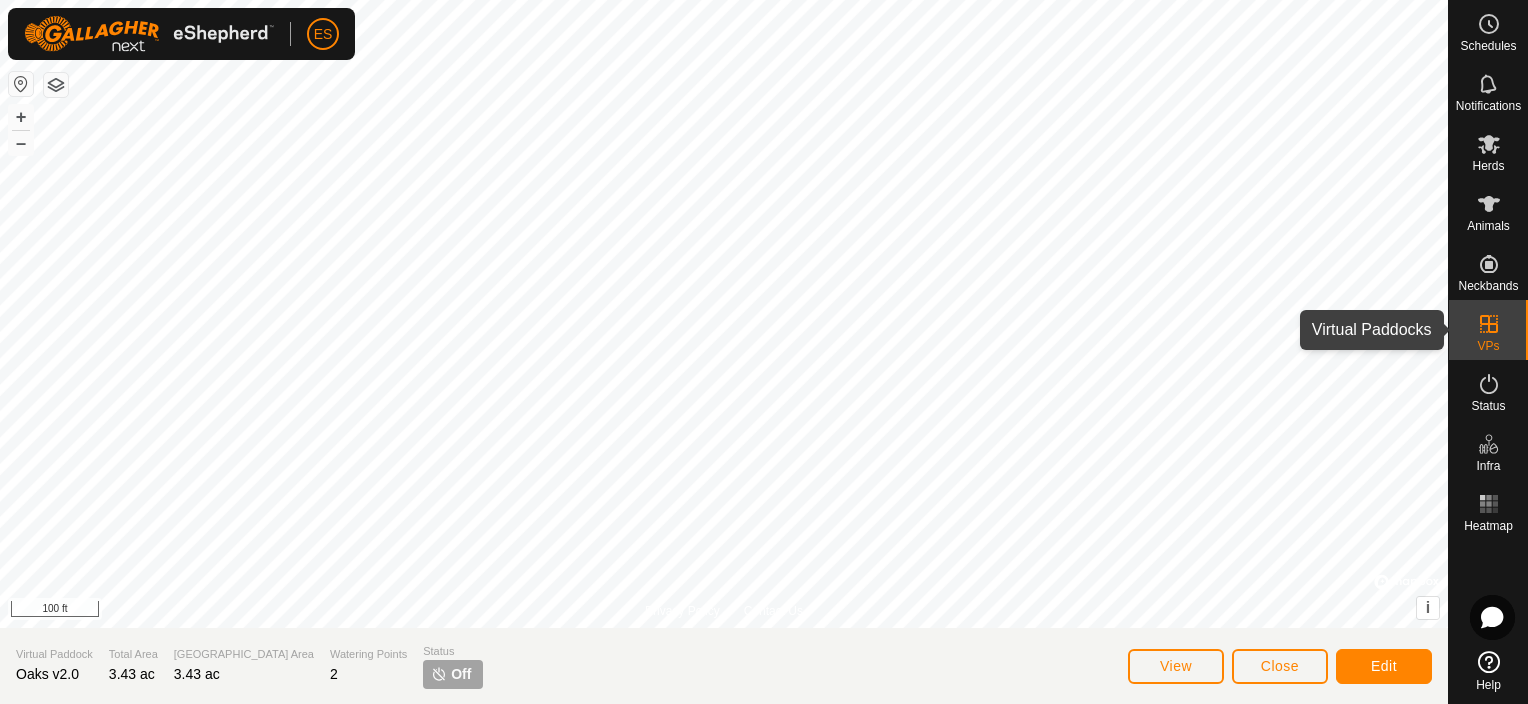 click 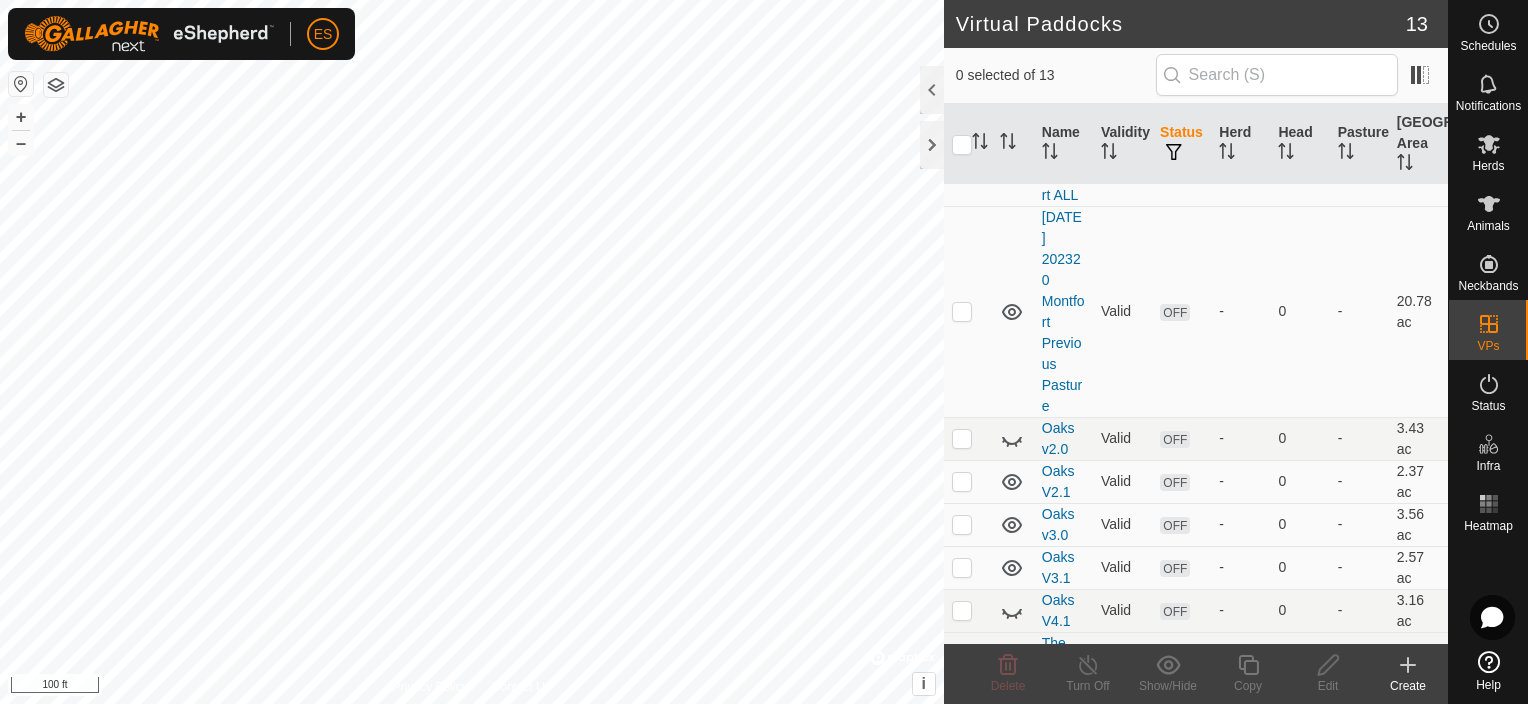 scroll, scrollTop: 675, scrollLeft: 0, axis: vertical 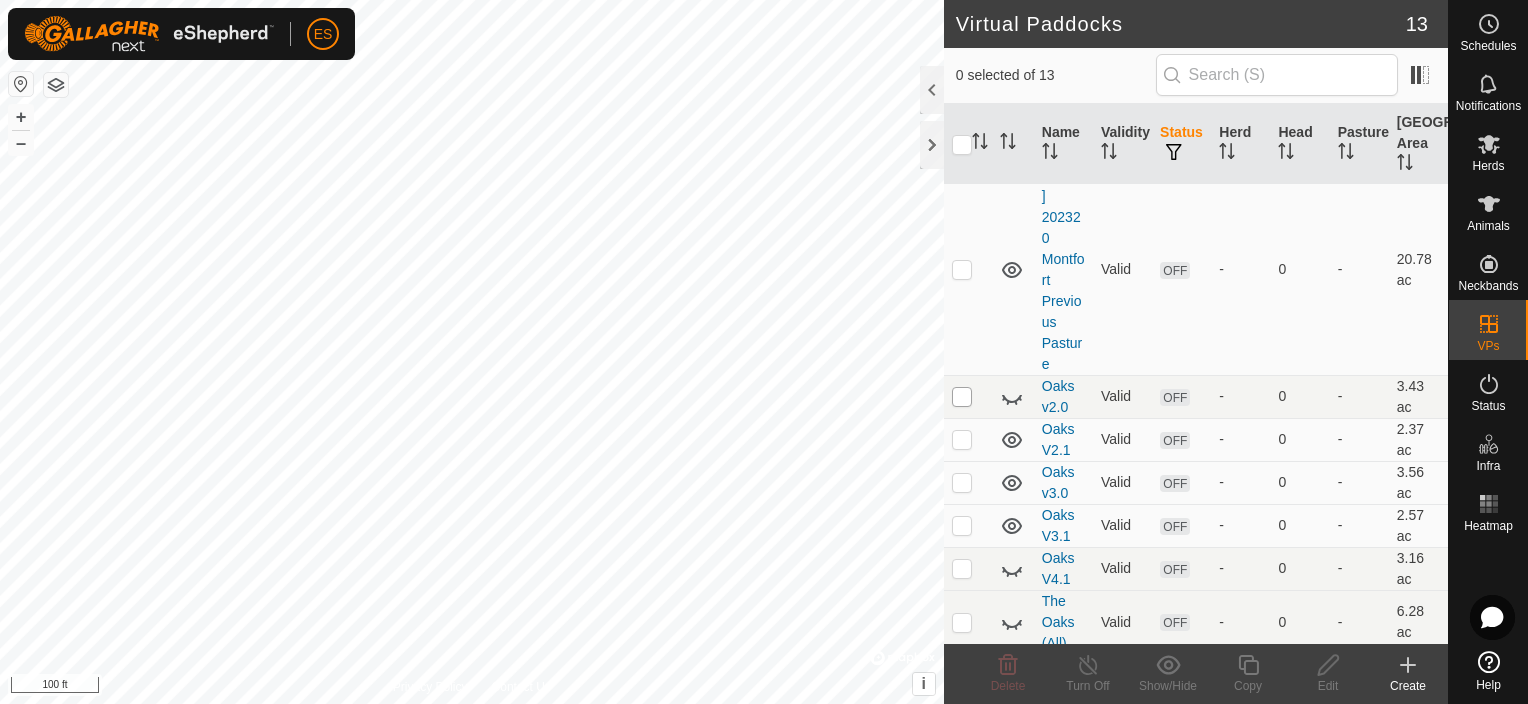 click at bounding box center (962, 397) 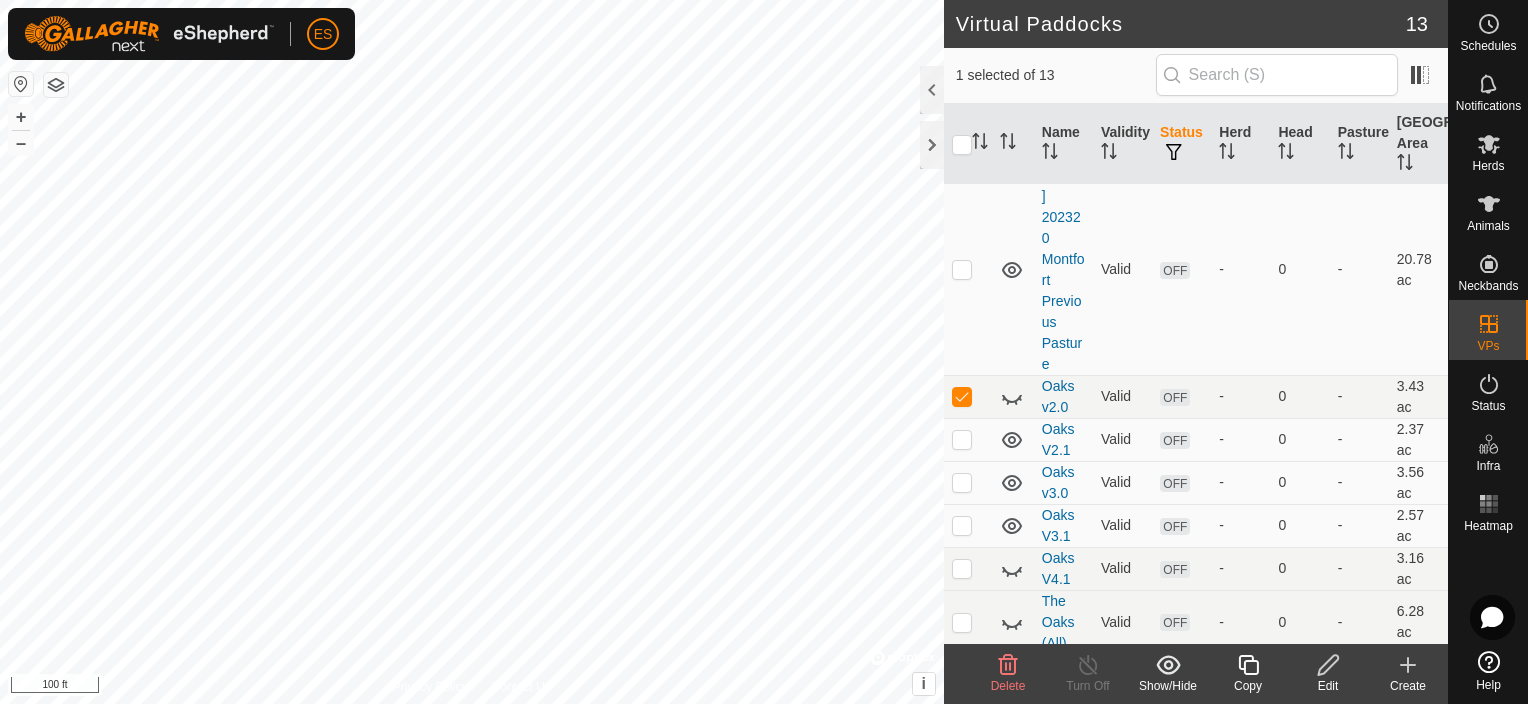 click 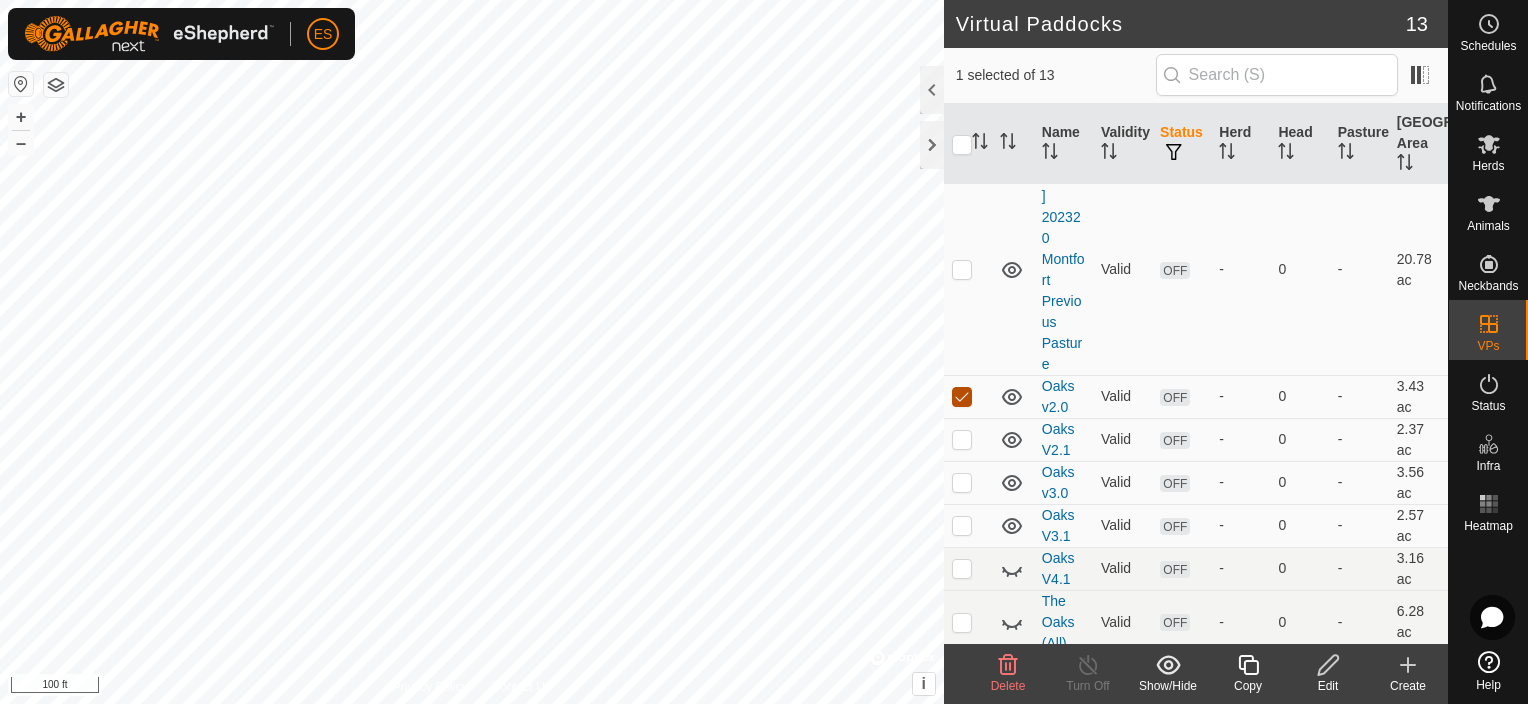 click at bounding box center [962, 397] 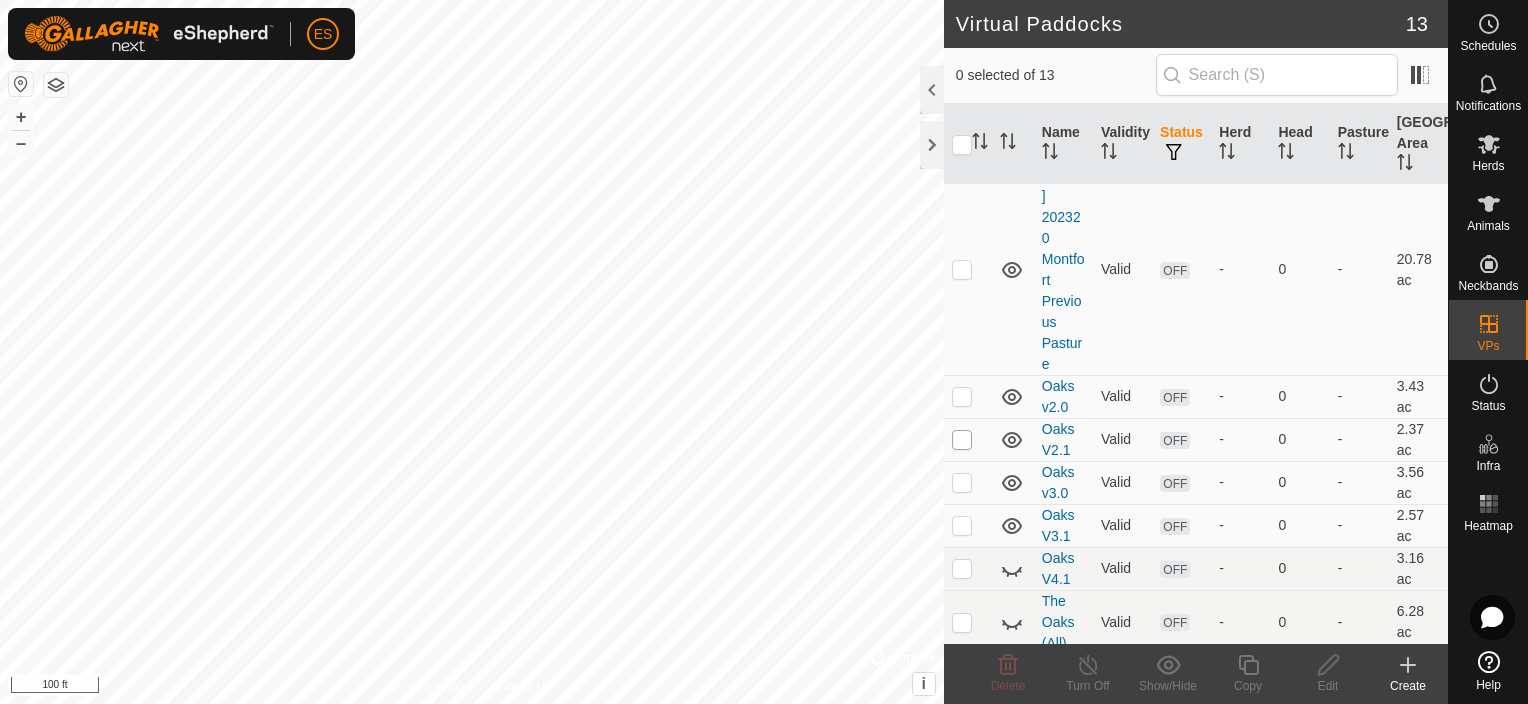 click at bounding box center [962, 440] 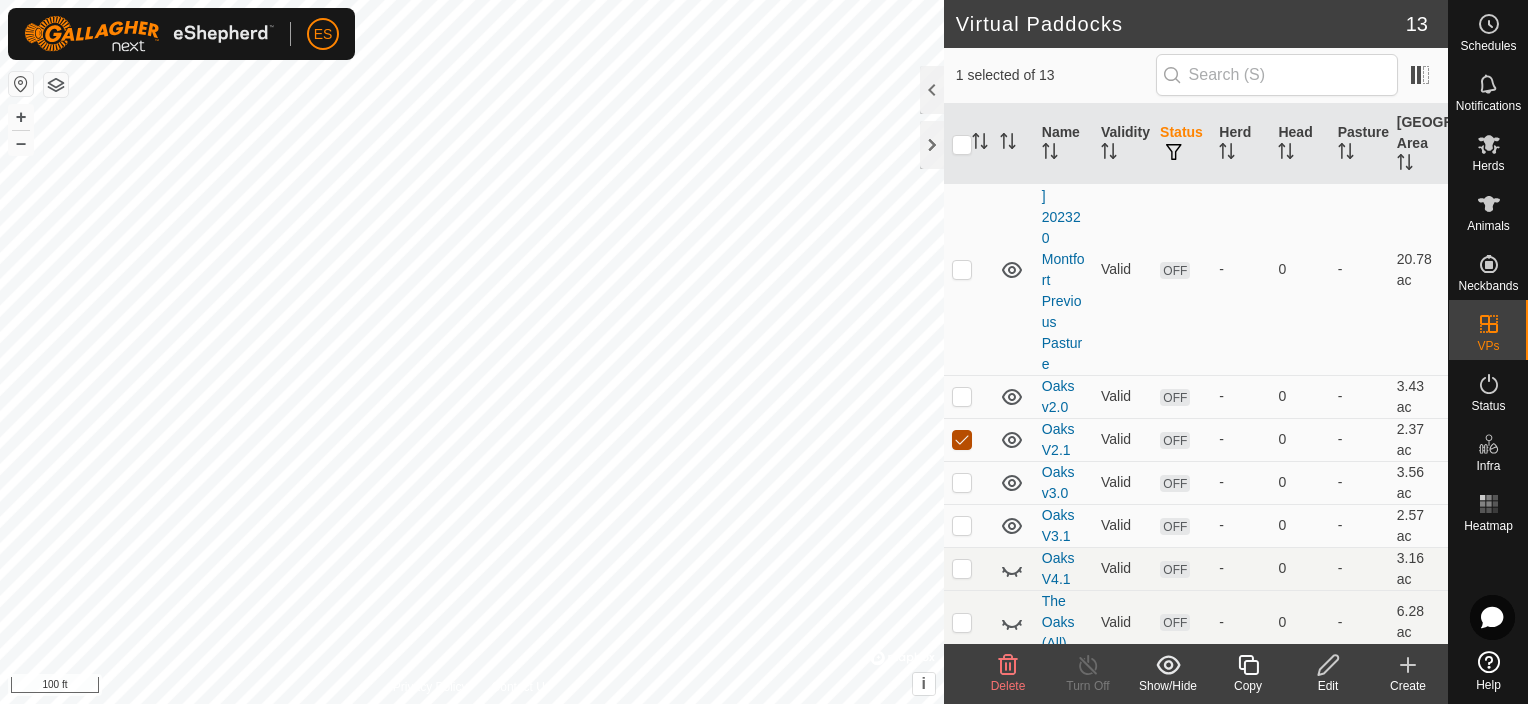 click at bounding box center [962, 440] 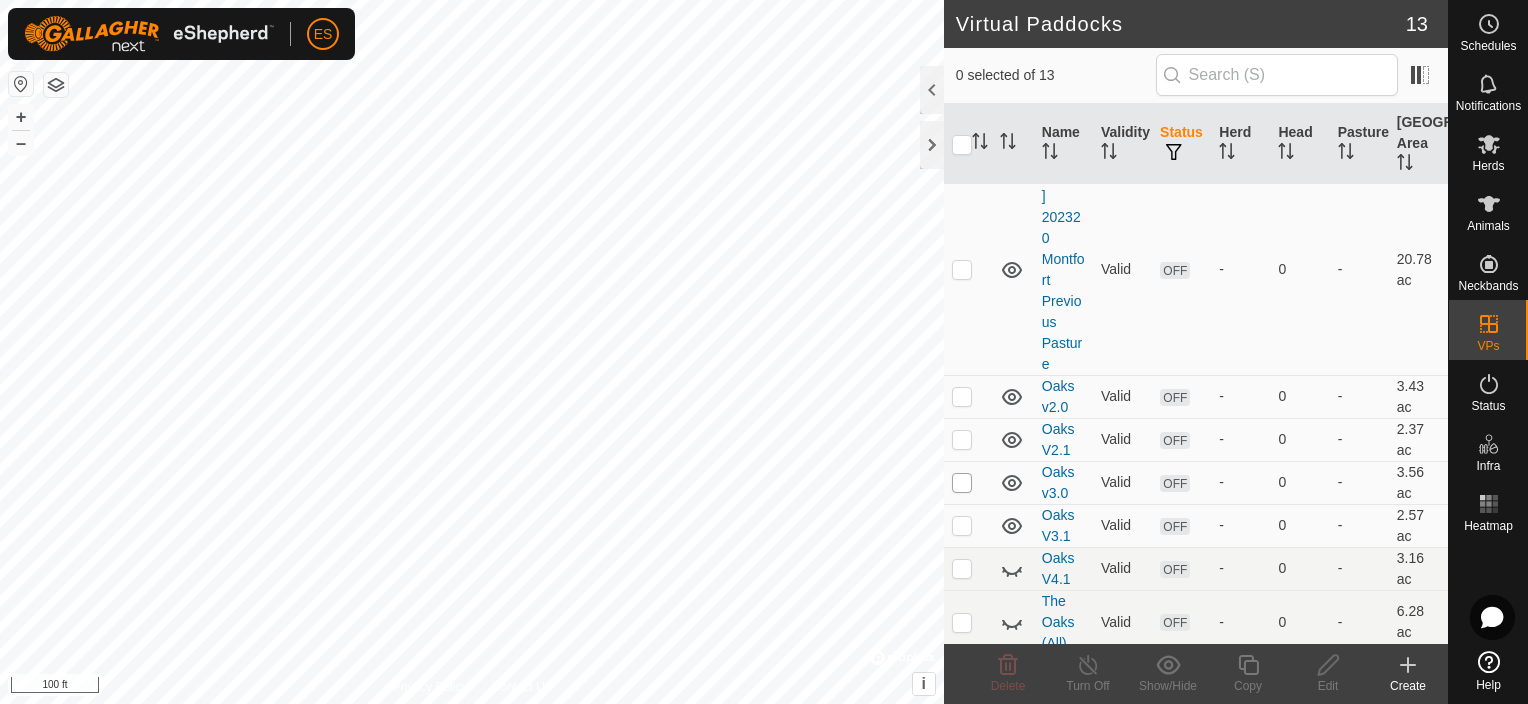 click at bounding box center [962, 483] 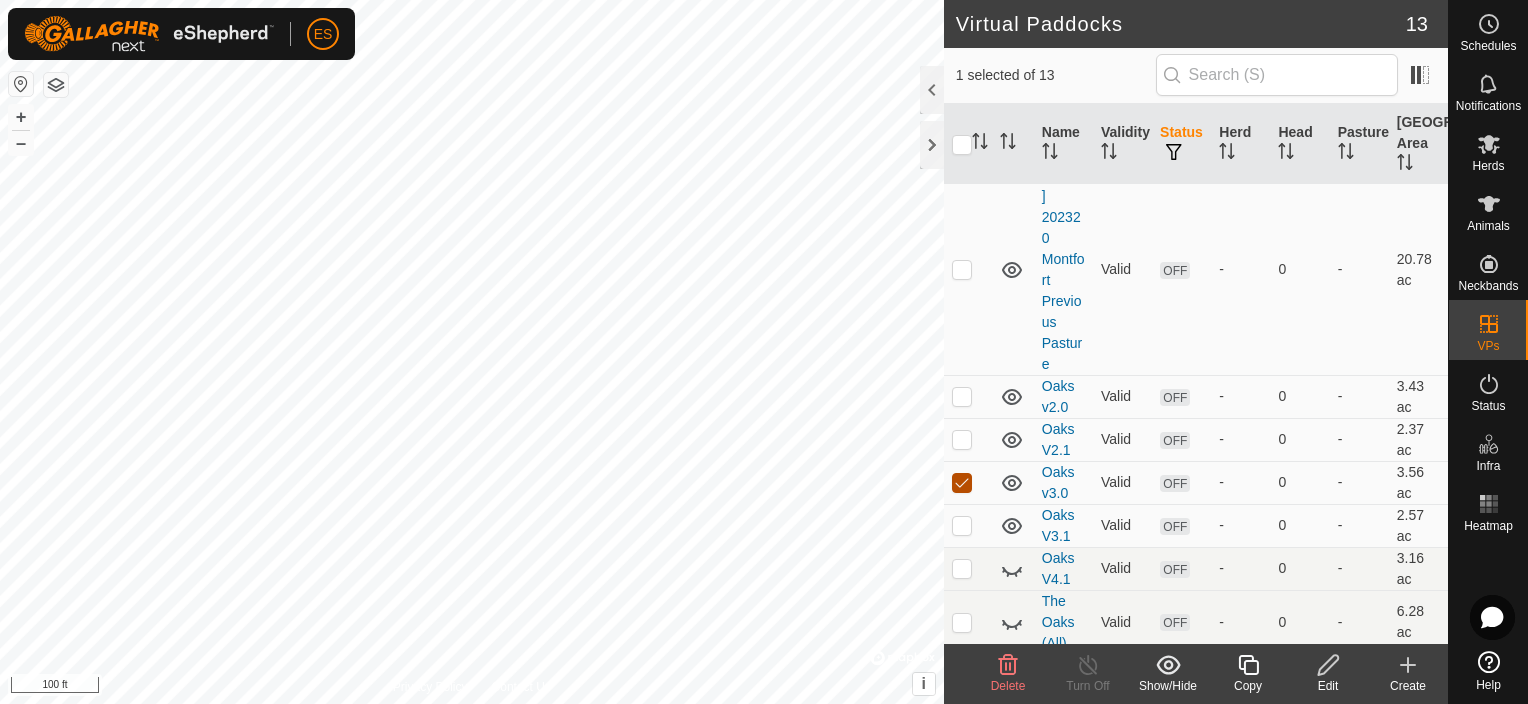 click at bounding box center [962, 483] 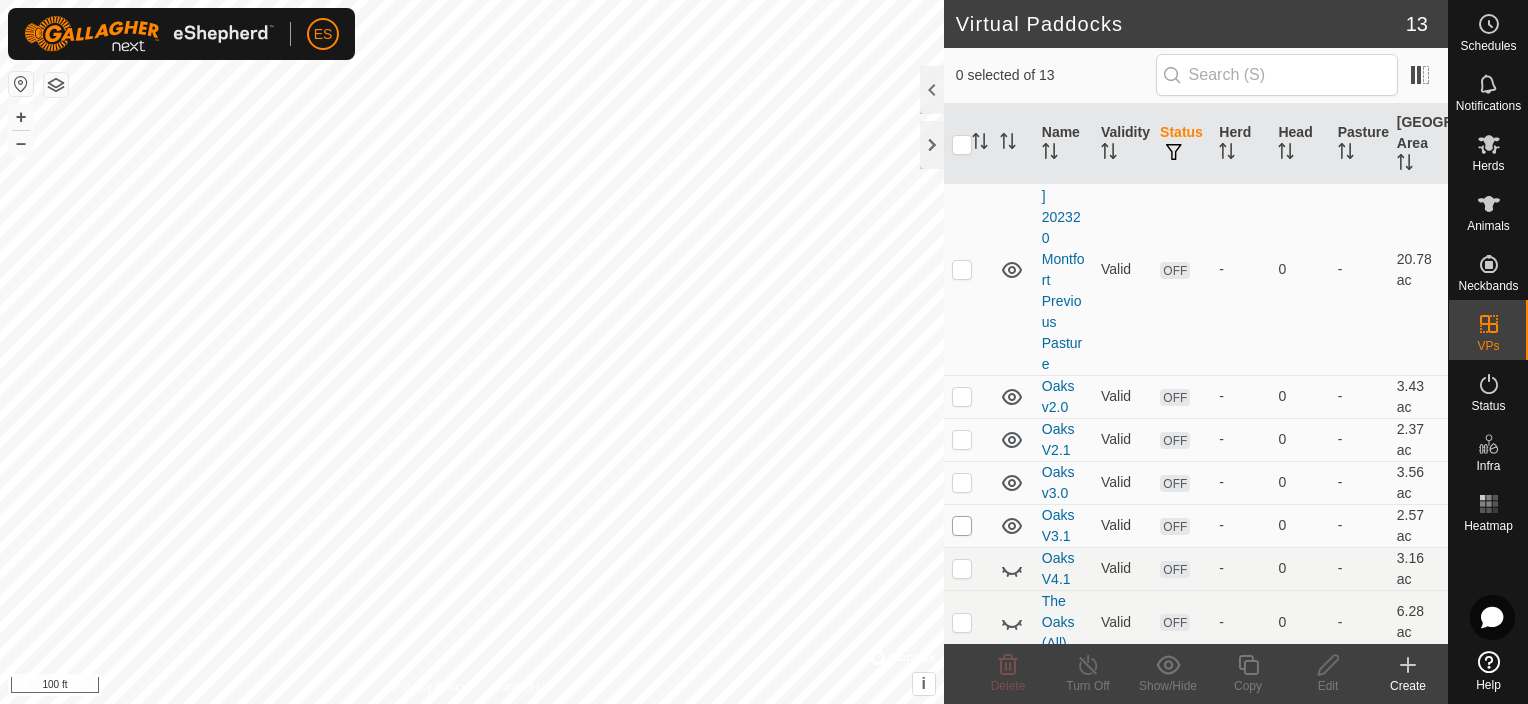 click at bounding box center [962, 526] 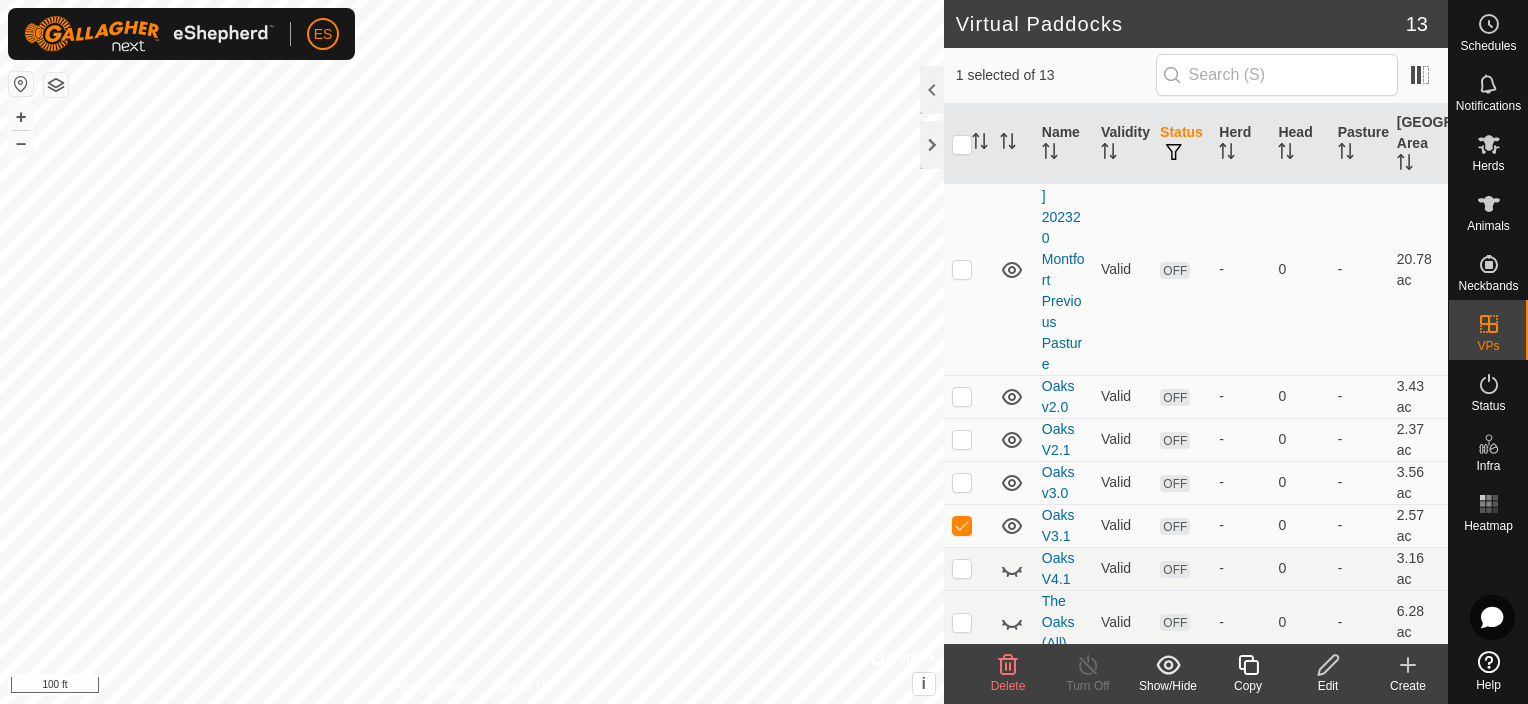 click 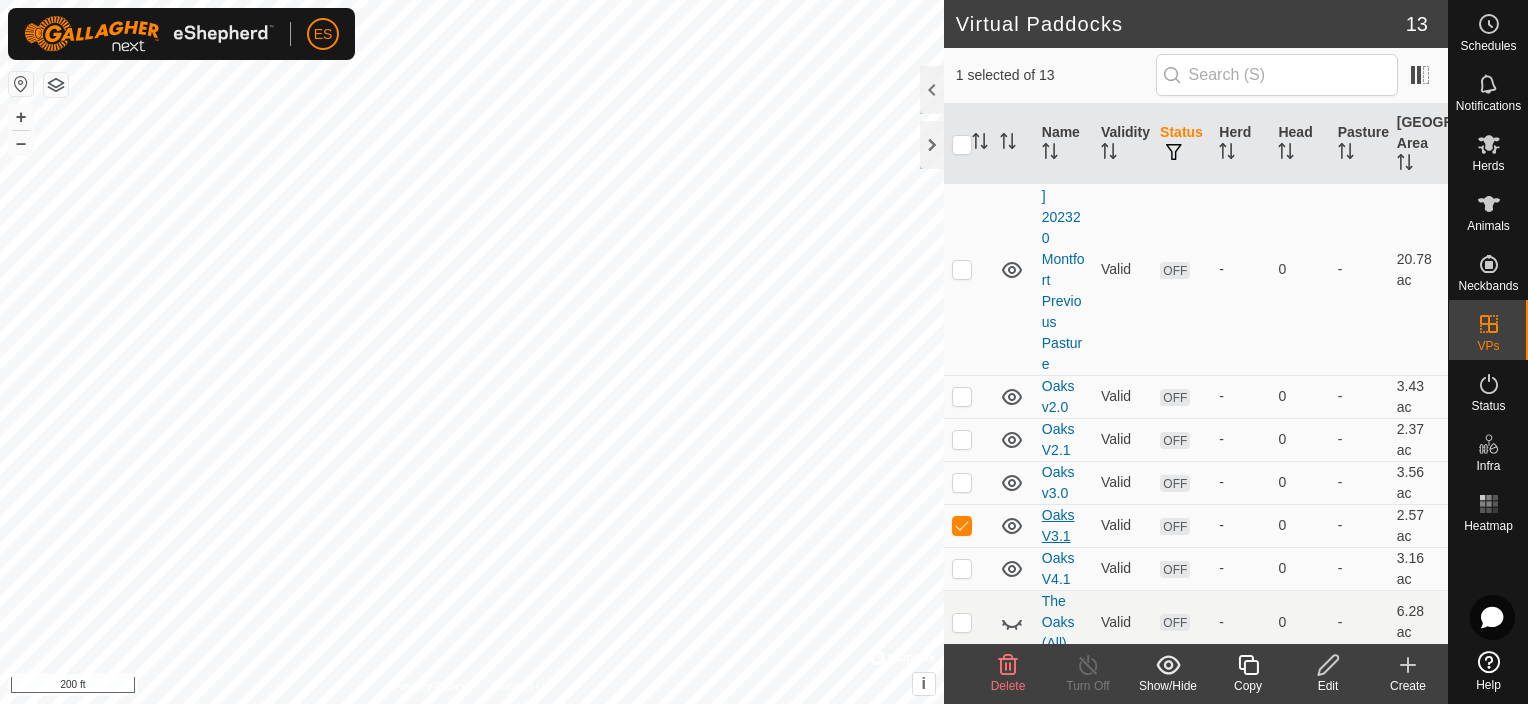 click on "Oaks V3.1" at bounding box center [1058, 525] 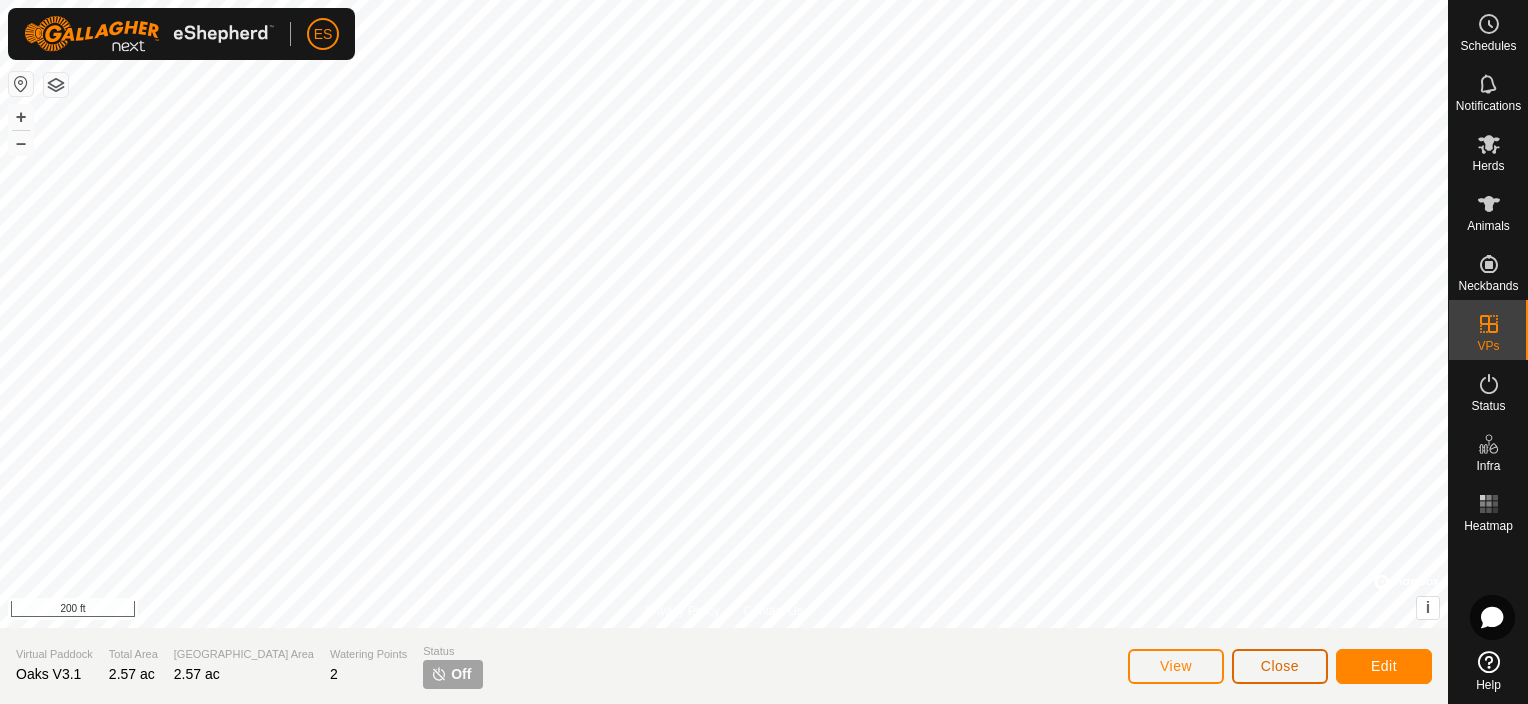 click on "Close" 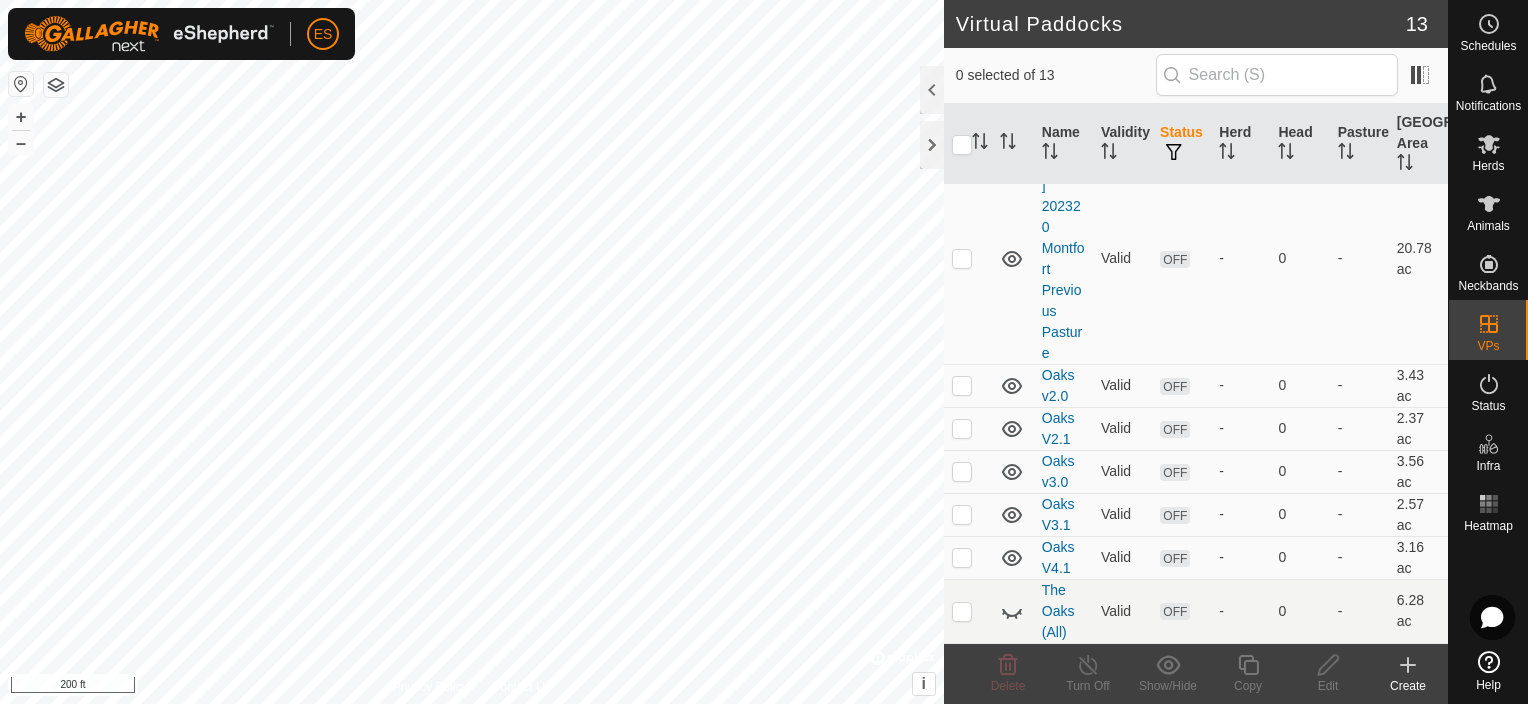 scroll, scrollTop: 724, scrollLeft: 0, axis: vertical 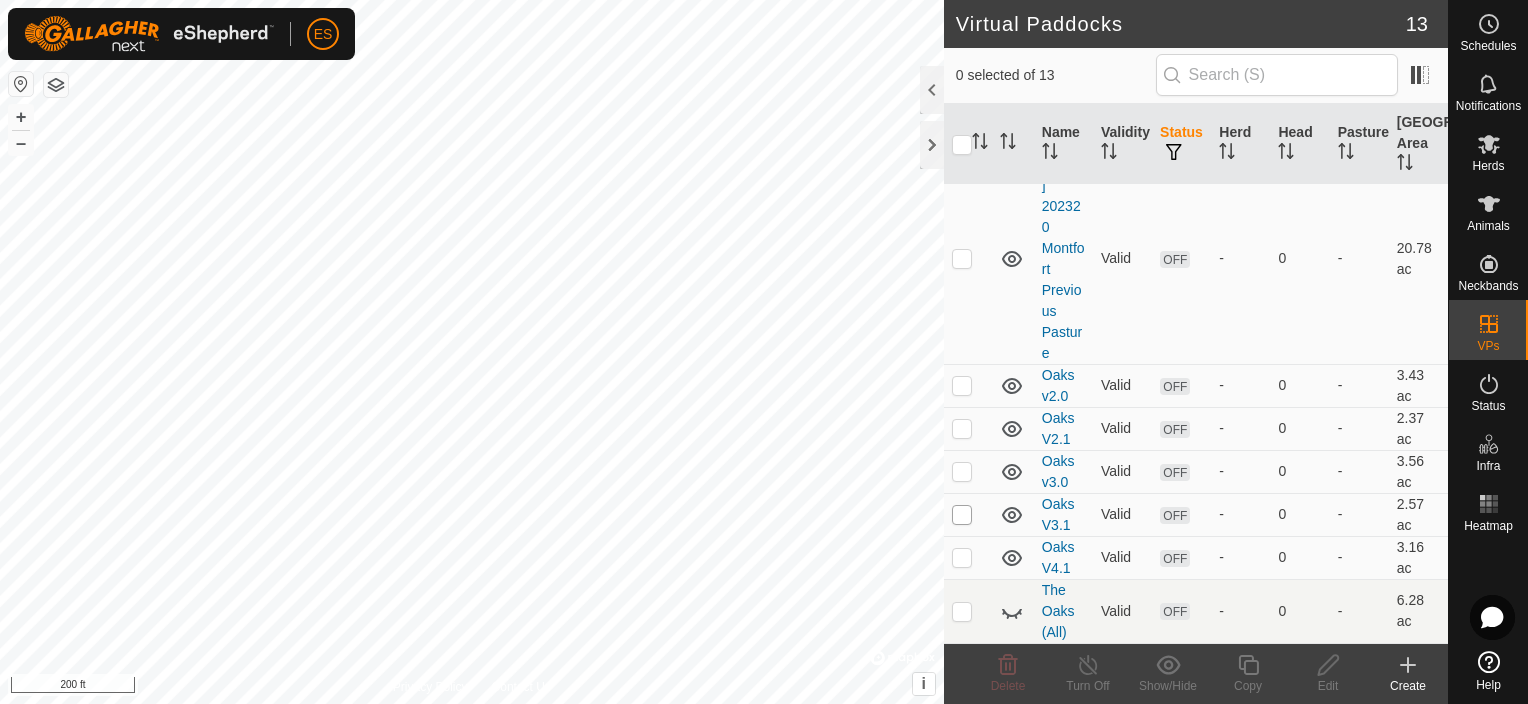 click at bounding box center (962, 515) 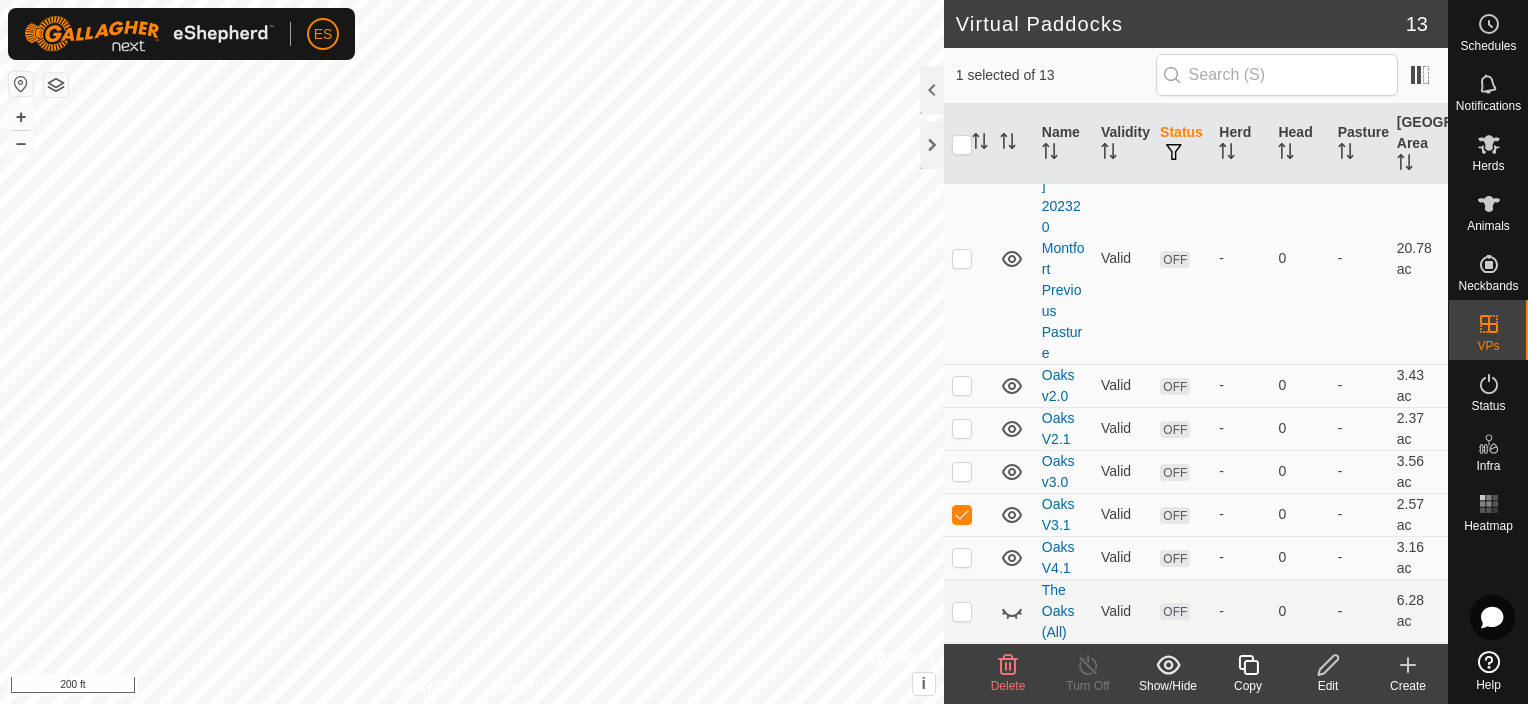 click 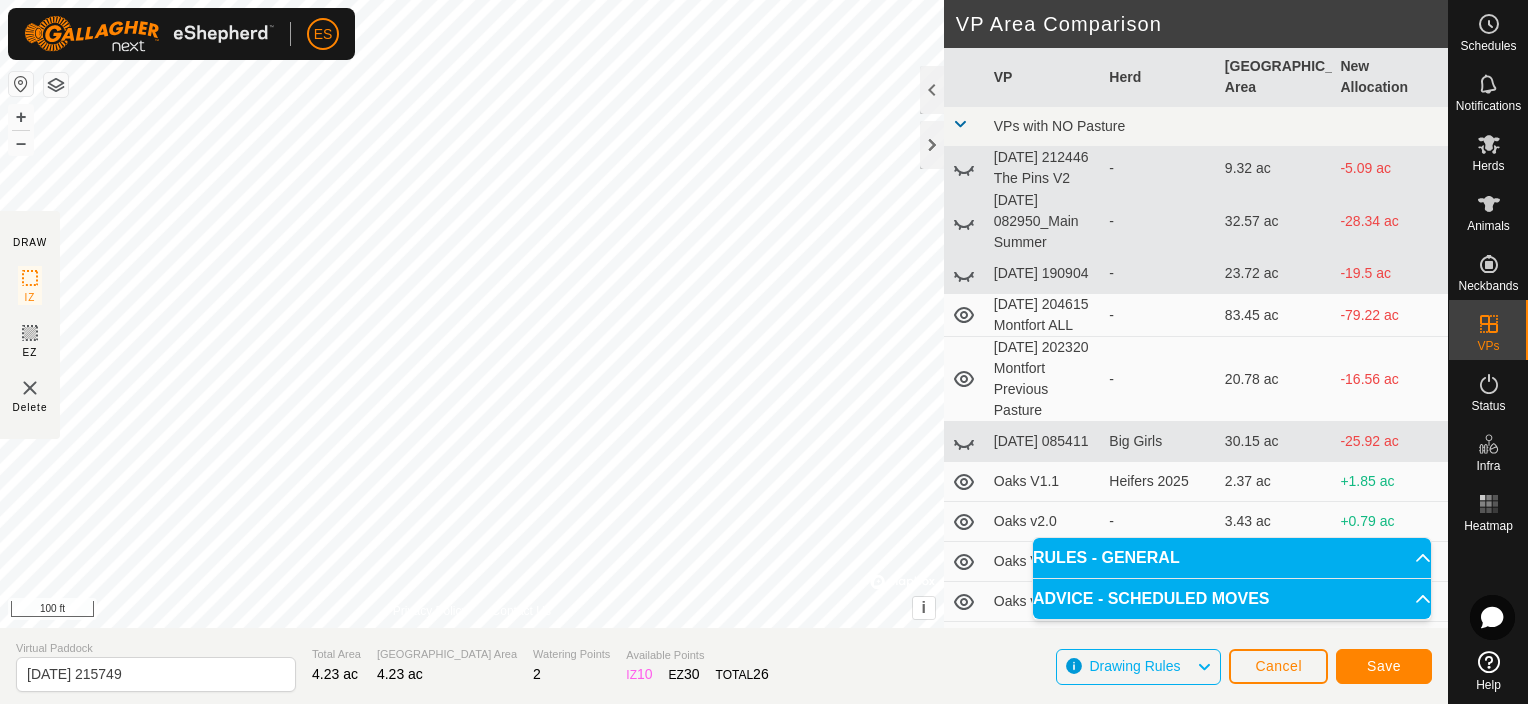 scroll, scrollTop: 72, scrollLeft: 0, axis: vertical 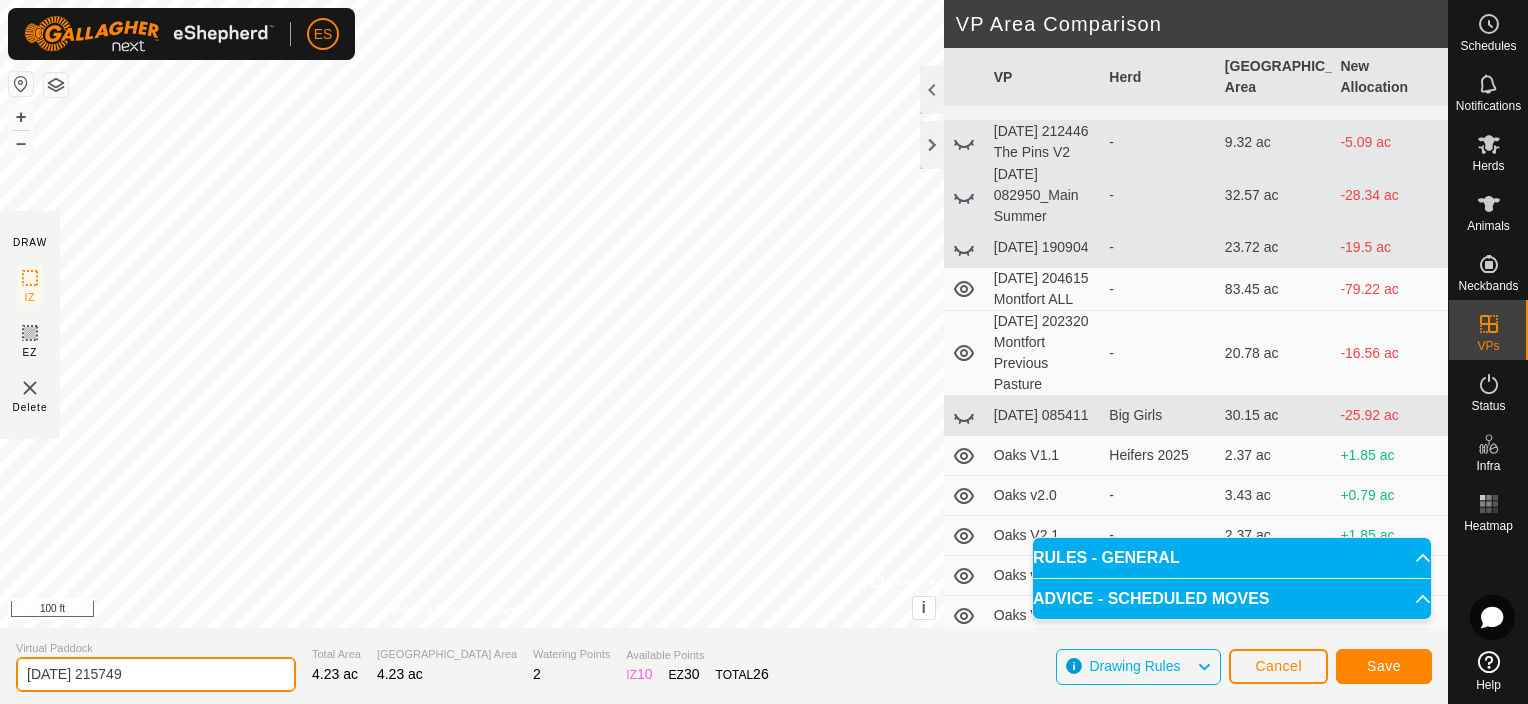 drag, startPoint x: 138, startPoint y: 671, endPoint x: -4, endPoint y: 663, distance: 142.22517 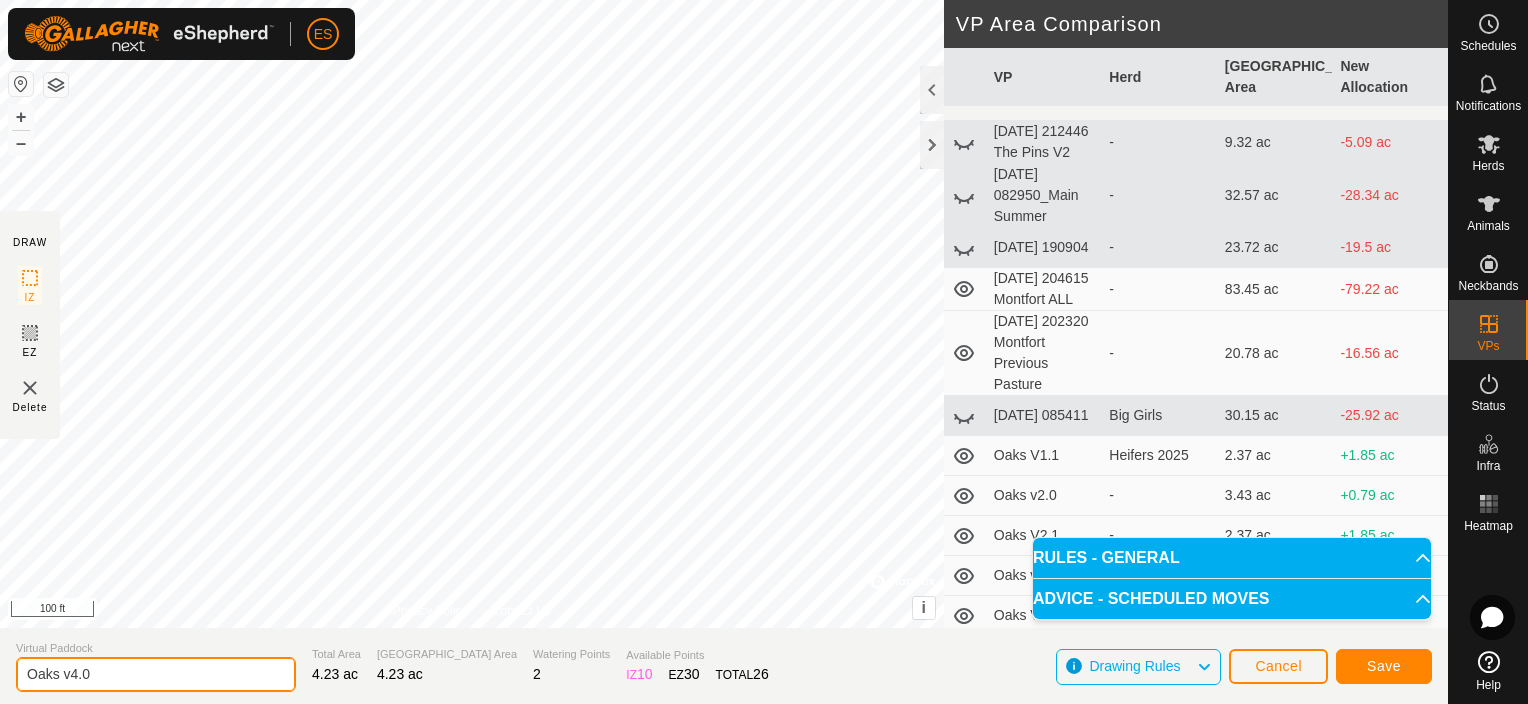 type on "Oaks v4.0" 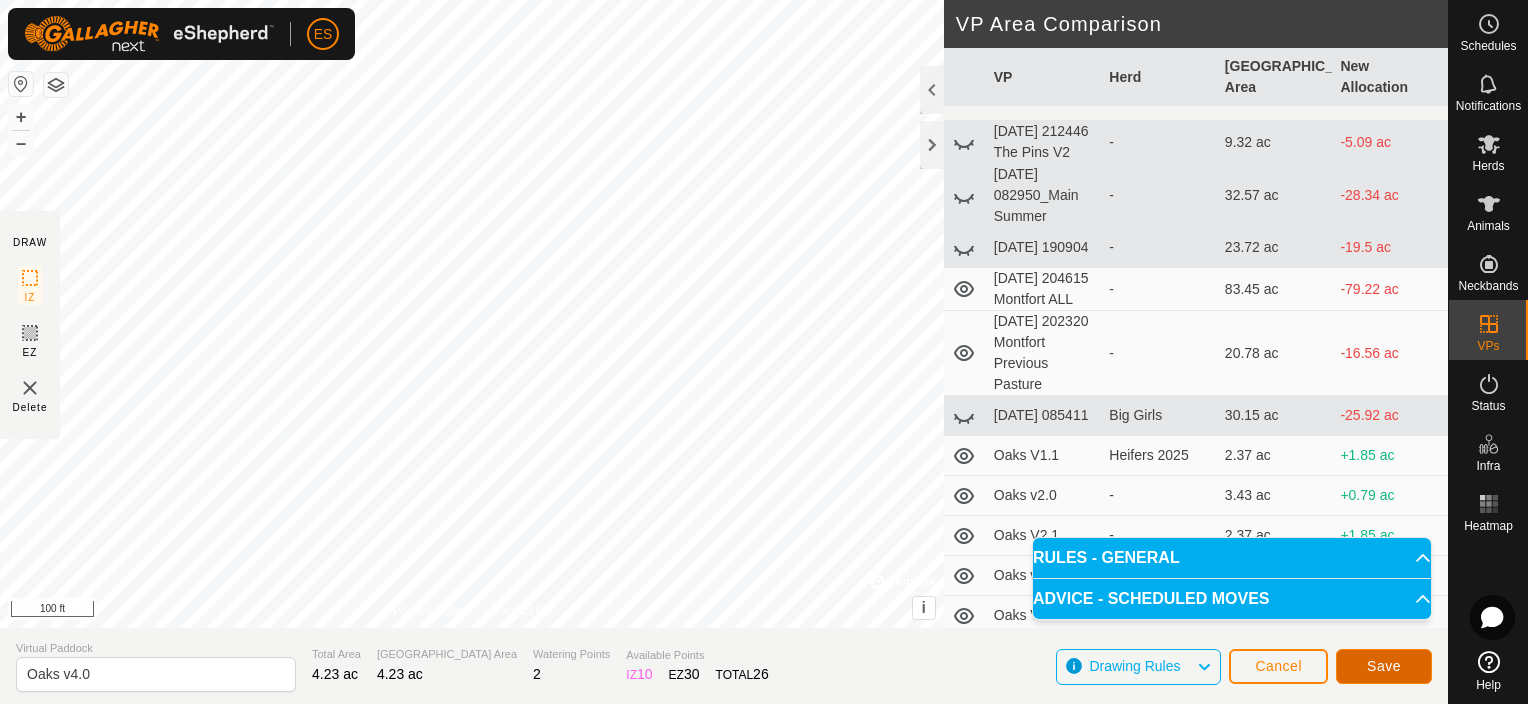 click on "Save" 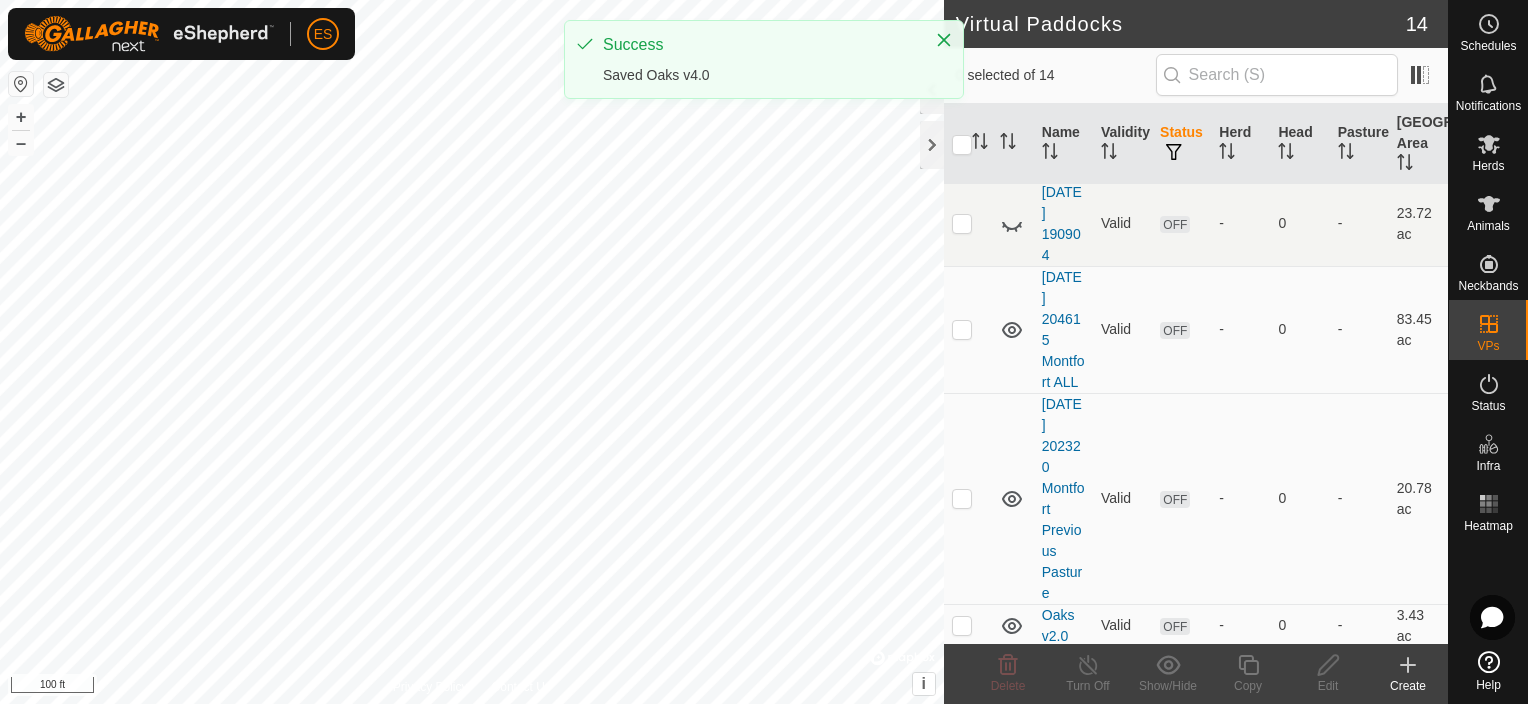 scroll, scrollTop: 767, scrollLeft: 0, axis: vertical 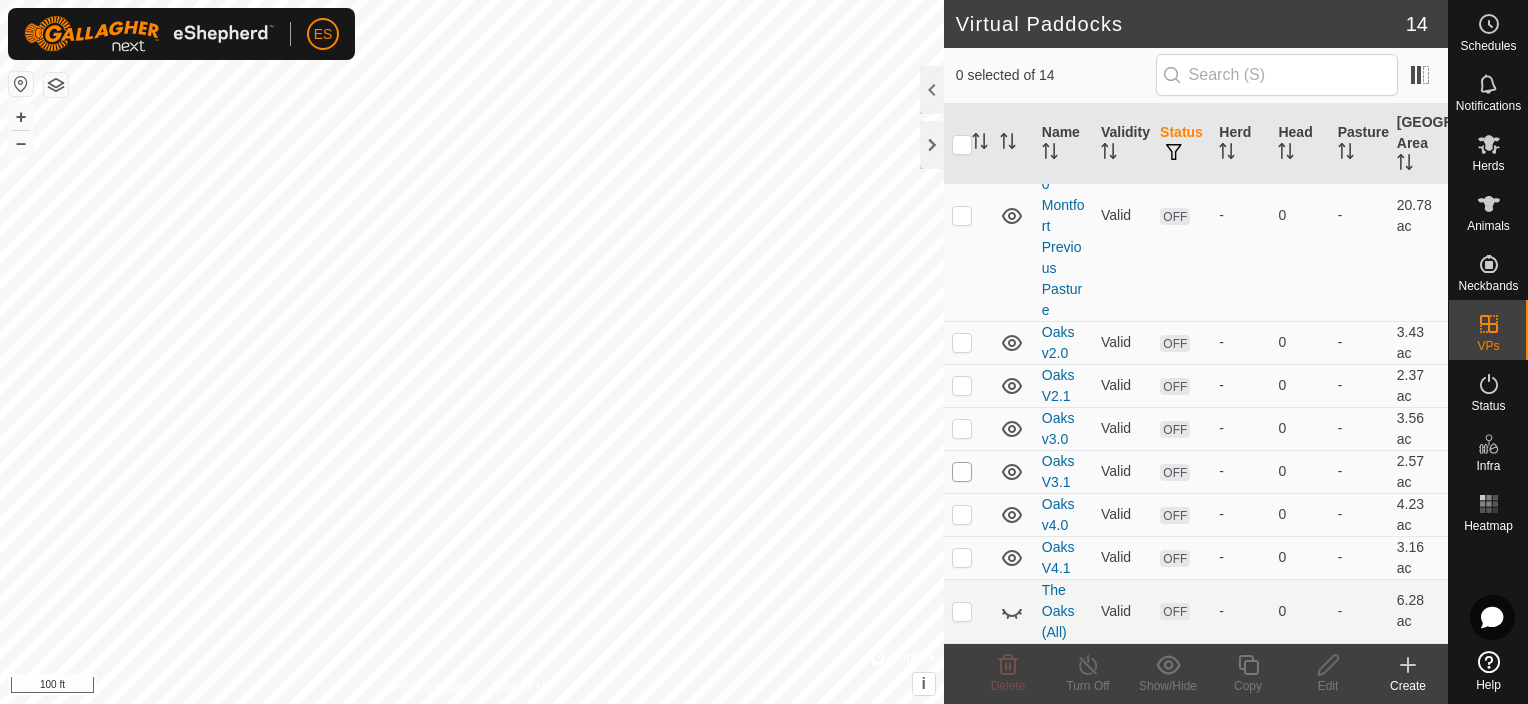 click at bounding box center [962, 472] 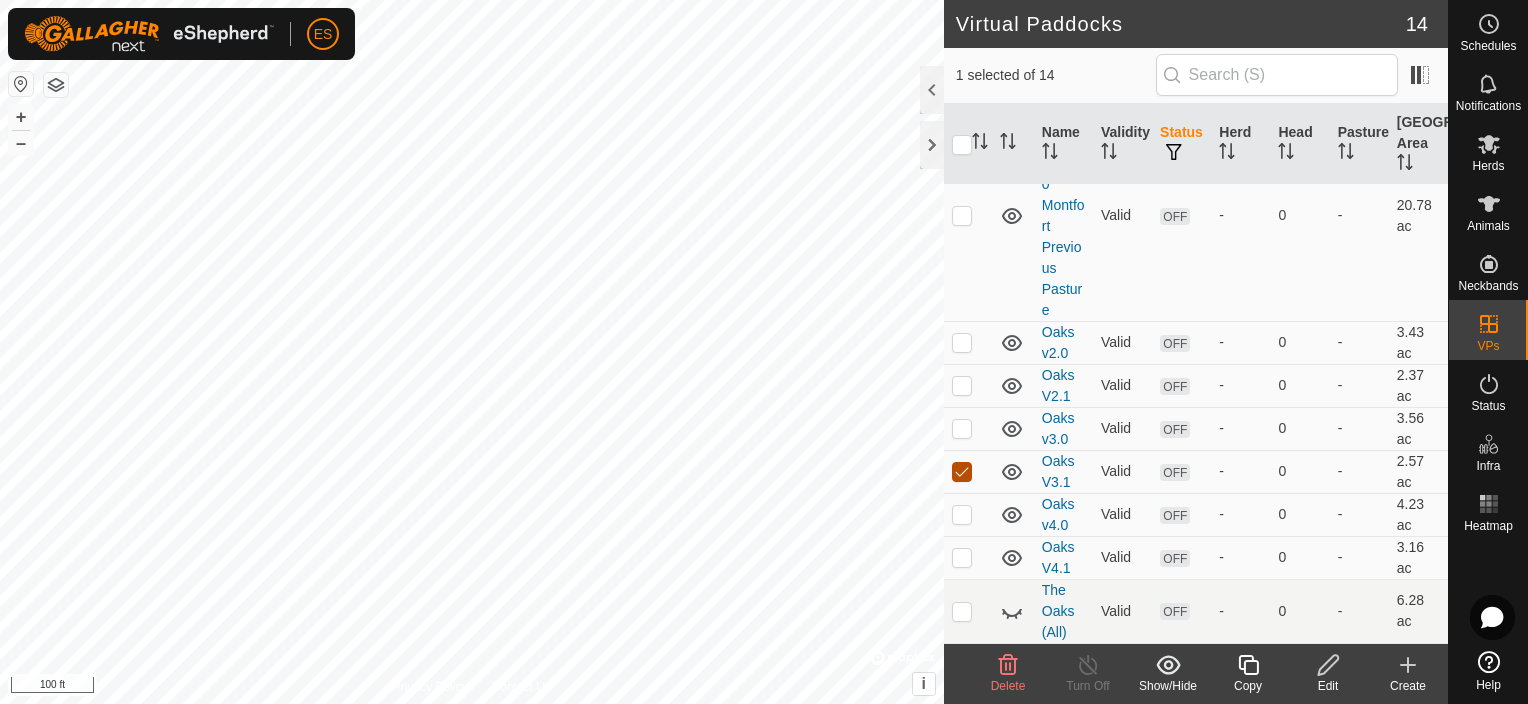 click at bounding box center (962, 472) 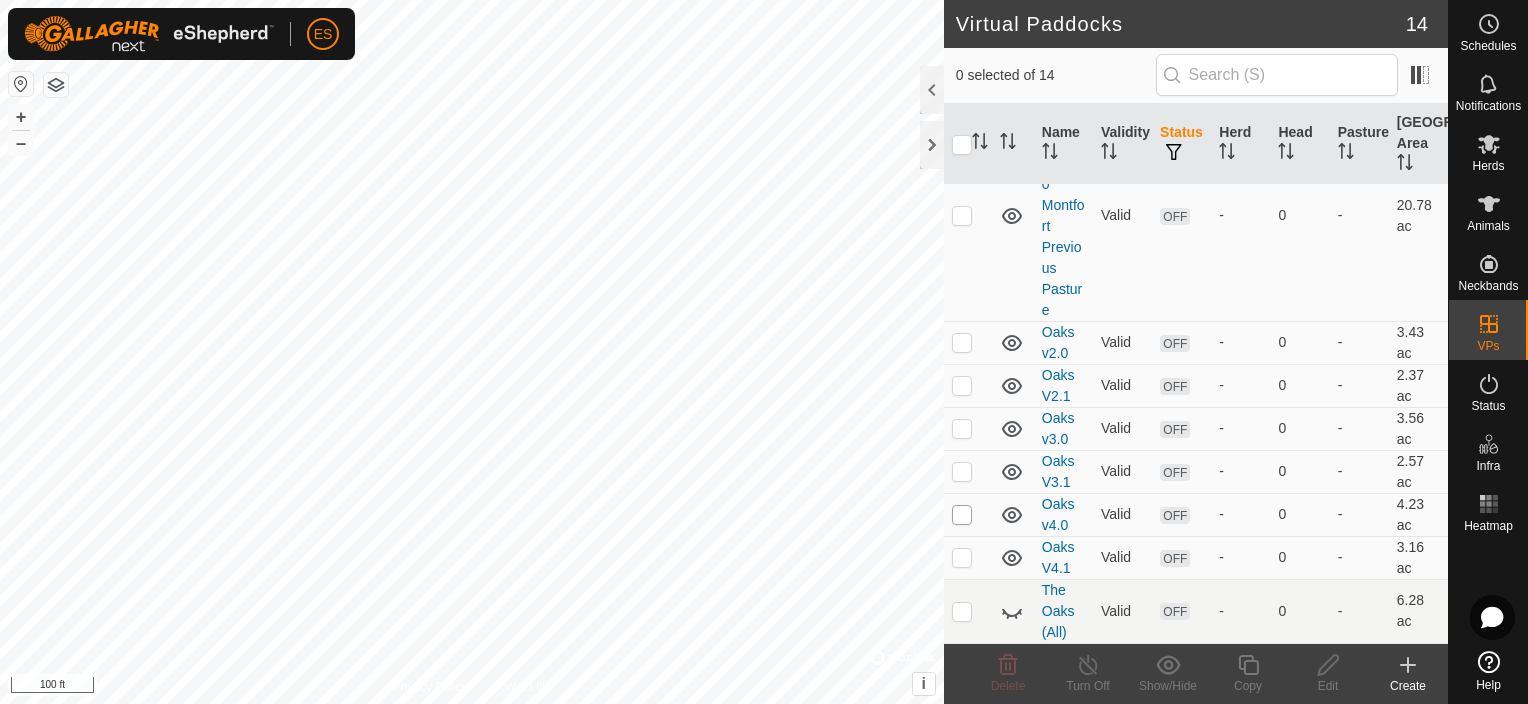 click at bounding box center (962, 515) 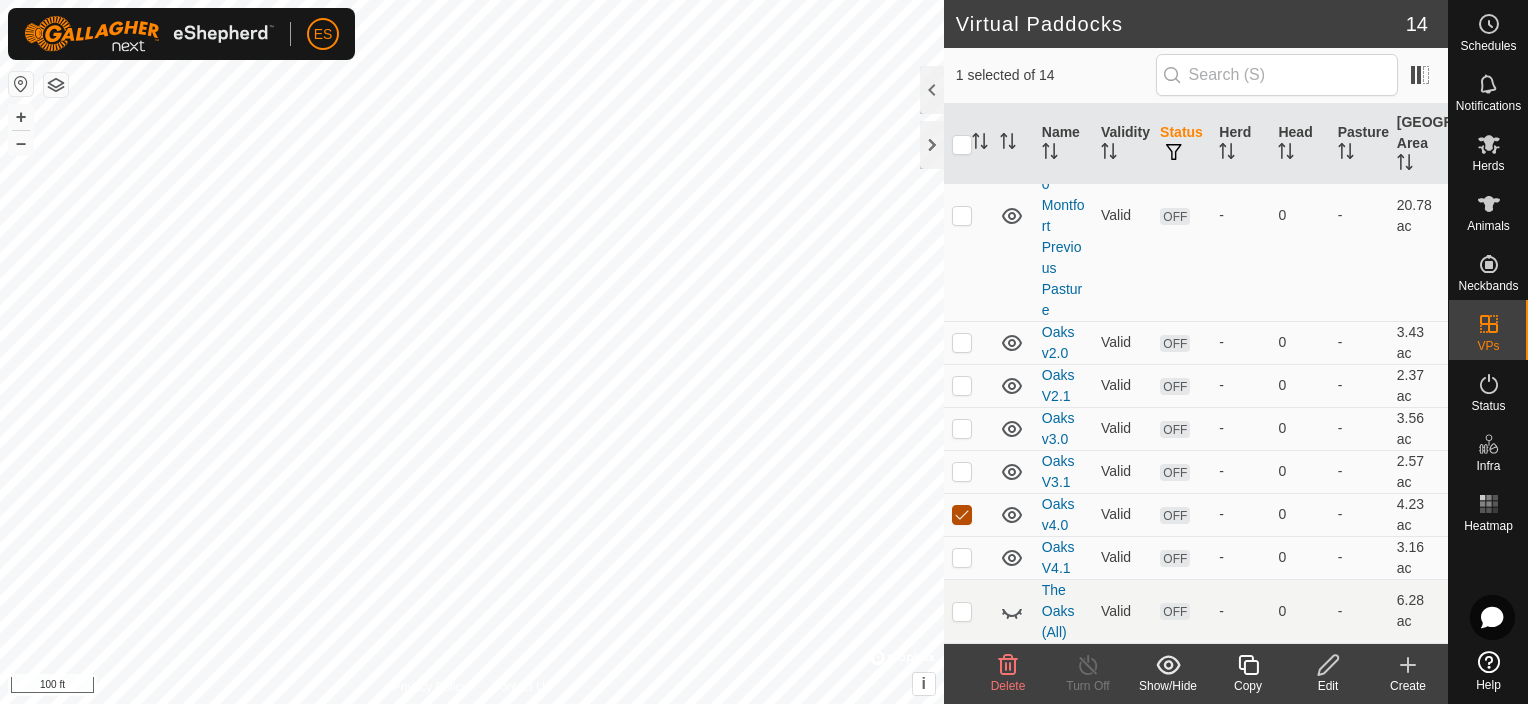 click at bounding box center (962, 515) 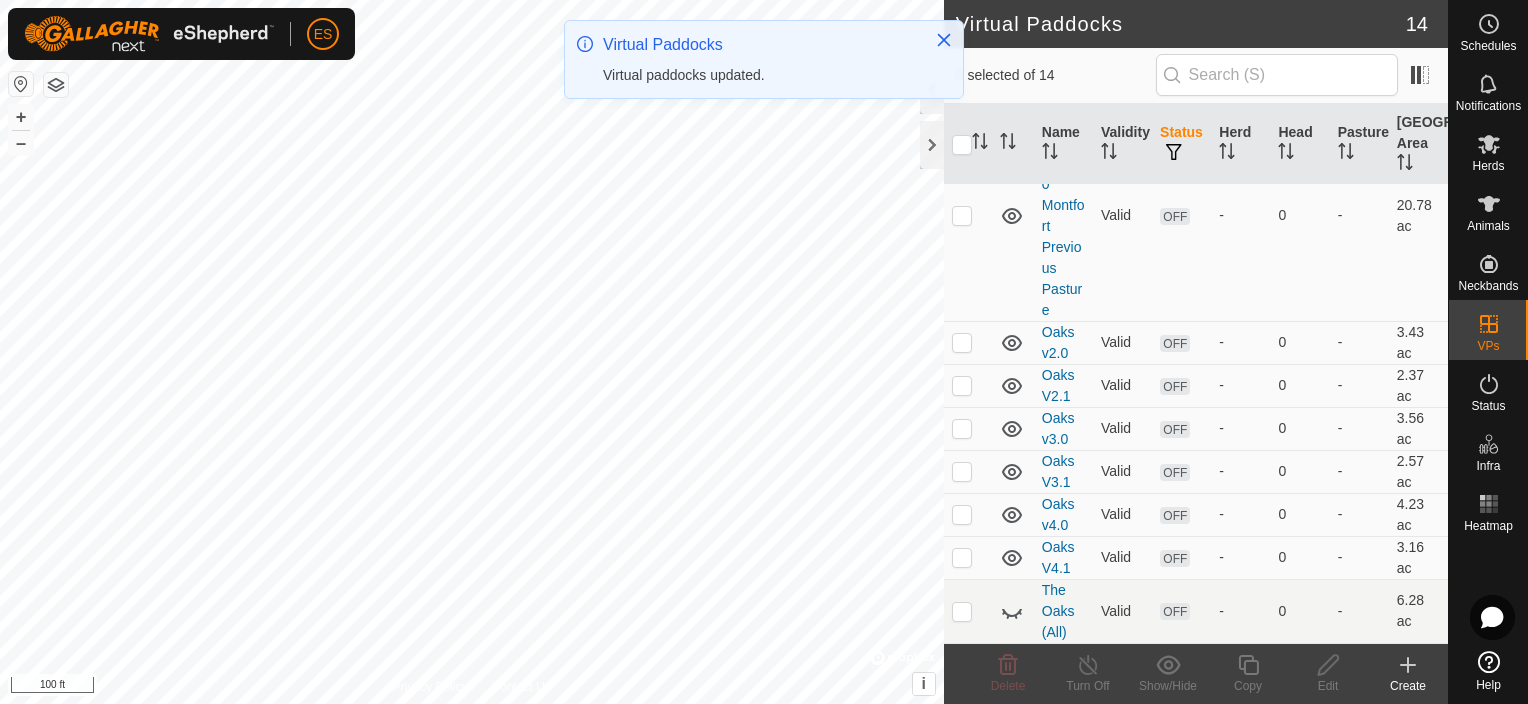 scroll, scrollTop: 0, scrollLeft: 0, axis: both 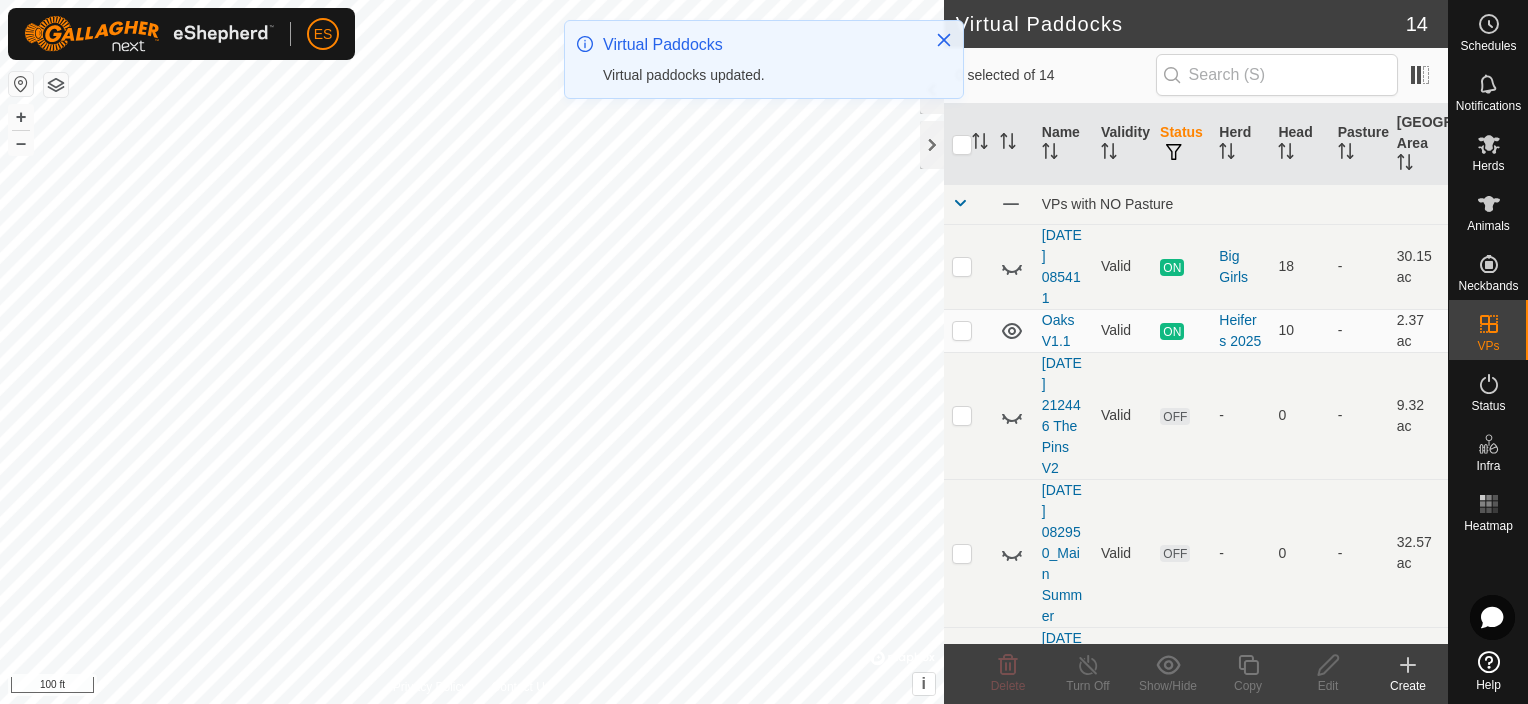click at bounding box center [962, 554] 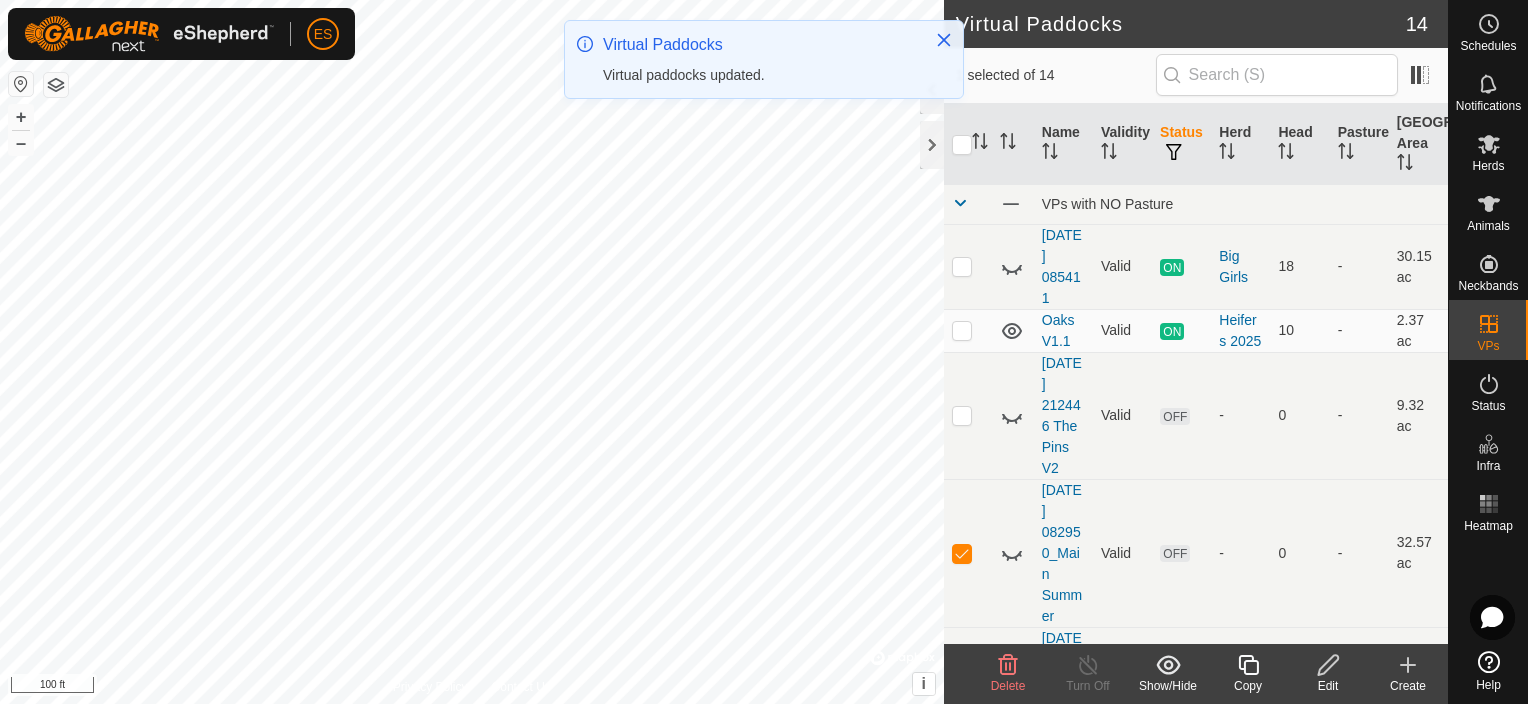 click at bounding box center [962, 554] 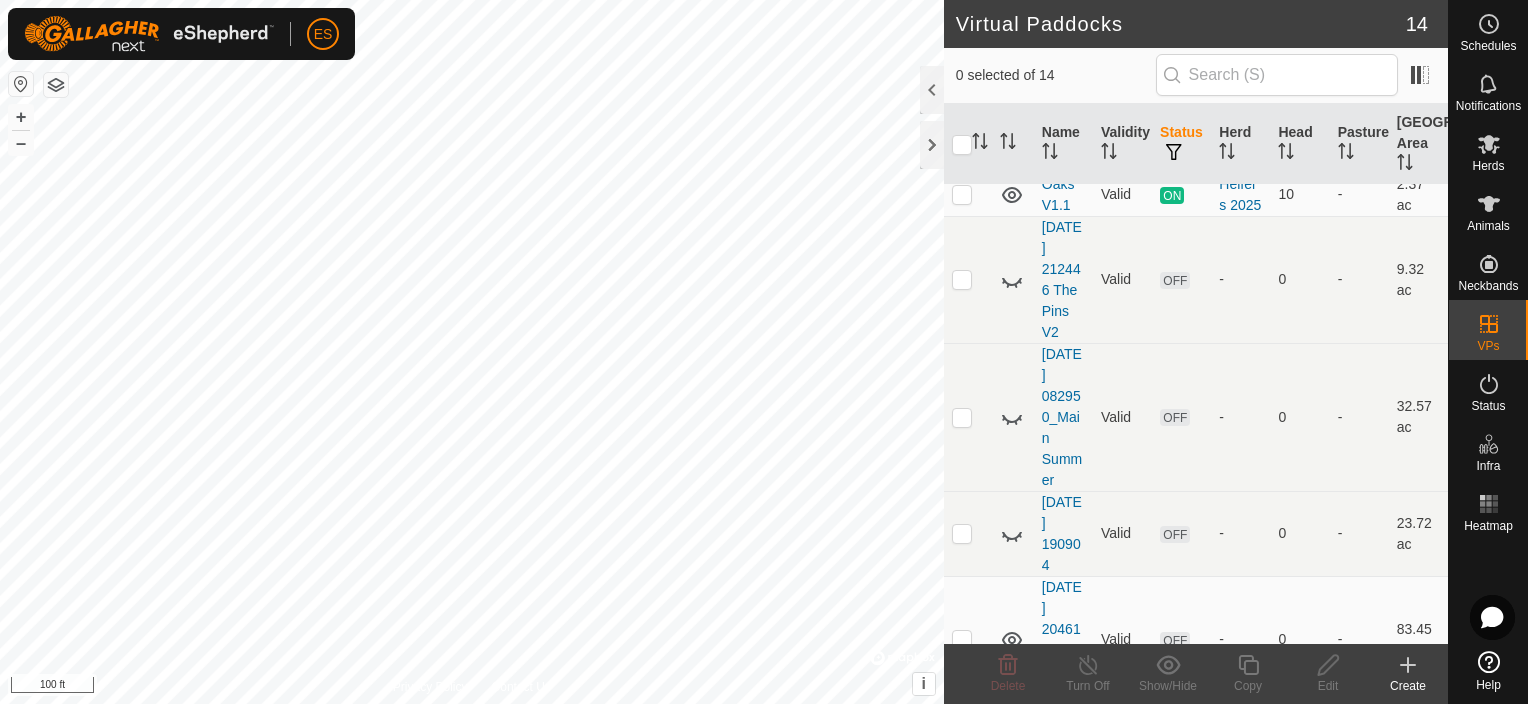 scroll, scrollTop: 767, scrollLeft: 0, axis: vertical 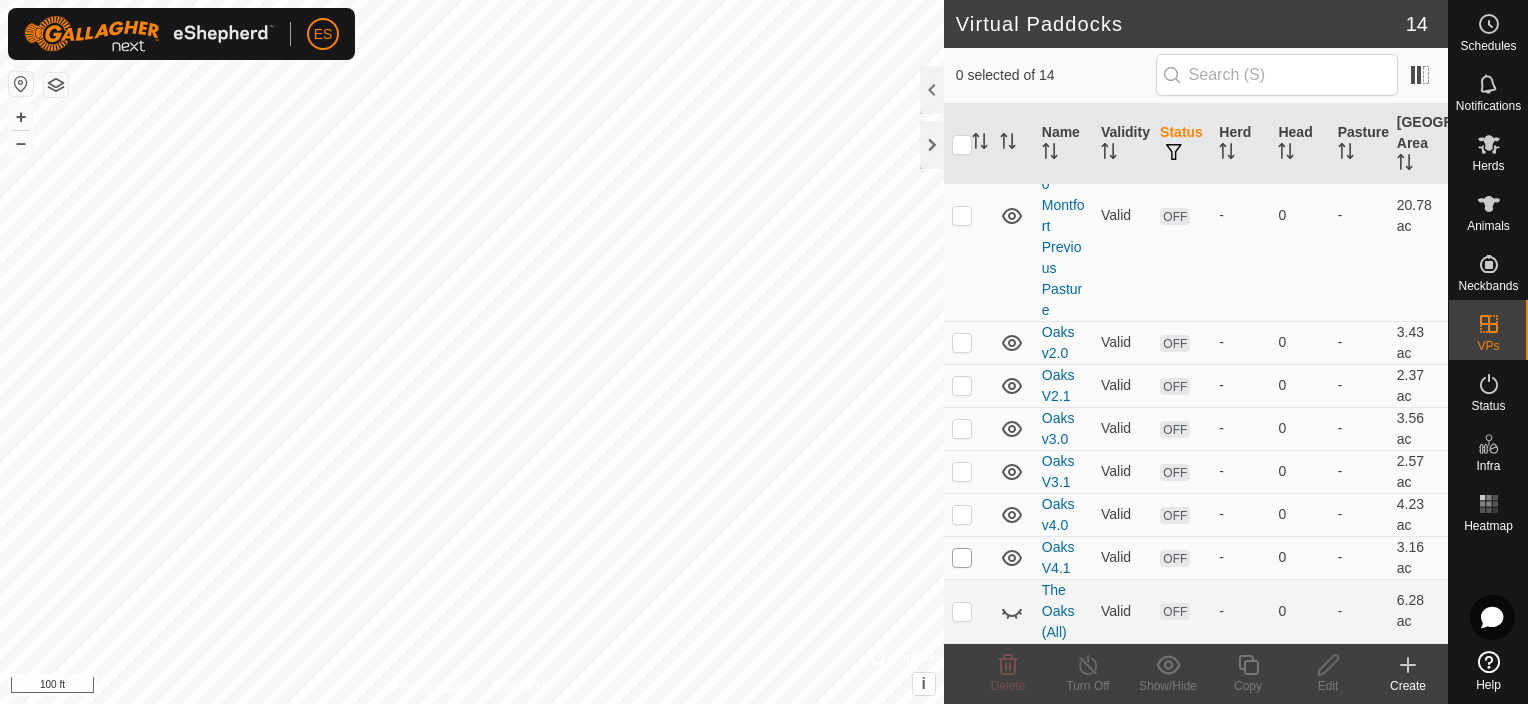 click at bounding box center (962, 558) 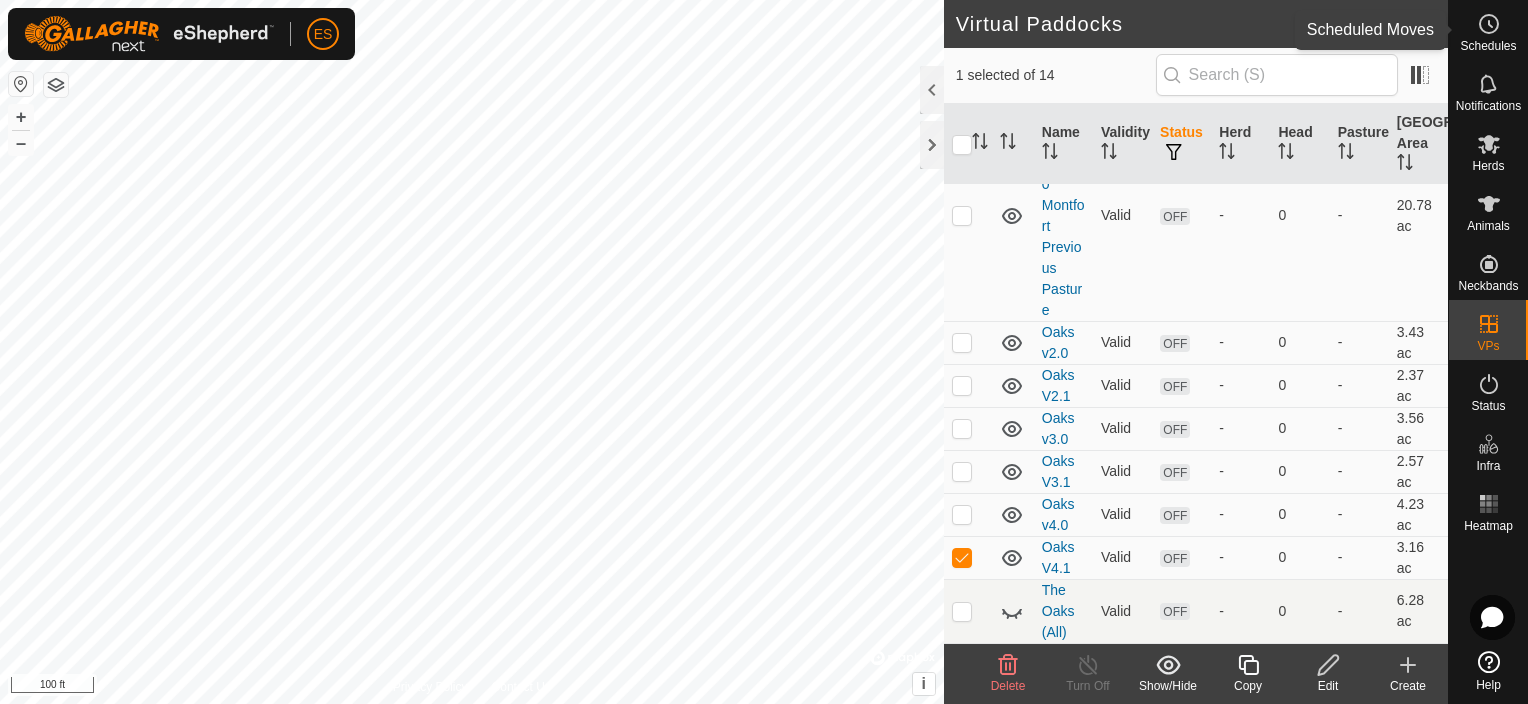 click 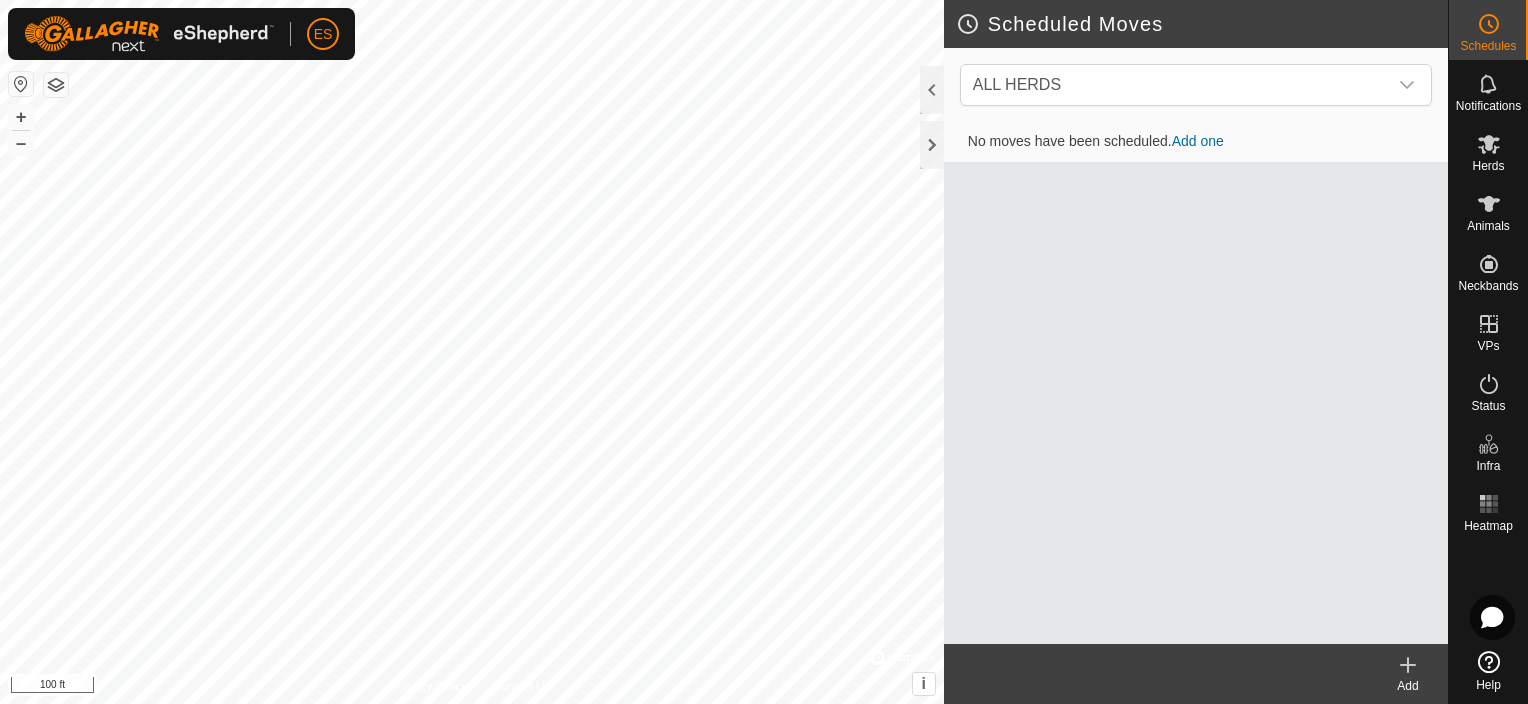 click on "Add one" at bounding box center (1198, 141) 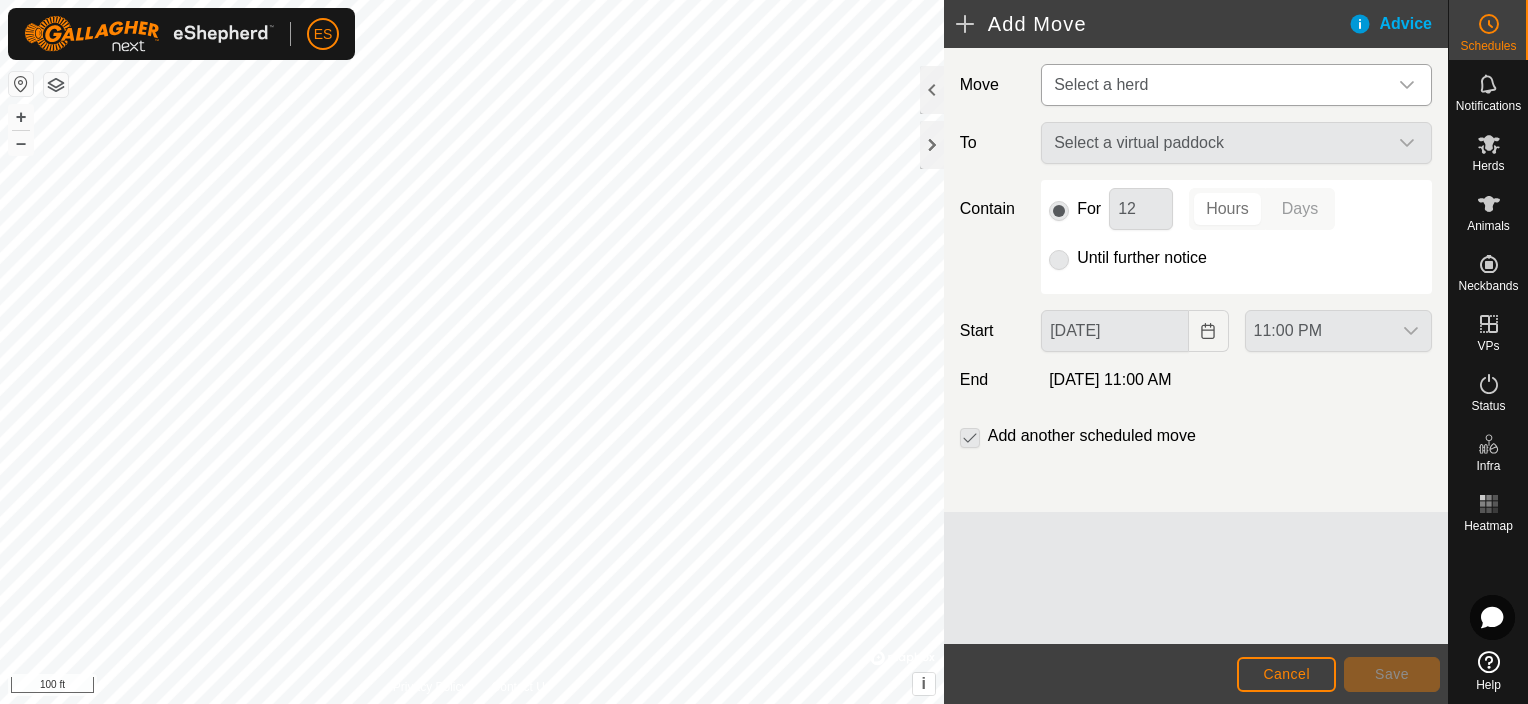 click on "Select a herd" at bounding box center [1216, 85] 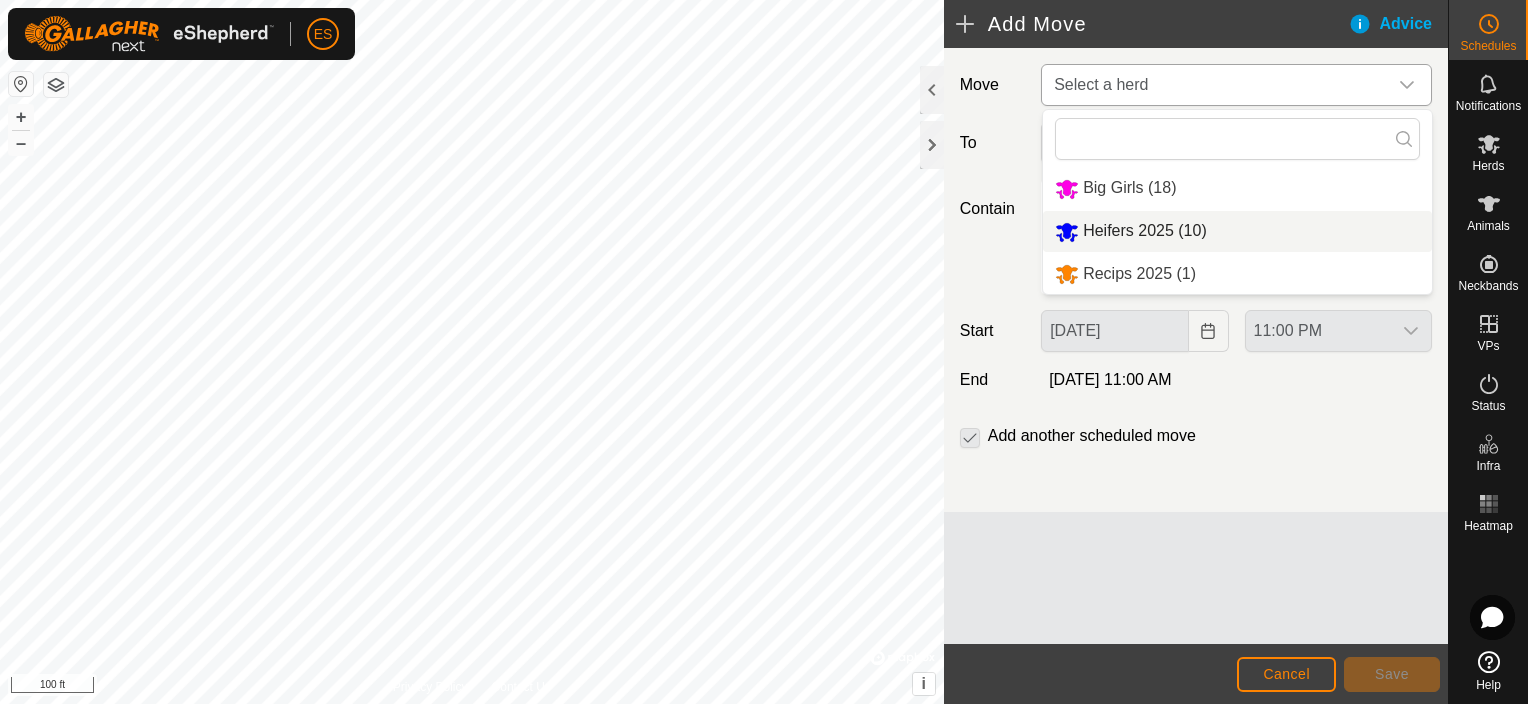 click on "Heifers 2025 (10)" at bounding box center [1237, 231] 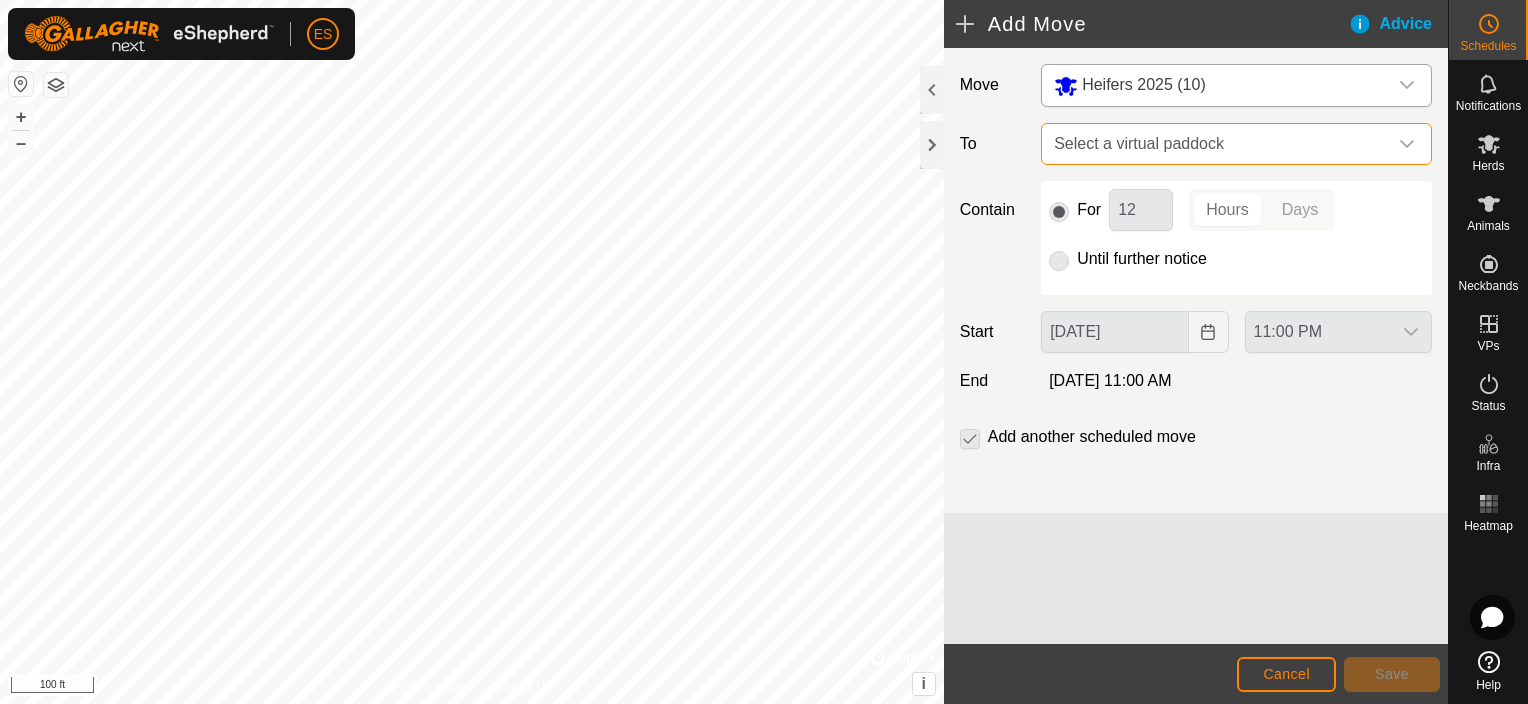 click on "Select a virtual paddock" at bounding box center (1216, 144) 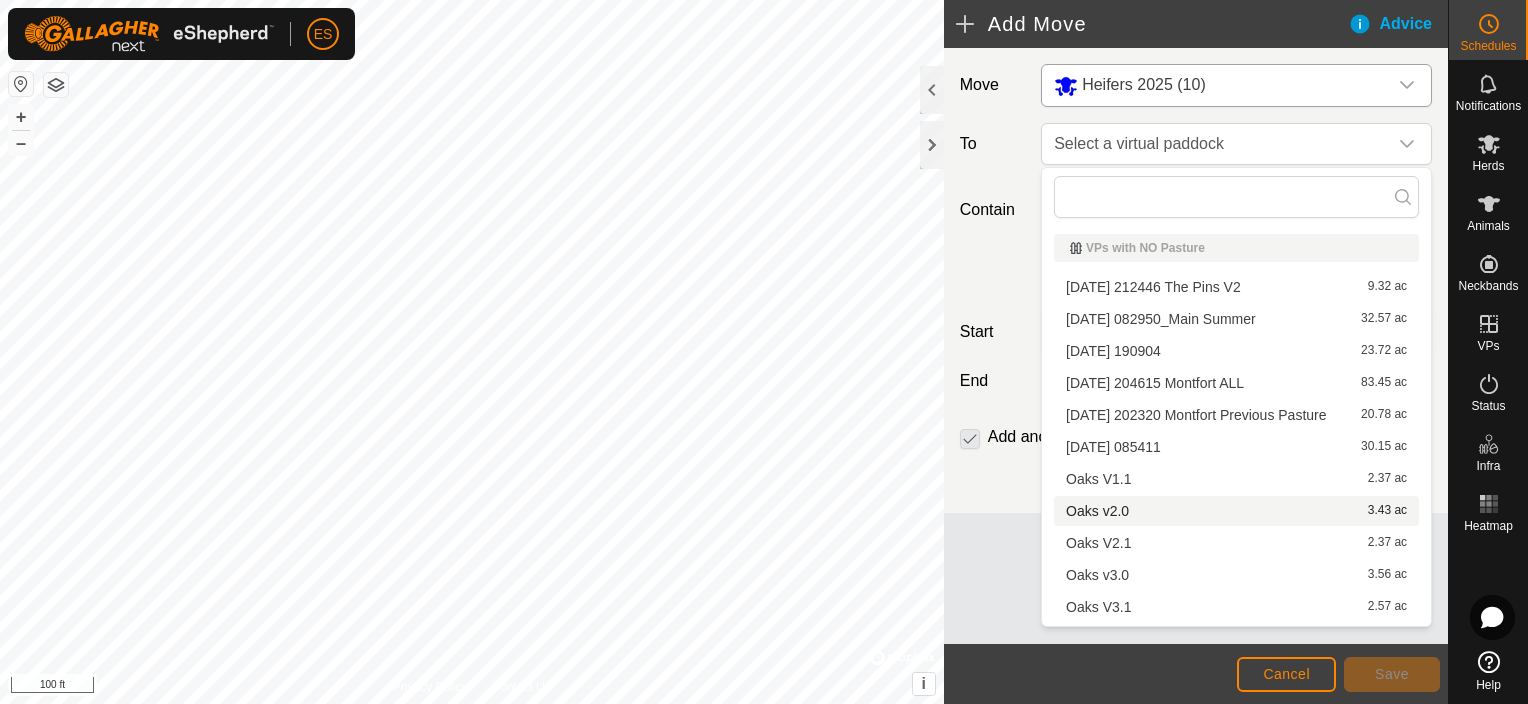 click on "Oaks v2.0  3.43 ac" at bounding box center (1236, 511) 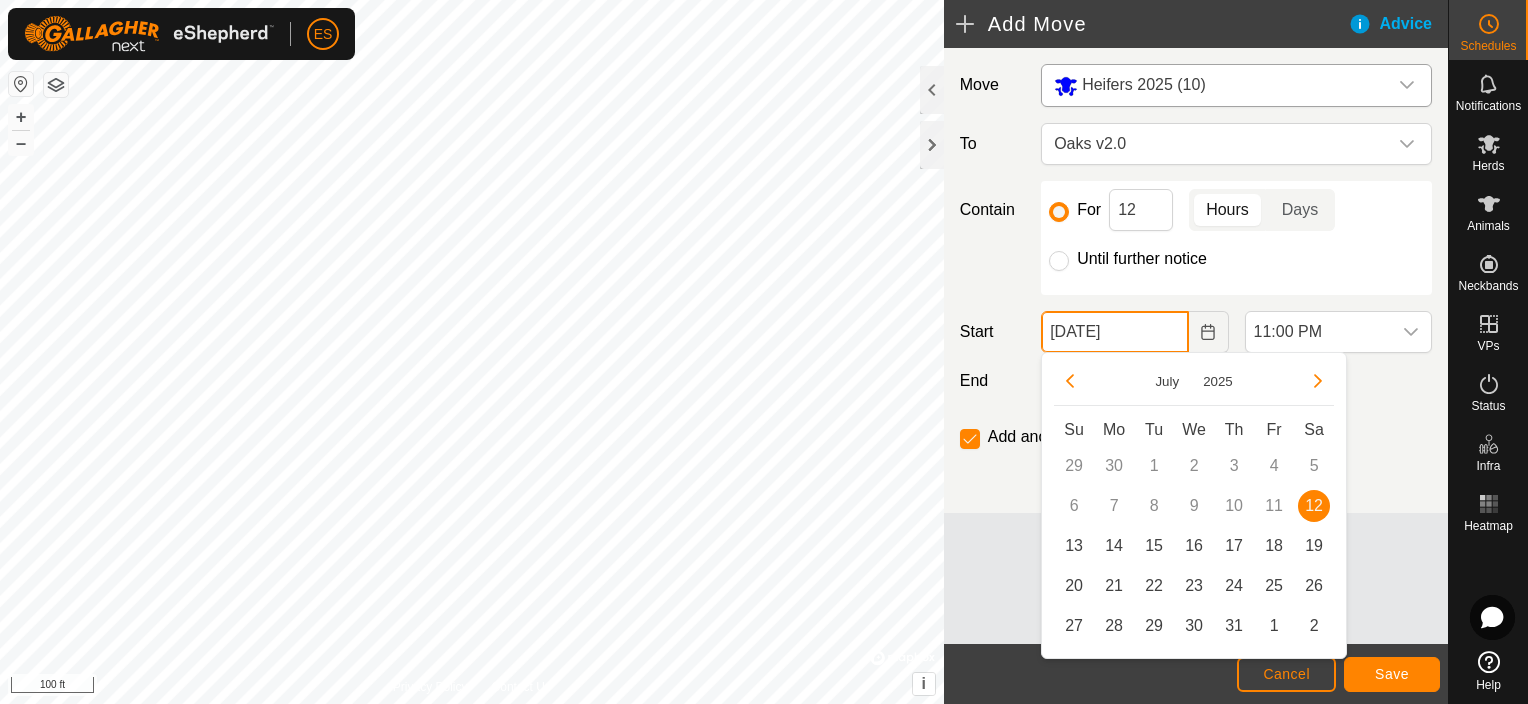 click on "[DATE]" 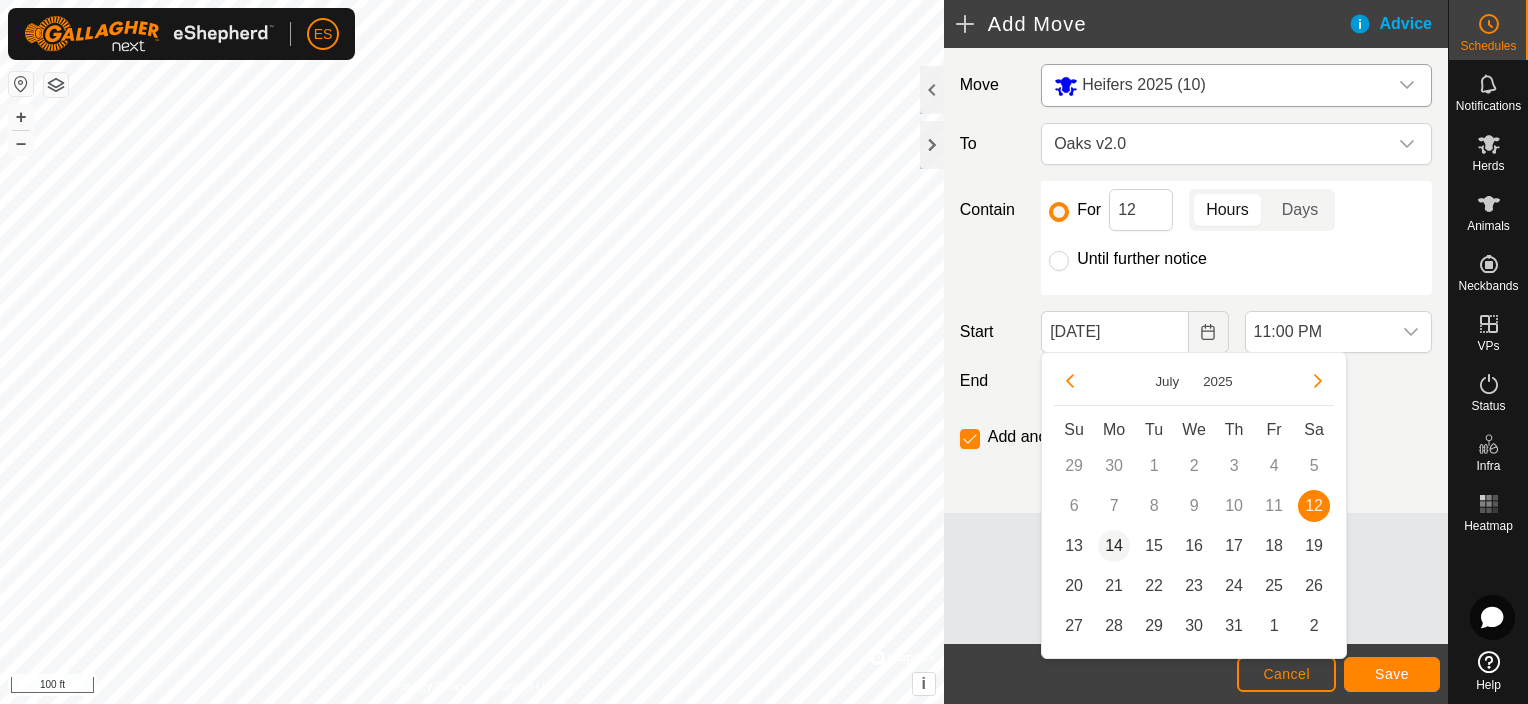 click on "14" at bounding box center [1114, 546] 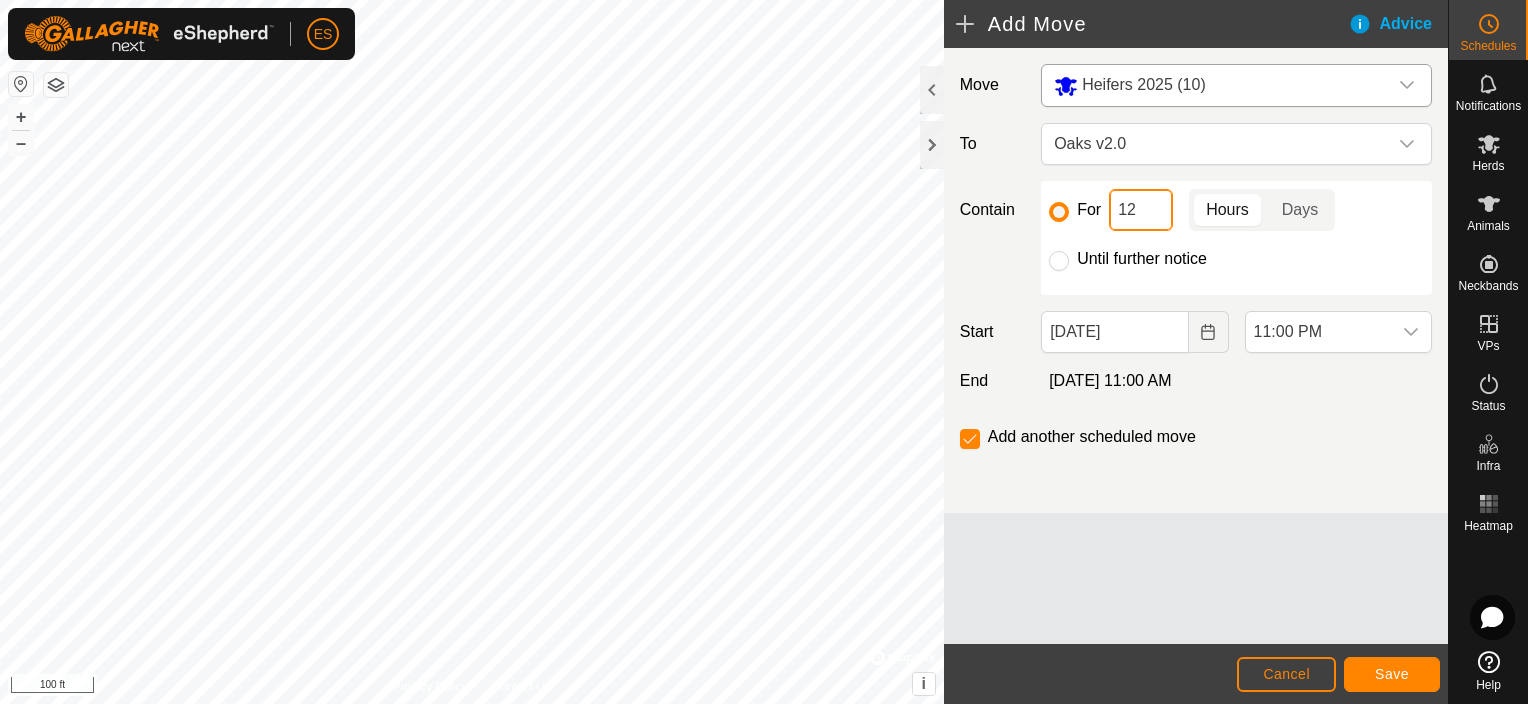 click on "12" 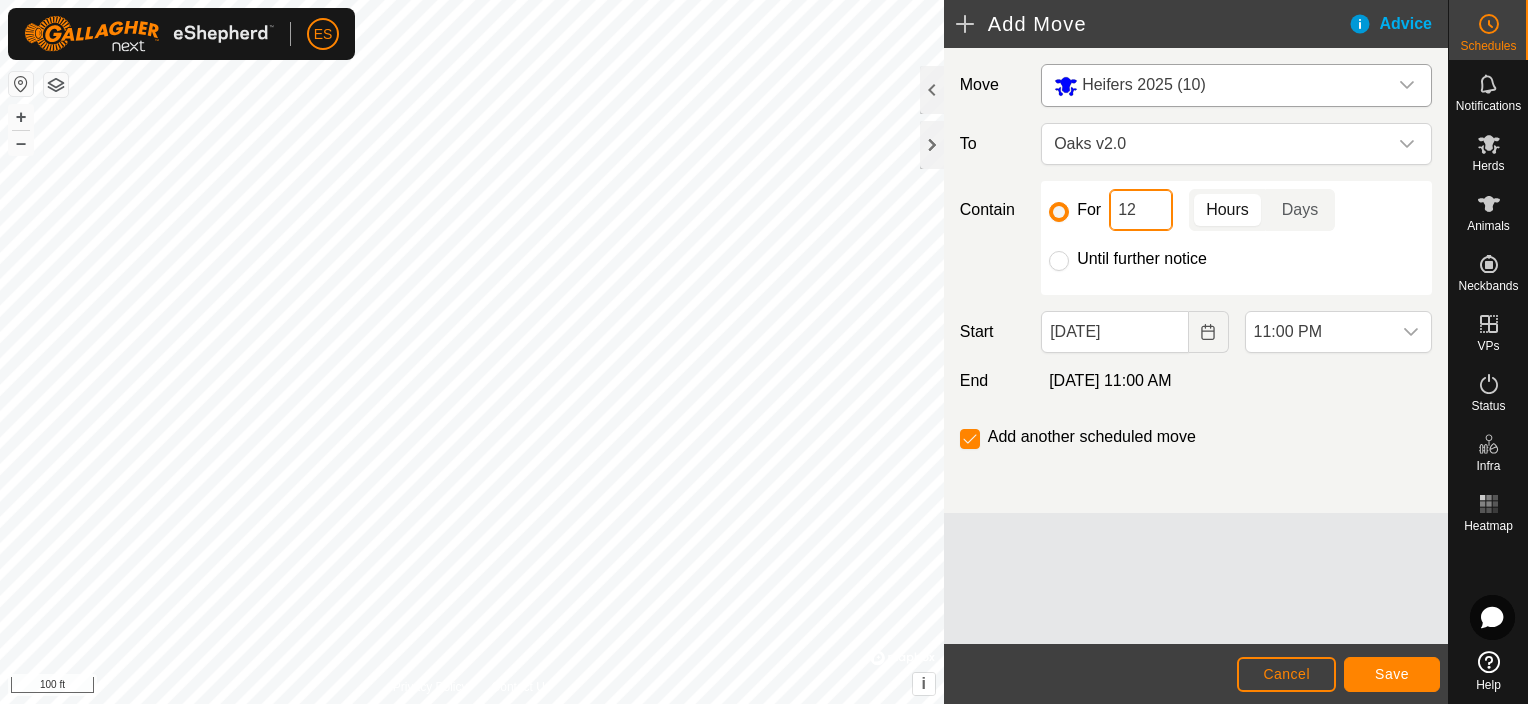 type on "2" 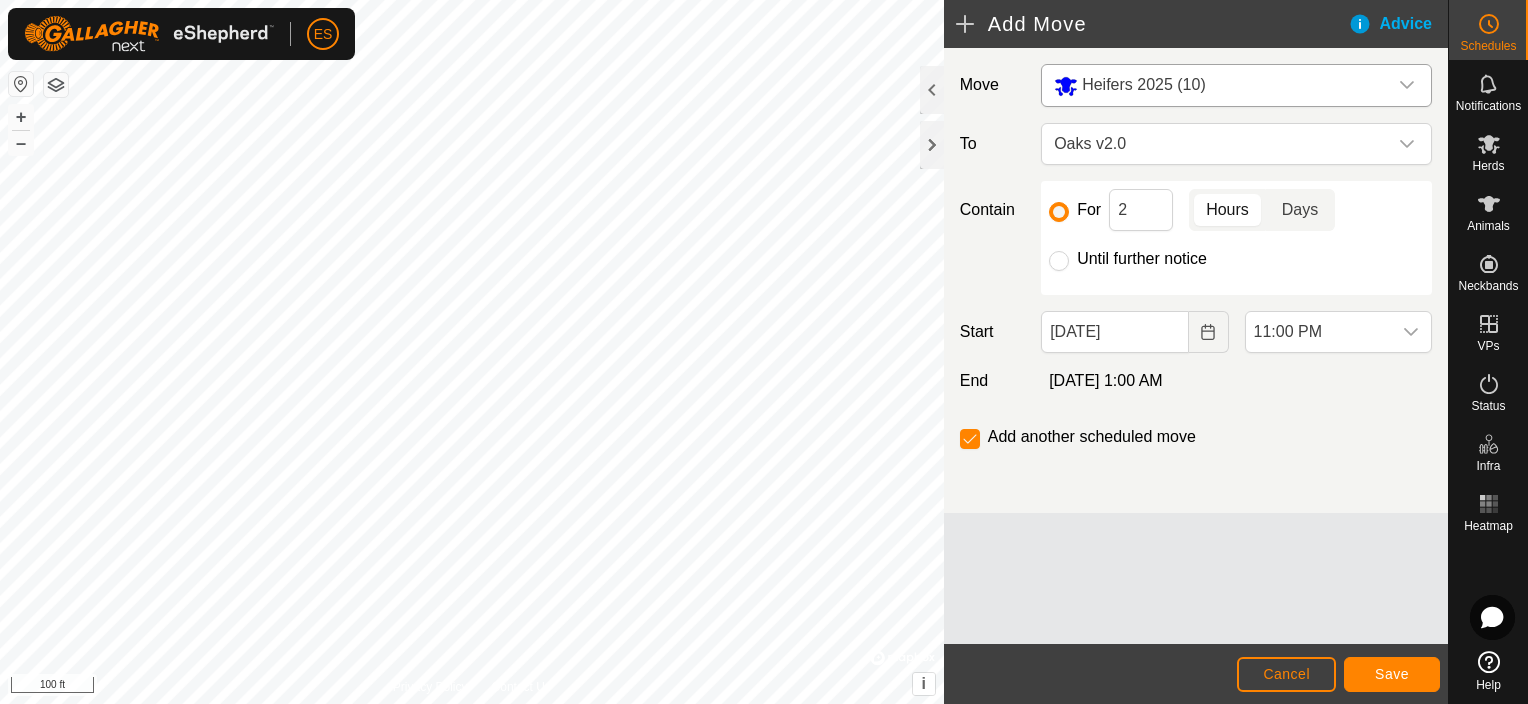 click on "Days" 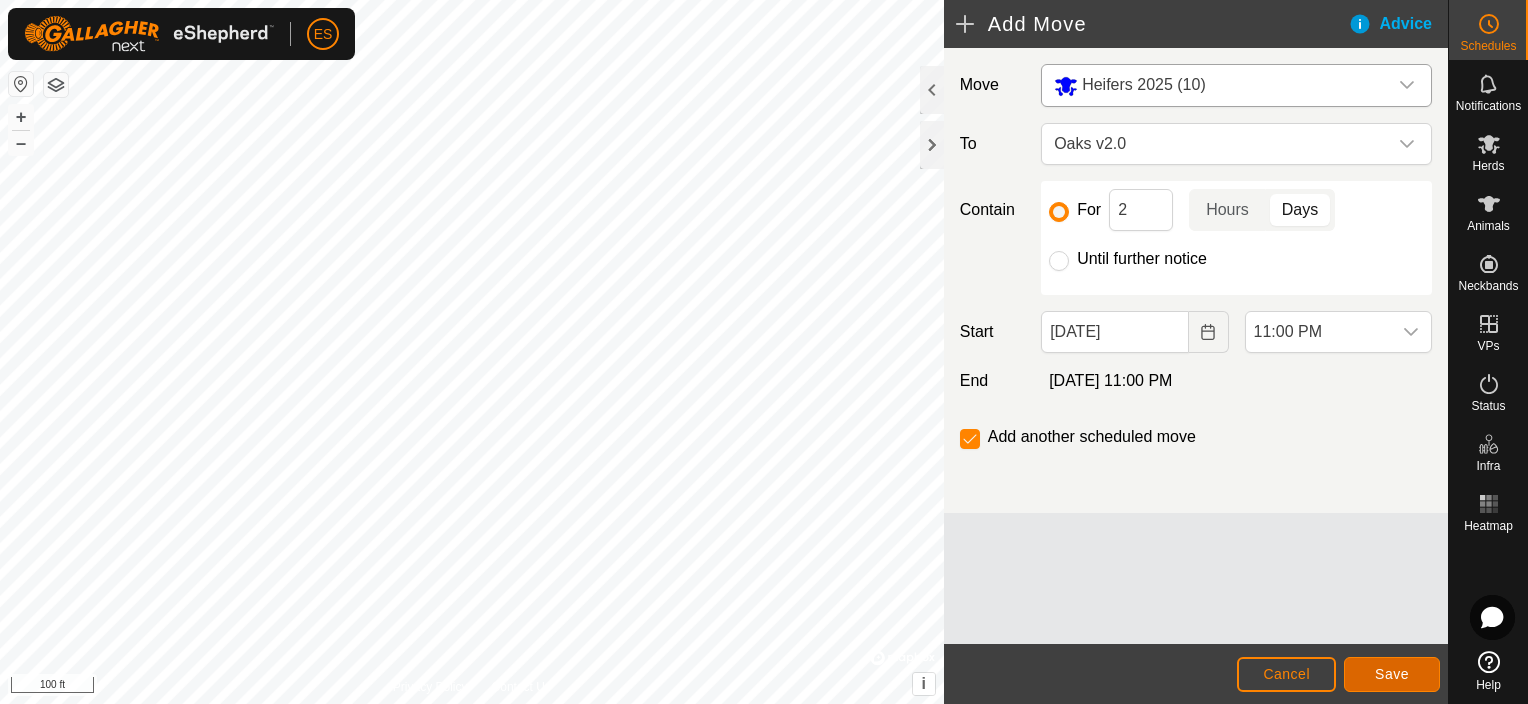 click on "Save" 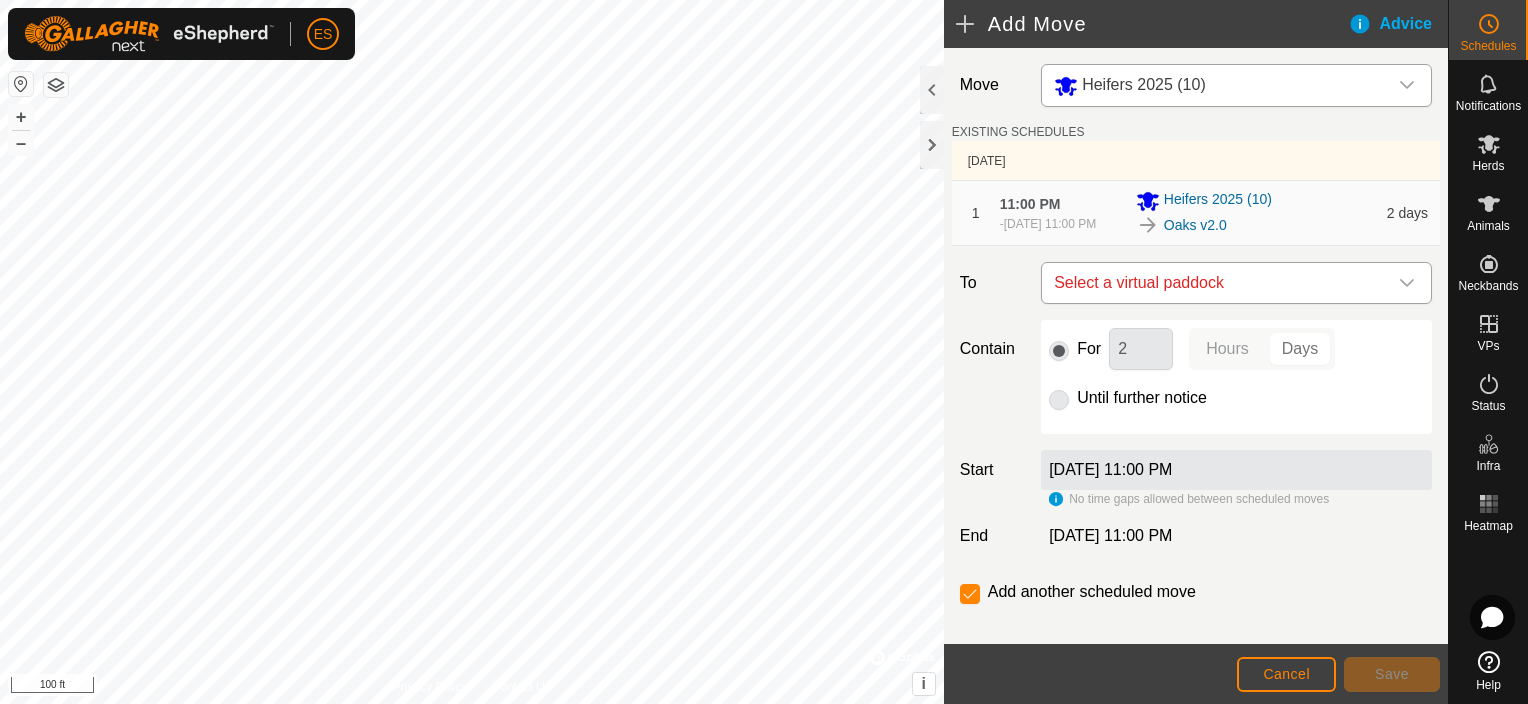 click 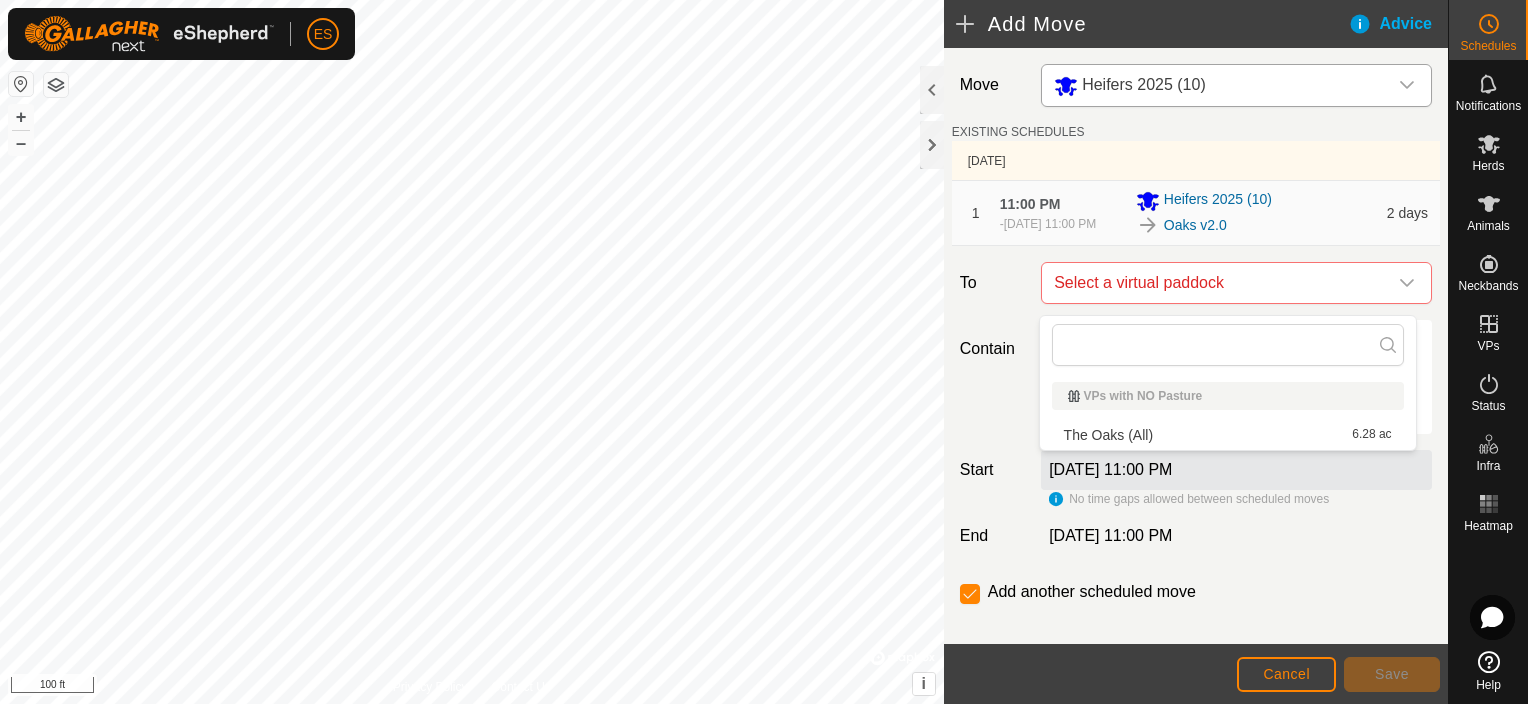 click on "To" 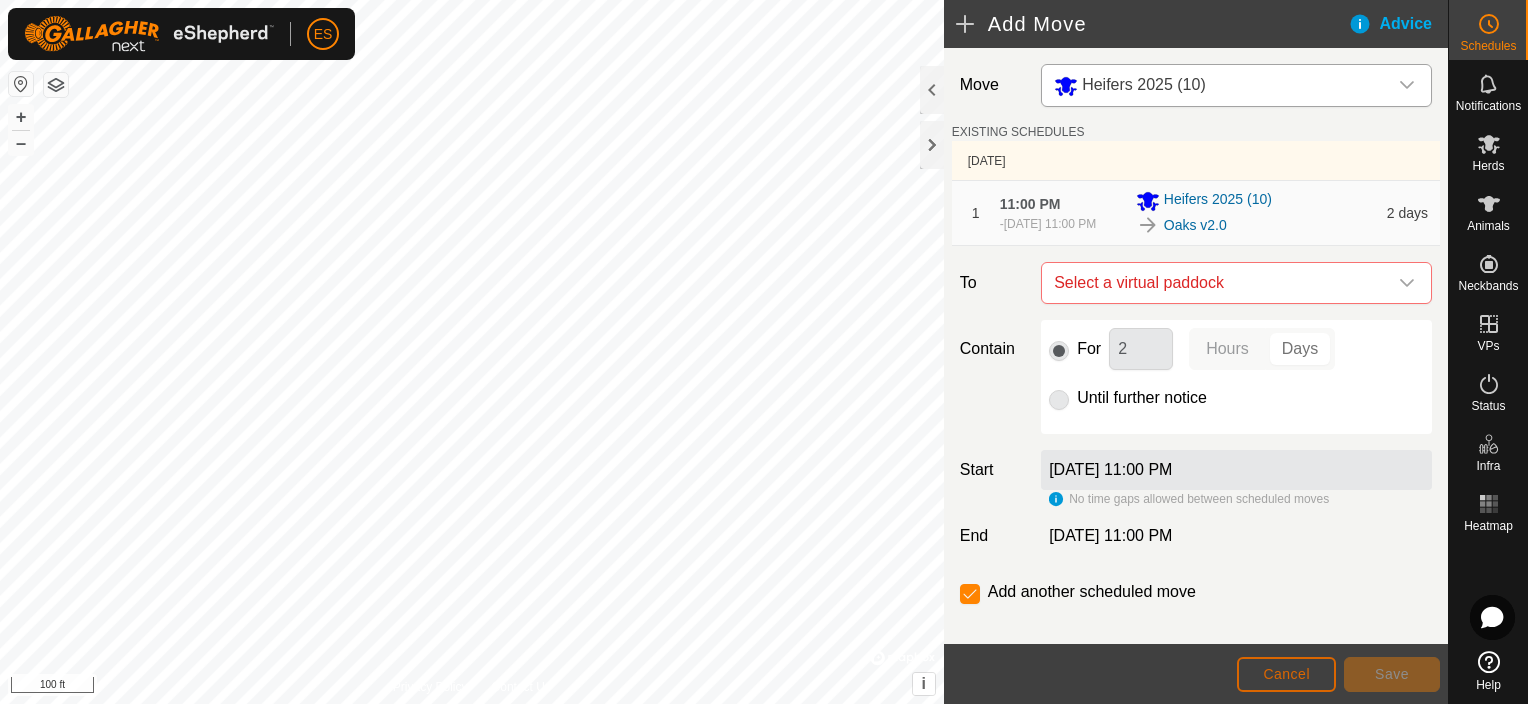 click on "Cancel" 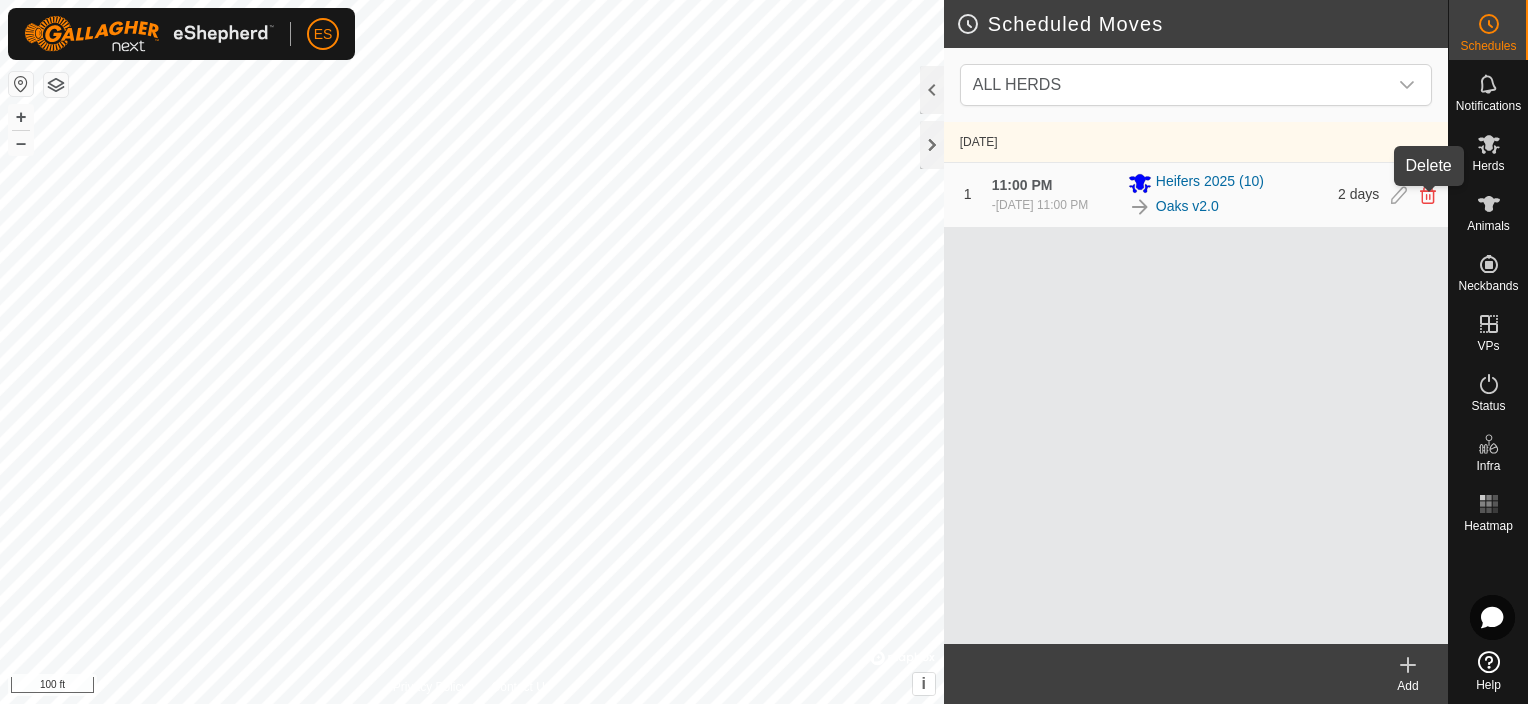 click at bounding box center (1428, 195) 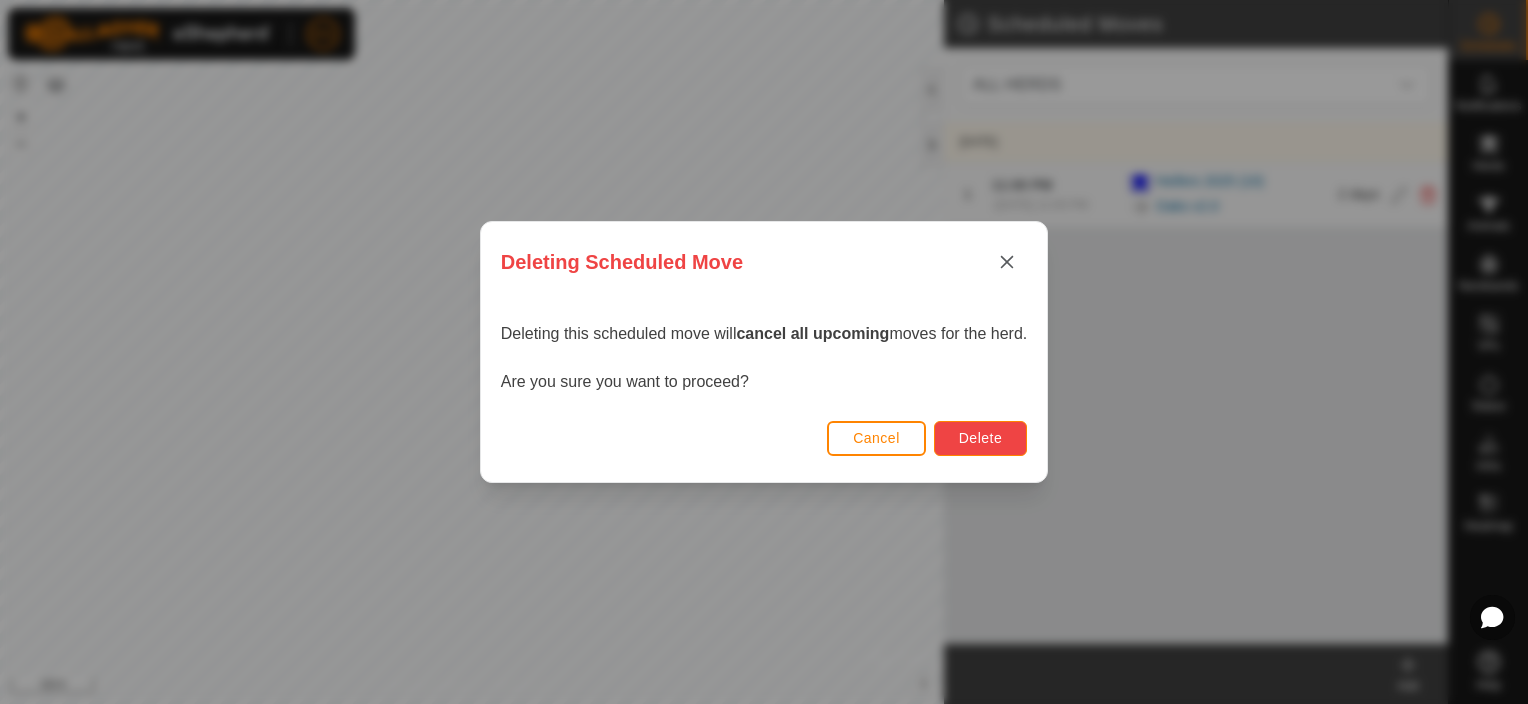 click on "Delete" at bounding box center [980, 438] 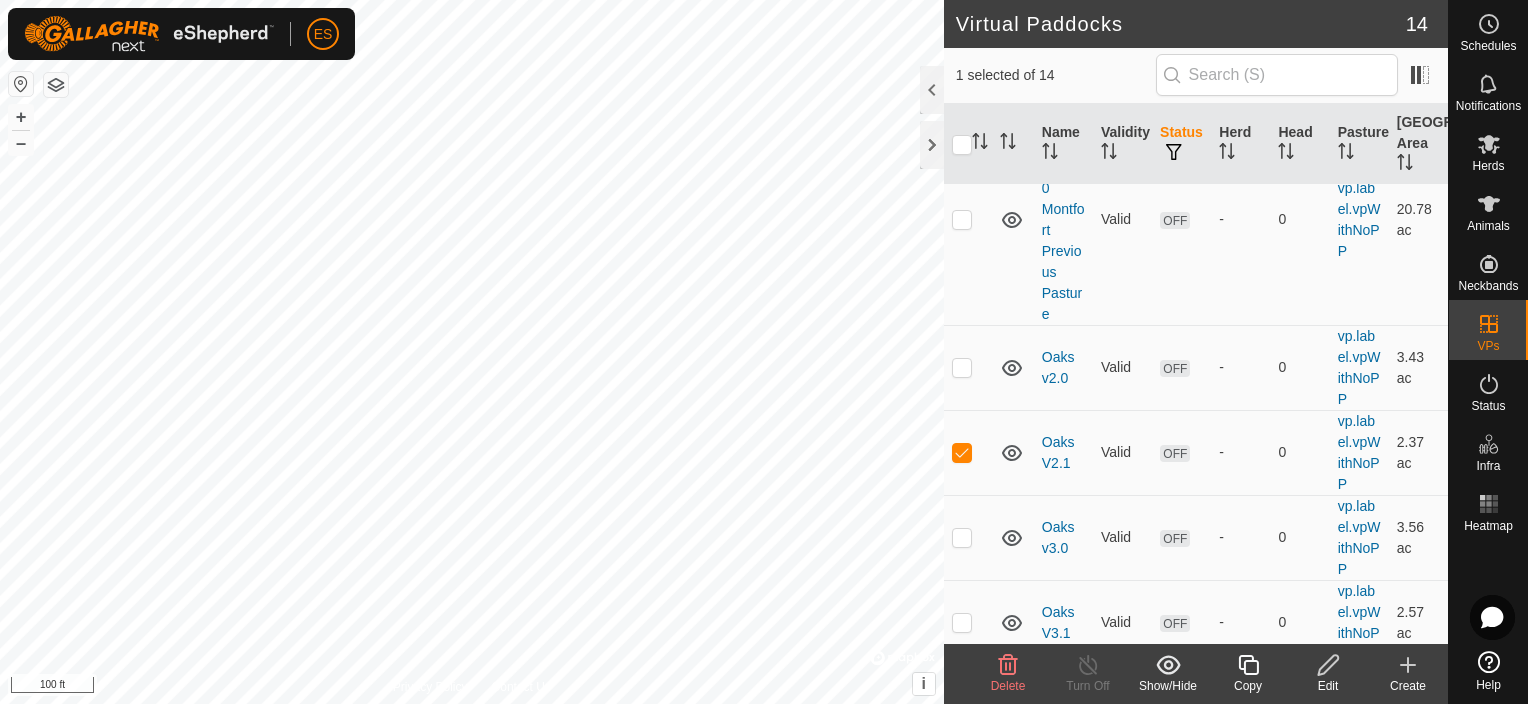 scroll, scrollTop: 875, scrollLeft: 0, axis: vertical 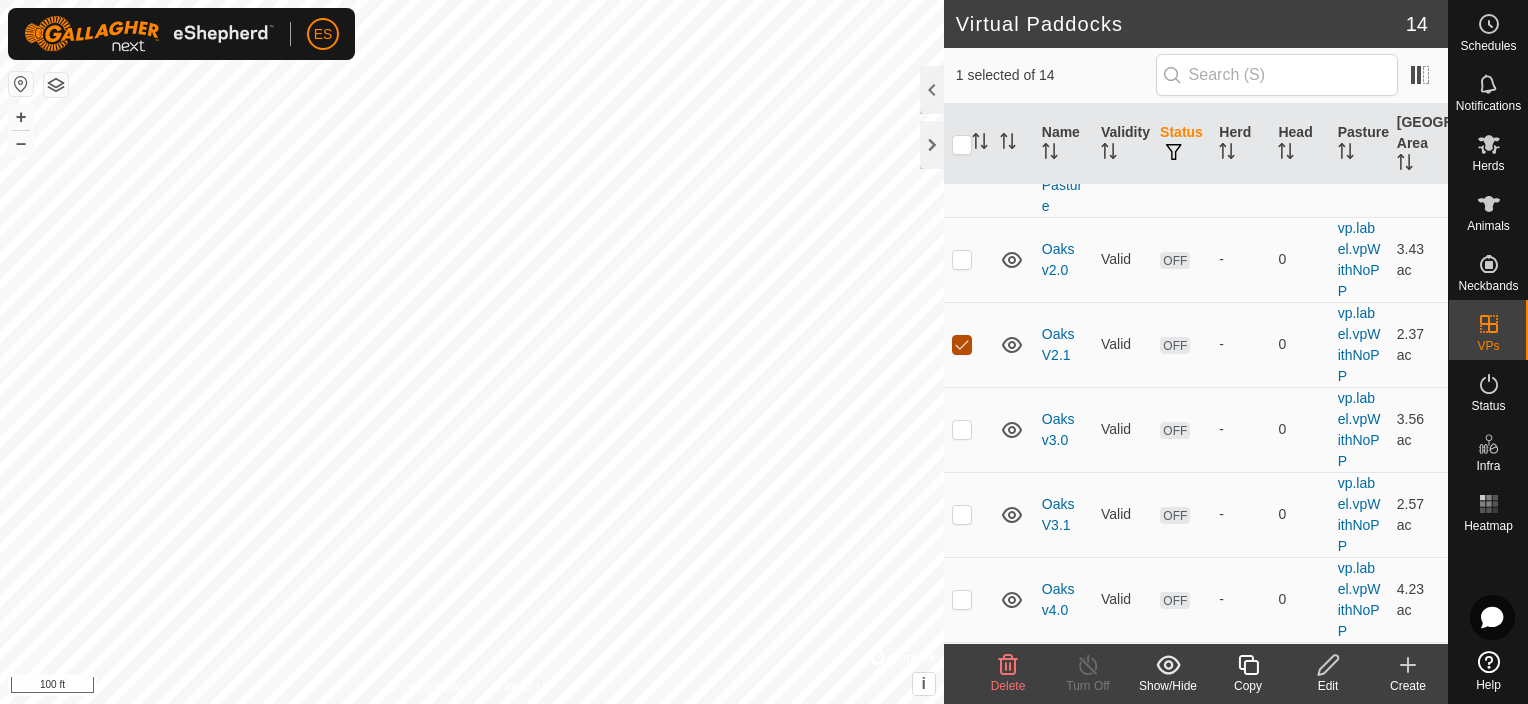 click at bounding box center (962, 345) 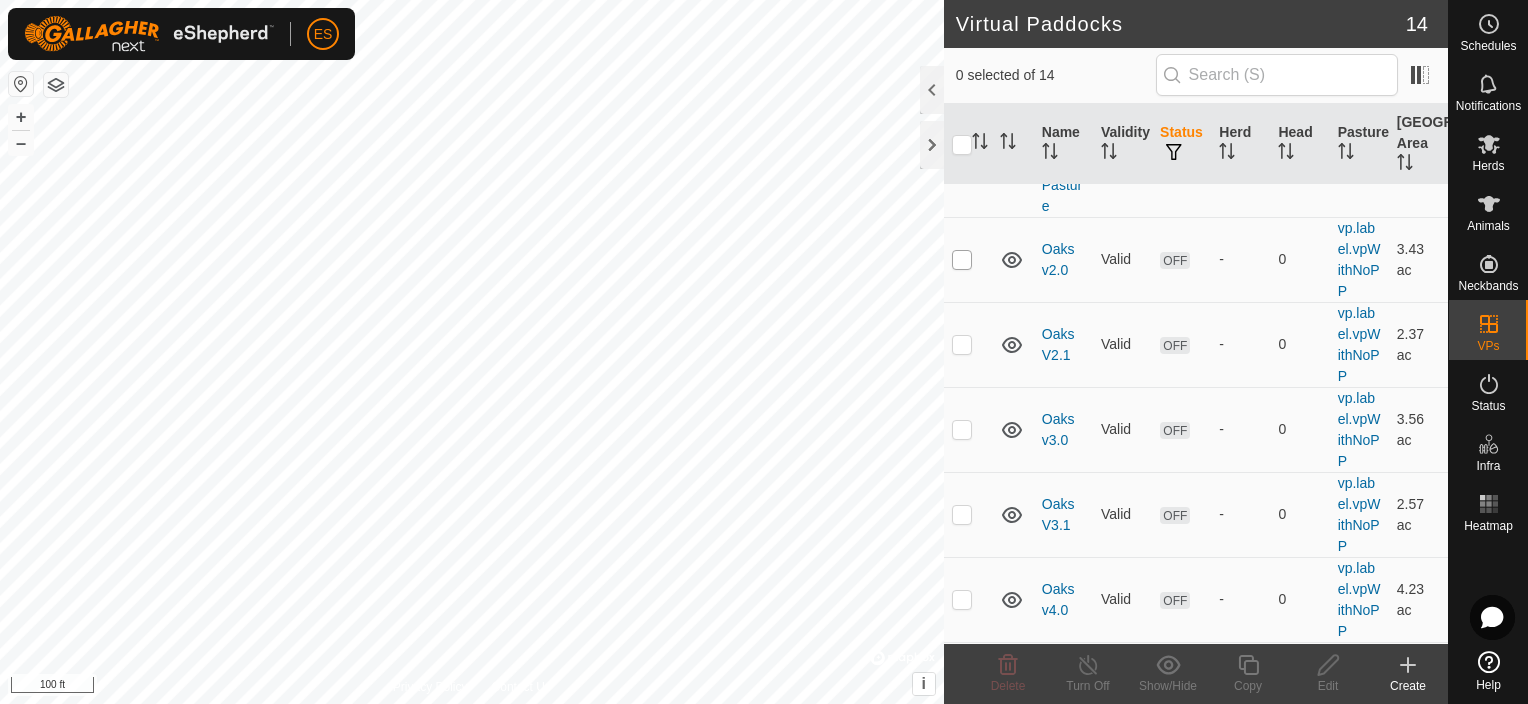 click at bounding box center [962, 260] 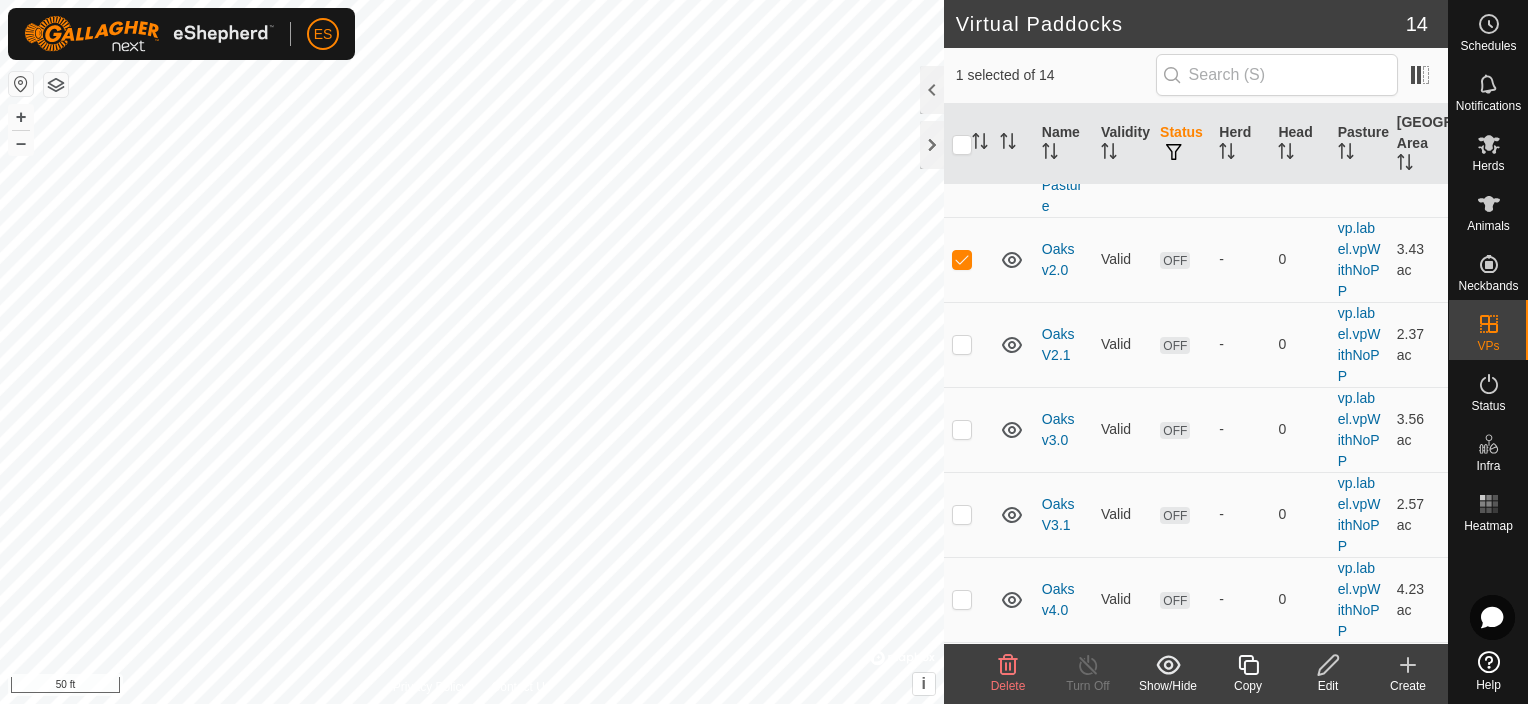 click 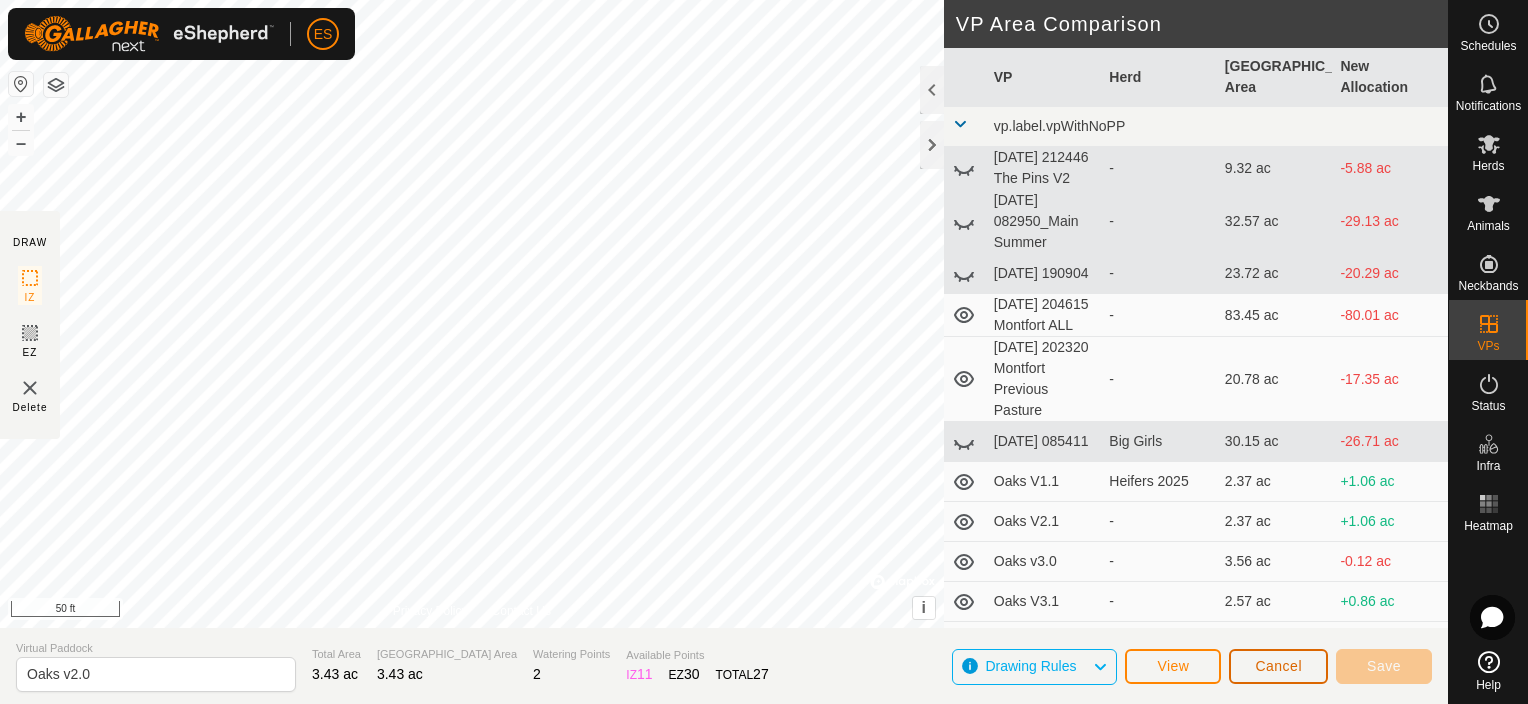 click on "Cancel" 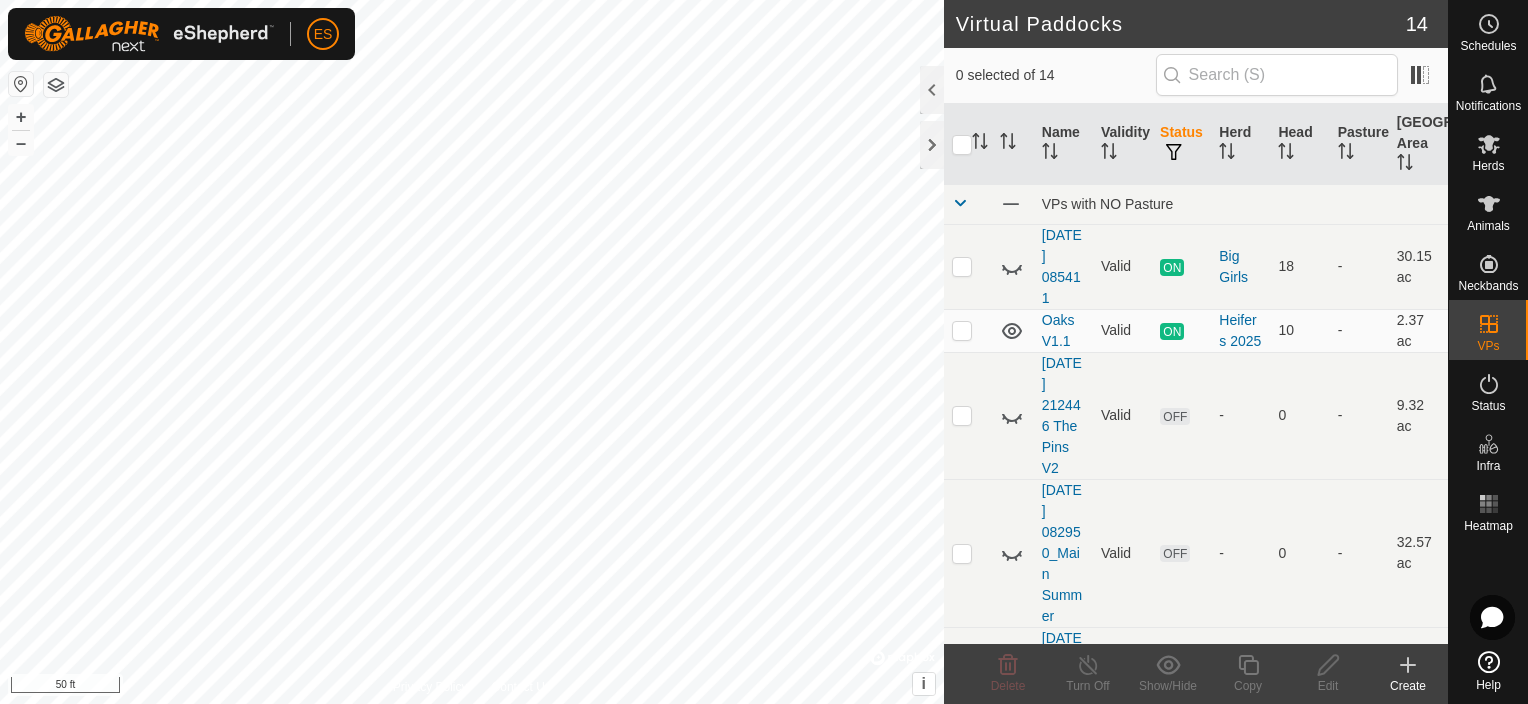 checkbox on "true" 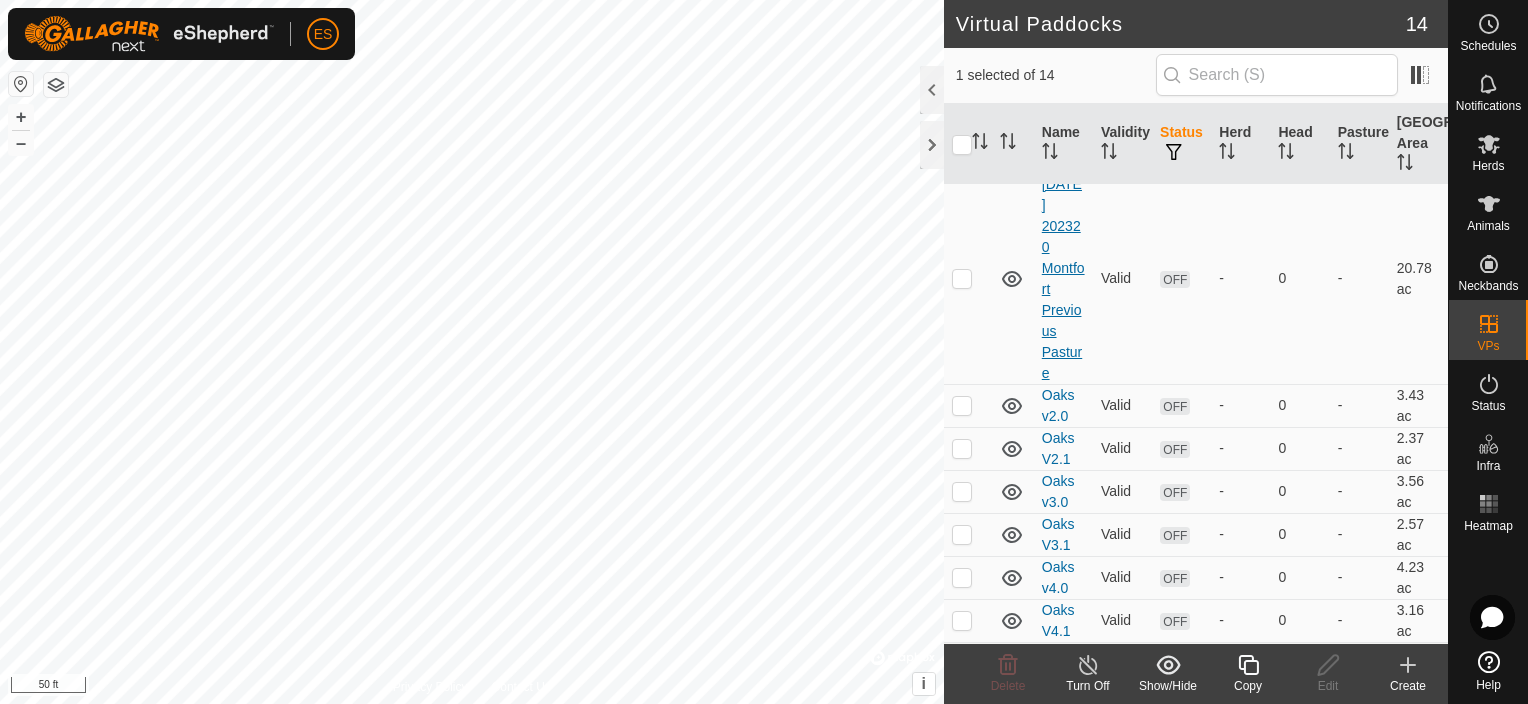 scroll, scrollTop: 675, scrollLeft: 0, axis: vertical 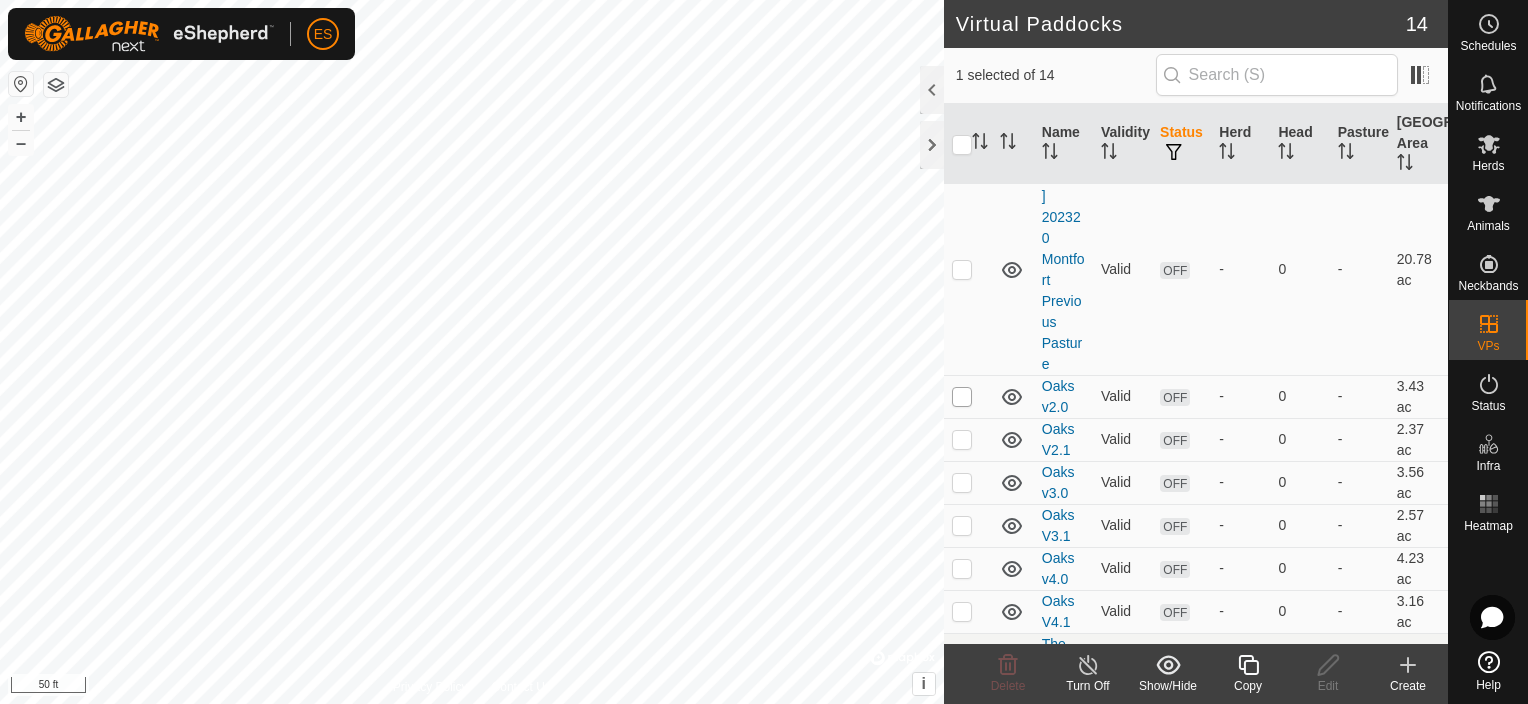 click at bounding box center [962, 397] 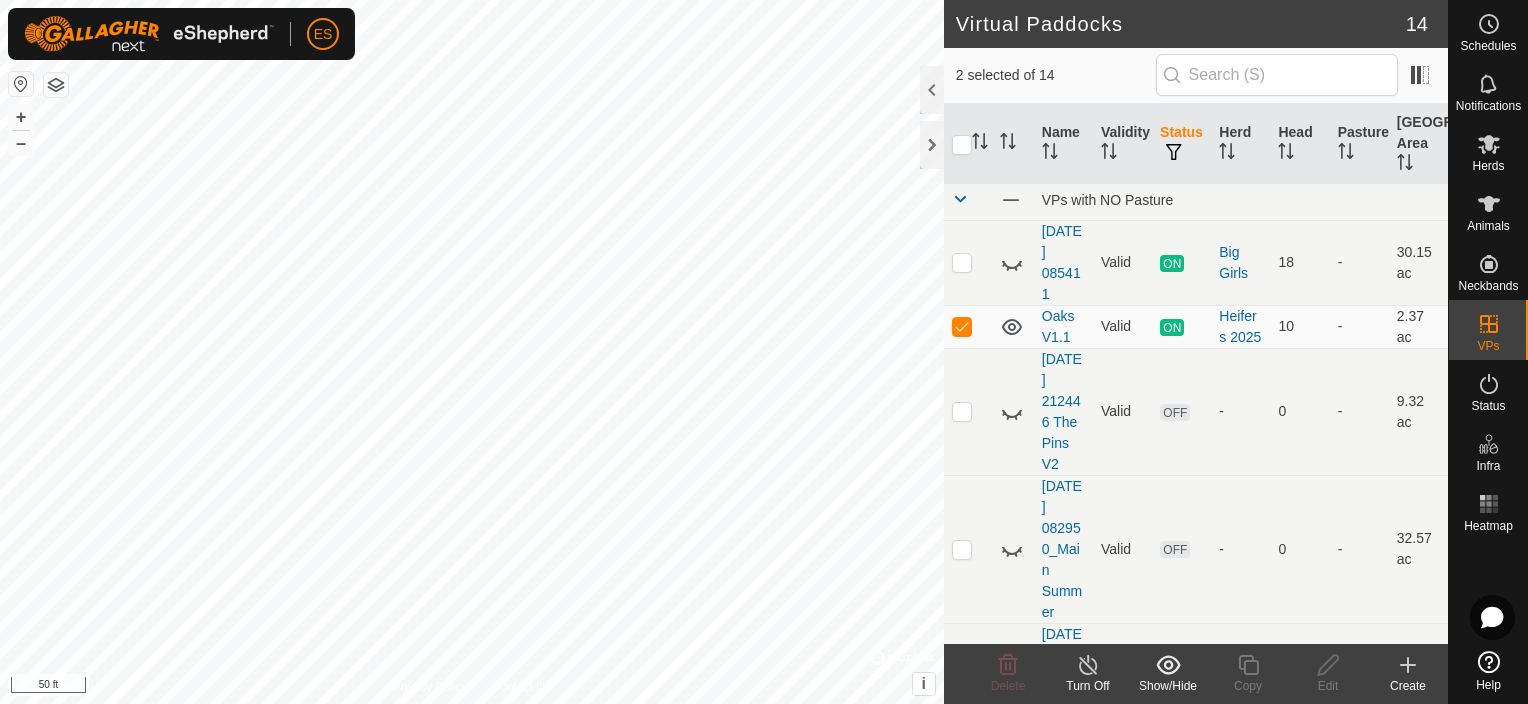 scroll, scrollTop: 0, scrollLeft: 0, axis: both 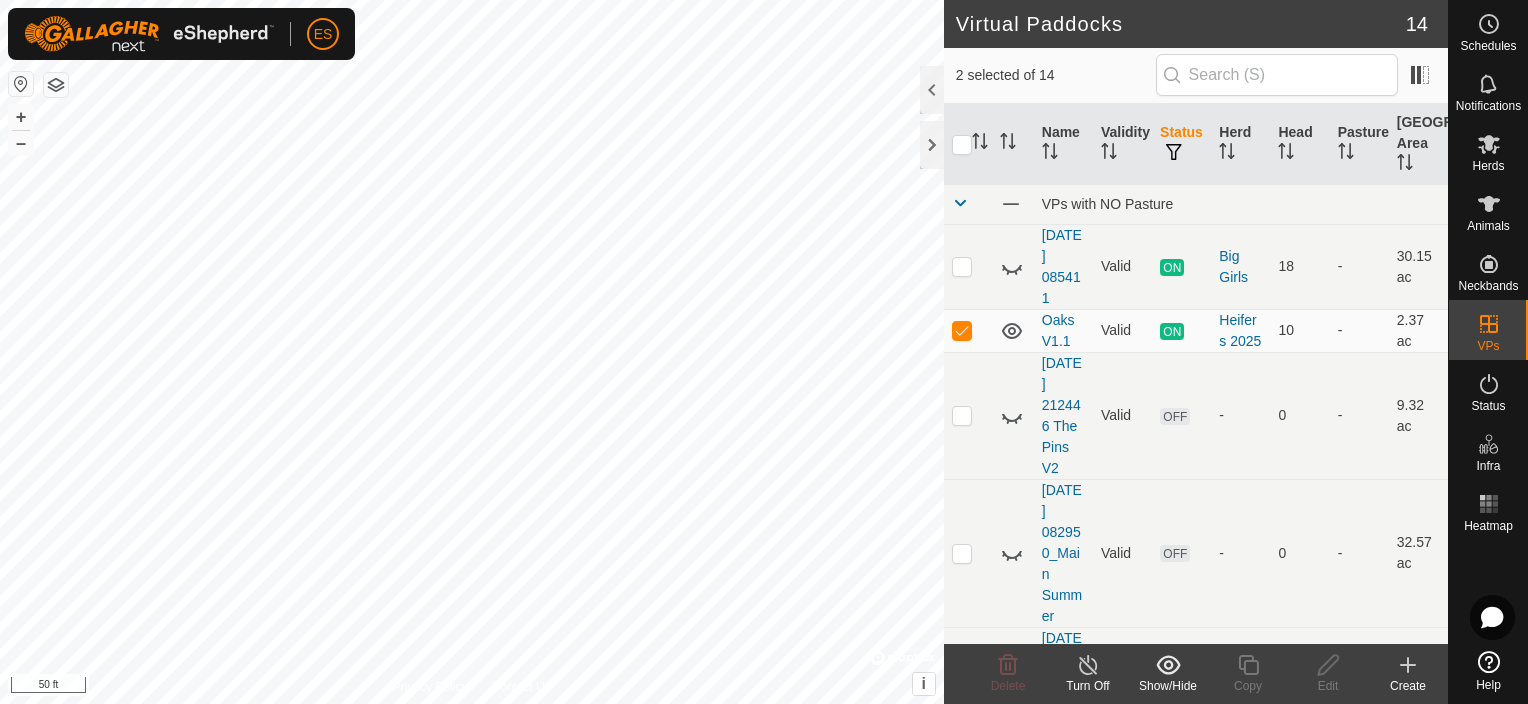 click at bounding box center [968, 330] 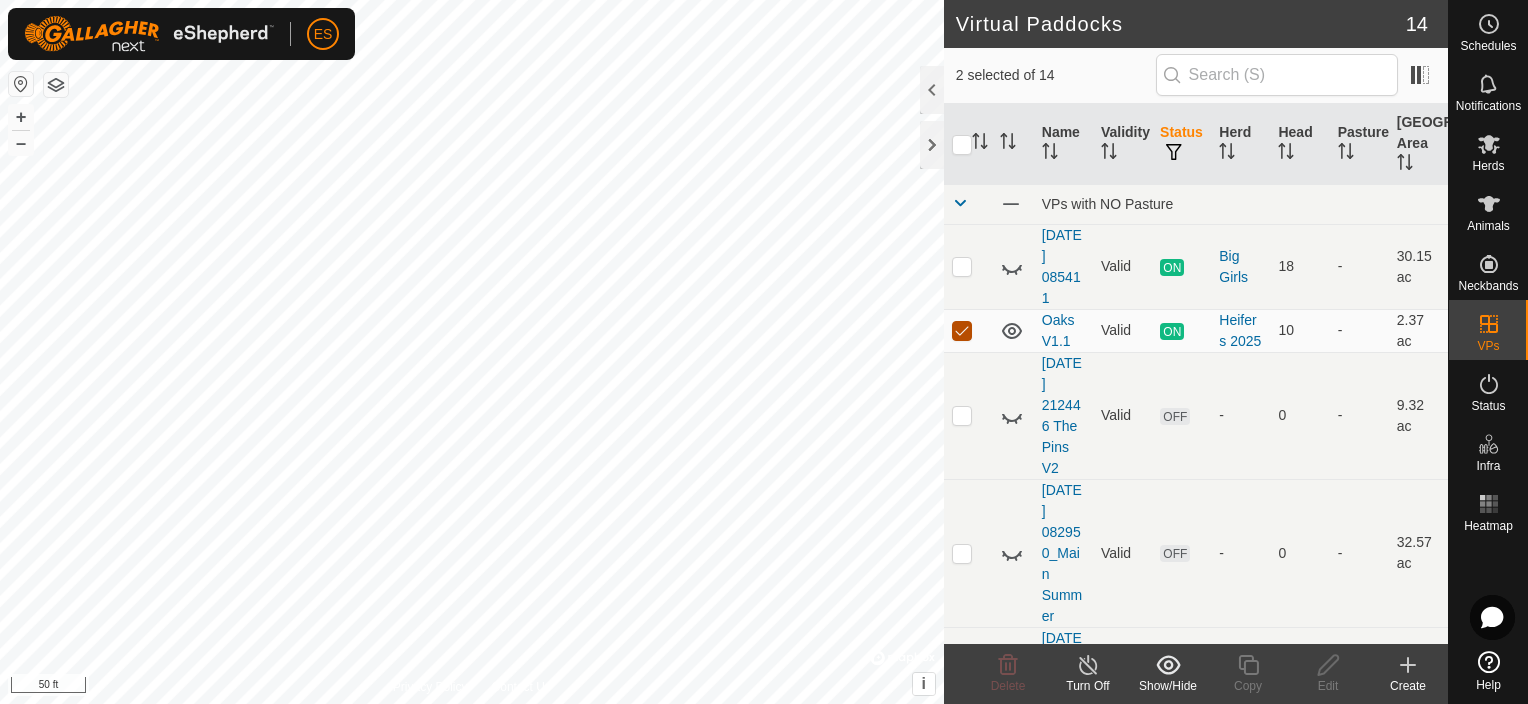 click at bounding box center (962, 331) 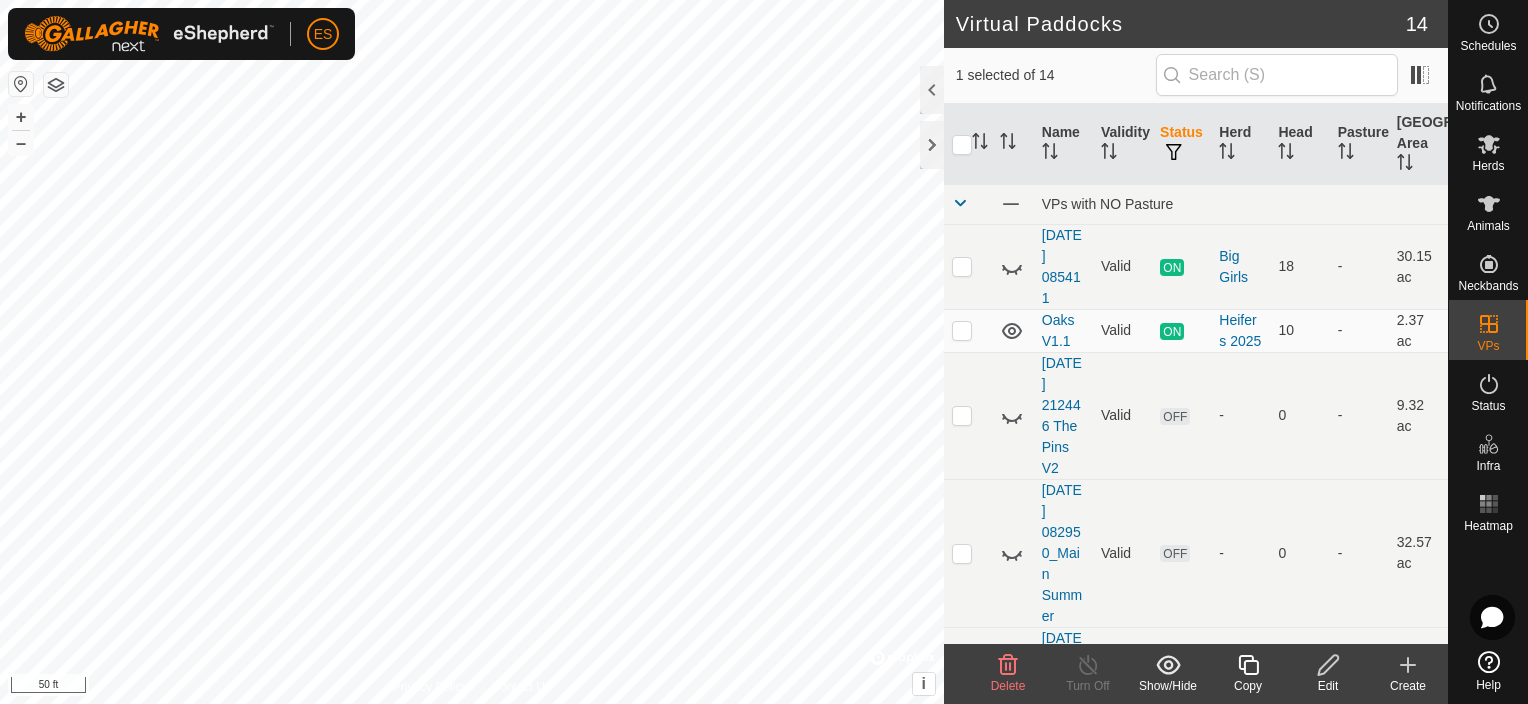 click 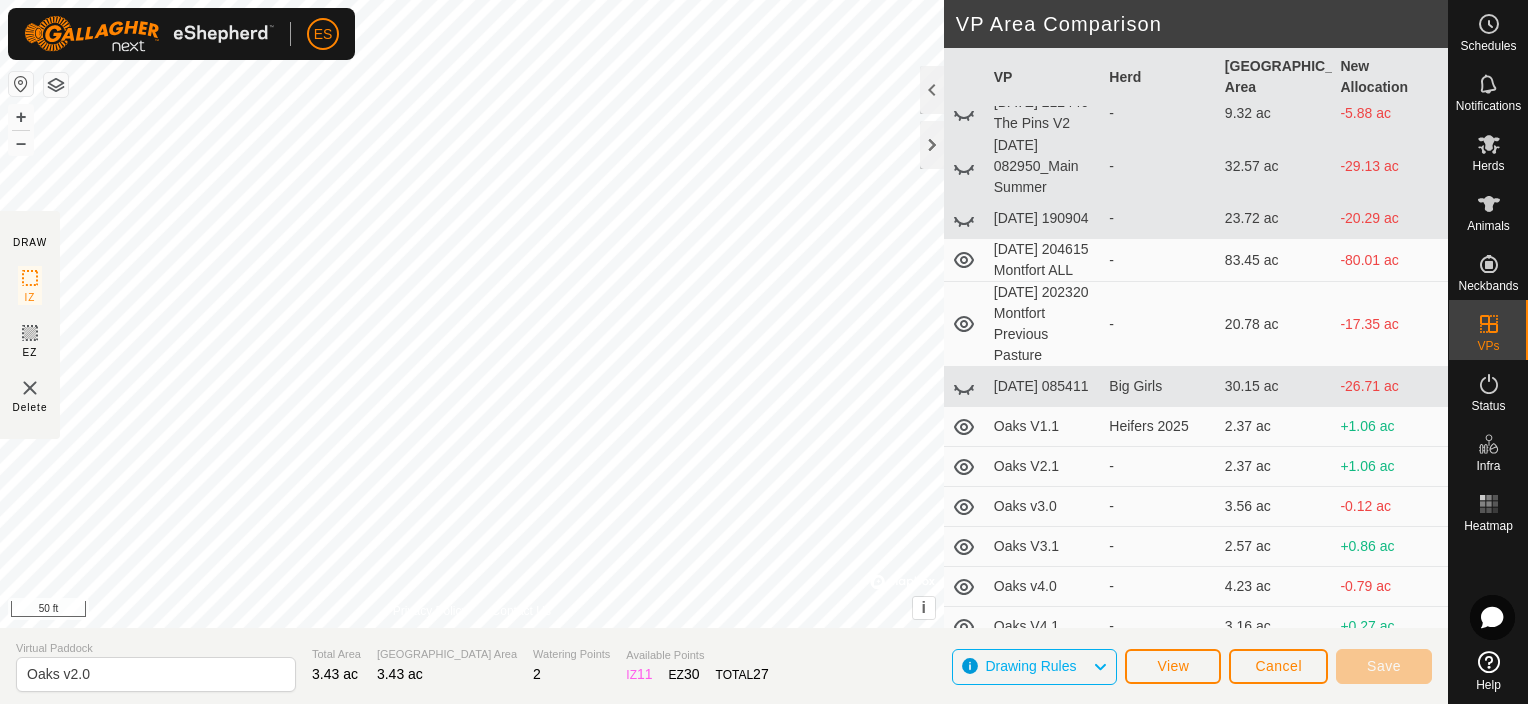 scroll, scrollTop: 112, scrollLeft: 0, axis: vertical 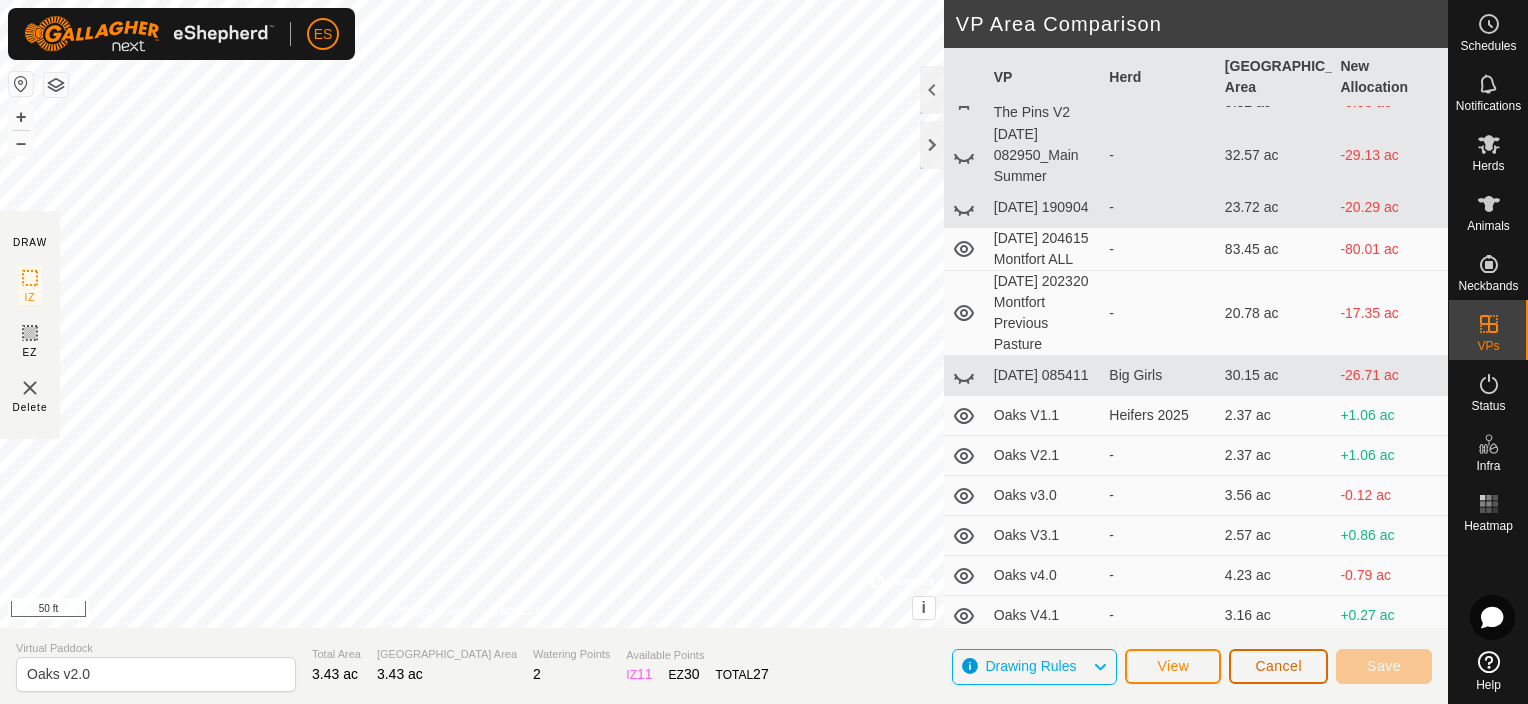 click on "Cancel" 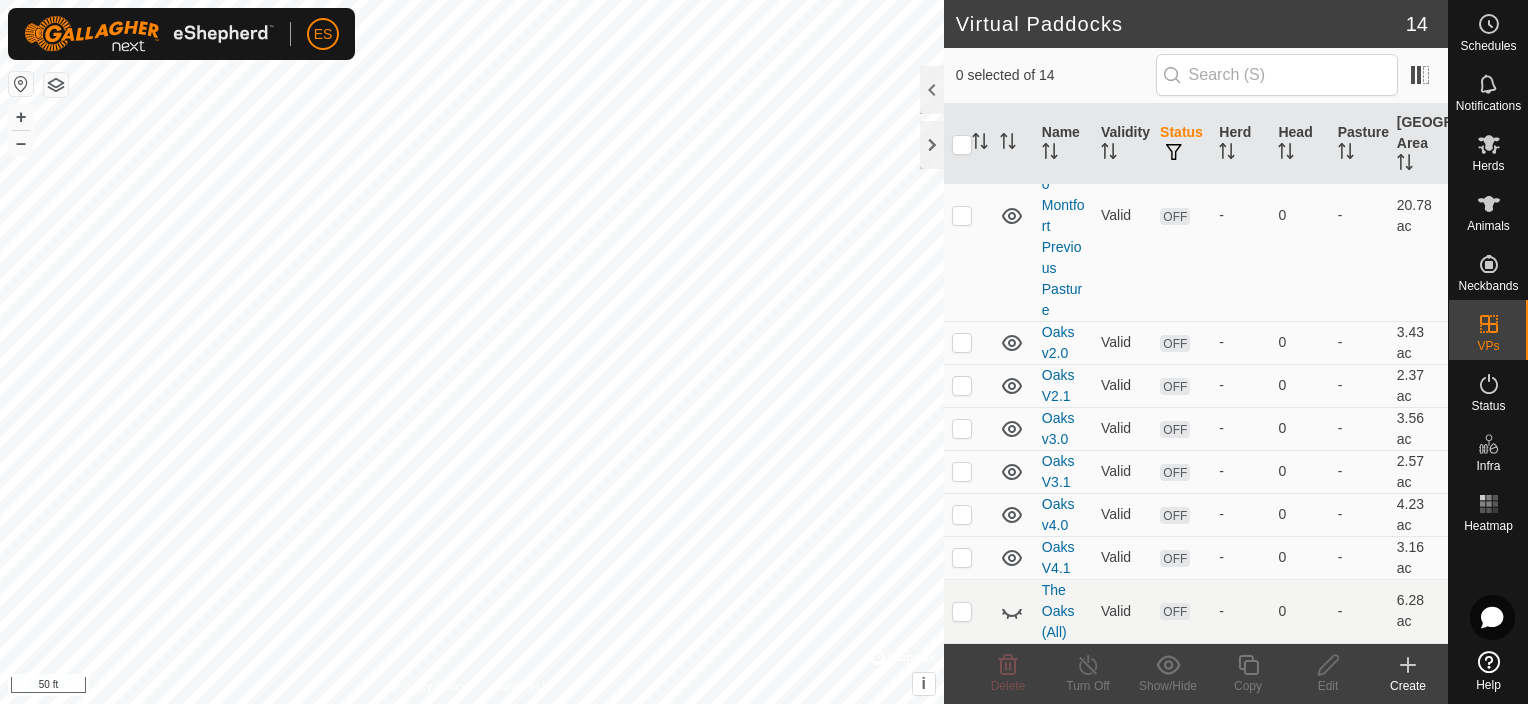 scroll, scrollTop: 767, scrollLeft: 0, axis: vertical 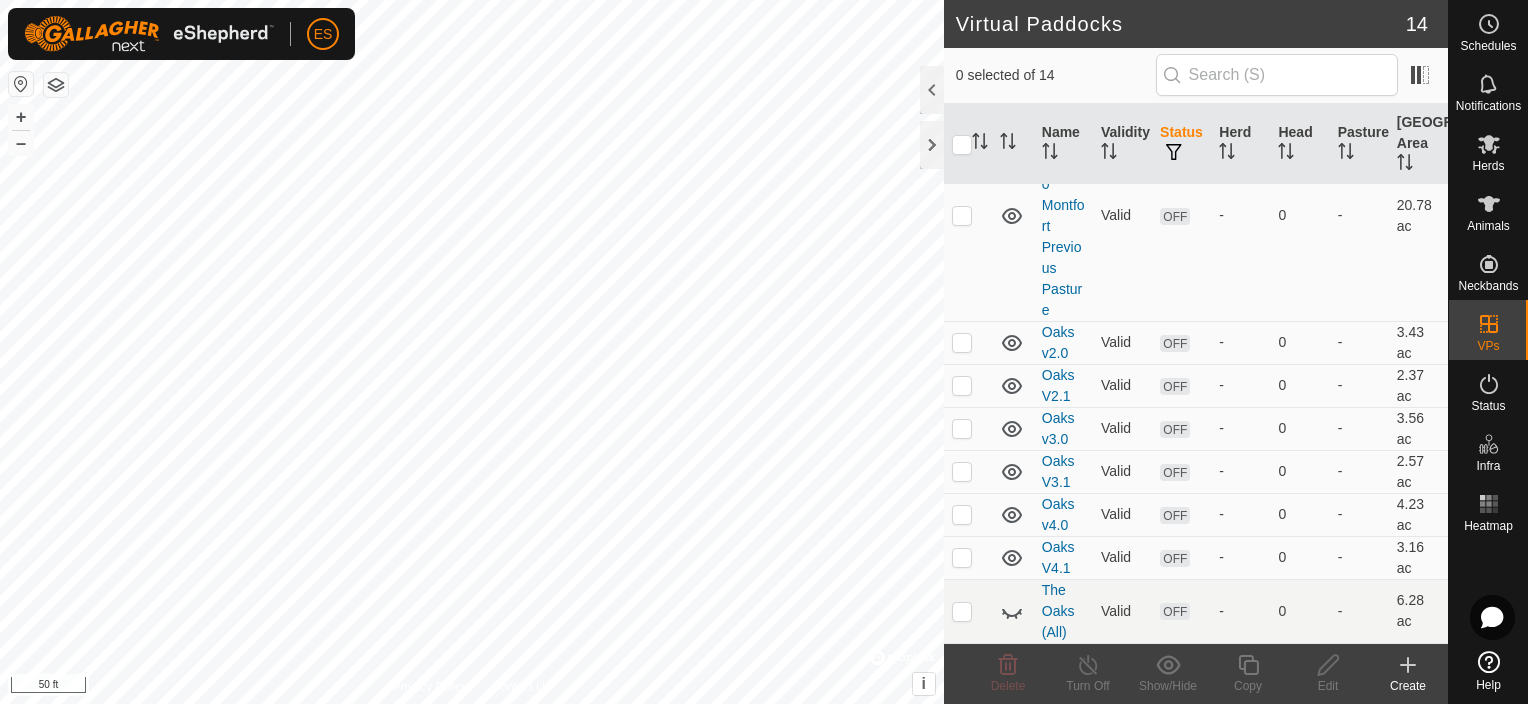 click 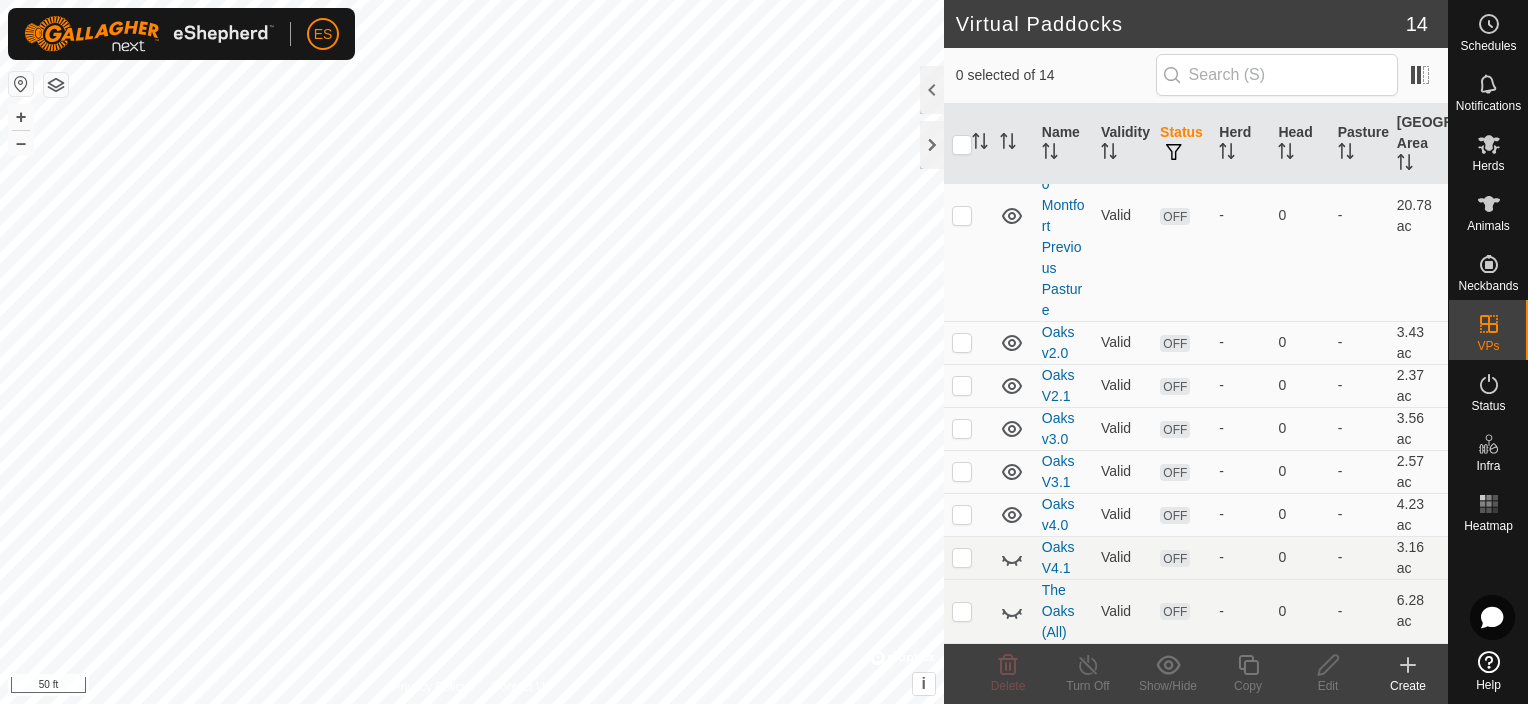 click 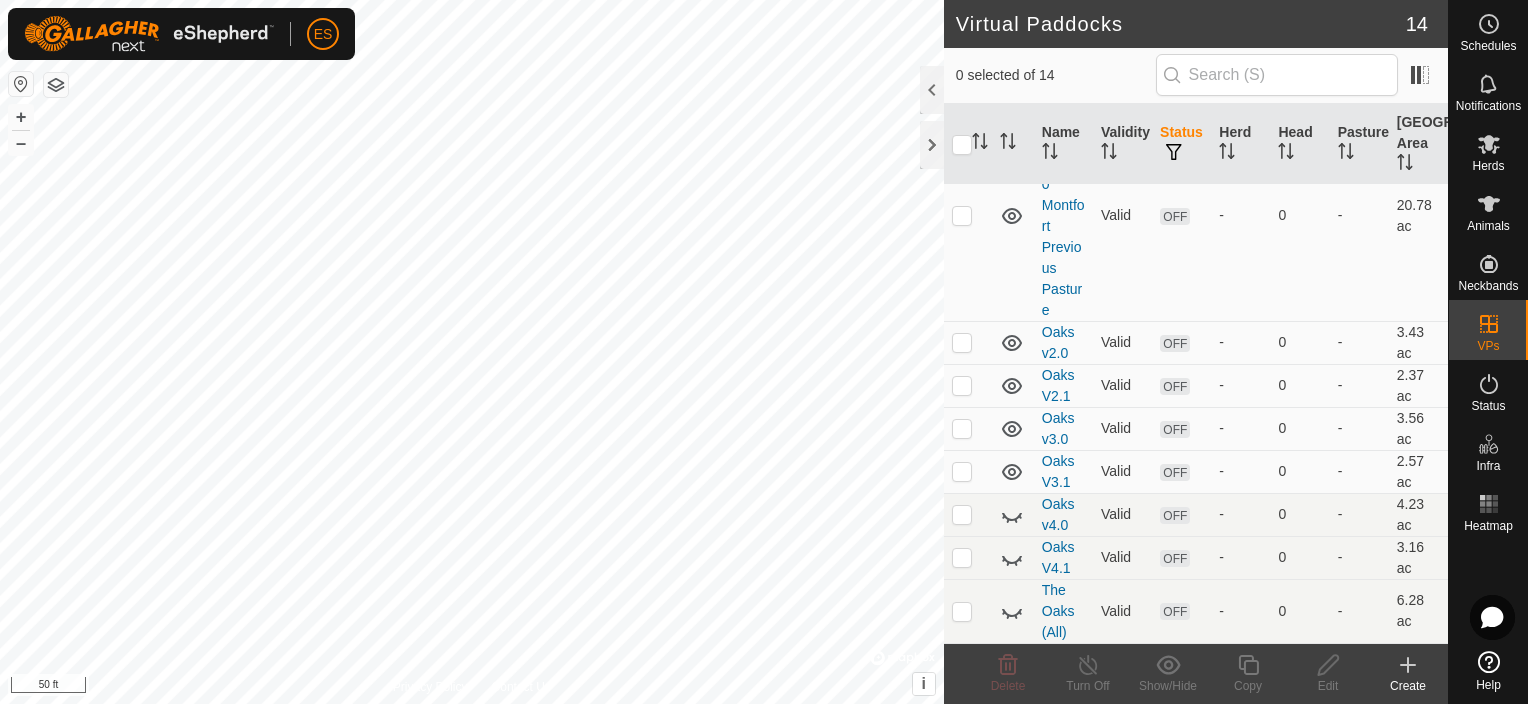 click 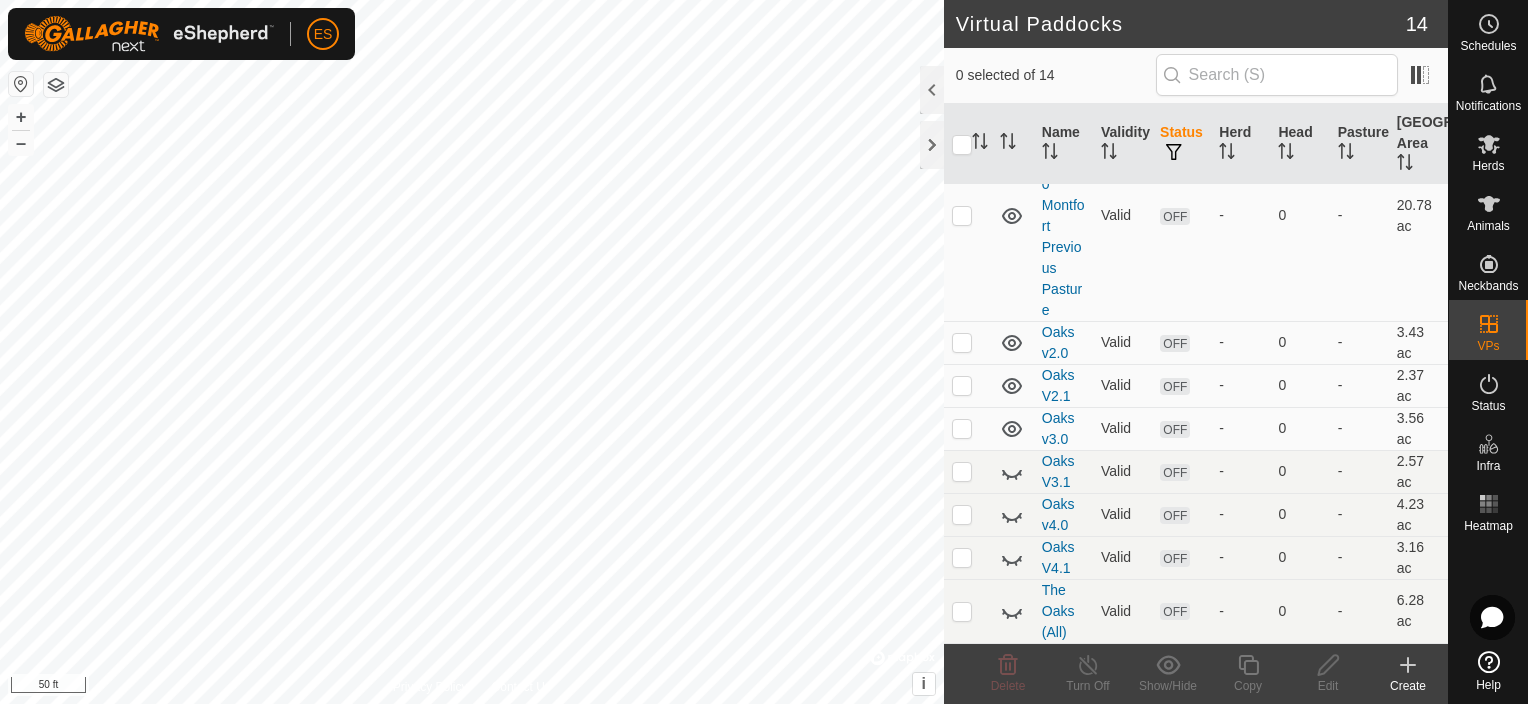 click 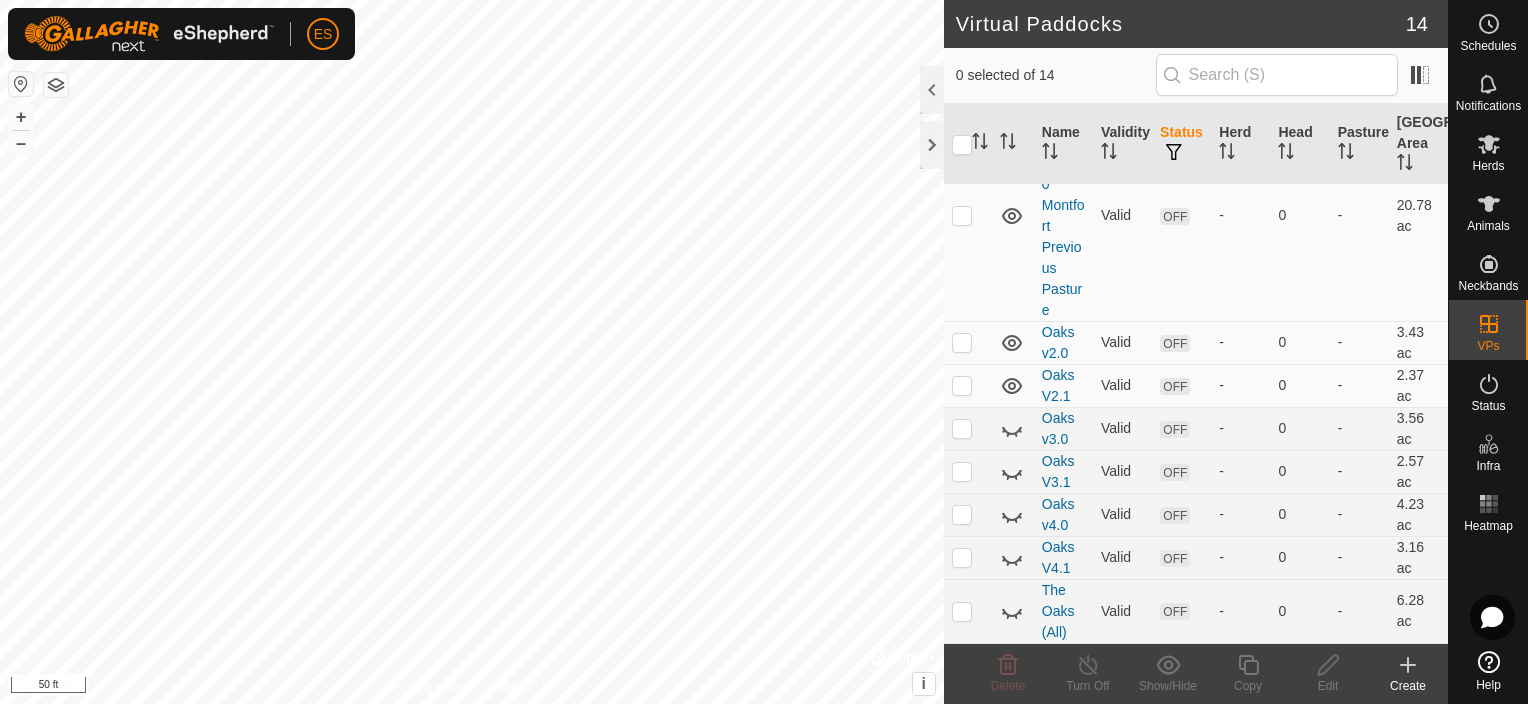 click 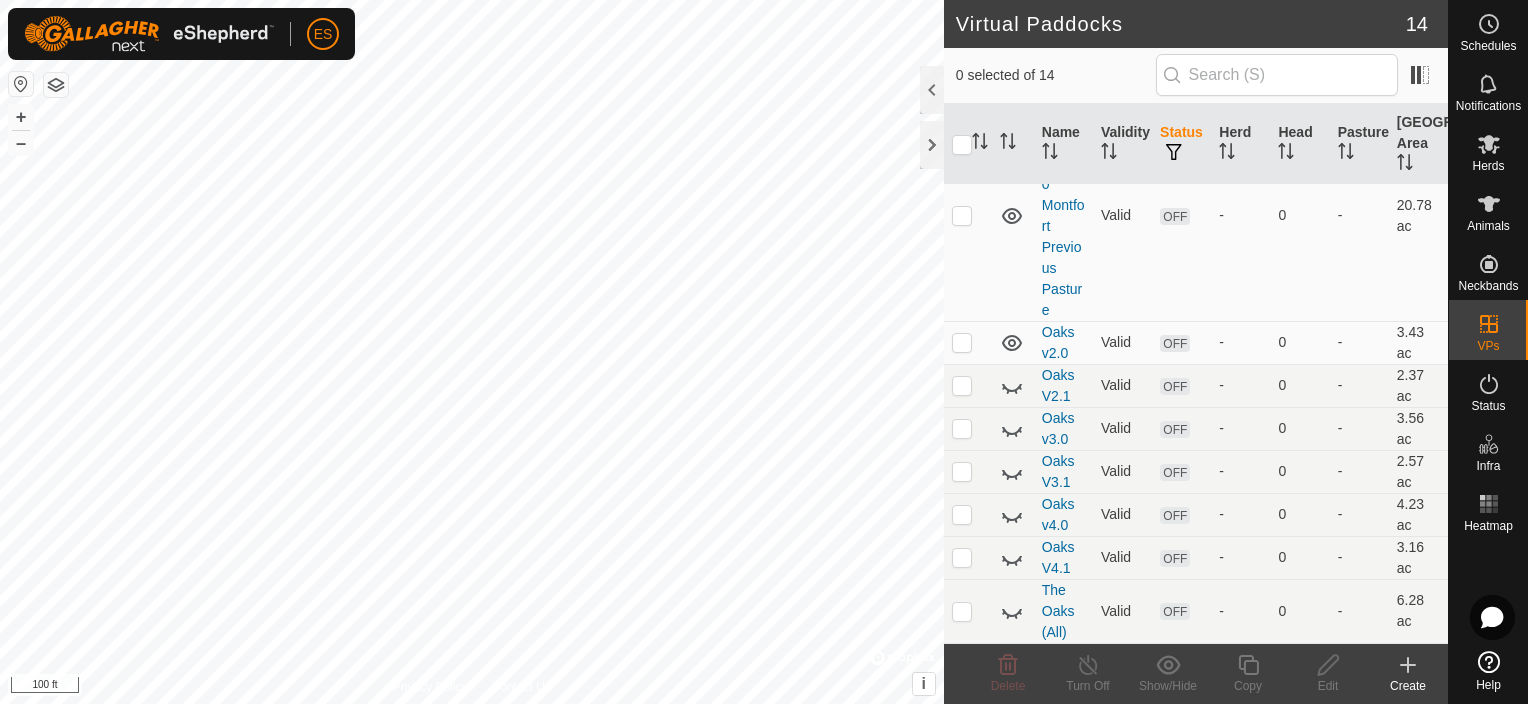click 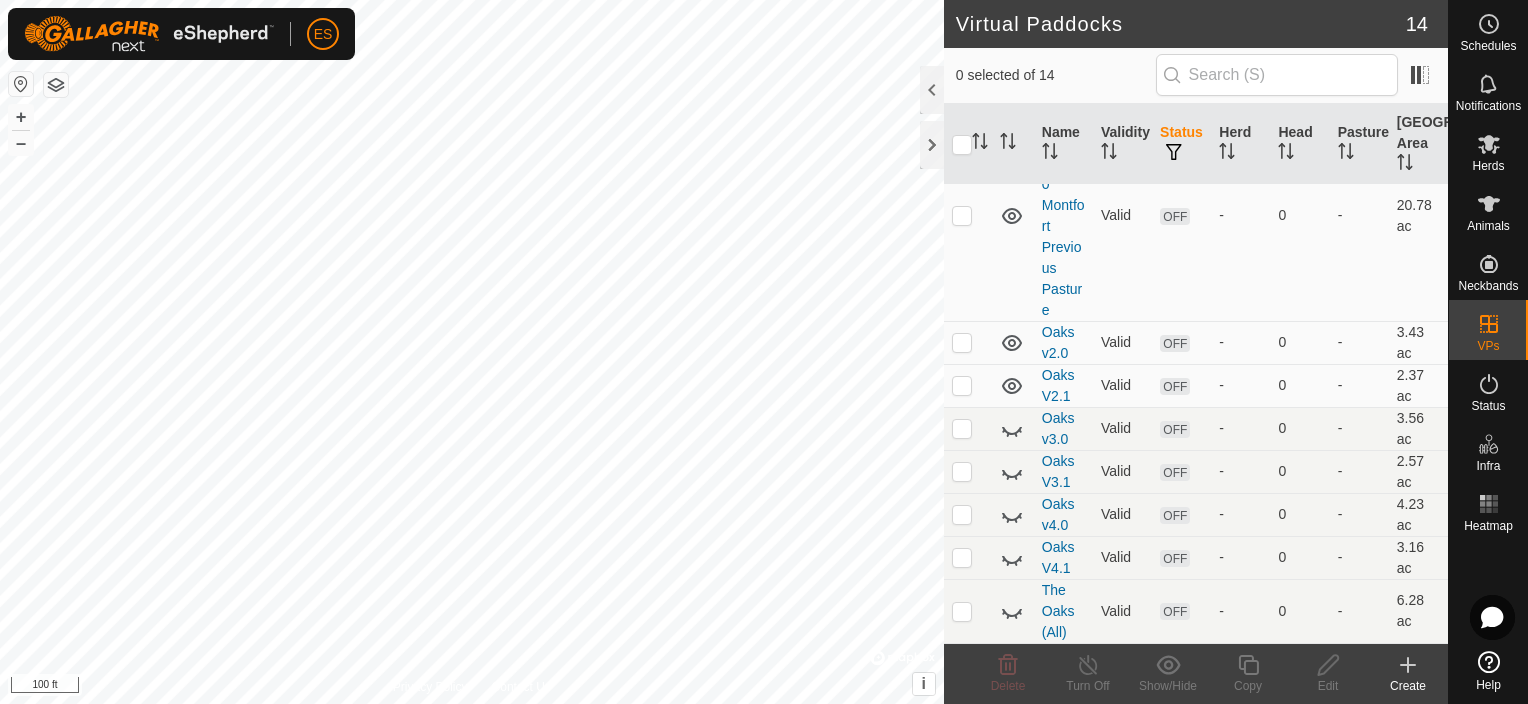 click 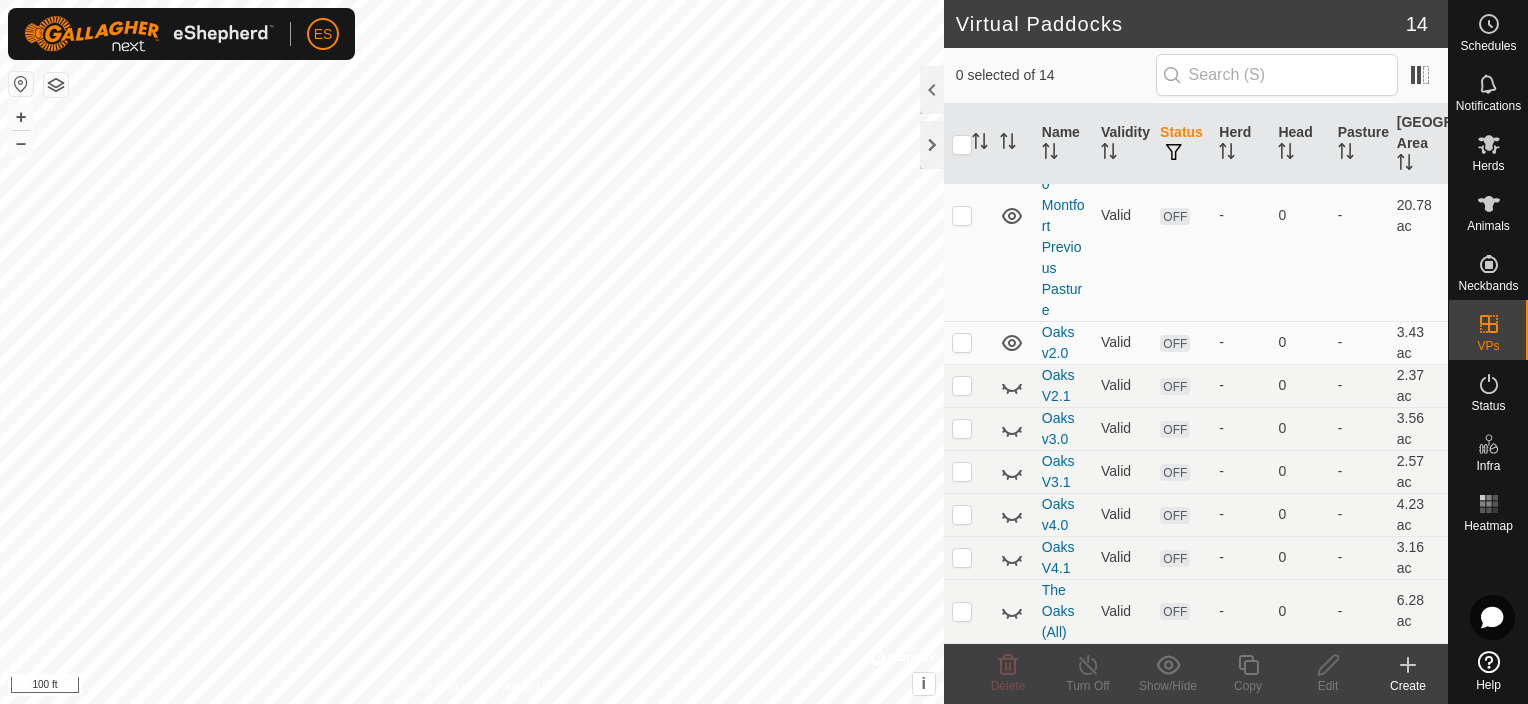 click 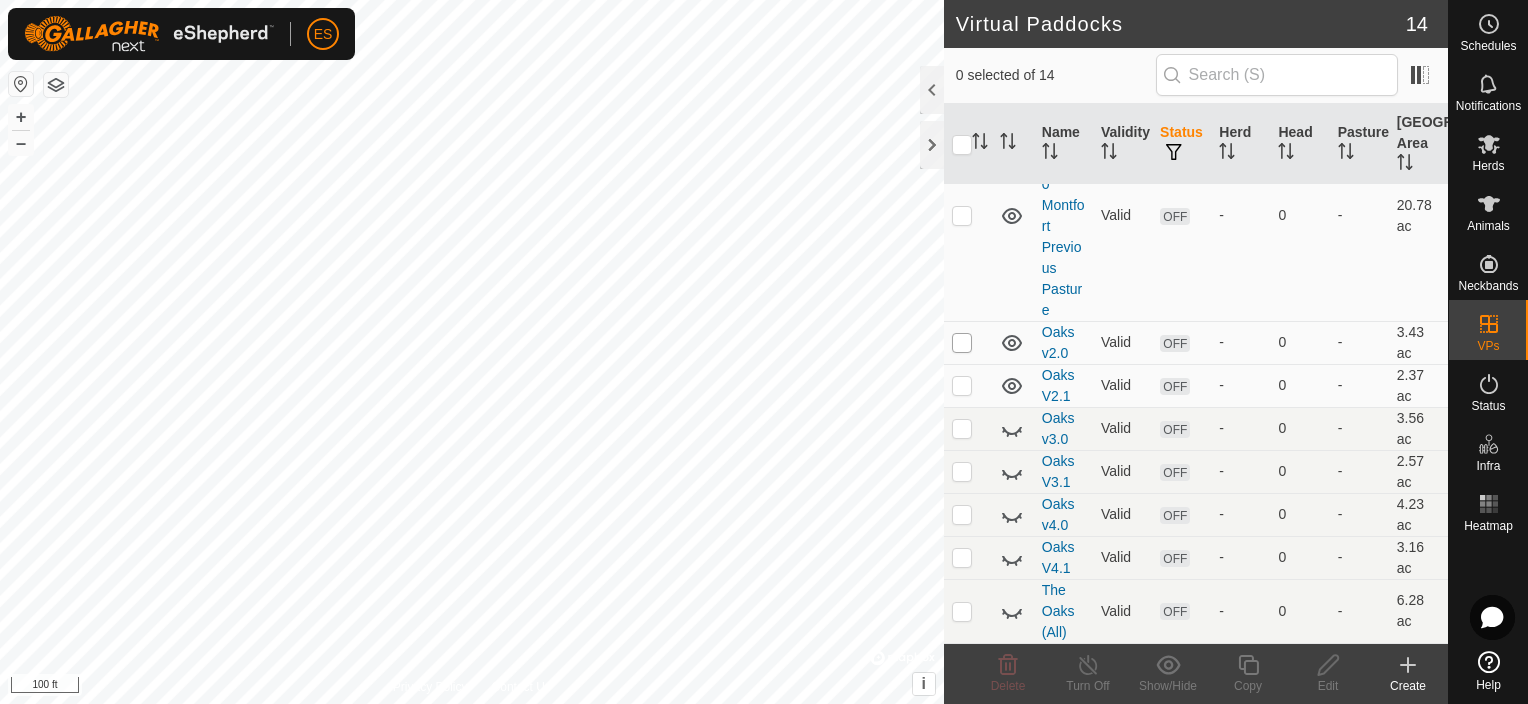click at bounding box center [962, 343] 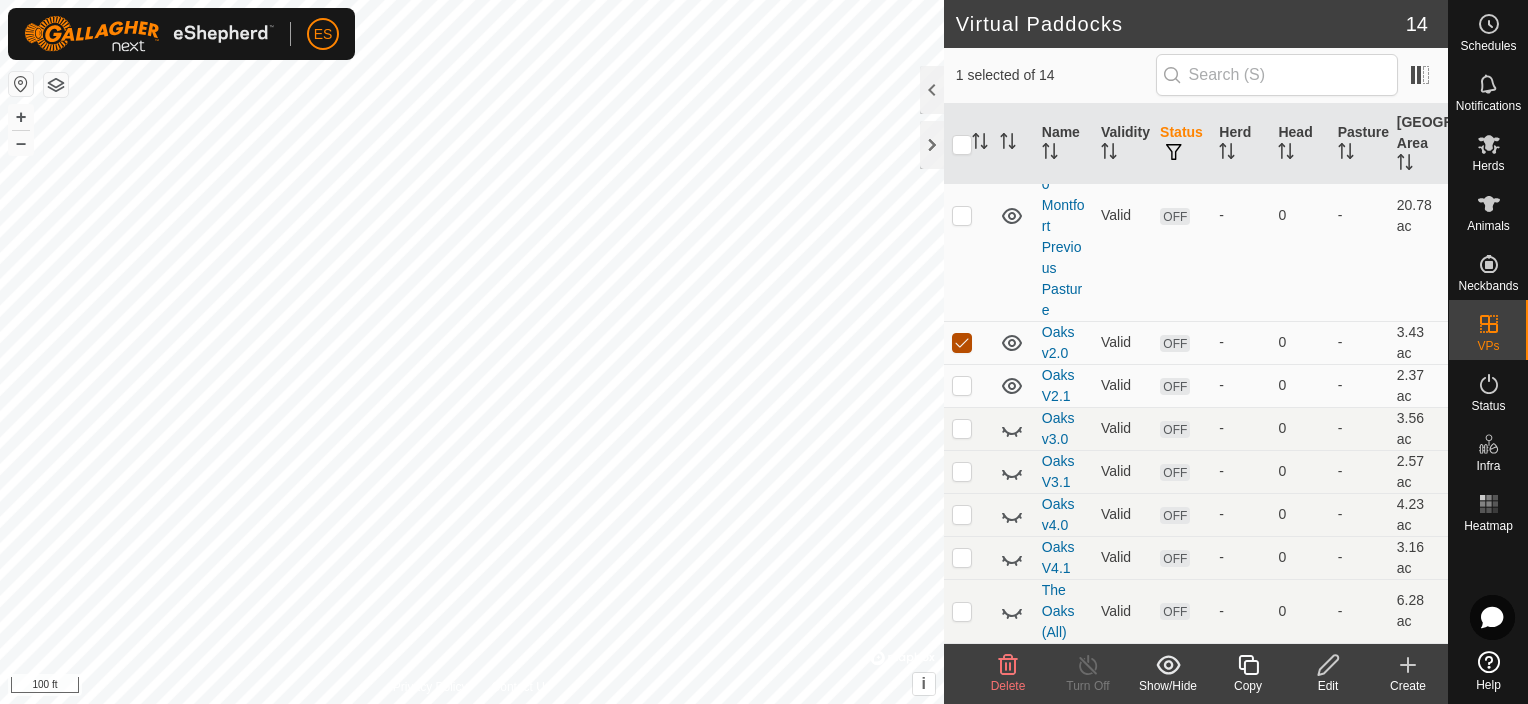 click at bounding box center (962, 343) 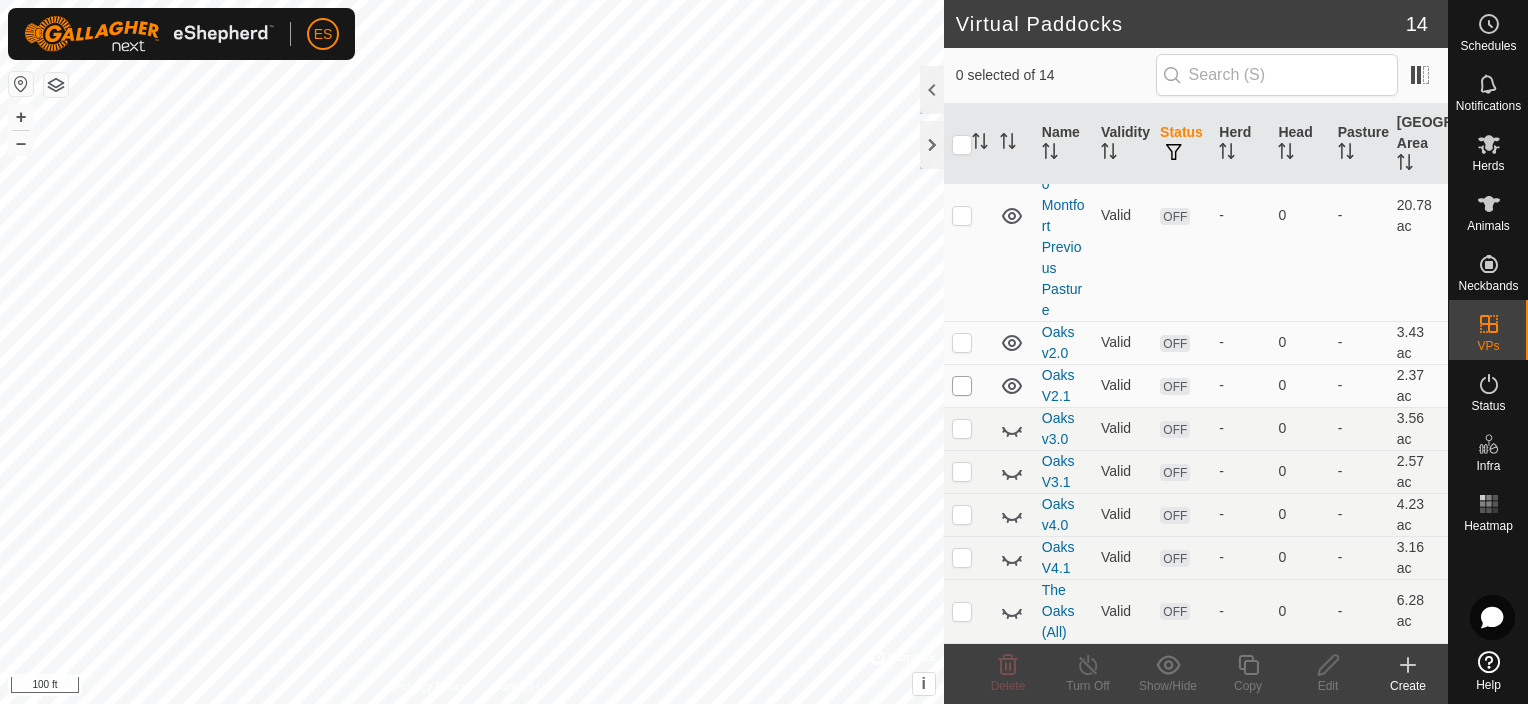 click at bounding box center (962, 386) 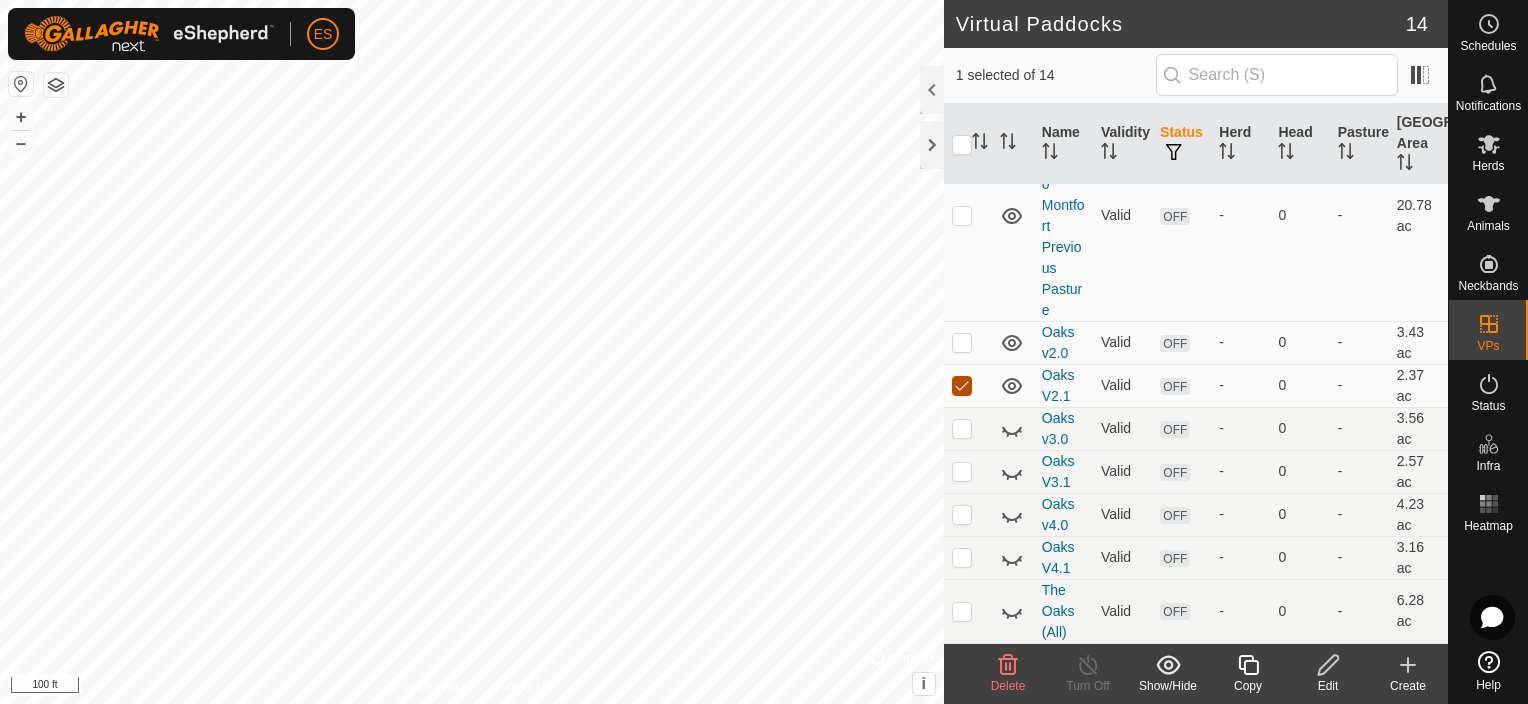 click at bounding box center (962, 386) 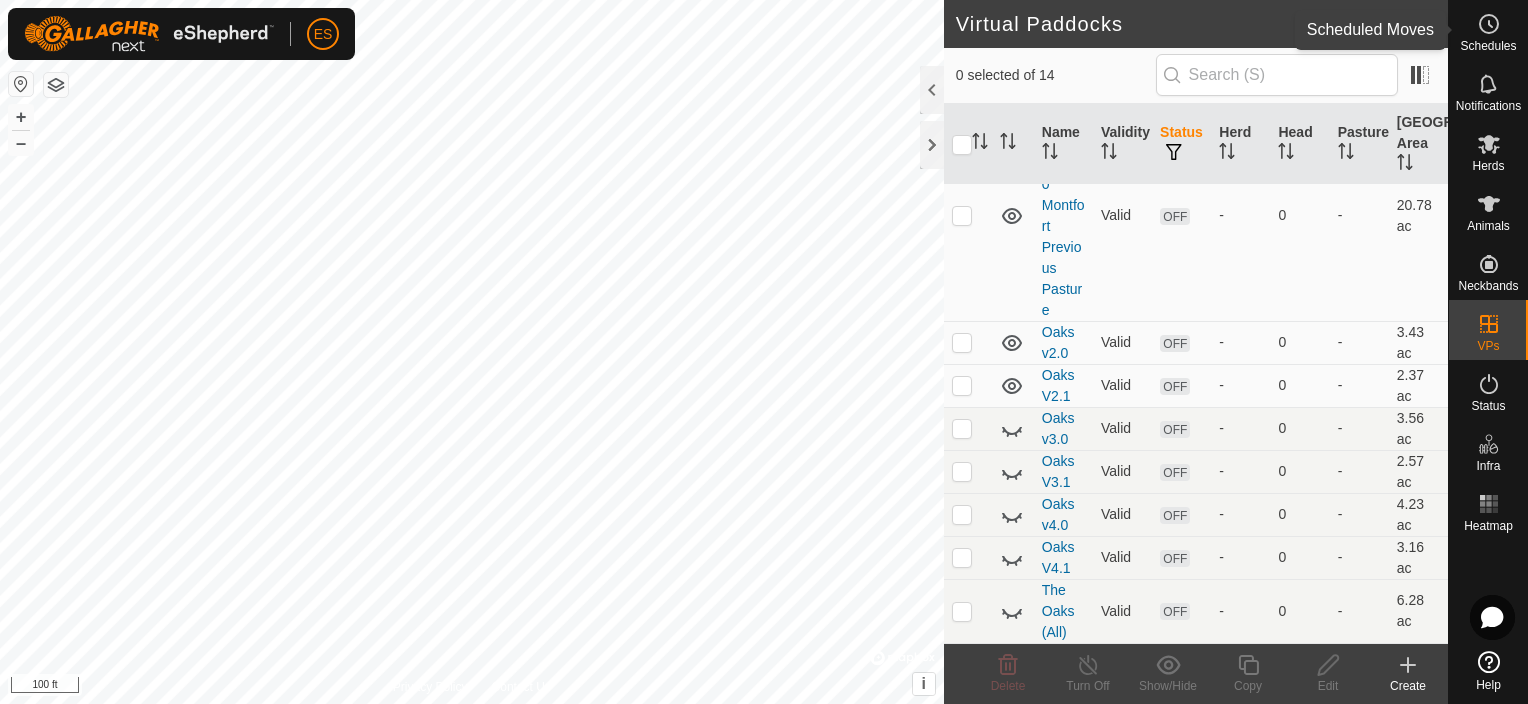 click 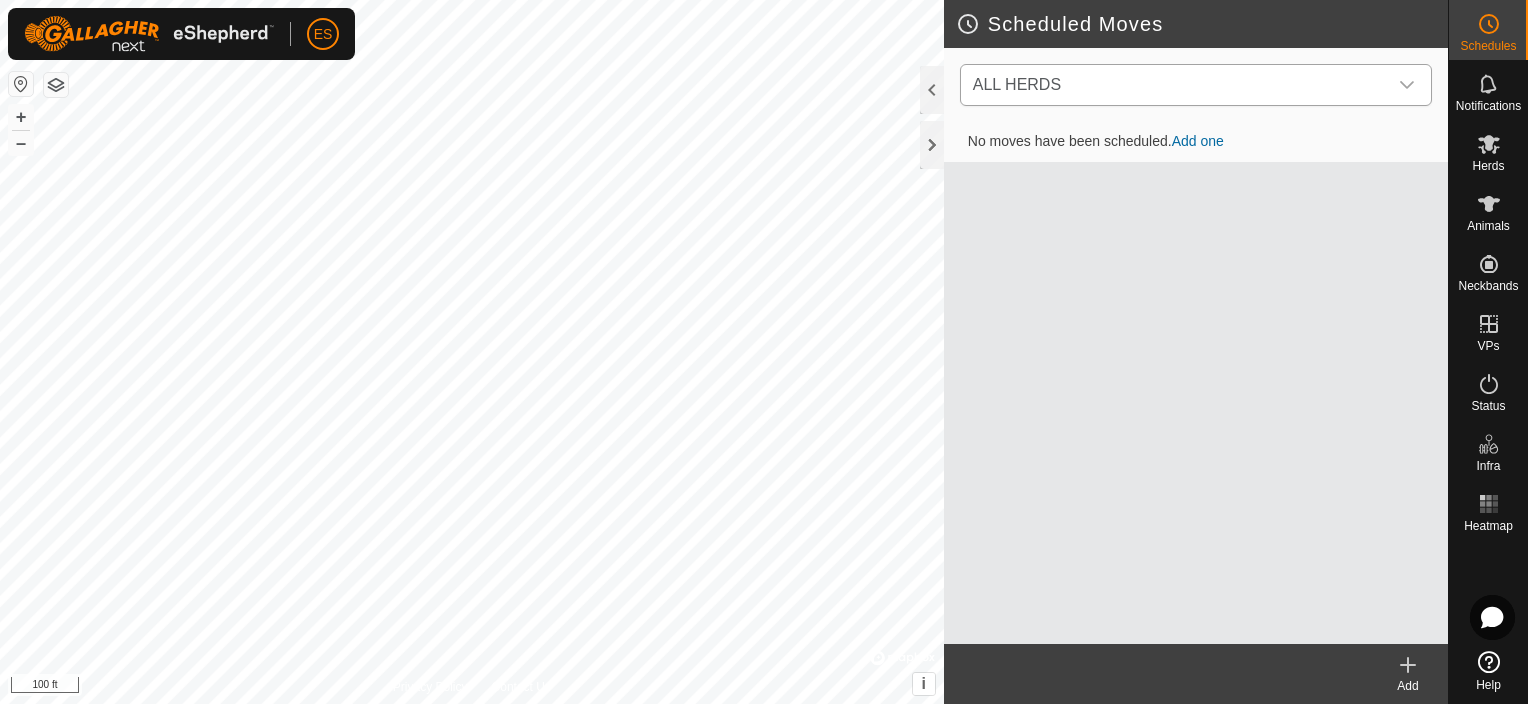 click 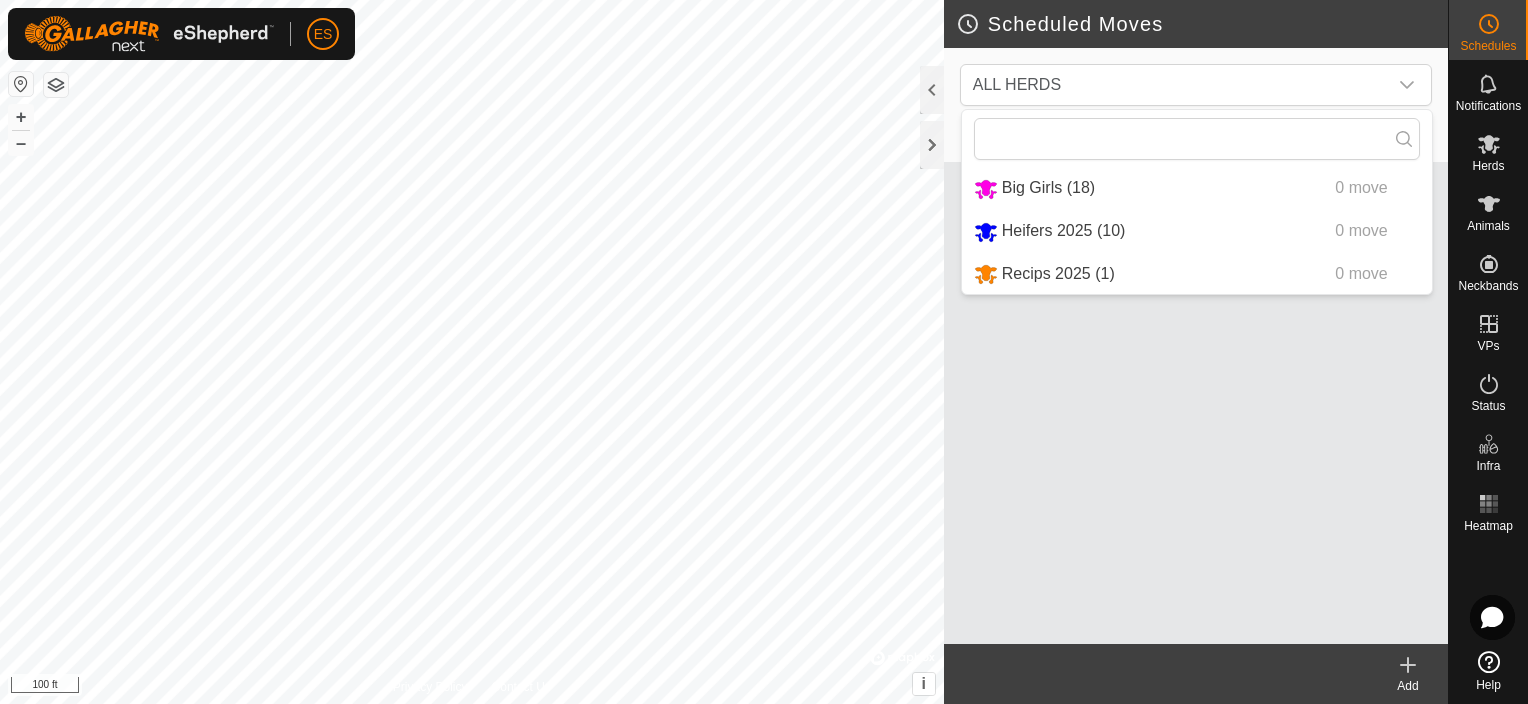 click on "No moves have been scheduled.   Add one" at bounding box center (1196, 383) 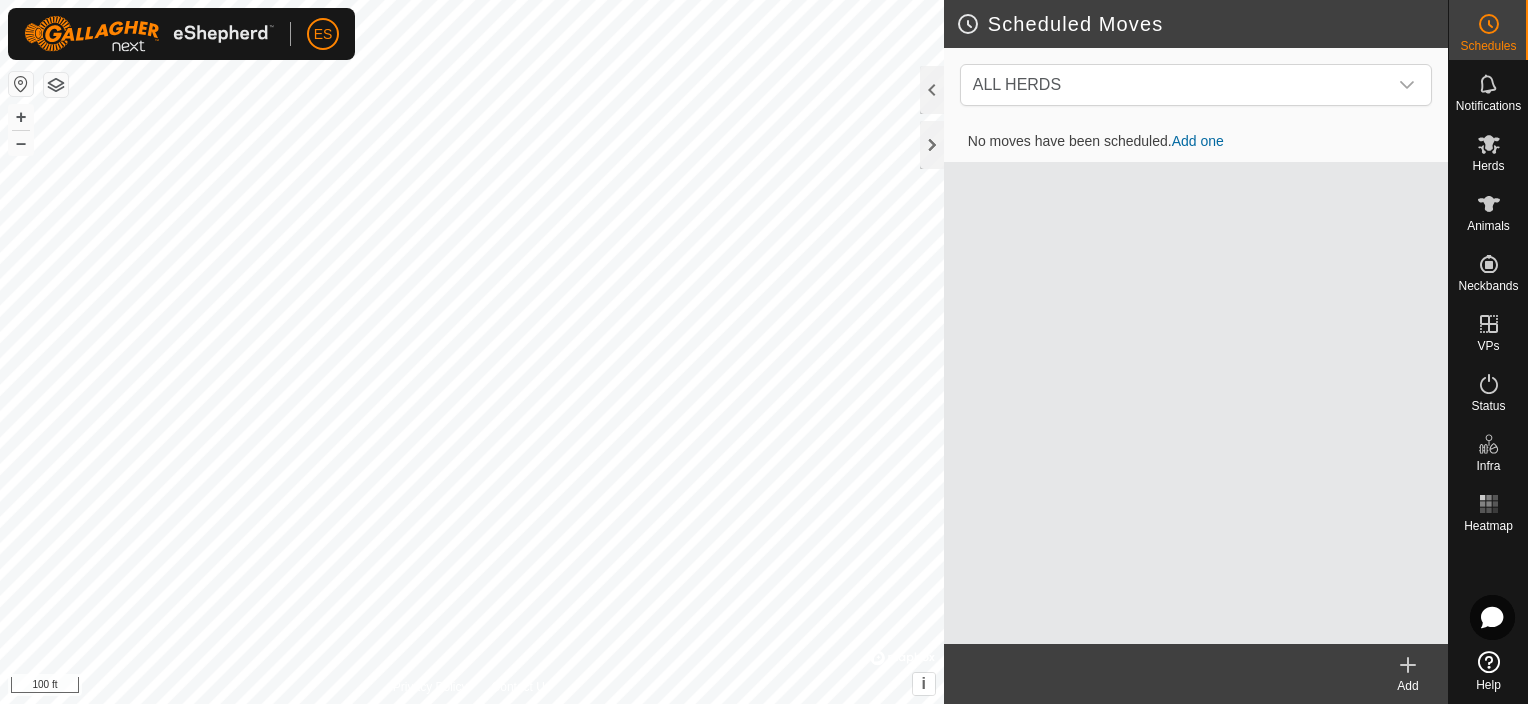 click on "Add one" at bounding box center [1198, 141] 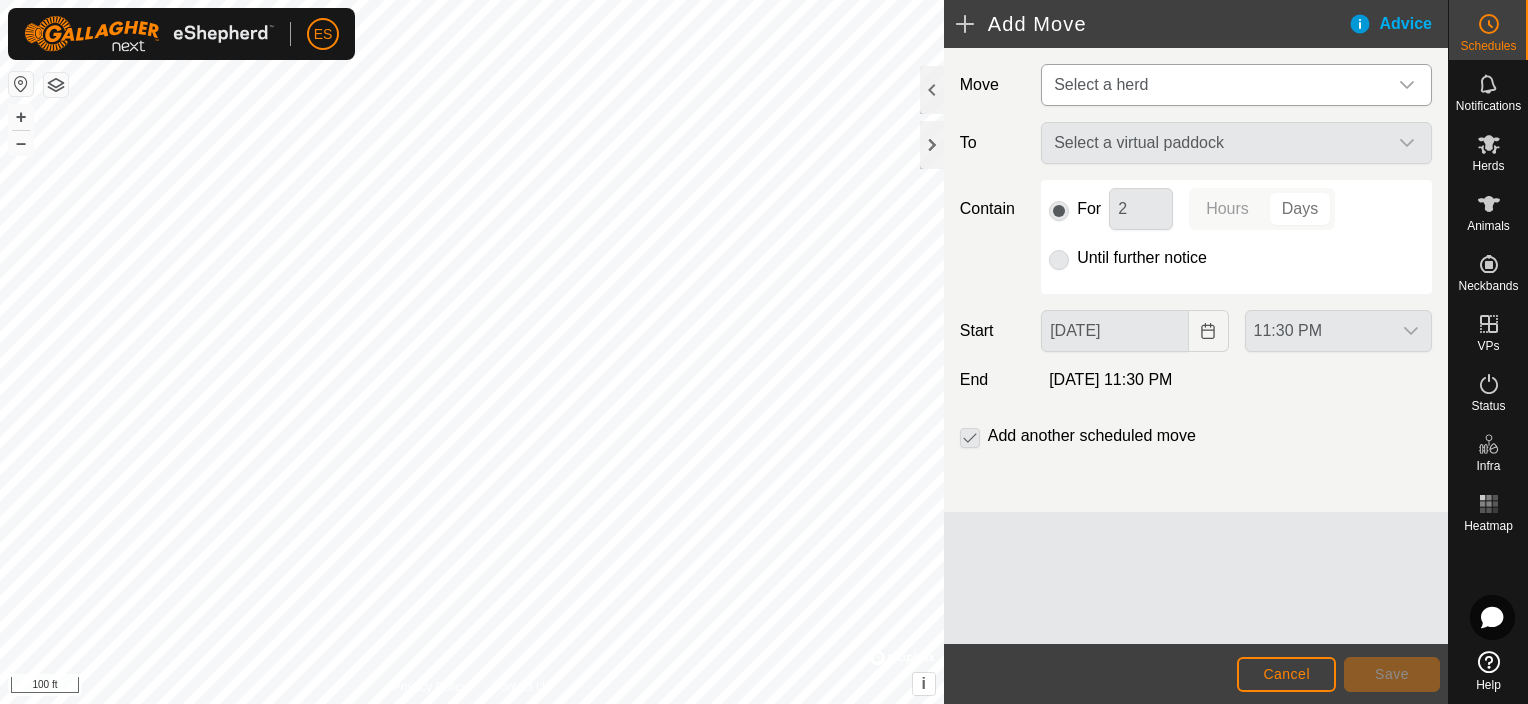 click on "Select a herd" at bounding box center (1216, 85) 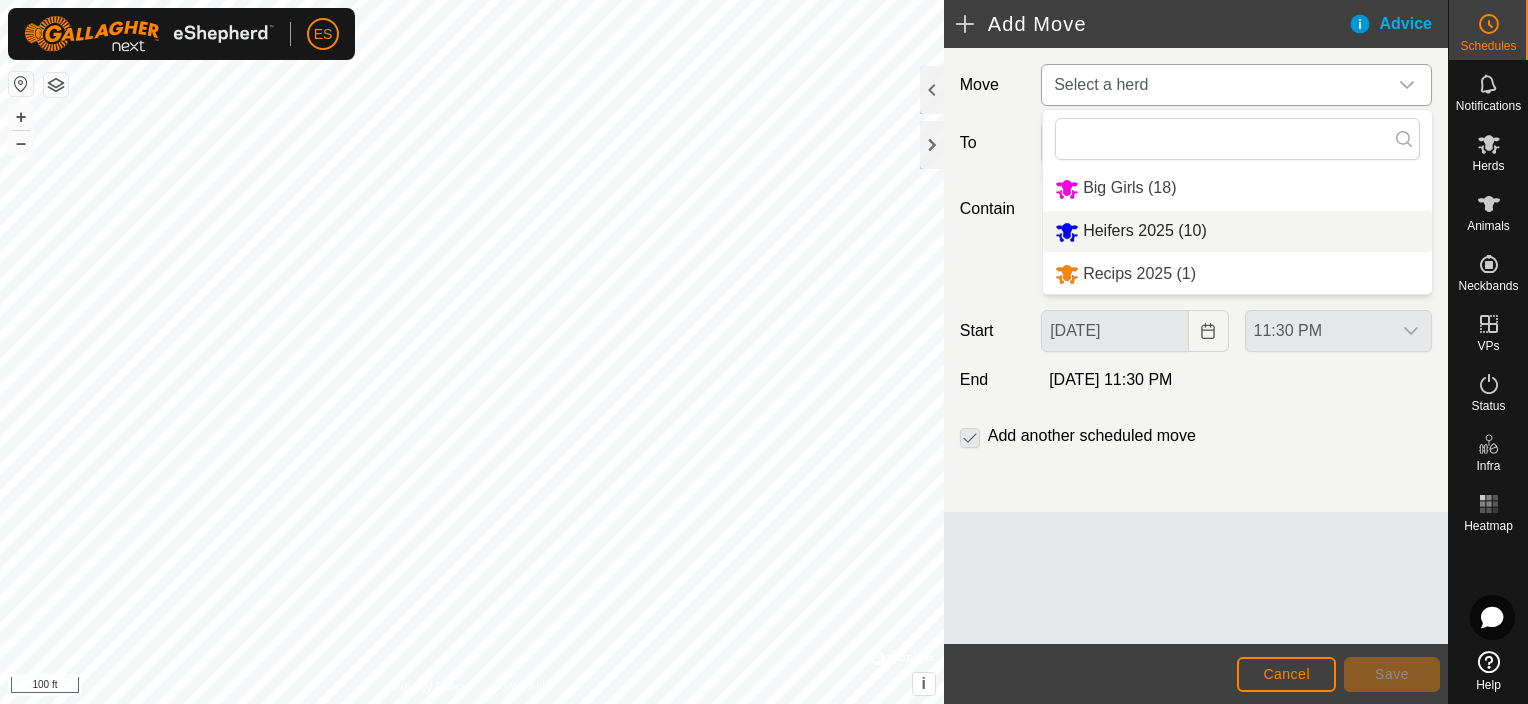 click on "Heifers 2025 (10)" at bounding box center (1237, 231) 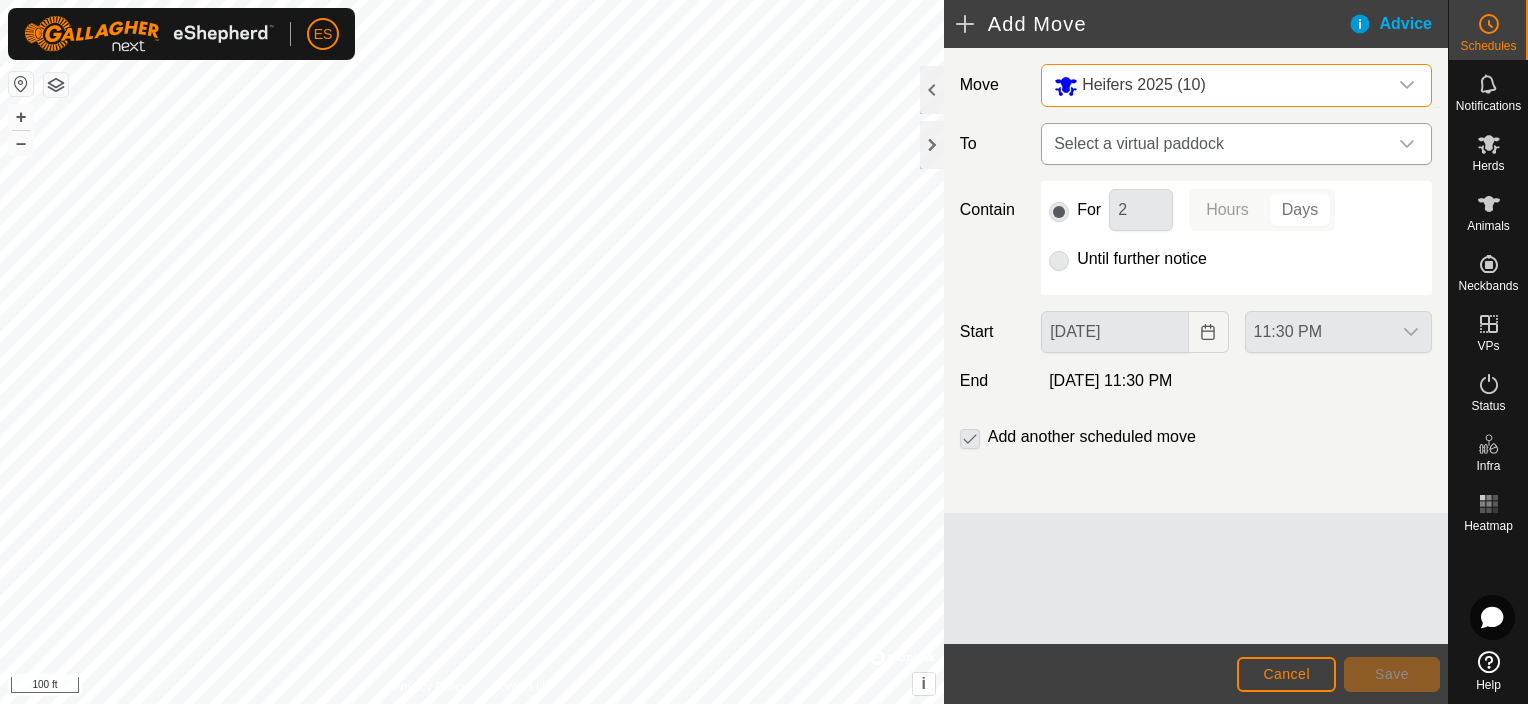 click on "Select a virtual paddock" at bounding box center (1216, 144) 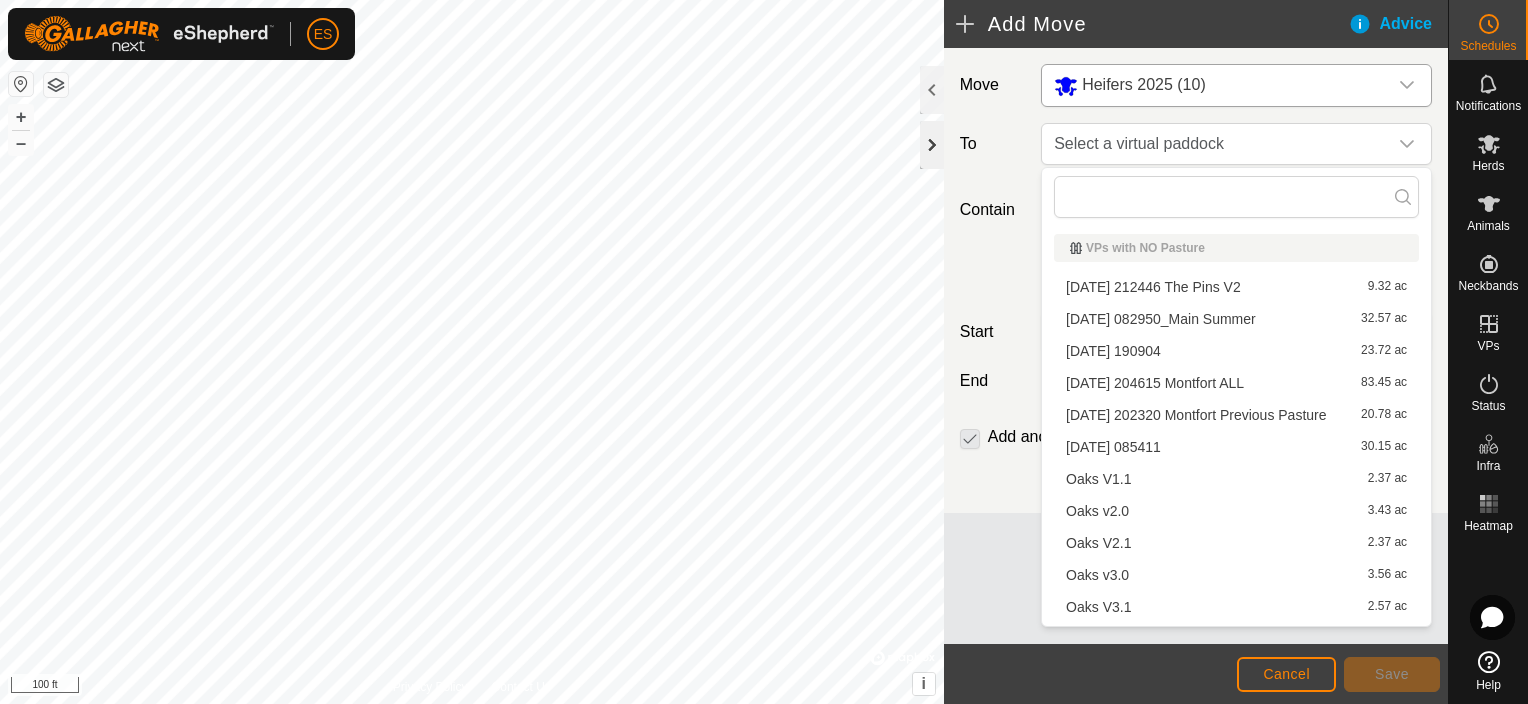 click 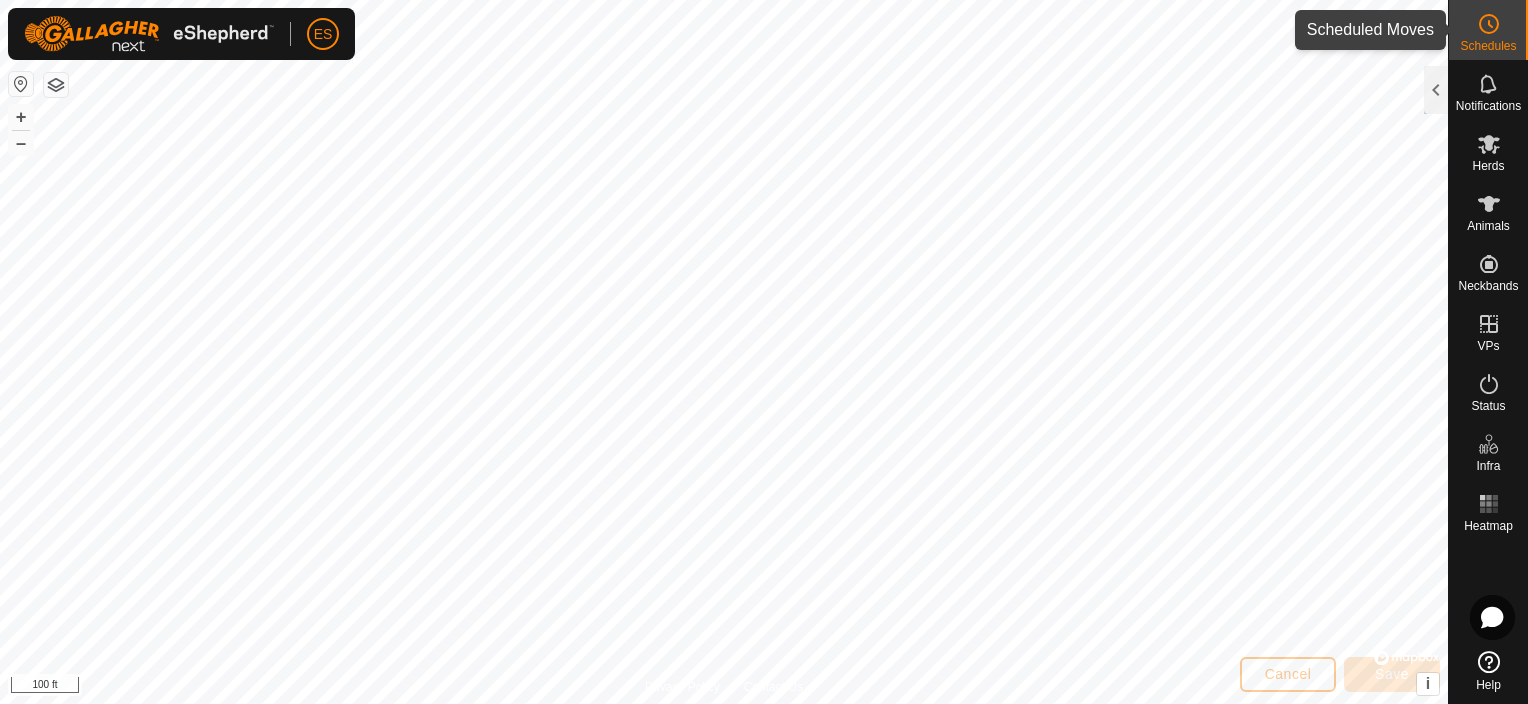click at bounding box center [1489, 24] 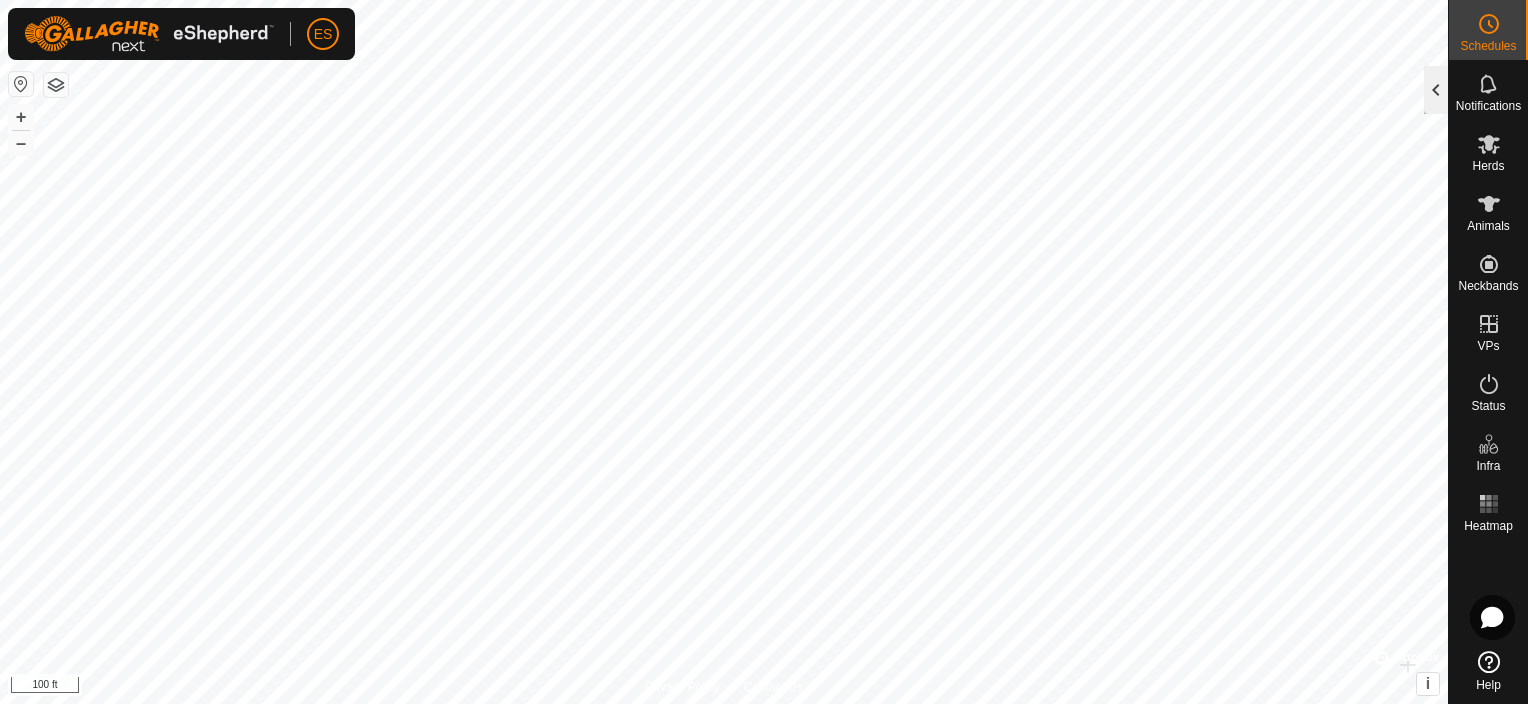 click 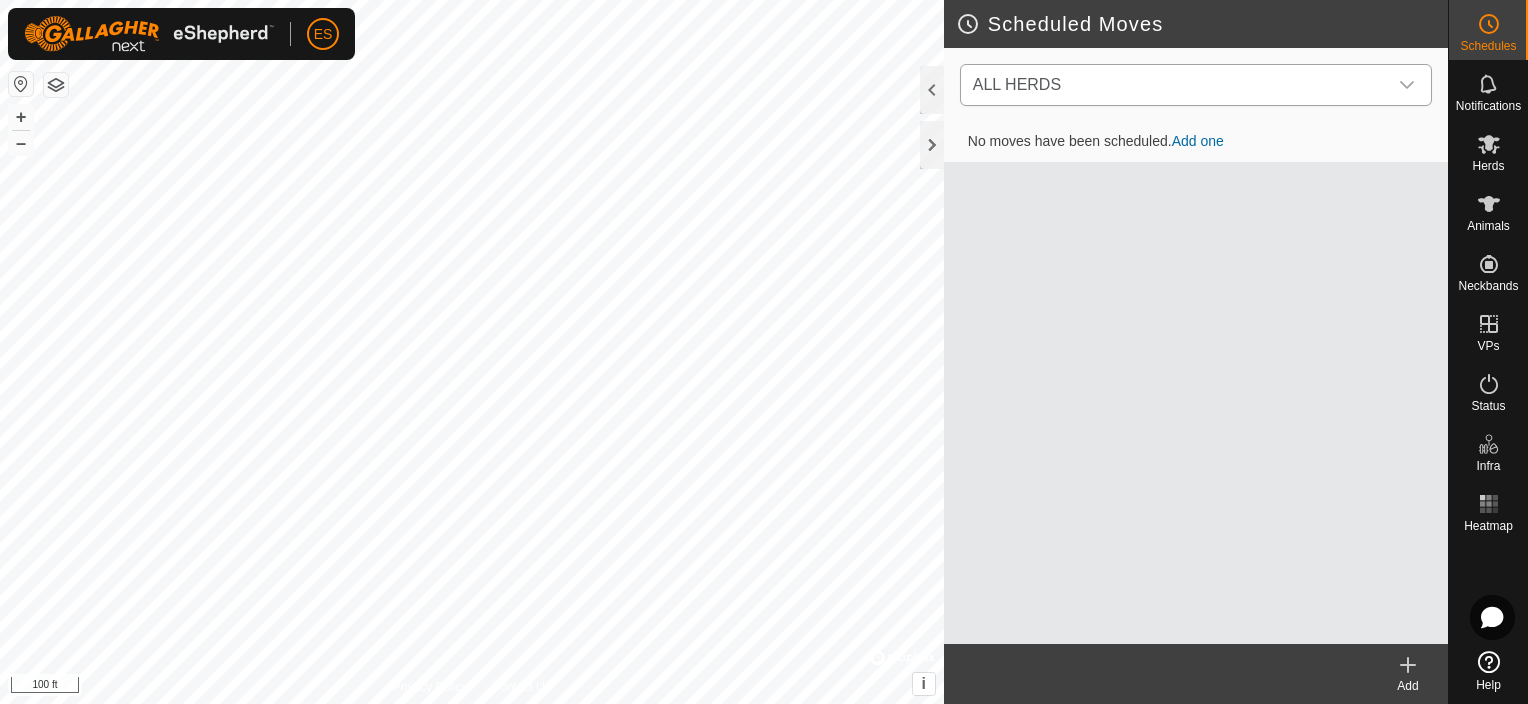 click 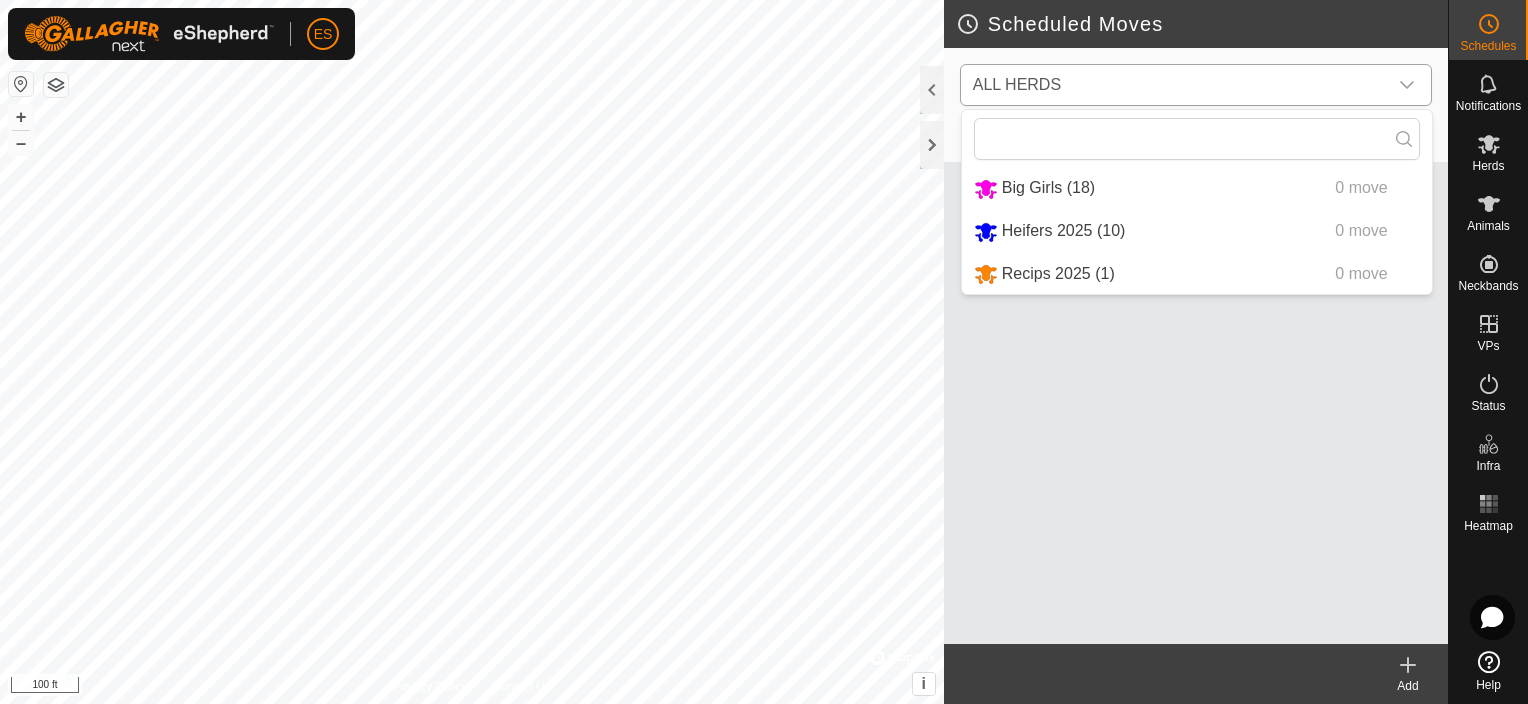 click on "Heifers 2025 (10) 0 move" at bounding box center (1197, 231) 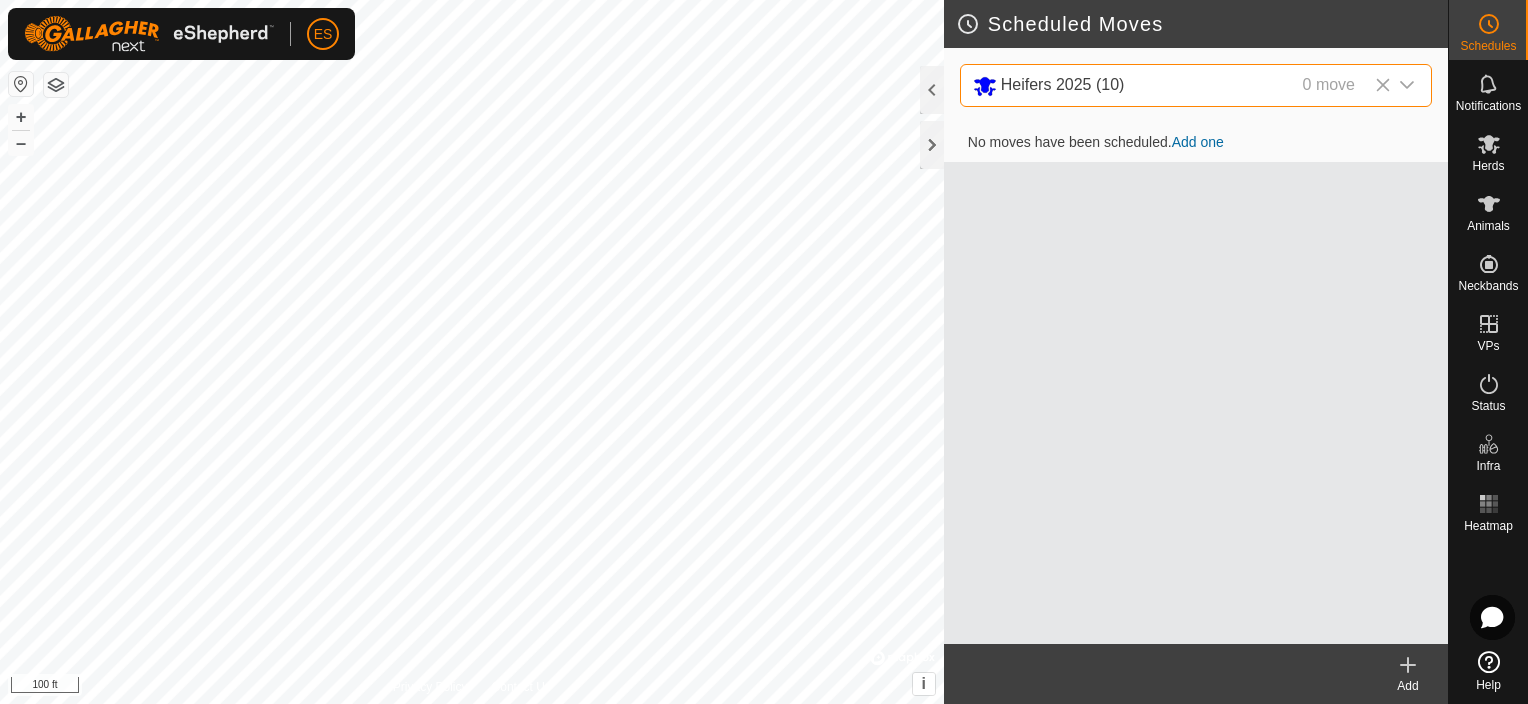 click on "Add one" at bounding box center (1198, 142) 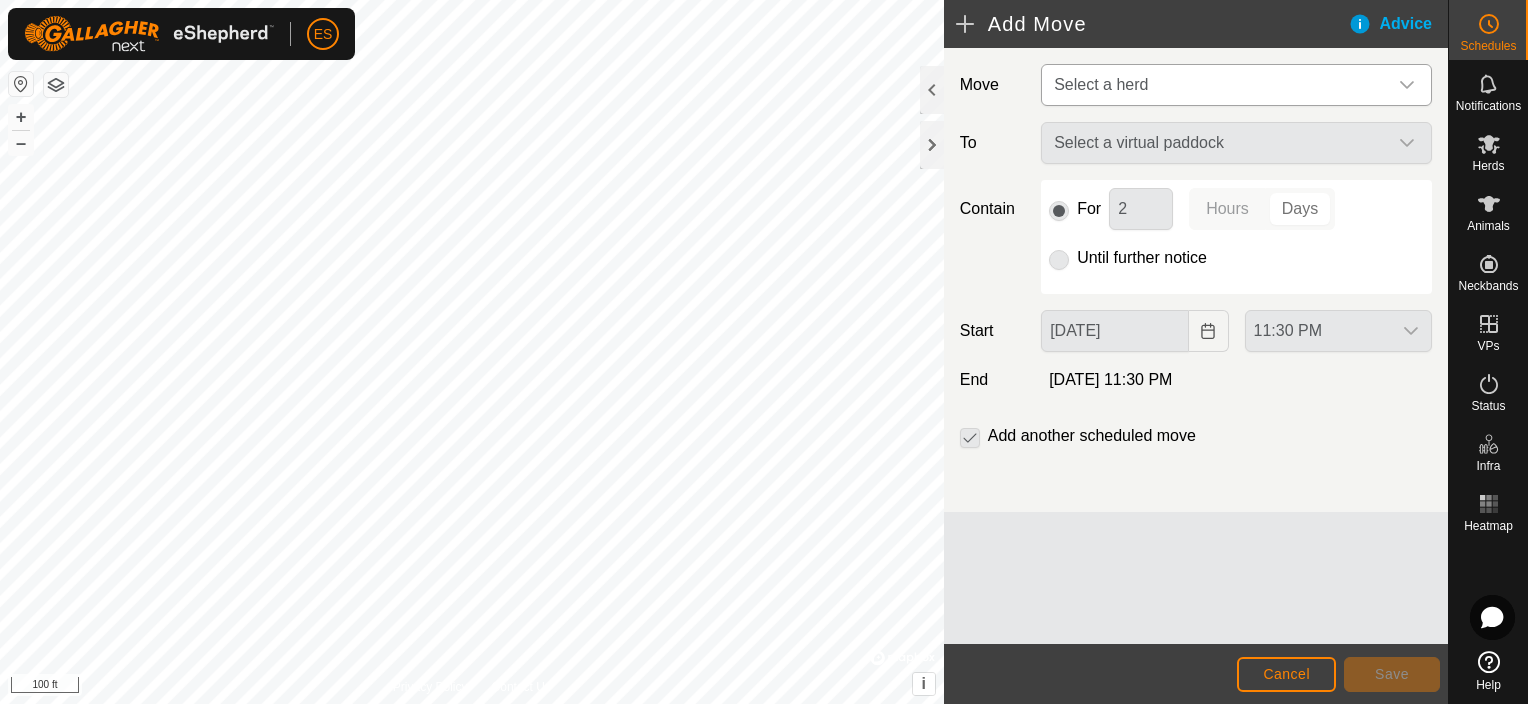 click 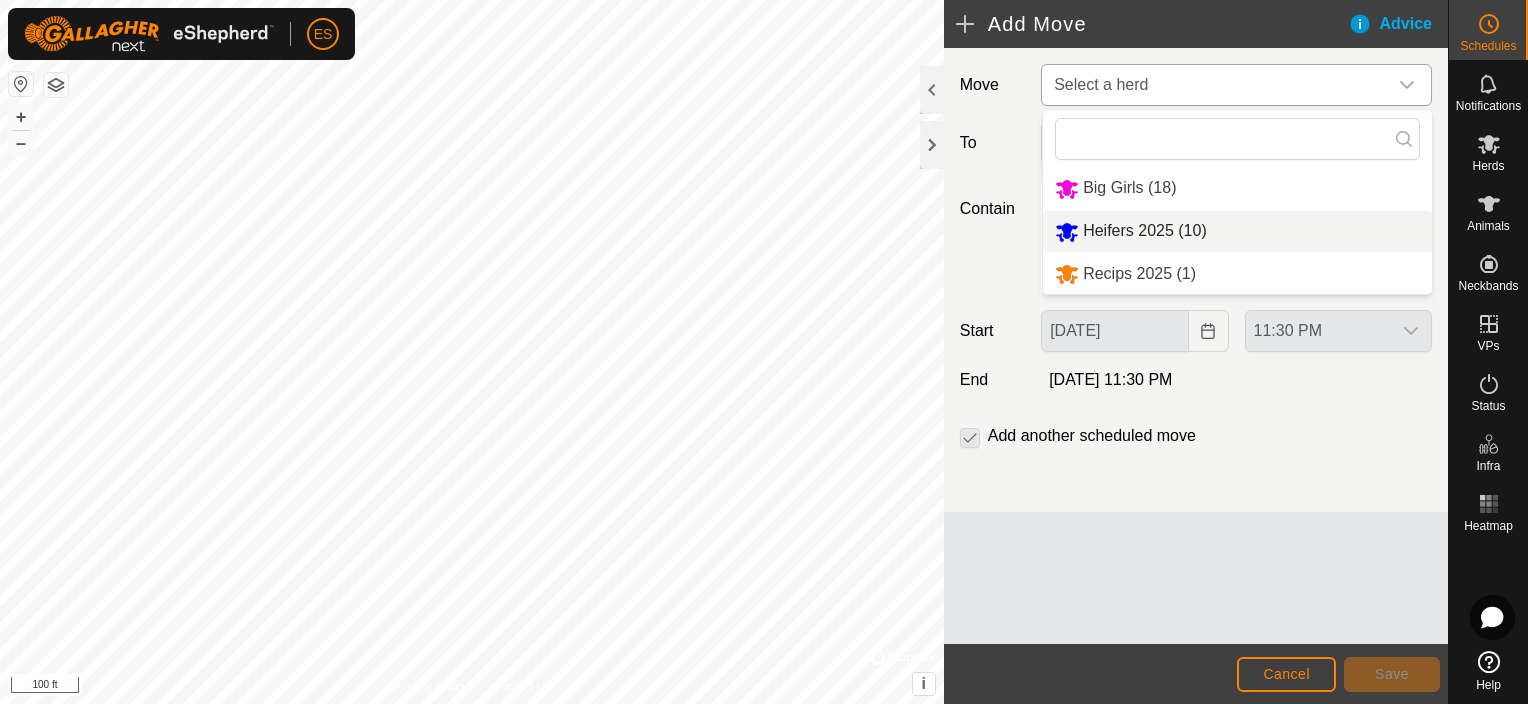 click on "Heifers 2025 (10)" at bounding box center (1237, 231) 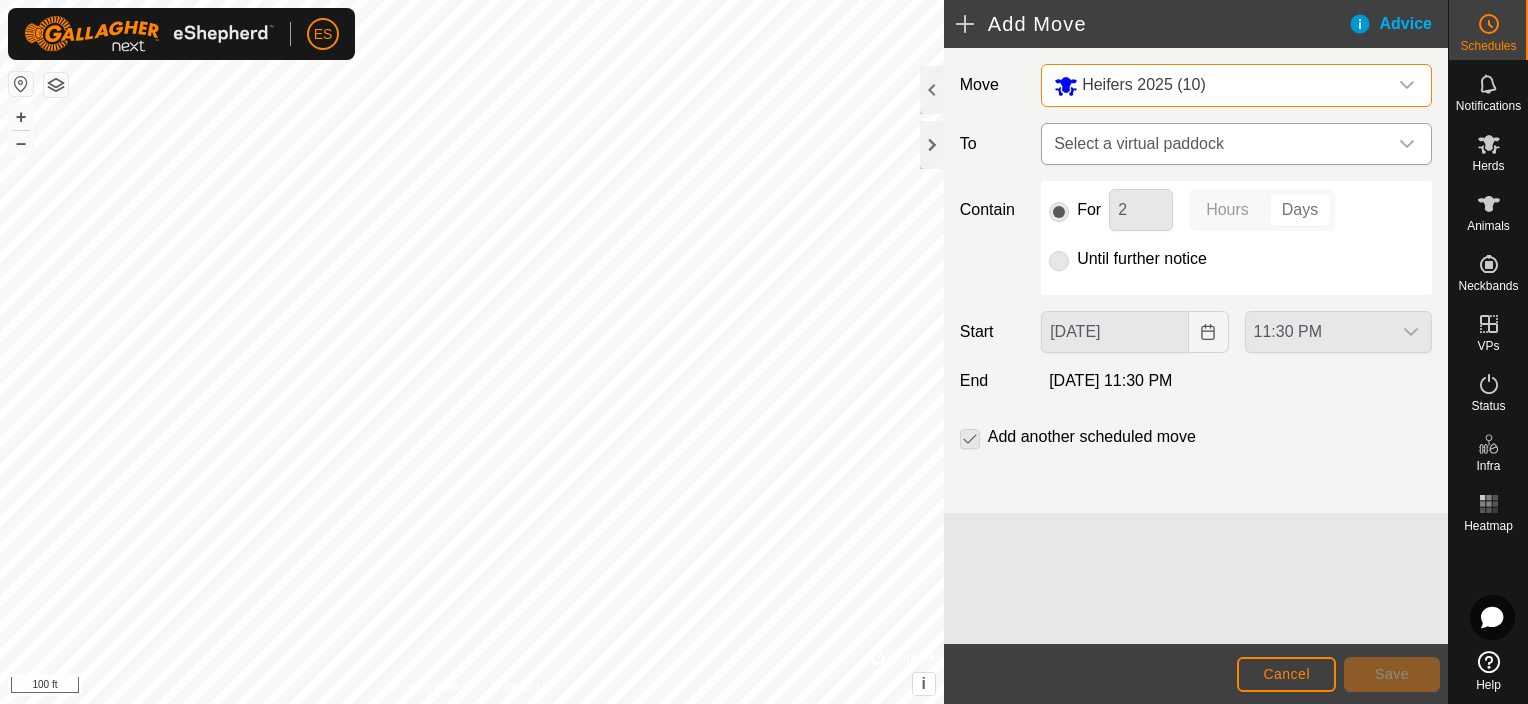 click on "Select a virtual paddock" at bounding box center [1216, 144] 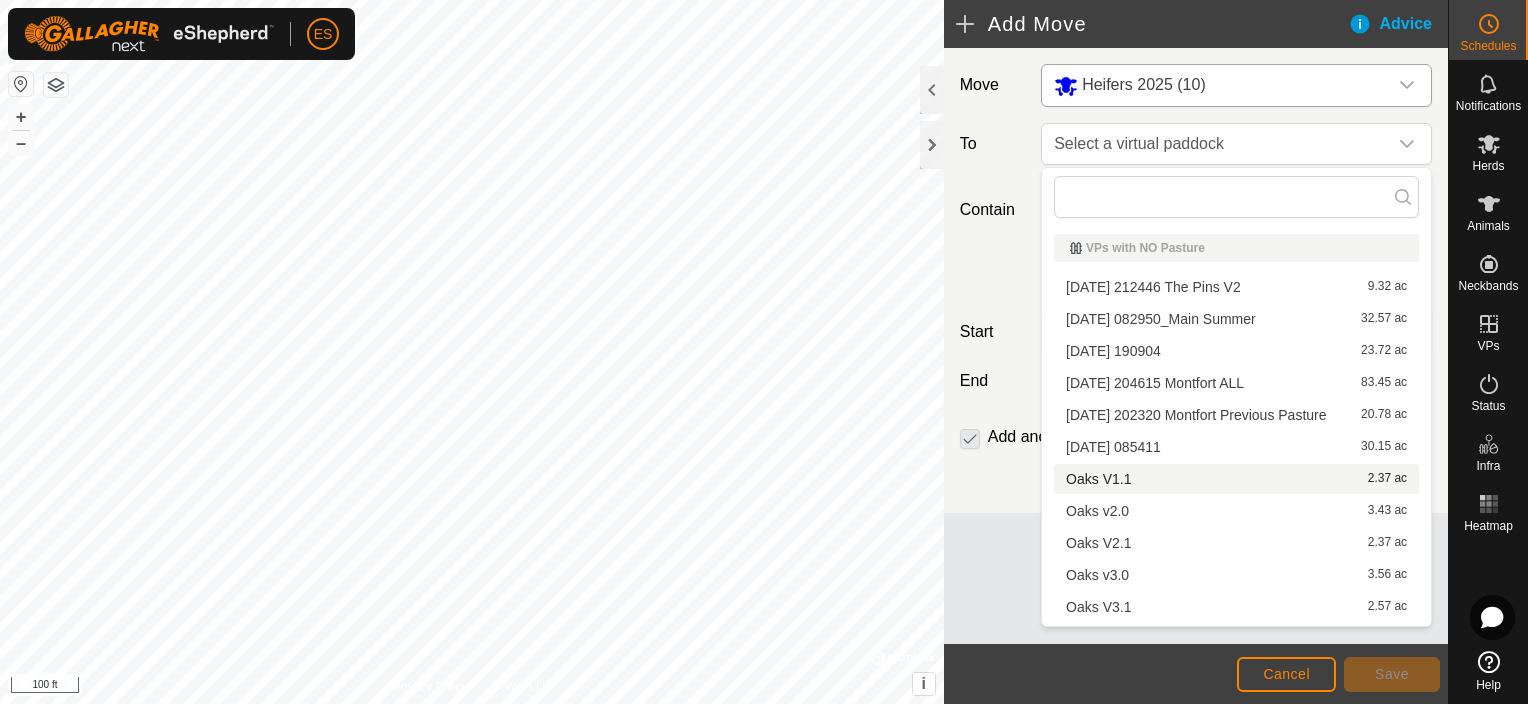 click on "Oaks V1.1  2.37 ac" at bounding box center [1236, 479] 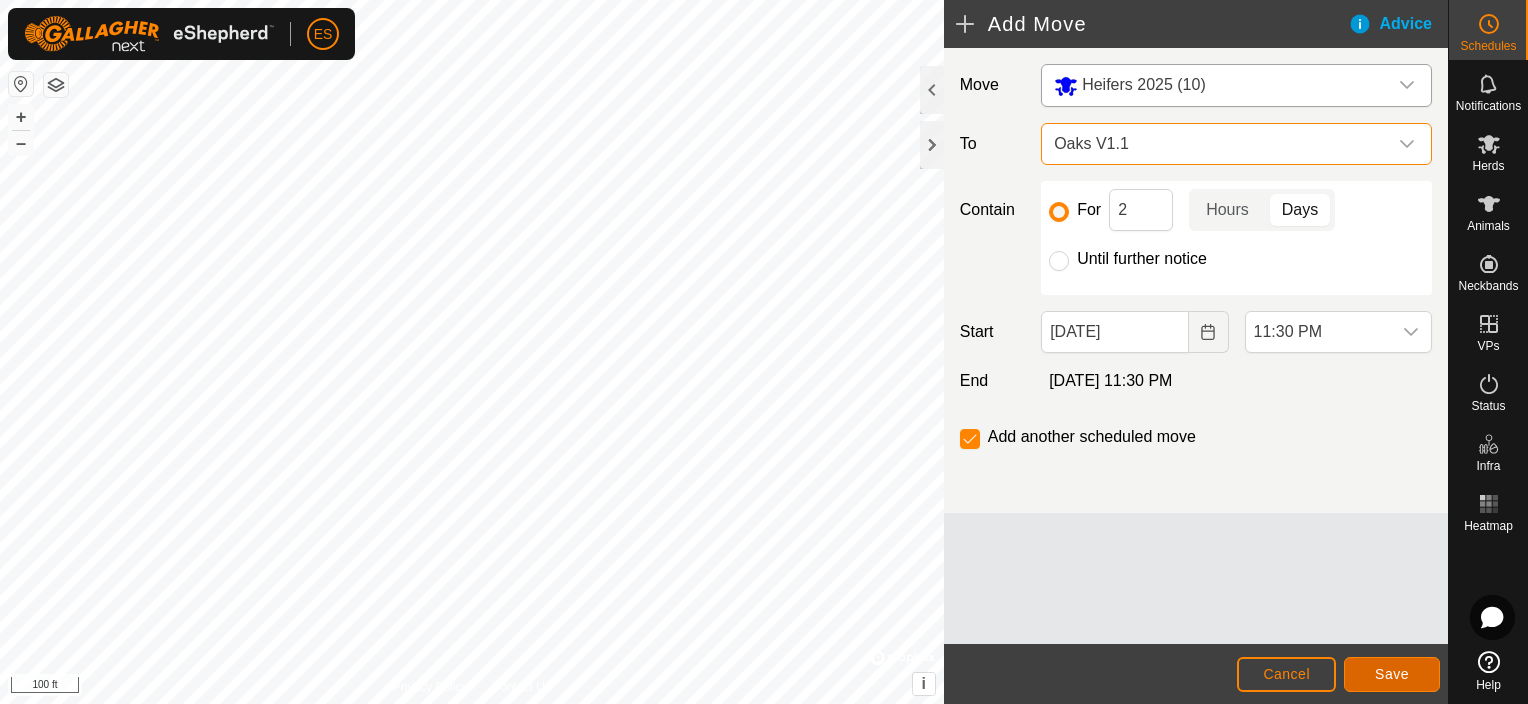 click on "Save" 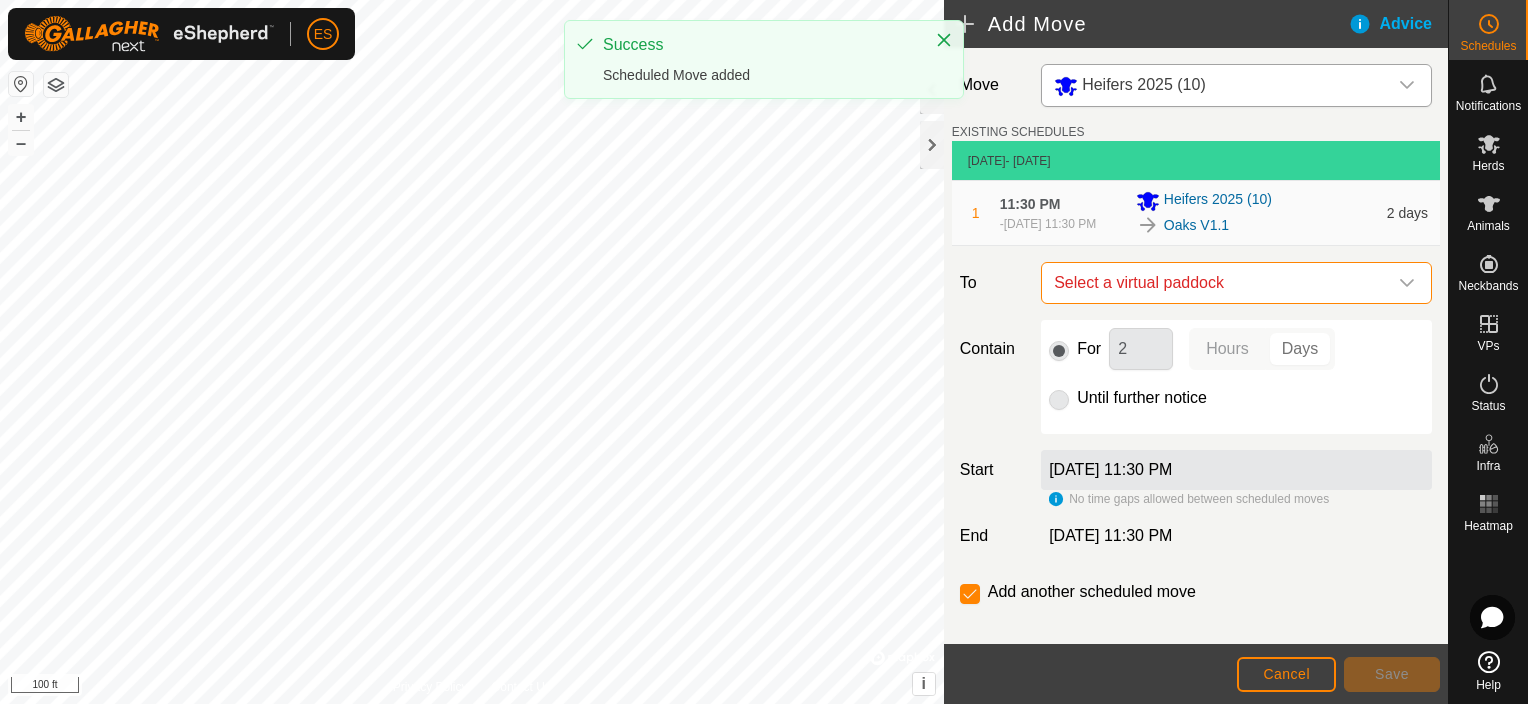 click on "Select a virtual paddock" at bounding box center (1216, 283) 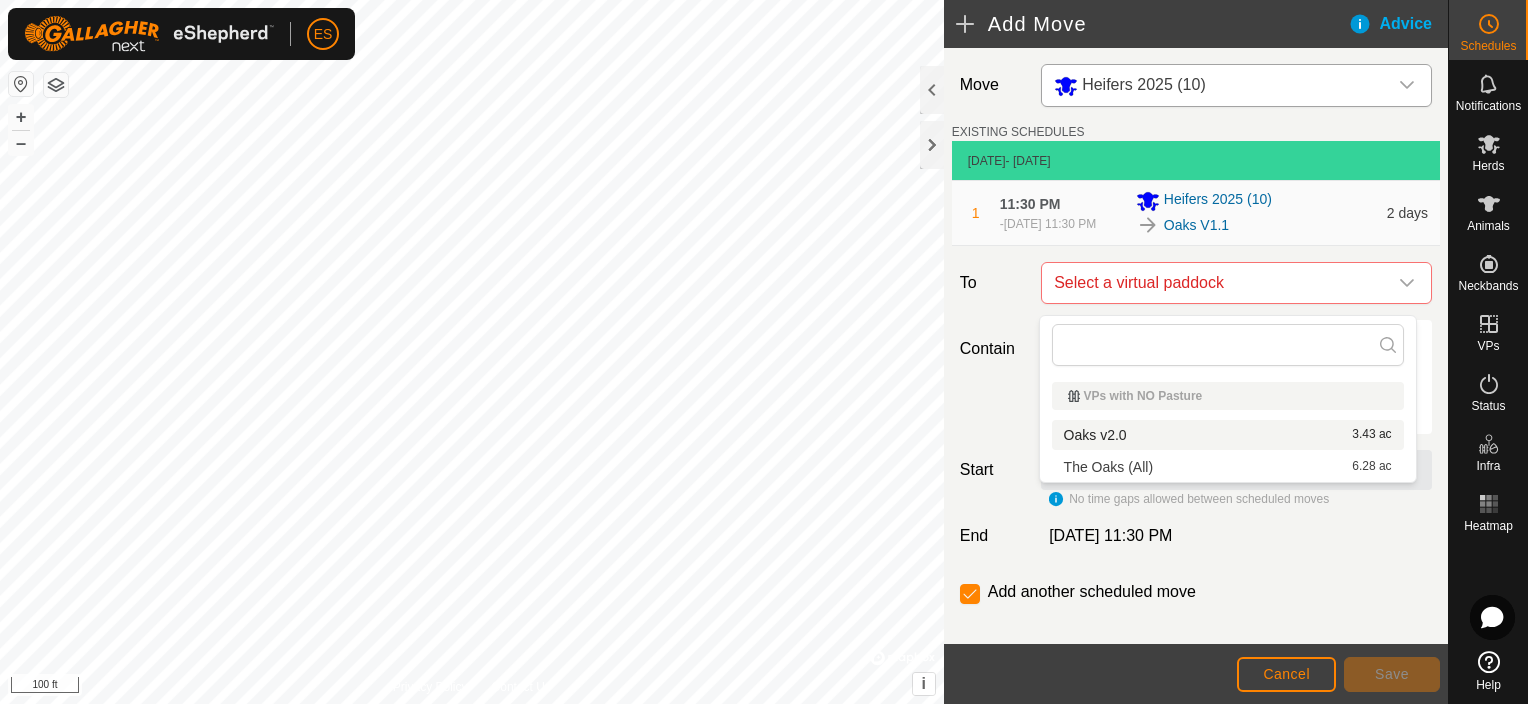 click on "Oaks v2.0  3.43 ac" at bounding box center (1228, 435) 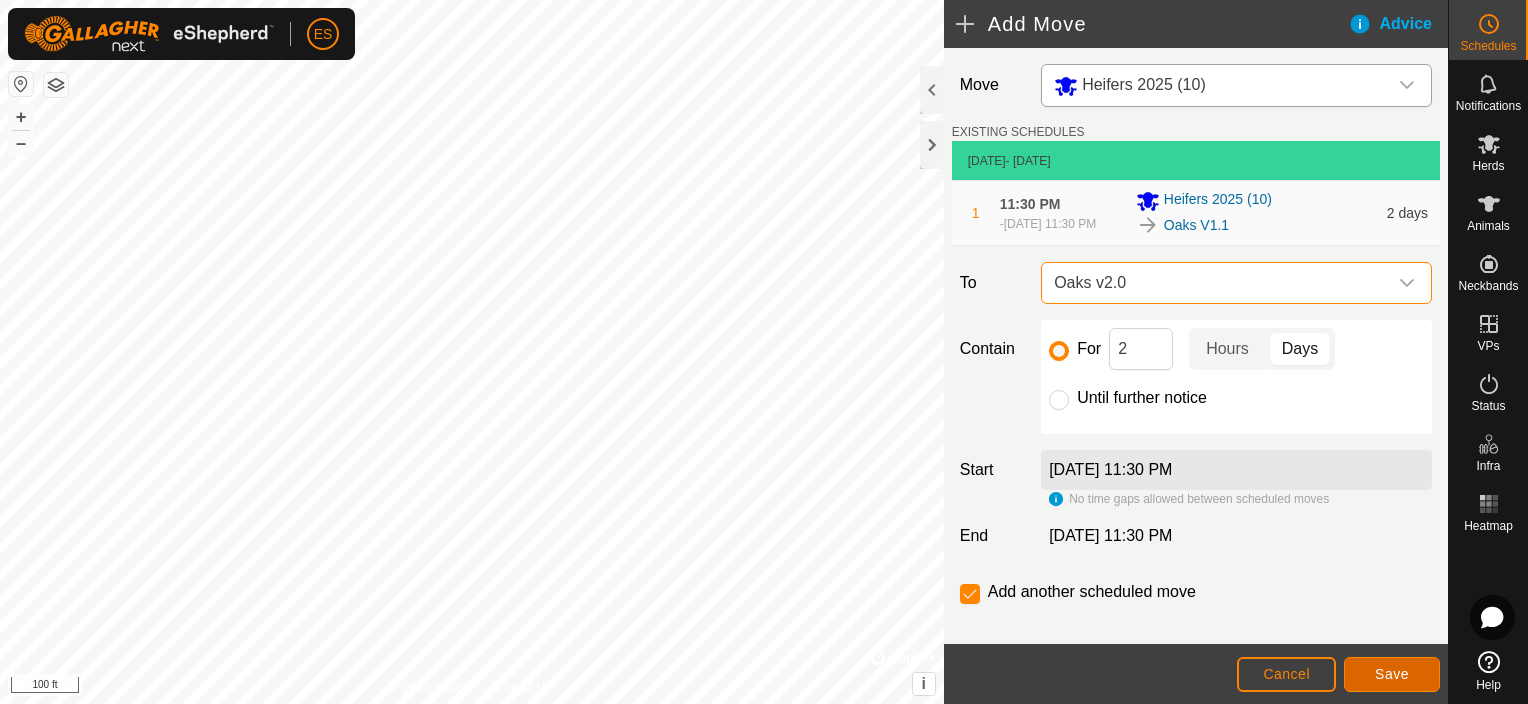 click on "Save" 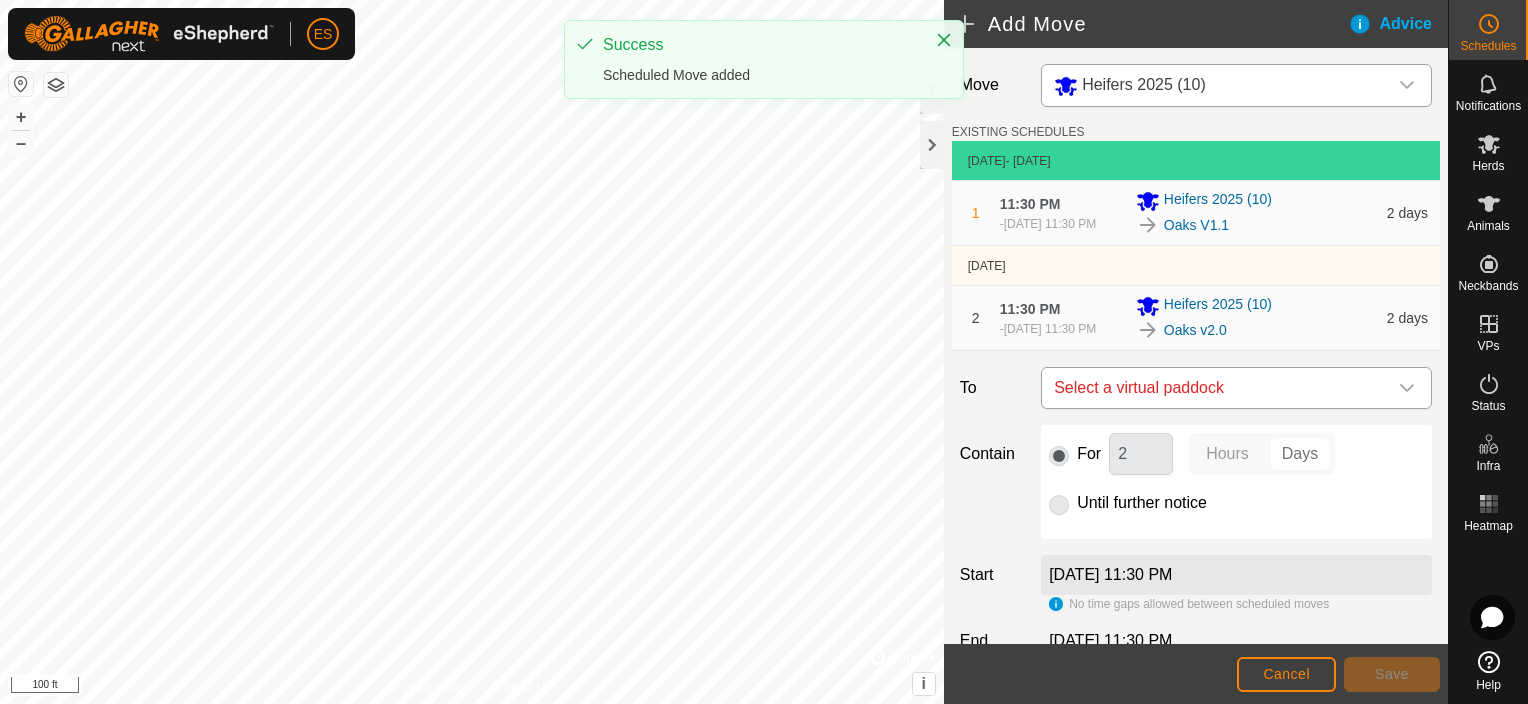 click 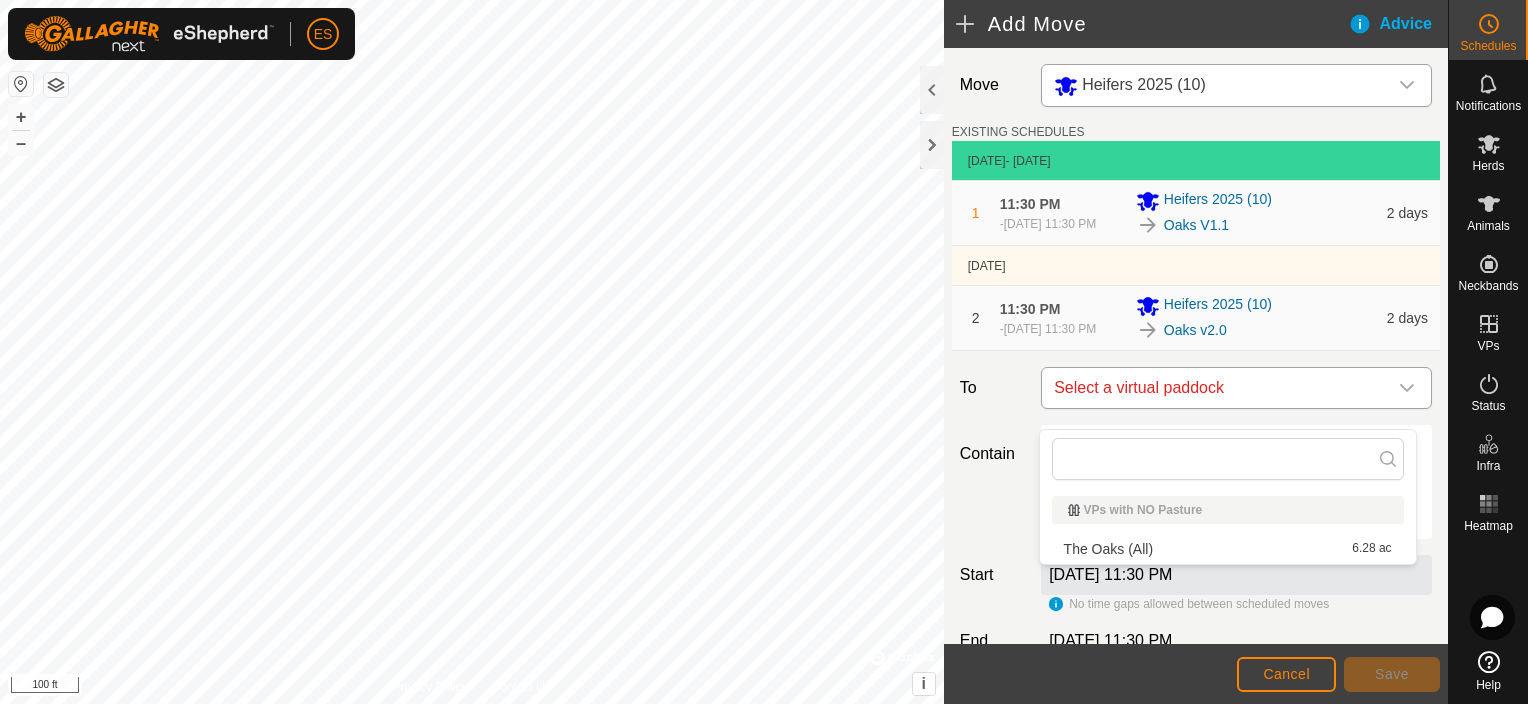 click 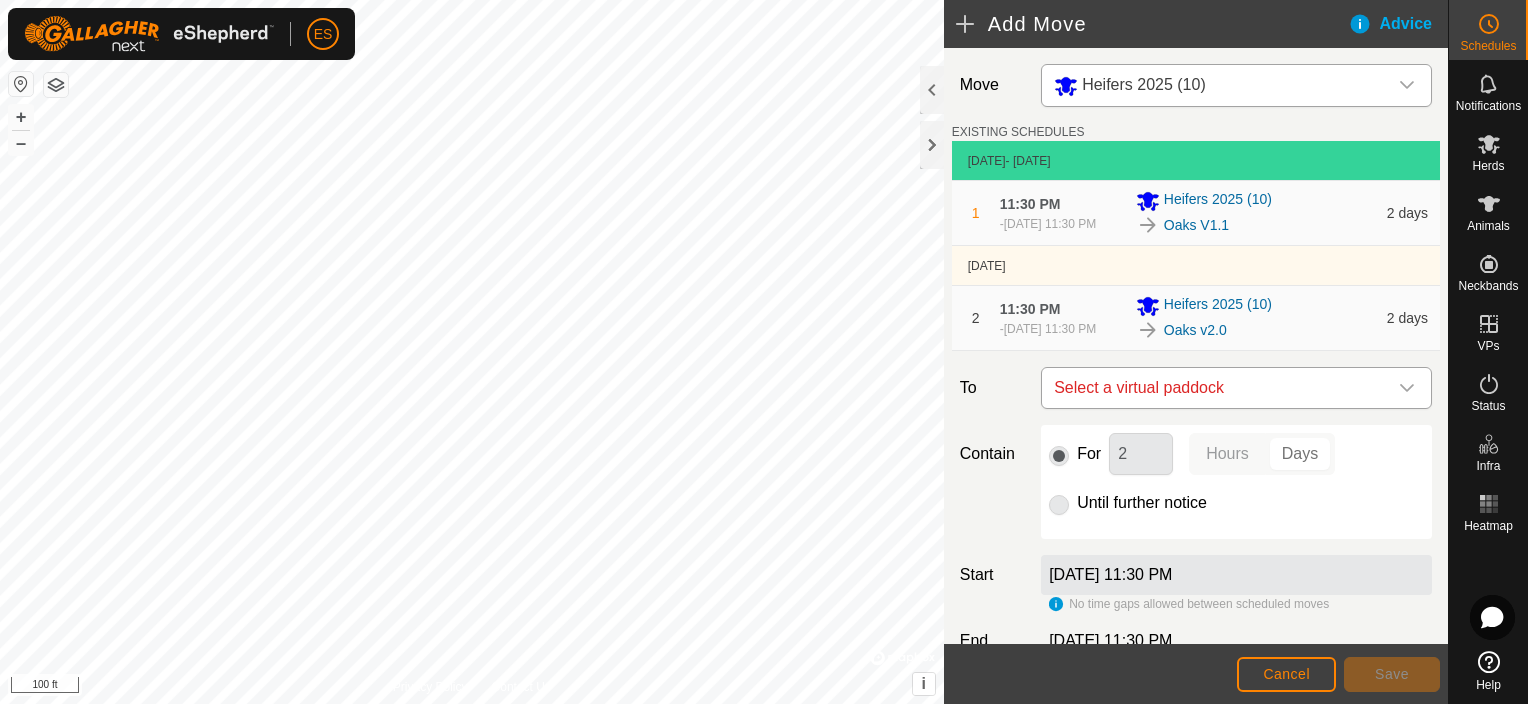 click 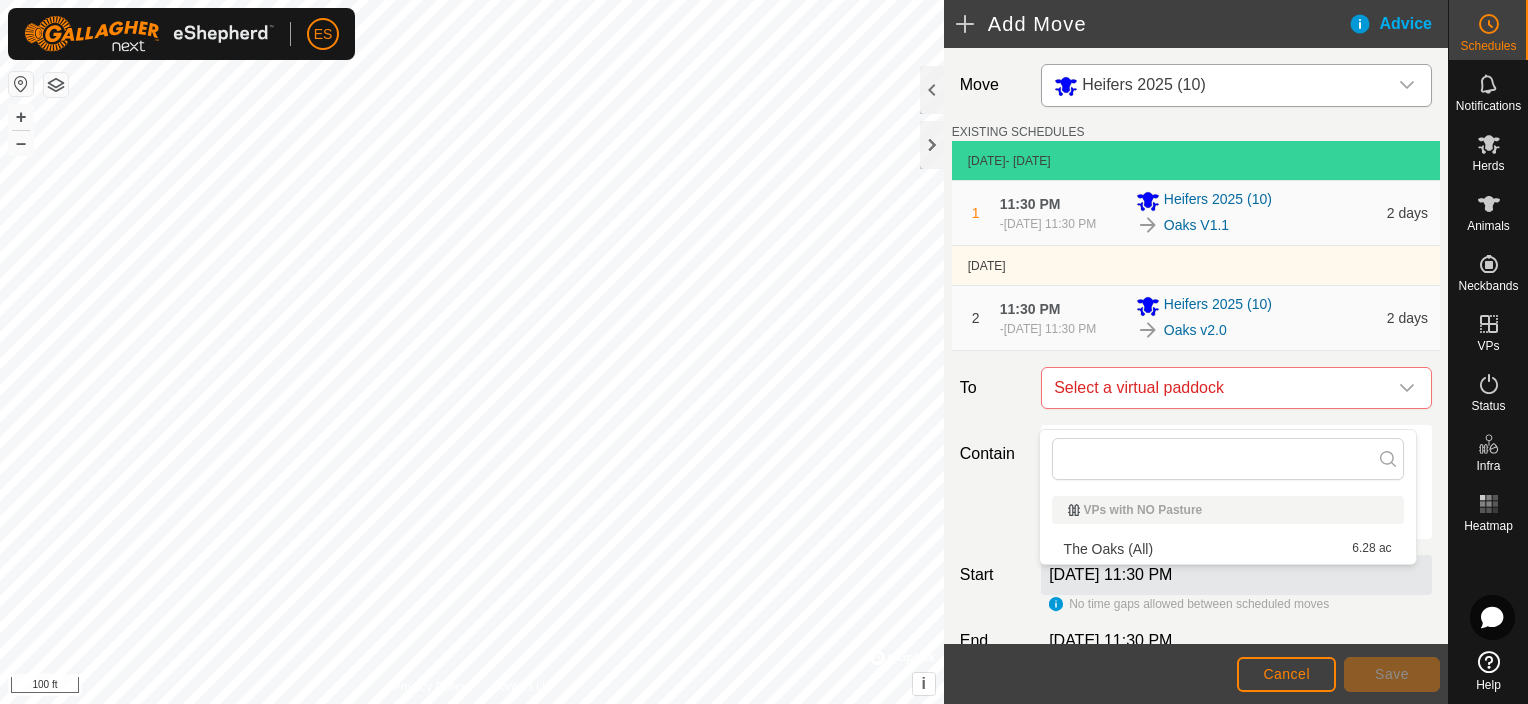 scroll, scrollTop: 27, scrollLeft: 0, axis: vertical 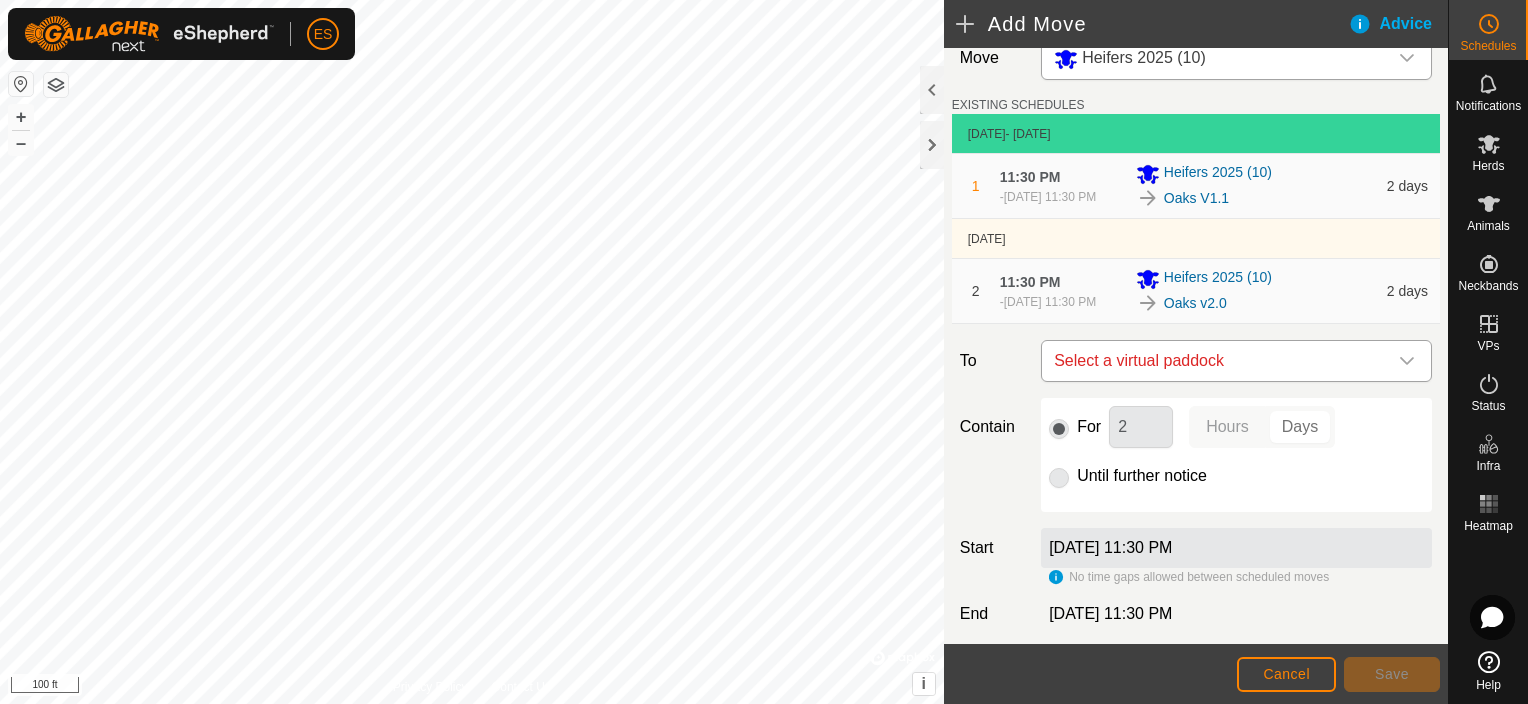 click 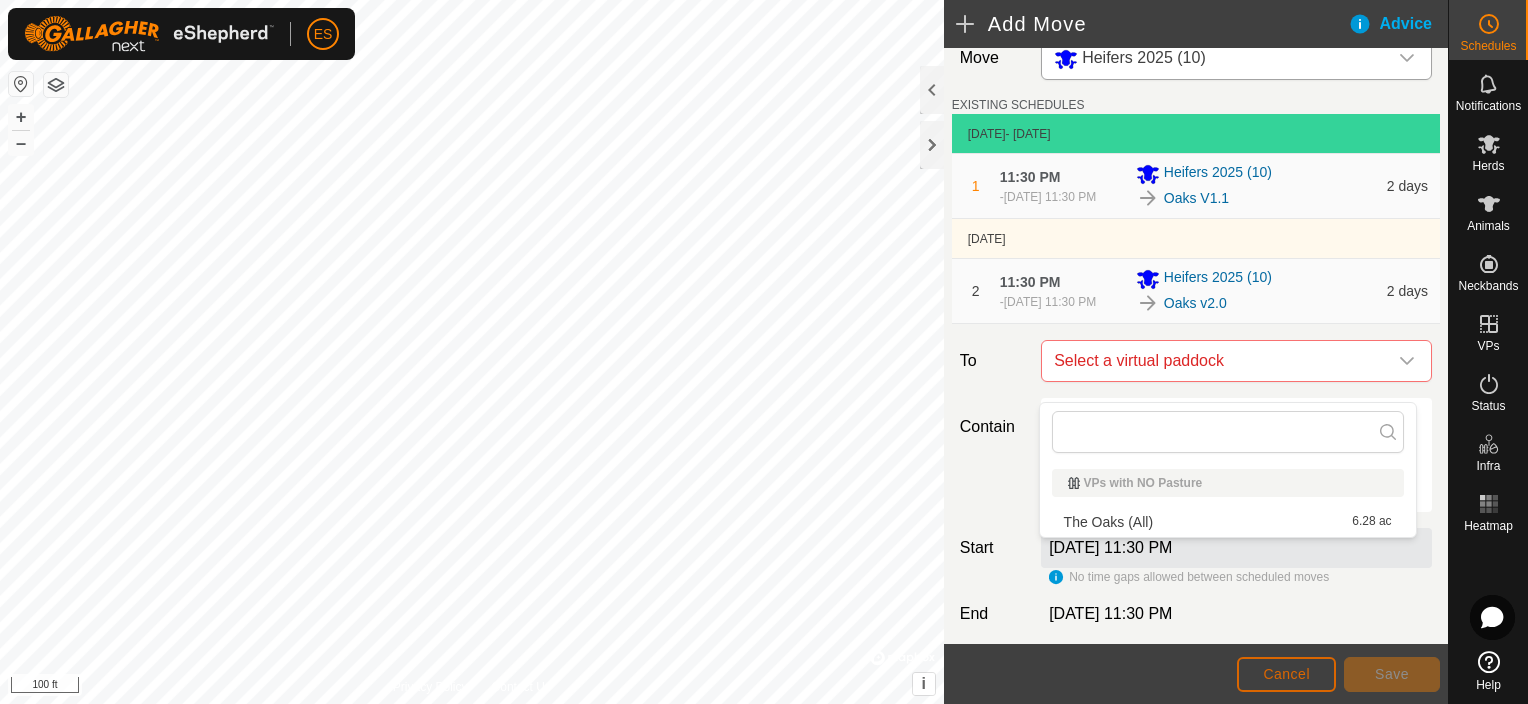 click on "Cancel" 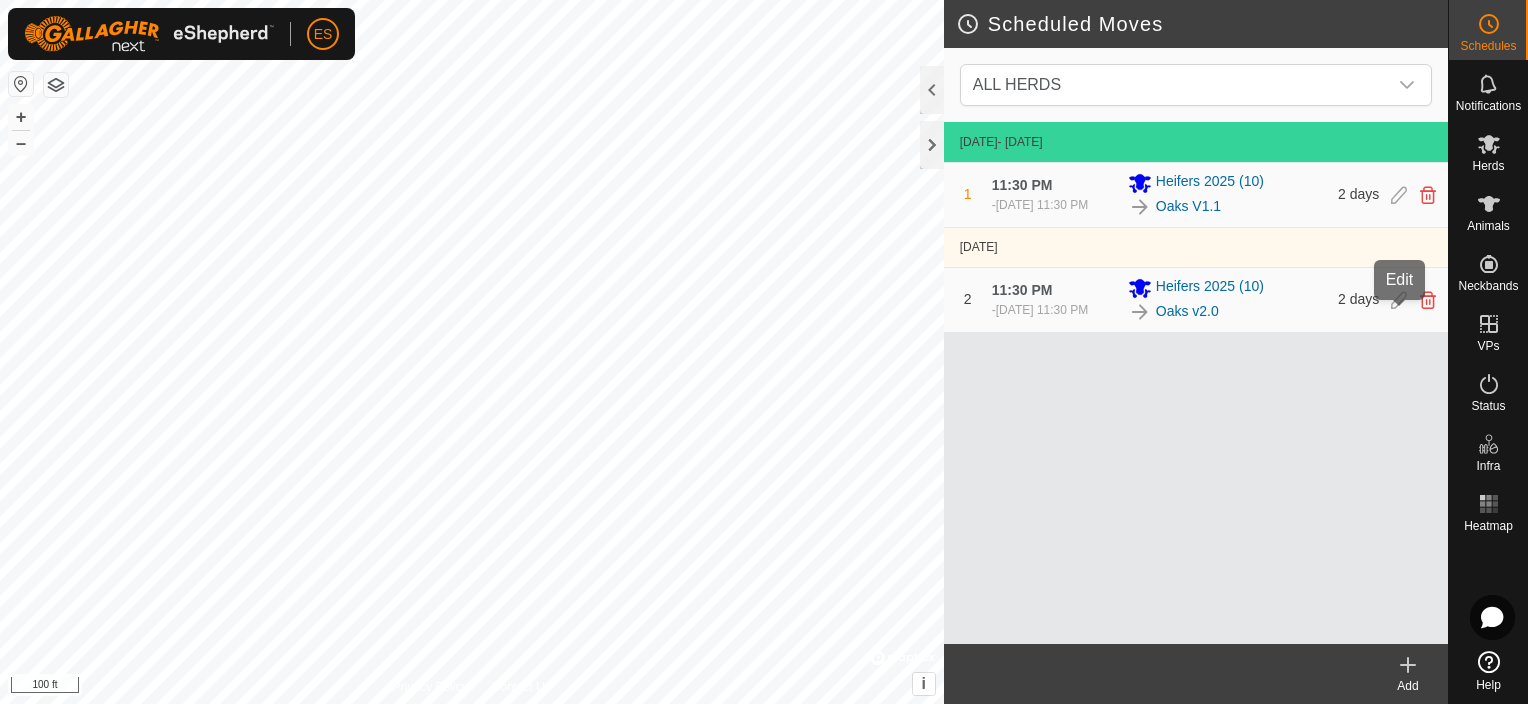 click at bounding box center (1399, 300) 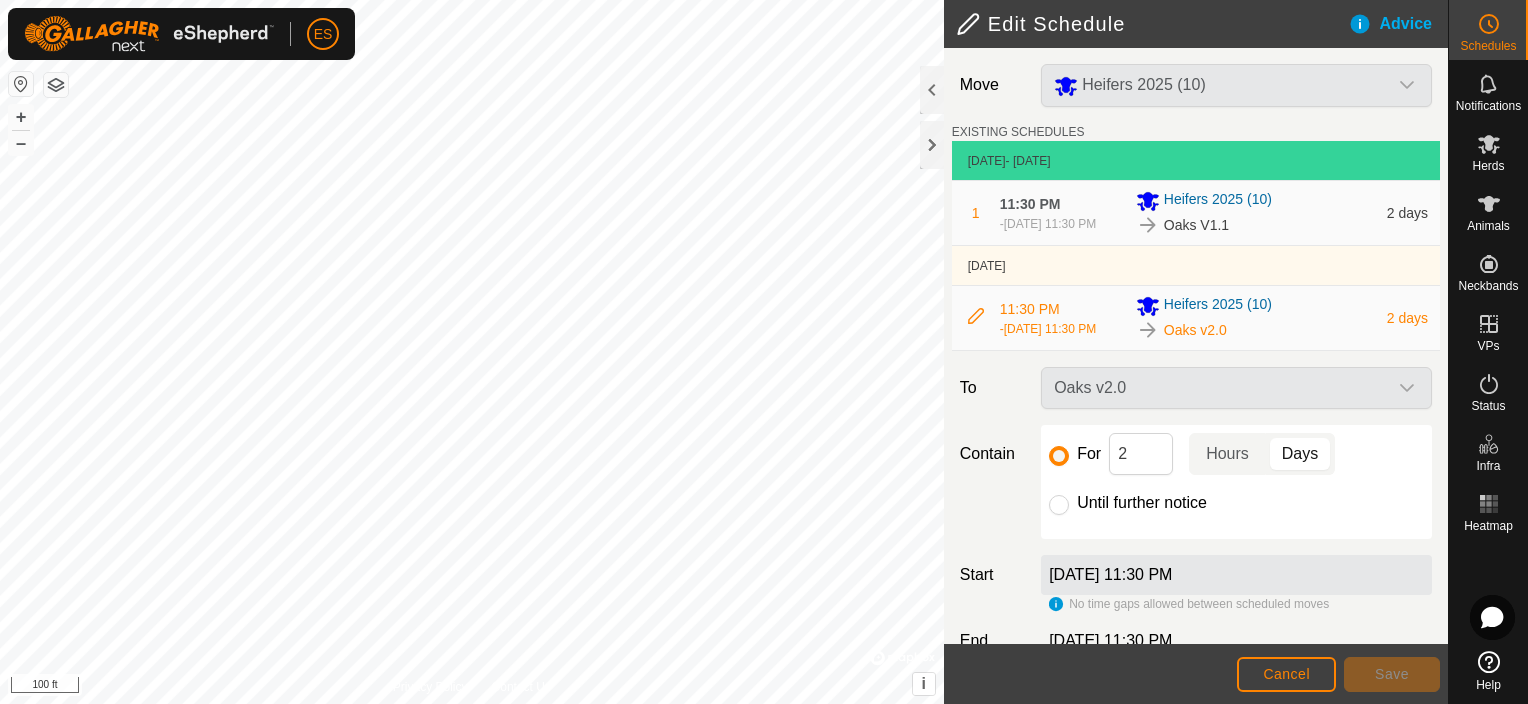 scroll, scrollTop: 58, scrollLeft: 0, axis: vertical 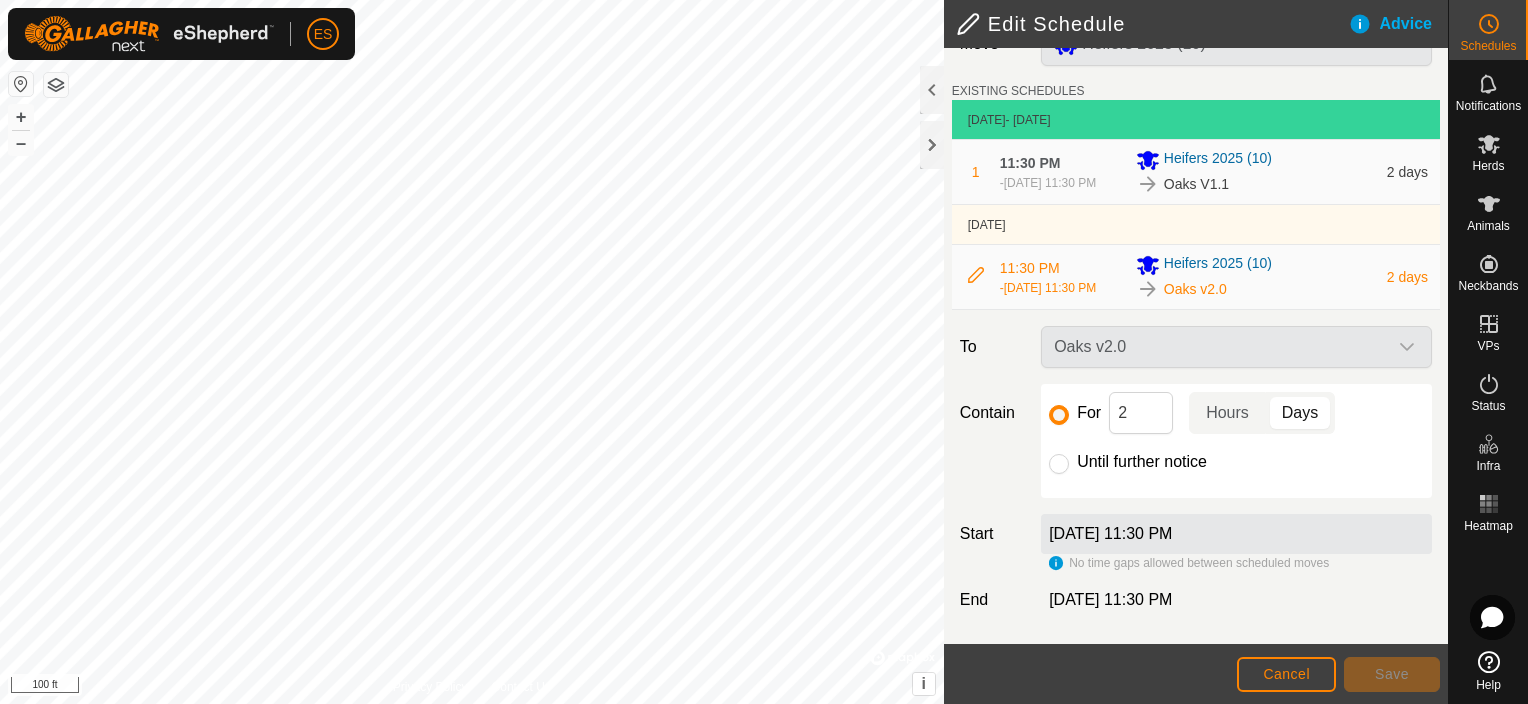 click on "Oaks v2.0" 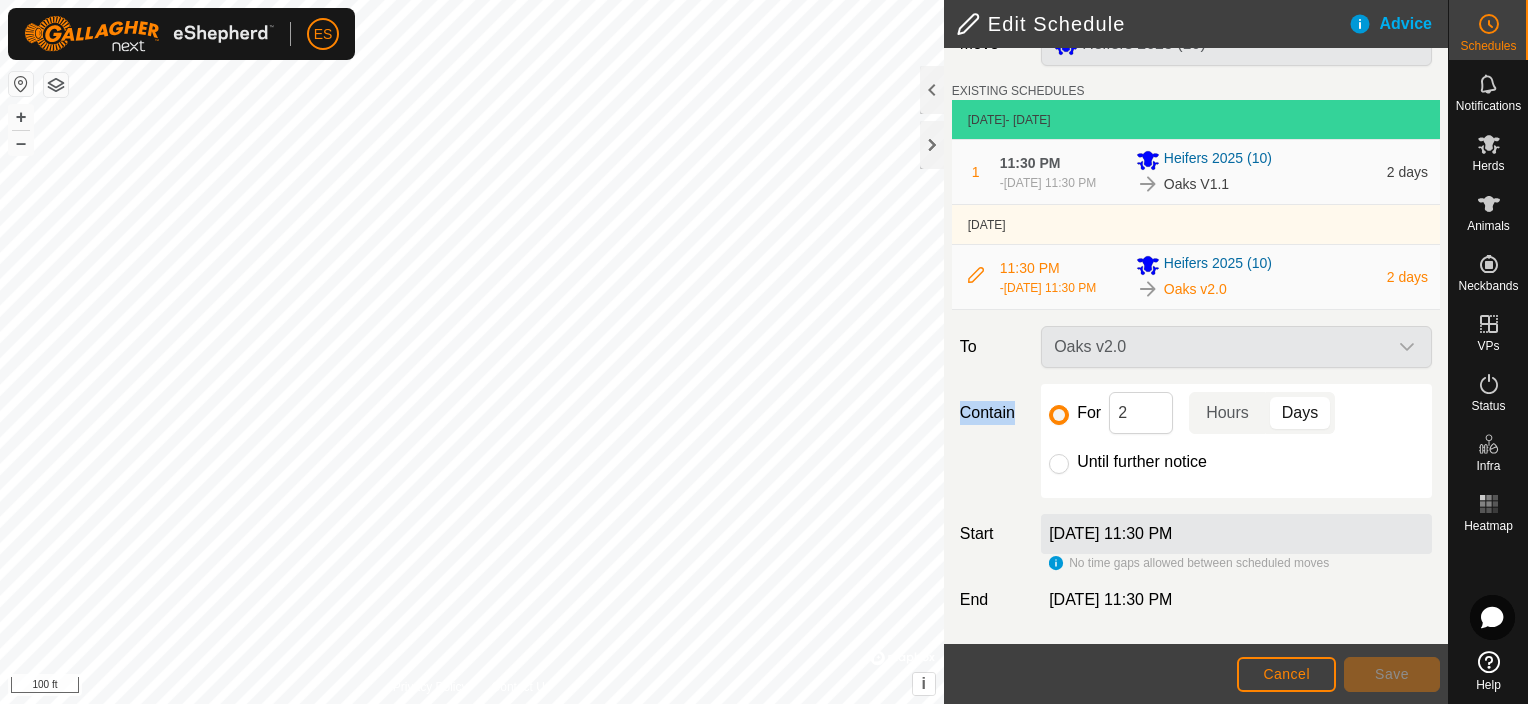 click on "Oaks v2.0" 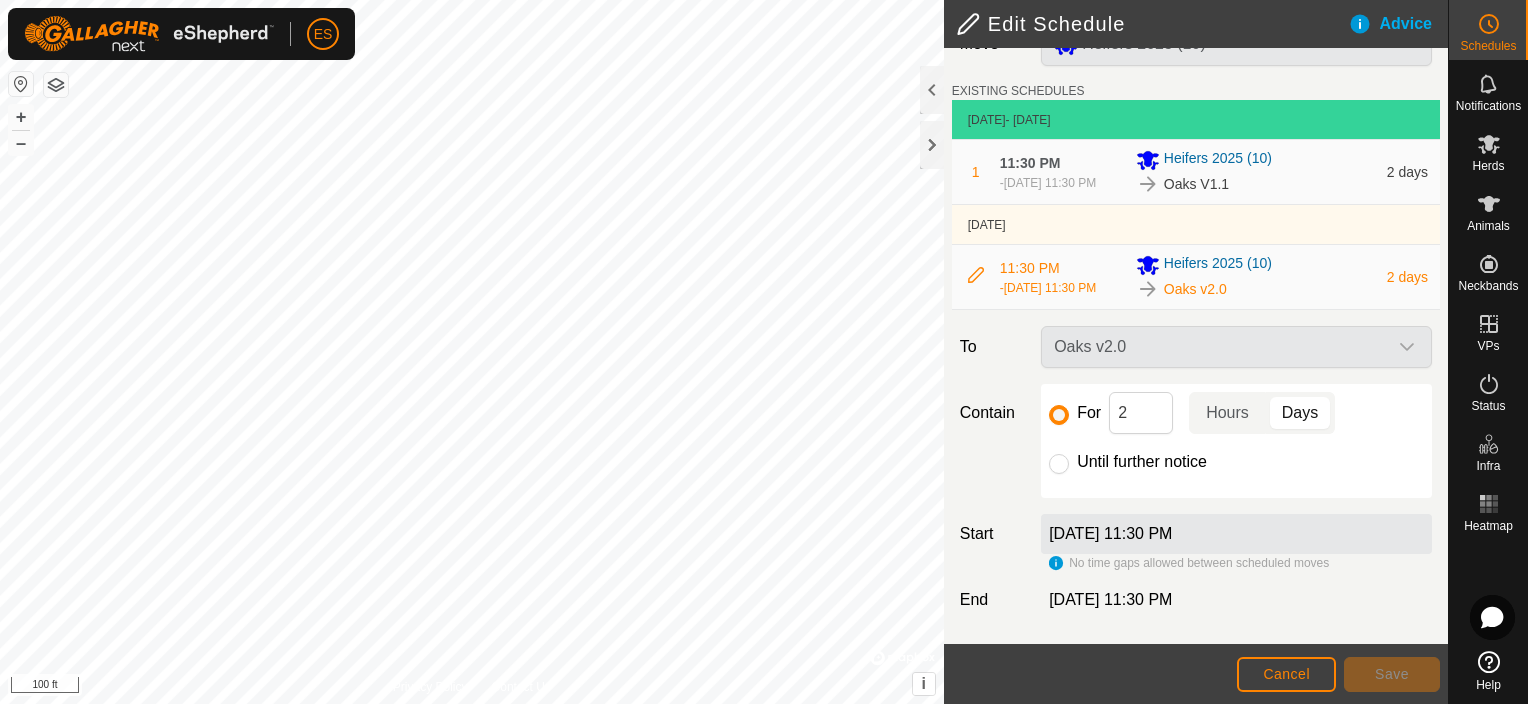 drag, startPoint x: 1280, startPoint y: 343, endPoint x: 1164, endPoint y: 339, distance: 116.06895 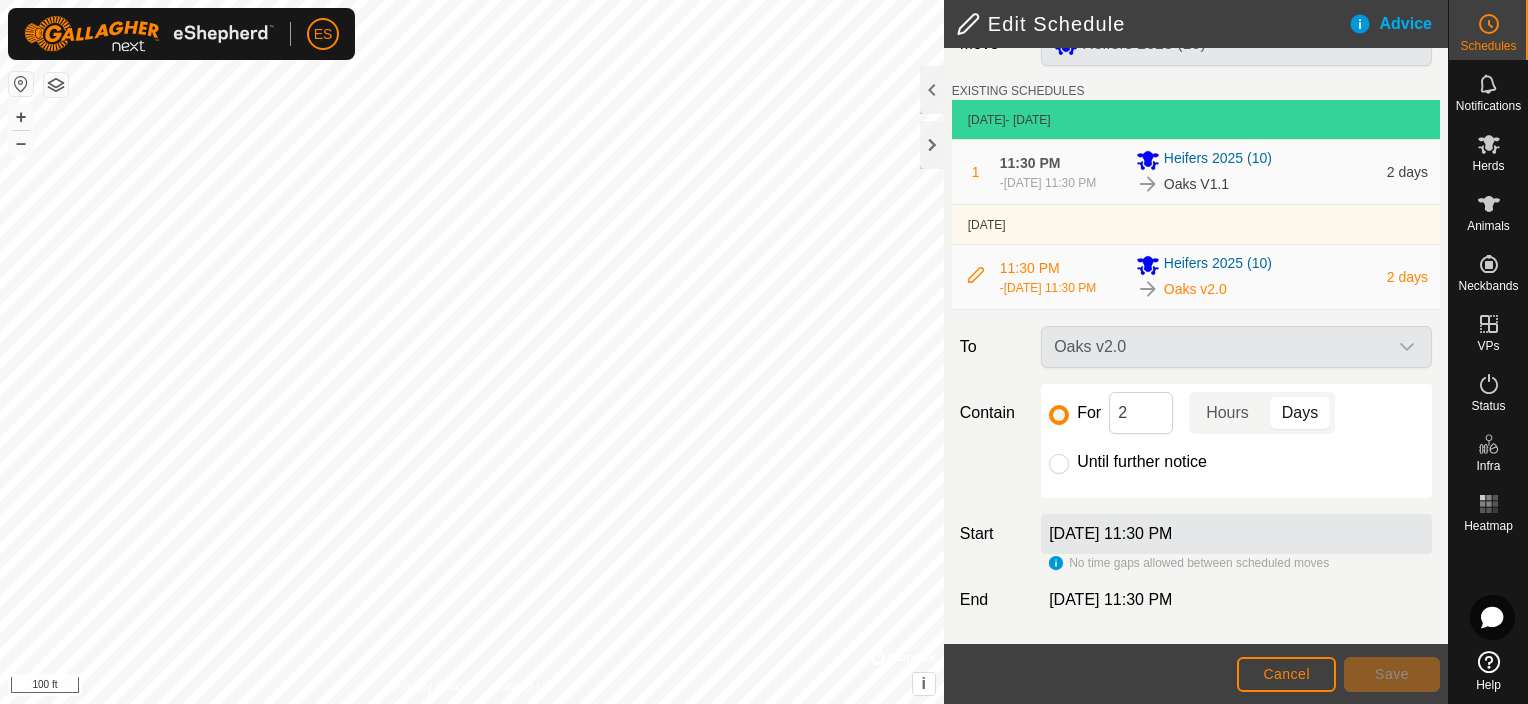 click on "Oaks v2.0" 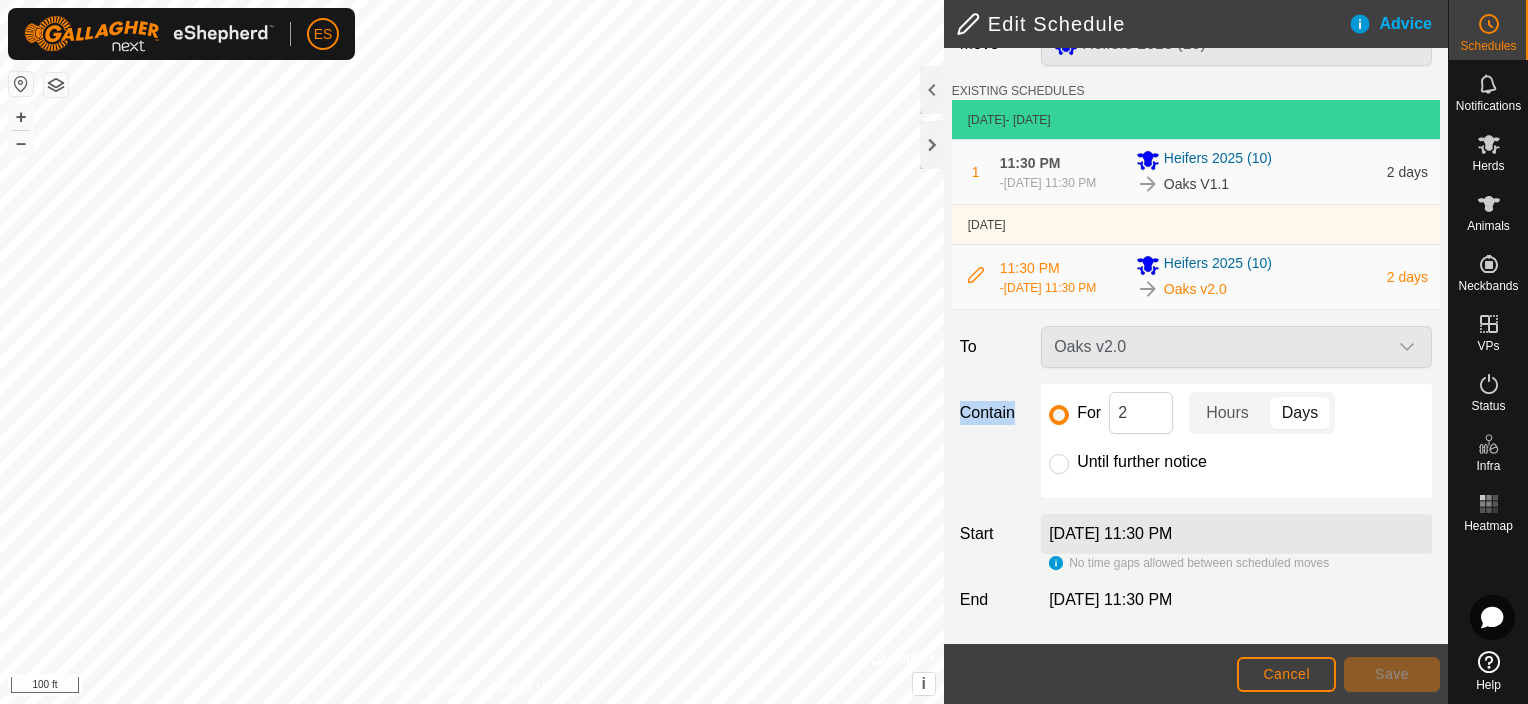 click on "Oaks v2.0" 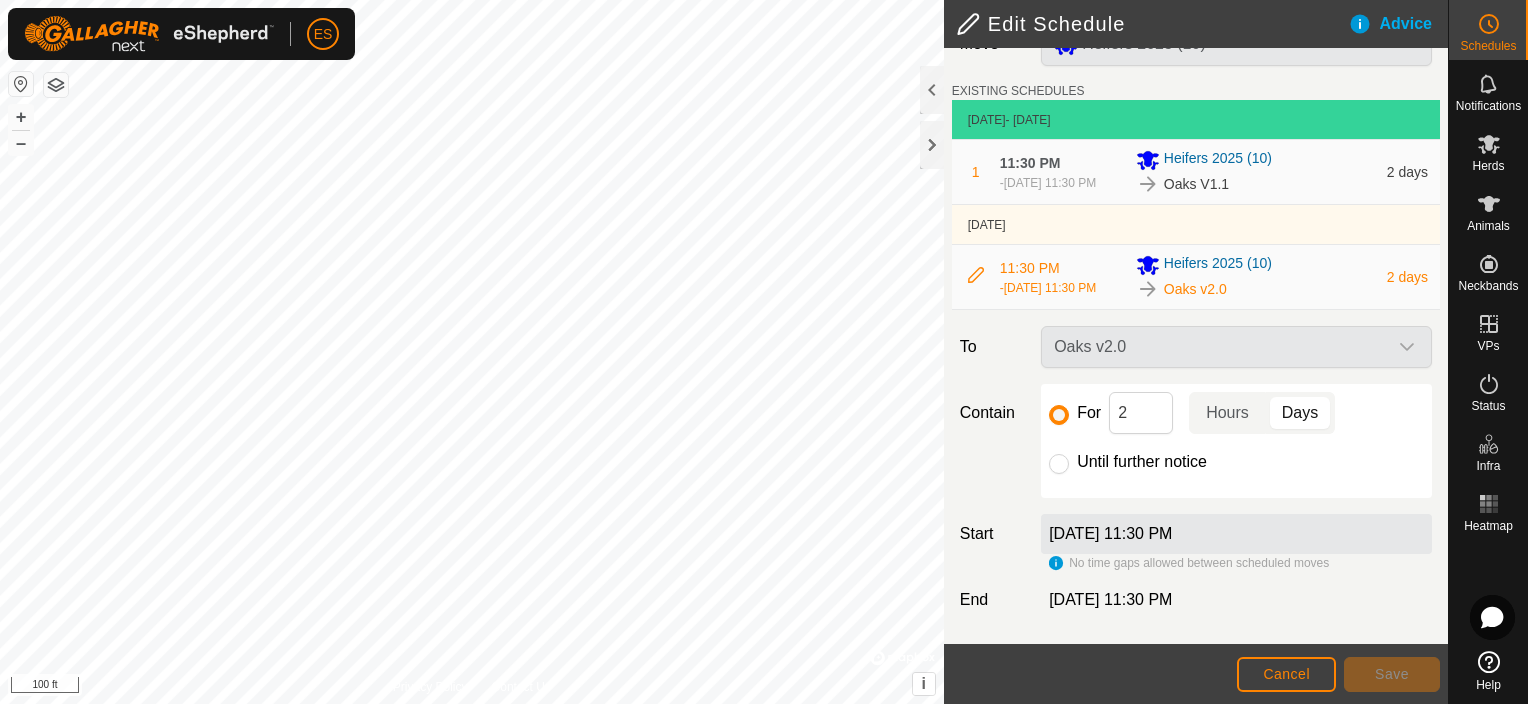 click on "Oaks v2.0" at bounding box center [1195, 289] 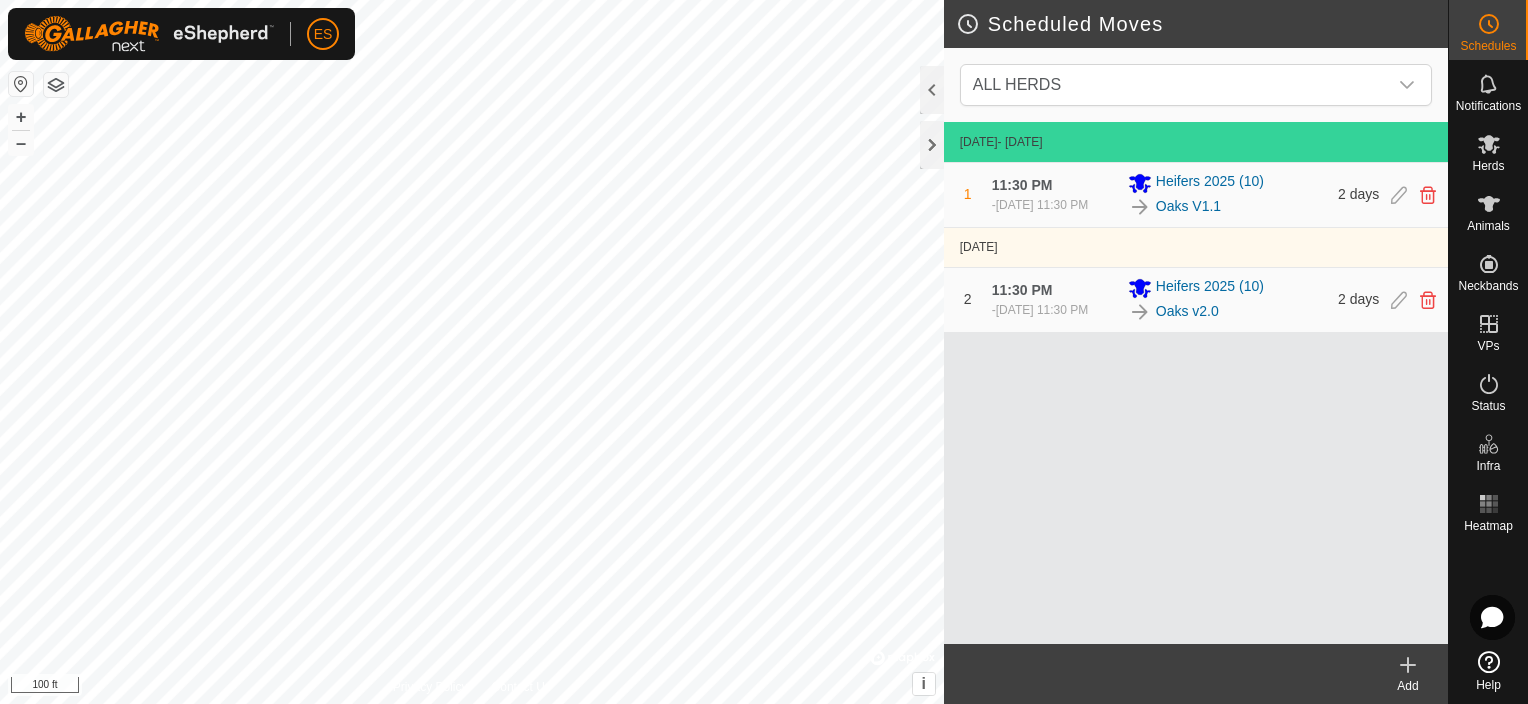 click 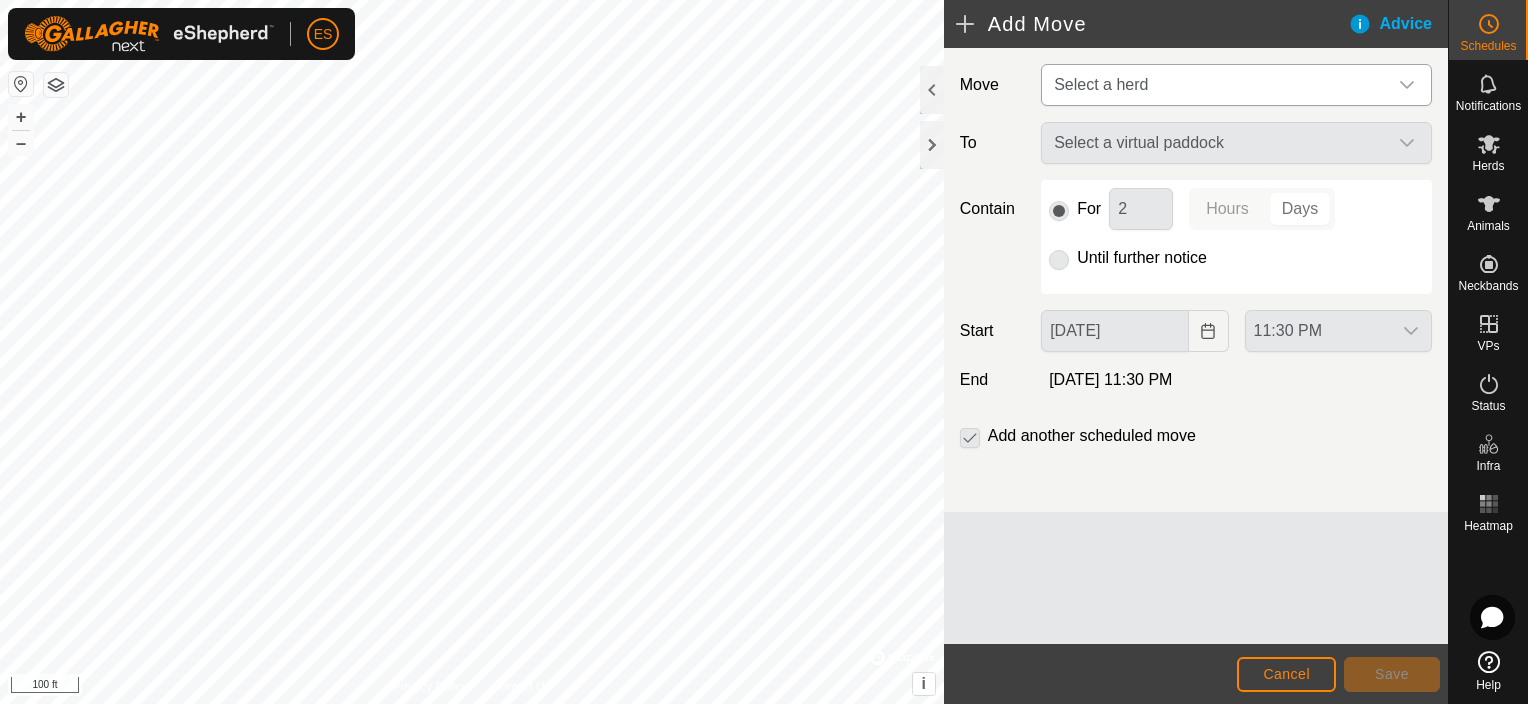 click on "Select a herd" at bounding box center [1216, 85] 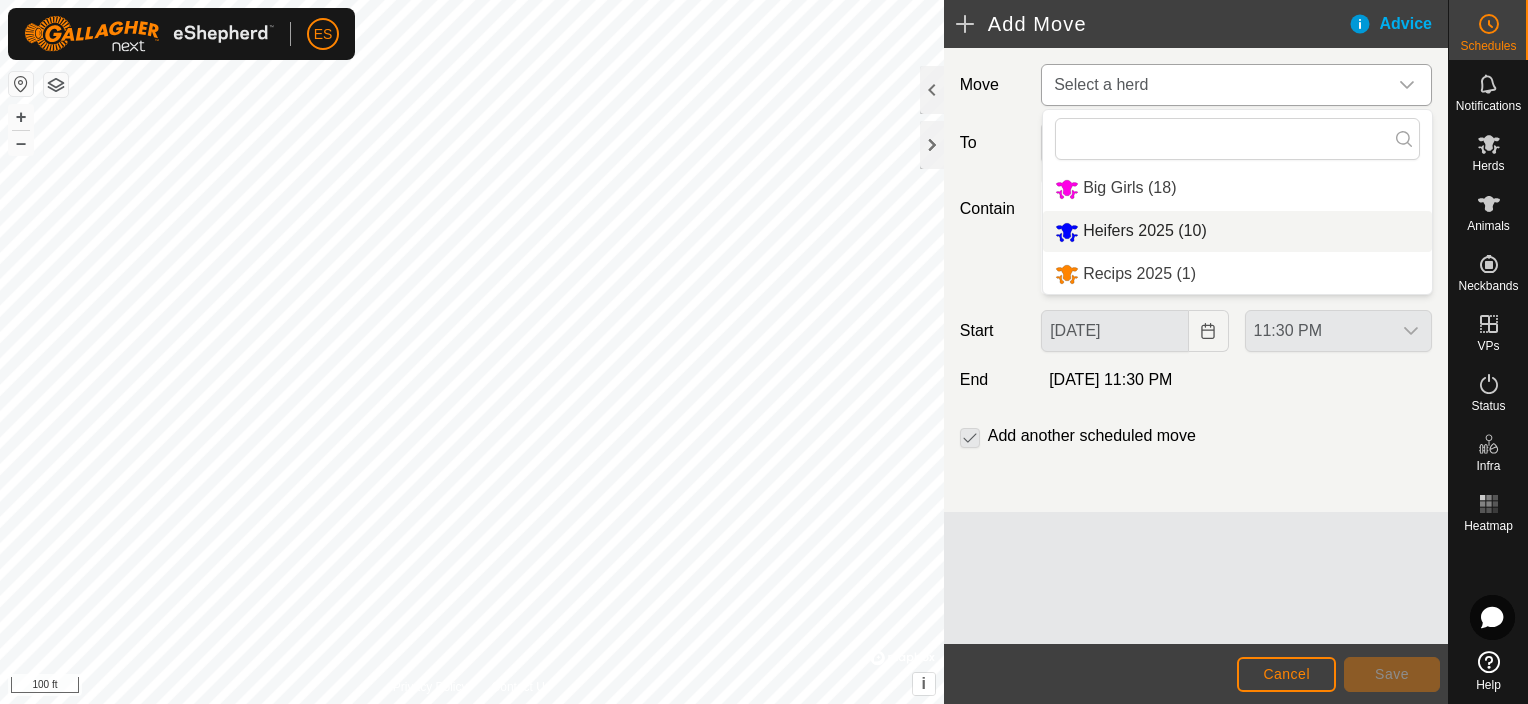 click on "Heifers 2025 (10)" at bounding box center [1237, 231] 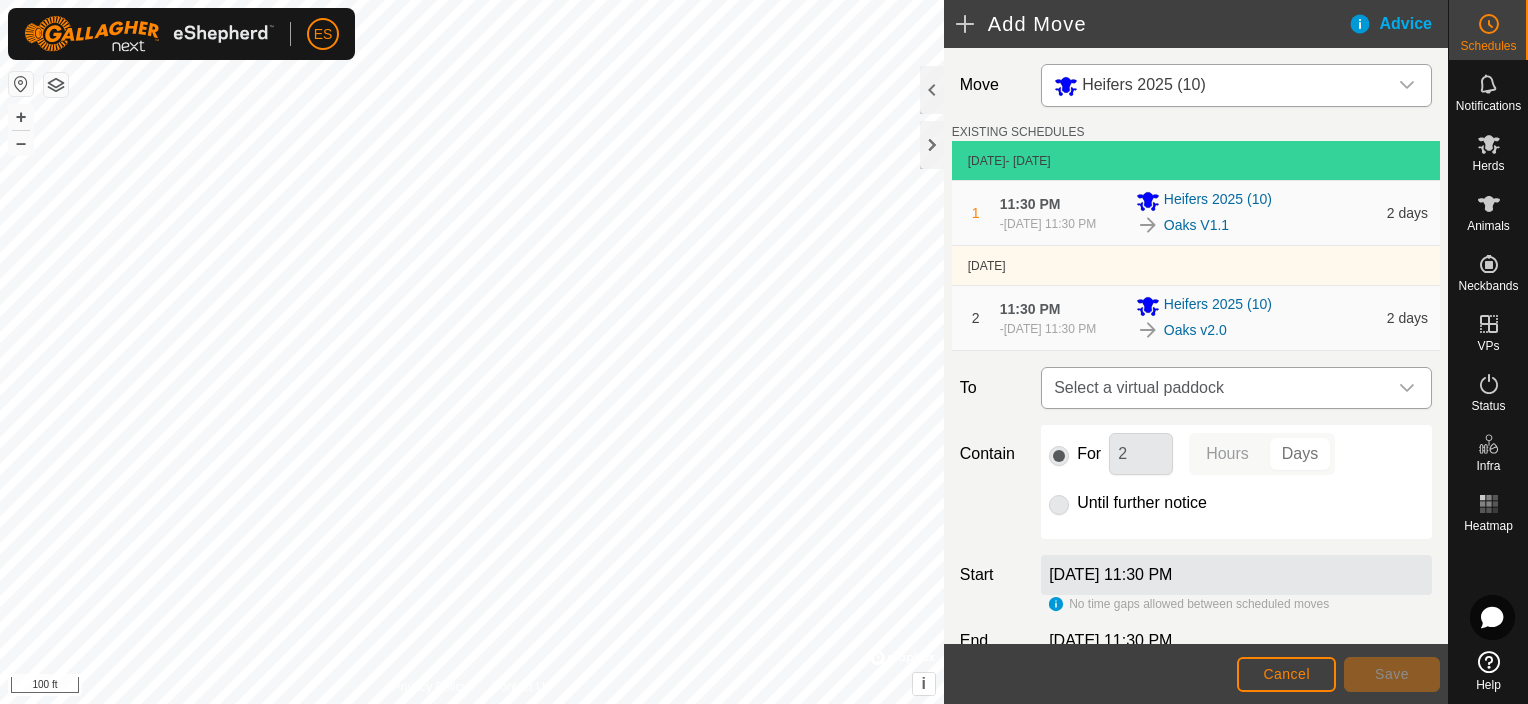 click 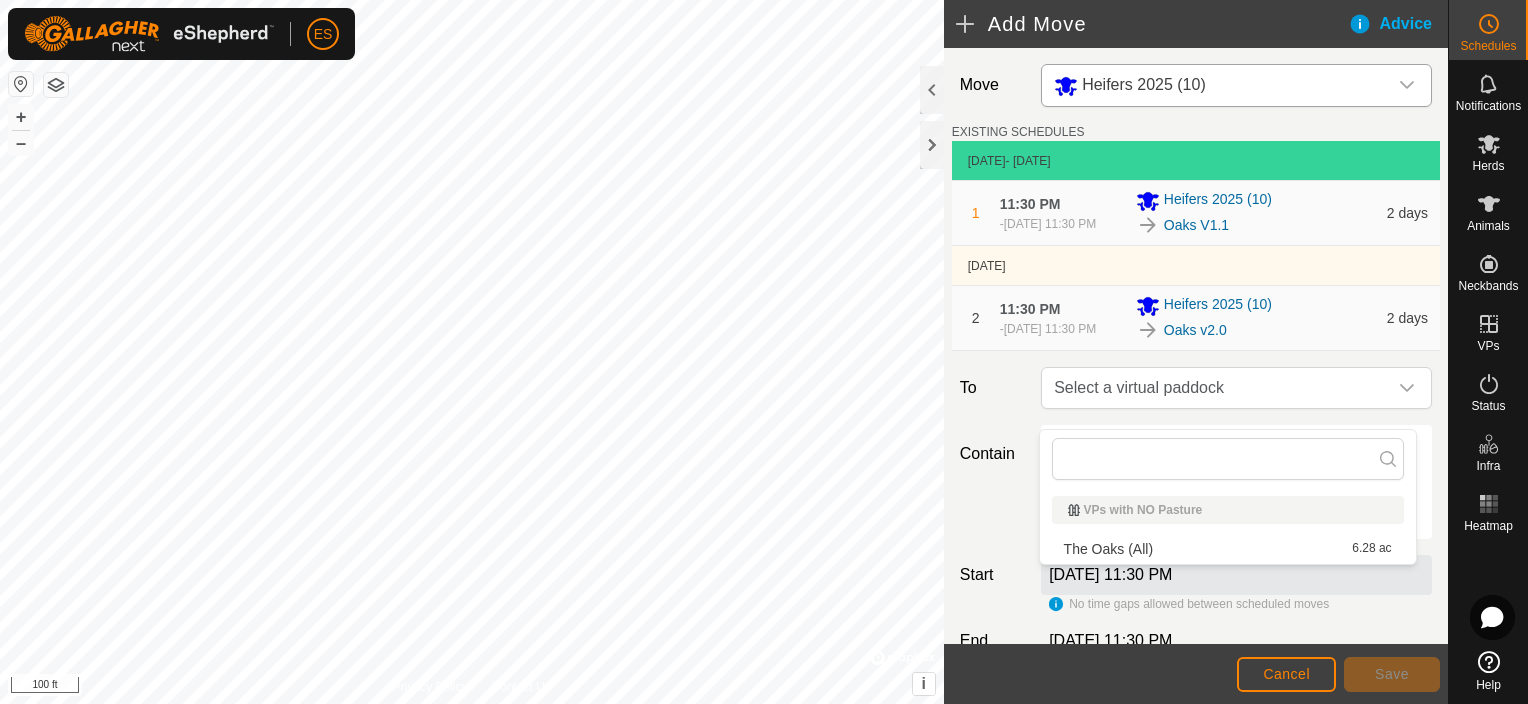 click on "VPs with NO Pasture" at bounding box center [1228, 510] 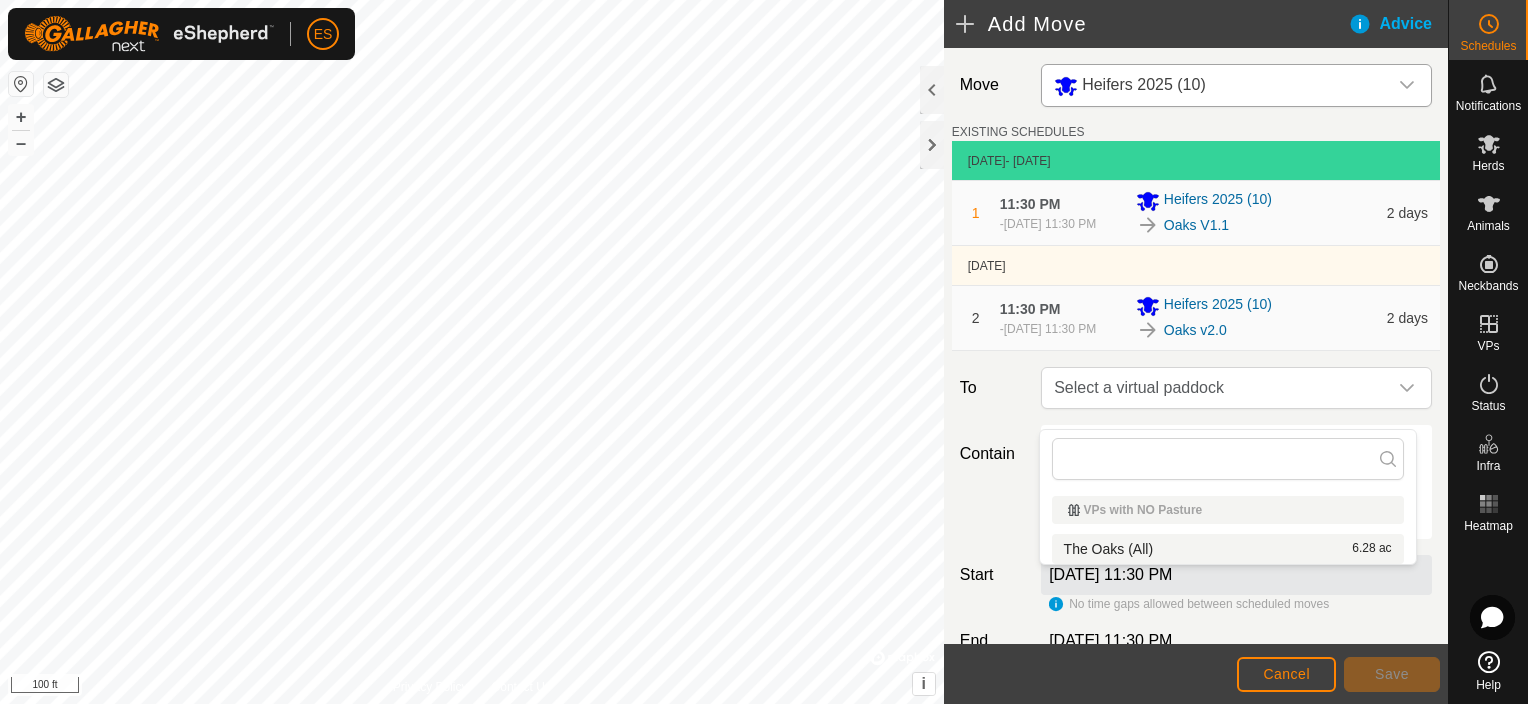 click on "The Oaks (All)  6.28 ac" at bounding box center [1228, 549] 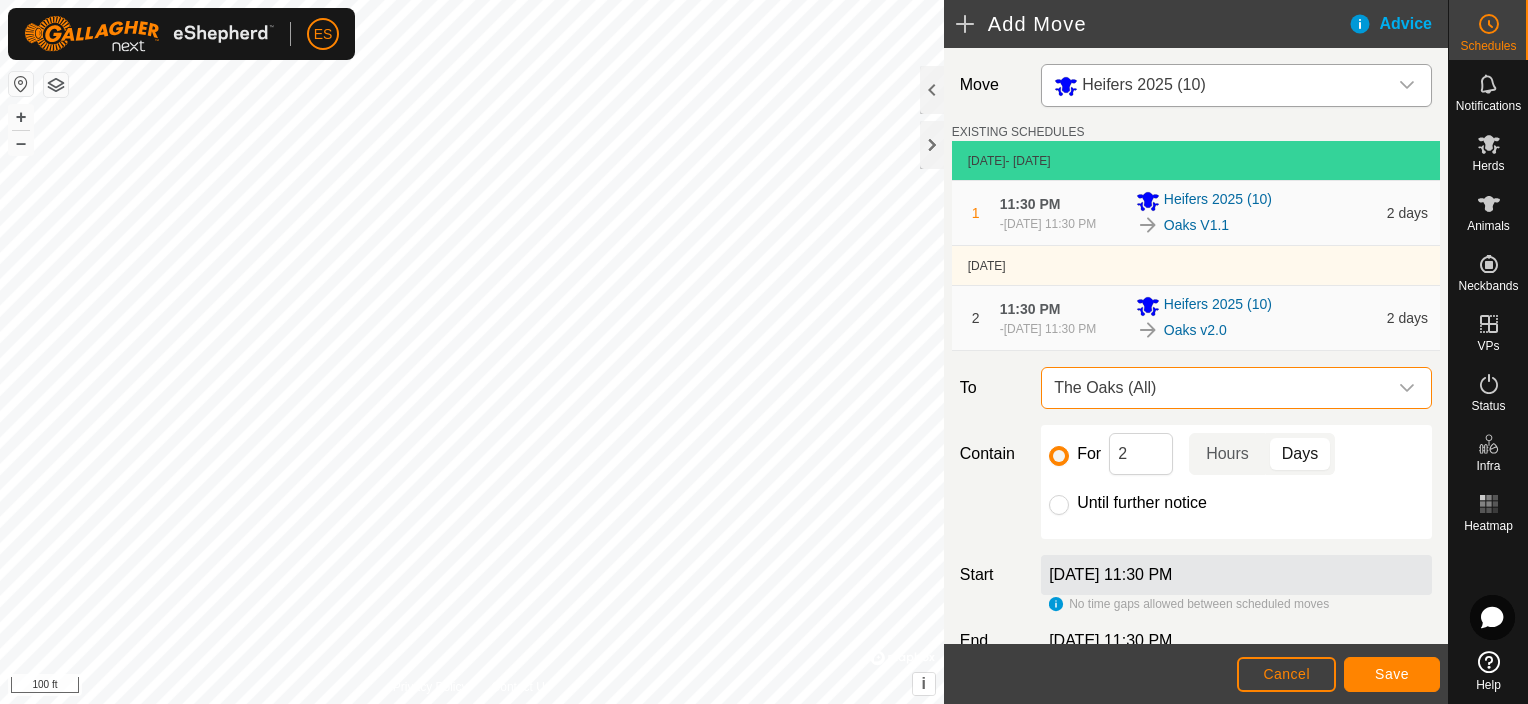 click 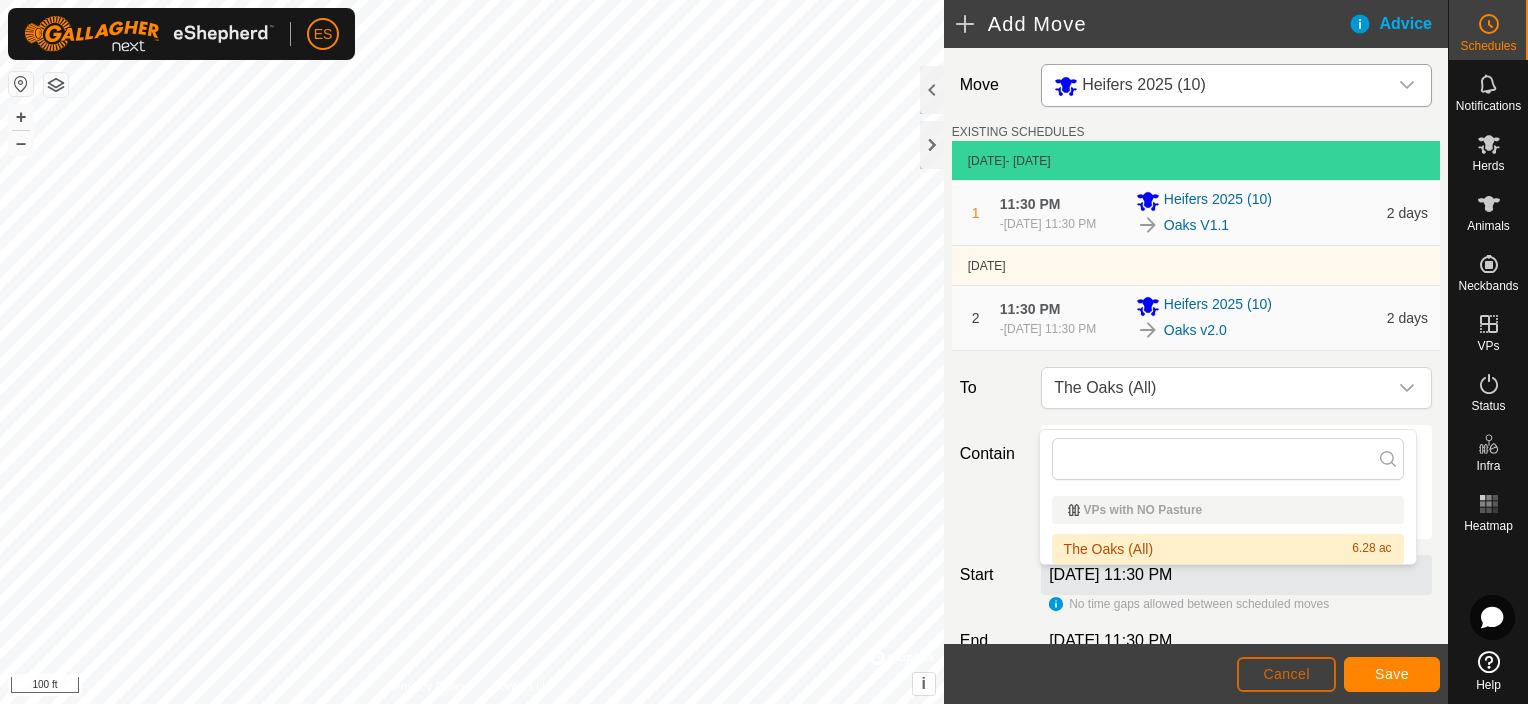 click on "Cancel" 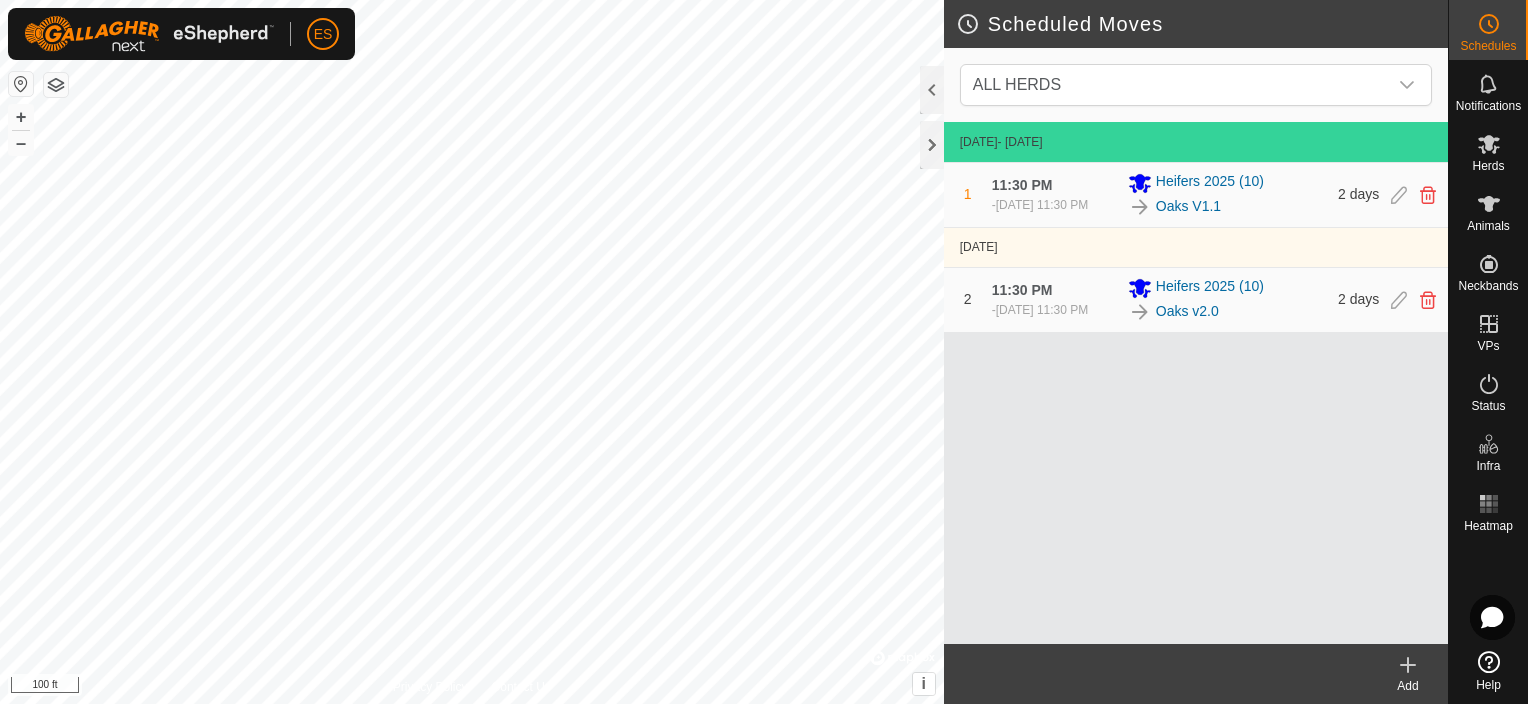 click on "[DATE] 11:30 PM" at bounding box center (1042, 205) 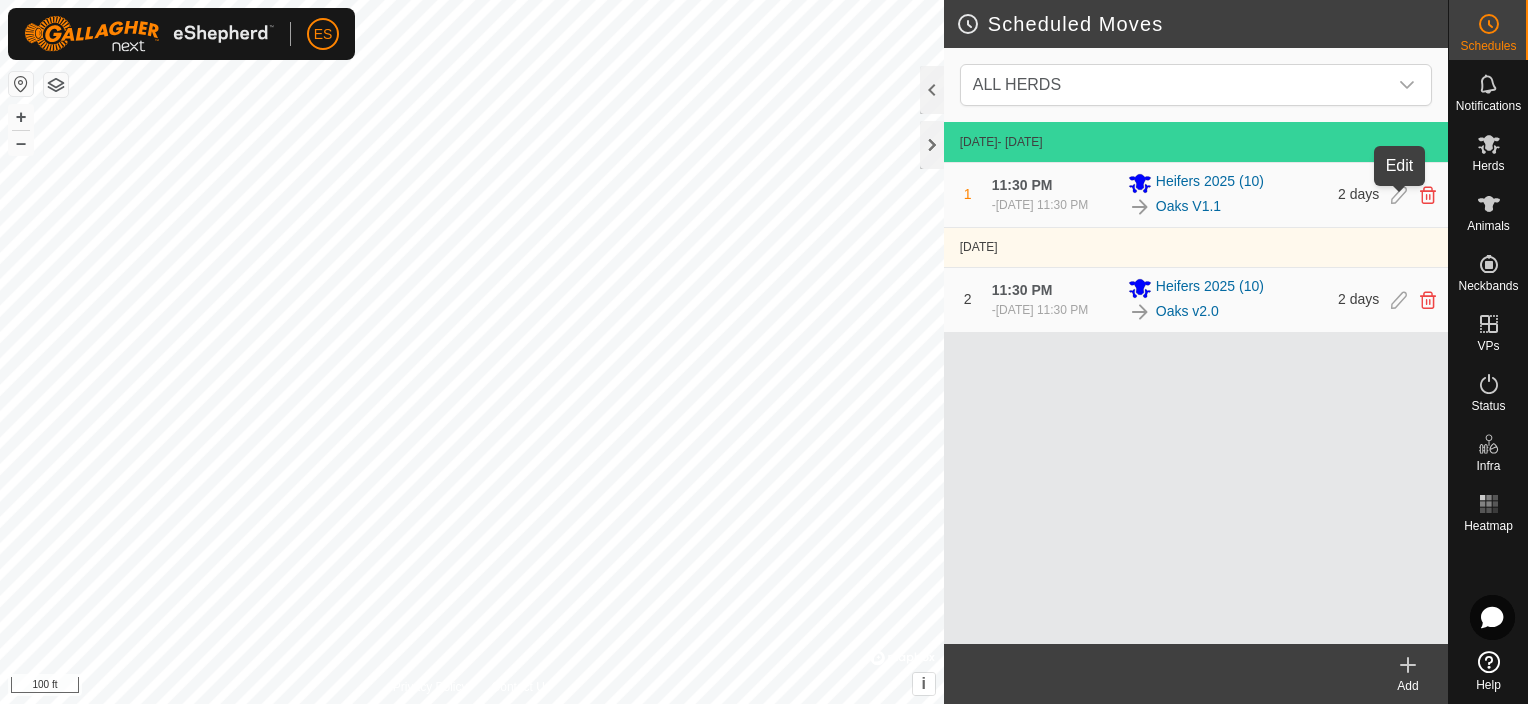 click at bounding box center (1399, 195) 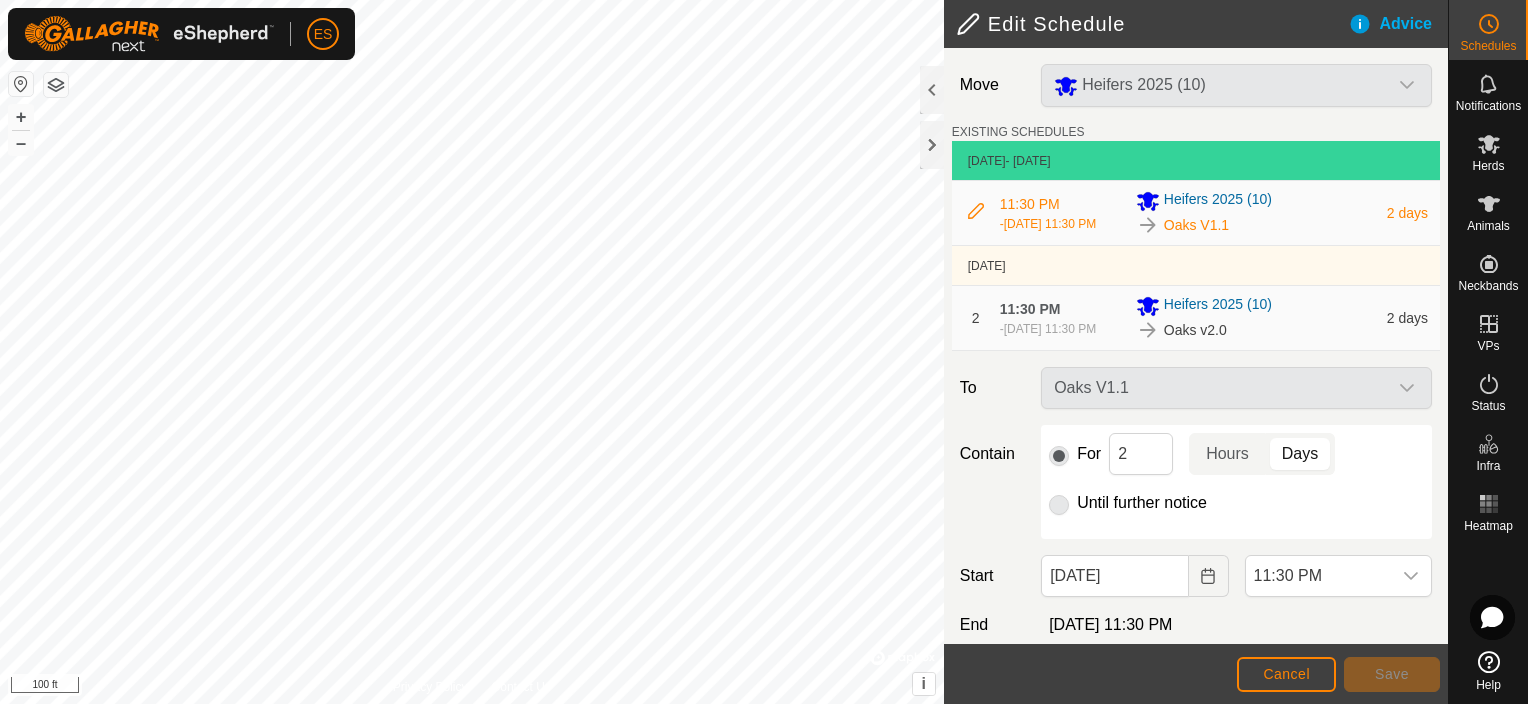 scroll, scrollTop: 41, scrollLeft: 0, axis: vertical 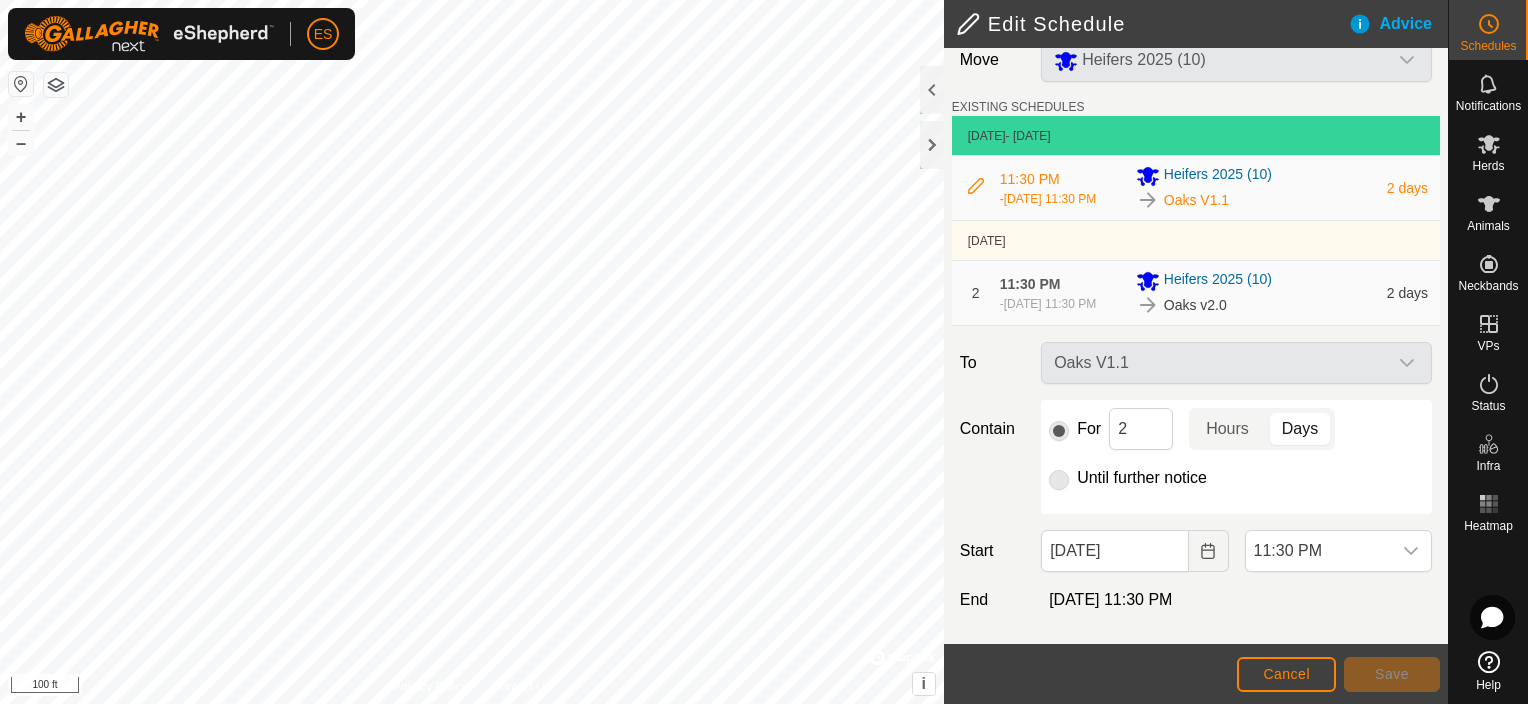click on "Oaks V1.1" 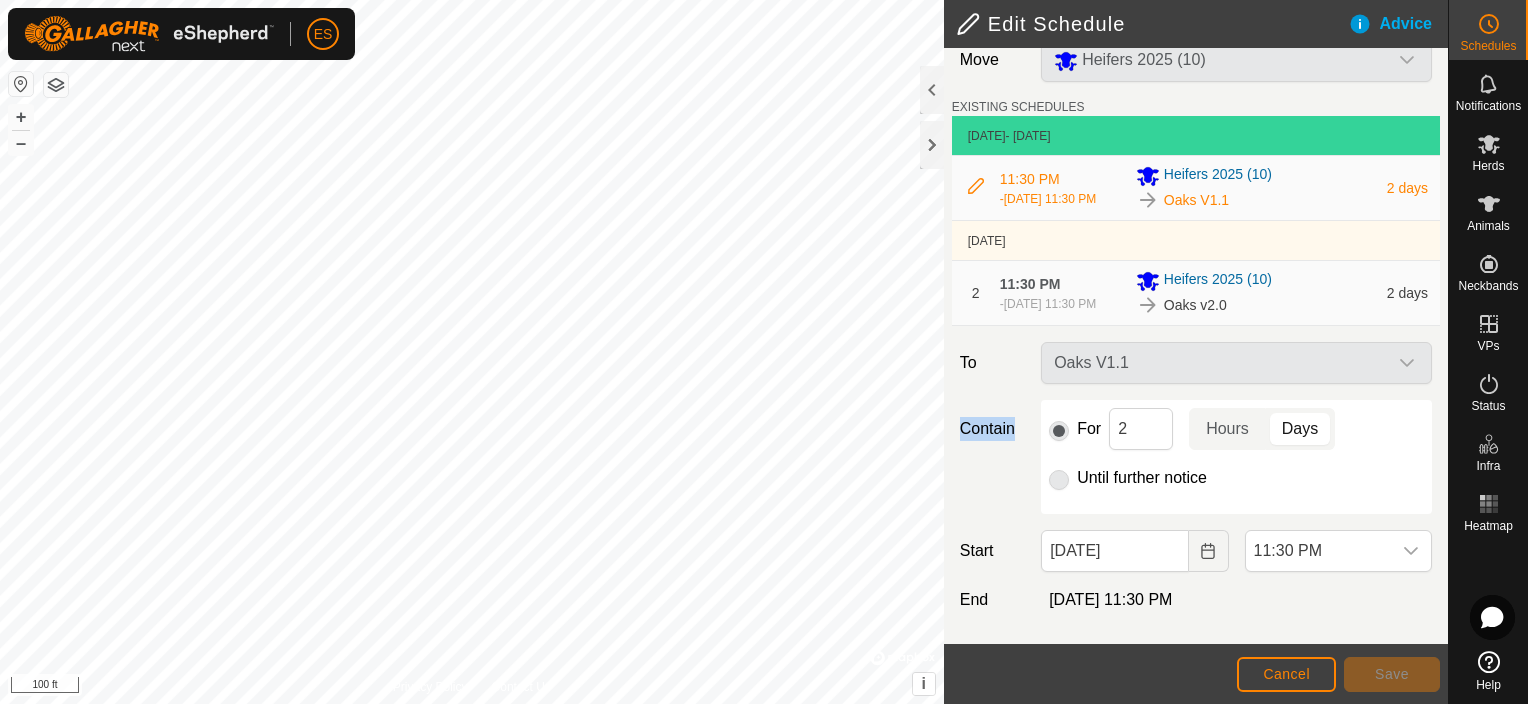 click on "Oaks V1.1" 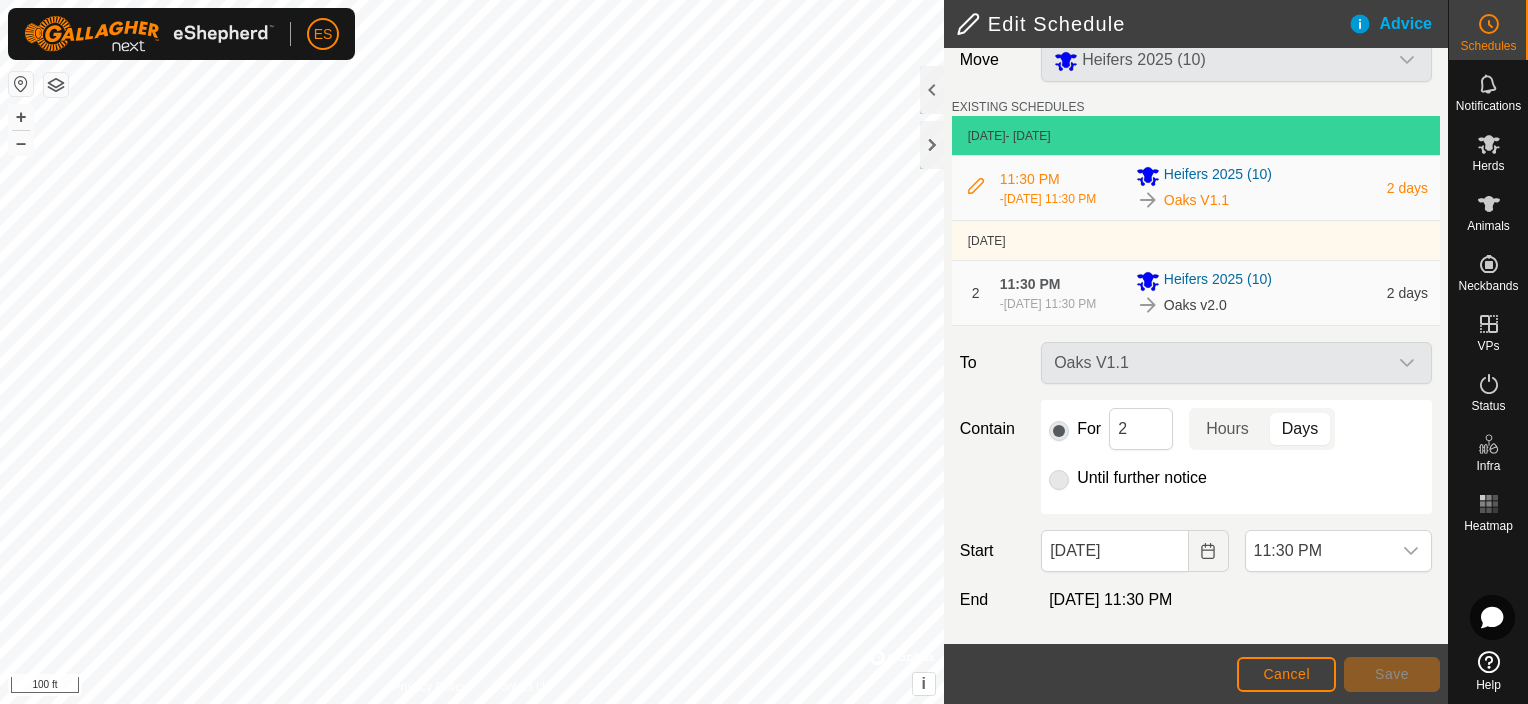 click on "Oaks V1.1" 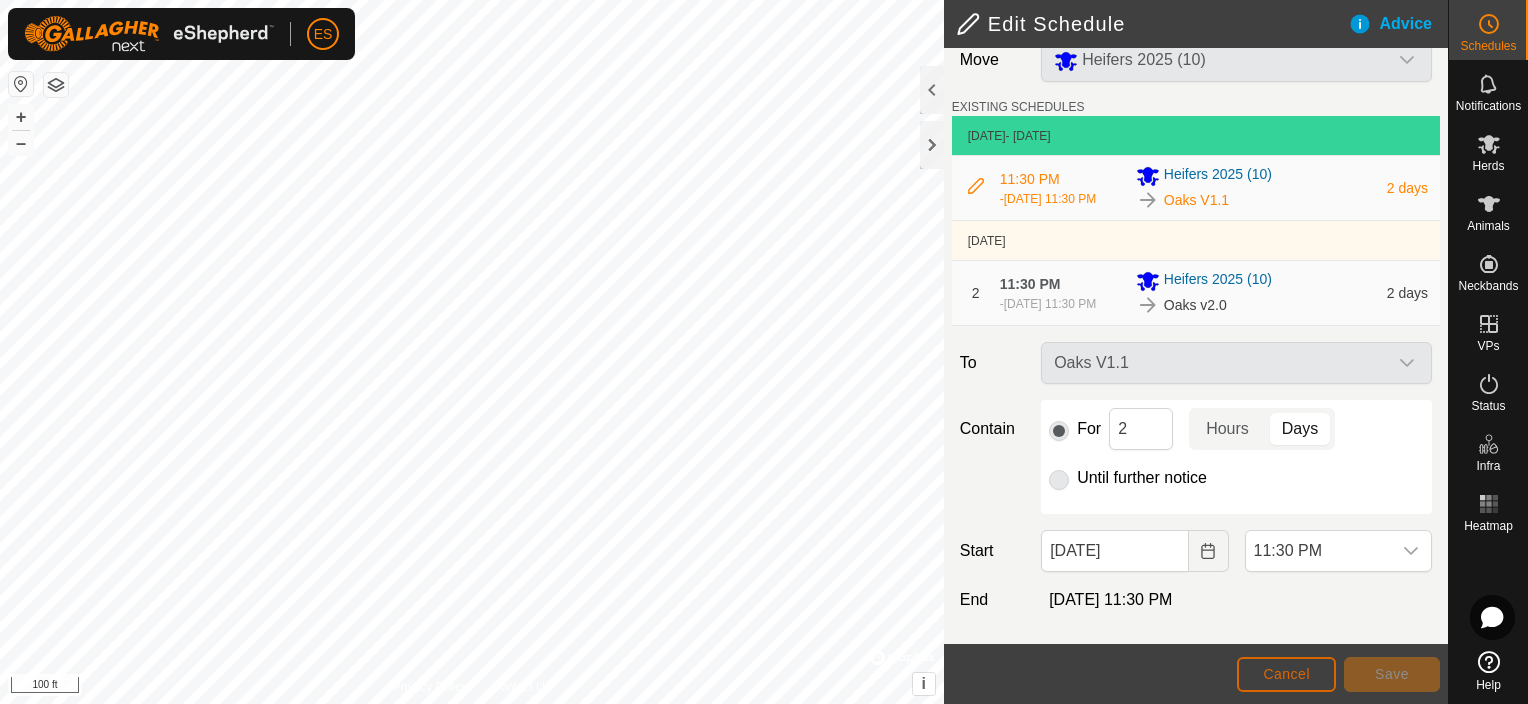click on "Cancel" 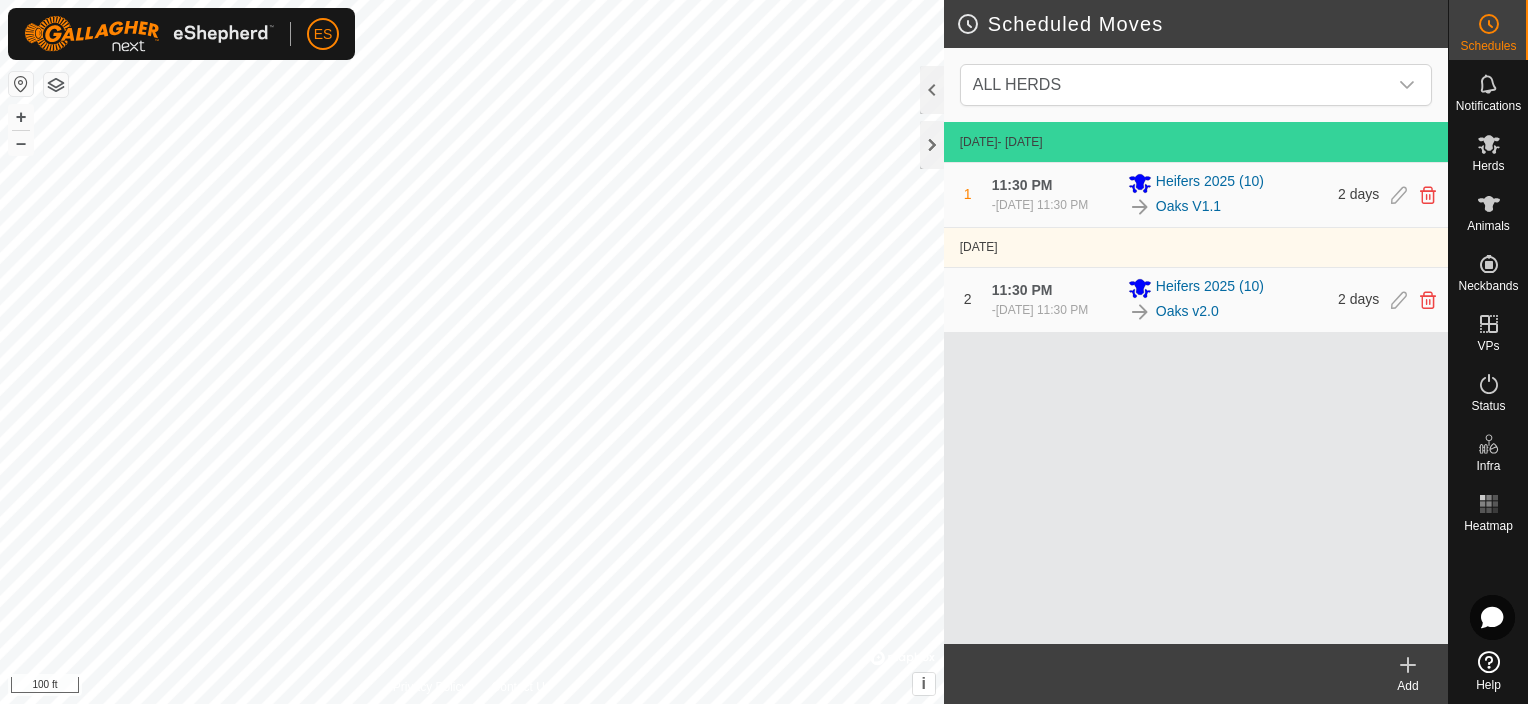 click 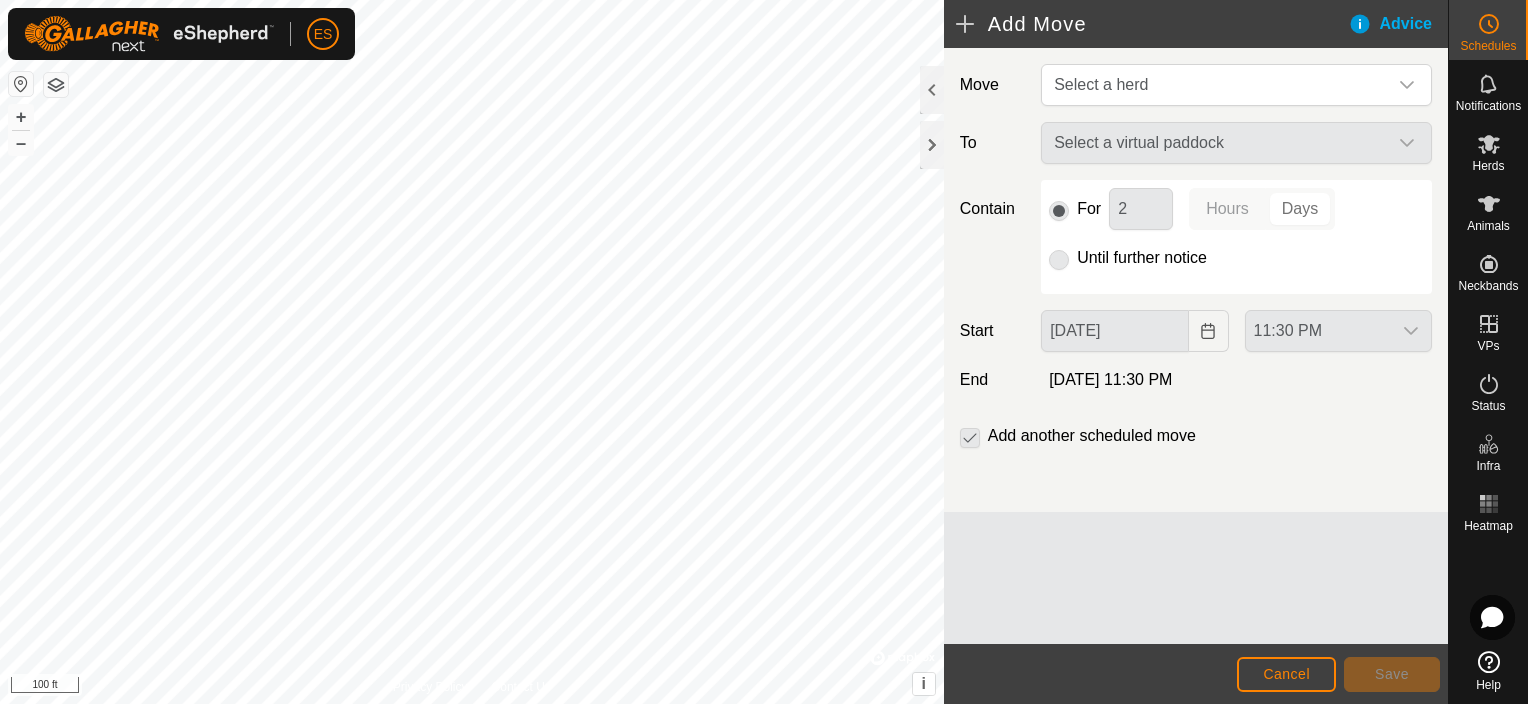 drag, startPoint x: 1318, startPoint y: 244, endPoint x: 1307, endPoint y: 244, distance: 11 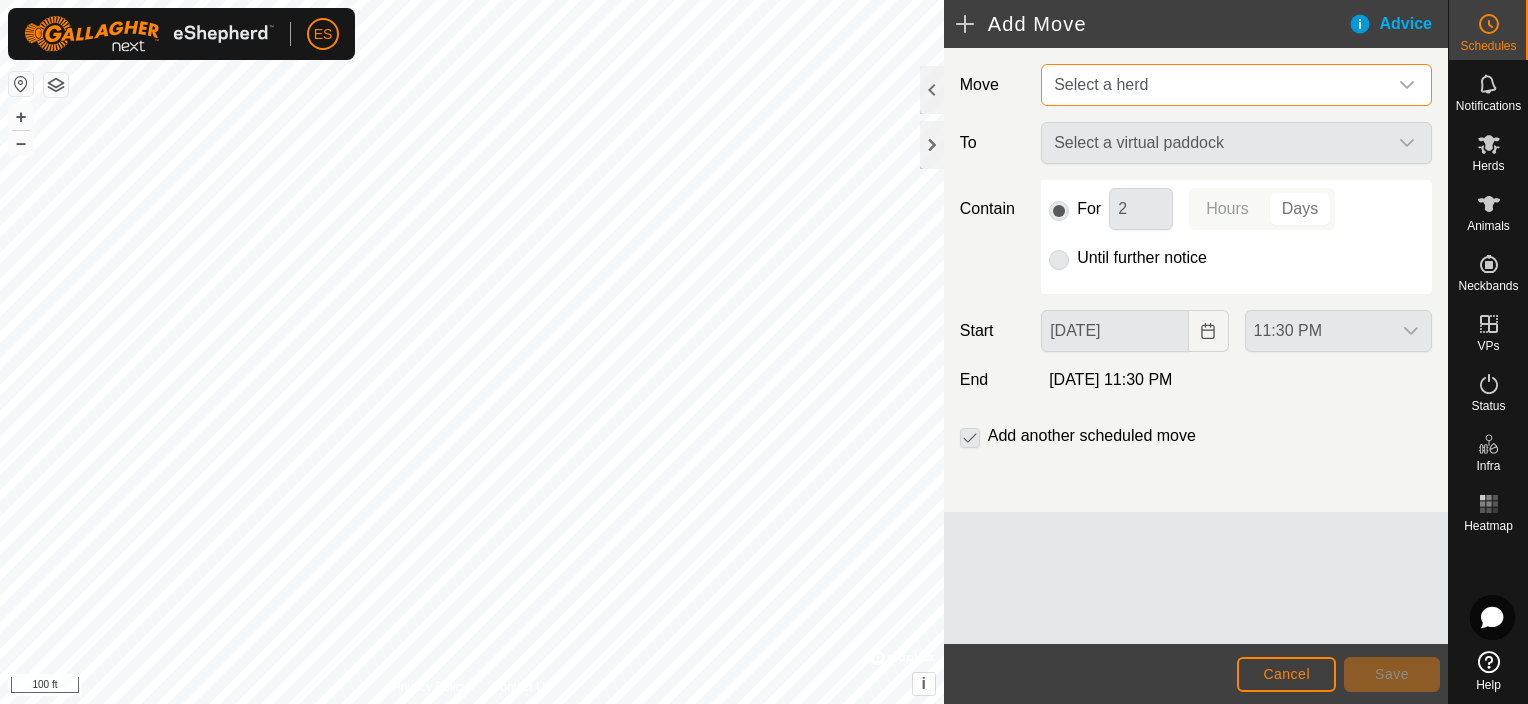 click on "Select a herd" at bounding box center (1216, 85) 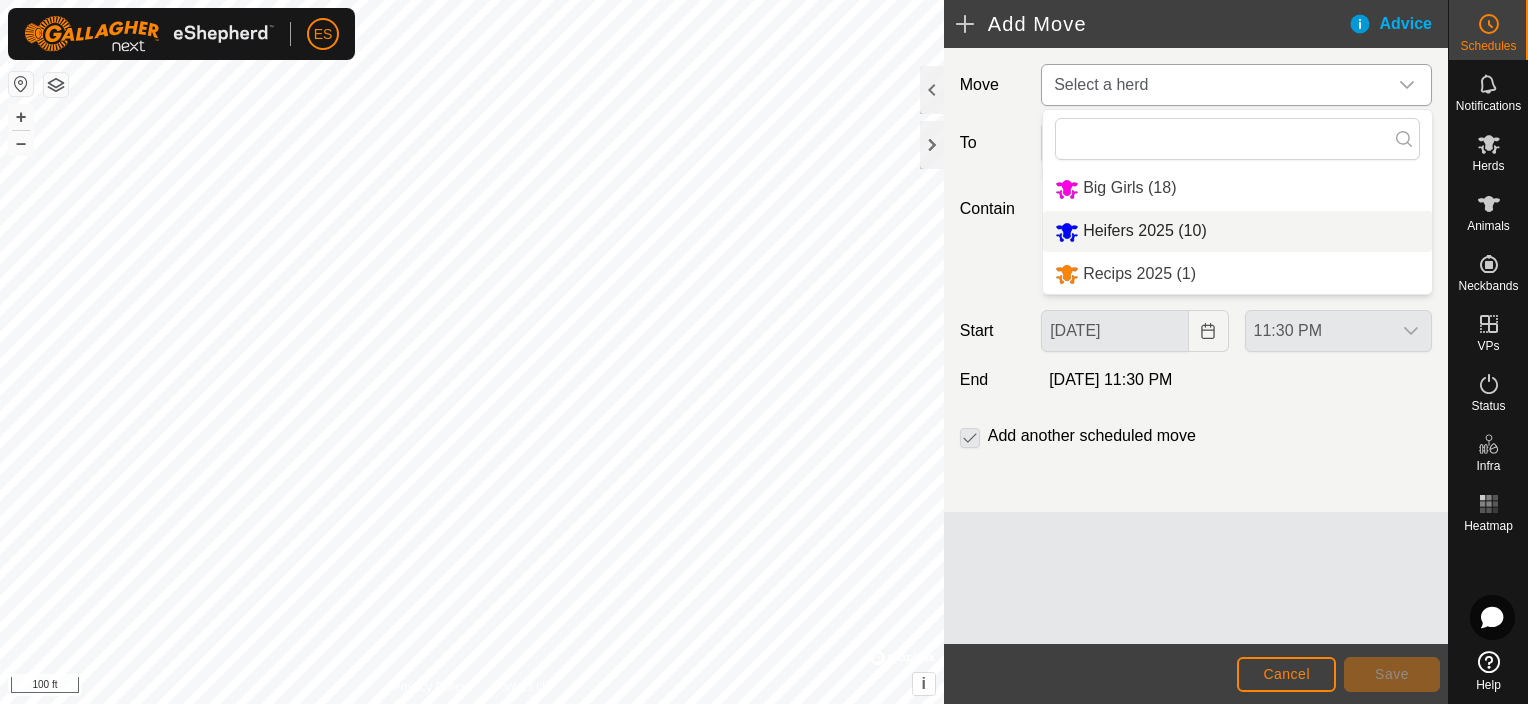 click on "Heifers 2025 (10)" at bounding box center [1237, 231] 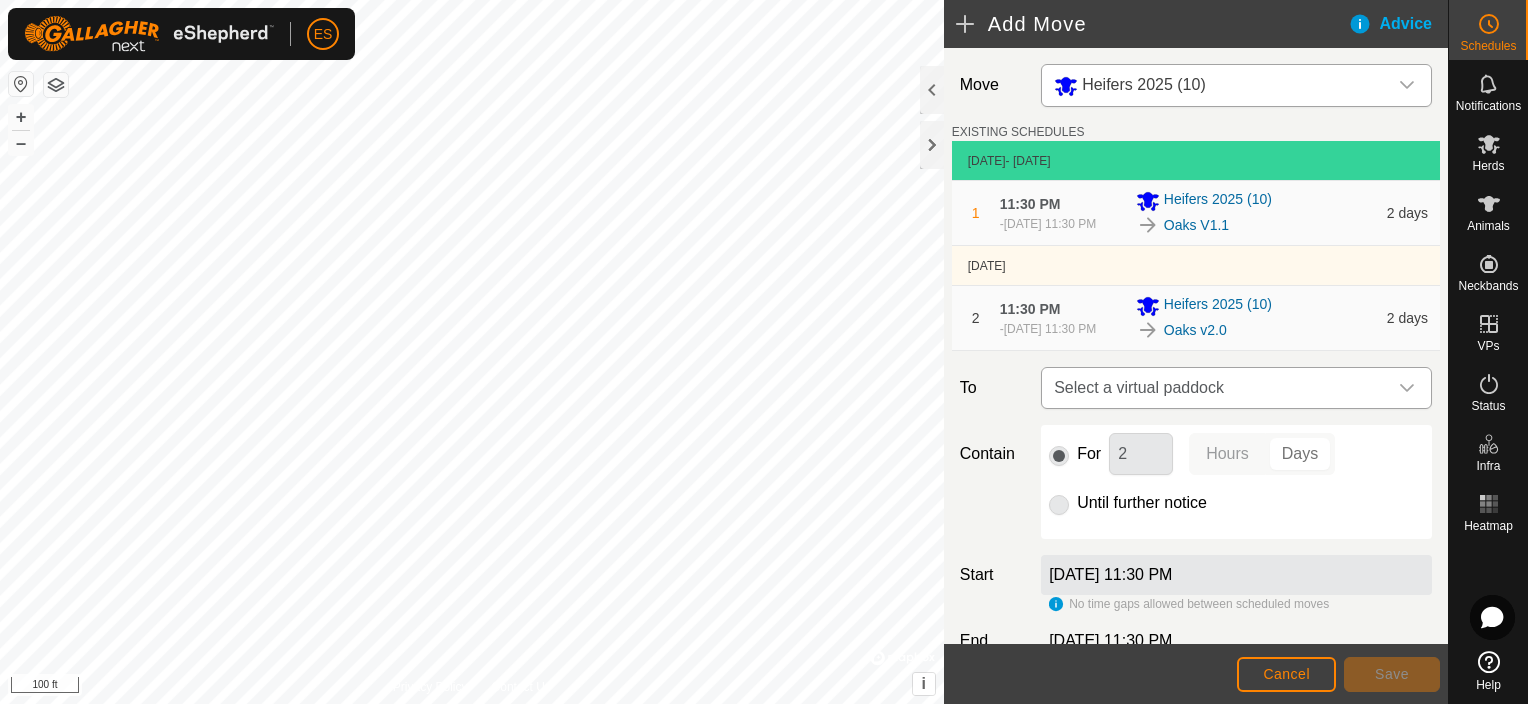 click 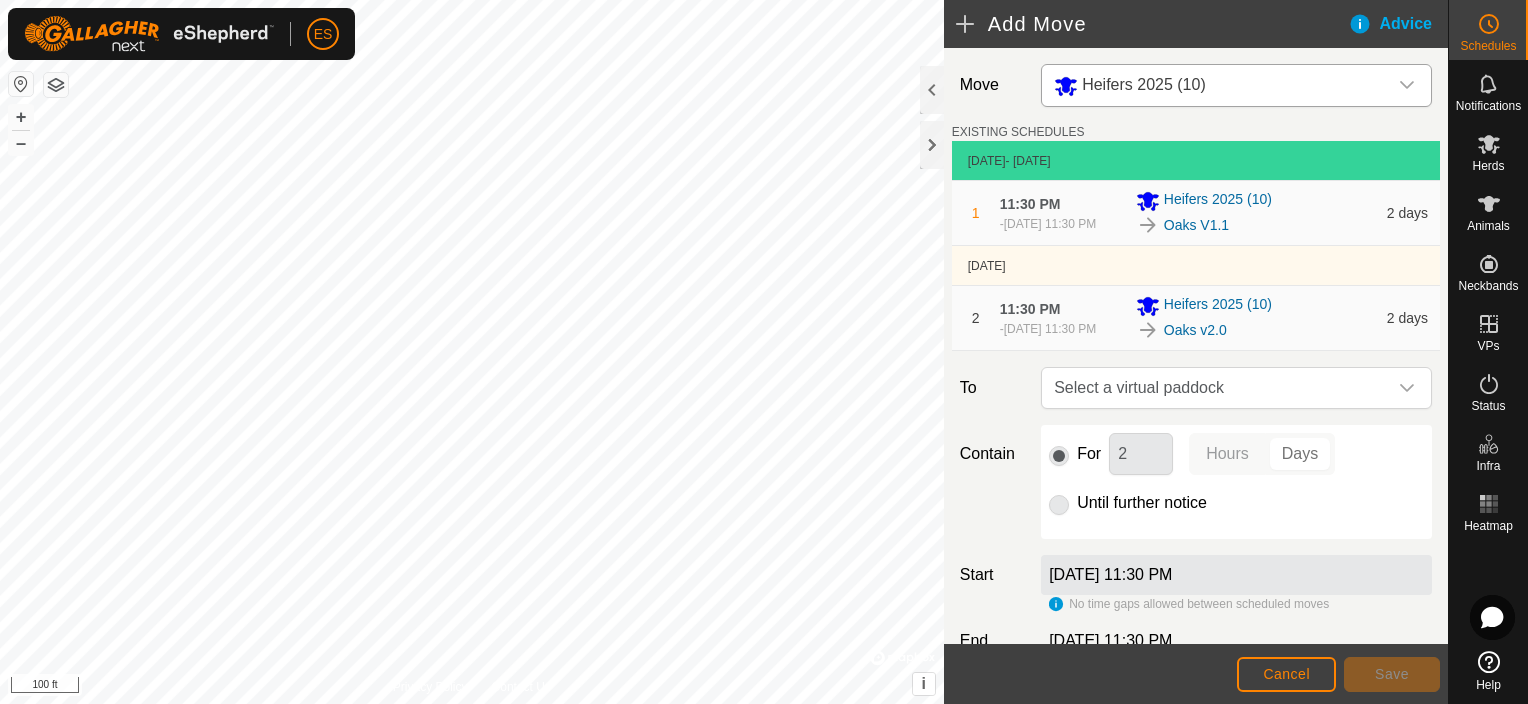 drag, startPoint x: 1438, startPoint y: 519, endPoint x: 1410, endPoint y: 598, distance: 83.81527 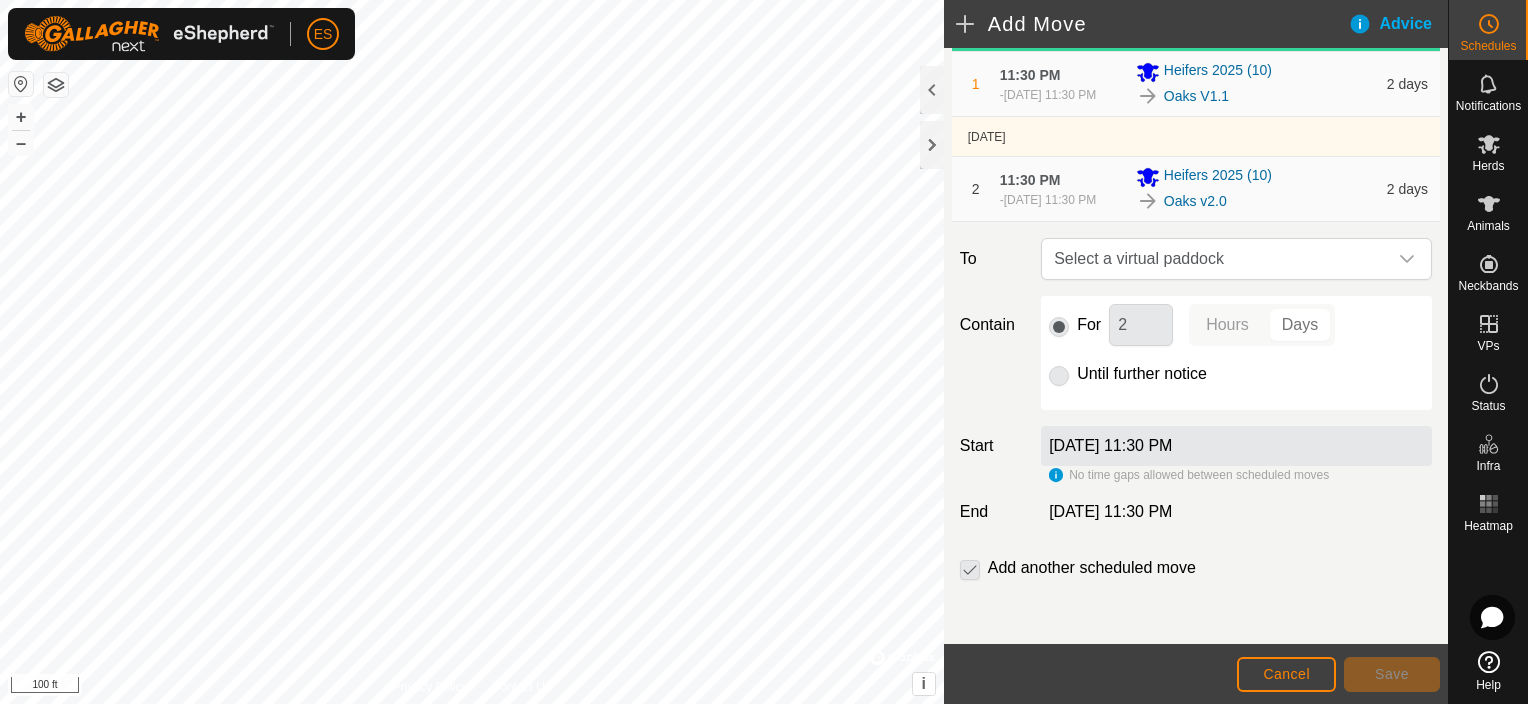 click 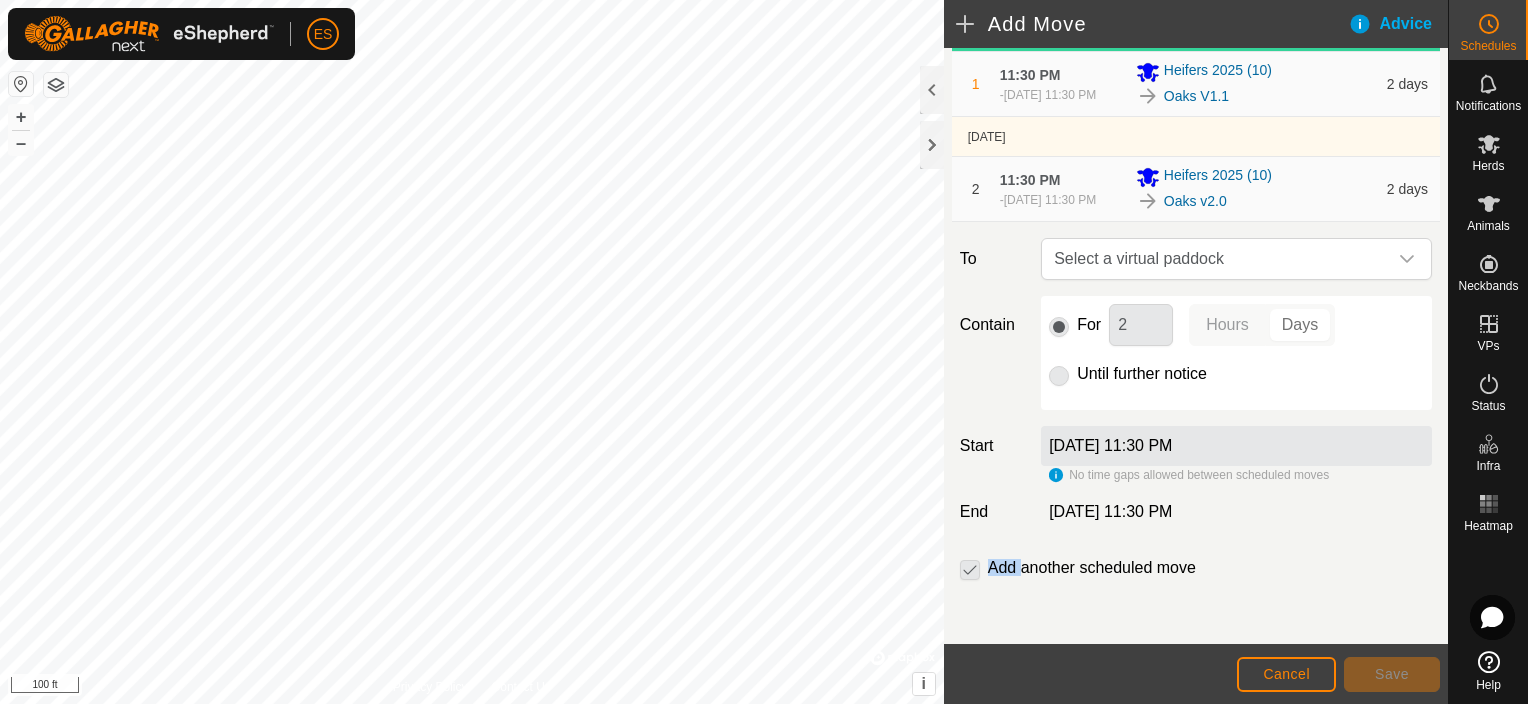 click 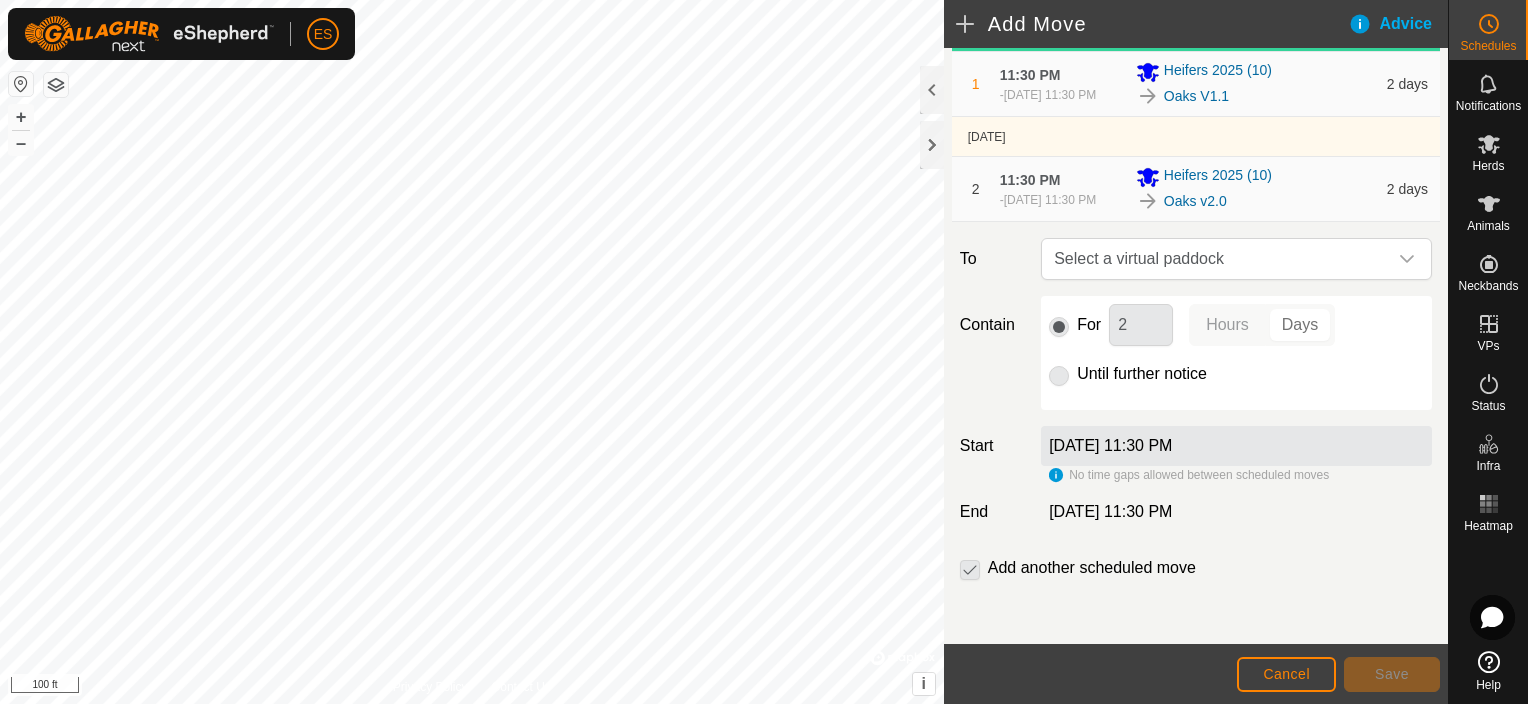 drag, startPoint x: 968, startPoint y: 568, endPoint x: 1069, endPoint y: 570, distance: 101.0198 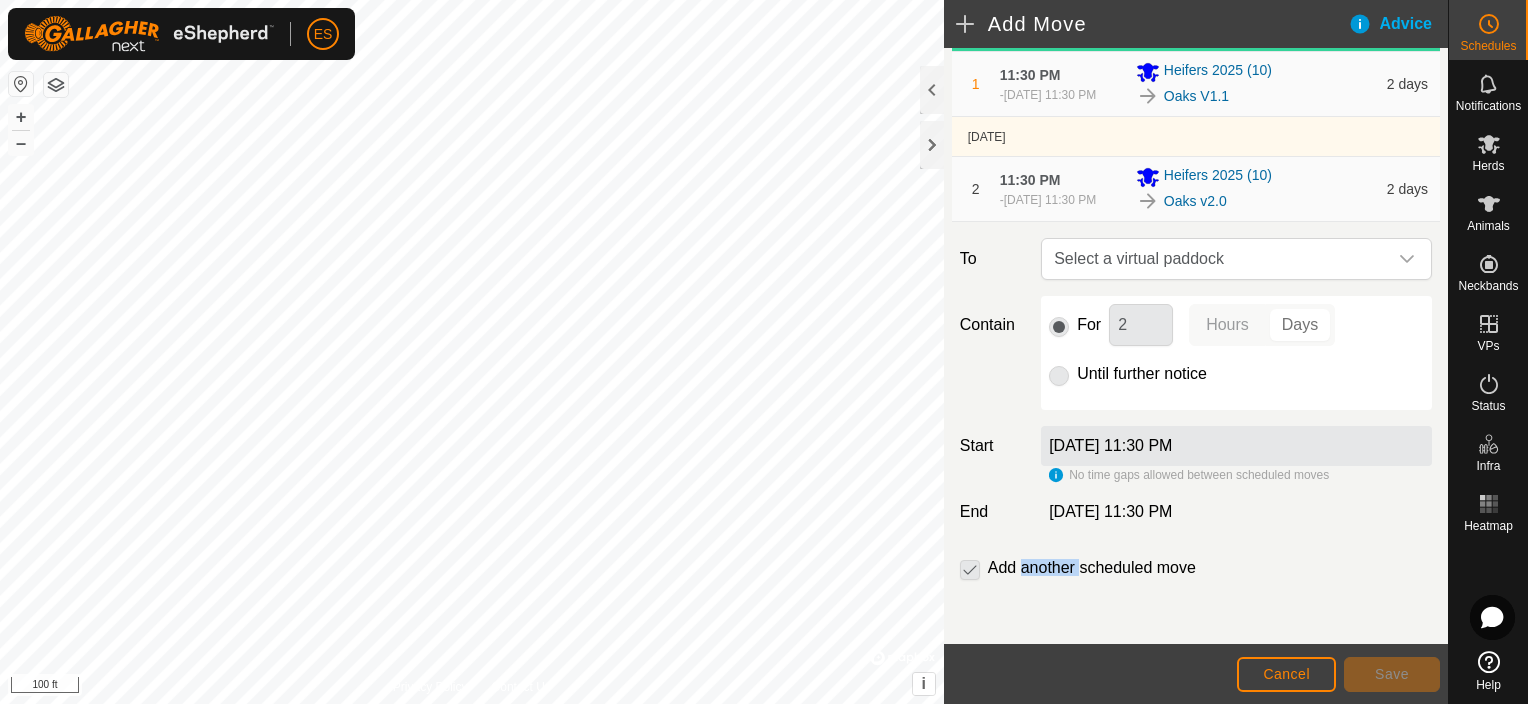 click on "Add another scheduled move" 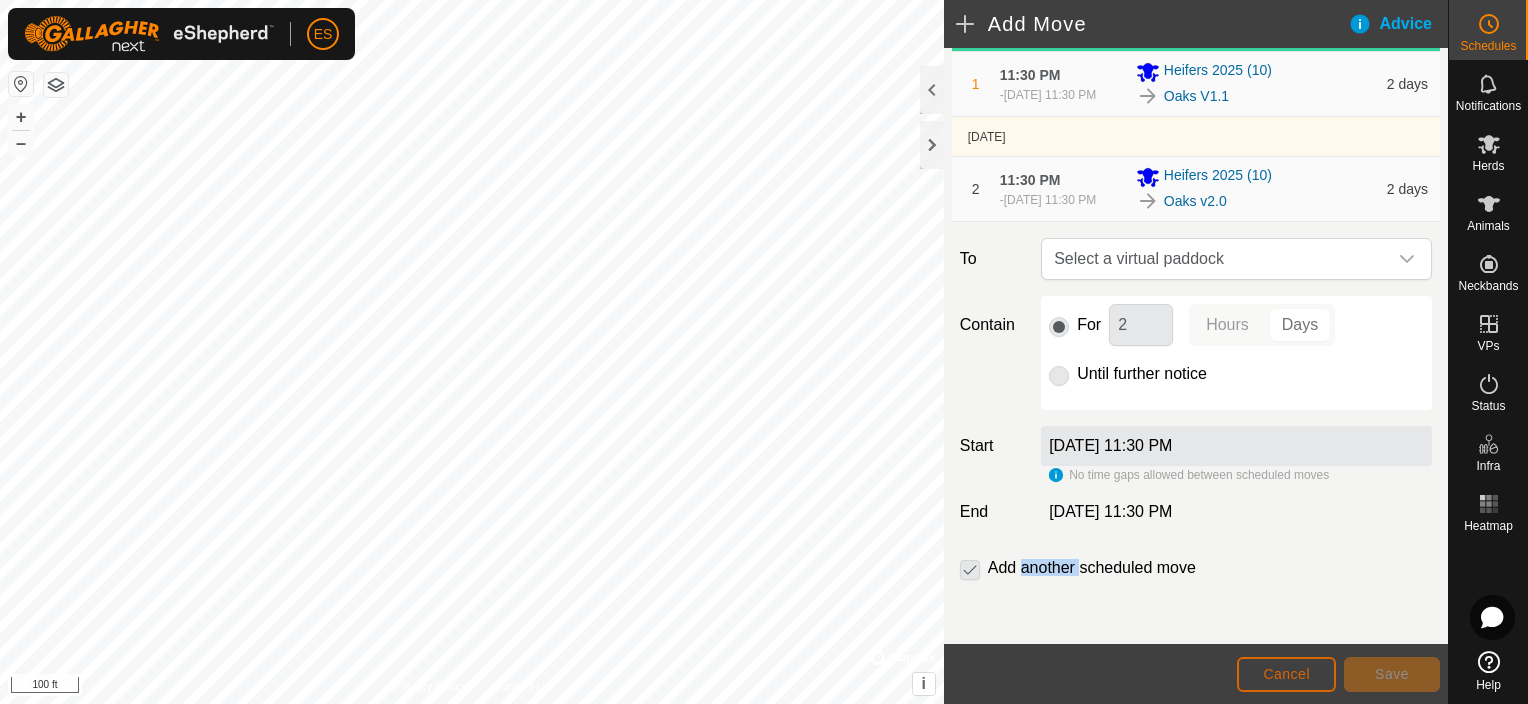 click on "Cancel" 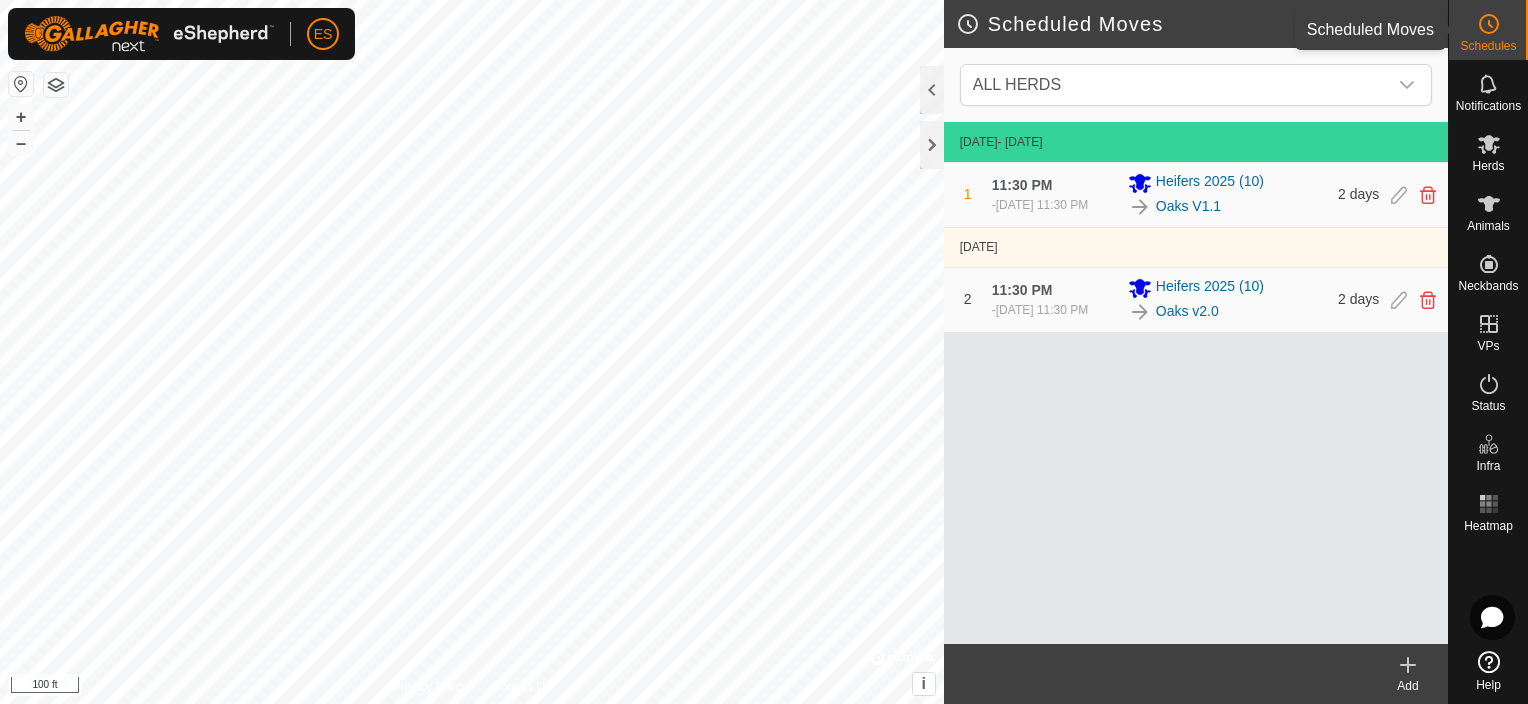 click 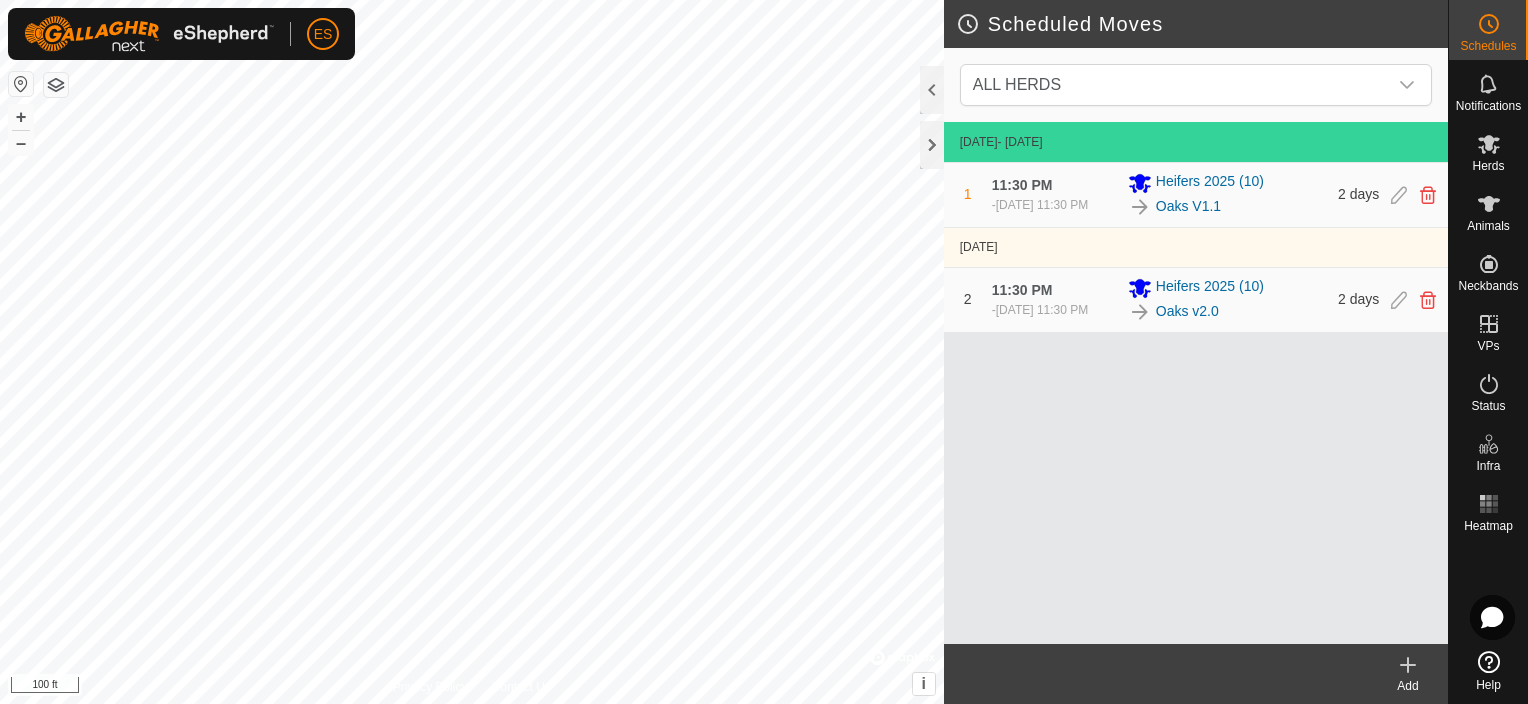 click 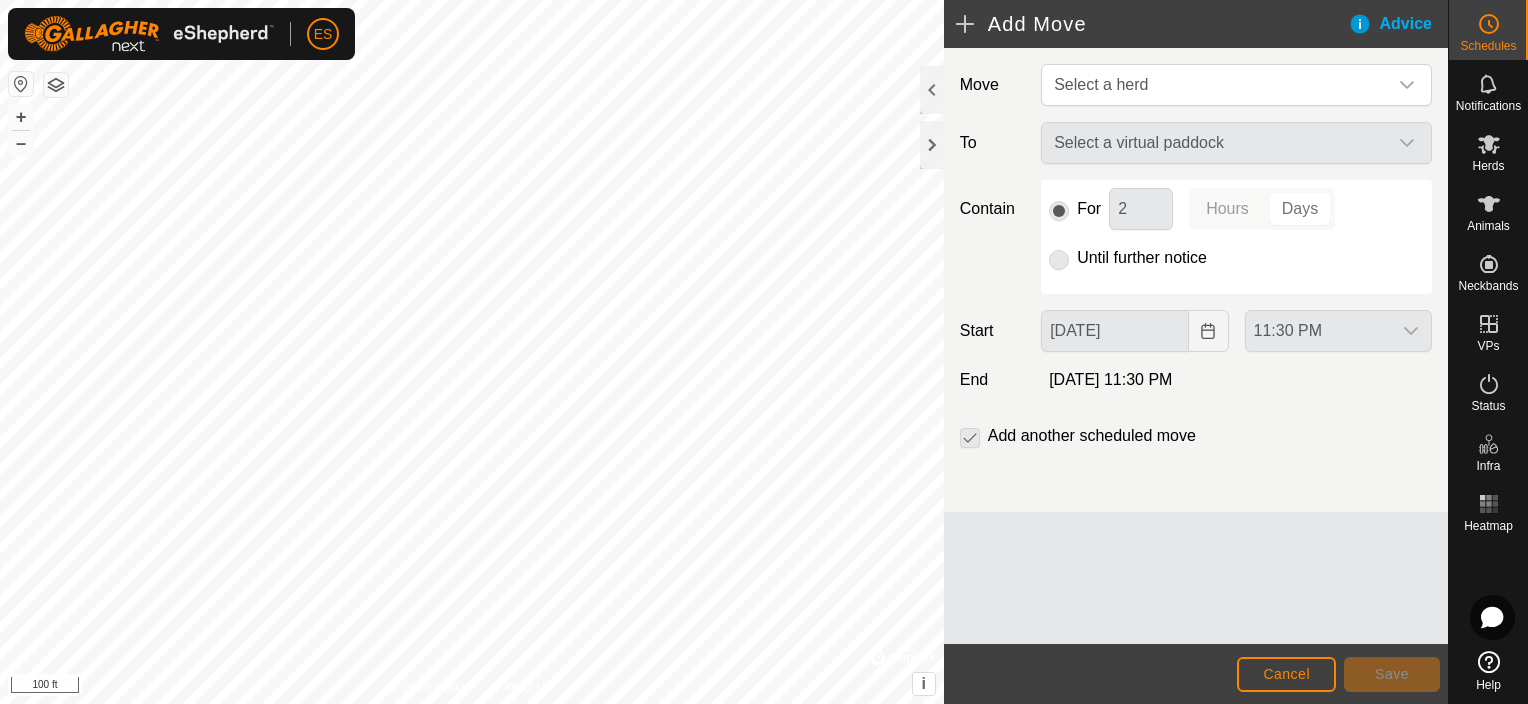 click on "Select a virtual paddock" 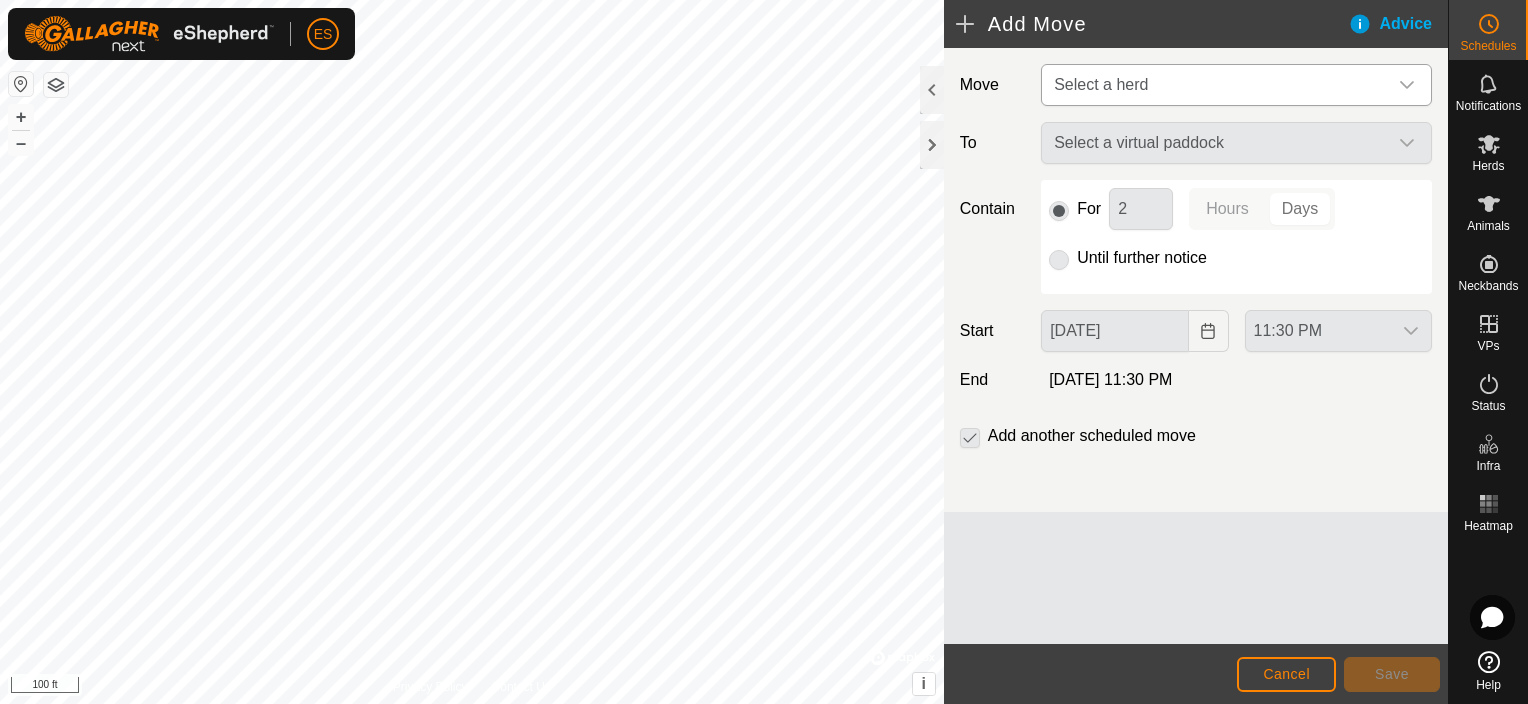 drag, startPoint x: 1397, startPoint y: 147, endPoint x: 1136, endPoint y: 97, distance: 265.74612 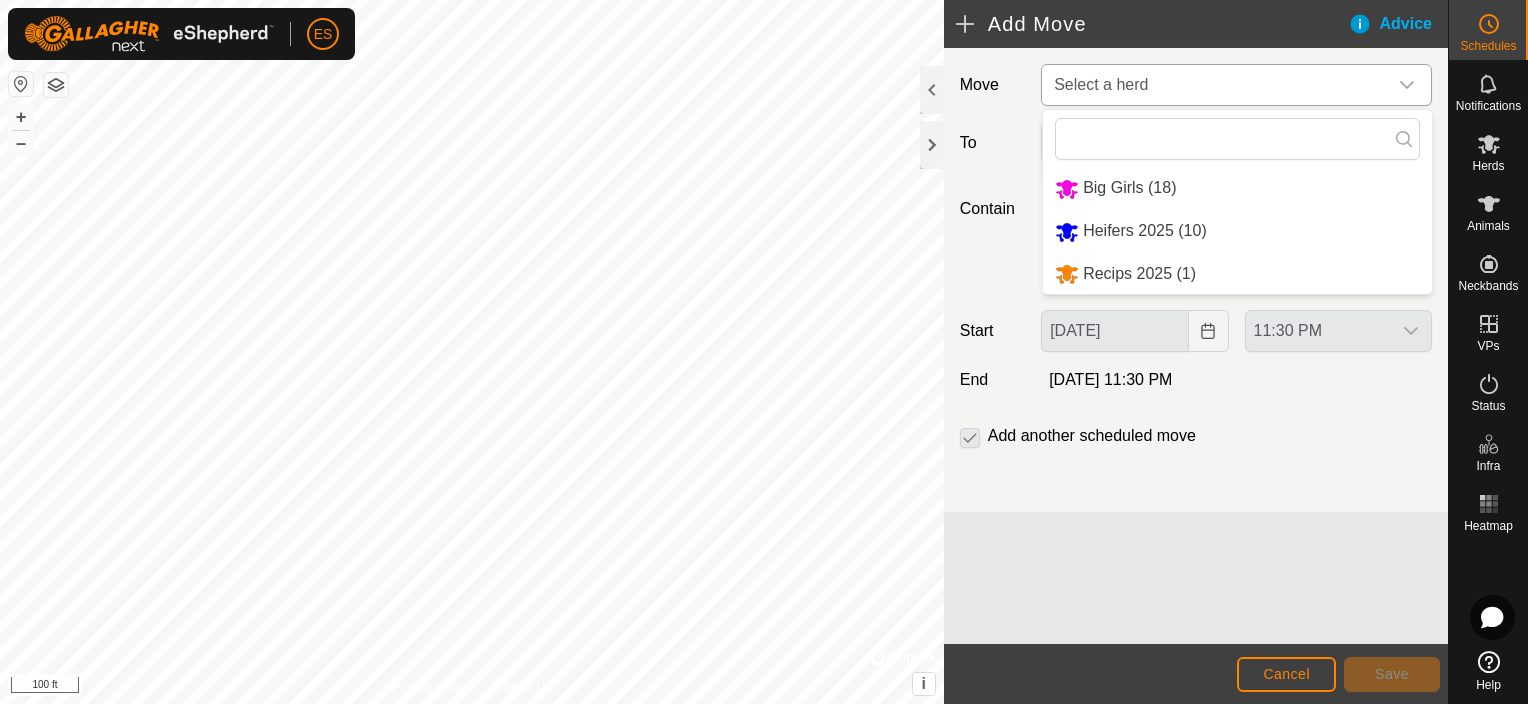 click on "Big Girls (18) Heifers 2025 (10) Recips 2025 (1)" at bounding box center [1237, 231] 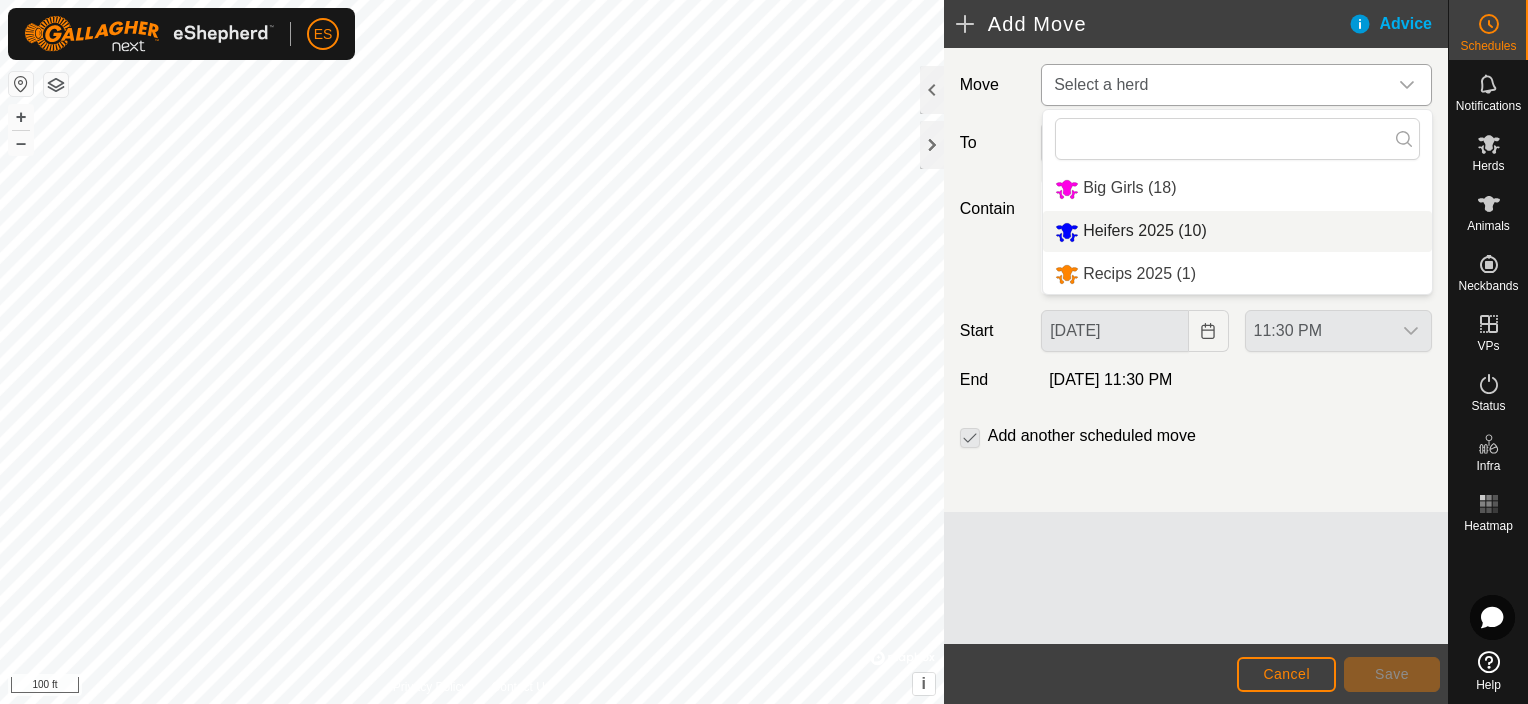 click on "Heifers 2025 (10)" at bounding box center [1237, 231] 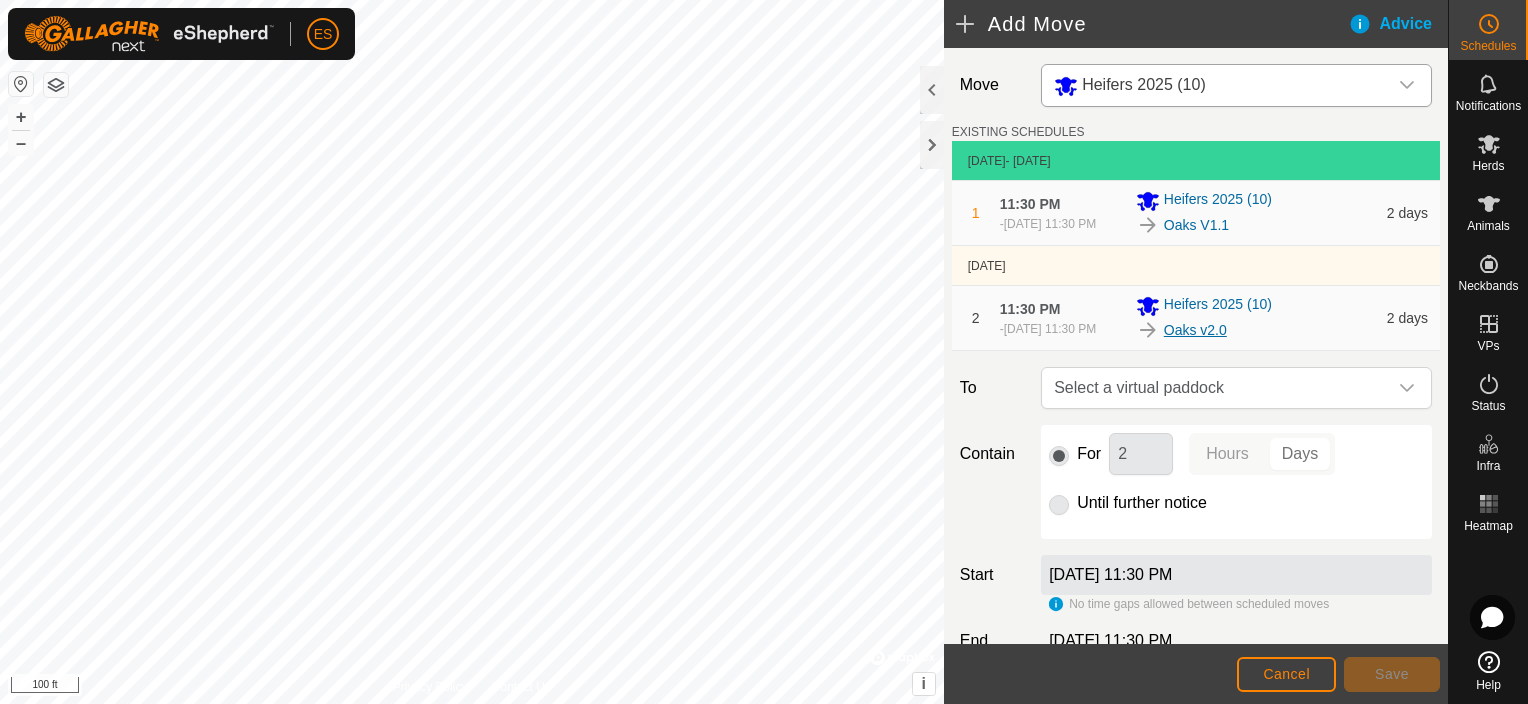 click on "Oaks v2.0" at bounding box center (1195, 330) 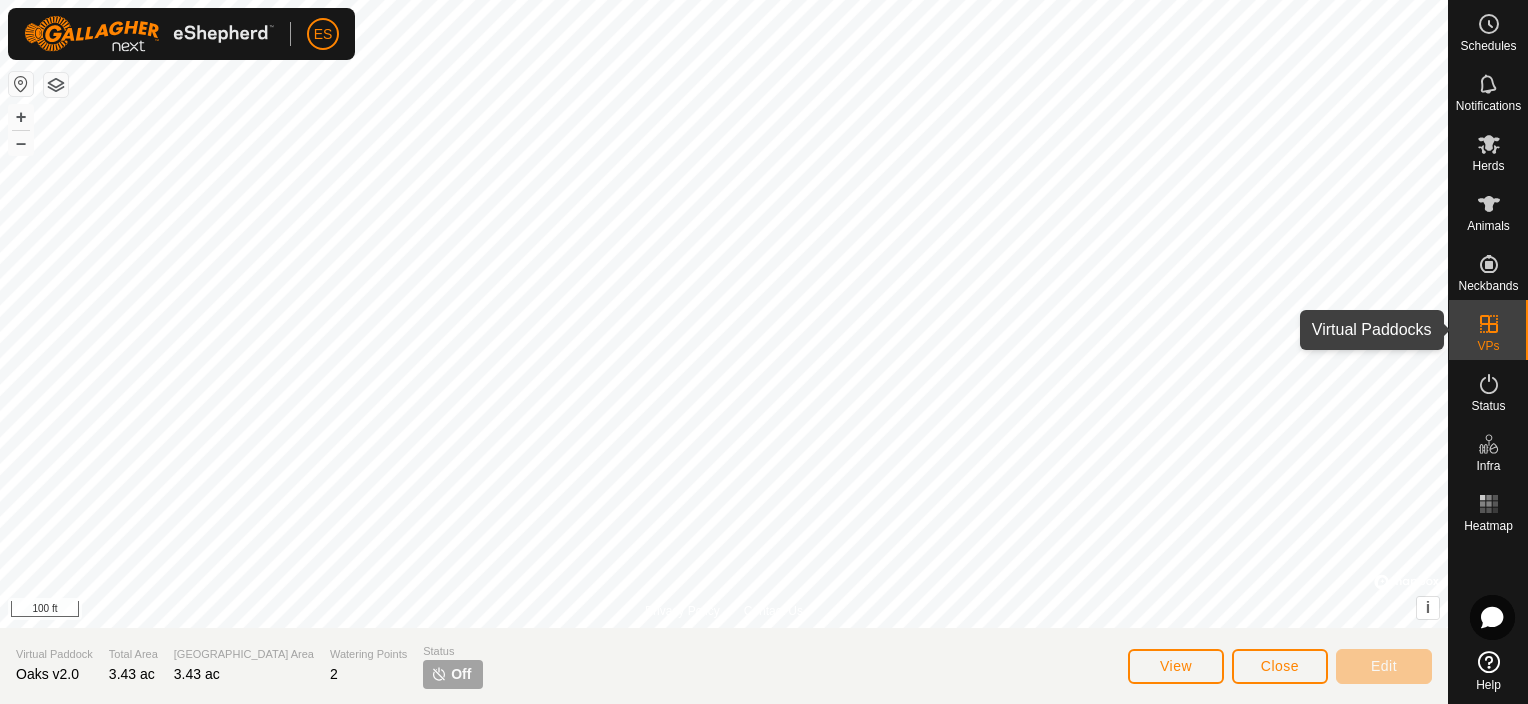 click on "VPs" at bounding box center [1488, 346] 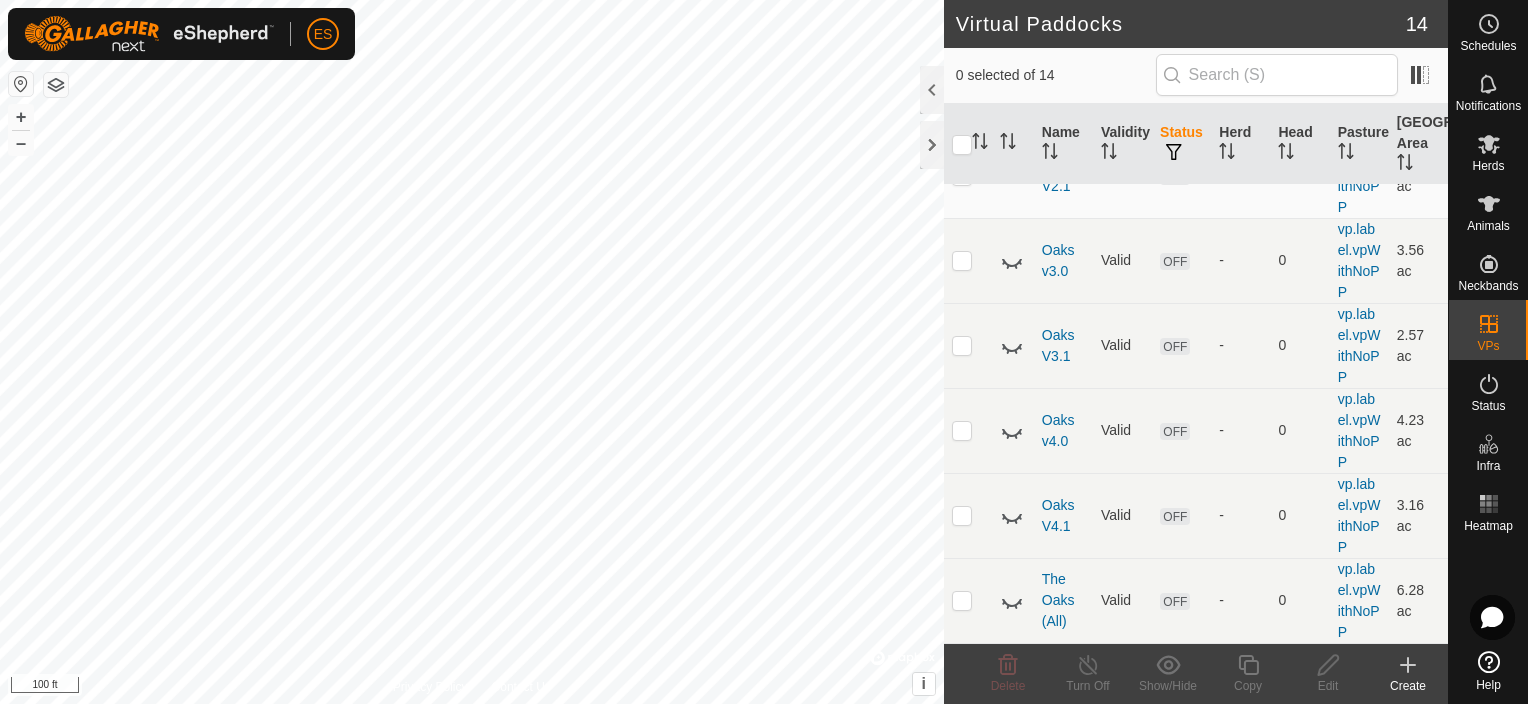 scroll, scrollTop: 1060, scrollLeft: 0, axis: vertical 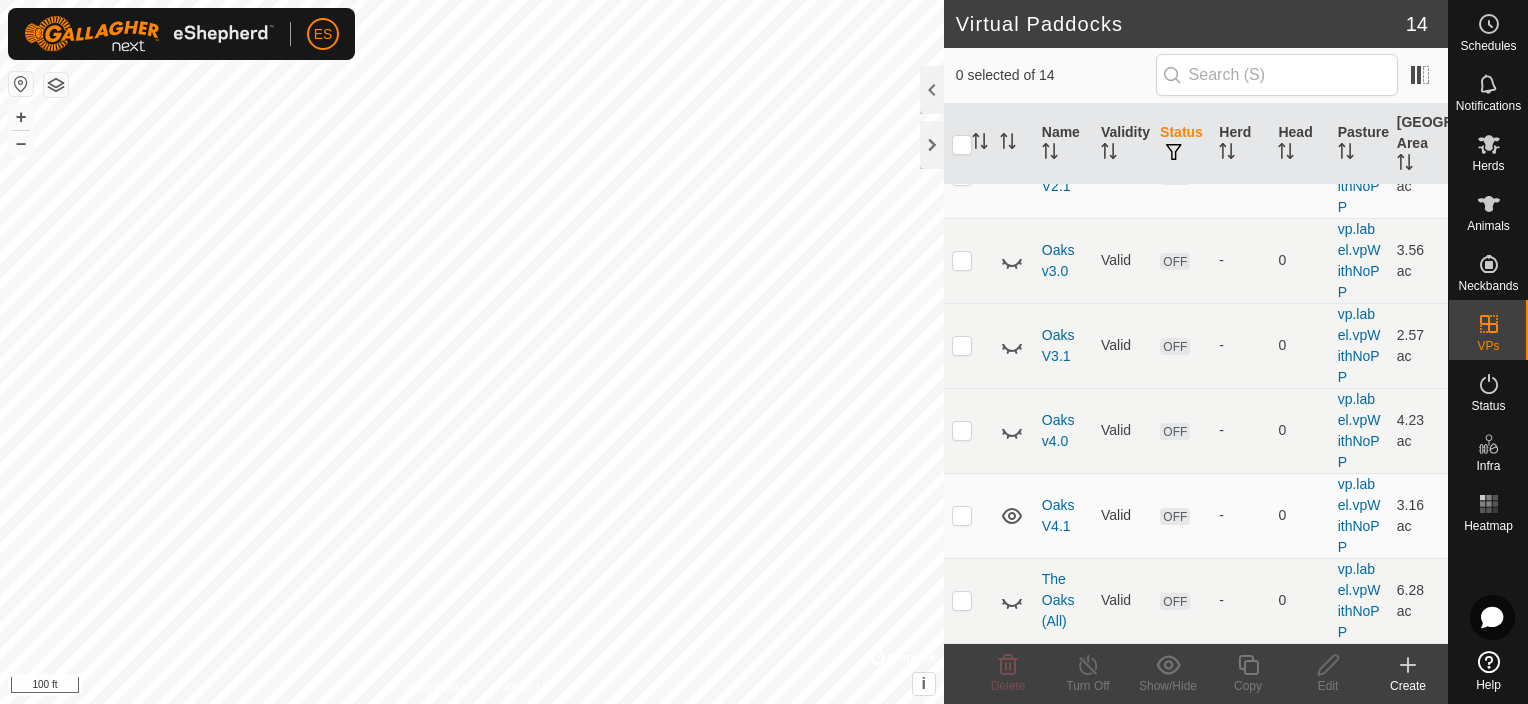 click 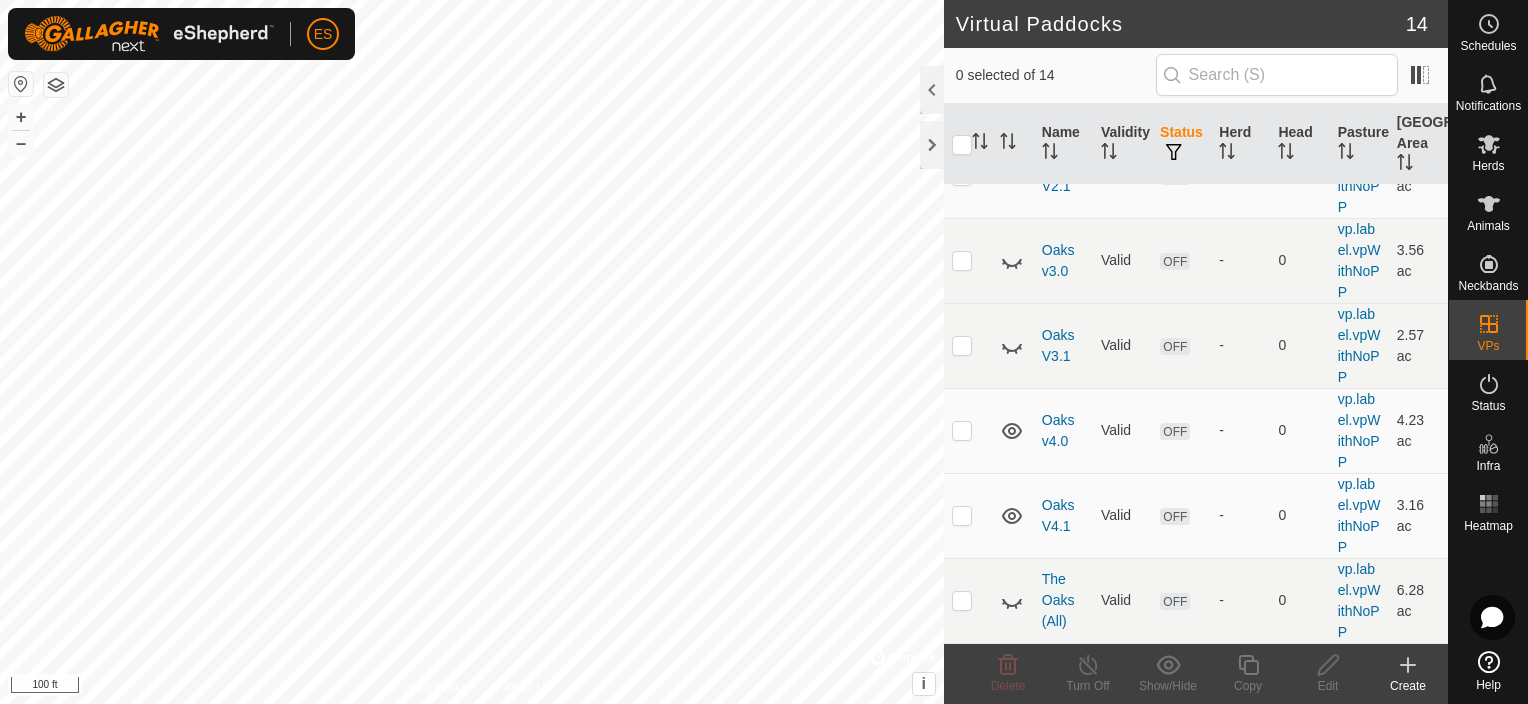 click 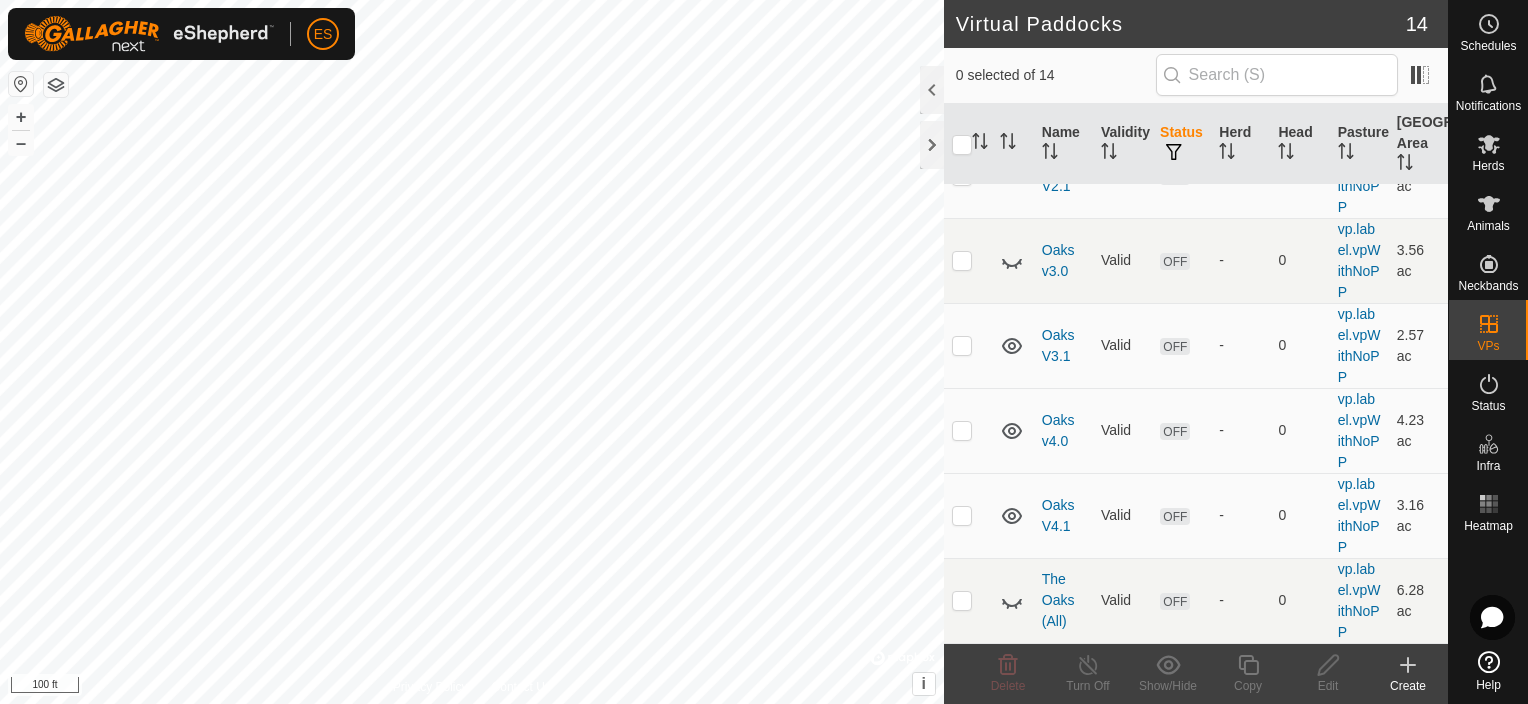 click 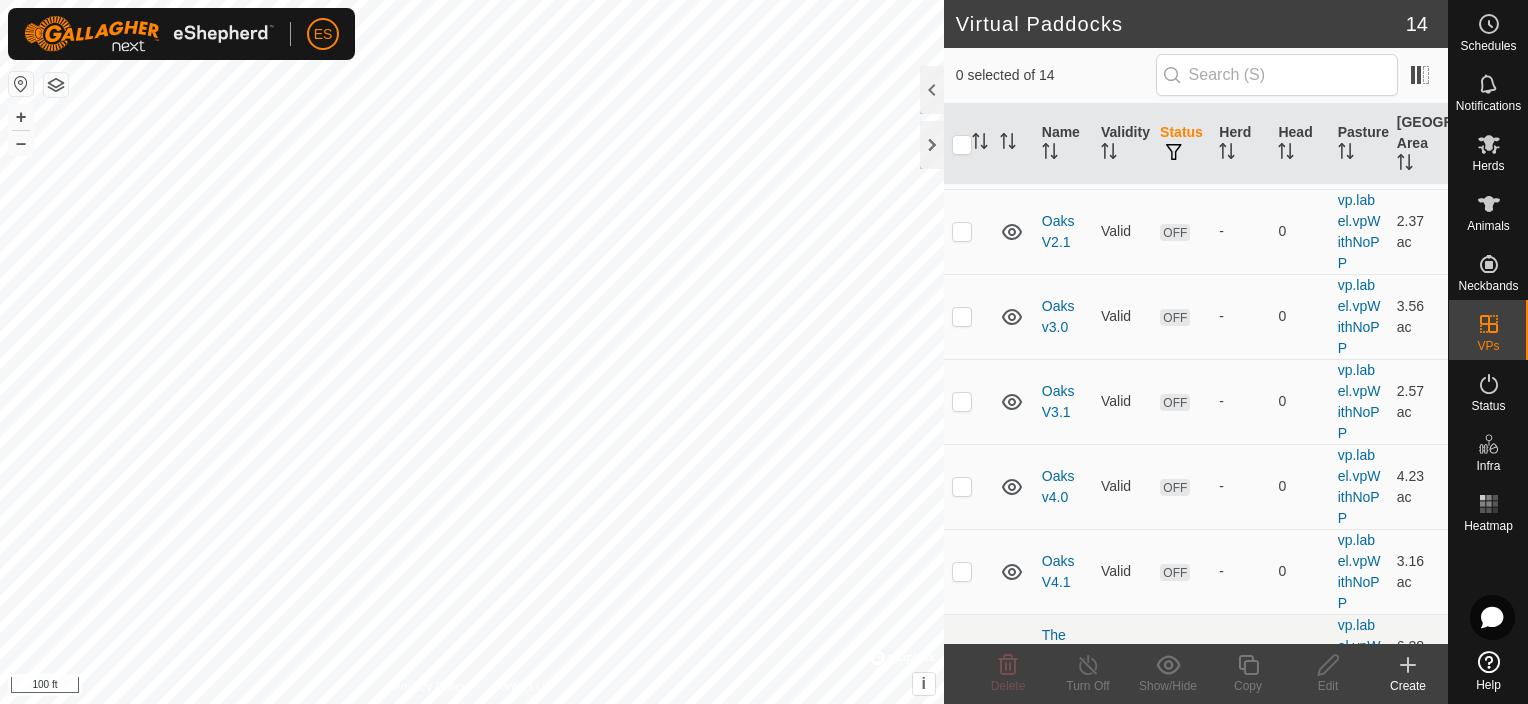 scroll, scrollTop: 985, scrollLeft: 0, axis: vertical 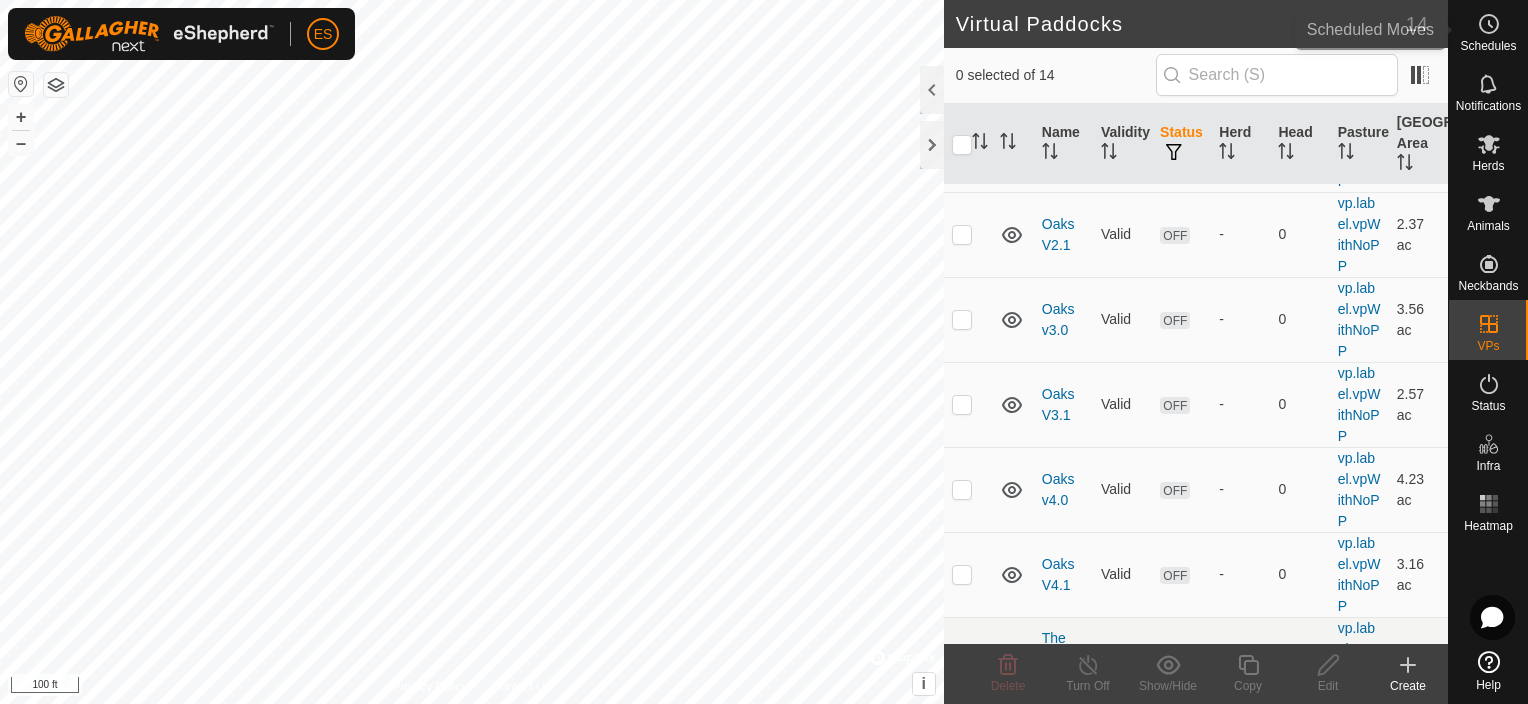 click on "Schedules" at bounding box center (1488, 46) 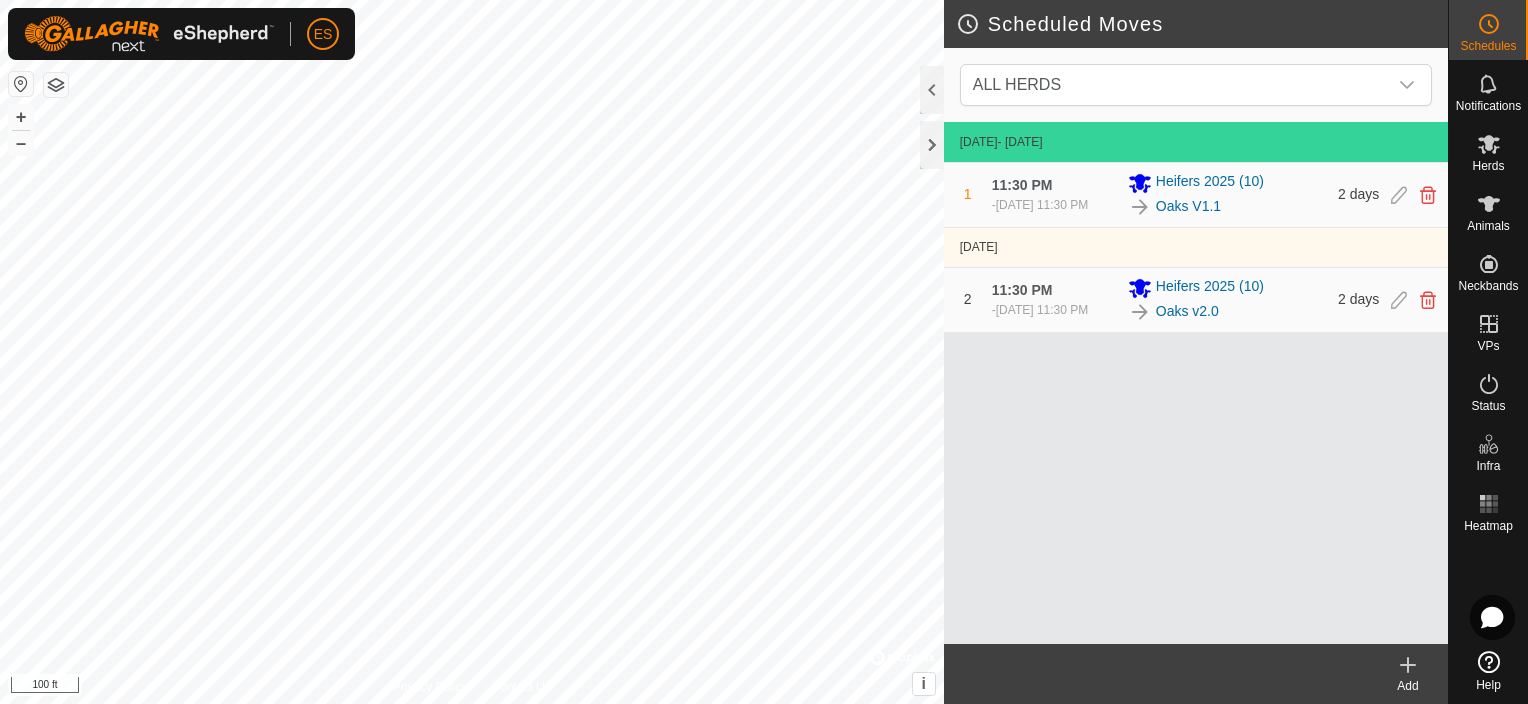 click 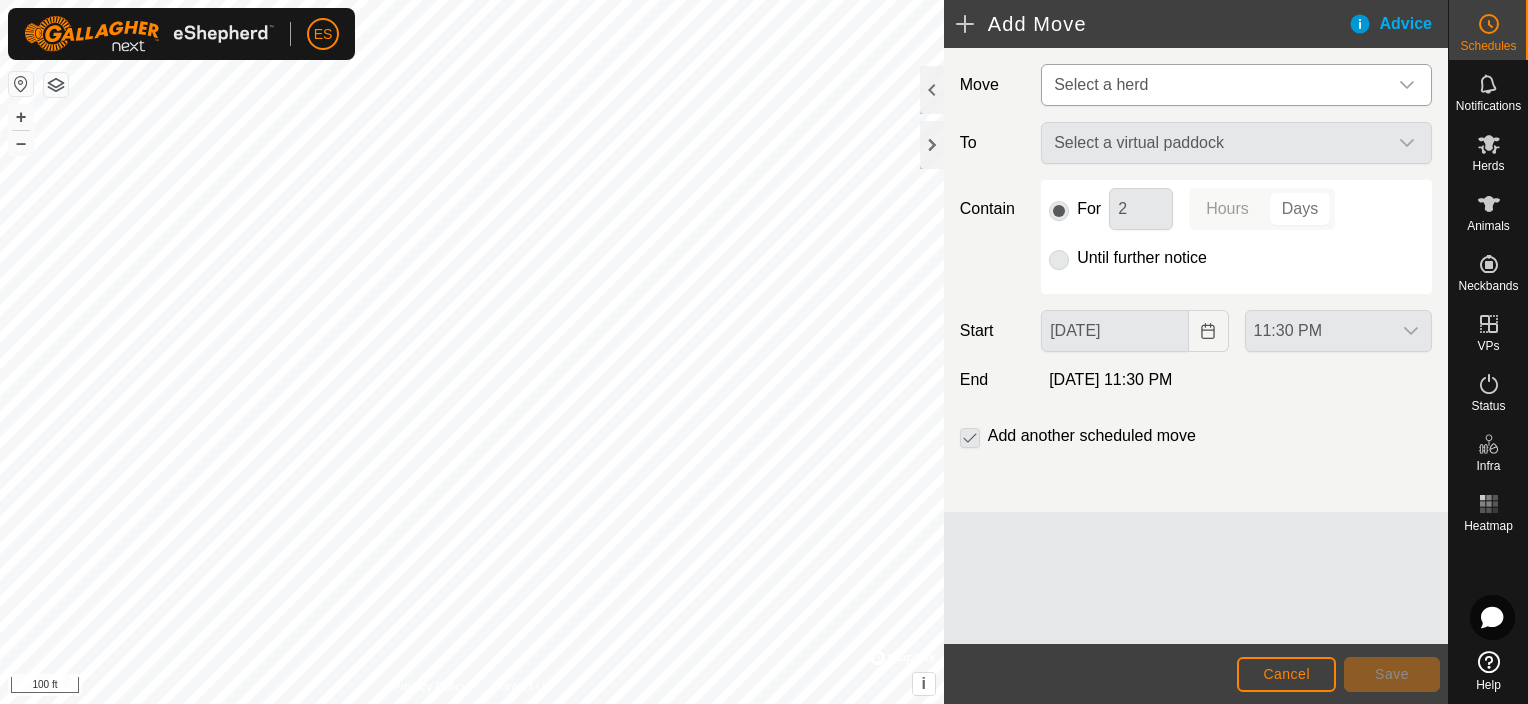 click on "Select a herd" at bounding box center [1216, 85] 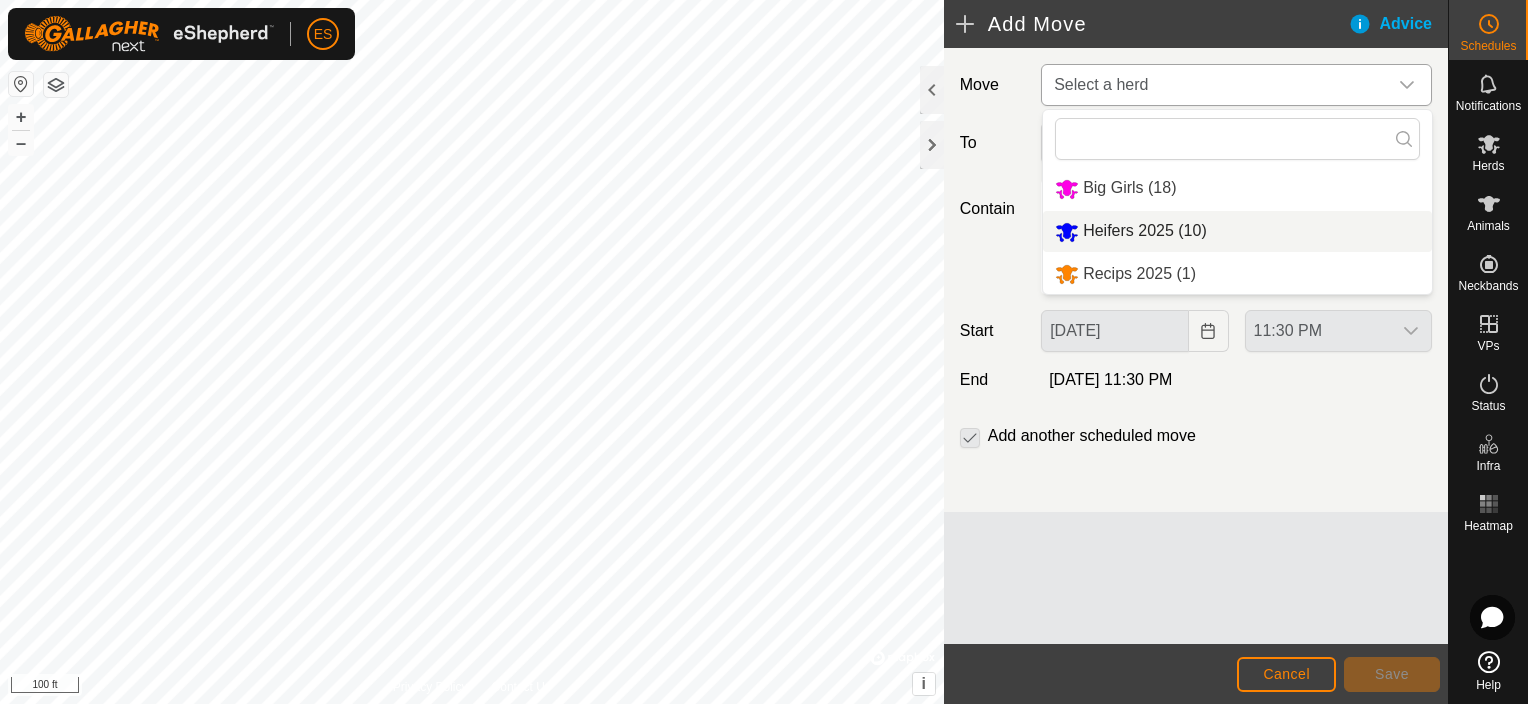 click on "Heifers 2025 (10)" at bounding box center (1237, 231) 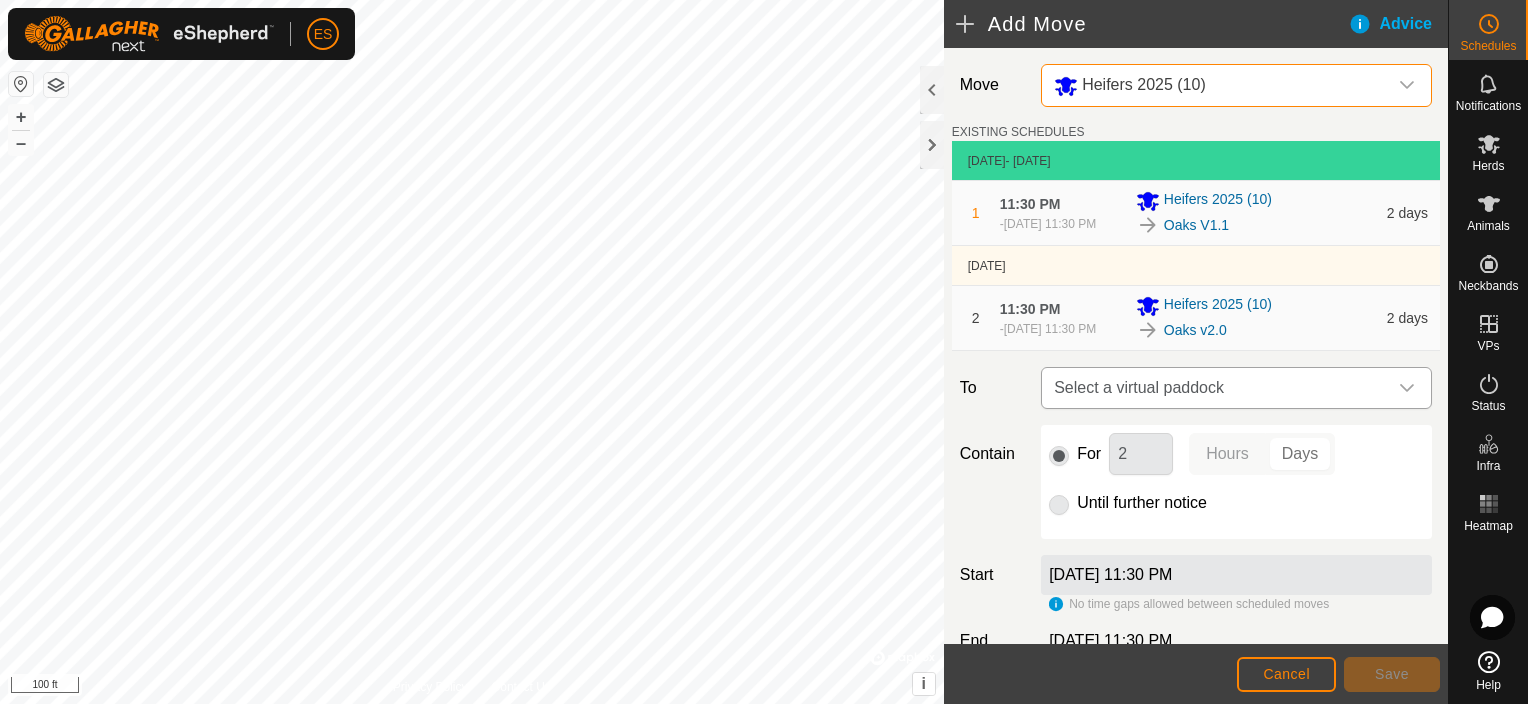 click 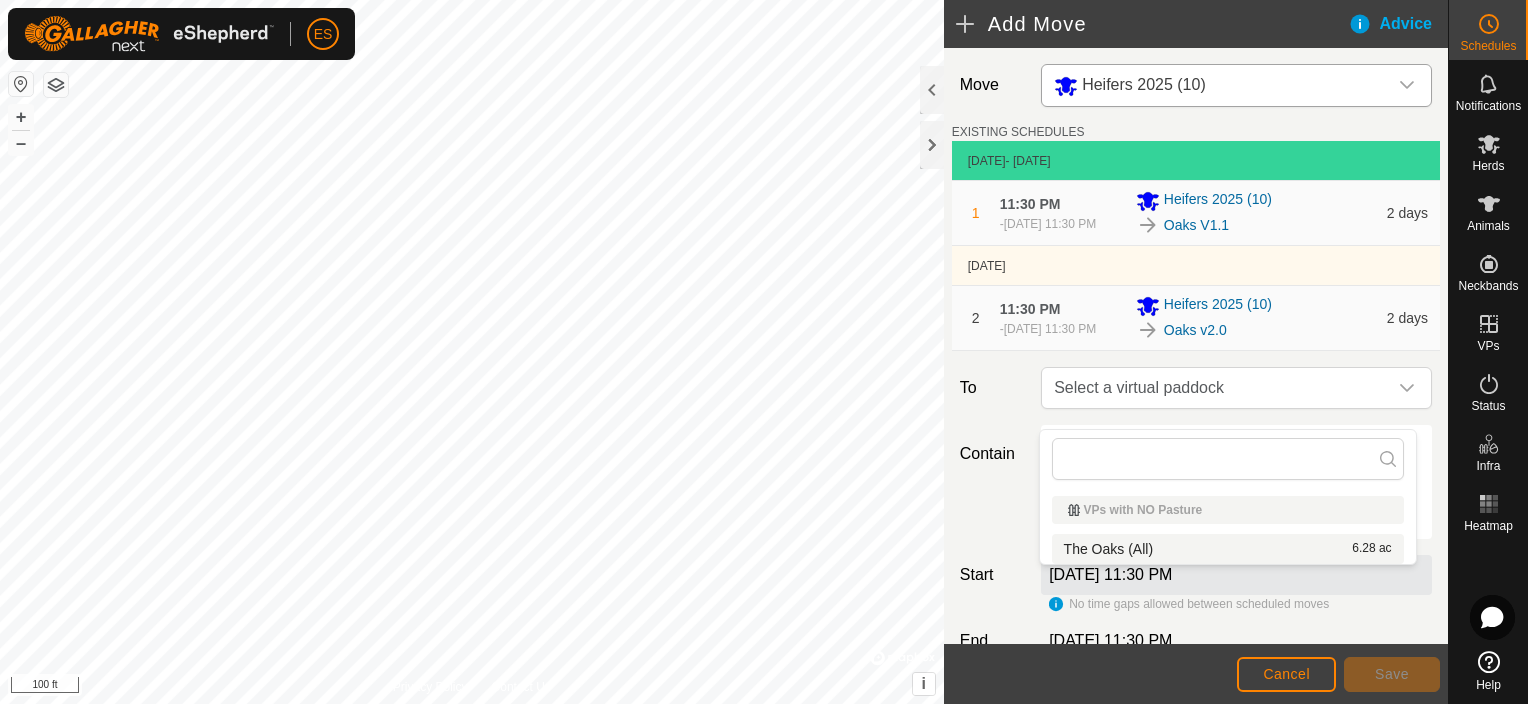click 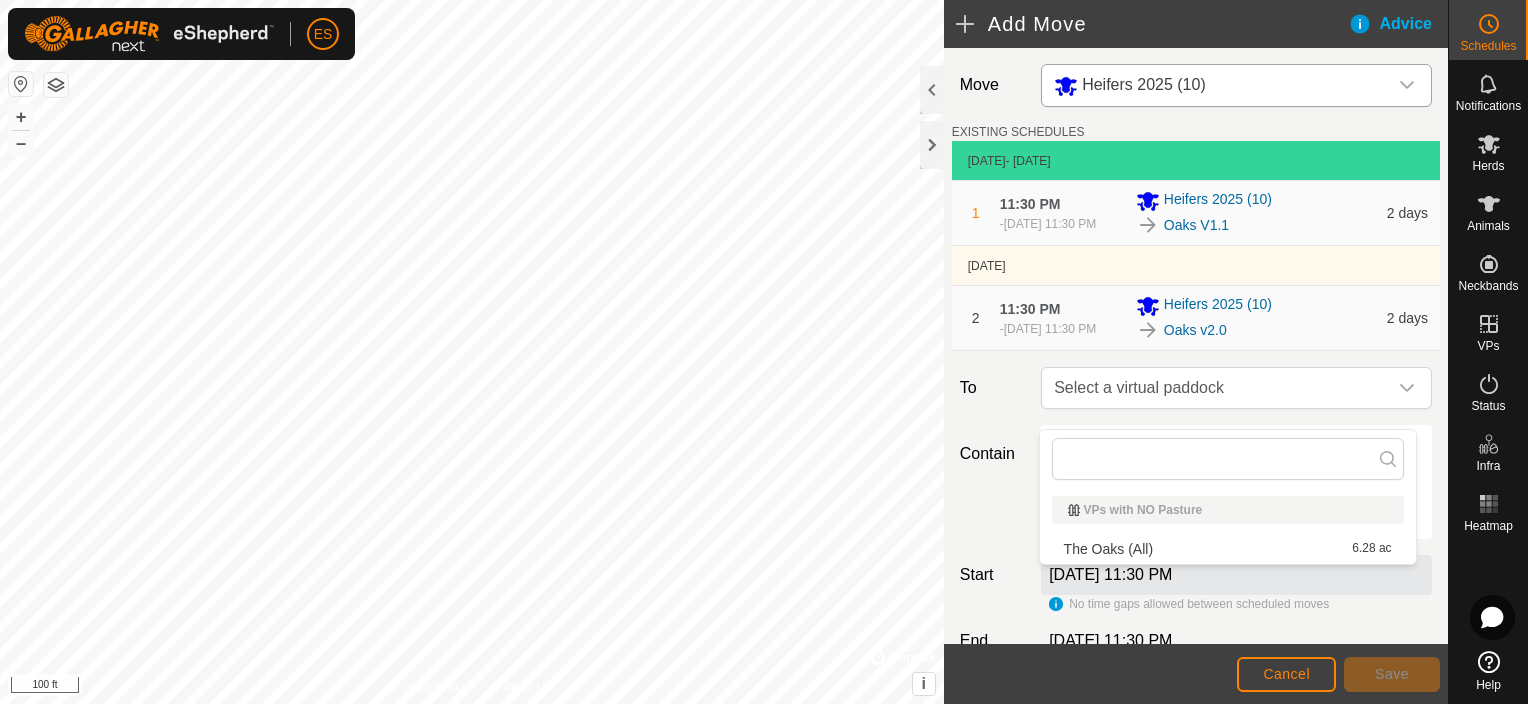 click 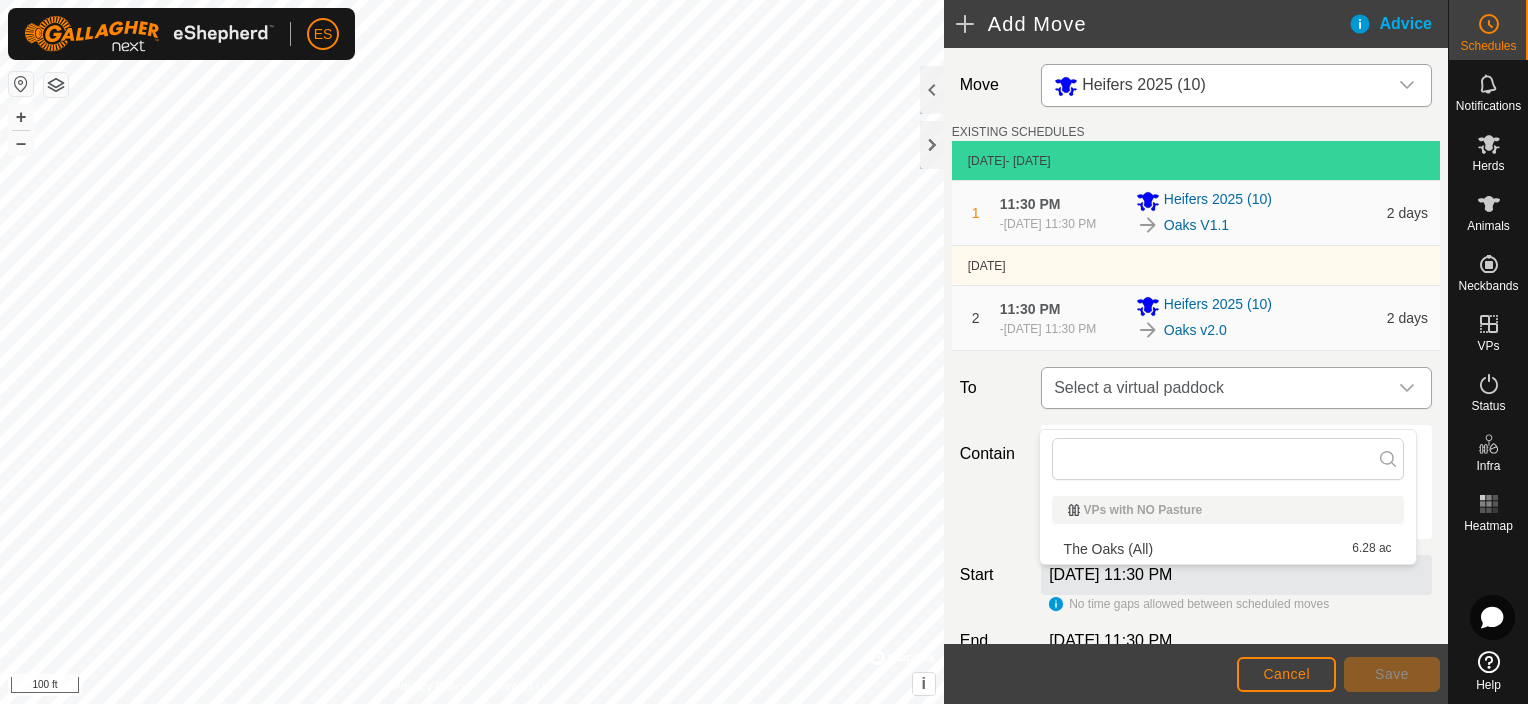 click 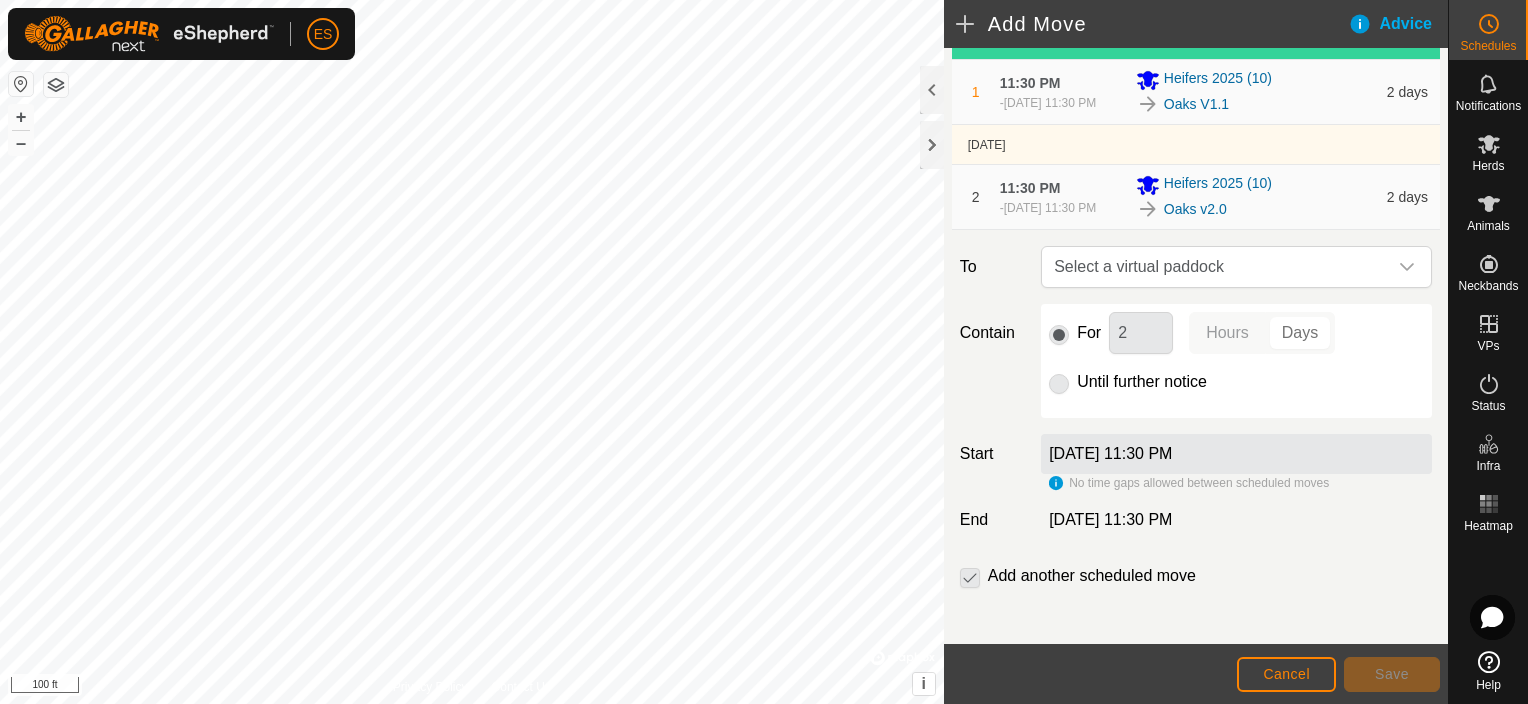 scroll, scrollTop: 146, scrollLeft: 0, axis: vertical 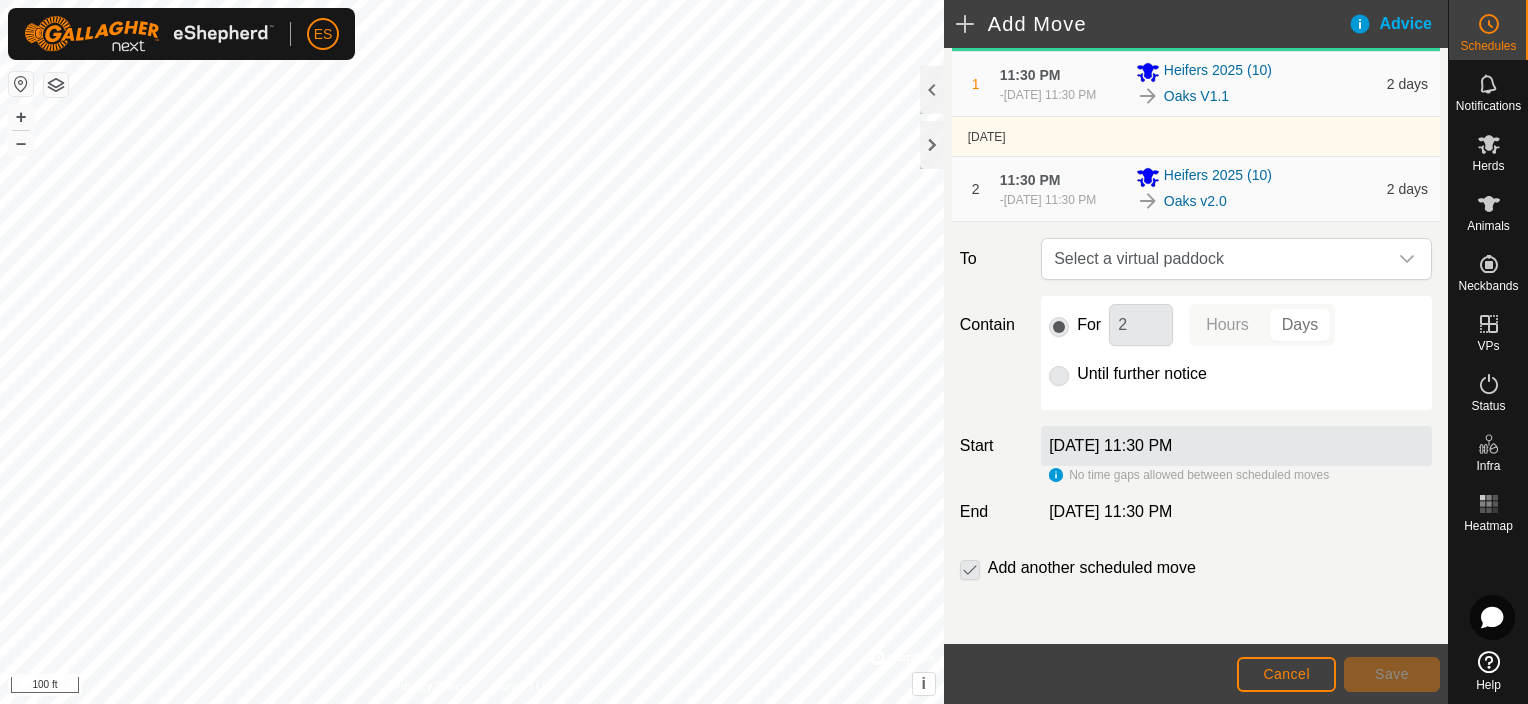 click 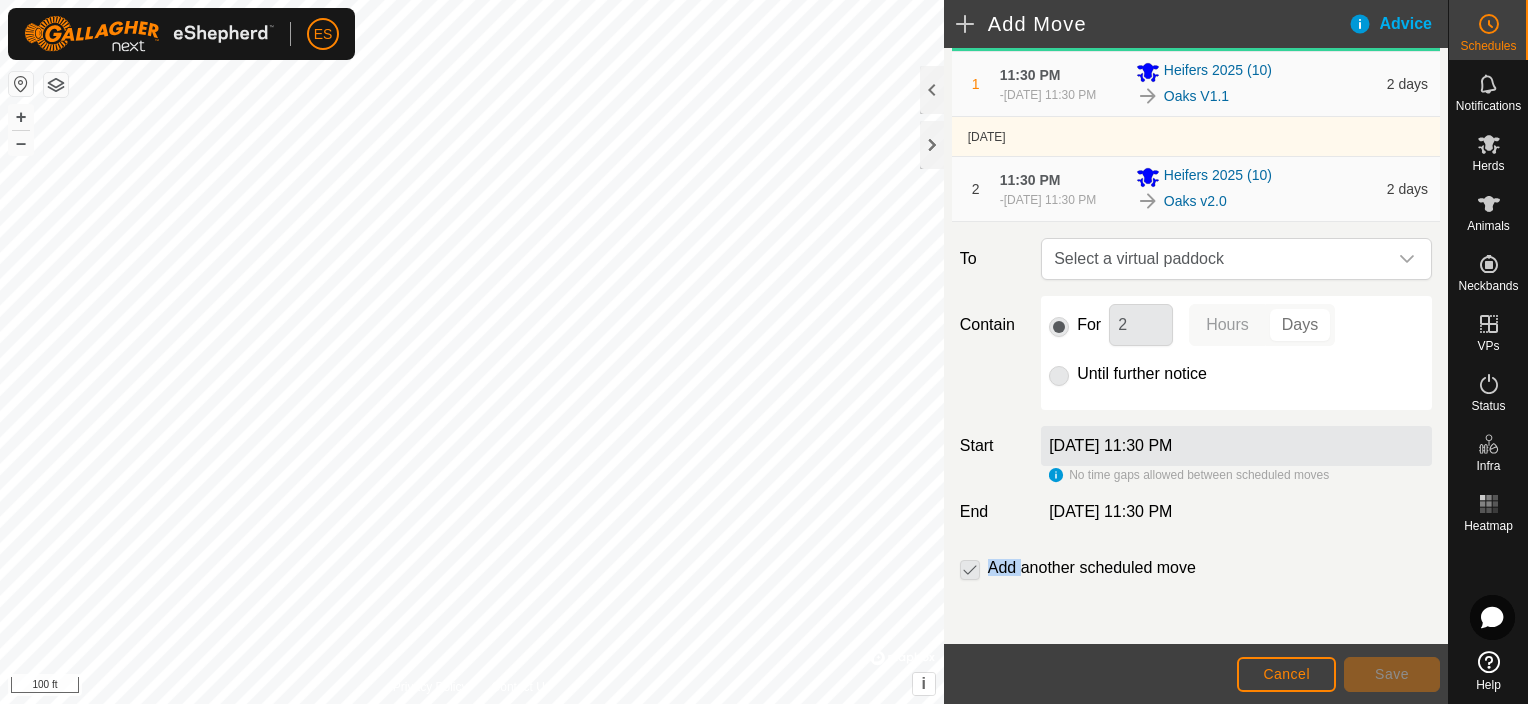 click 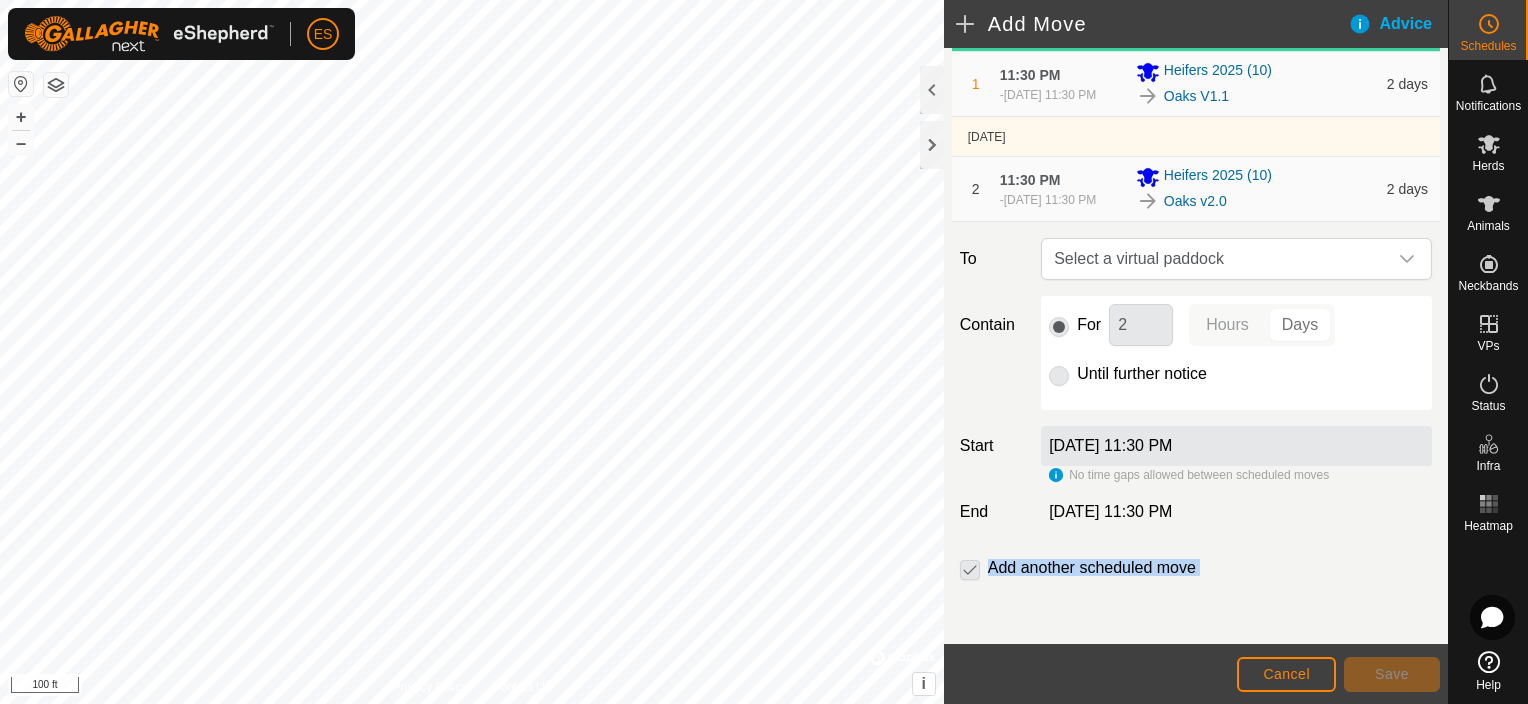 click 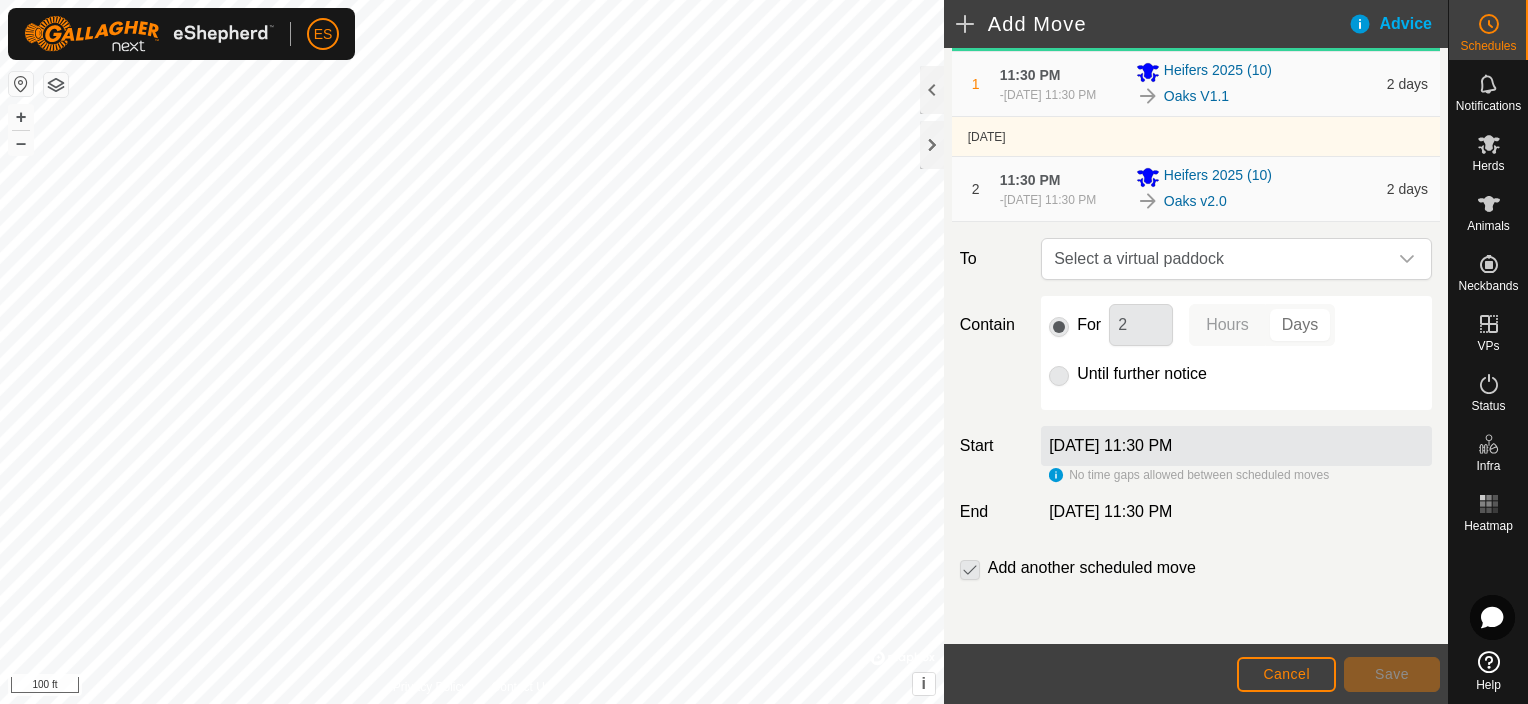 drag, startPoint x: 972, startPoint y: 576, endPoint x: 961, endPoint y: 564, distance: 16.27882 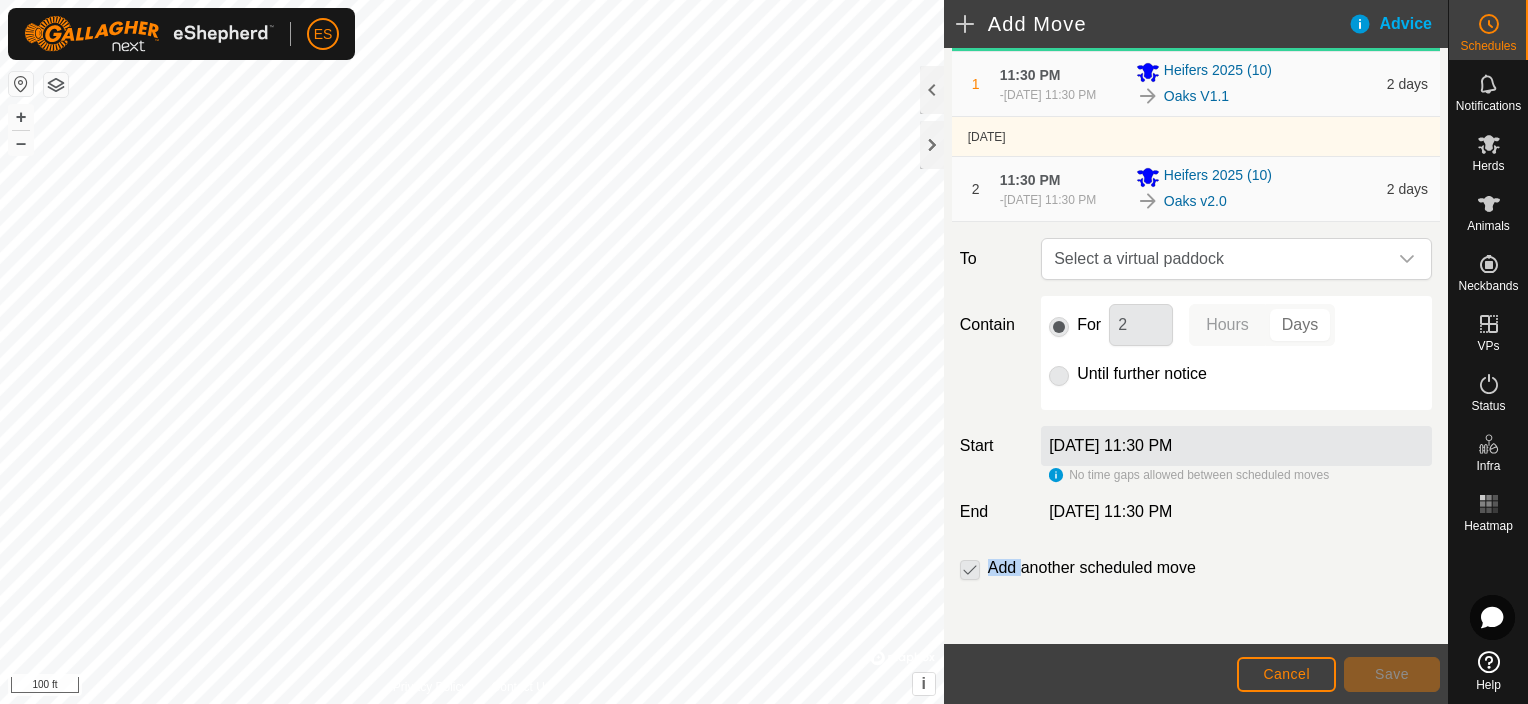 click 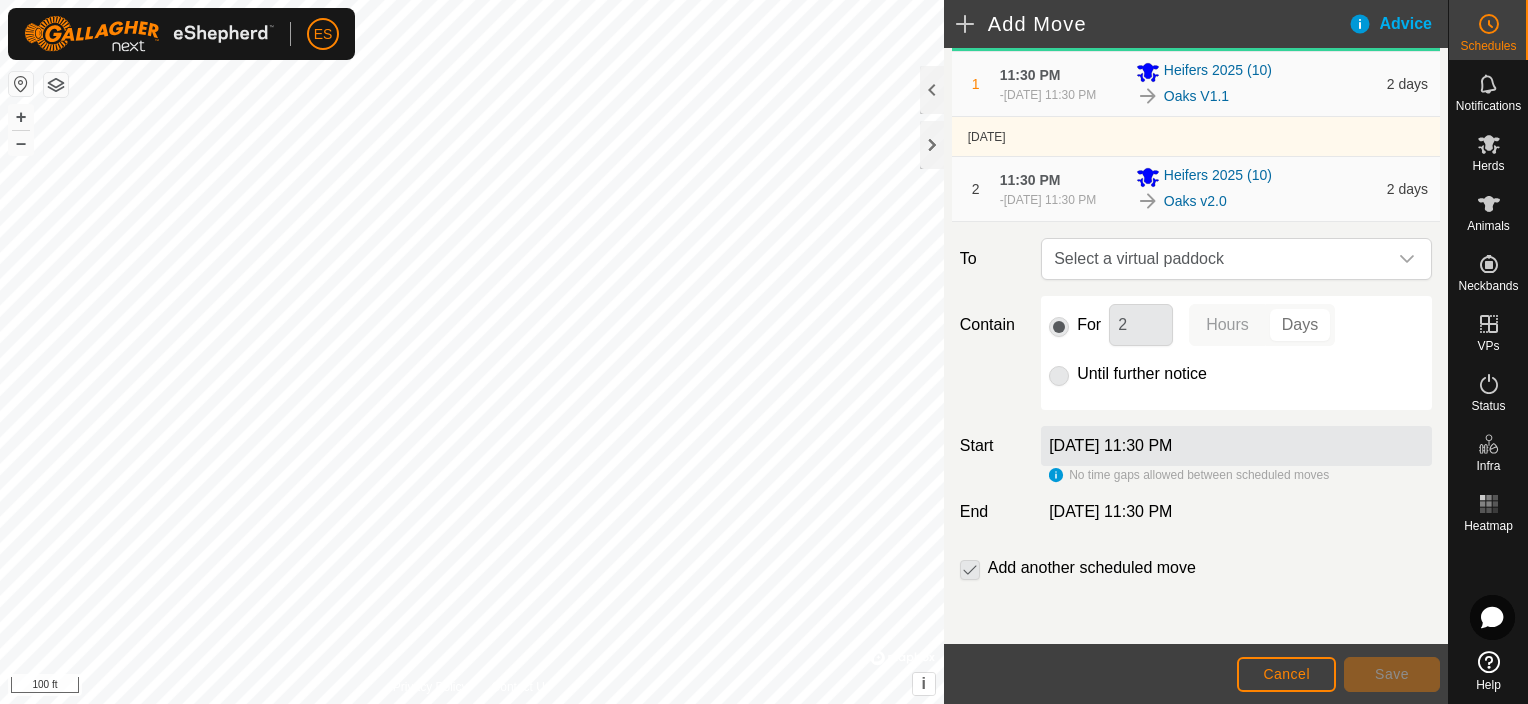 drag, startPoint x: 1113, startPoint y: 326, endPoint x: 1140, endPoint y: 349, distance: 35.468296 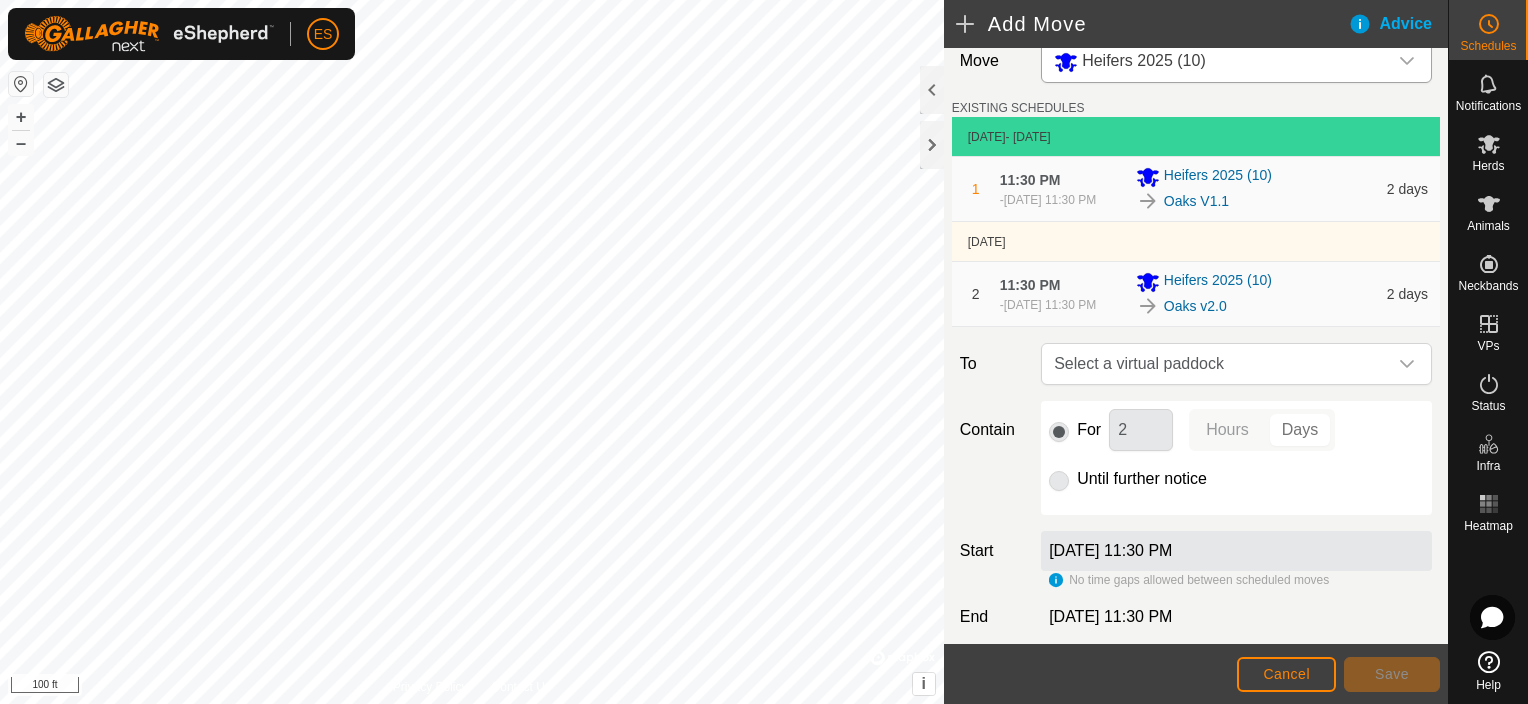 scroll, scrollTop: 0, scrollLeft: 0, axis: both 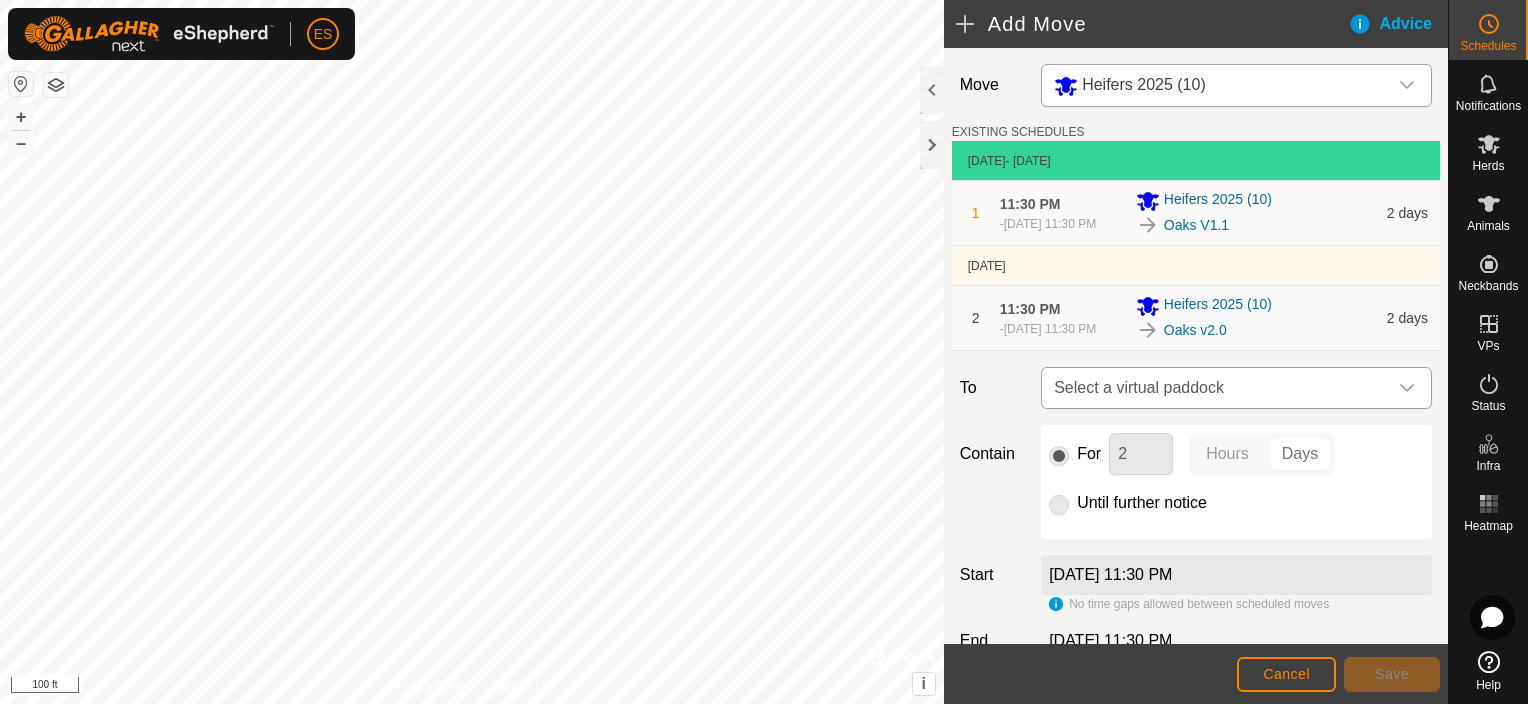 click on "Select a virtual paddock" at bounding box center (1216, 388) 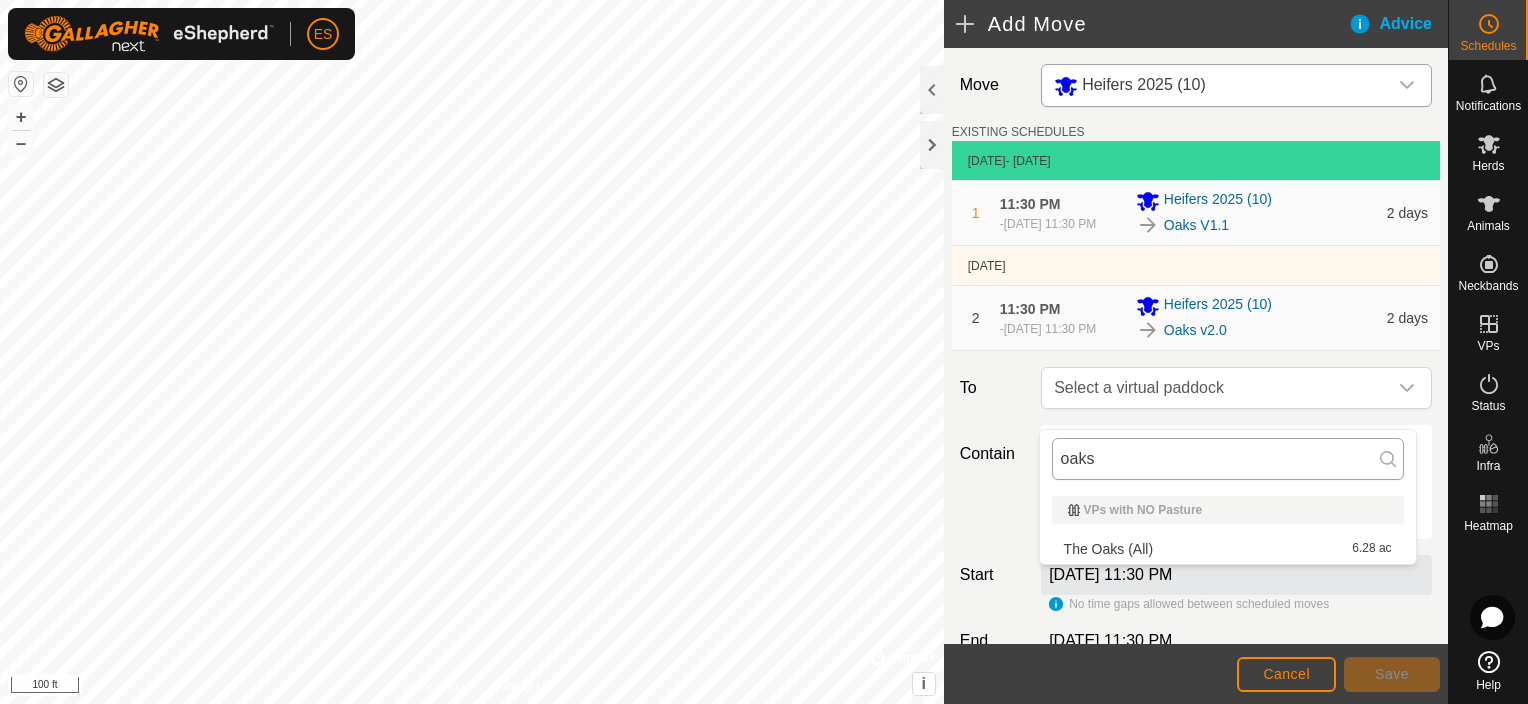 click on "oaks" at bounding box center (1228, 459) 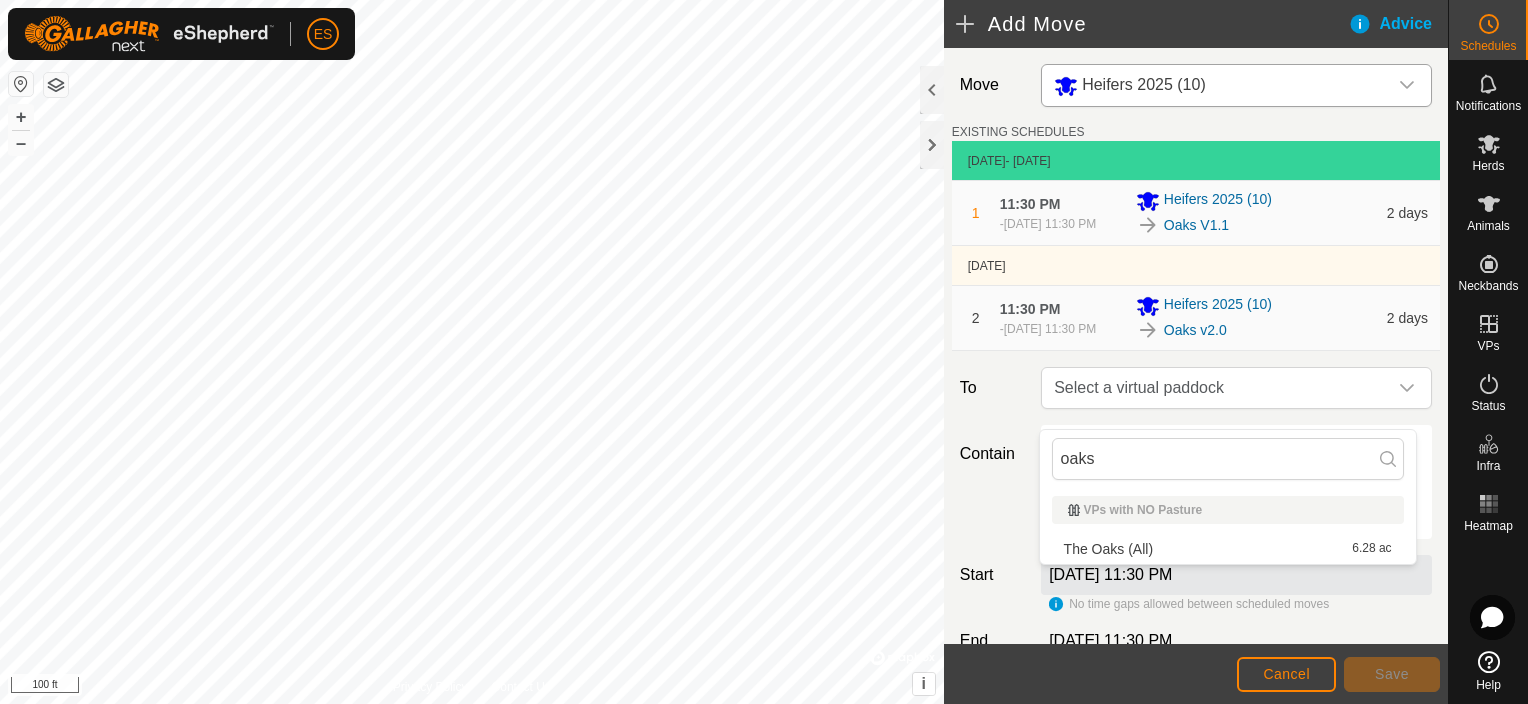 type on "oaks" 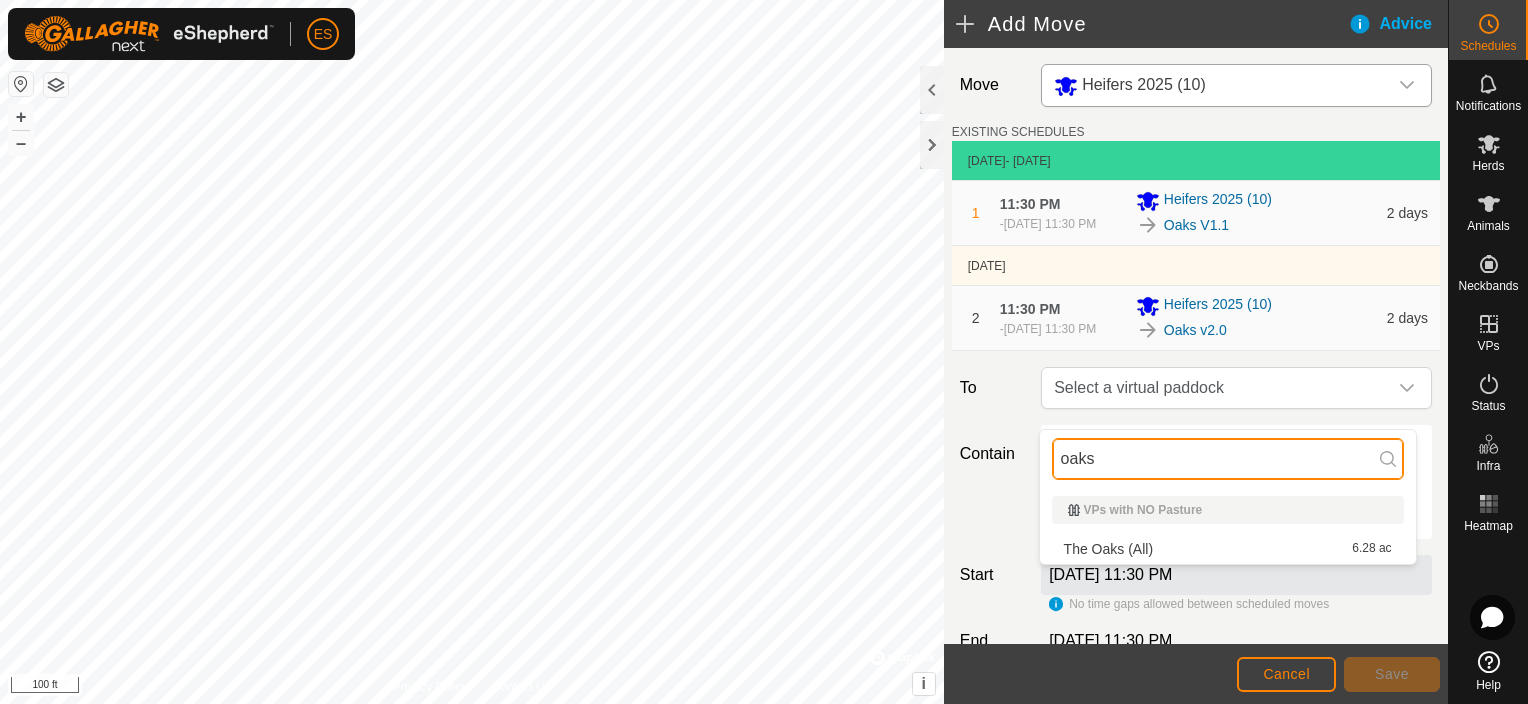 click on "oaks" at bounding box center [1228, 459] 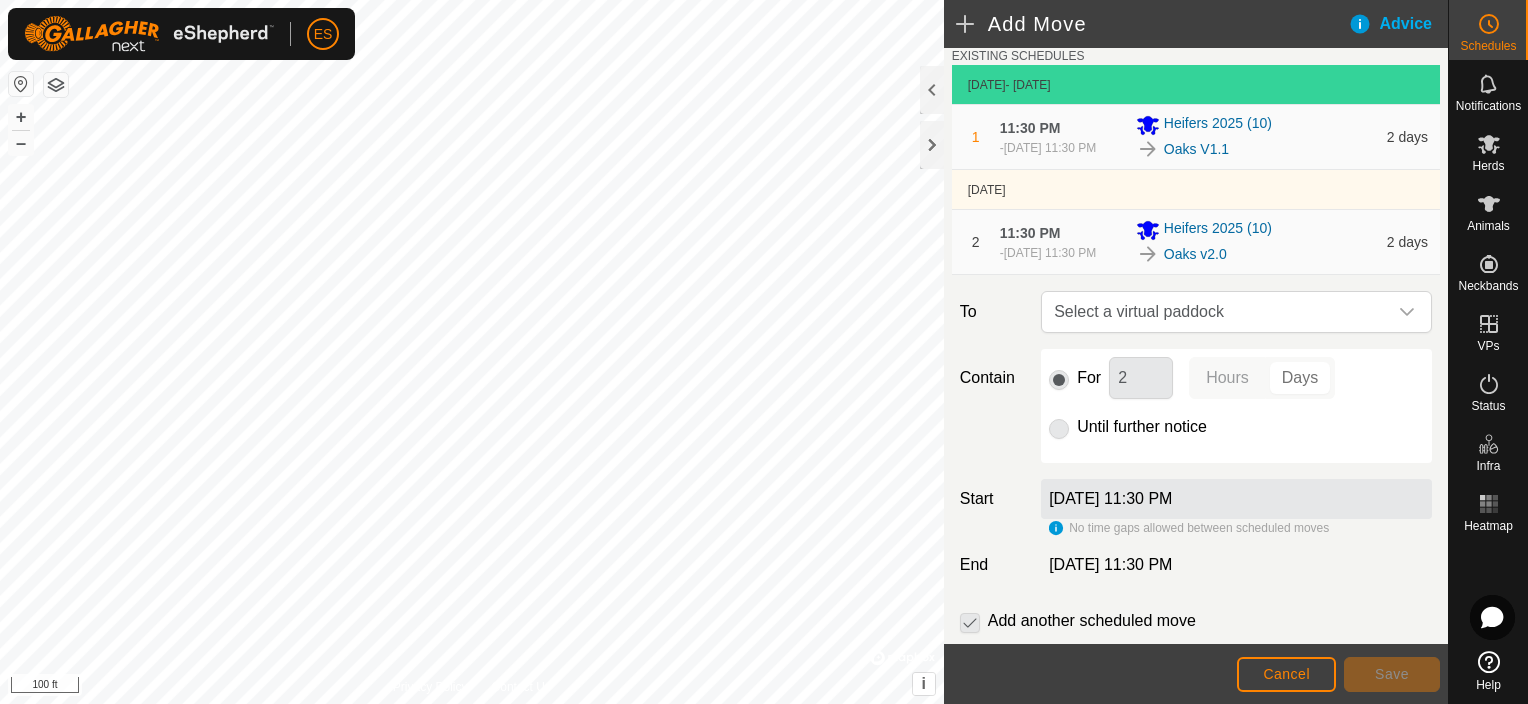 scroll, scrollTop: 75, scrollLeft: 0, axis: vertical 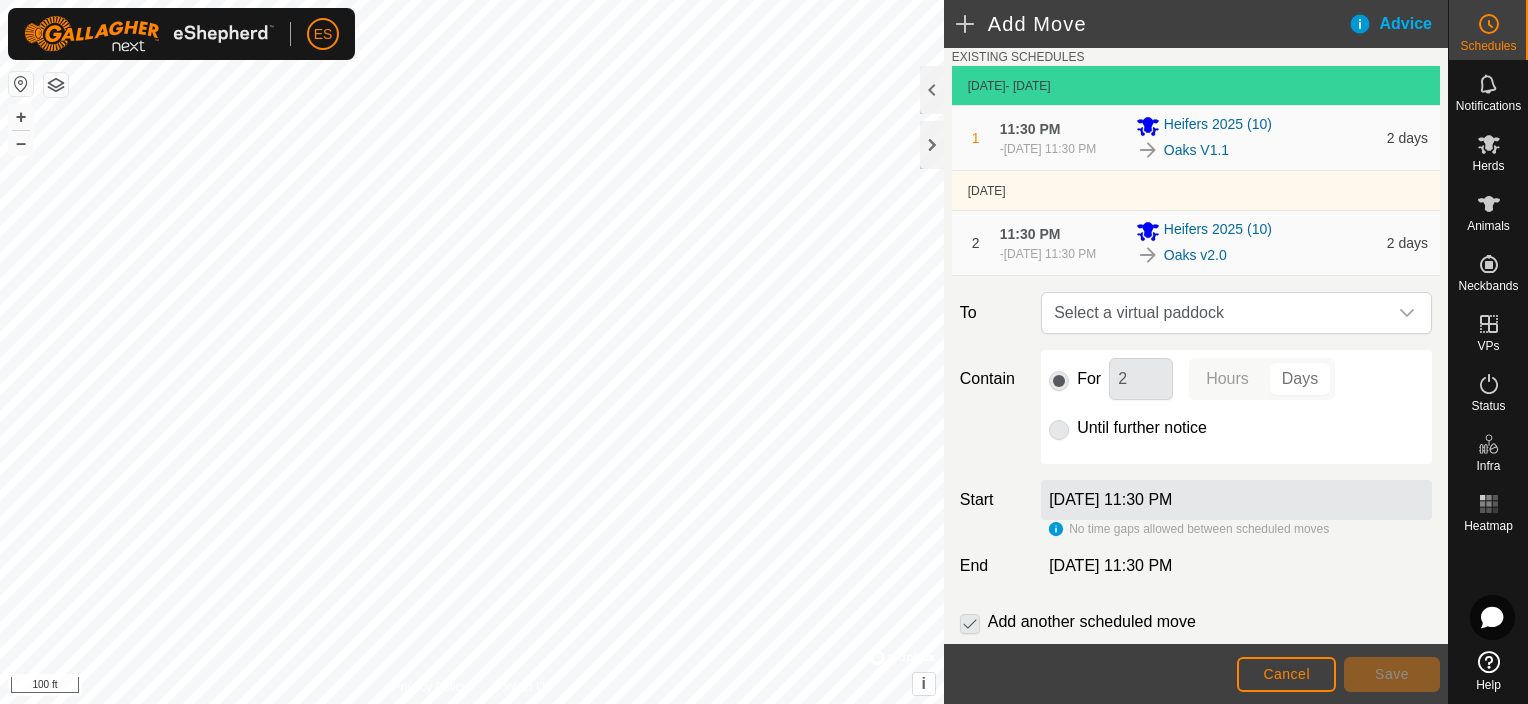 click on "Move Heifers [PHONE_NUMBER] SCHEDULES  [DATE]  - [DATE] 1 11:30 PM  -  [DATE] 11:30 PM Heifers 2025 (10) Oaks V1.1 2 days  [DATE] 2 11:30 PM  -  [DATE] 11:30 PM Heifers 2025 (10) Oaks v2.0 2 days To Select a virtual paddock Contain For 2 Hours Days Until further notice Start  [DATE] 11:30 PM  No time gaps allowed between scheduled moves End  [DATE] 11:30 PM  Add another scheduled move" 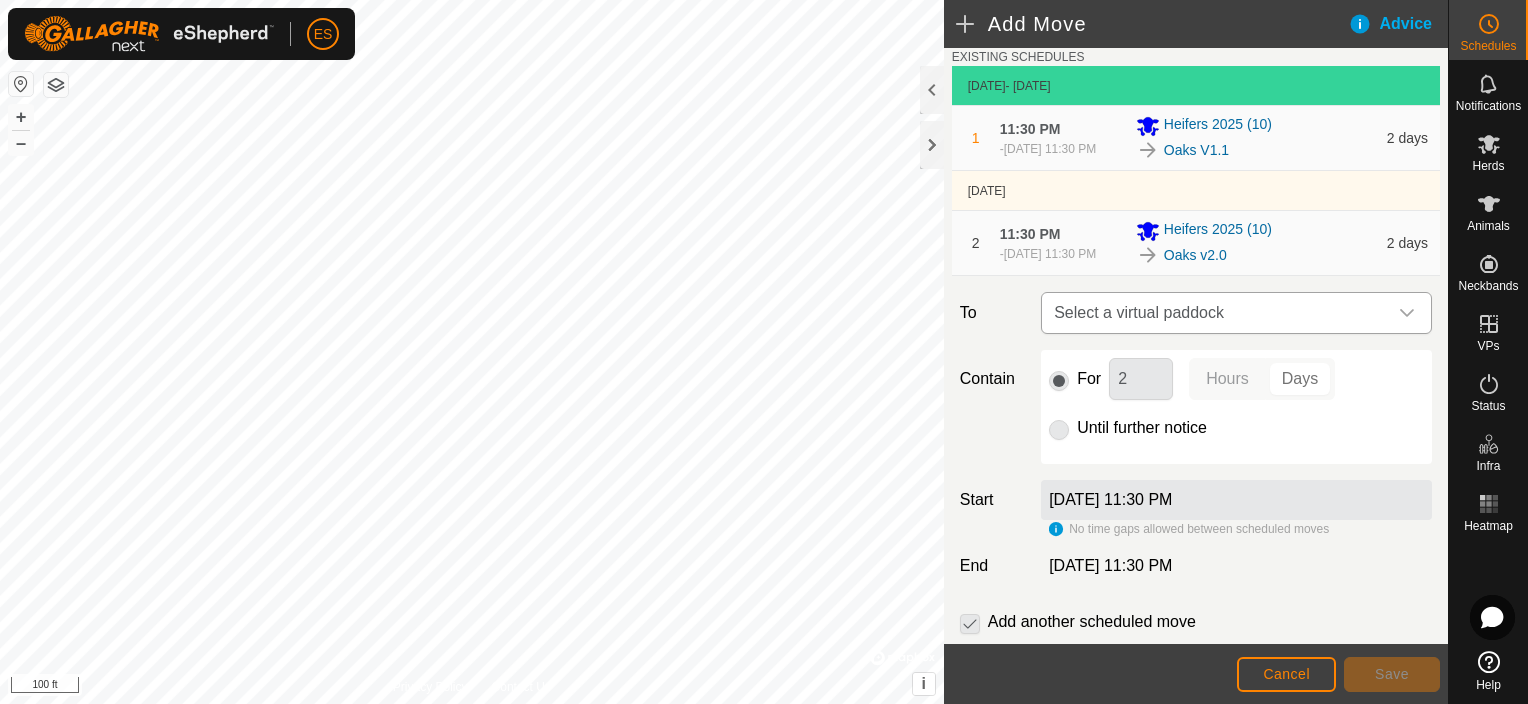 click at bounding box center (1407, 313) 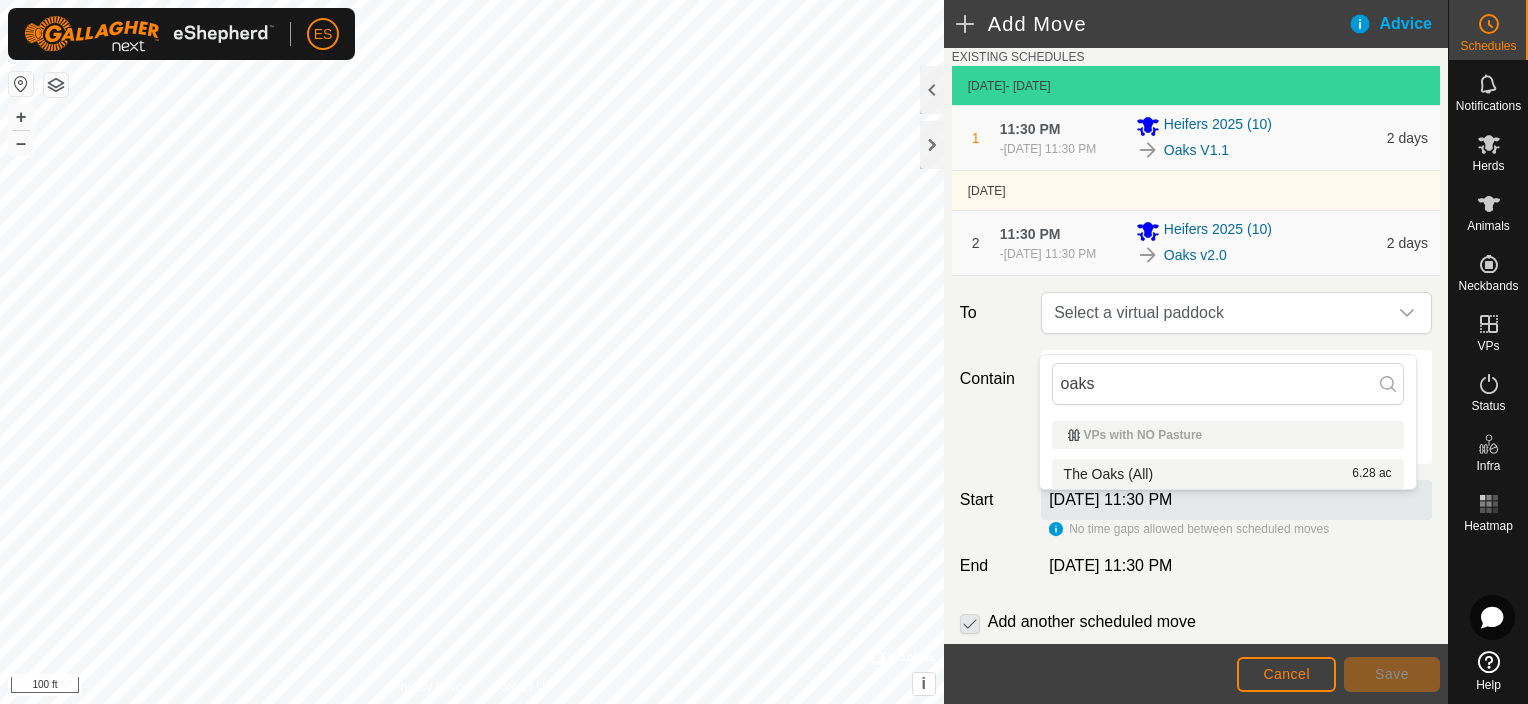 click on "Oaks v2.0" at bounding box center [1255, 255] 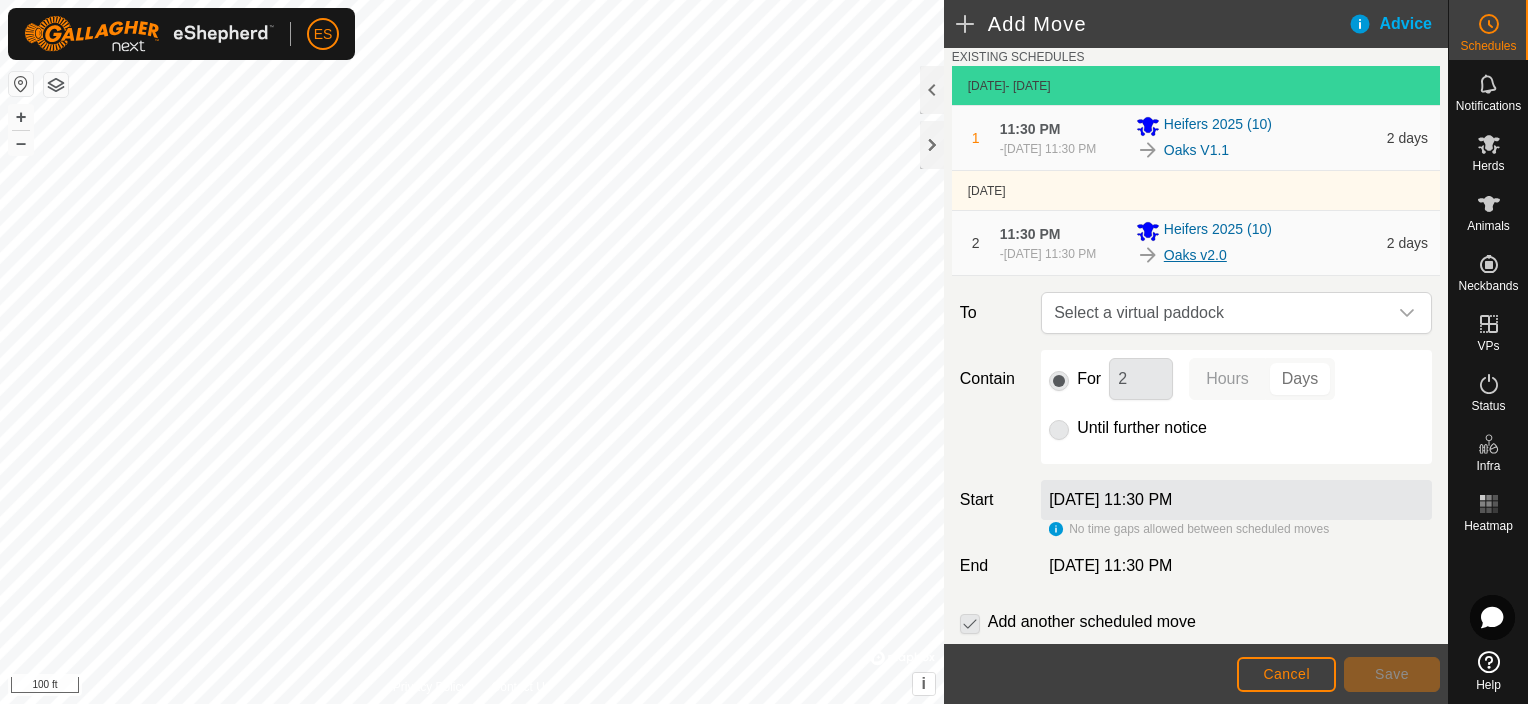 click on "Oaks v2.0" at bounding box center (1195, 255) 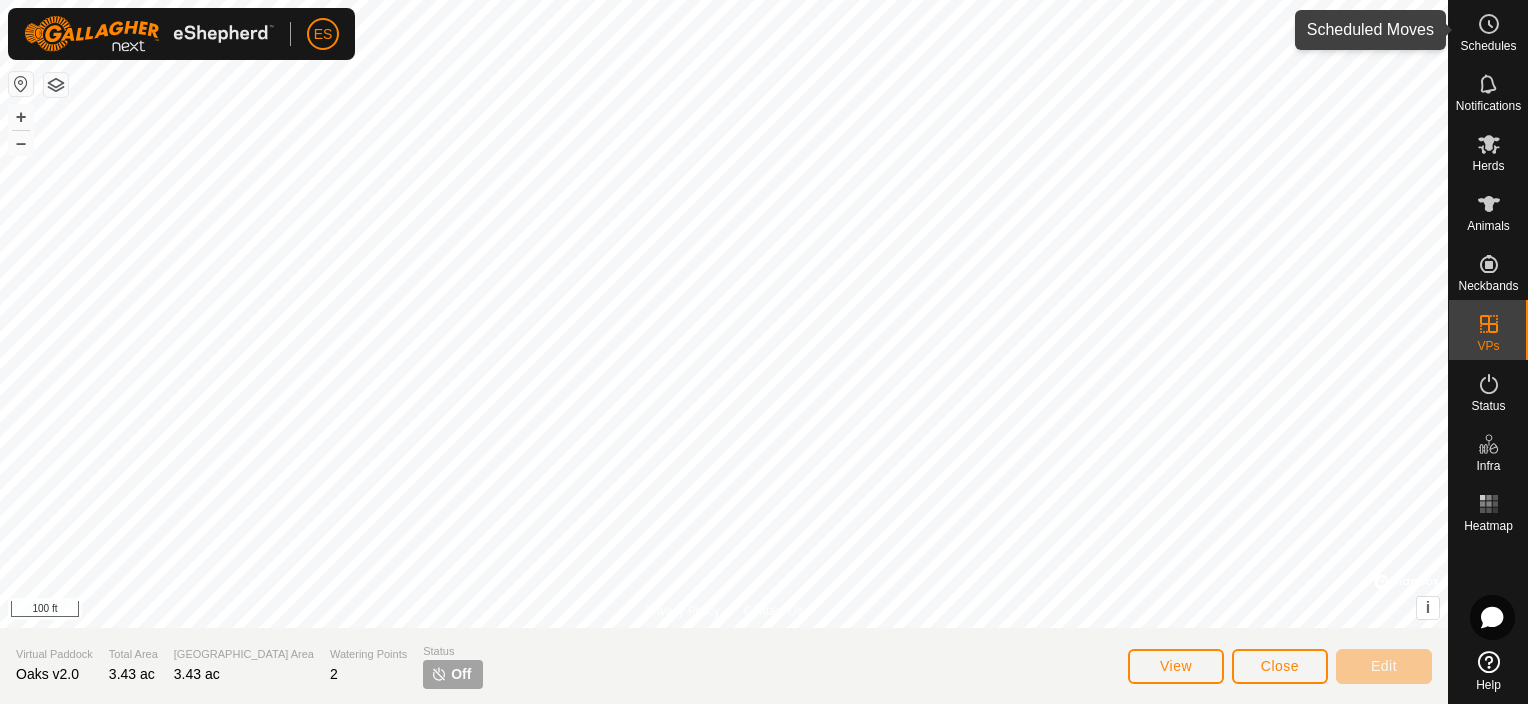 click 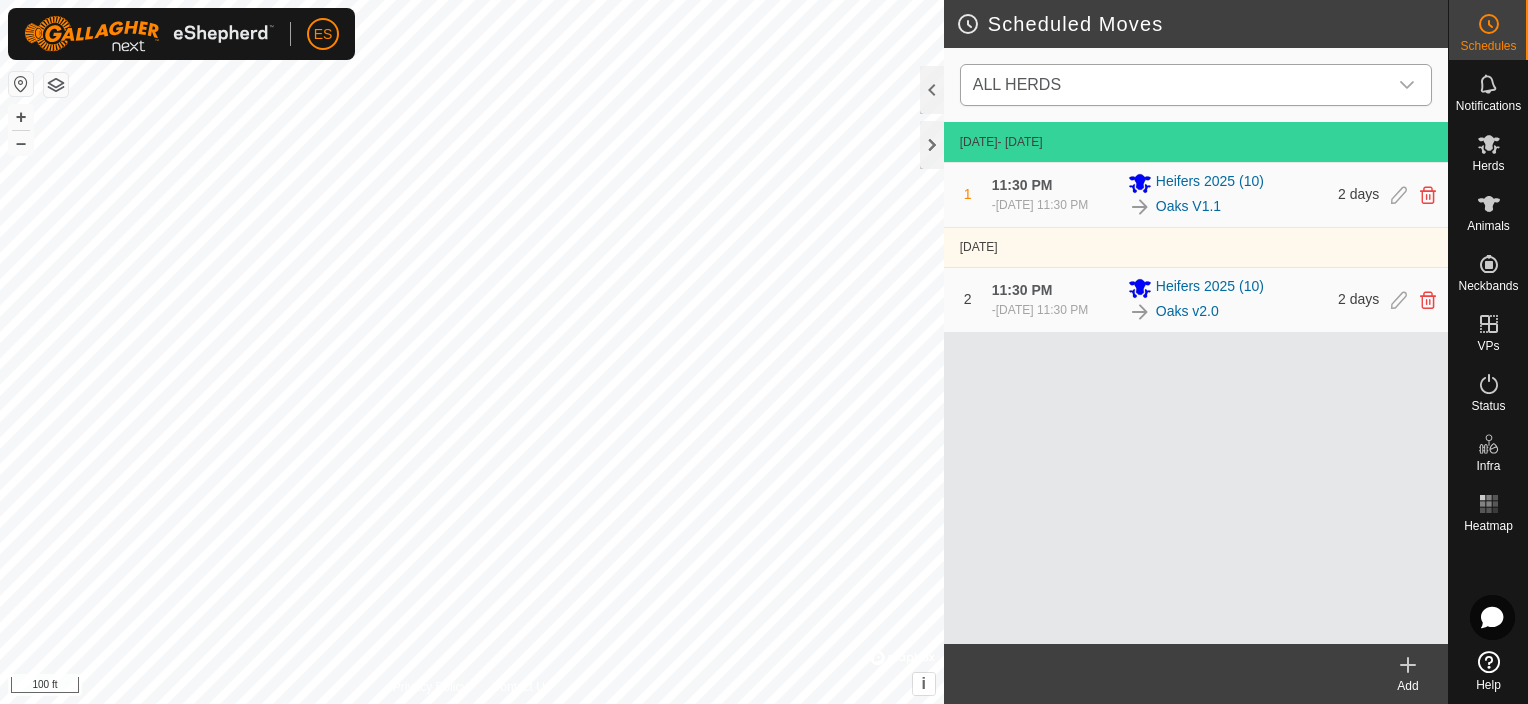 click 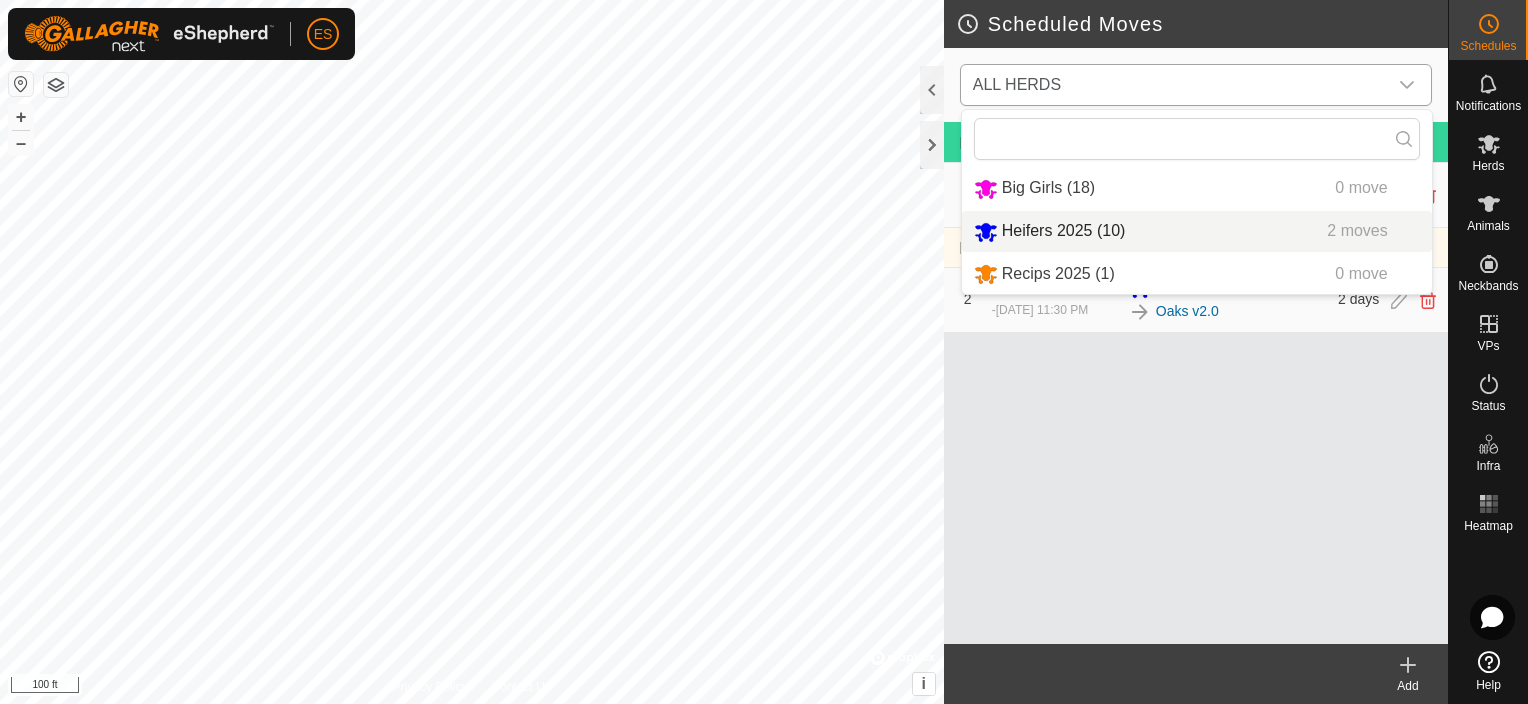 click on "Heifers 2025 (10) 2 moves" at bounding box center (1197, 231) 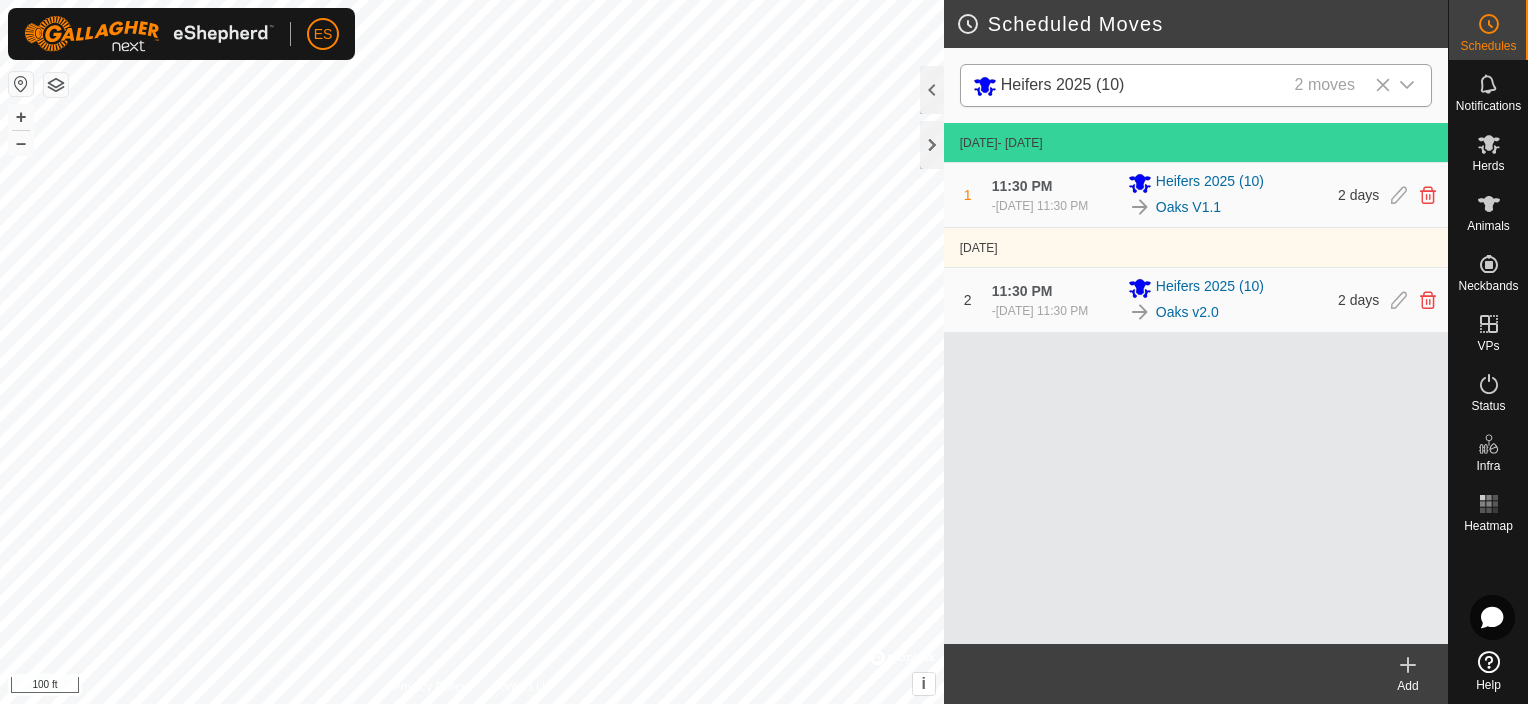 click 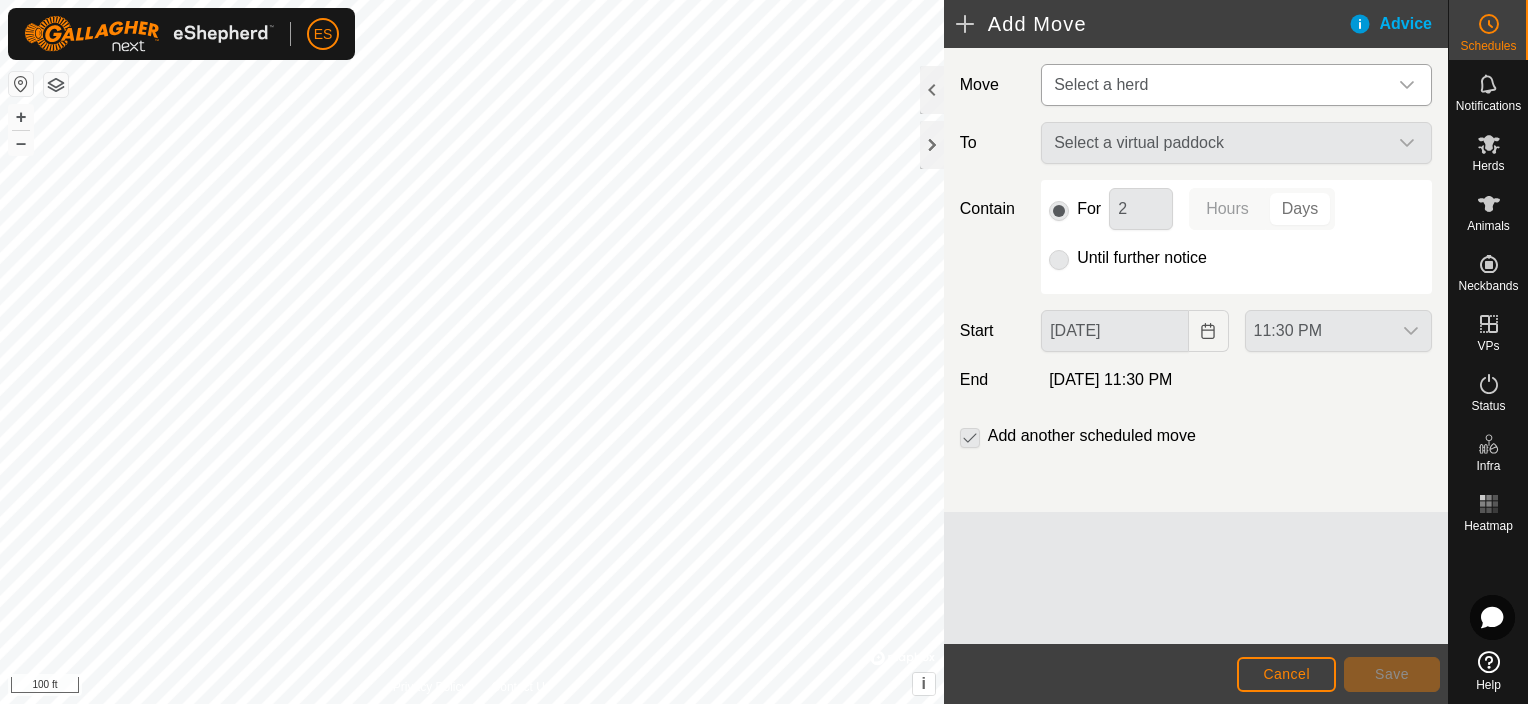 click at bounding box center [1407, 85] 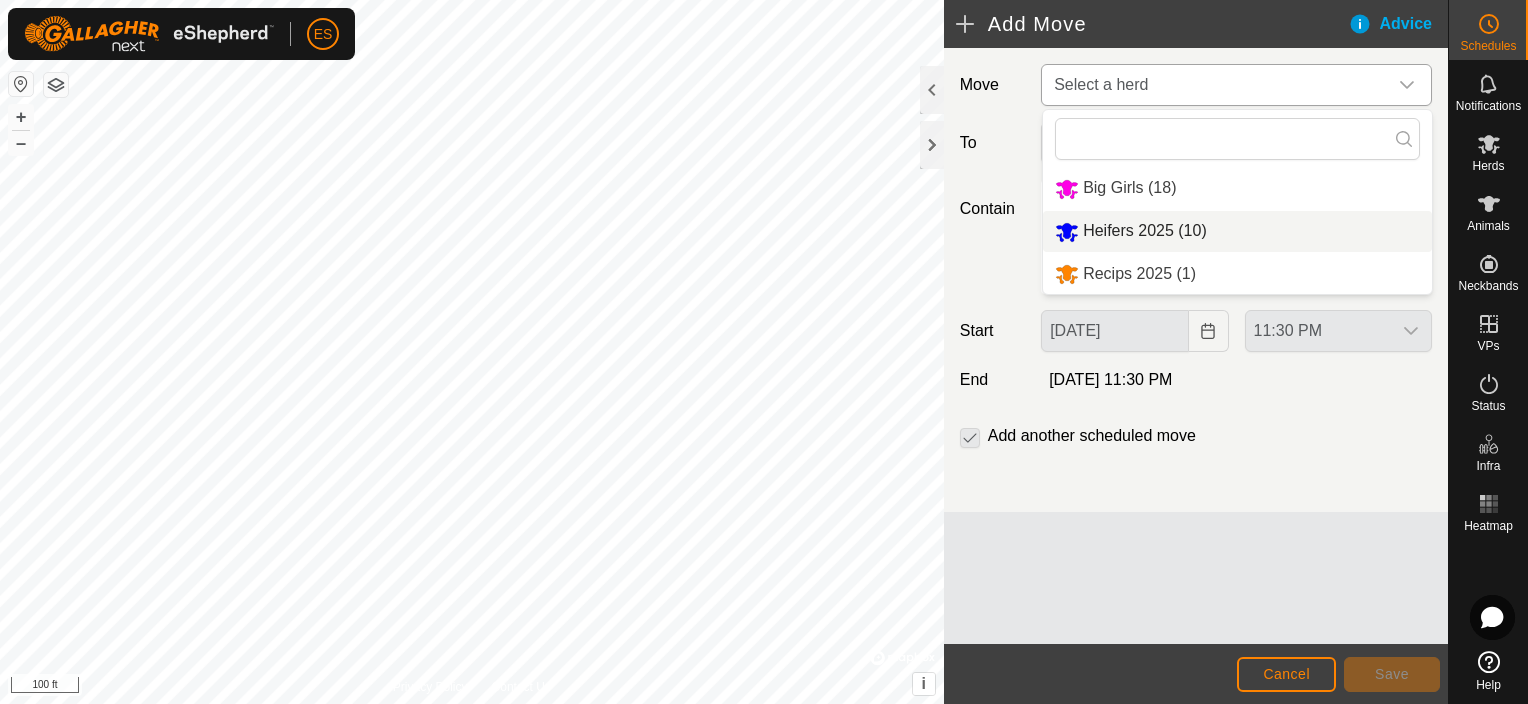 click on "Heifers 2025 (10)" at bounding box center (1237, 231) 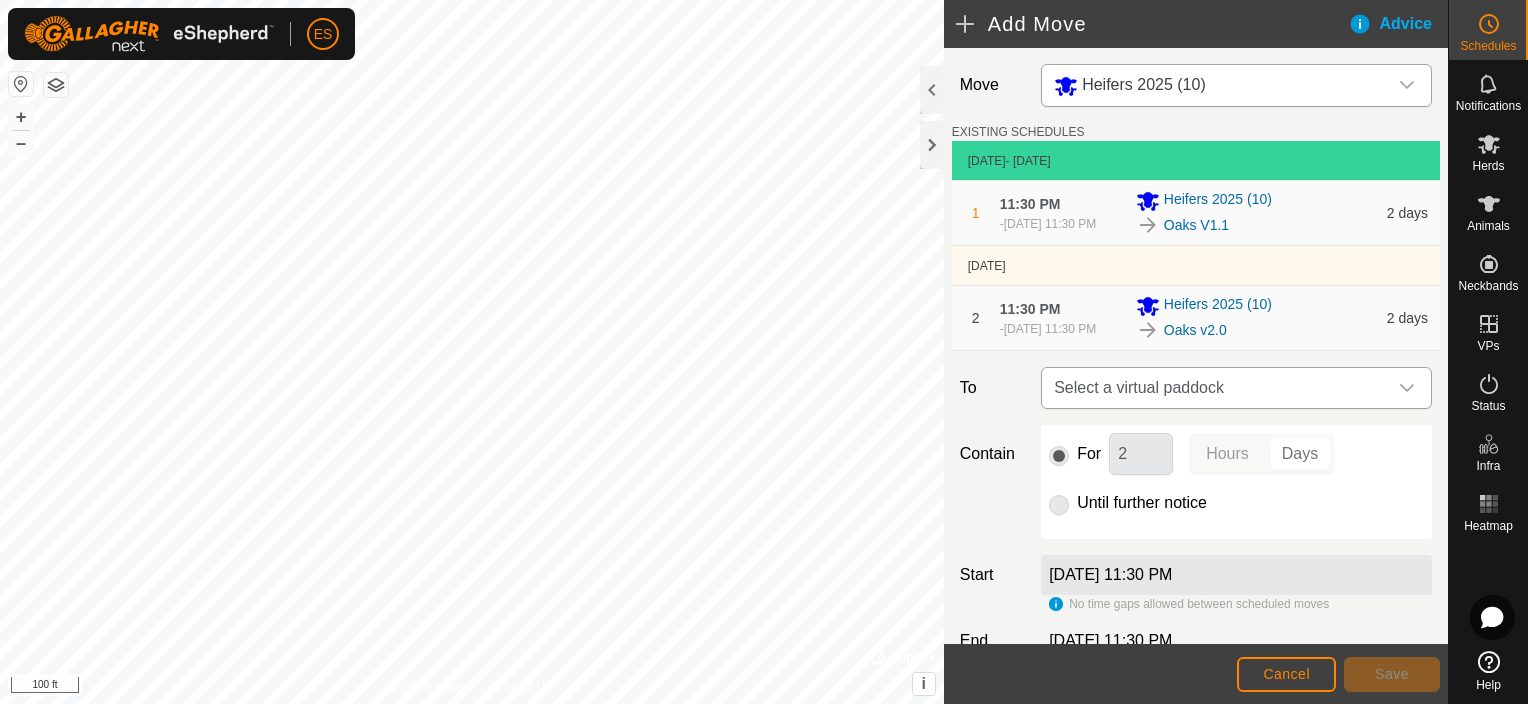 click 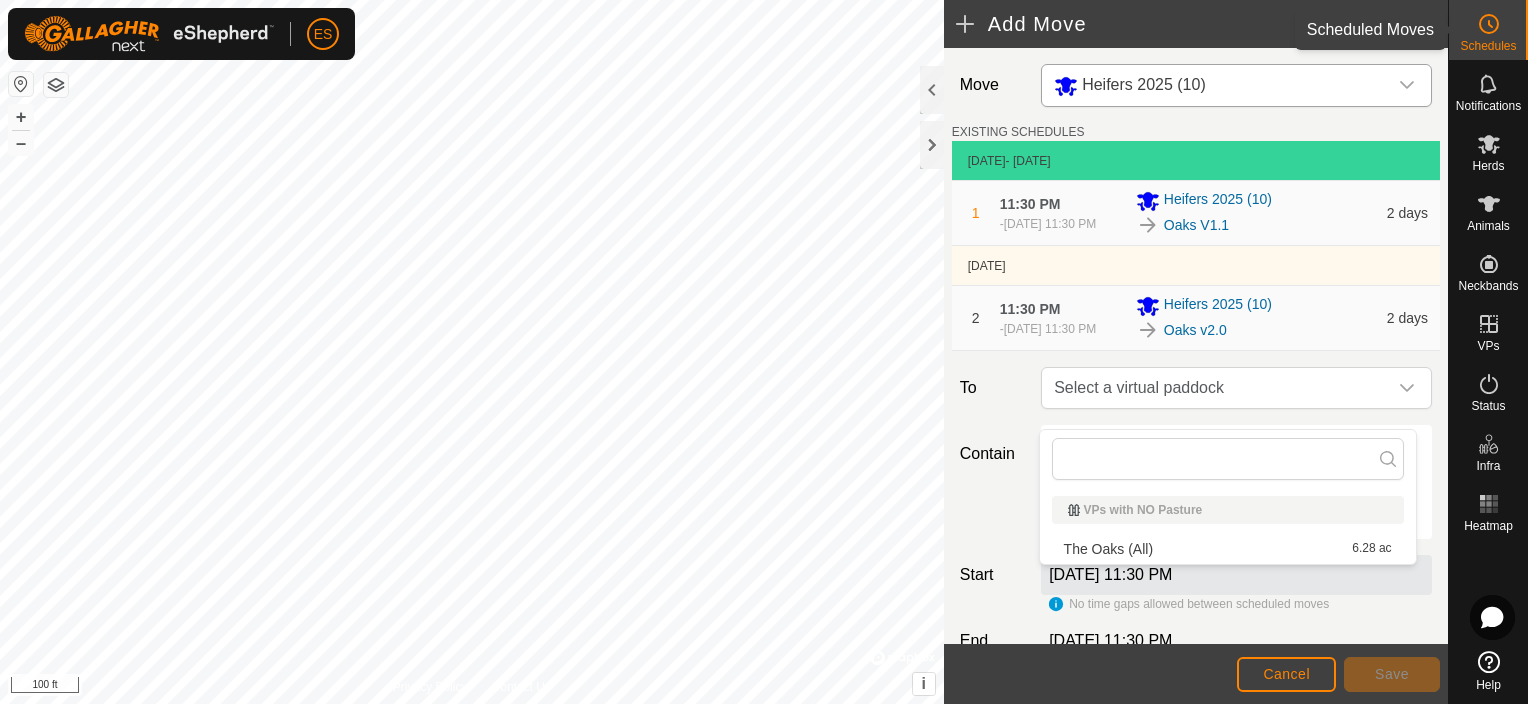 click 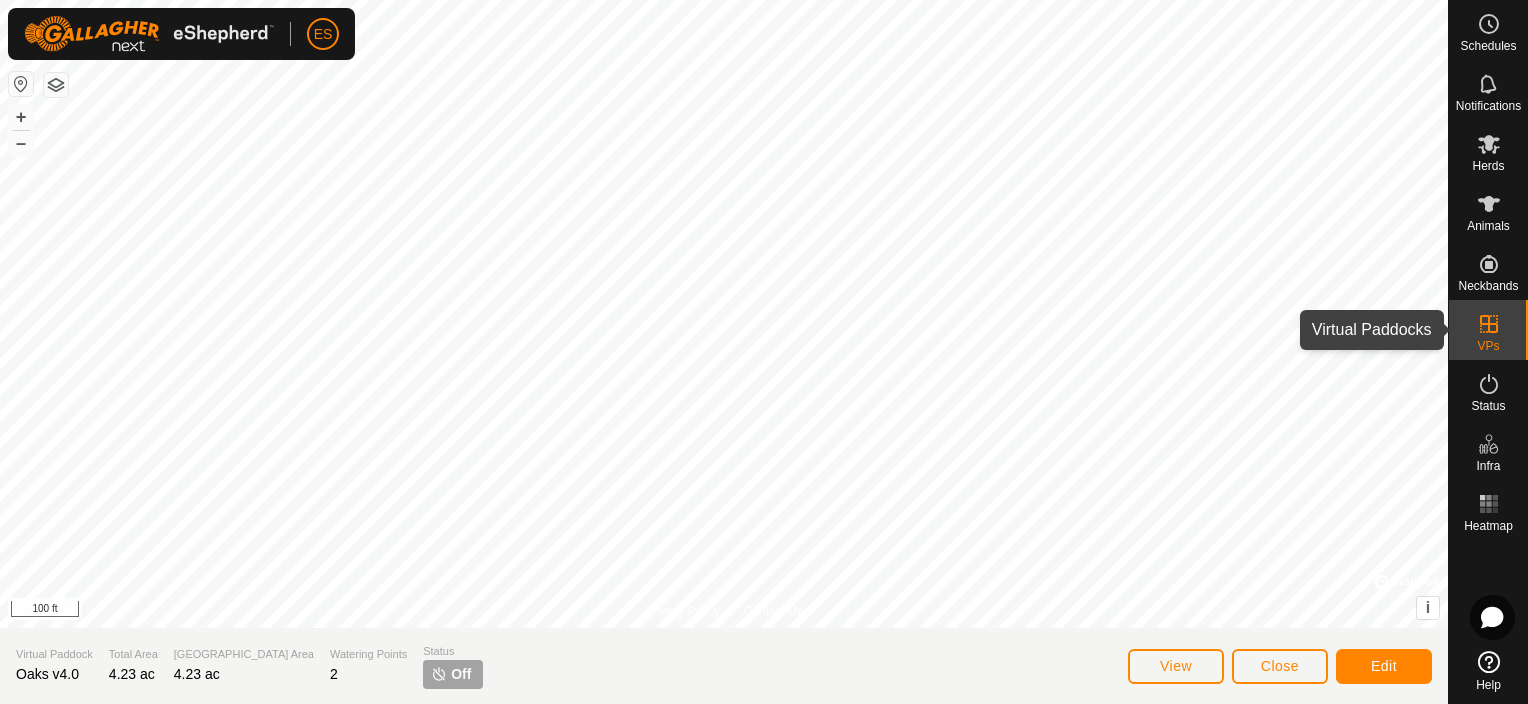 click 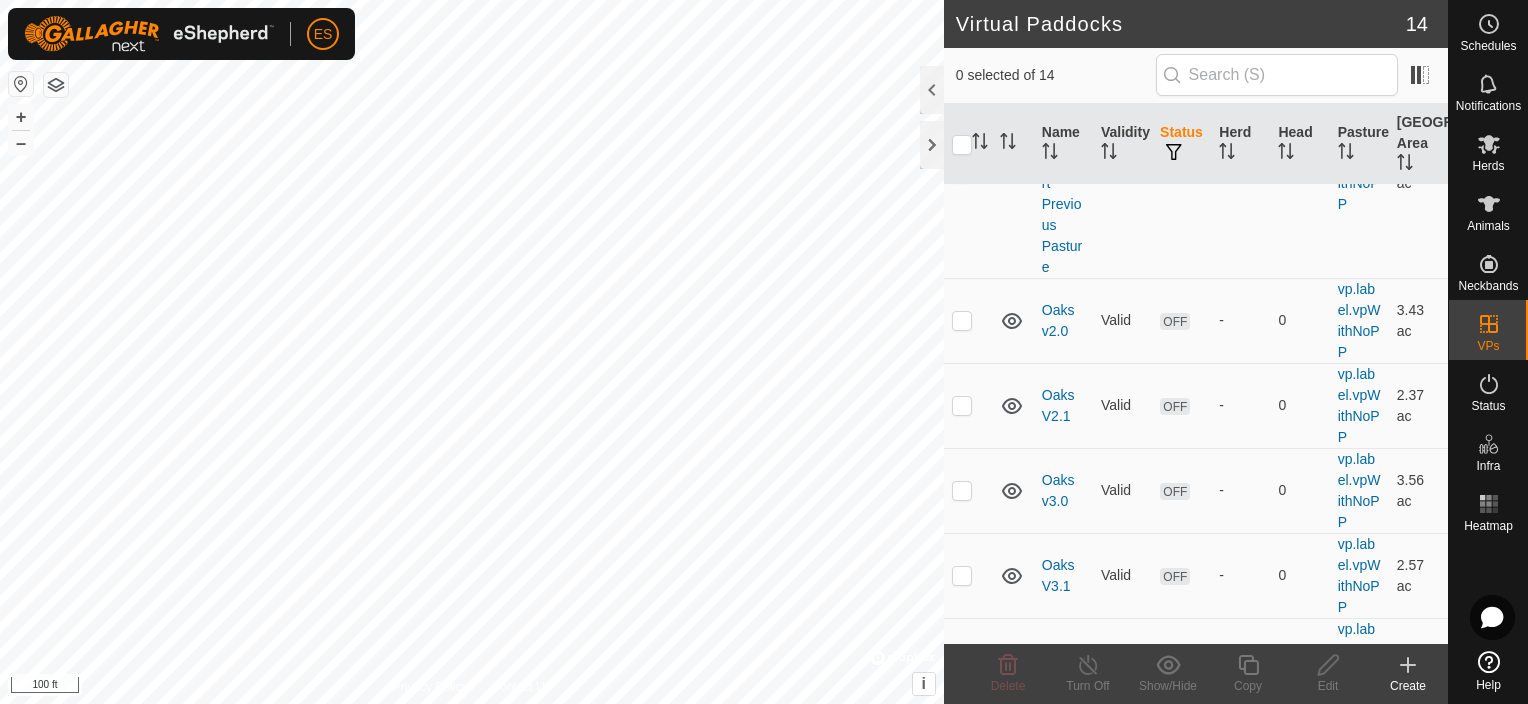scroll, scrollTop: 822, scrollLeft: 0, axis: vertical 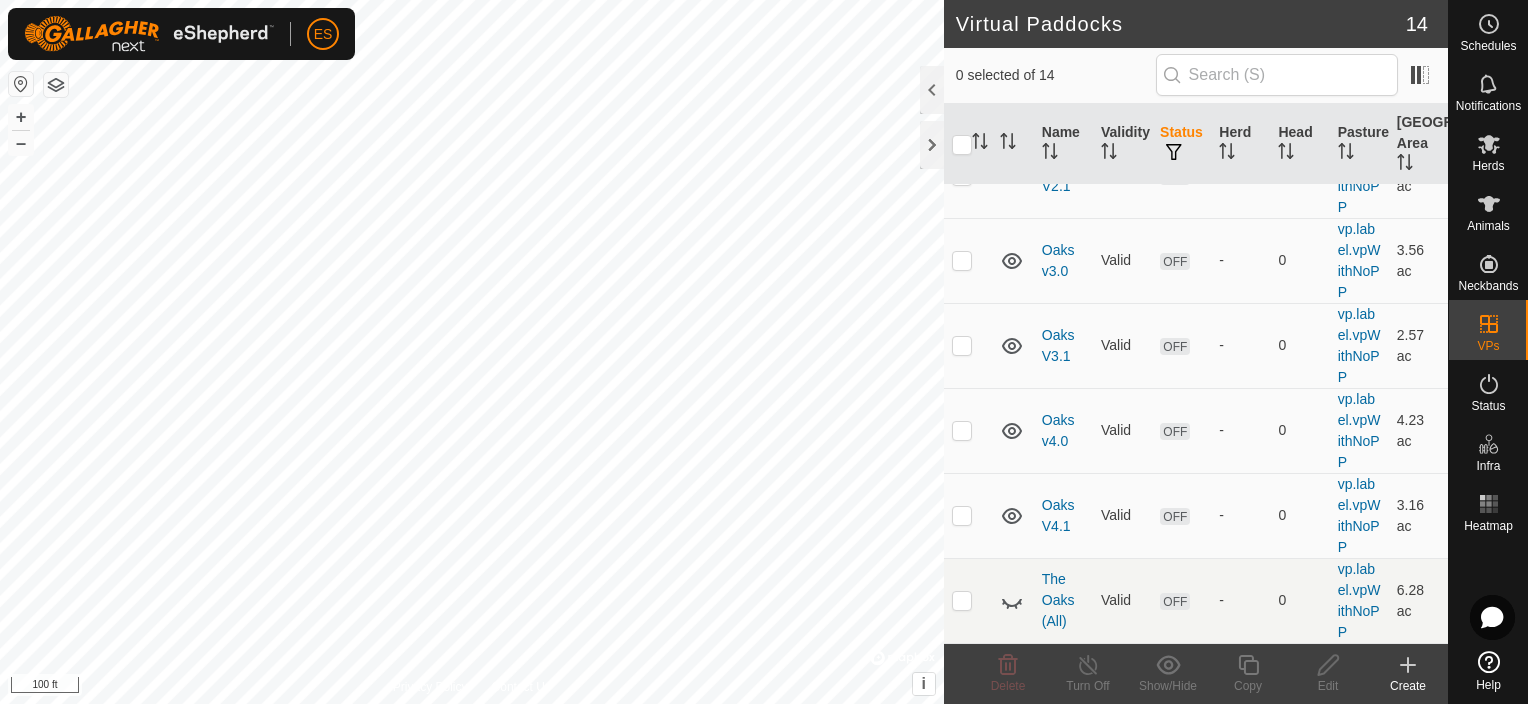 click on "OFF" at bounding box center (1175, 516) 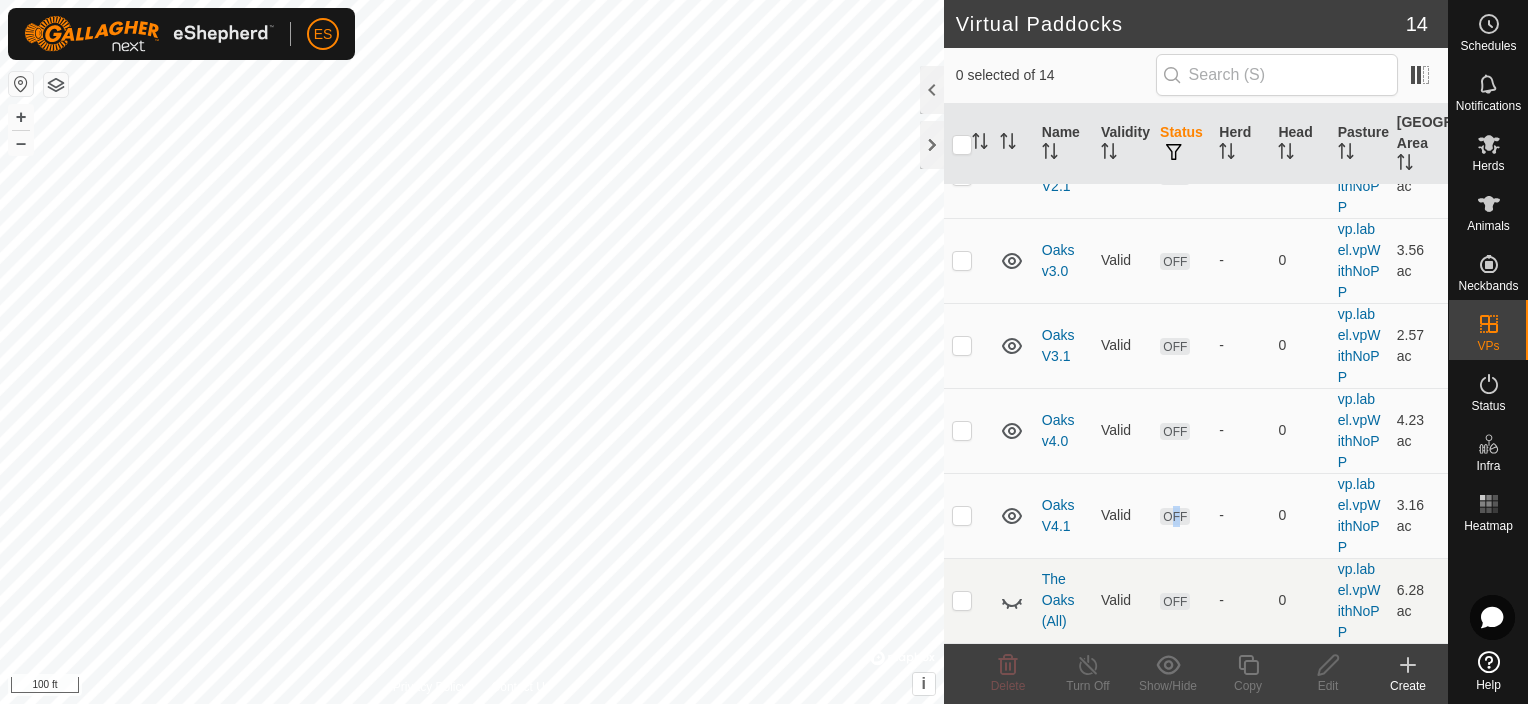 click on "OFF" at bounding box center (1175, 516) 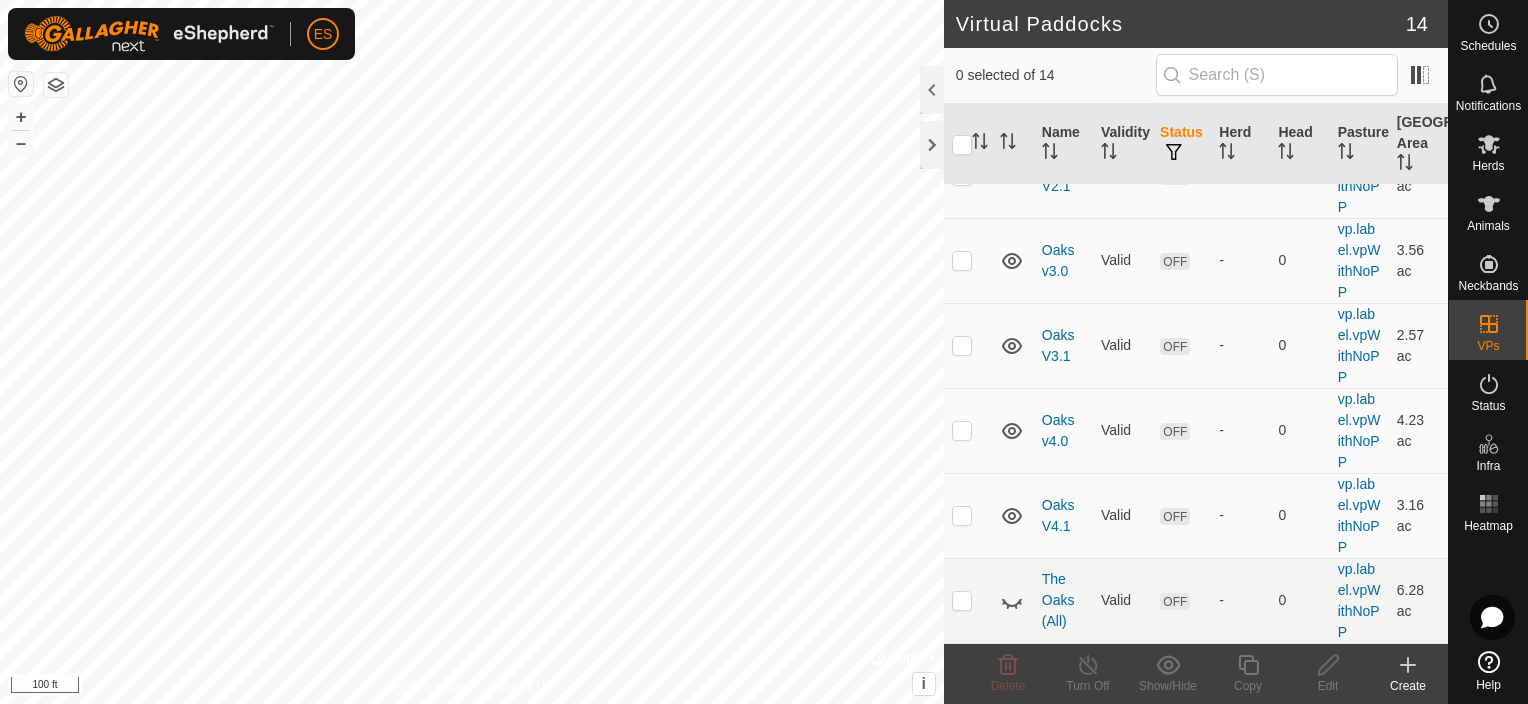drag, startPoint x: 1172, startPoint y: 518, endPoint x: 1021, endPoint y: 294, distance: 270.14255 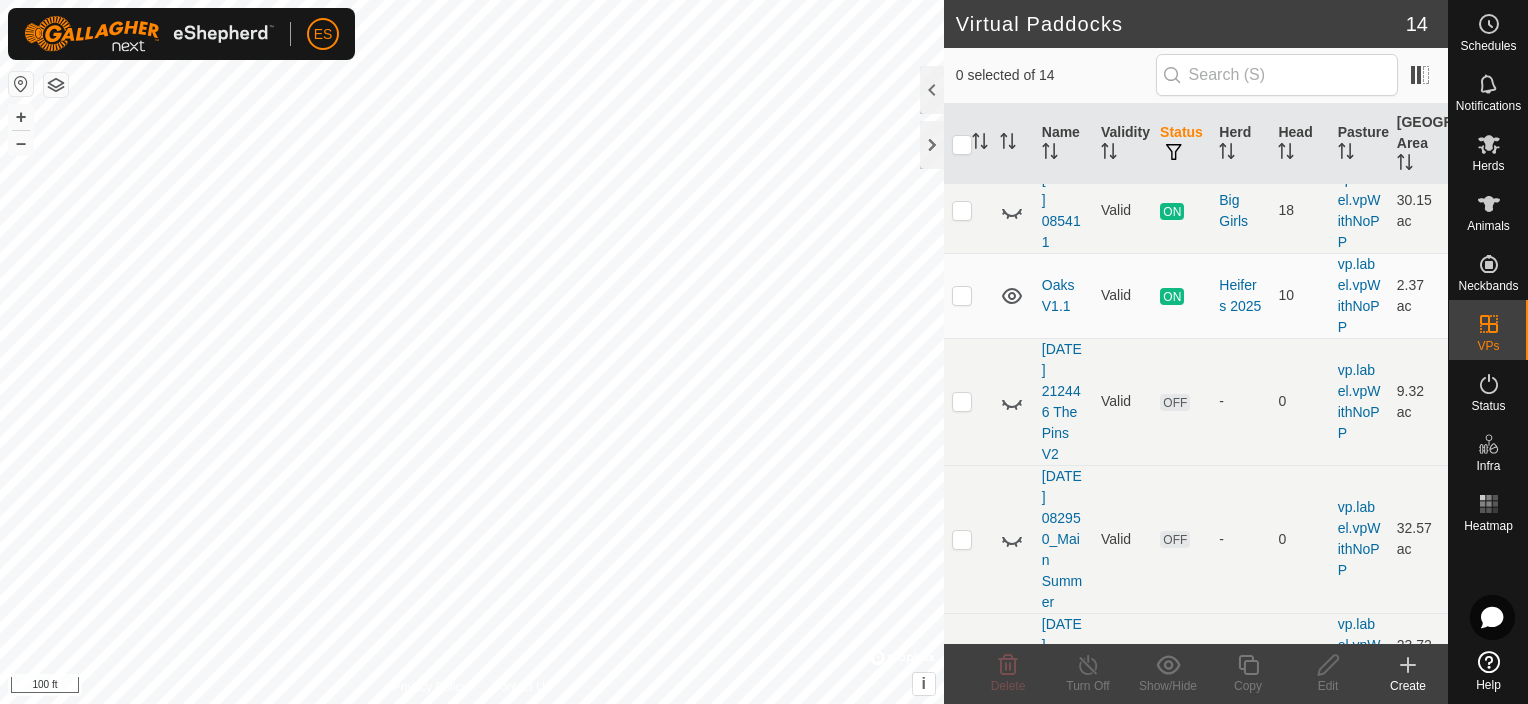 scroll, scrollTop: 0, scrollLeft: 0, axis: both 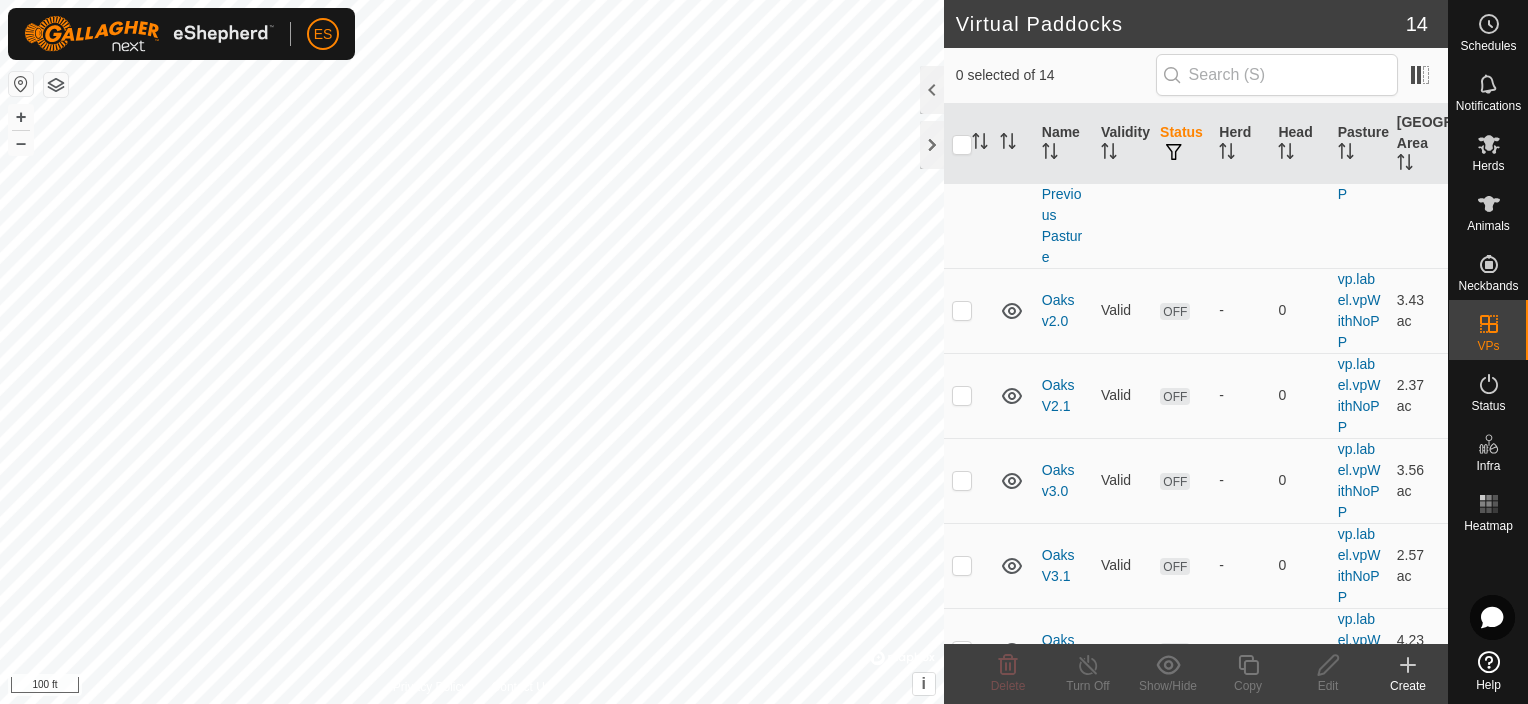 click 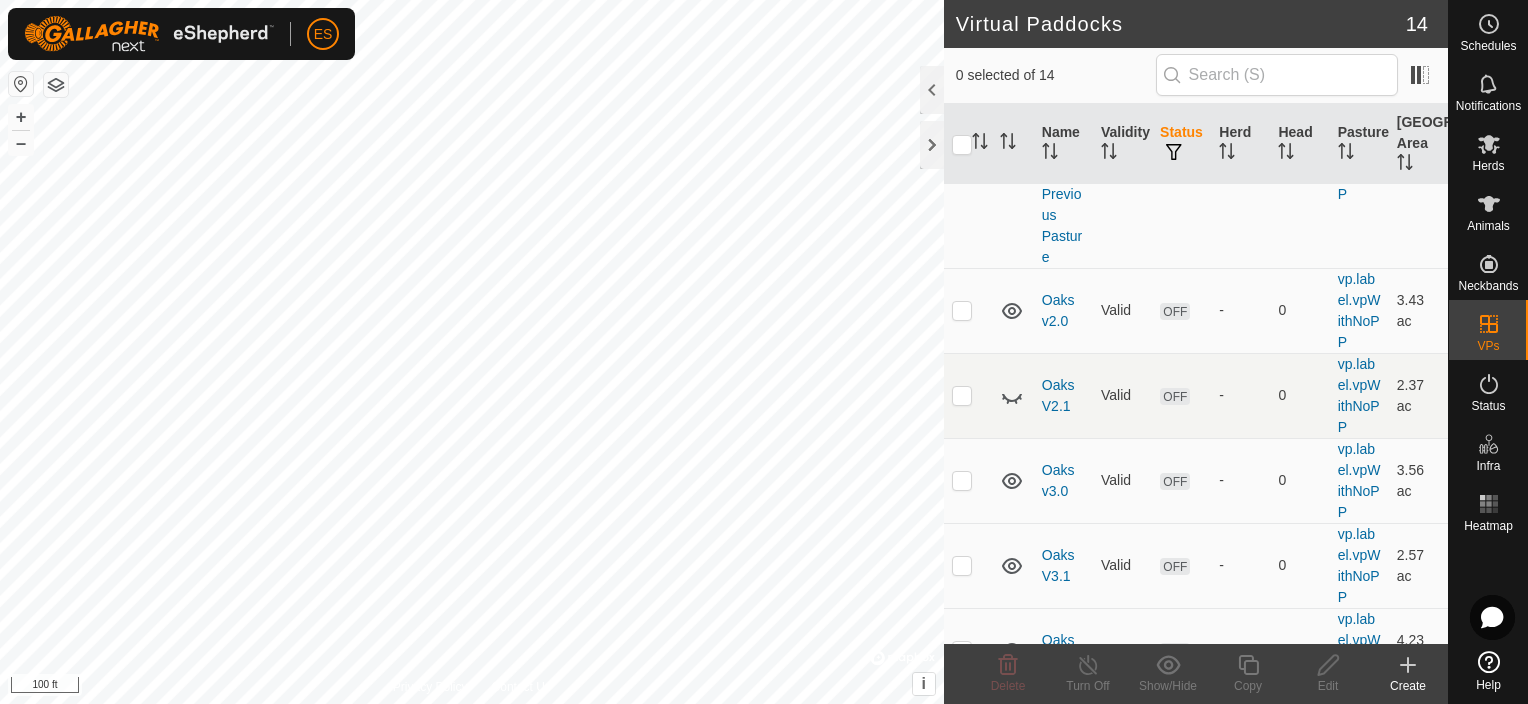 click 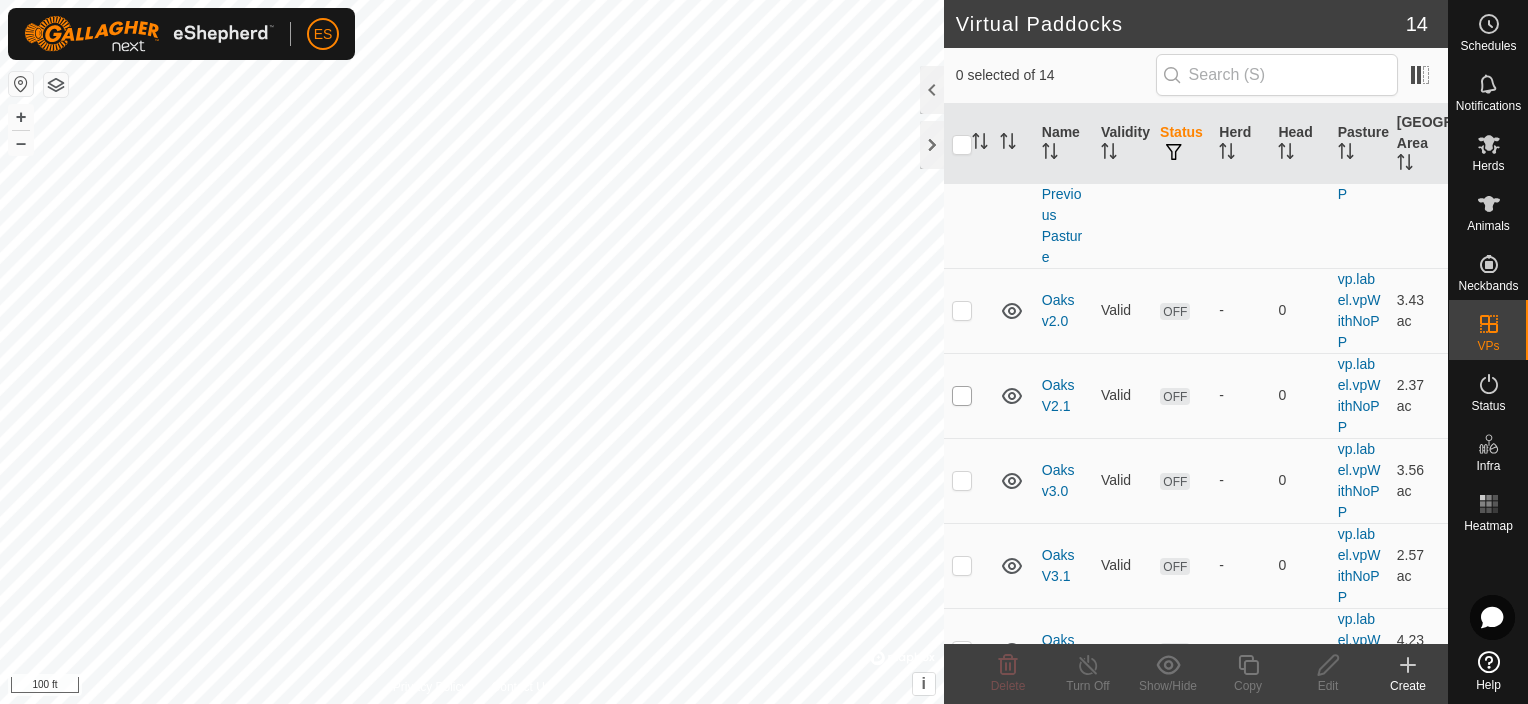 click at bounding box center [962, 396] 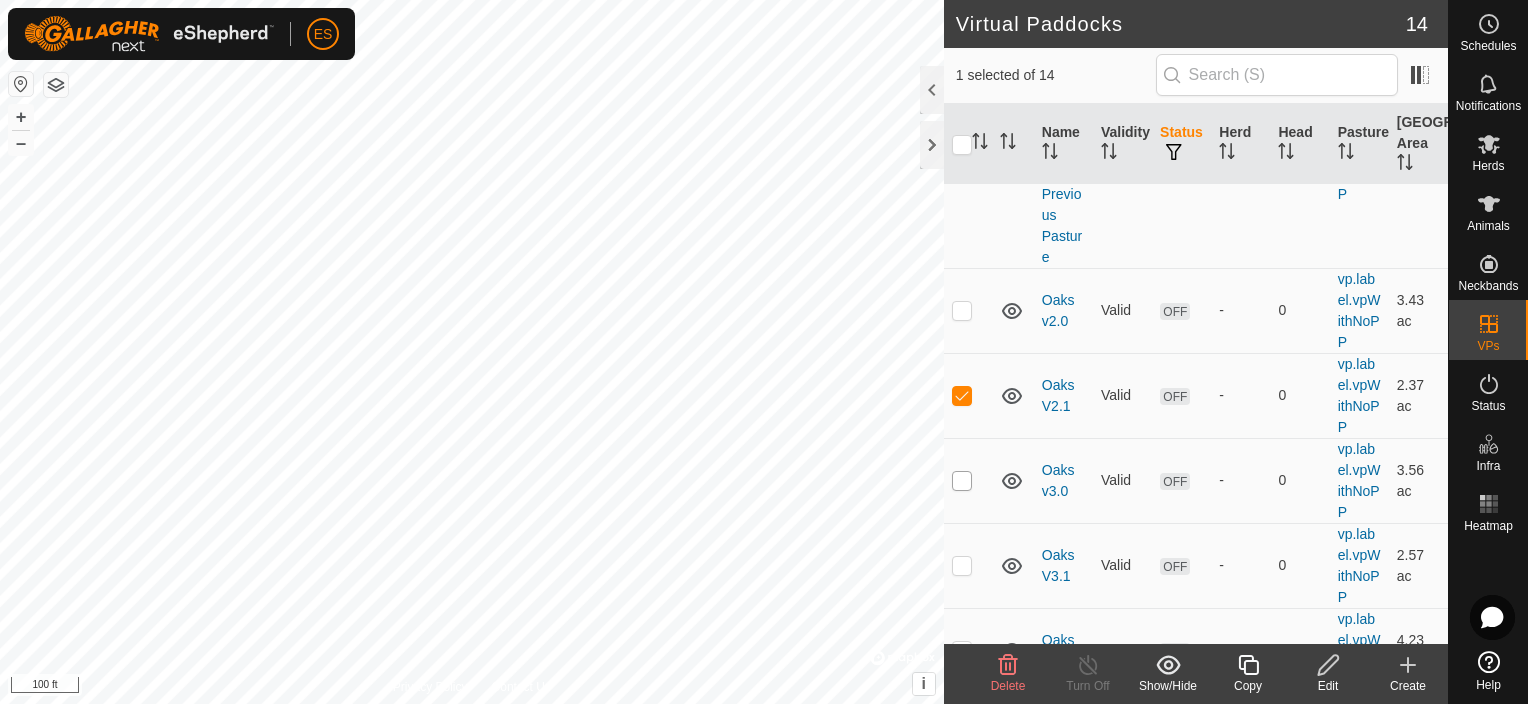 click at bounding box center [962, 481] 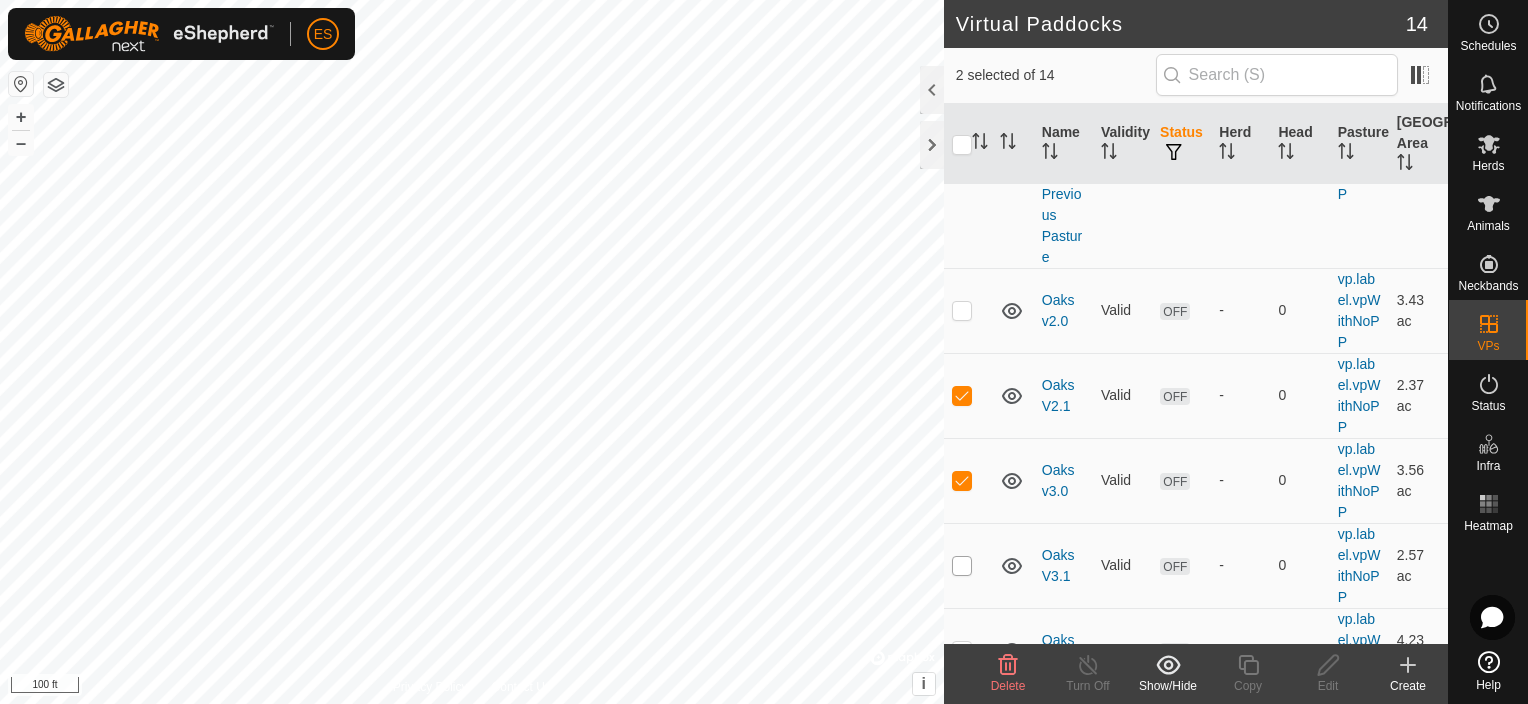 click at bounding box center [962, 566] 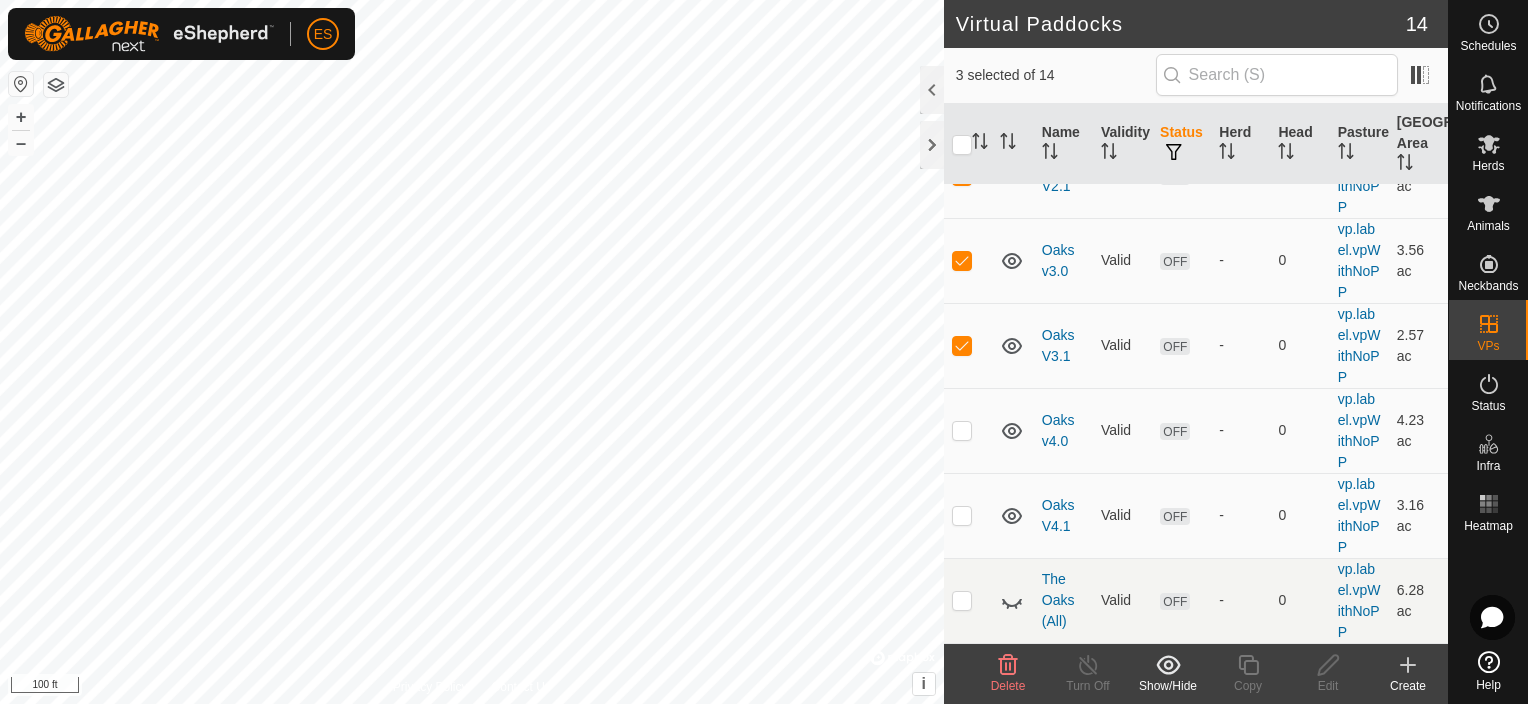 scroll, scrollTop: 1050, scrollLeft: 0, axis: vertical 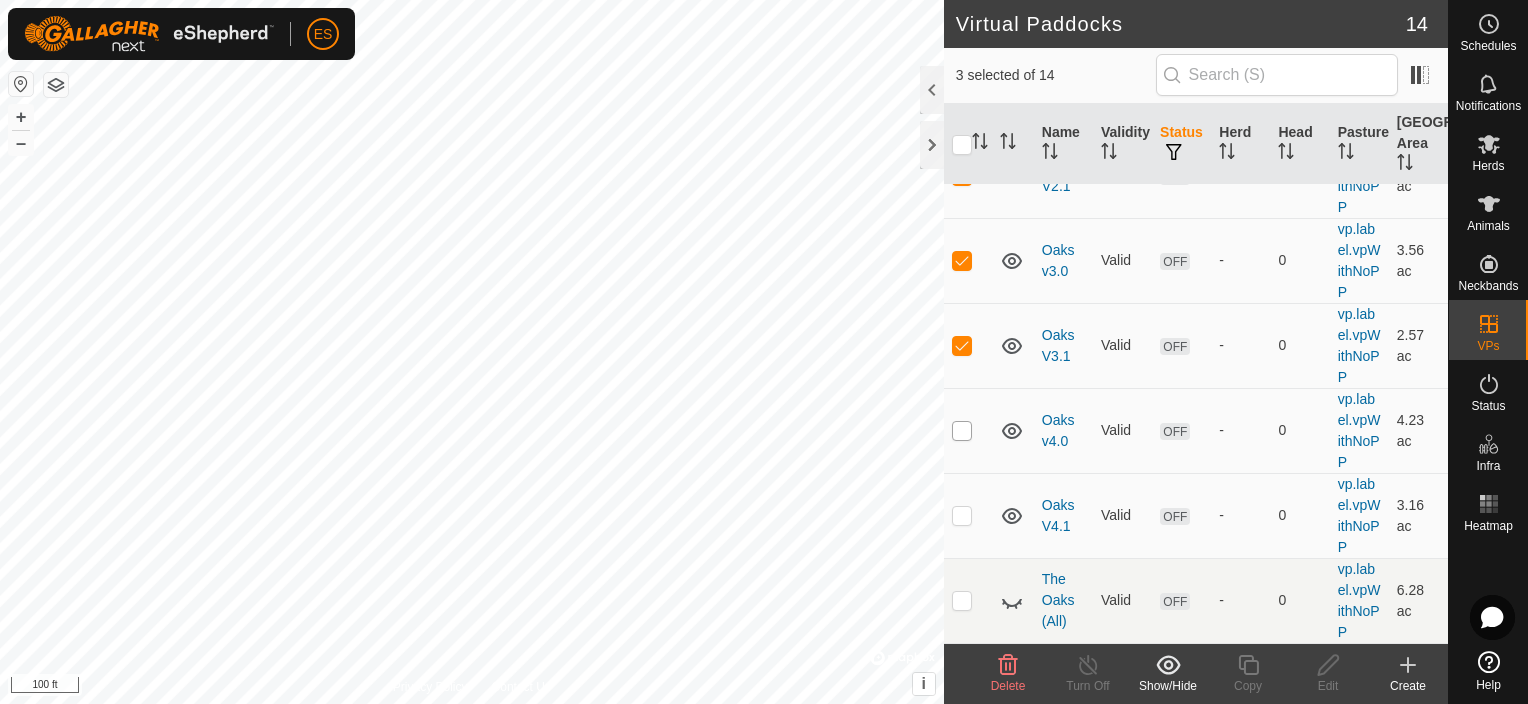click at bounding box center (962, 431) 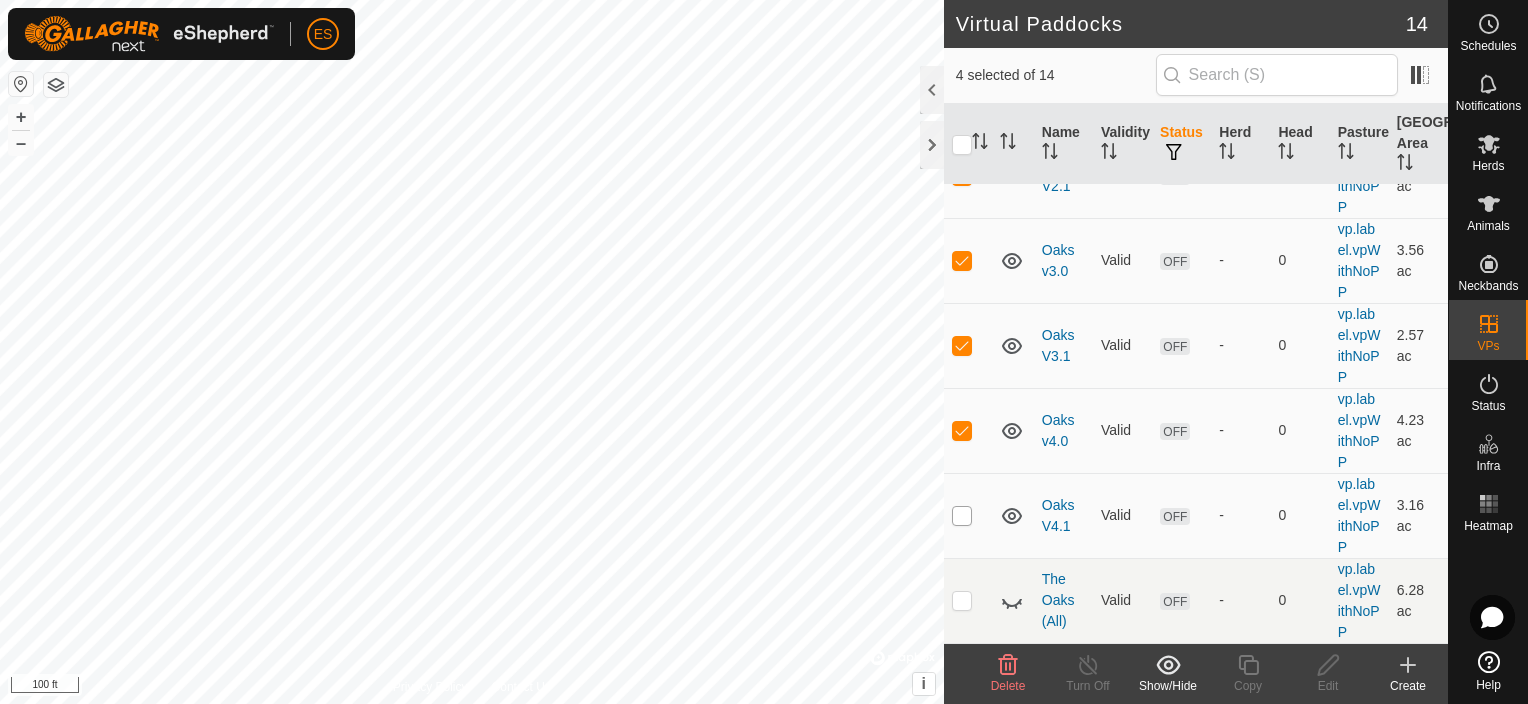 click at bounding box center (962, 516) 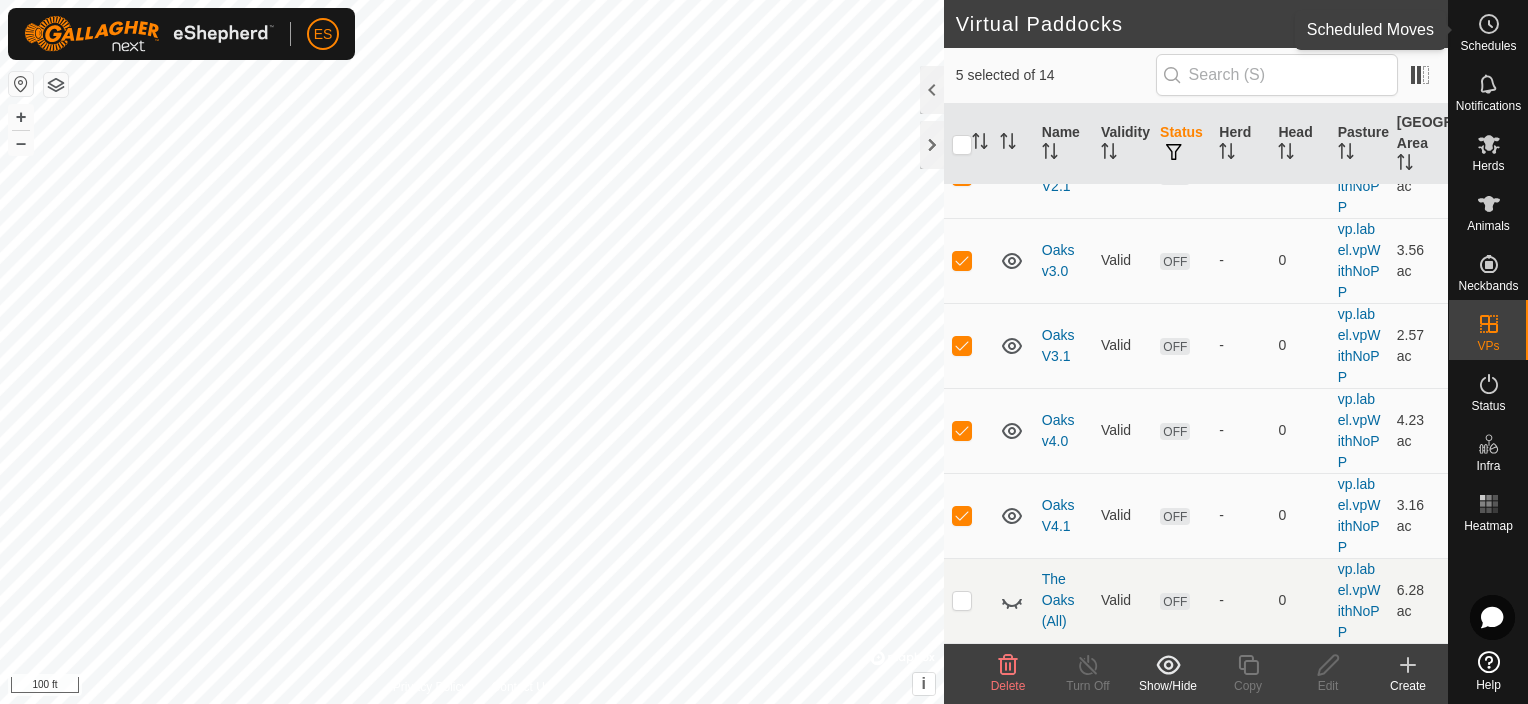 click 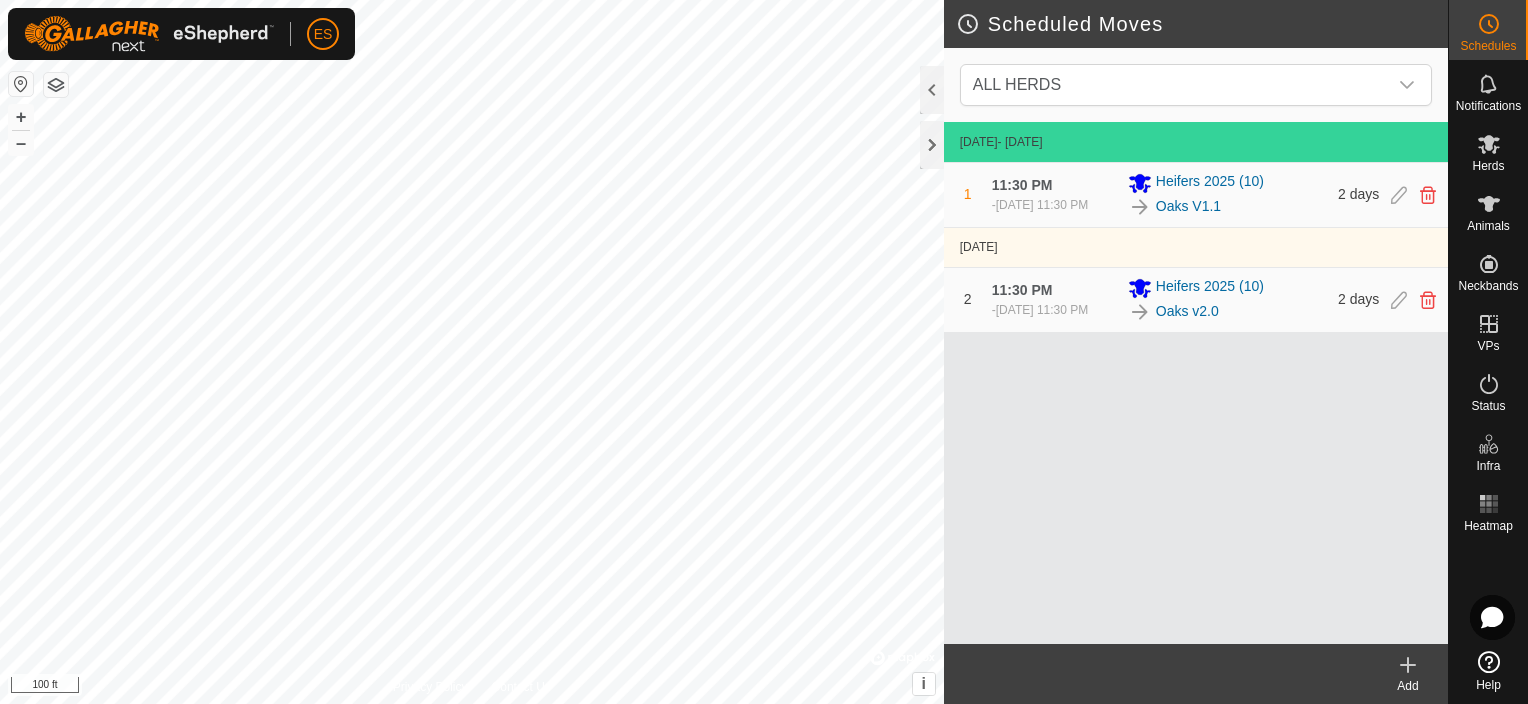 click on "Add" 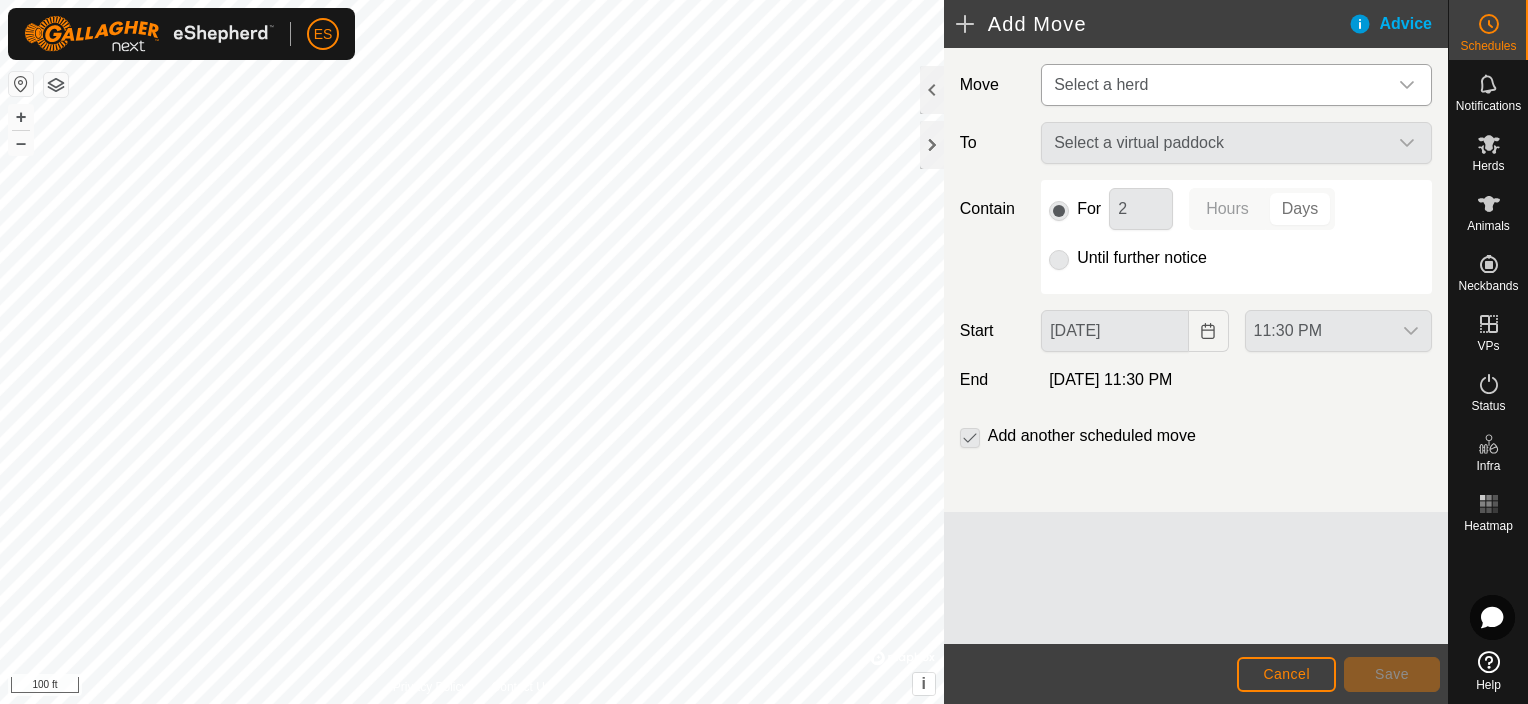 click on "Select a herd" at bounding box center [1216, 85] 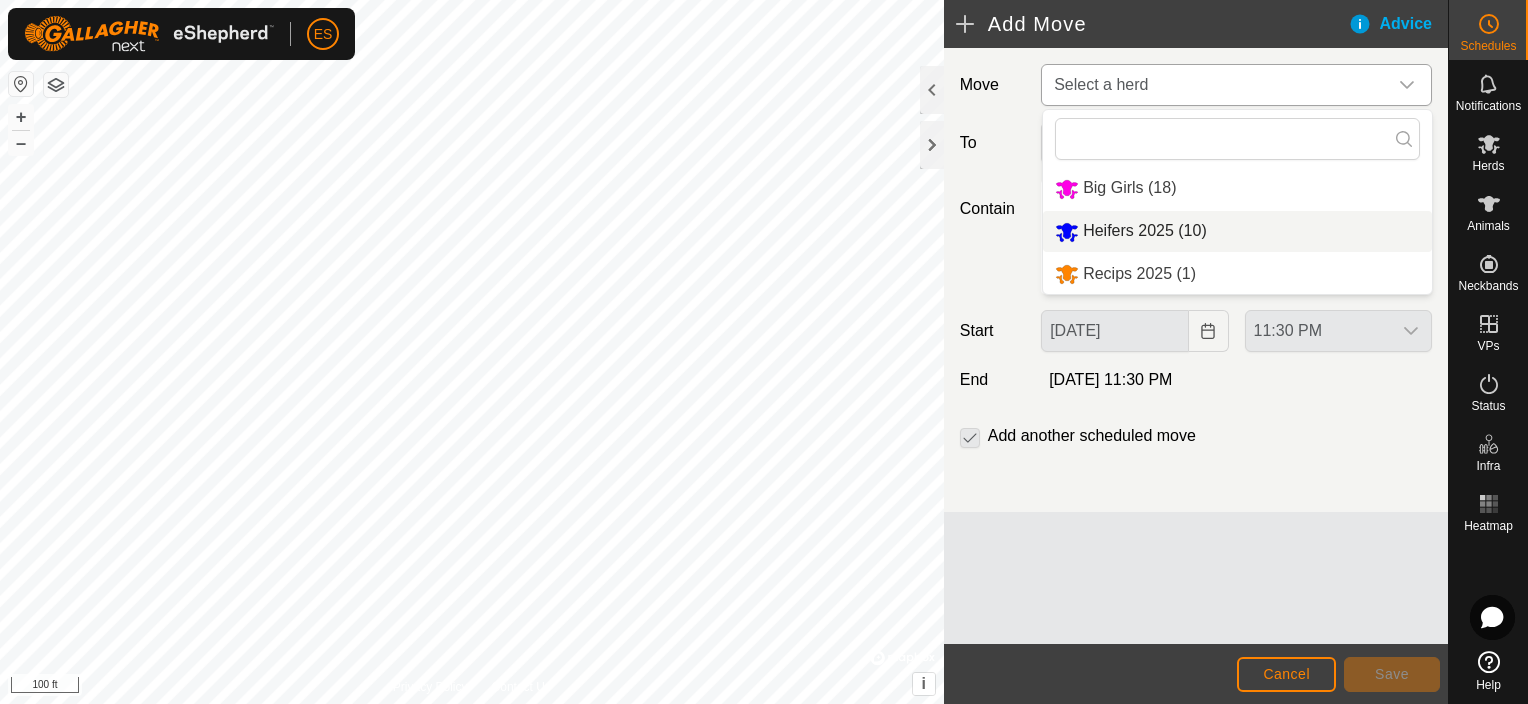 click on "Heifers 2025 (10)" at bounding box center [1237, 231] 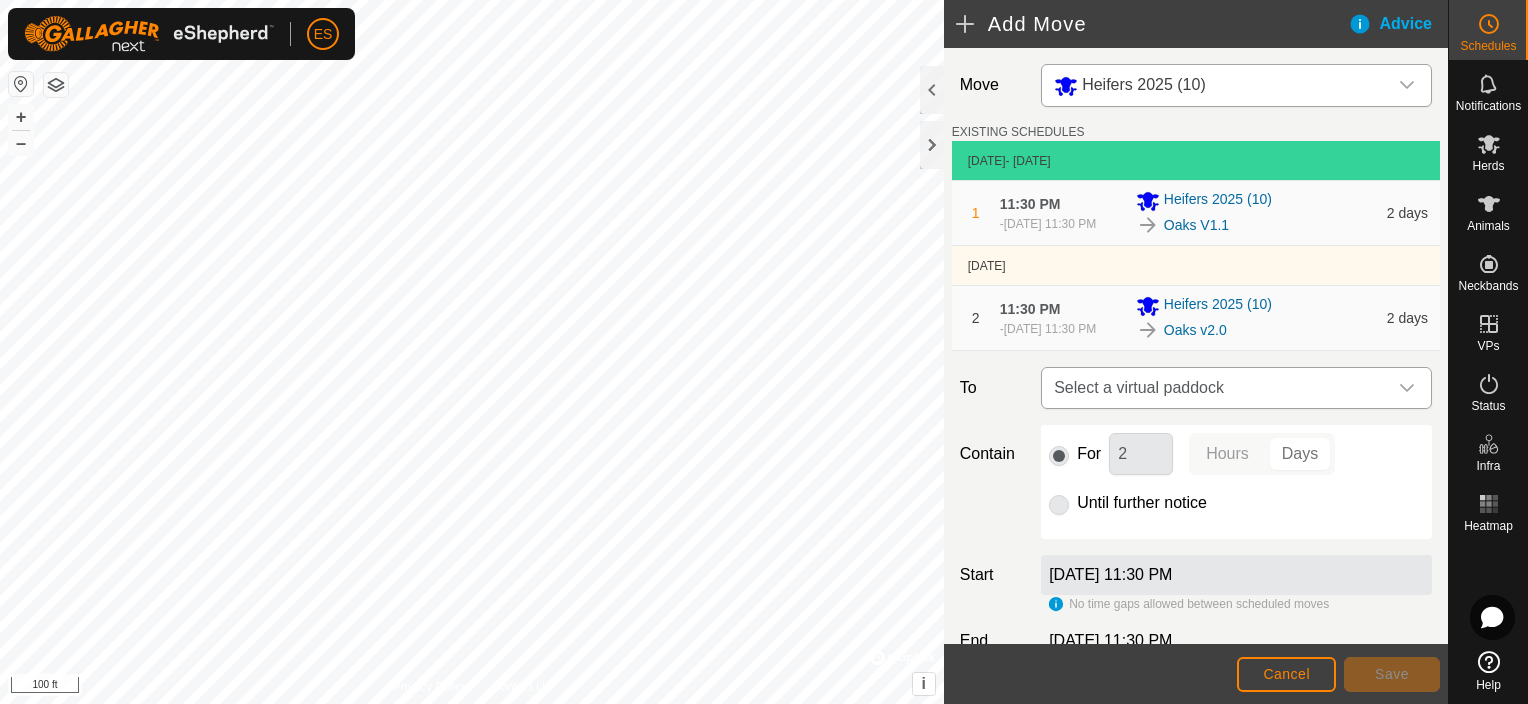 click at bounding box center [1407, 388] 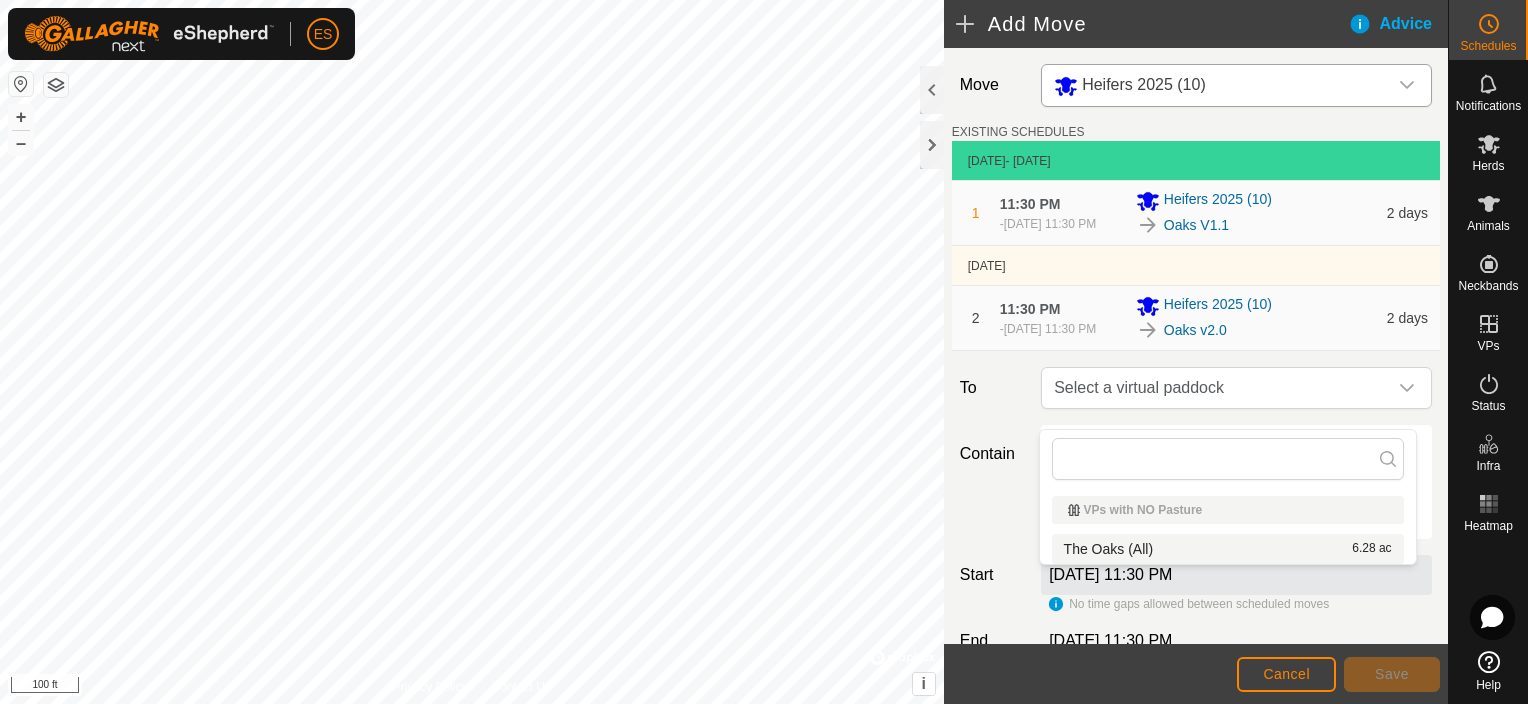 click on "VPs with NO Pasture" at bounding box center (1228, 510) 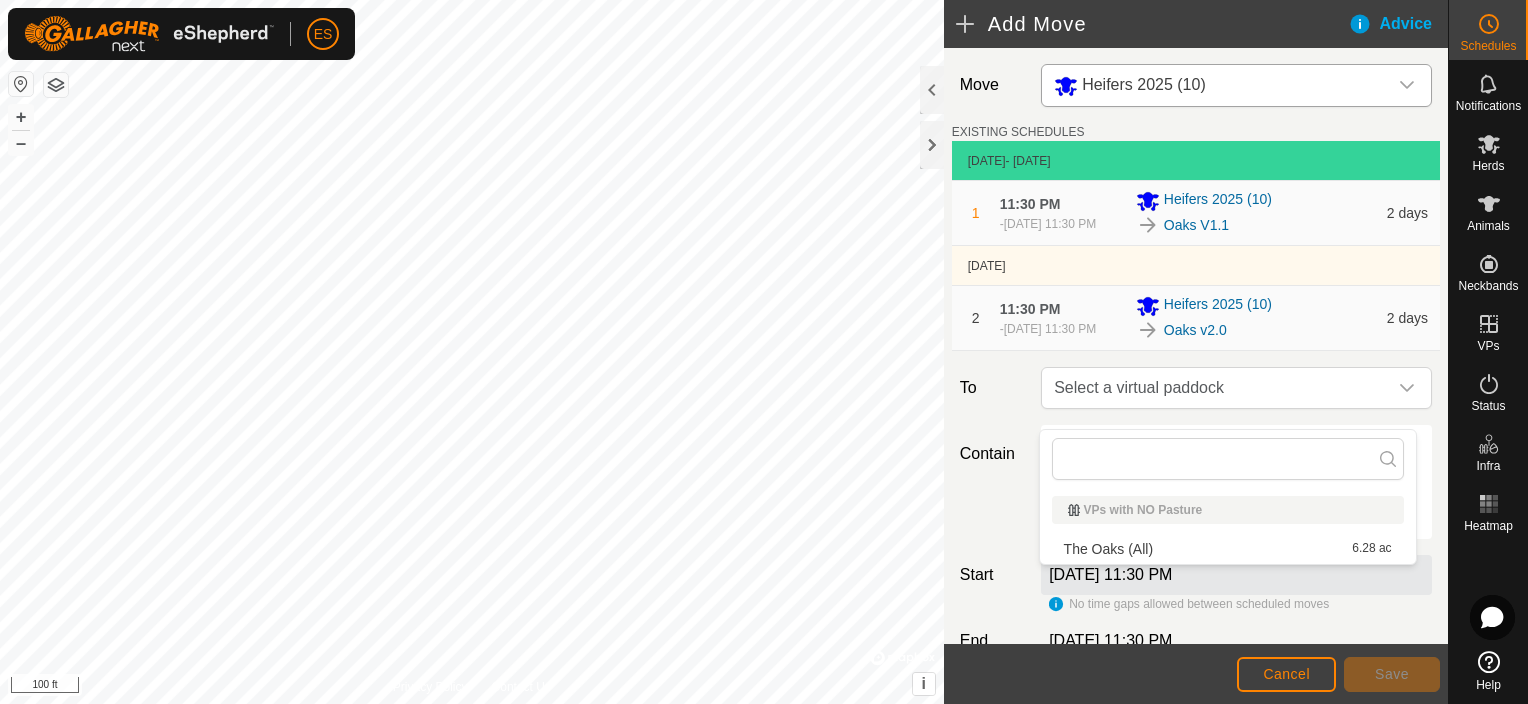click on "VPs with NO Pasture" at bounding box center (1228, 510) 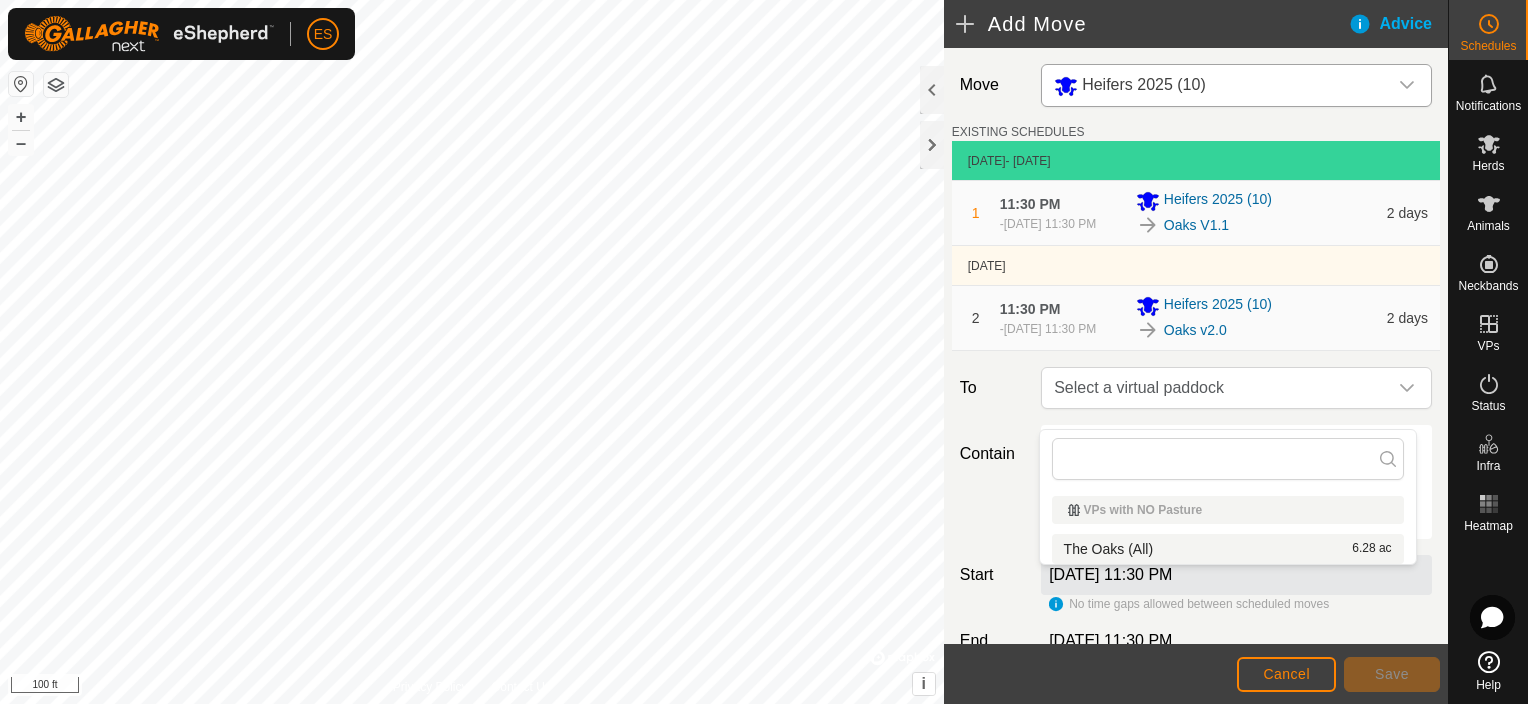 click on "VPs with NO Pasture" at bounding box center (1228, 510) 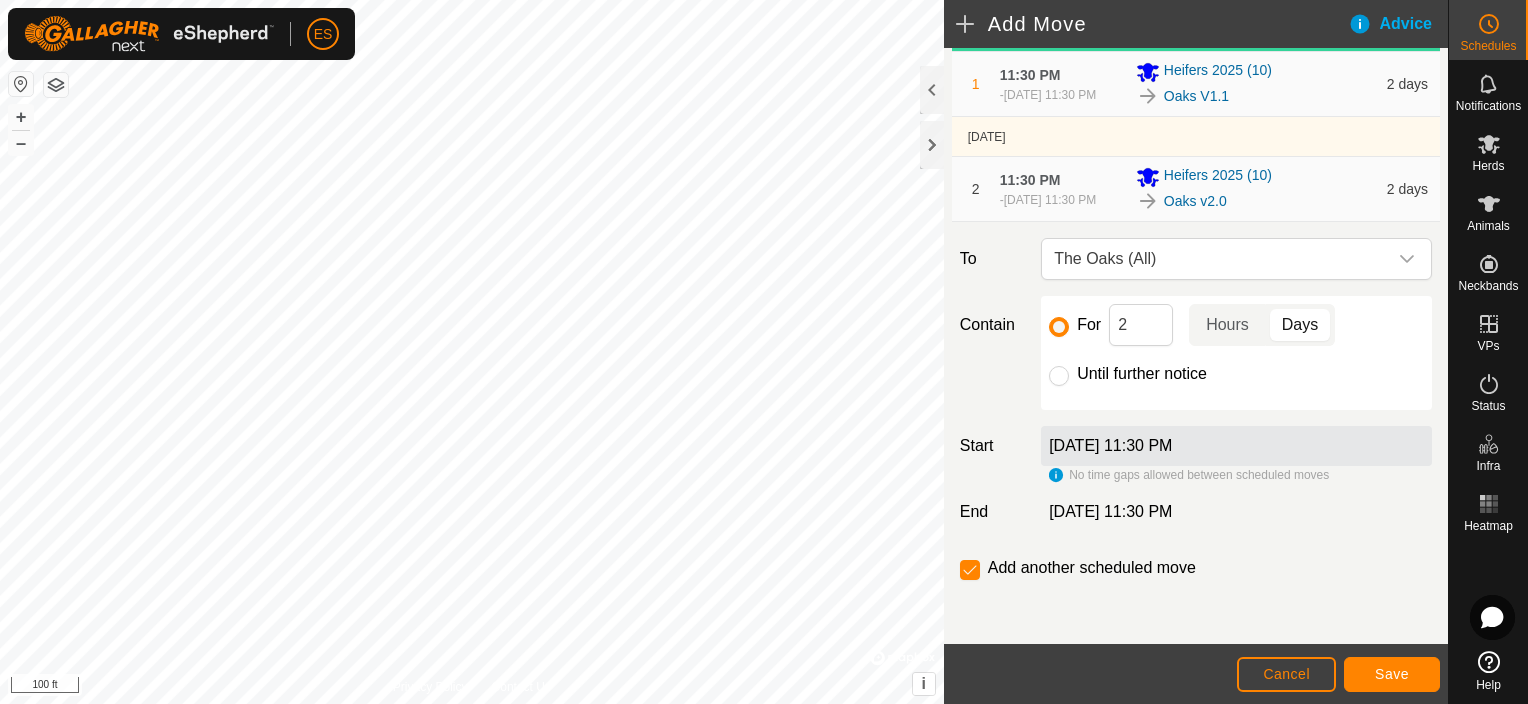 scroll, scrollTop: 146, scrollLeft: 0, axis: vertical 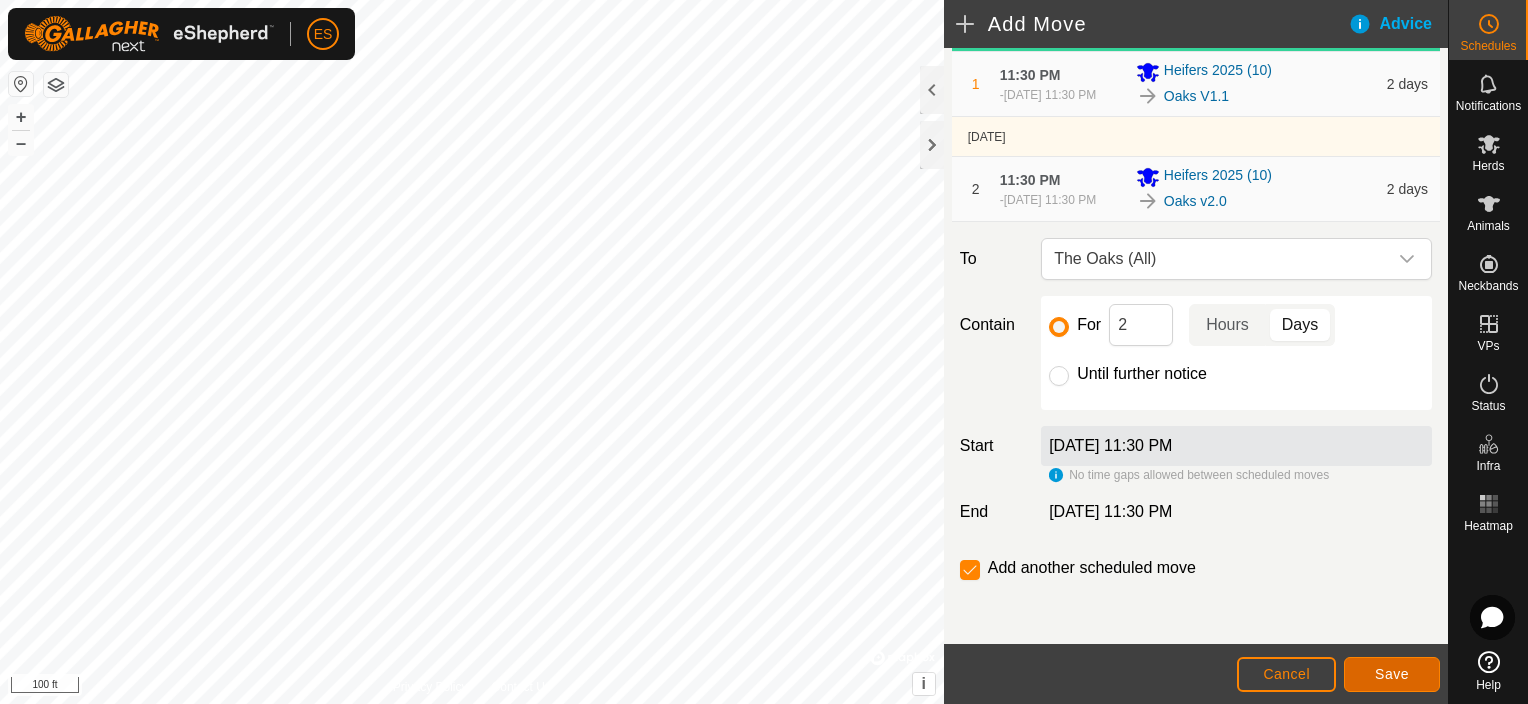 click on "Save" 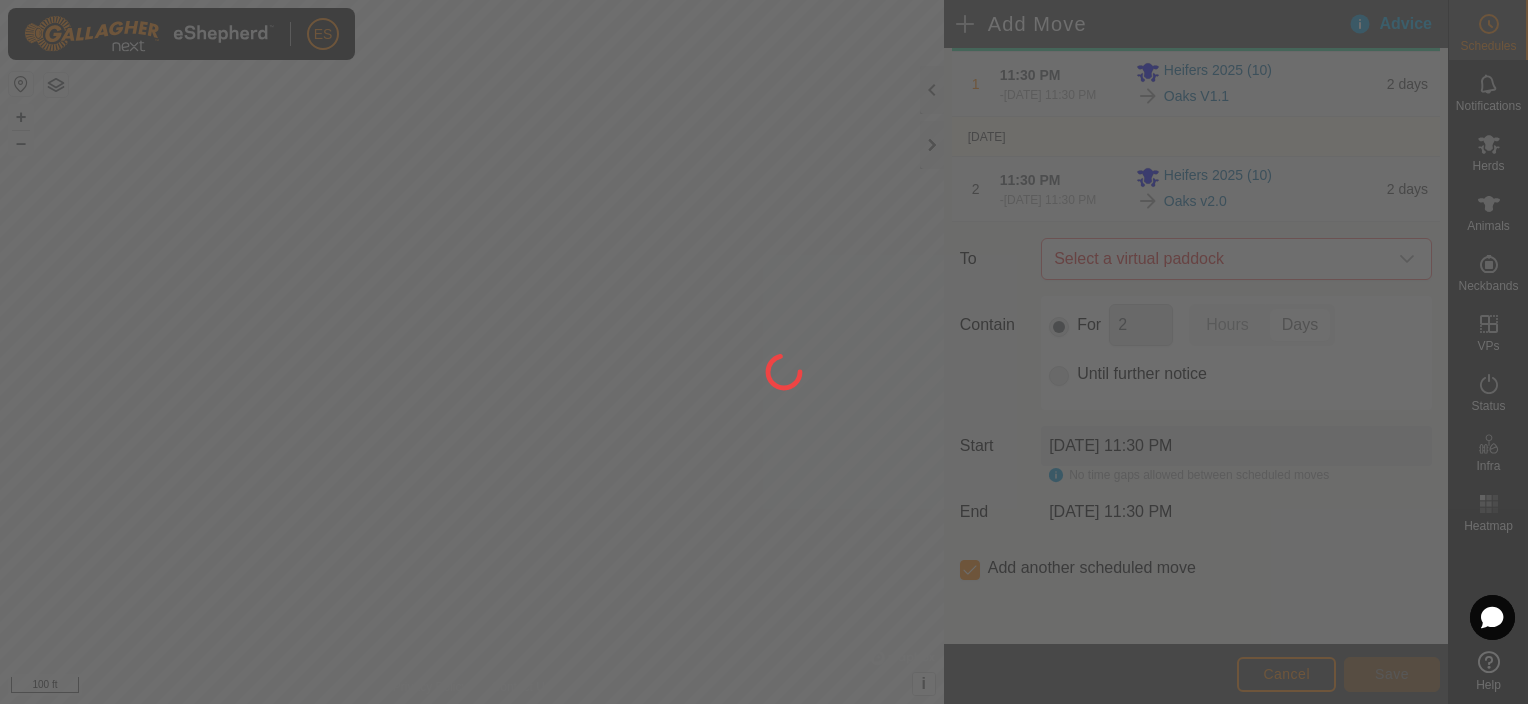 scroll, scrollTop: 0, scrollLeft: 0, axis: both 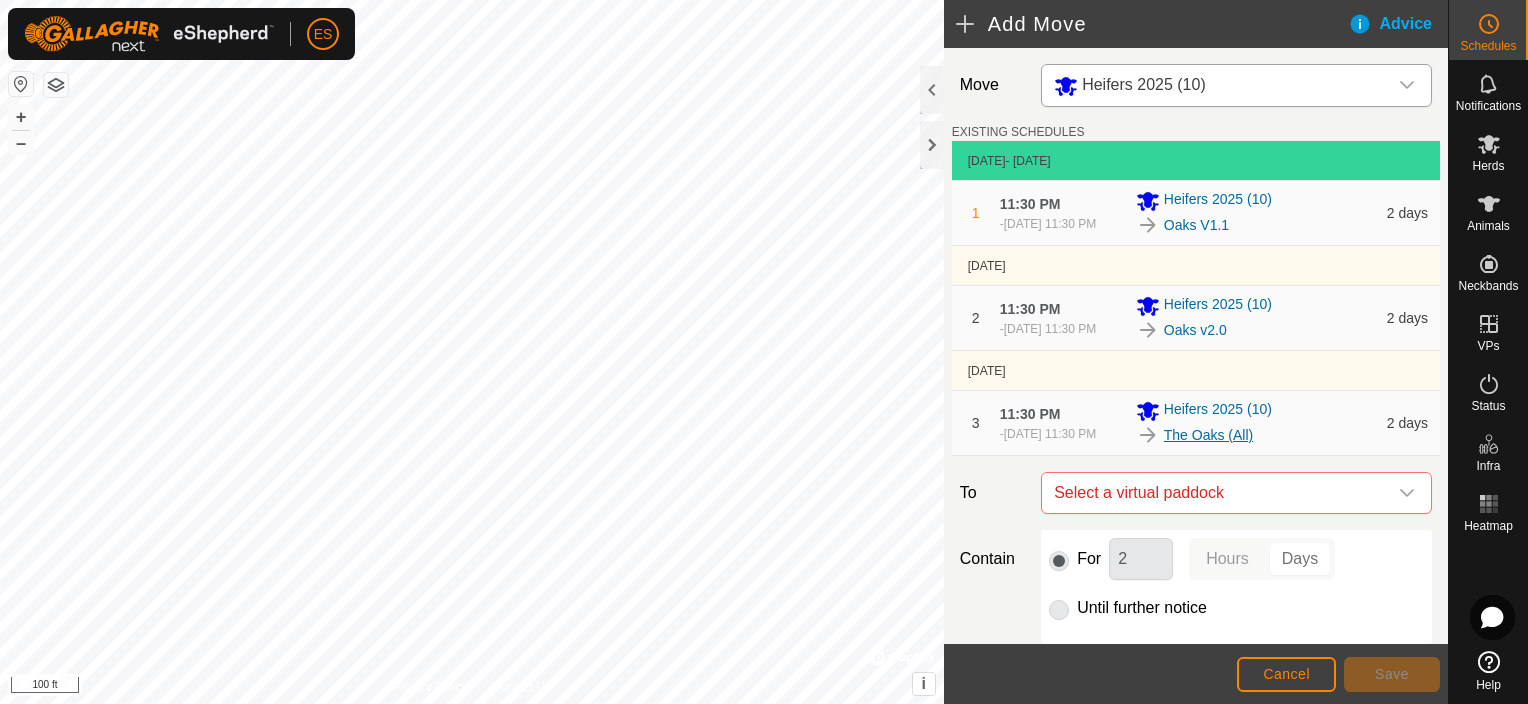 click on "The Oaks (All)" at bounding box center [1208, 435] 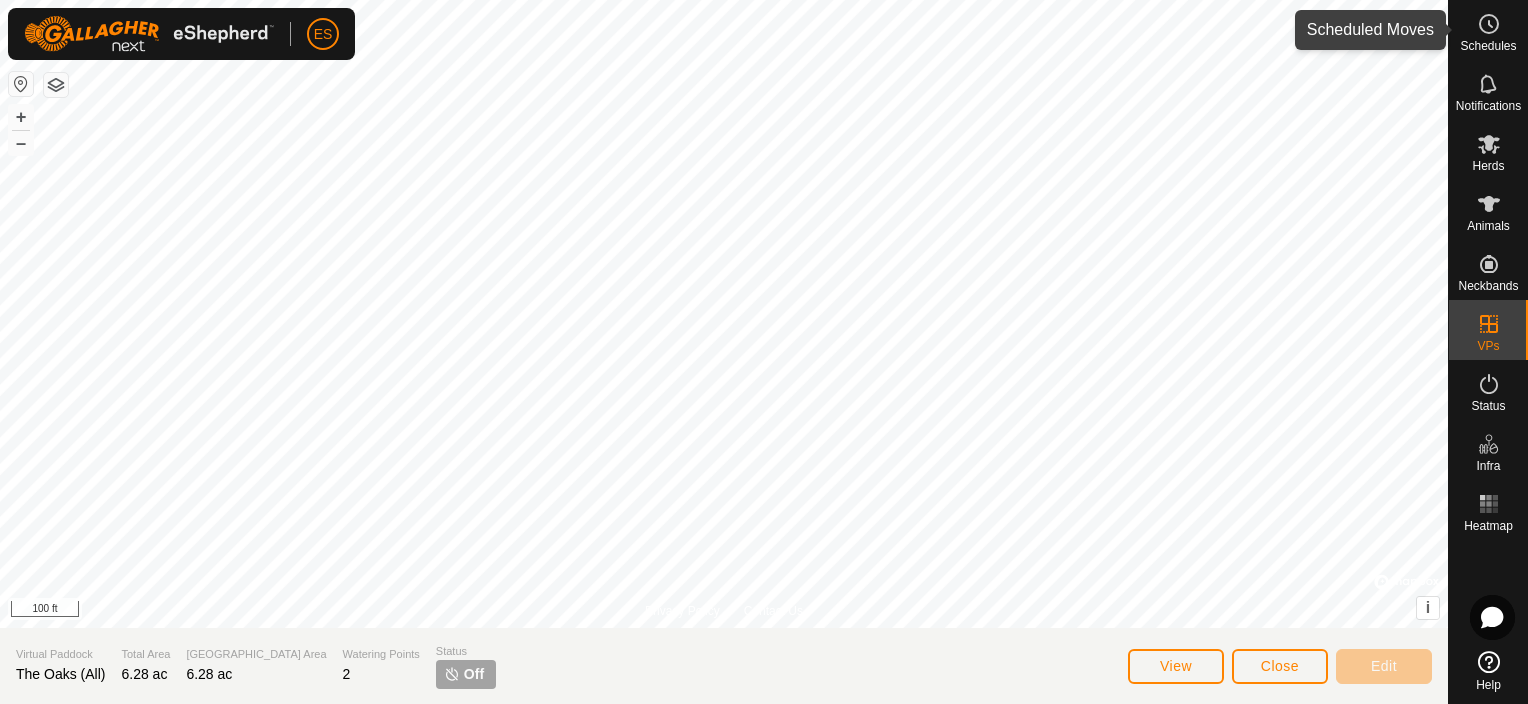 click 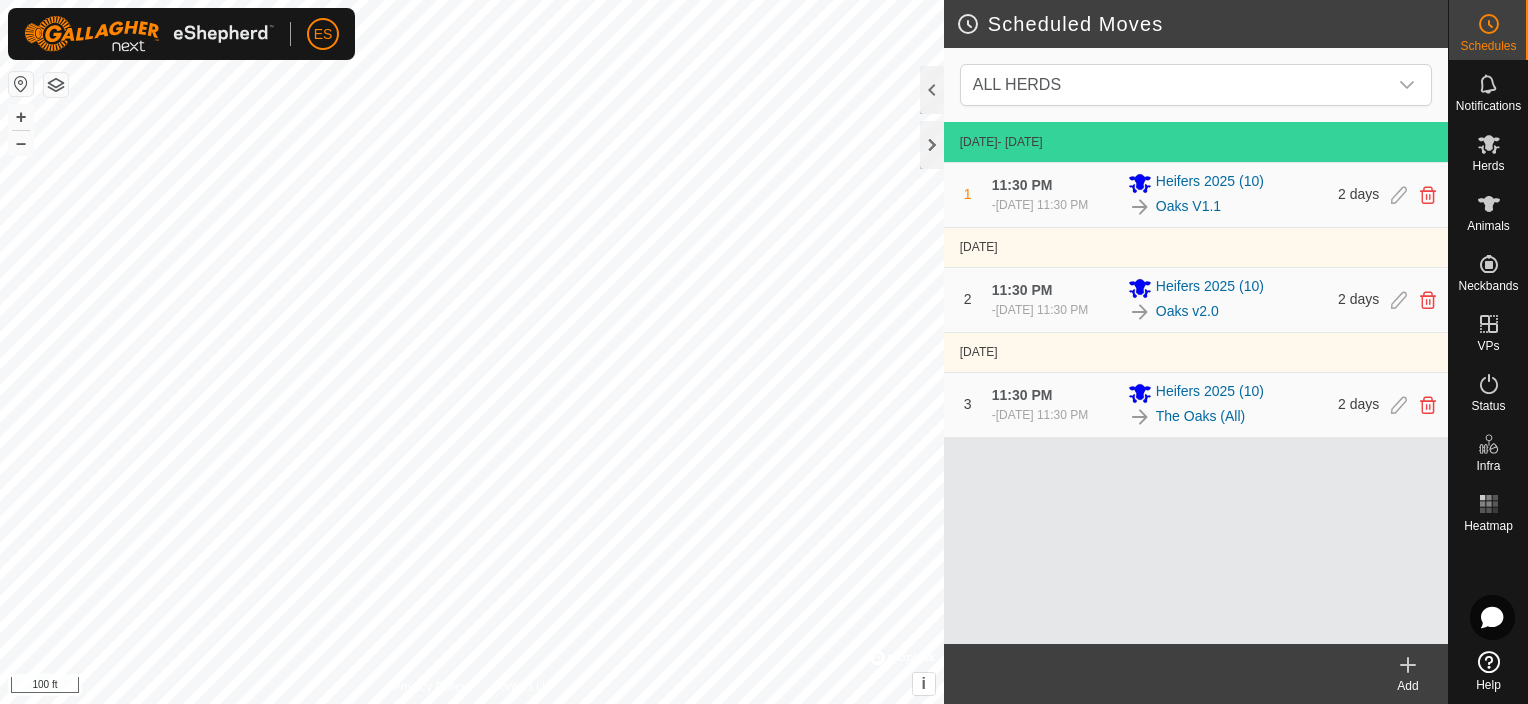 click 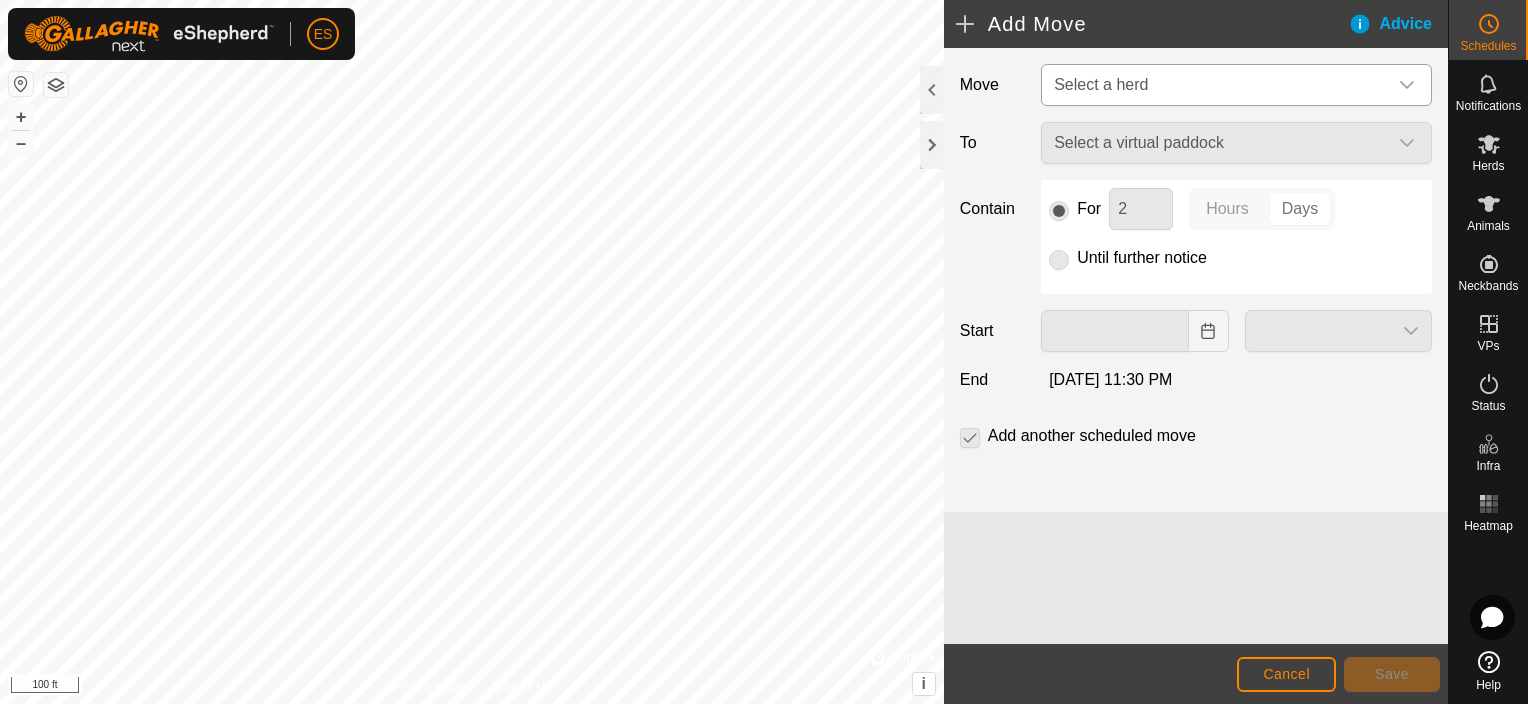 click on "Select a herd" at bounding box center (1216, 85) 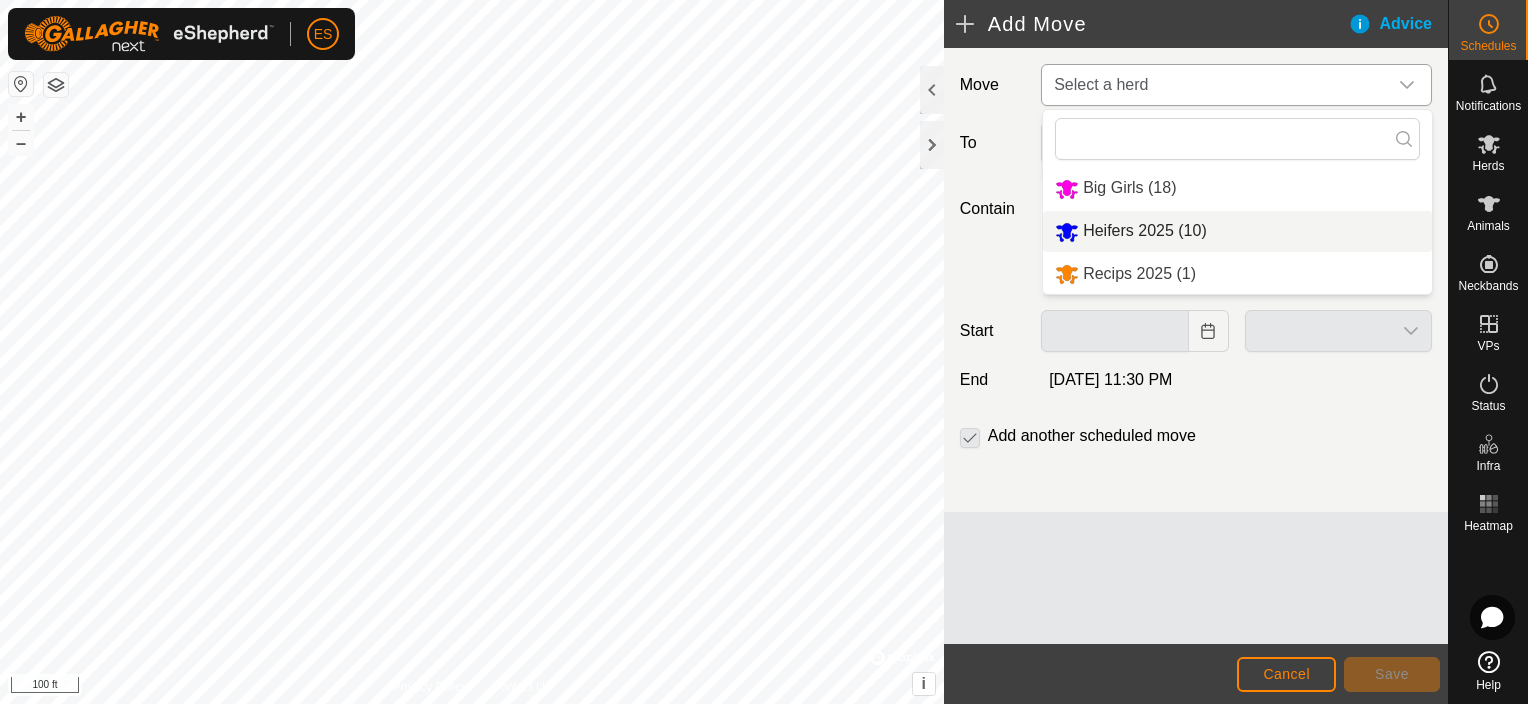 click on "Heifers 2025 (10)" at bounding box center [1237, 231] 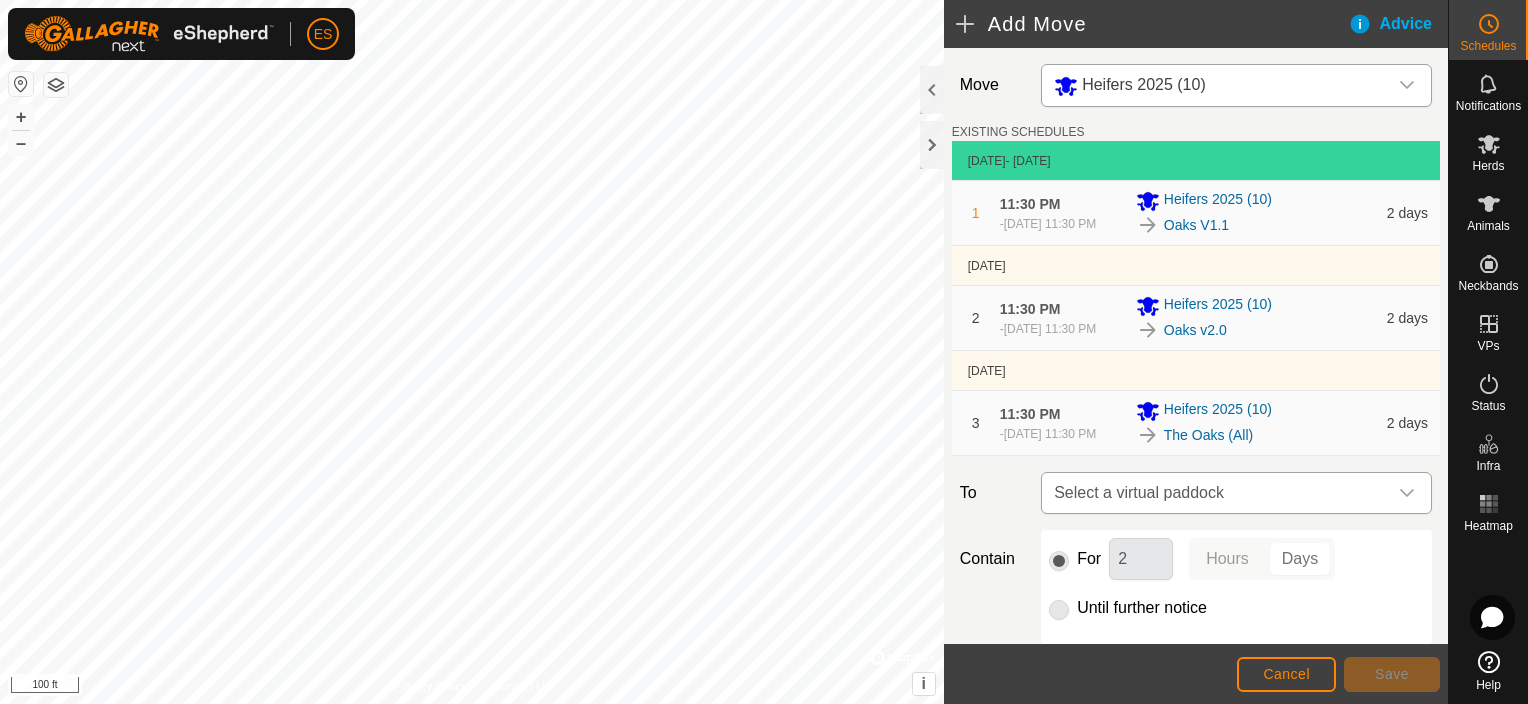 click 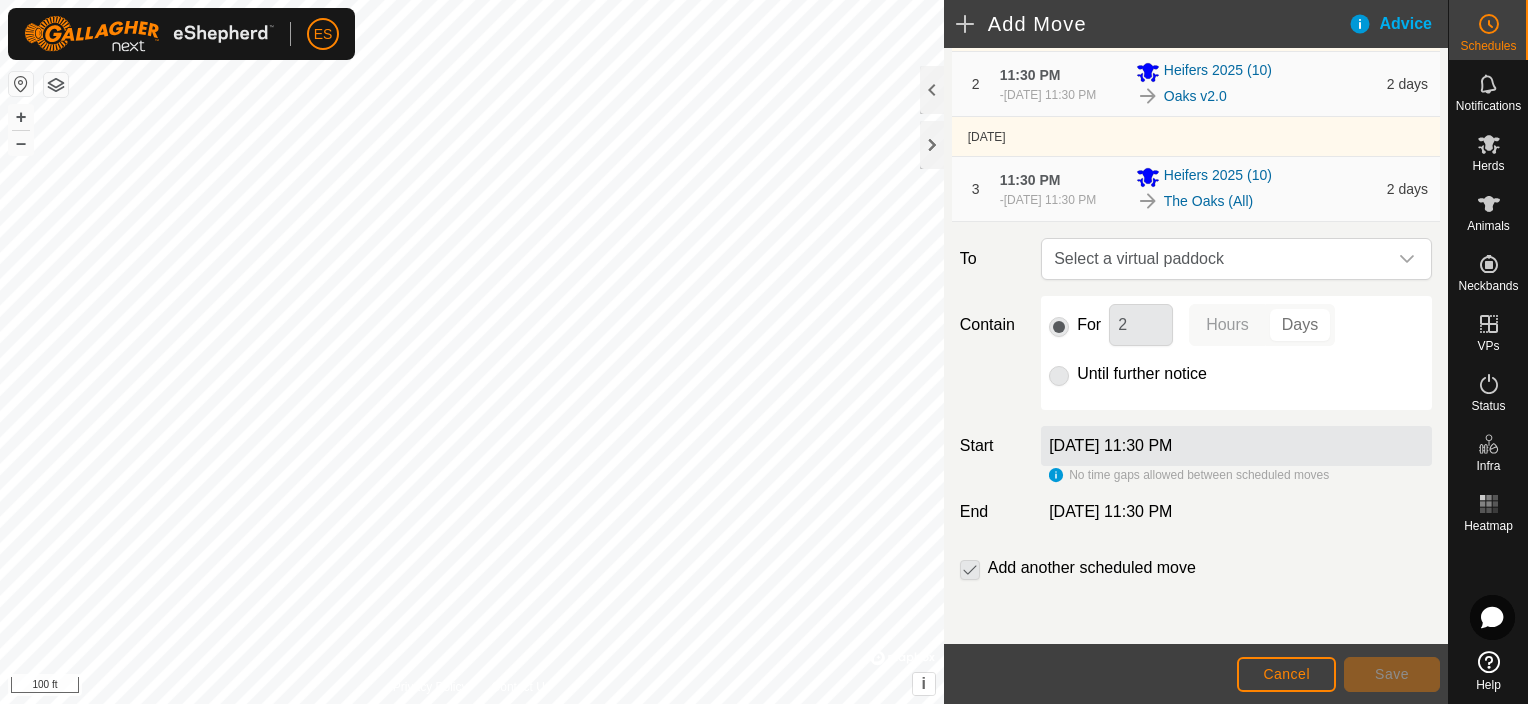 scroll, scrollTop: 260, scrollLeft: 0, axis: vertical 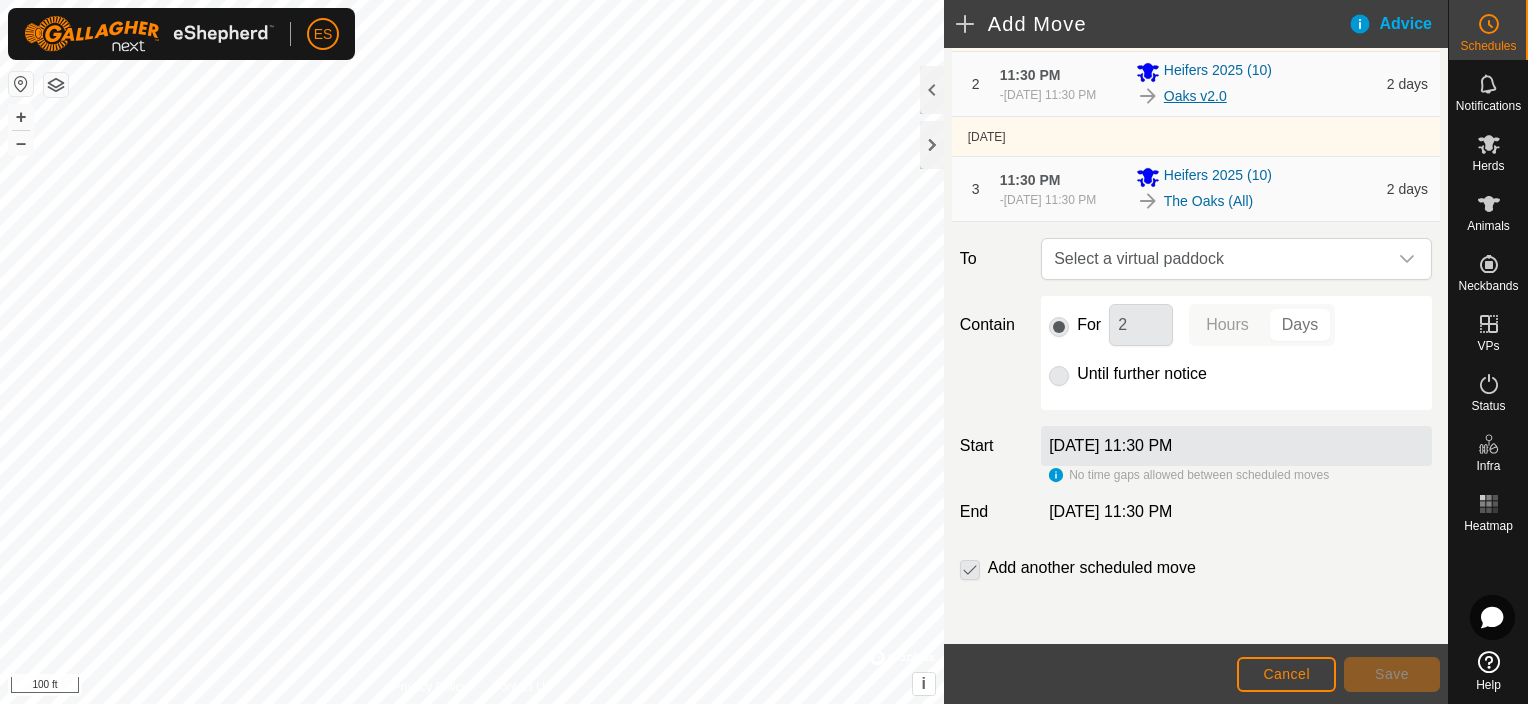 click on "Oaks v2.0" at bounding box center [1195, 96] 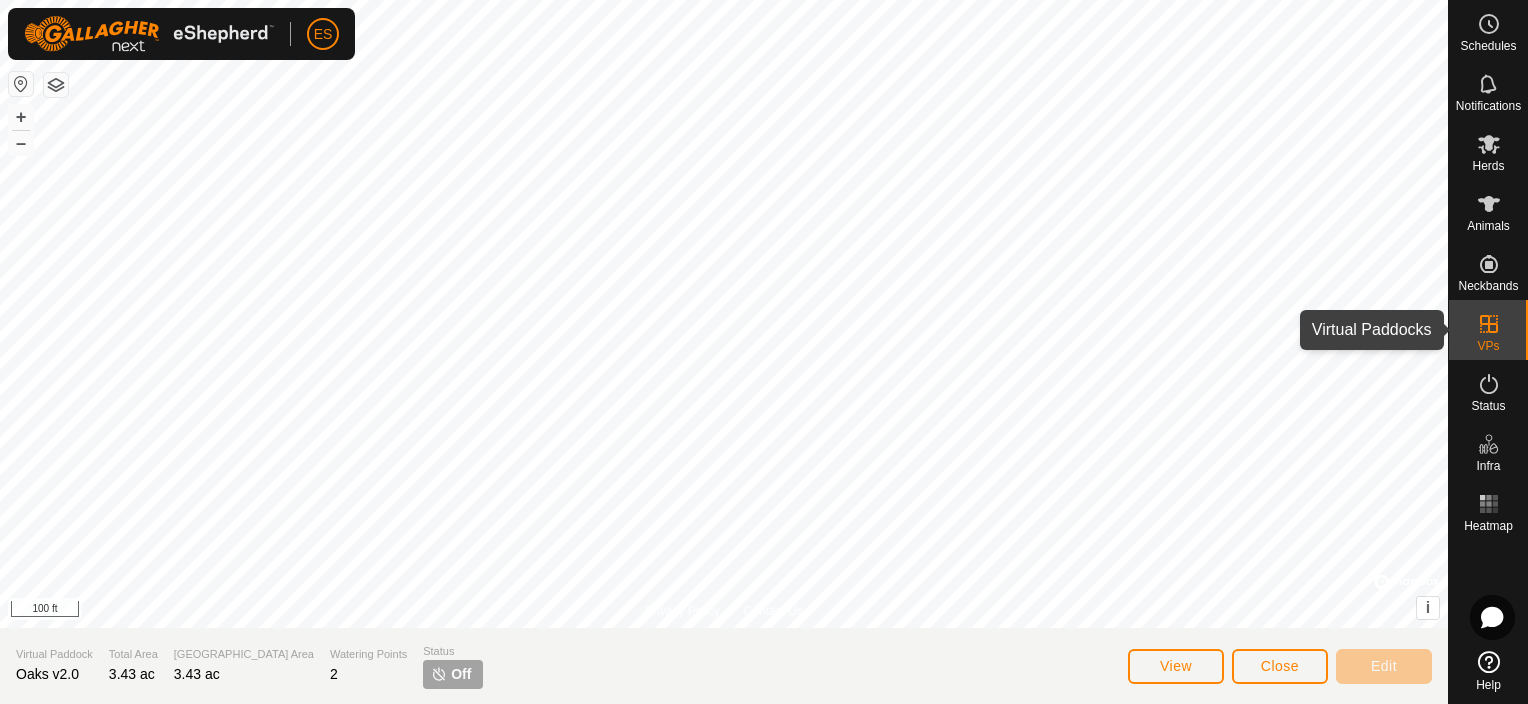 click 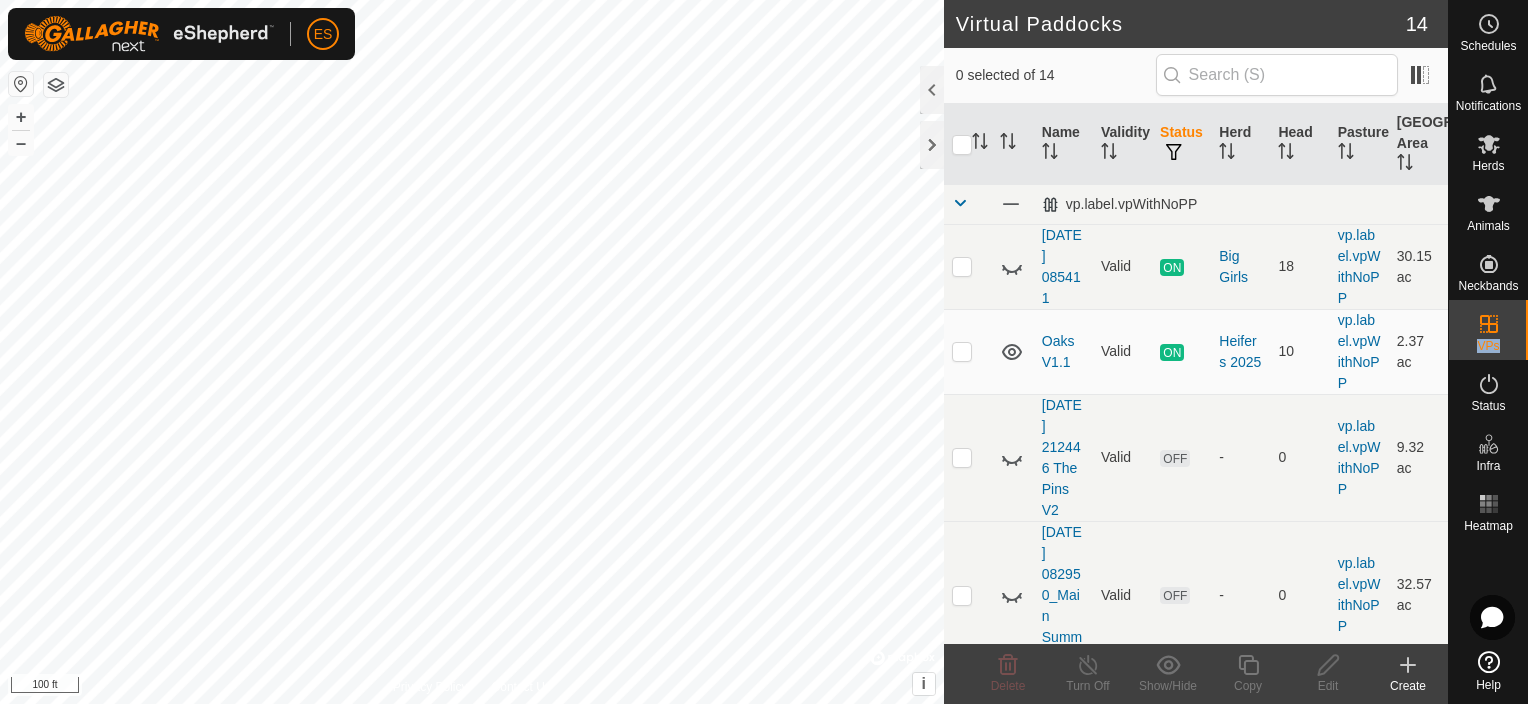click 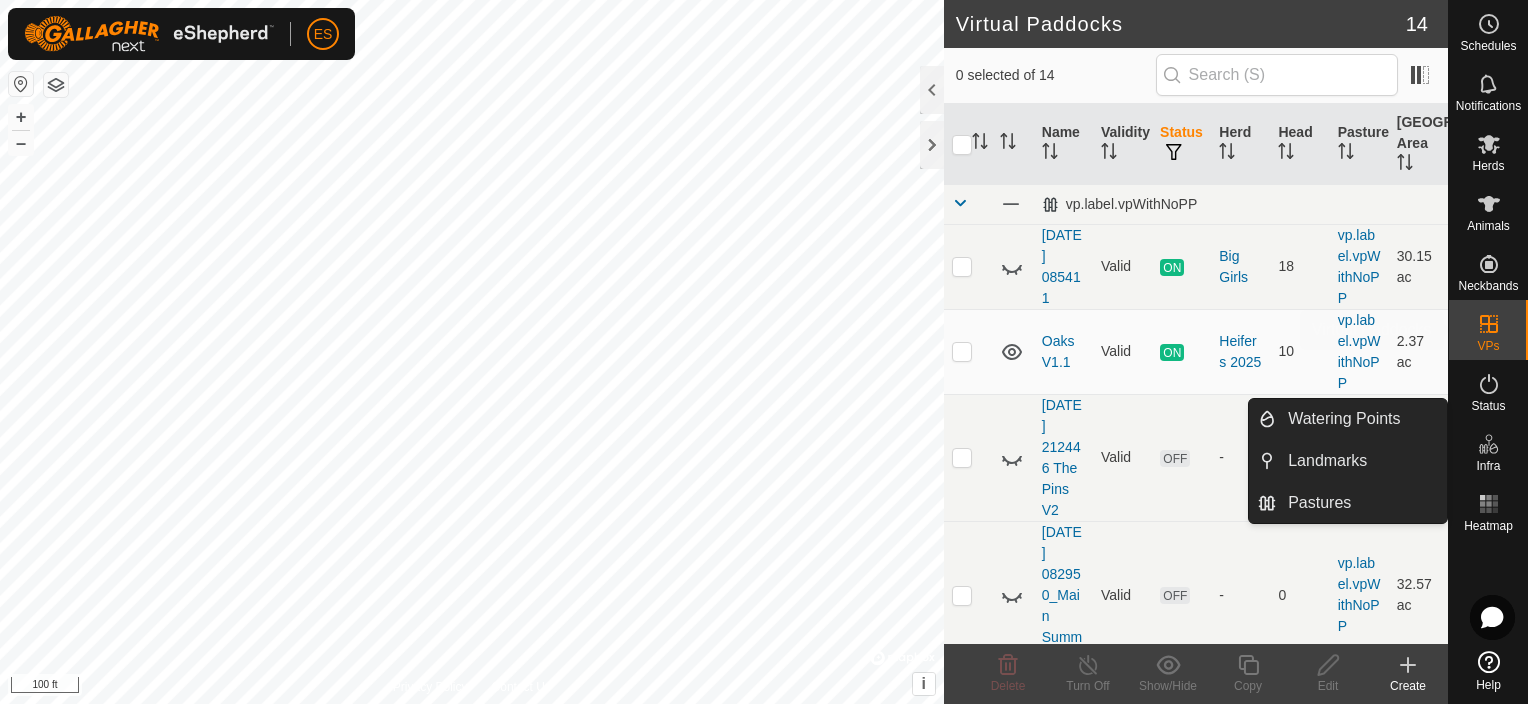 drag, startPoint x: 1481, startPoint y: 324, endPoint x: 1461, endPoint y: 320, distance: 20.396078 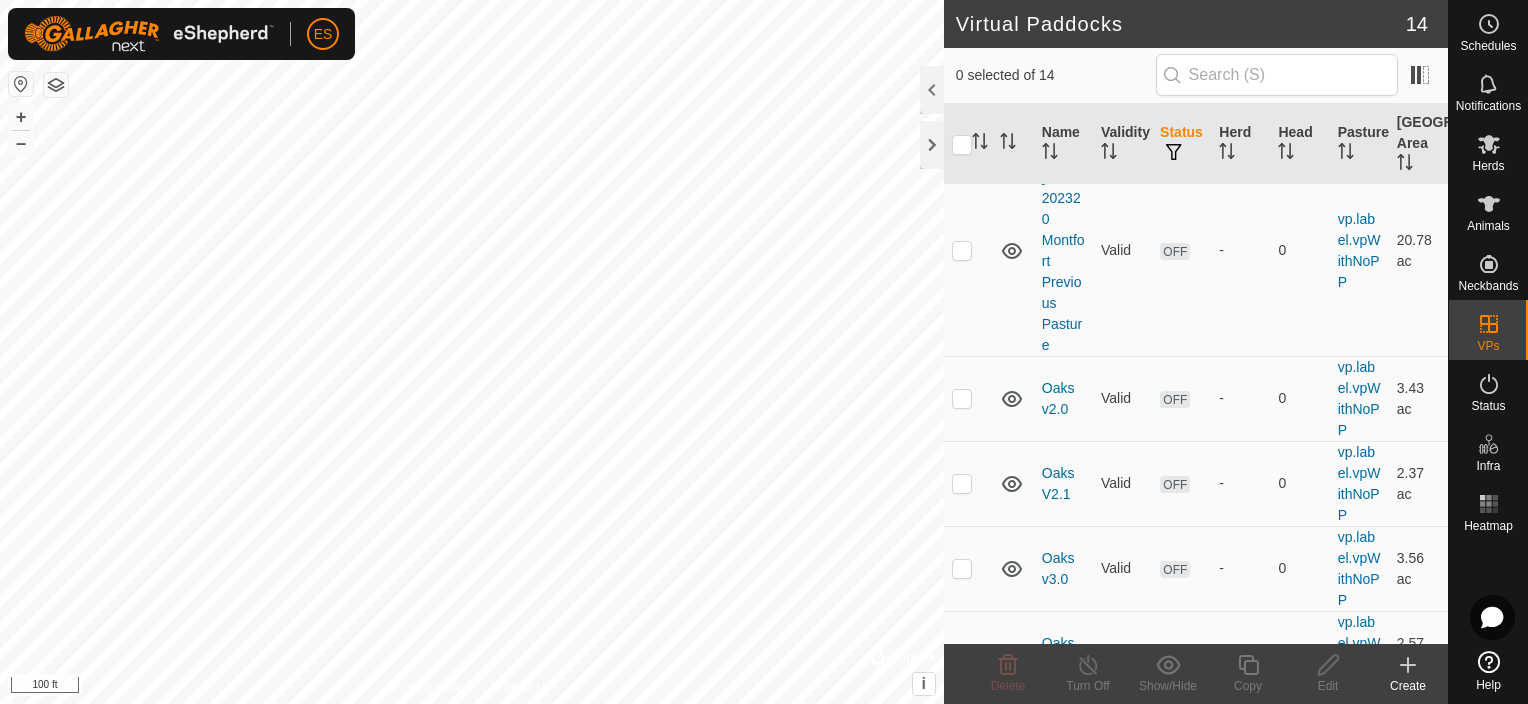 scroll, scrollTop: 816, scrollLeft: 0, axis: vertical 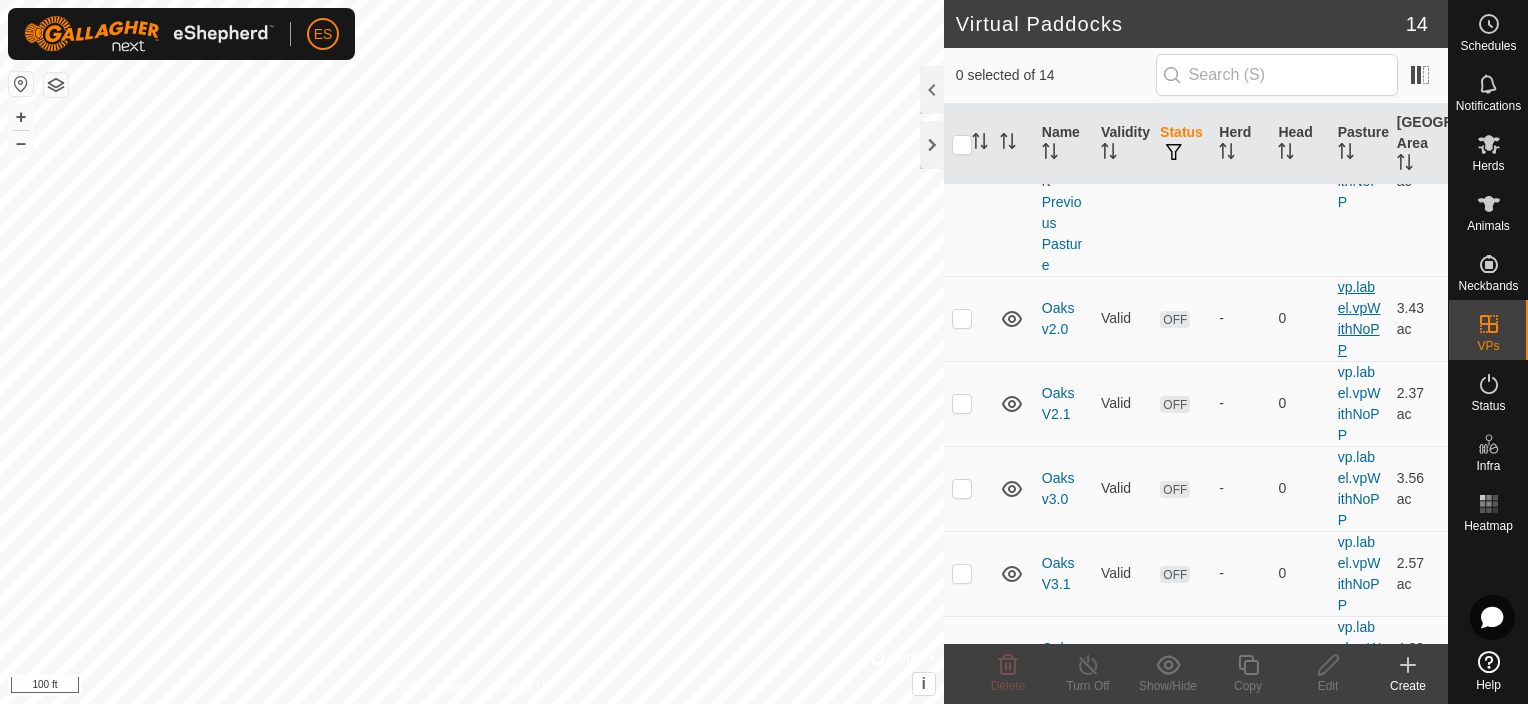 click on "vp.label.vpWithNoPP" at bounding box center (1359, 318) 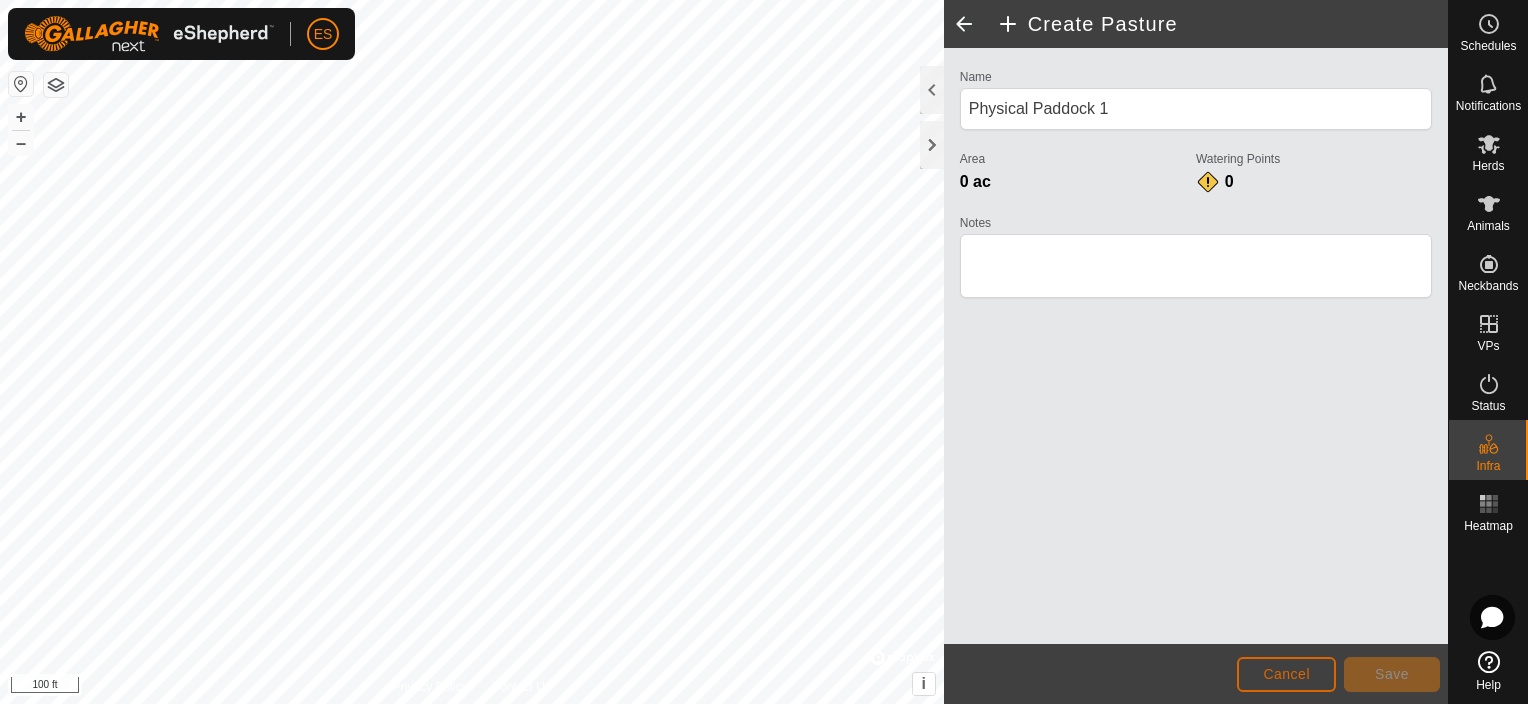 click on "Cancel" 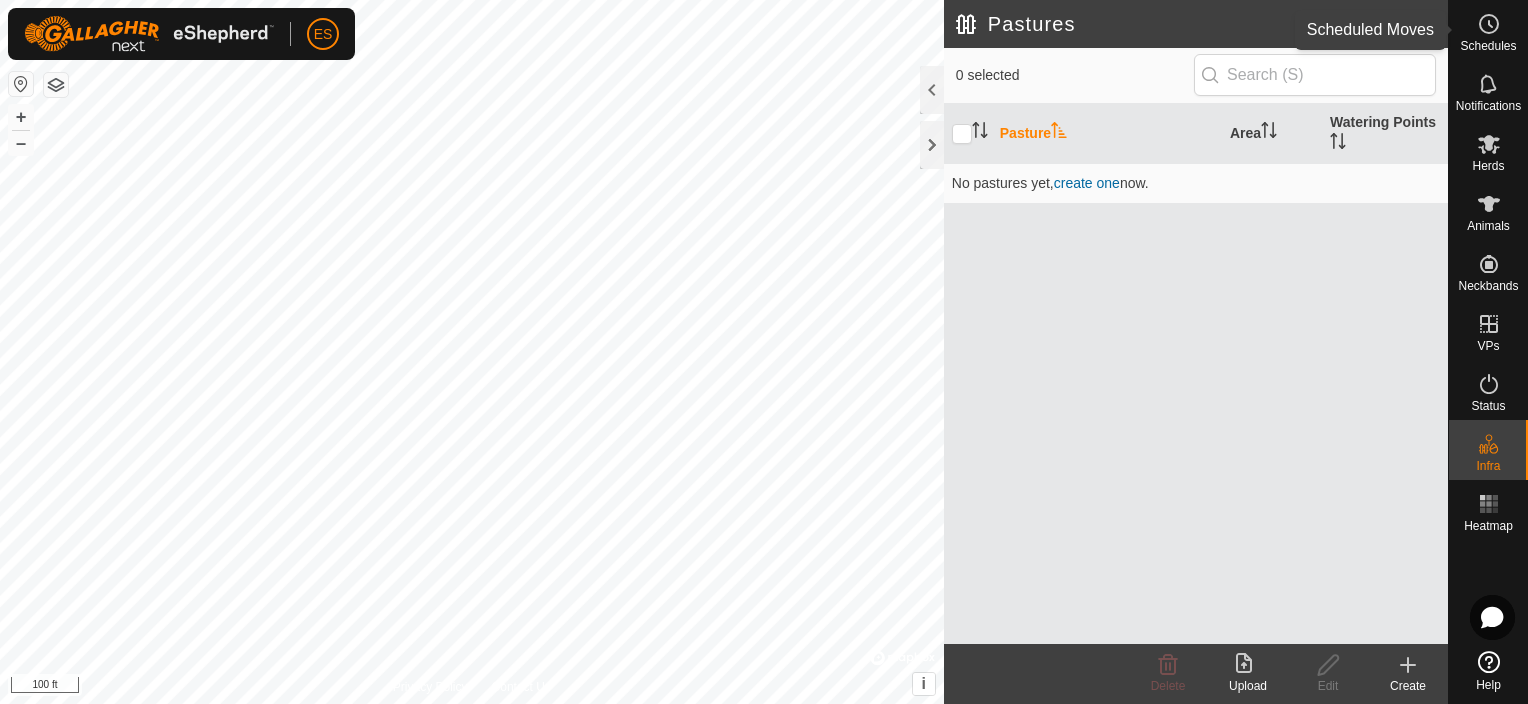 click 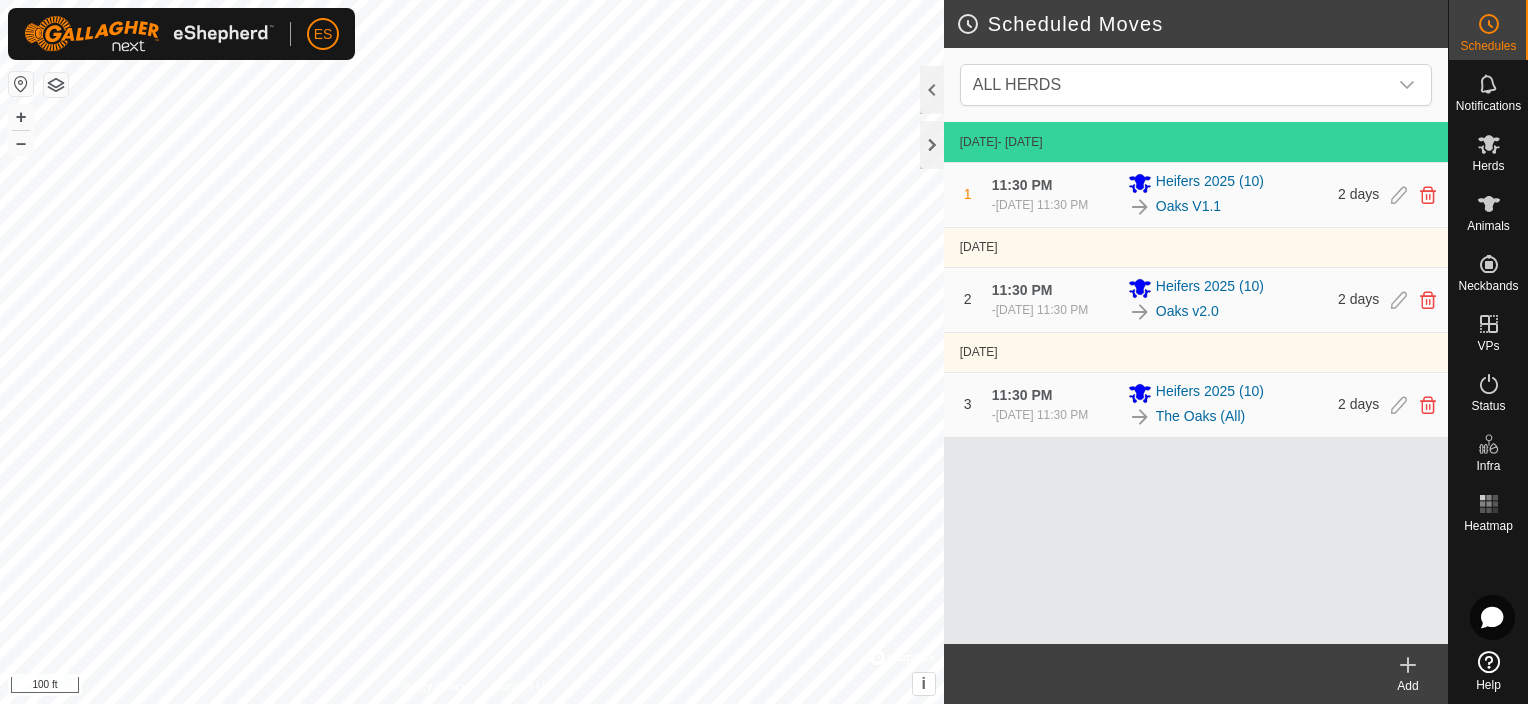drag, startPoint x: 1423, startPoint y: 447, endPoint x: 1414, endPoint y: 455, distance: 12.0415945 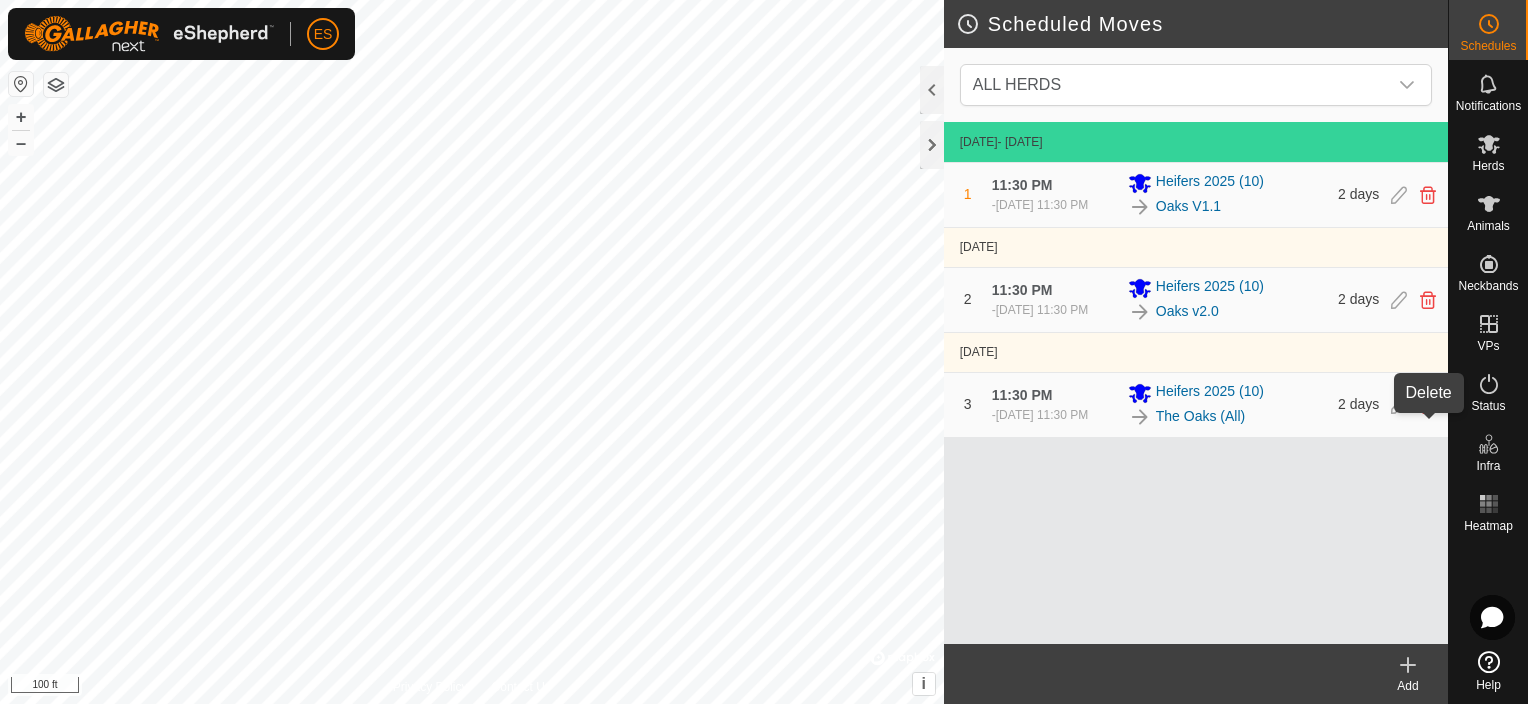 click at bounding box center [1428, 405] 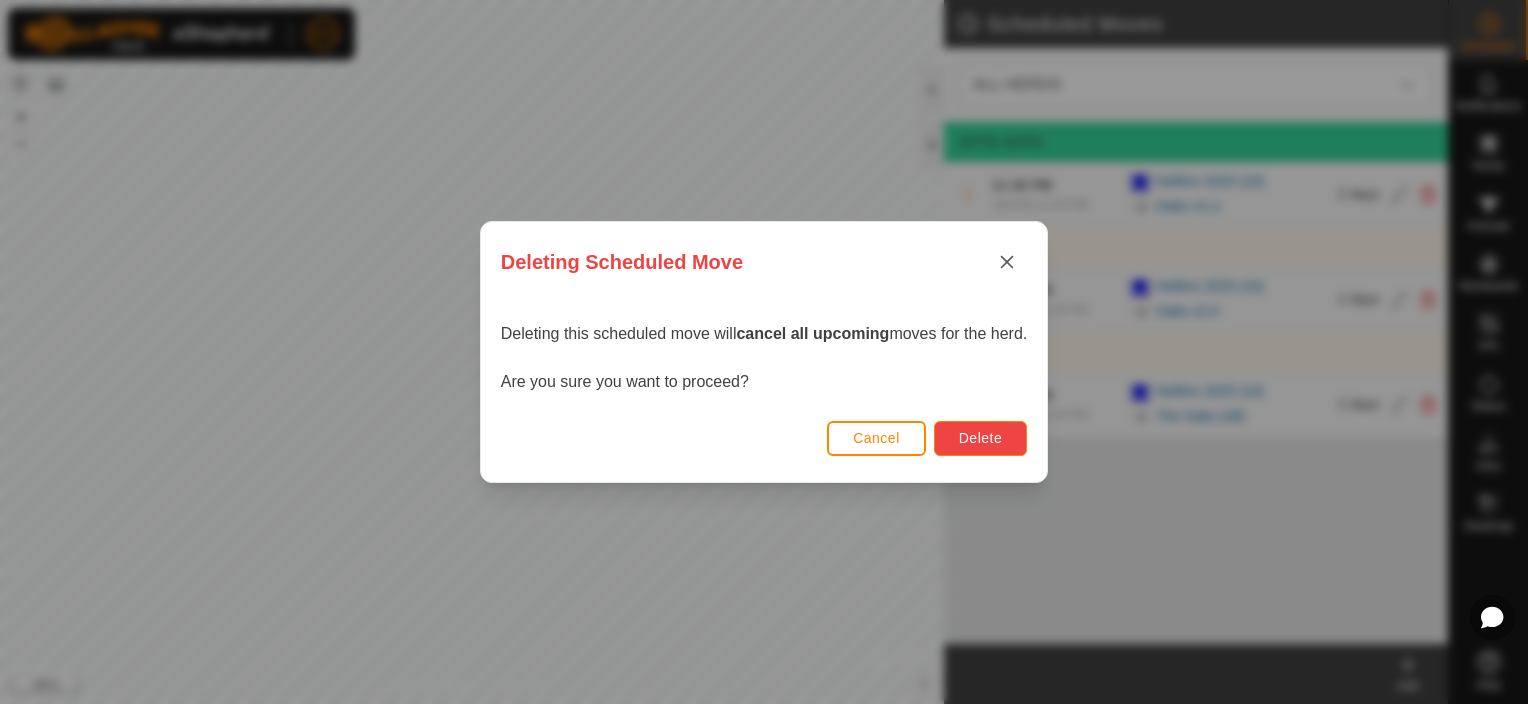 click on "Delete" at bounding box center (980, 438) 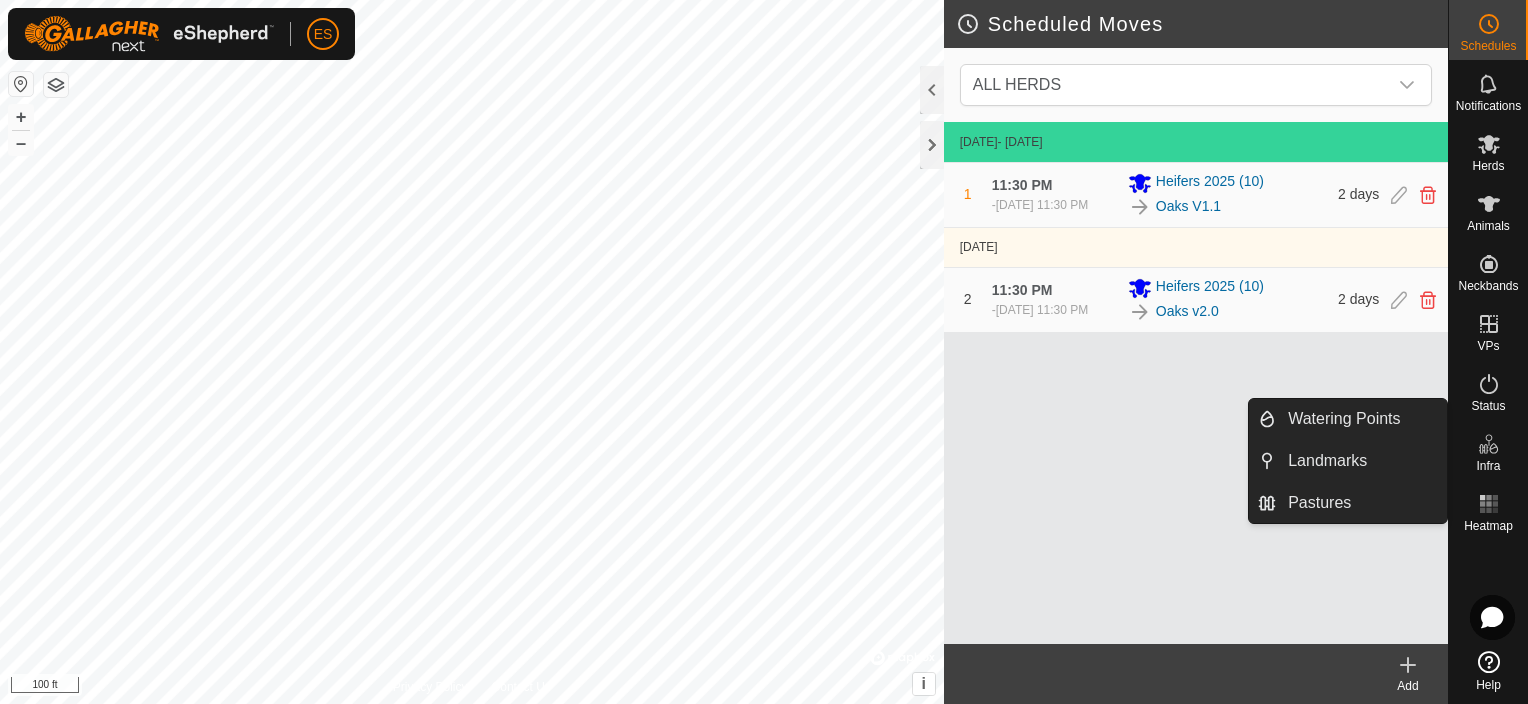 drag, startPoint x: 1464, startPoint y: 456, endPoint x: 1186, endPoint y: 435, distance: 278.79202 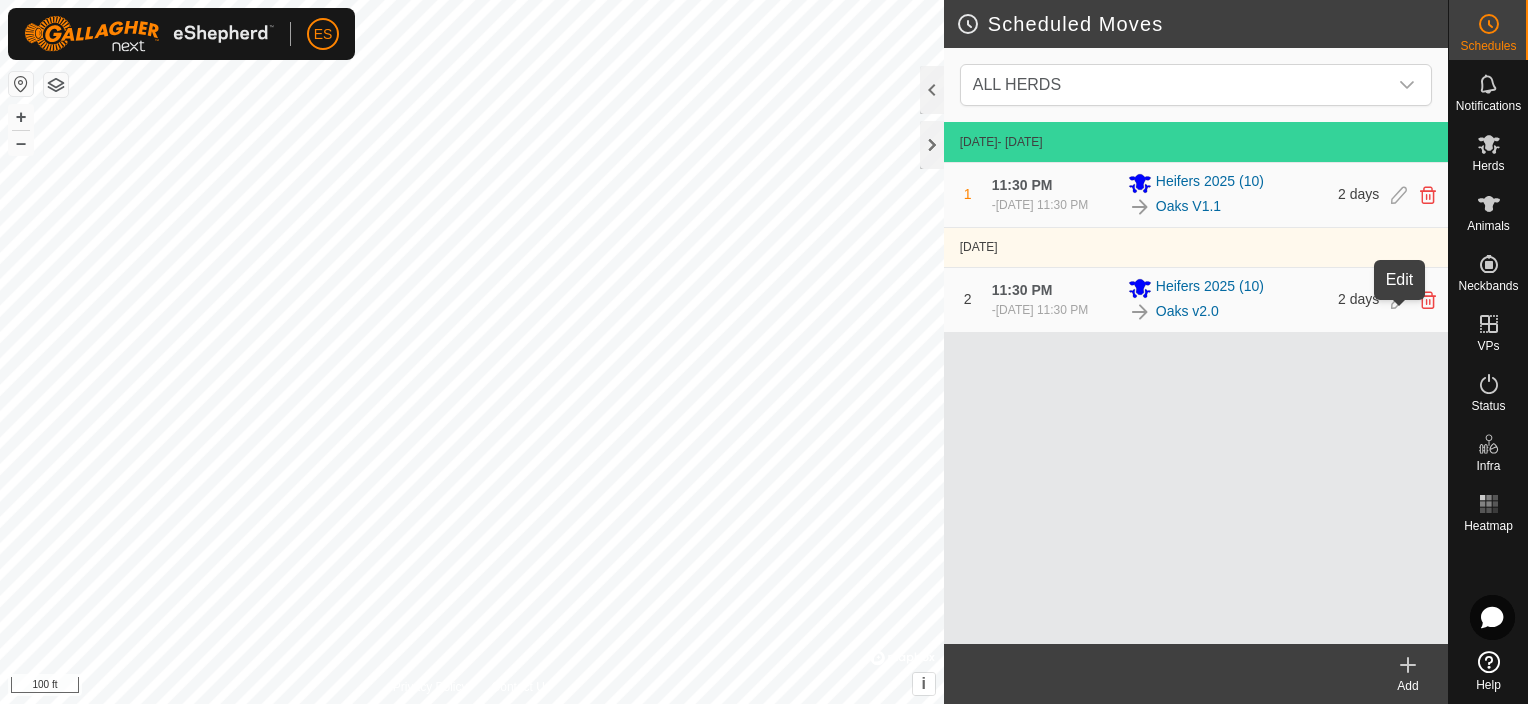 click at bounding box center [1399, 300] 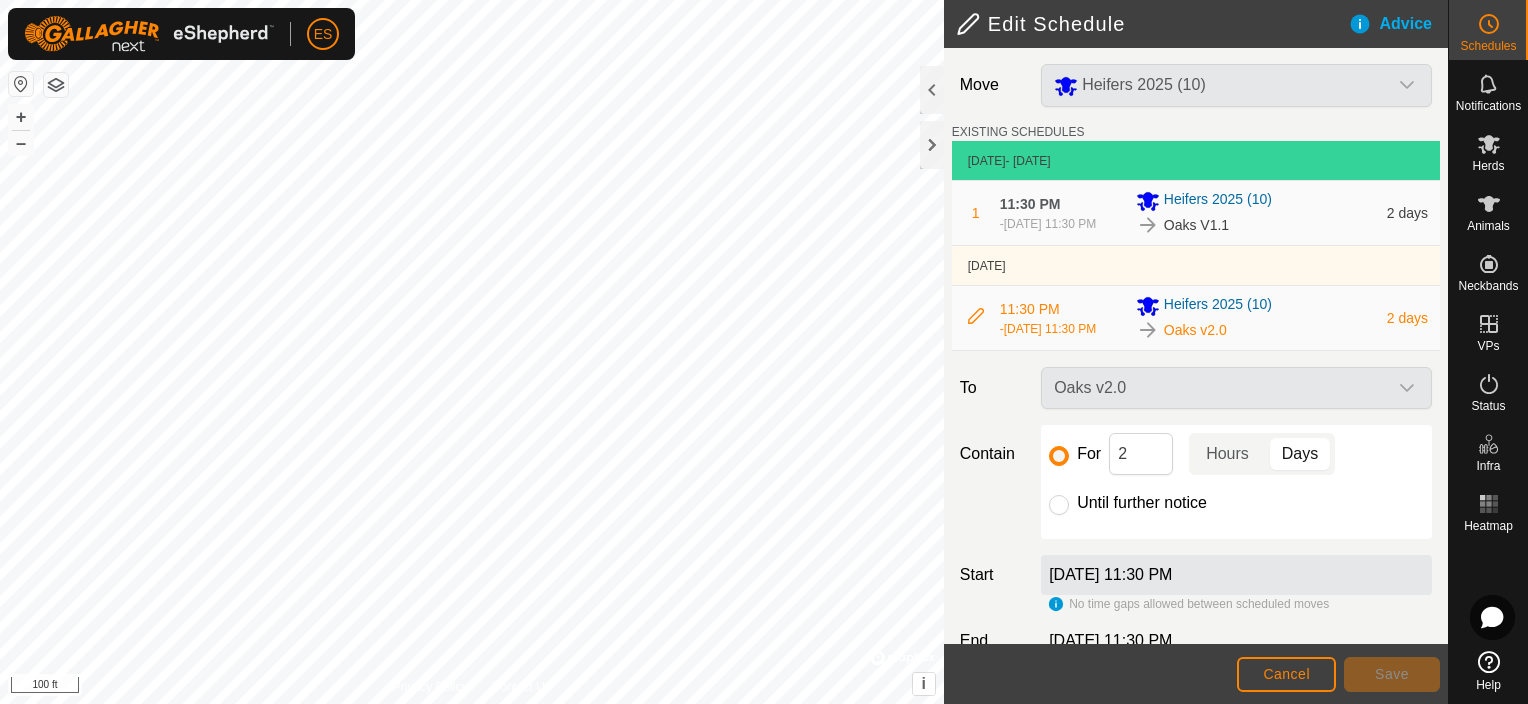 click on "Oaks v2.0" 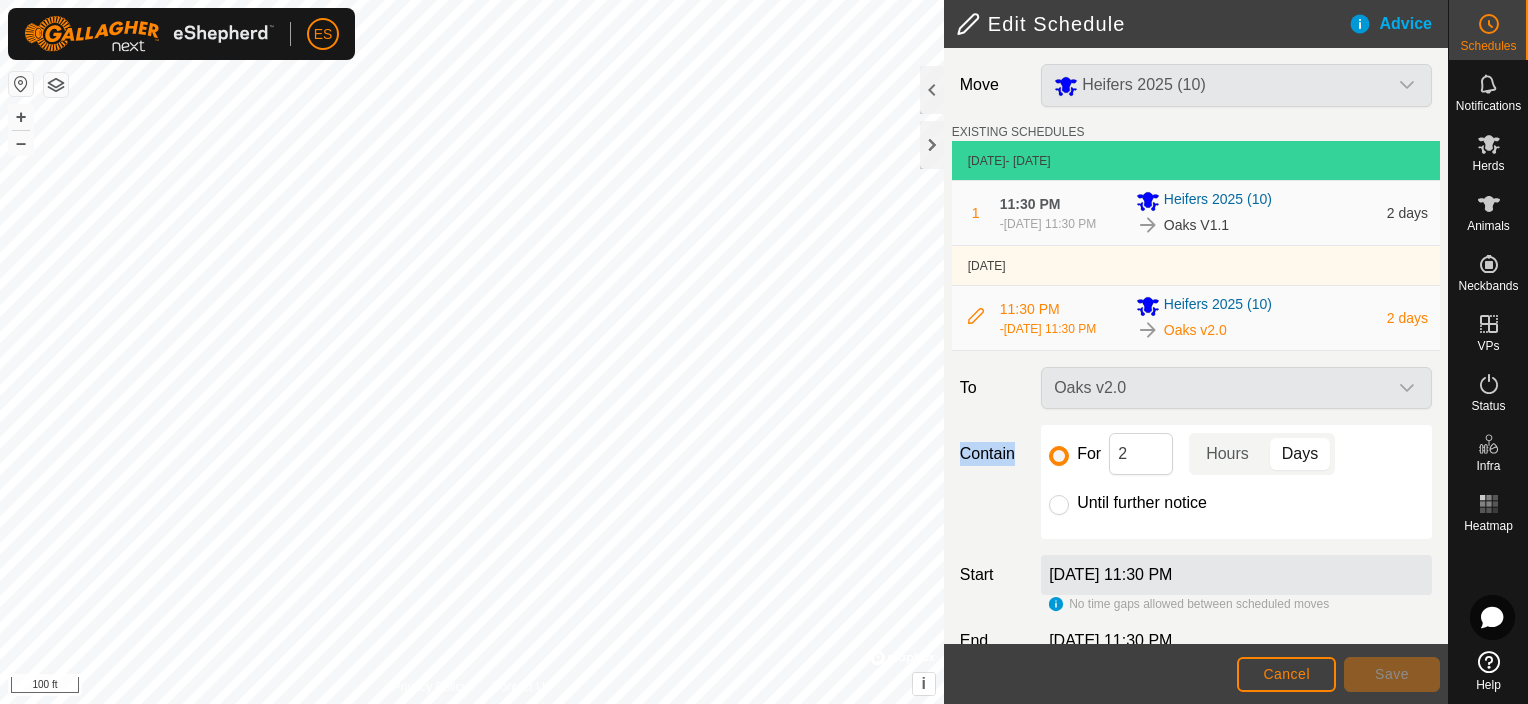 click on "Oaks v2.0" 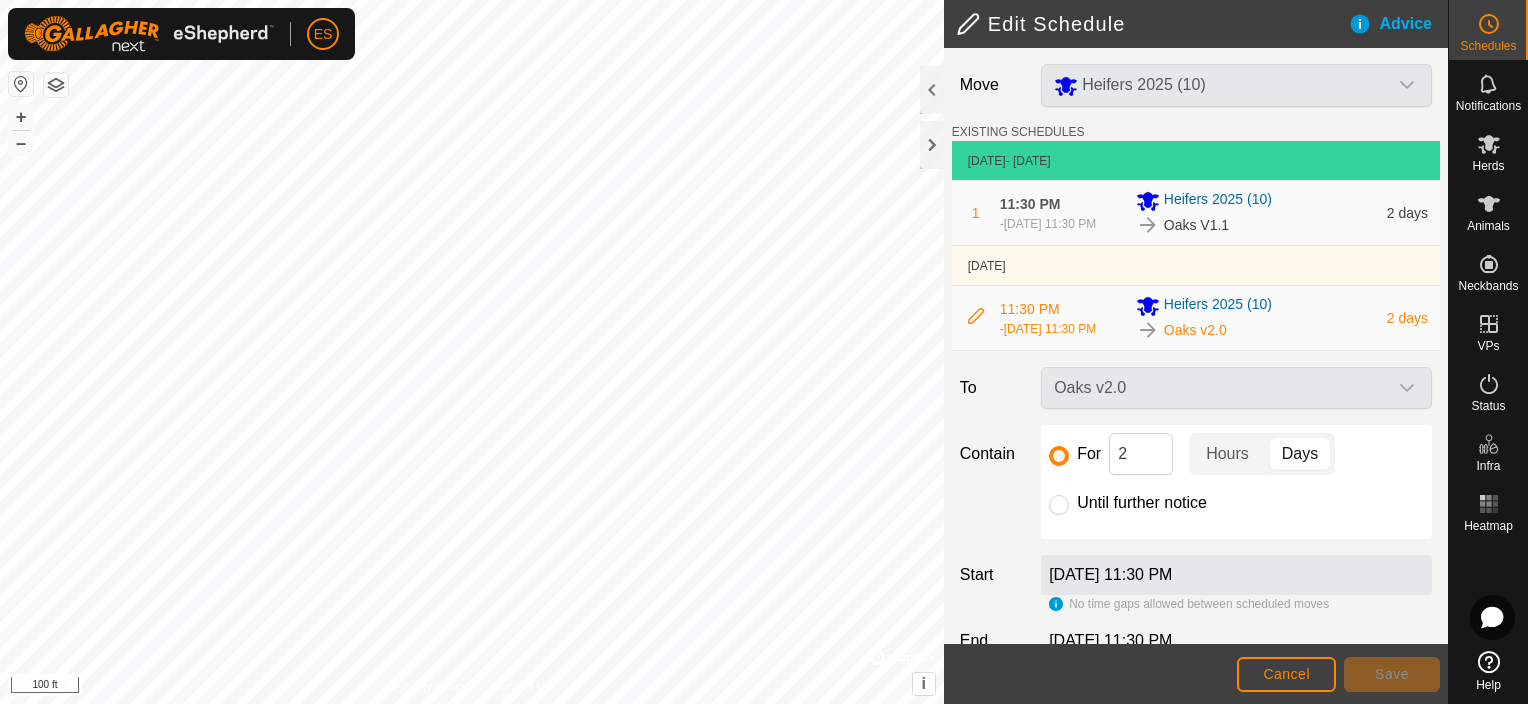 click on "Oaks v2.0" 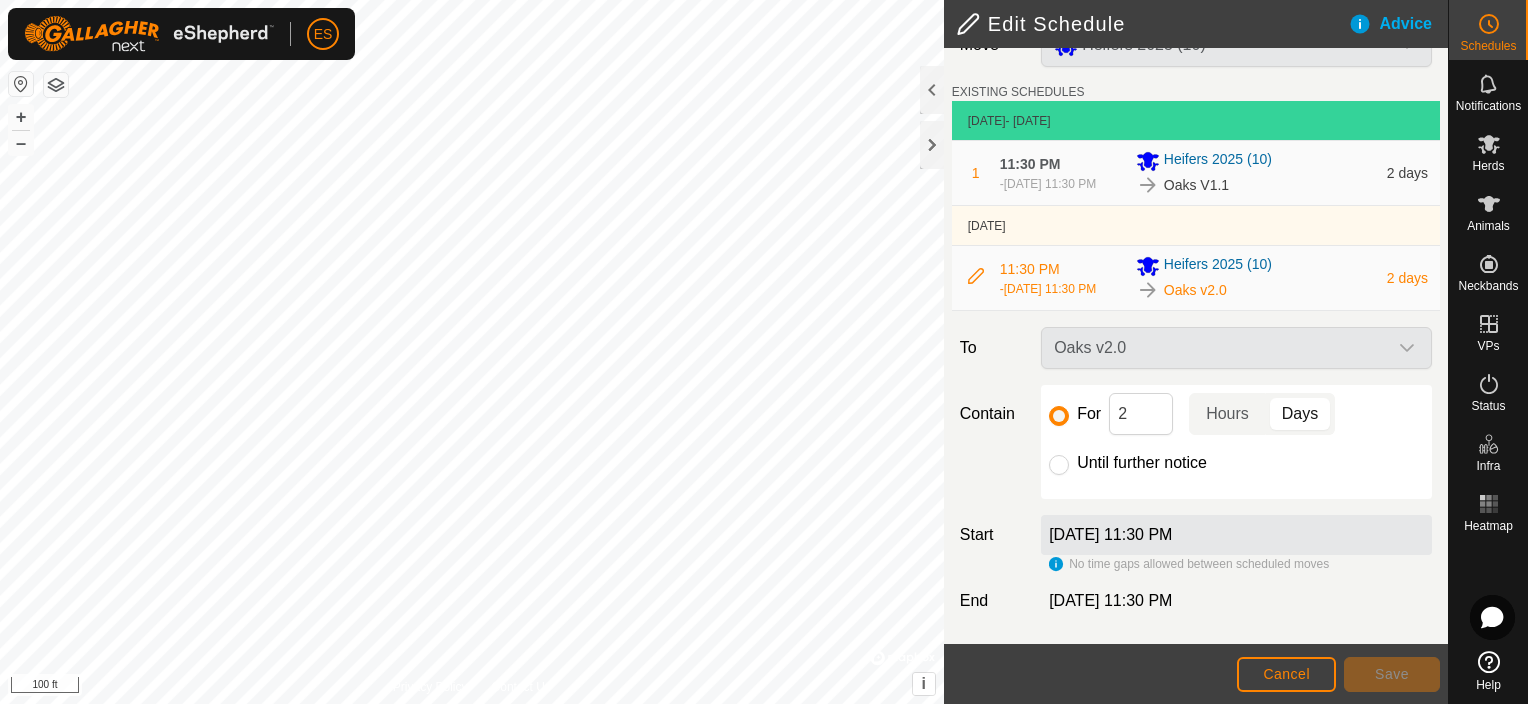 scroll, scrollTop: 58, scrollLeft: 0, axis: vertical 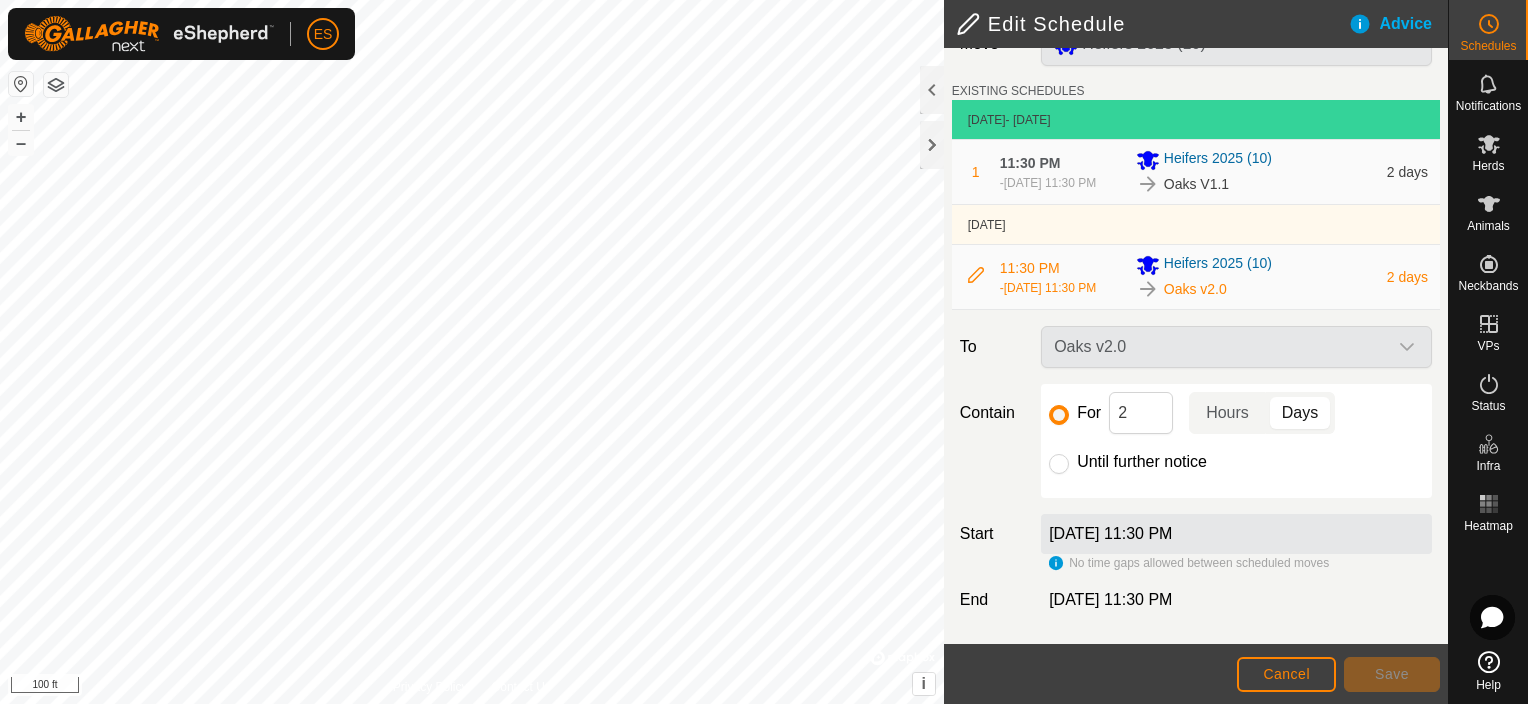click on "Oaks v2.0" at bounding box center (1195, 289) 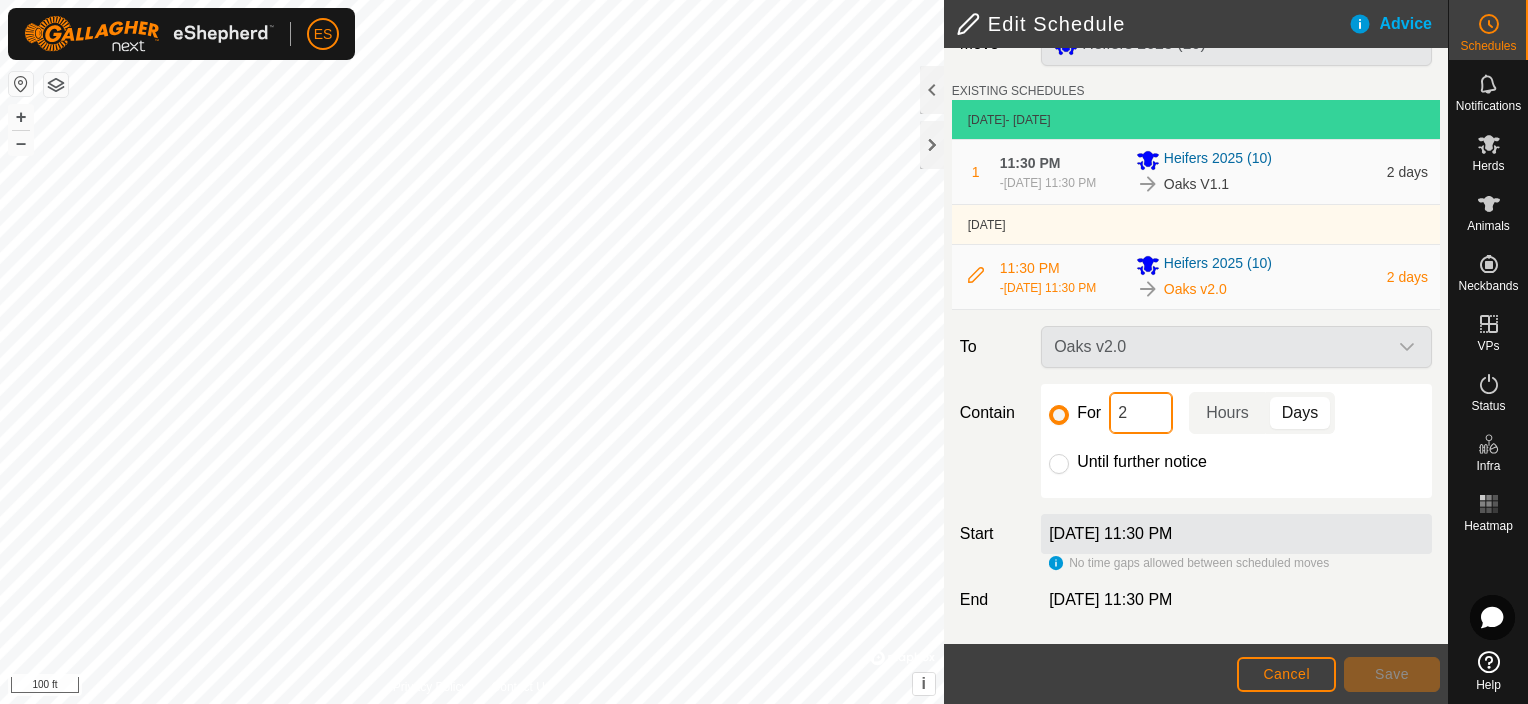 click on "2" 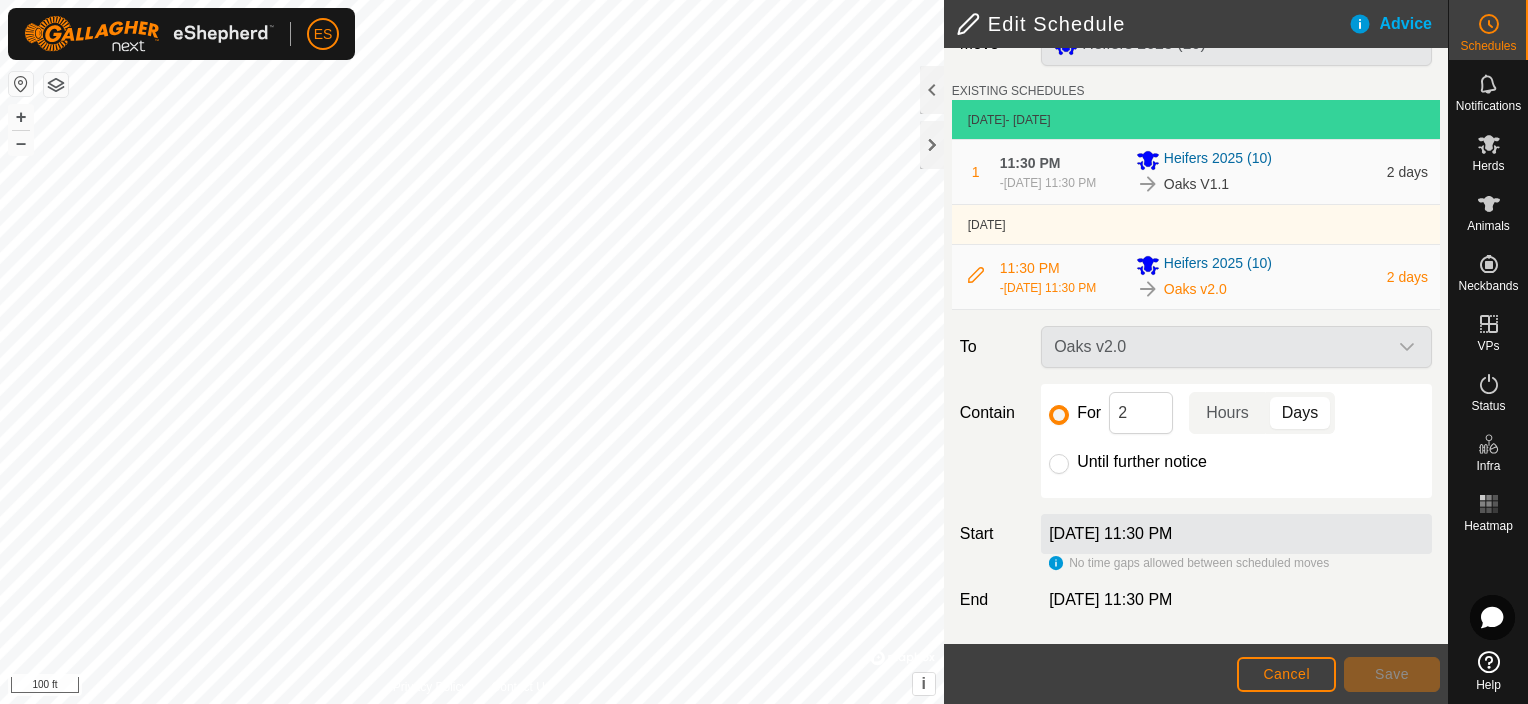 click on "For 2 Hours Days Until further notice" 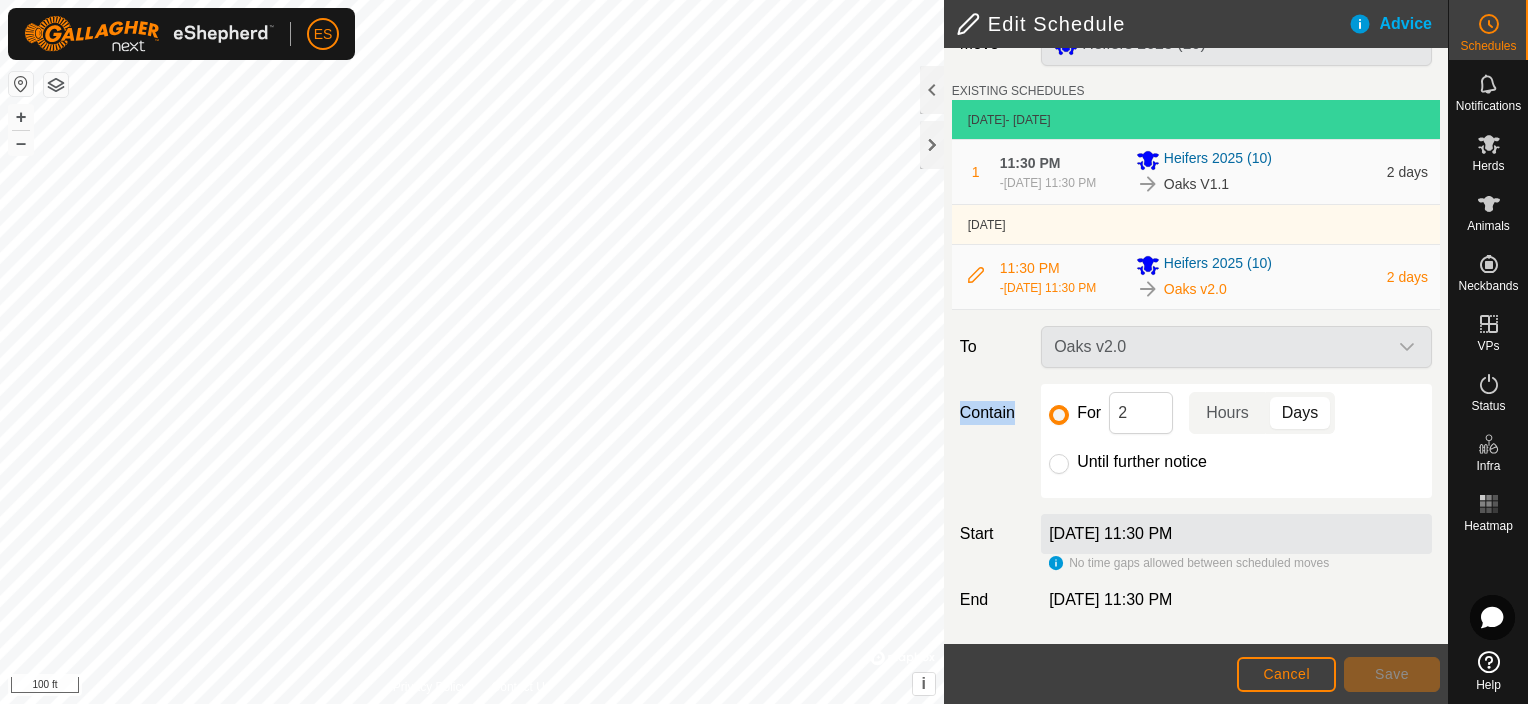 click on "Oaks v2.0" 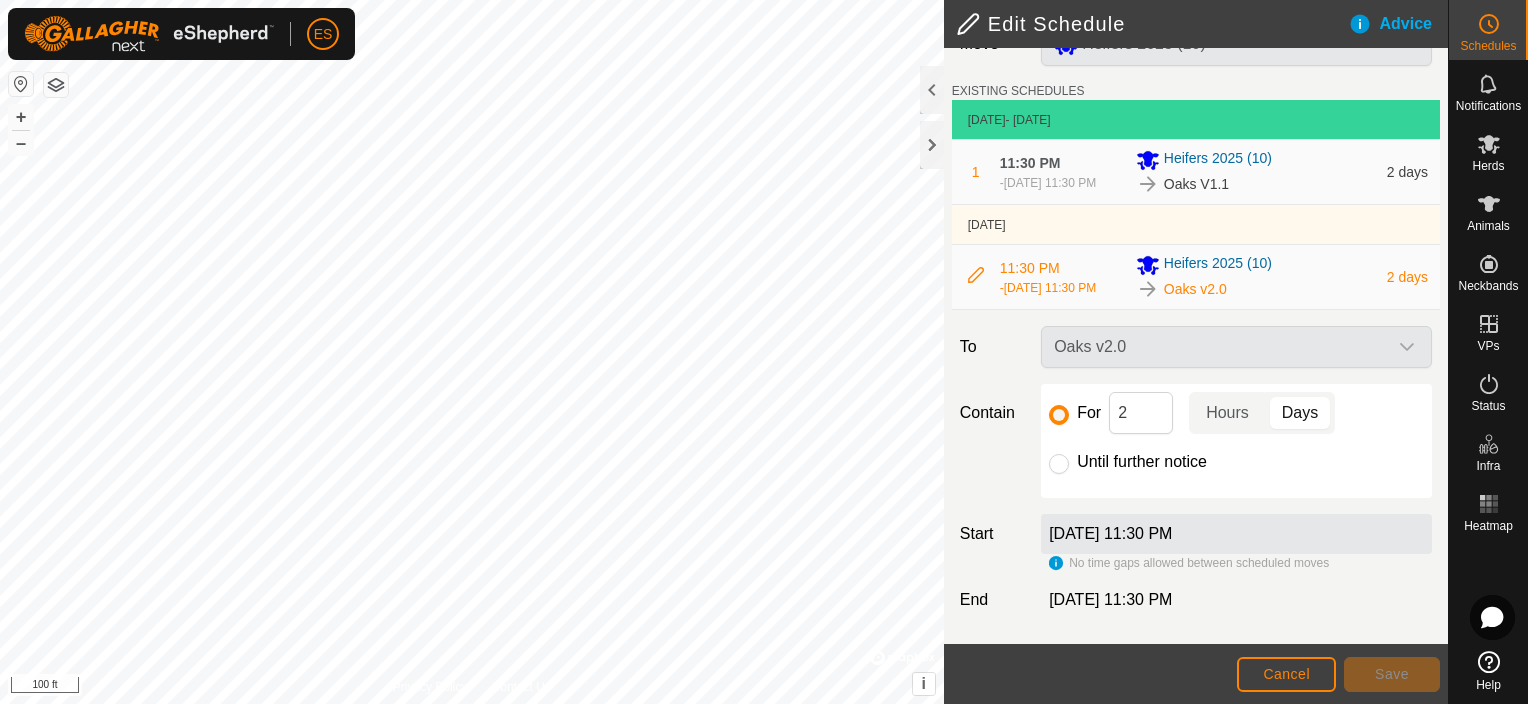 click on "Oaks v2.0" 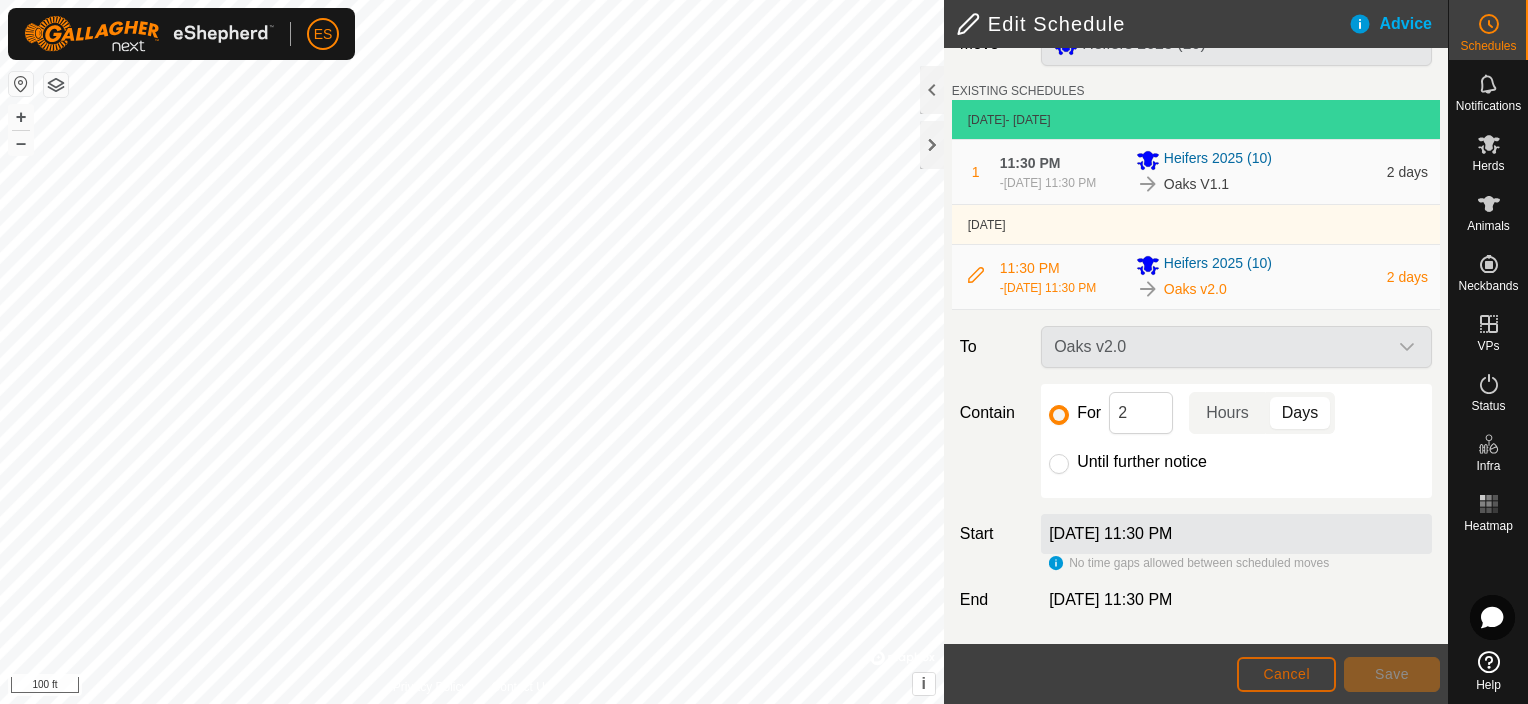 click on "Cancel" 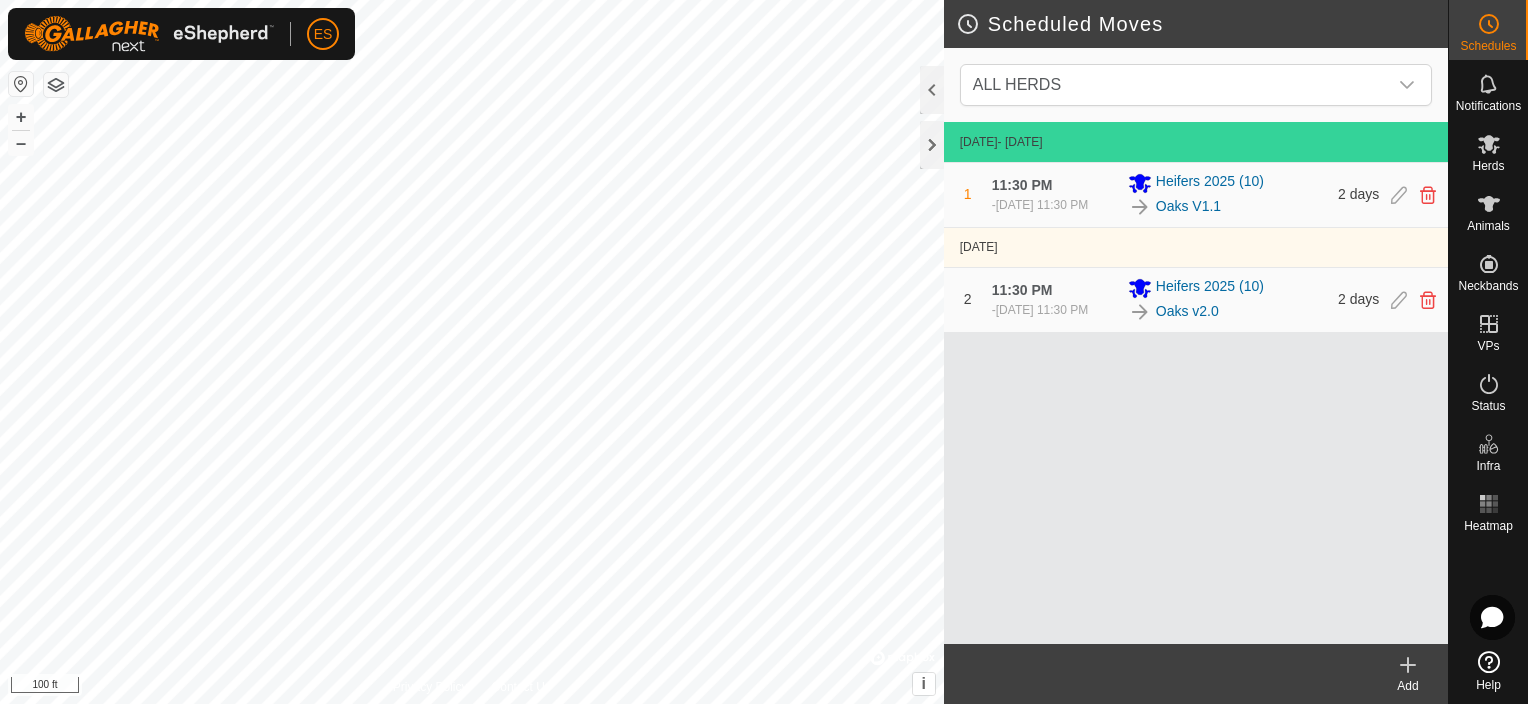click 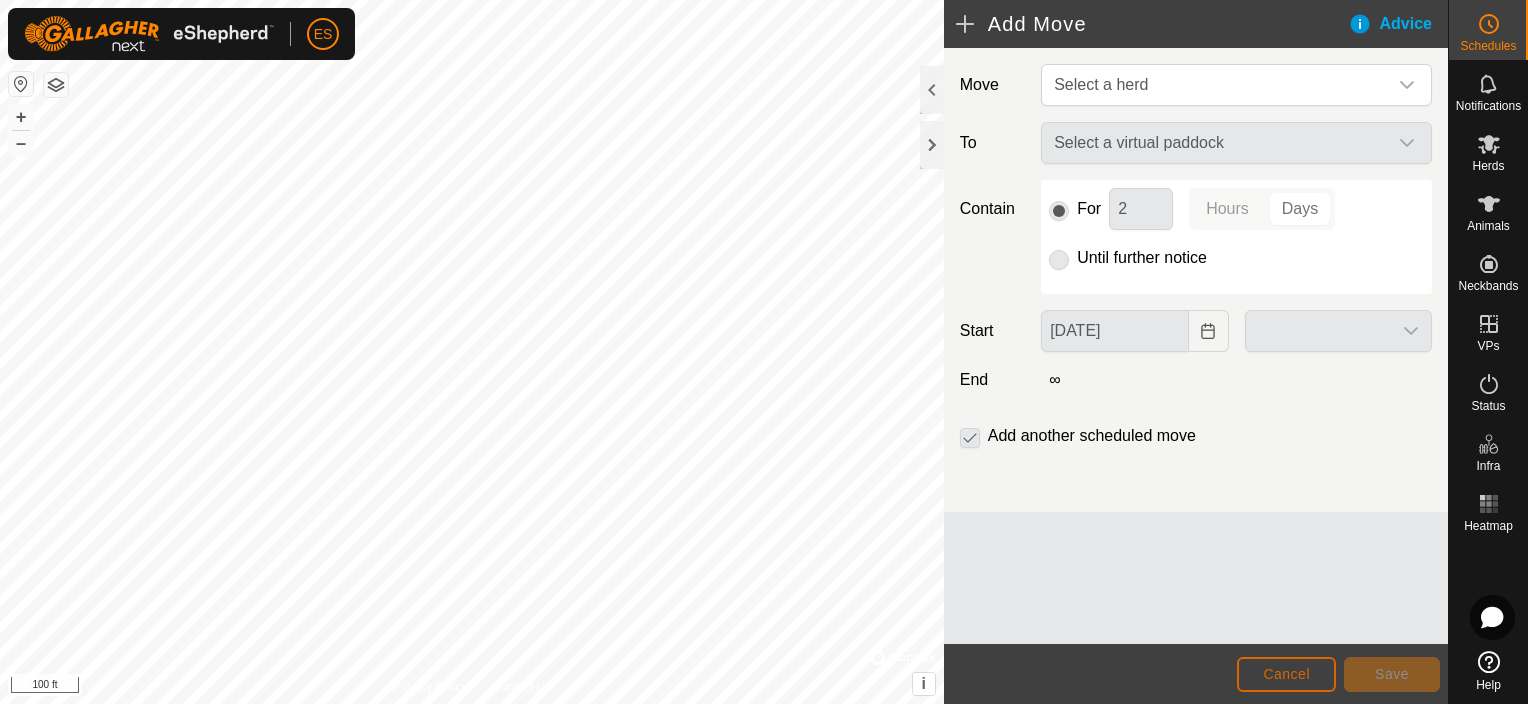 click on "Cancel" 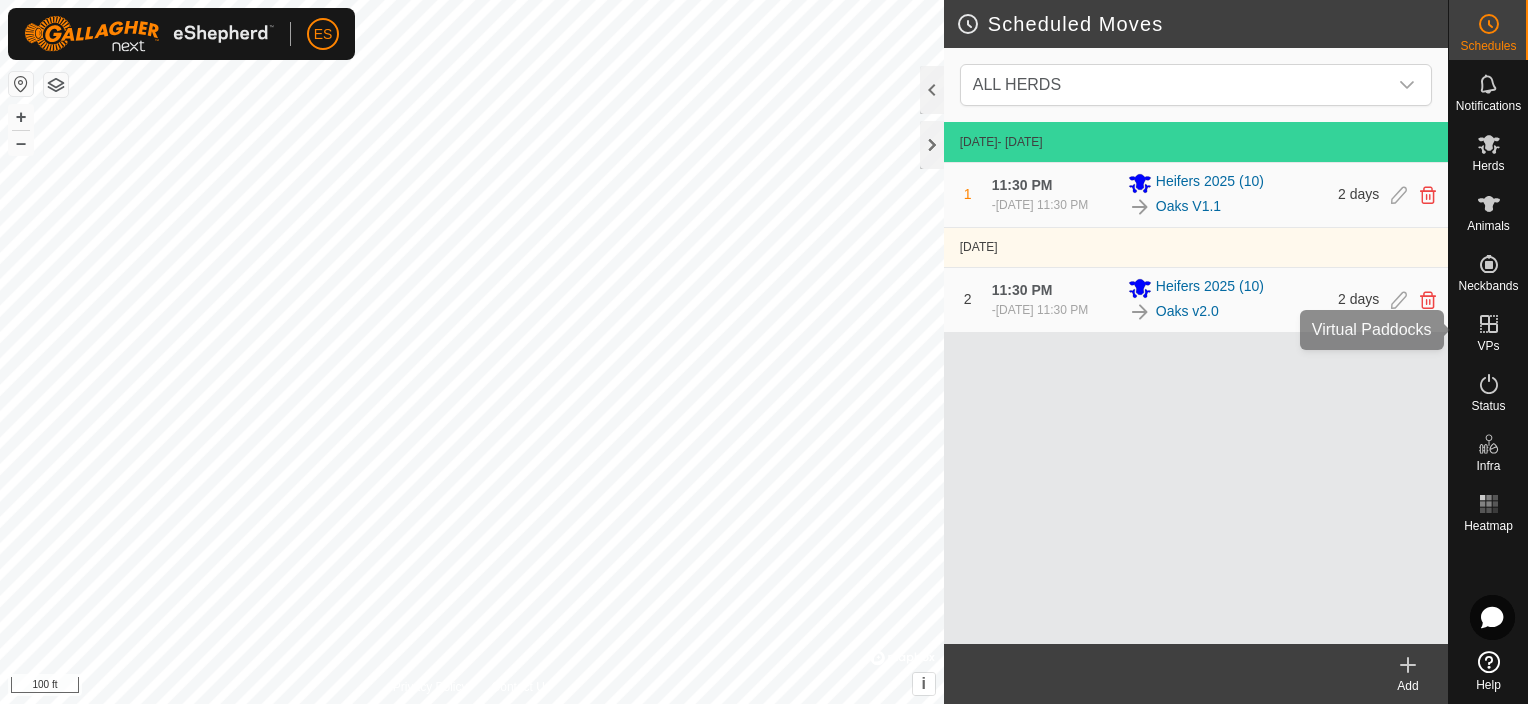 click on "VPs" at bounding box center [1488, 330] 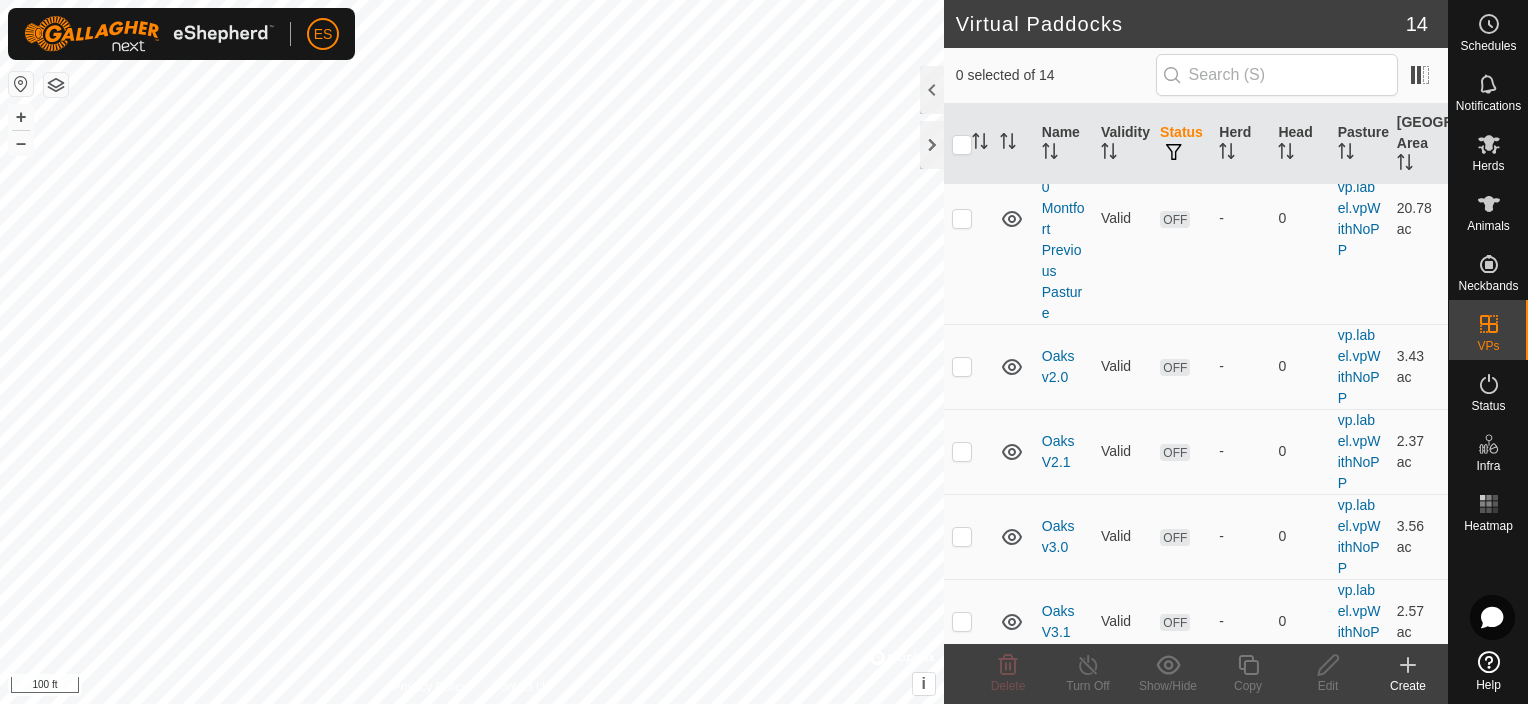 scroll, scrollTop: 824, scrollLeft: 0, axis: vertical 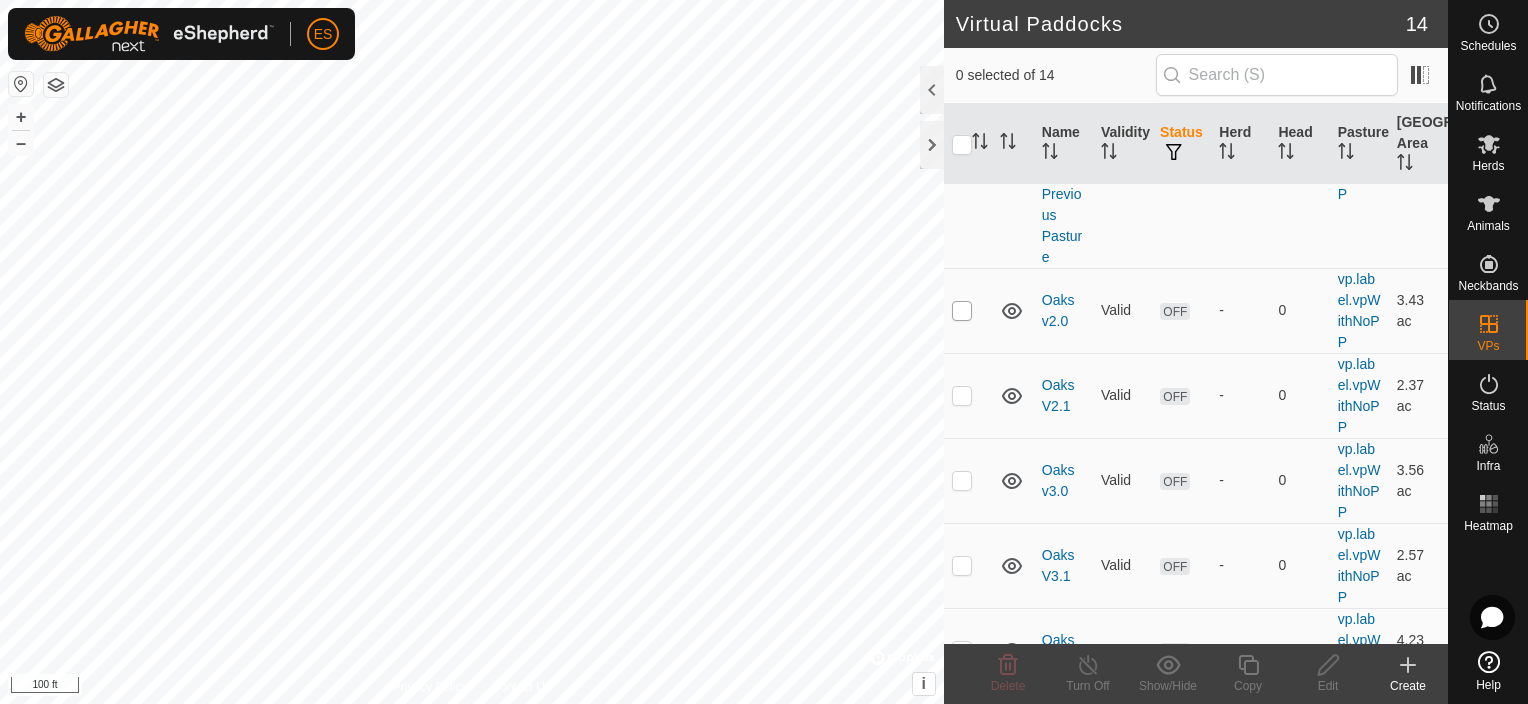 click at bounding box center (962, 311) 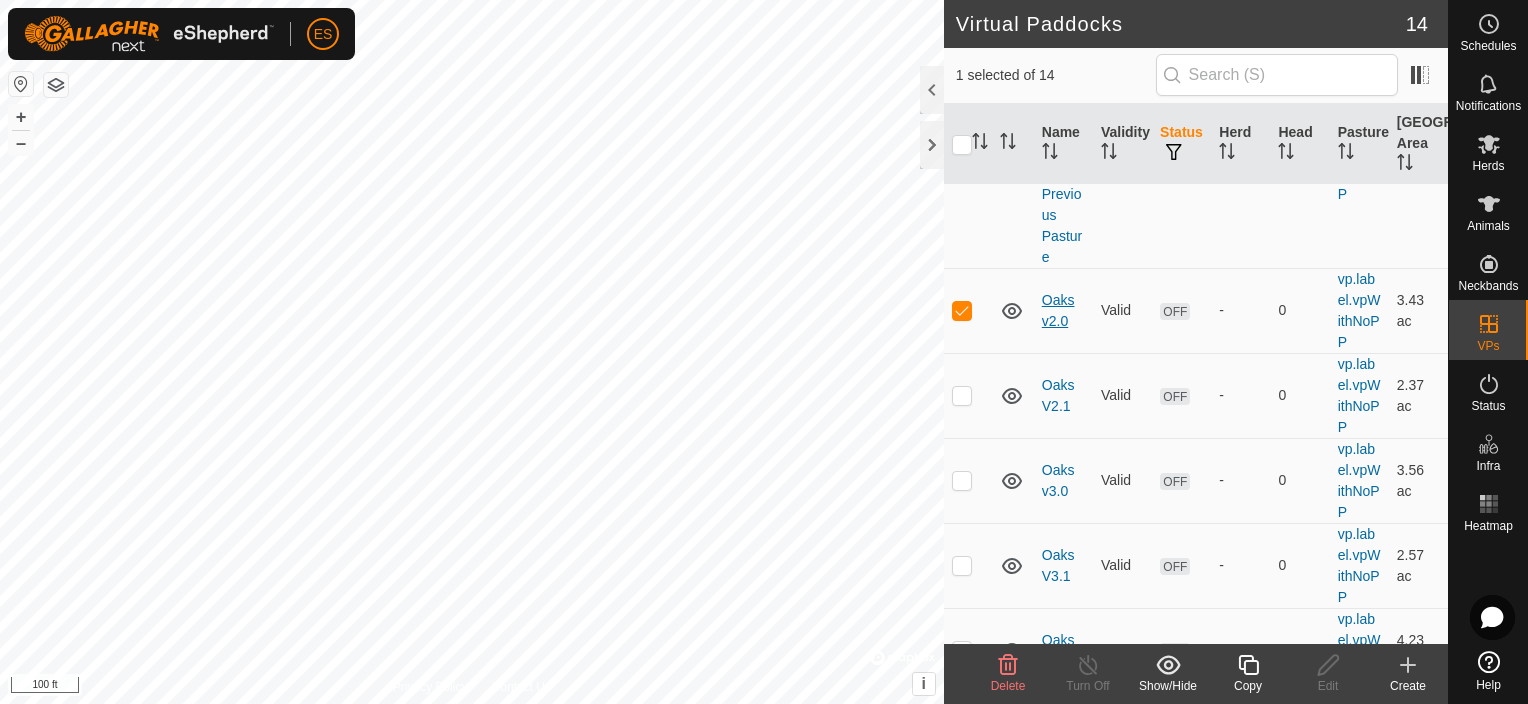 click on "Oaks v2.0" at bounding box center (1058, 310) 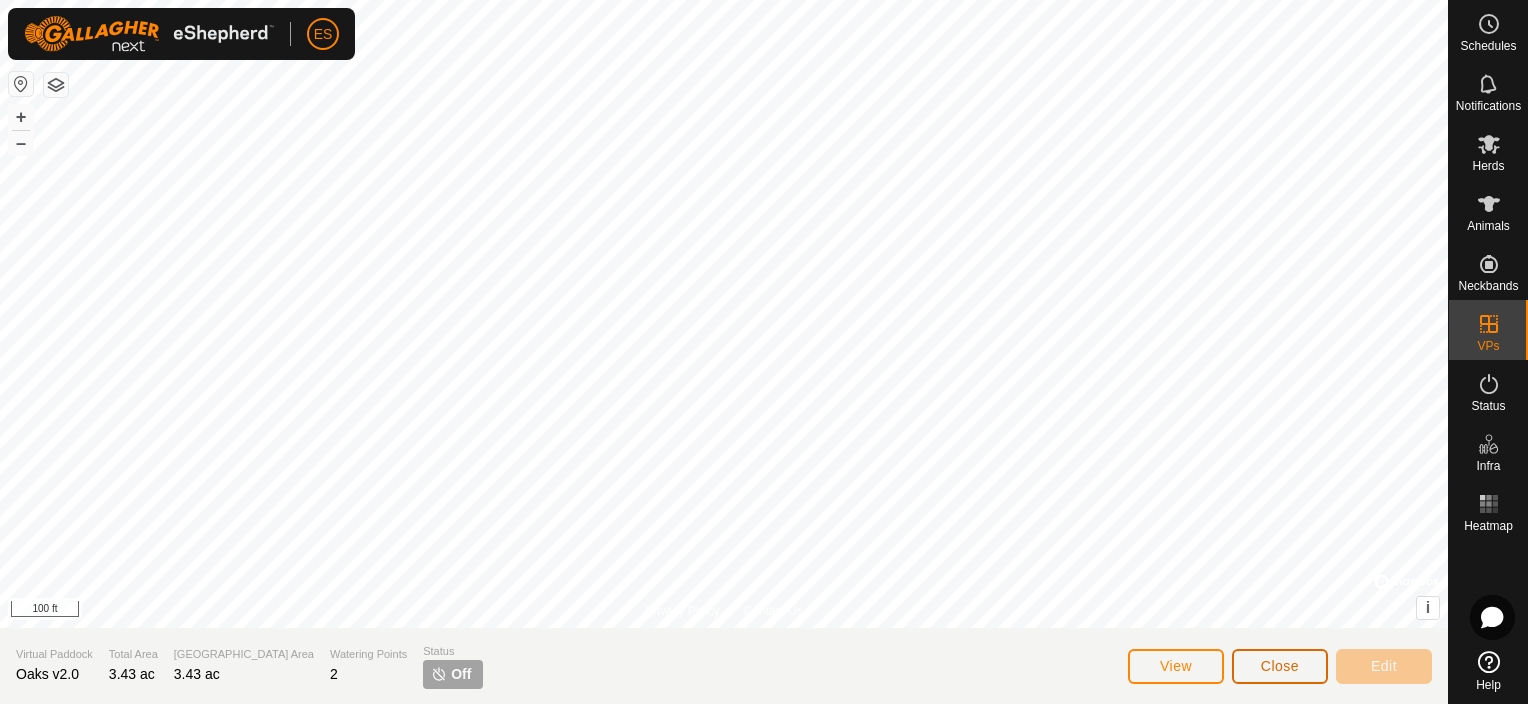 click on "Close" 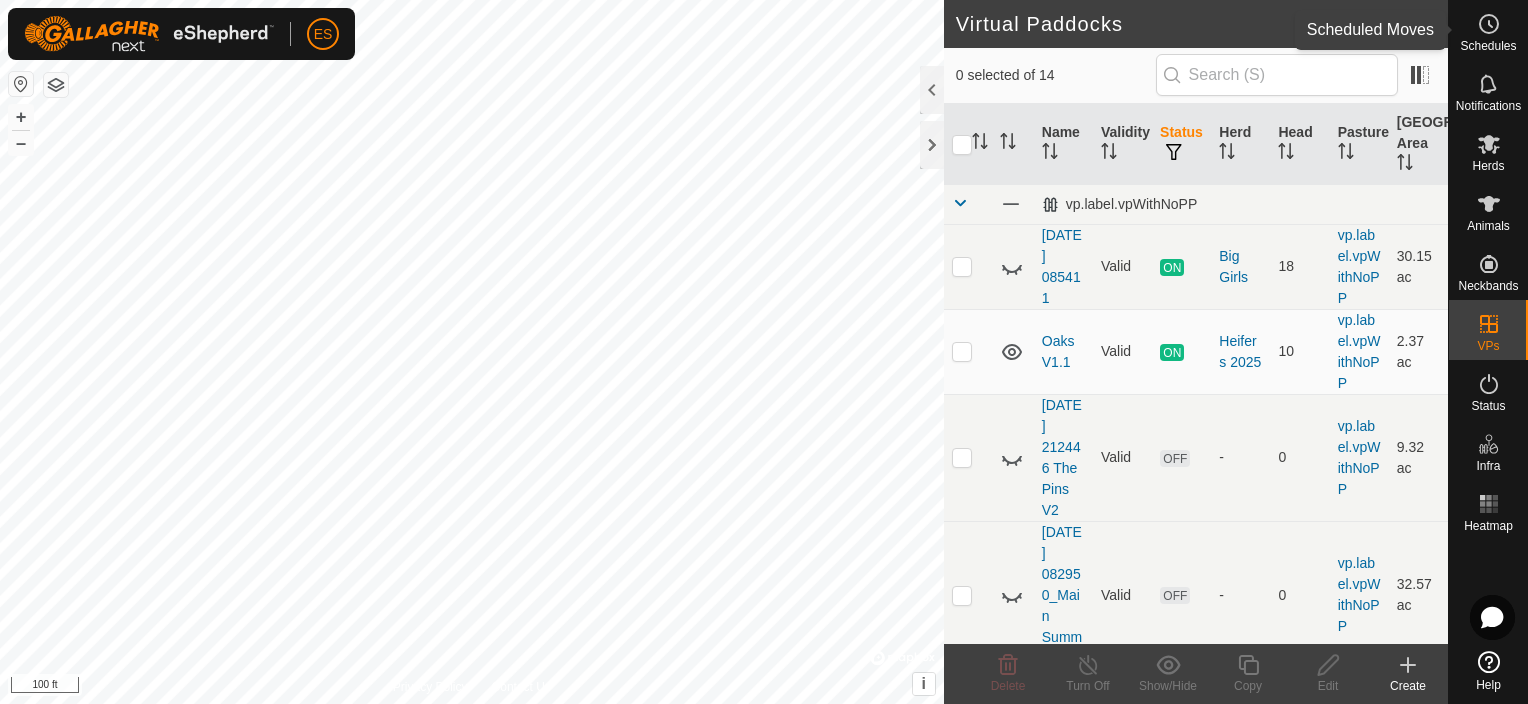 click at bounding box center (1489, 24) 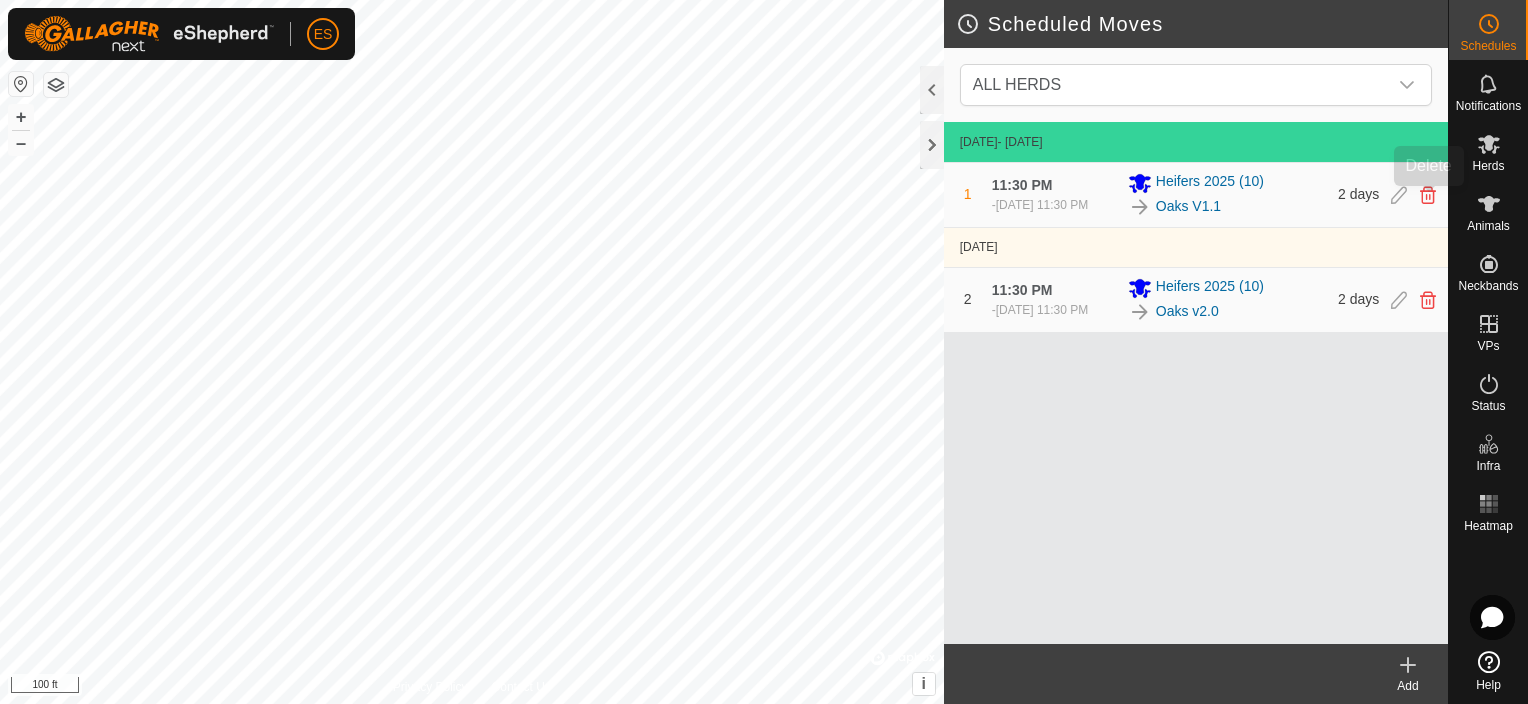 click at bounding box center (1428, 195) 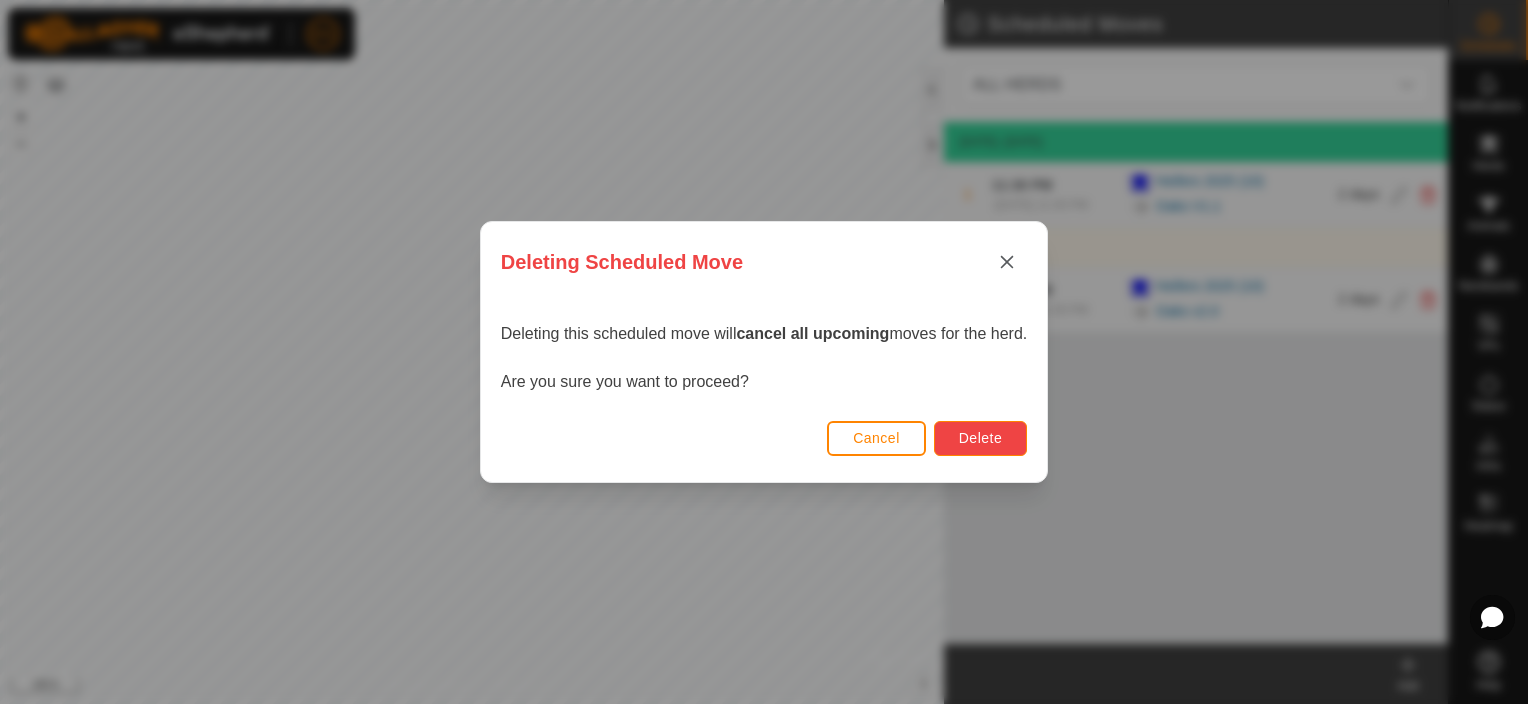 click on "Delete" at bounding box center [980, 438] 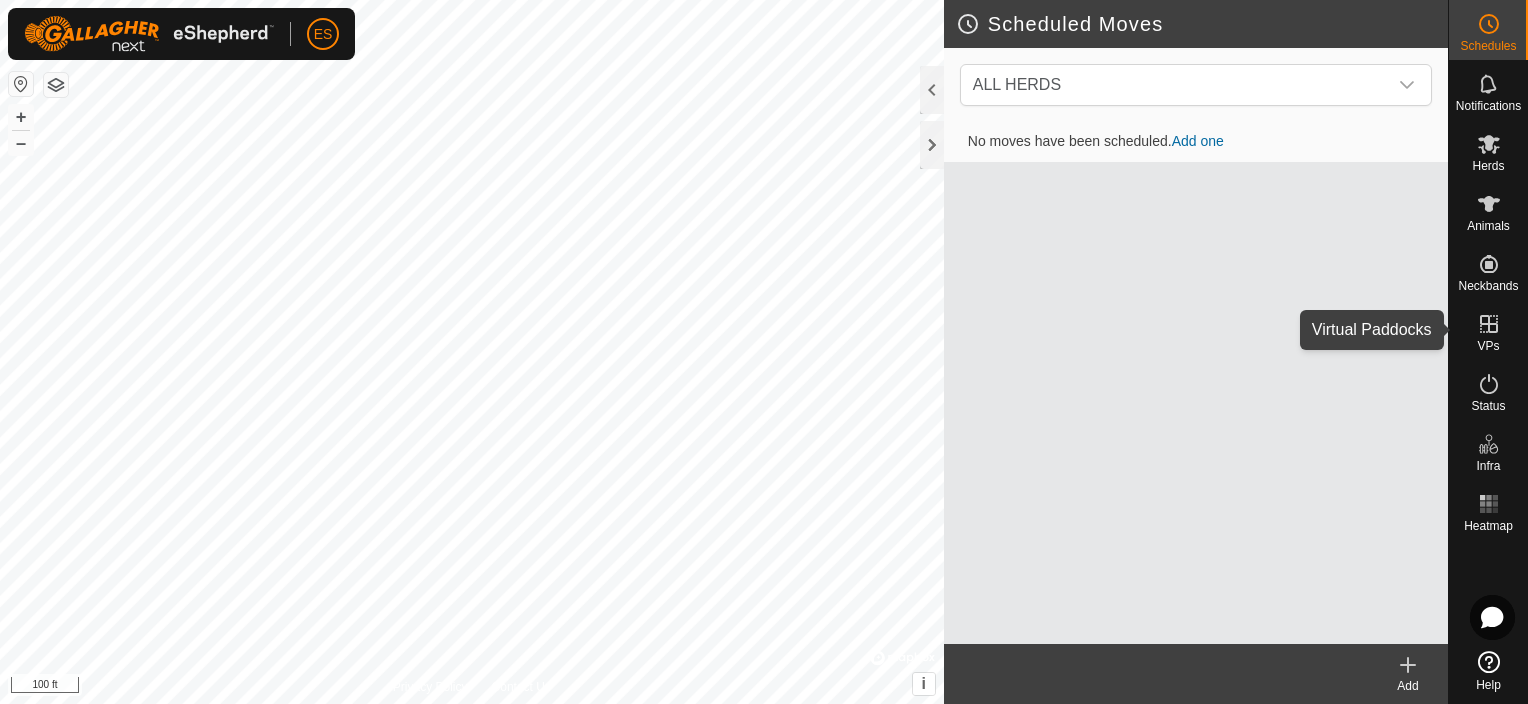 click 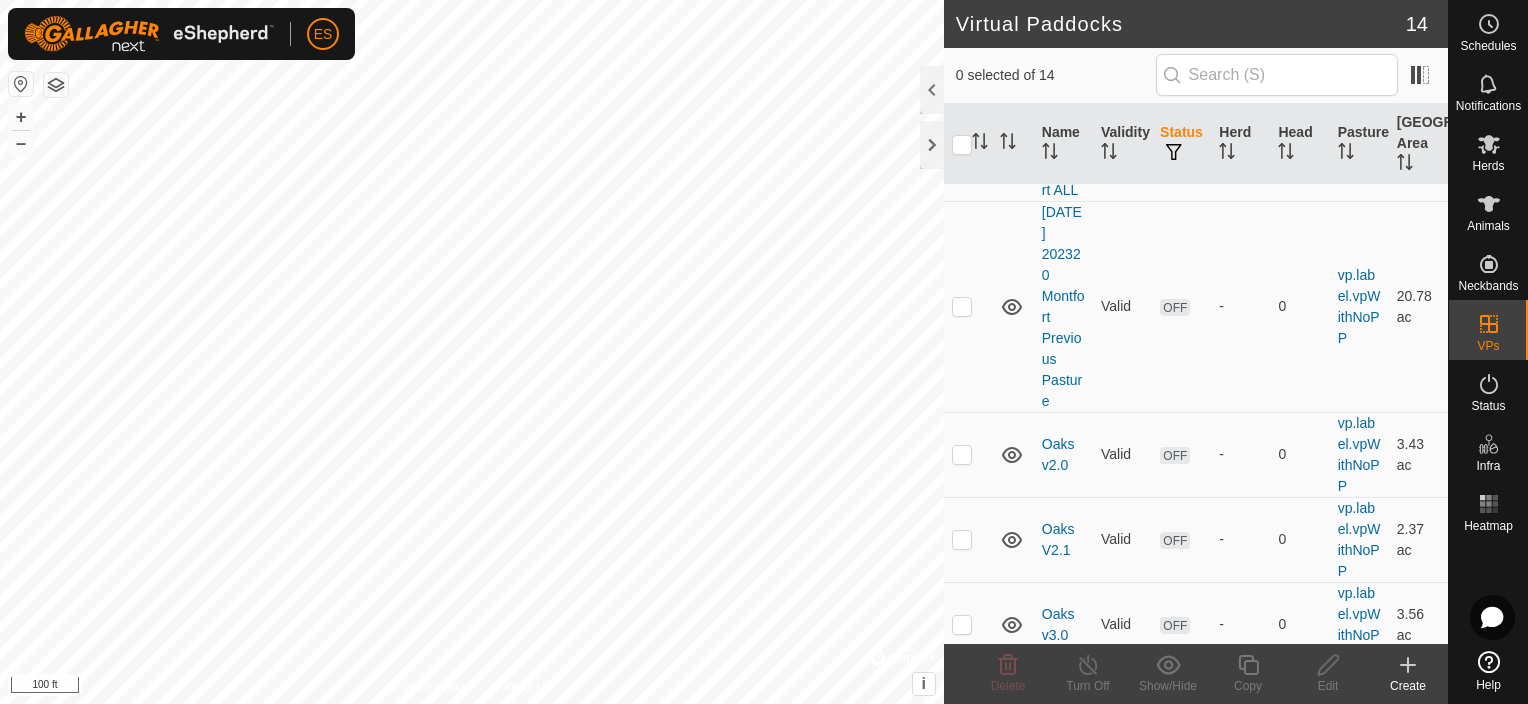 scroll, scrollTop: 700, scrollLeft: 0, axis: vertical 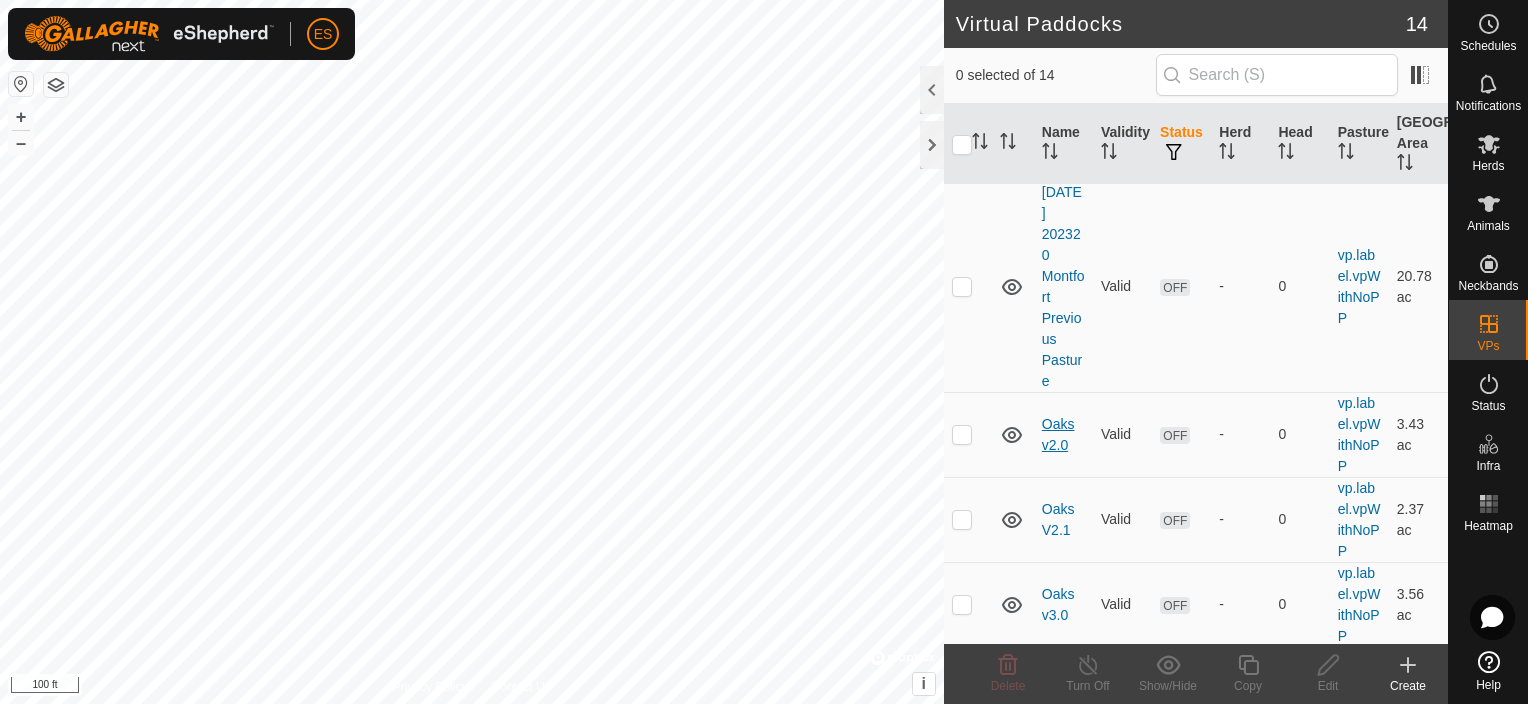 click on "Oaks v2.0" at bounding box center (1058, 434) 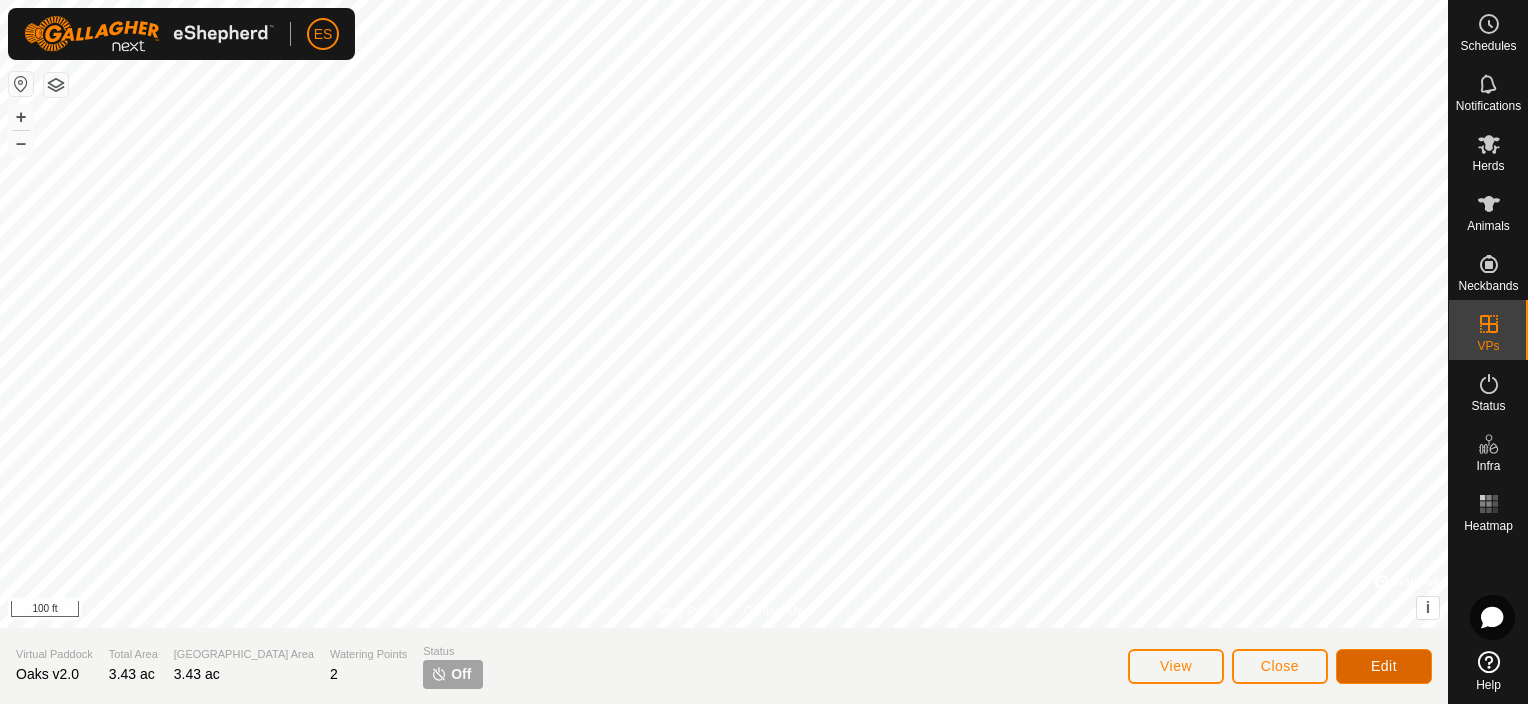 click on "Edit" 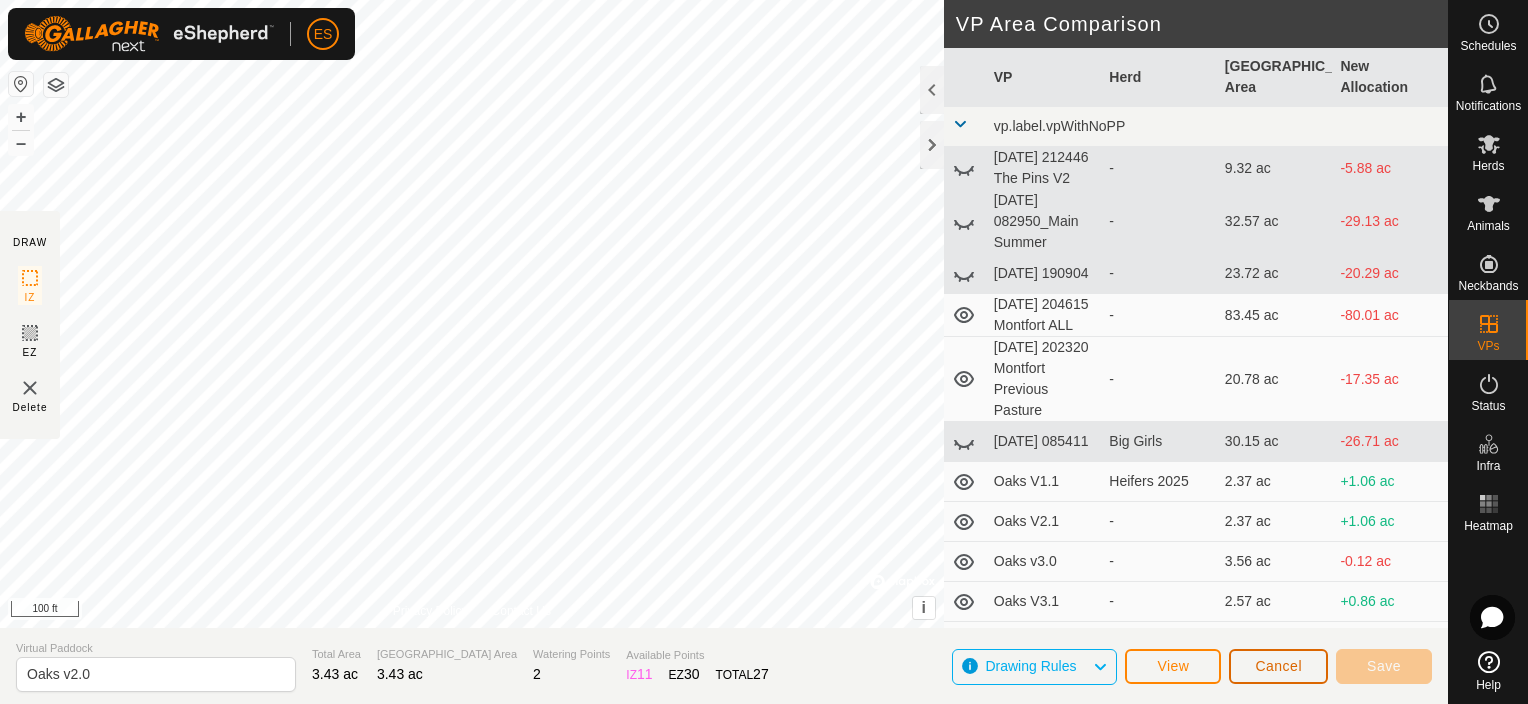 click on "Cancel" 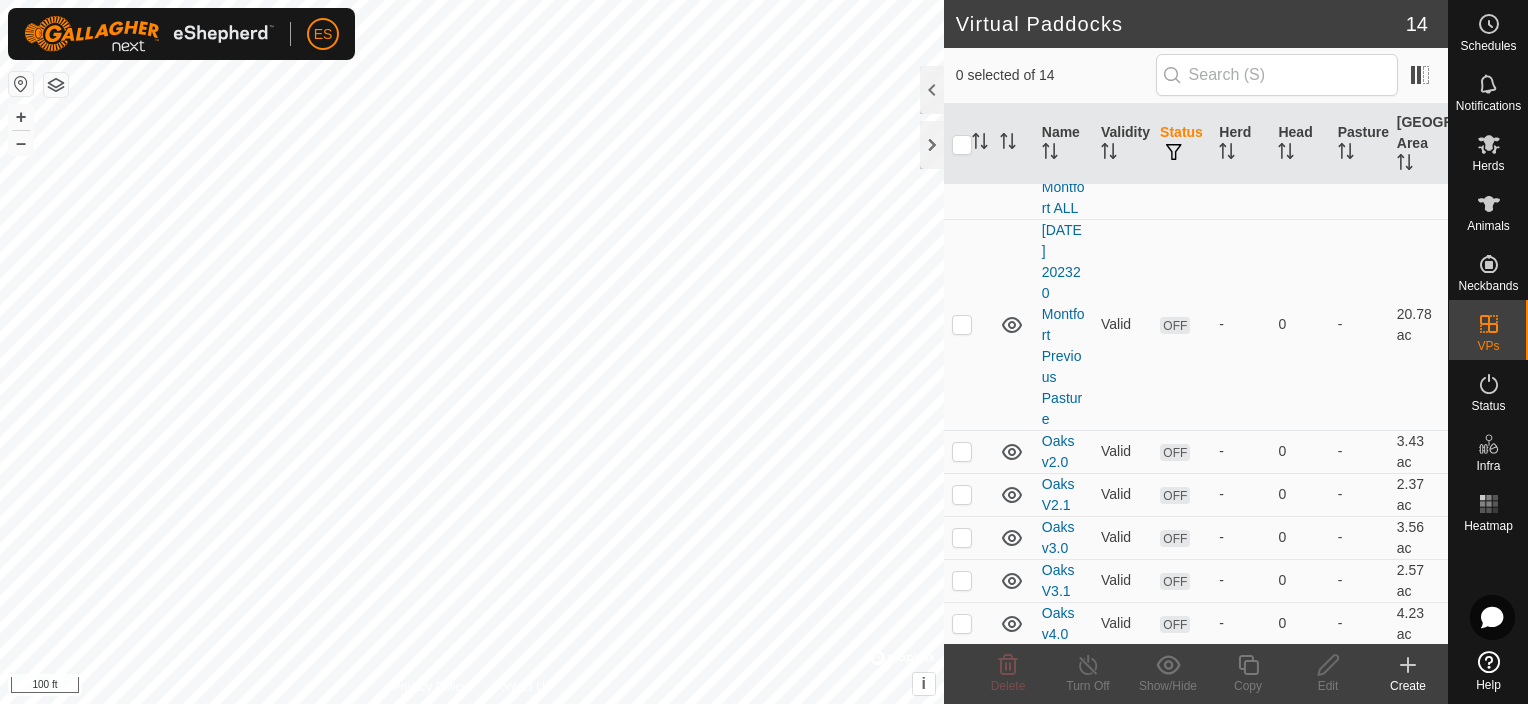 scroll, scrollTop: 624, scrollLeft: 0, axis: vertical 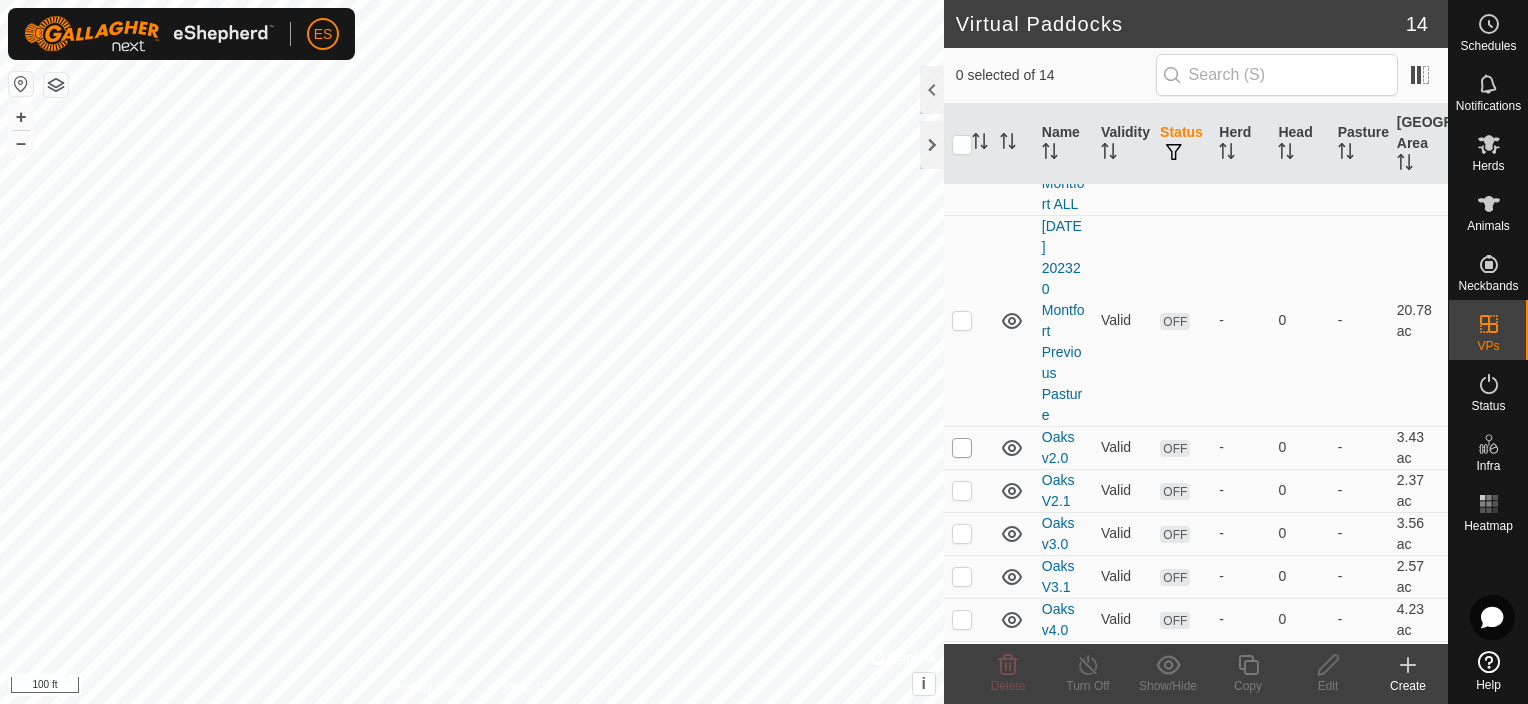 click at bounding box center [962, 448] 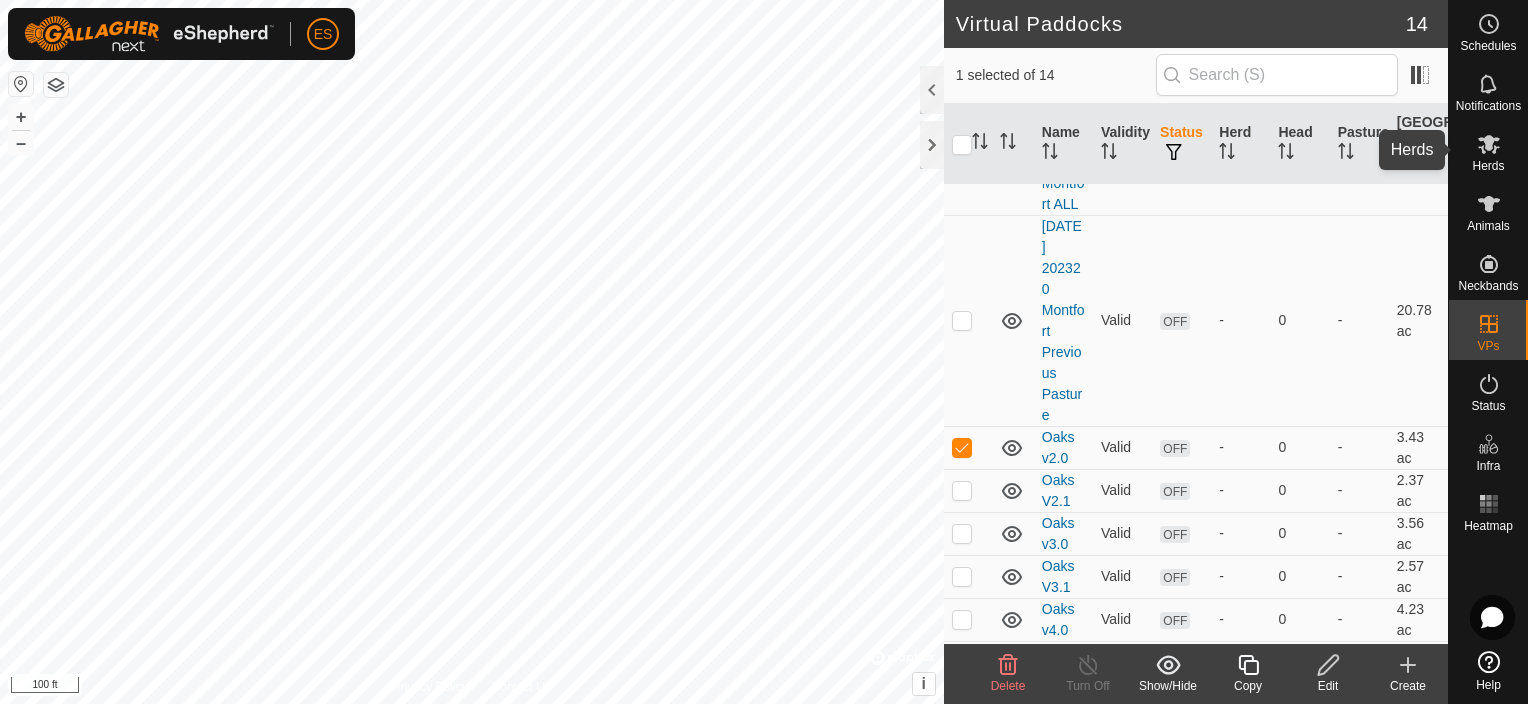 click 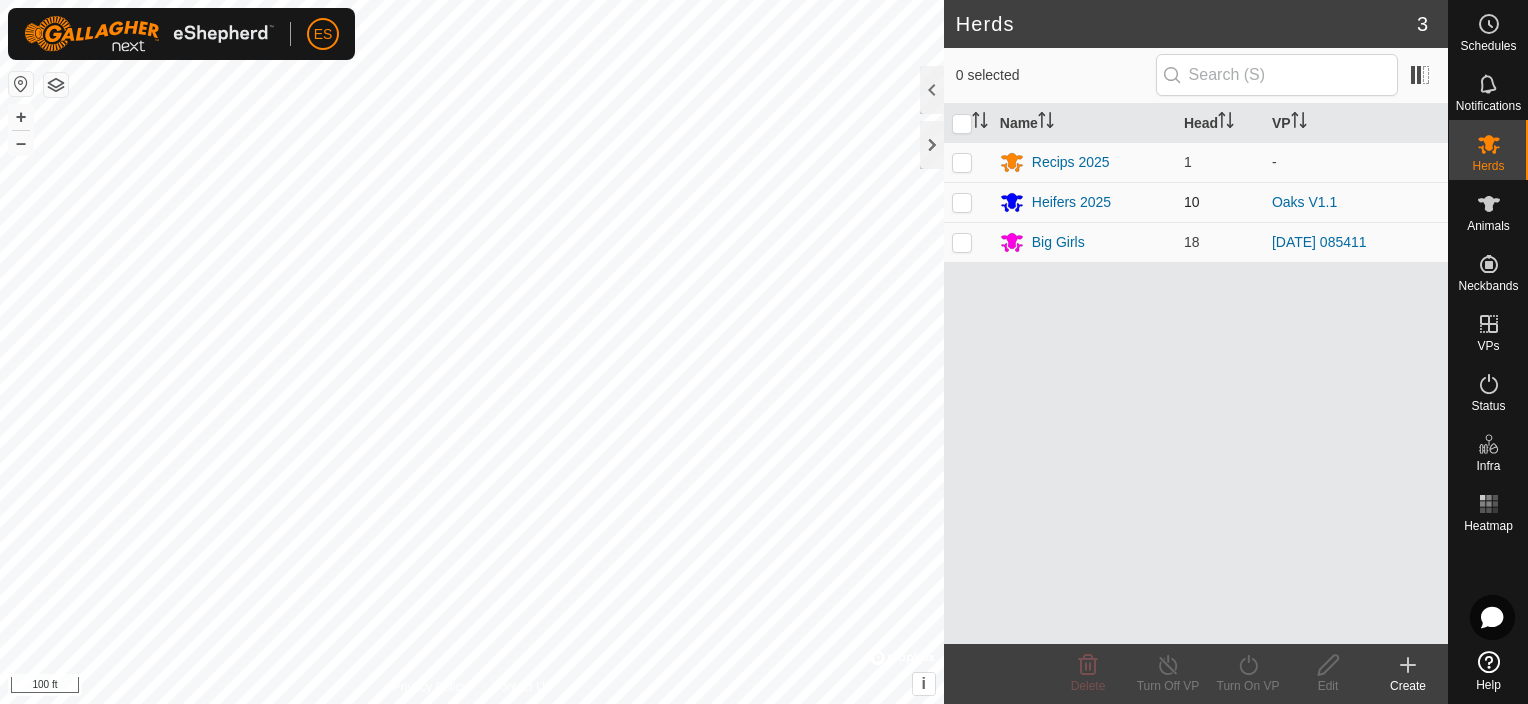 click at bounding box center (962, 202) 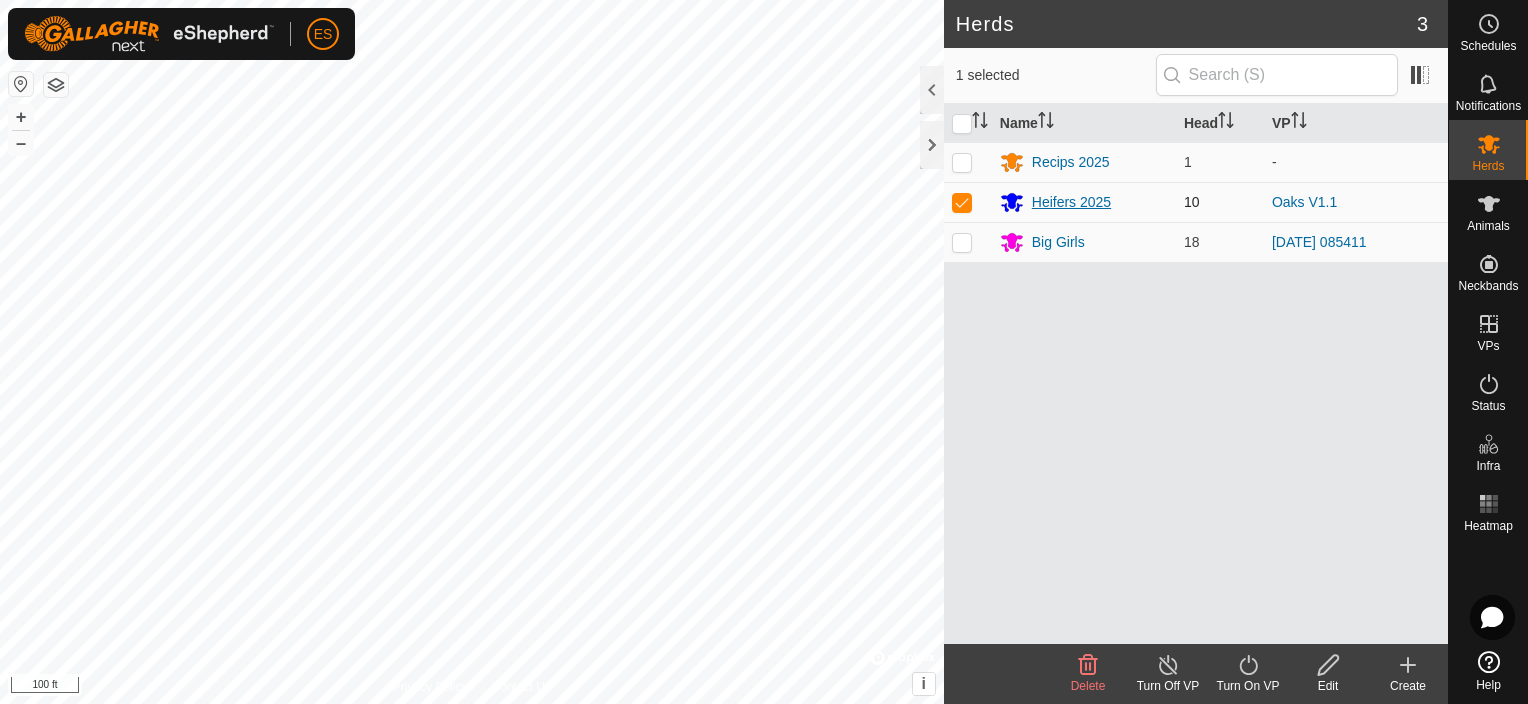 click on "Heifers 2025" at bounding box center [1071, 202] 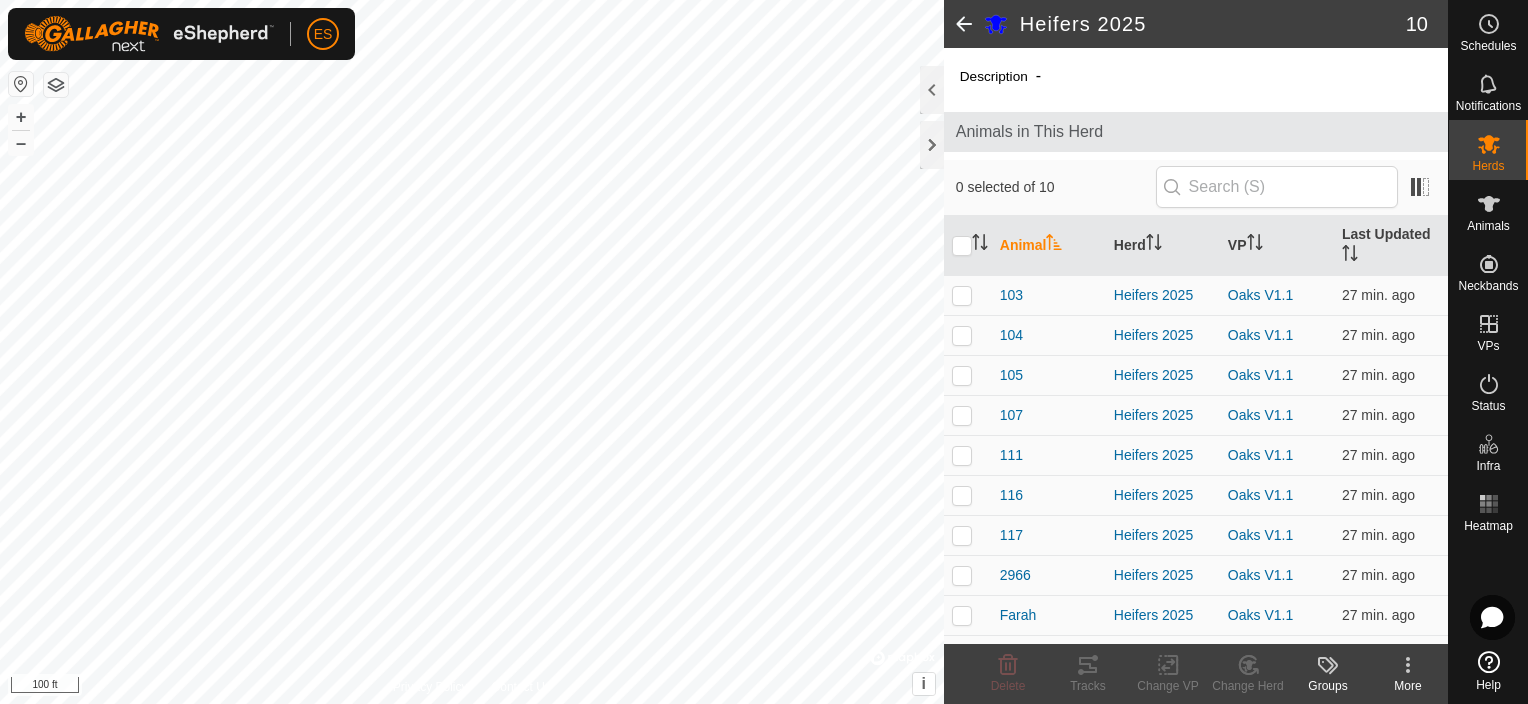 click 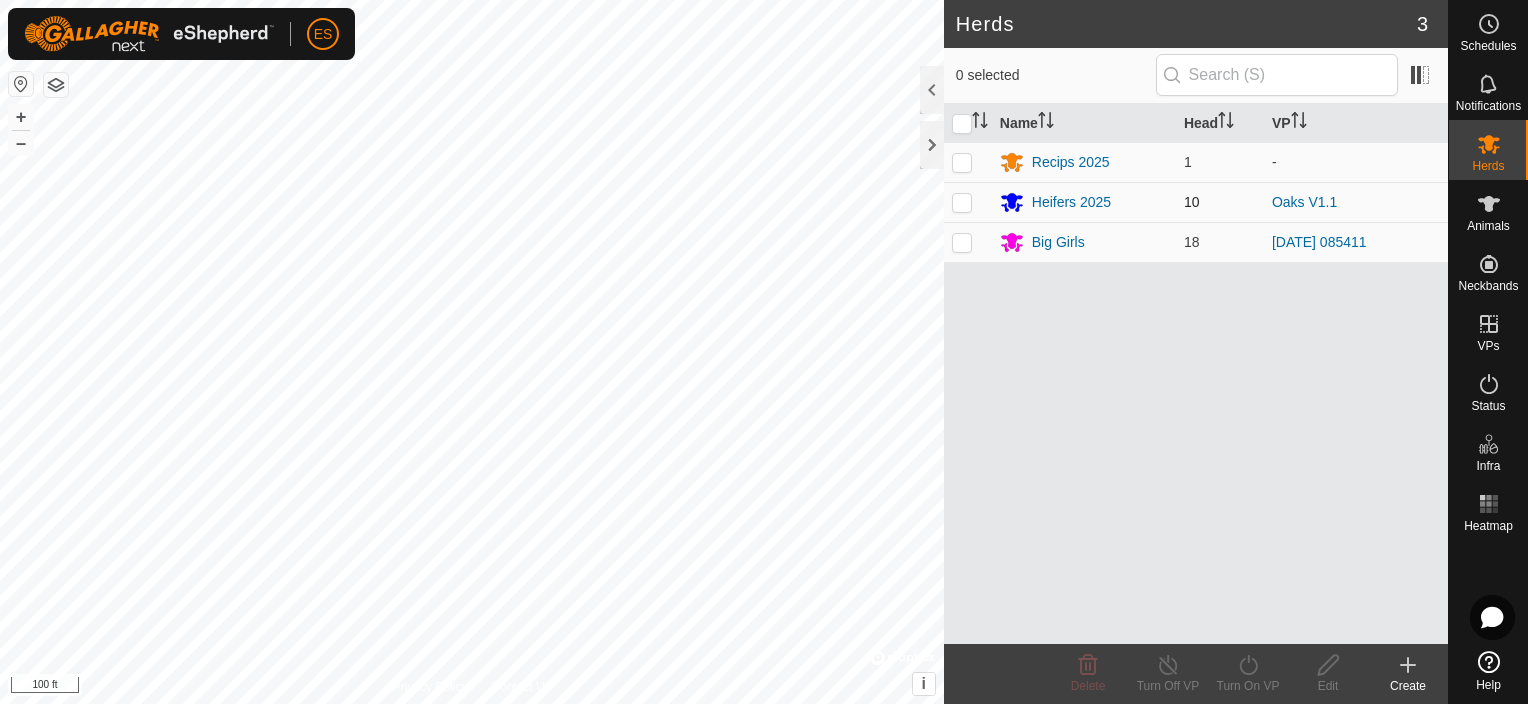 click at bounding box center [962, 202] 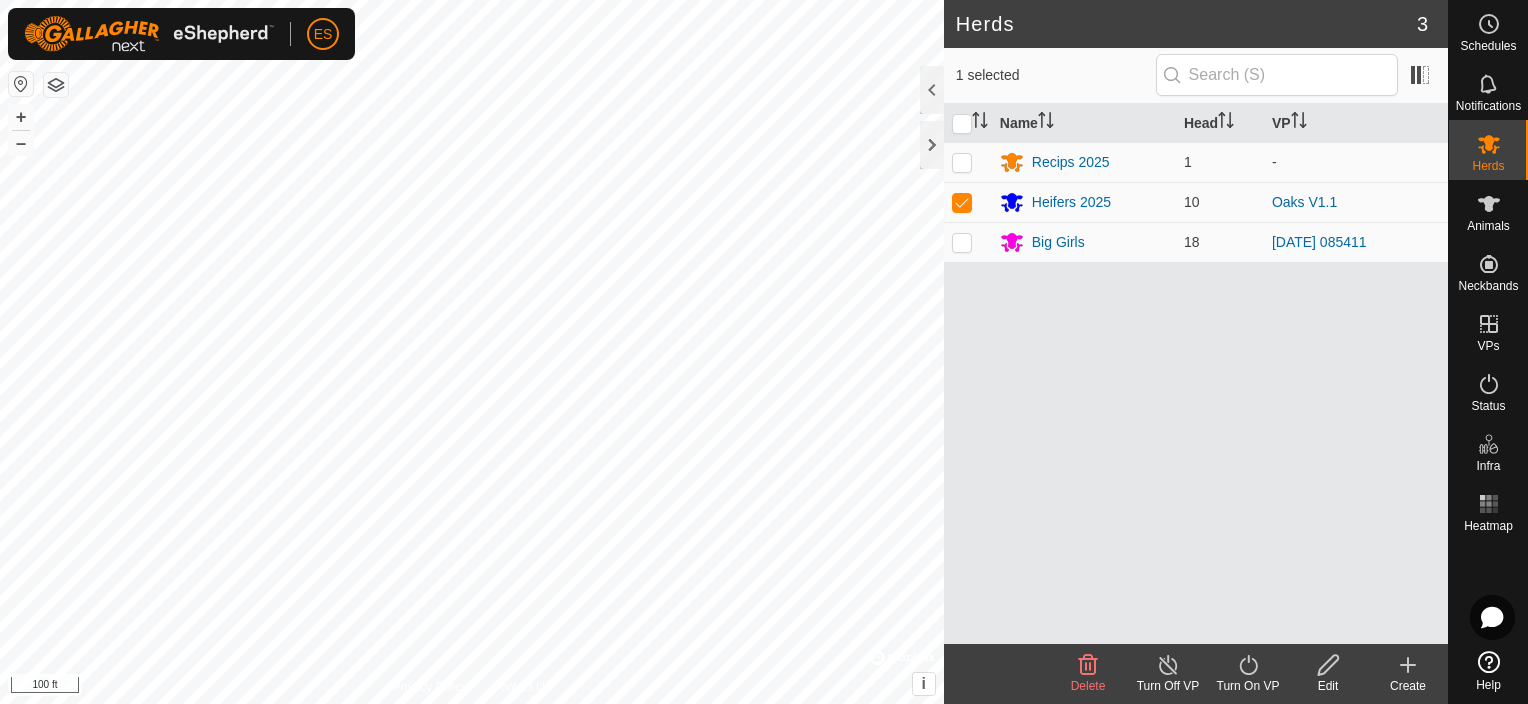 click 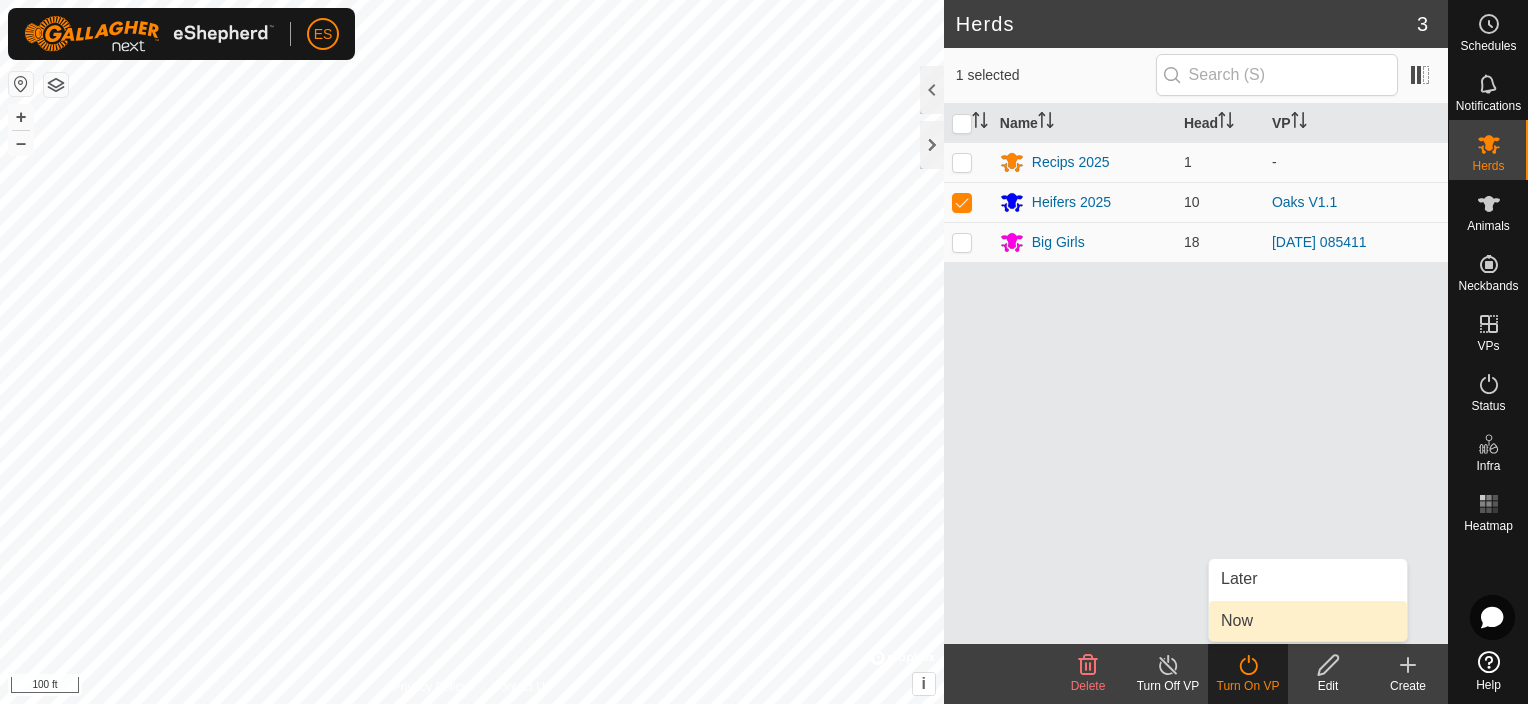 click on "Now" at bounding box center (1308, 621) 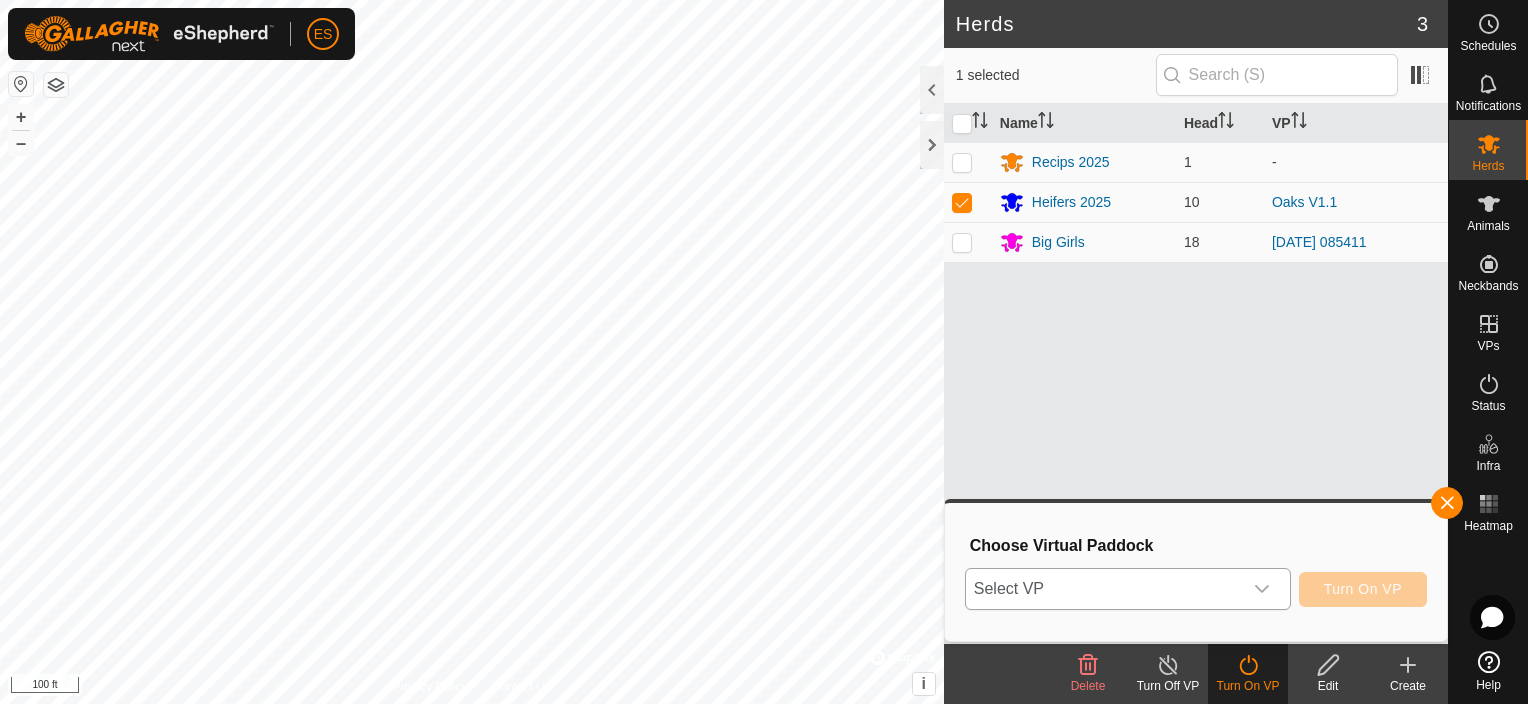 click at bounding box center (1262, 589) 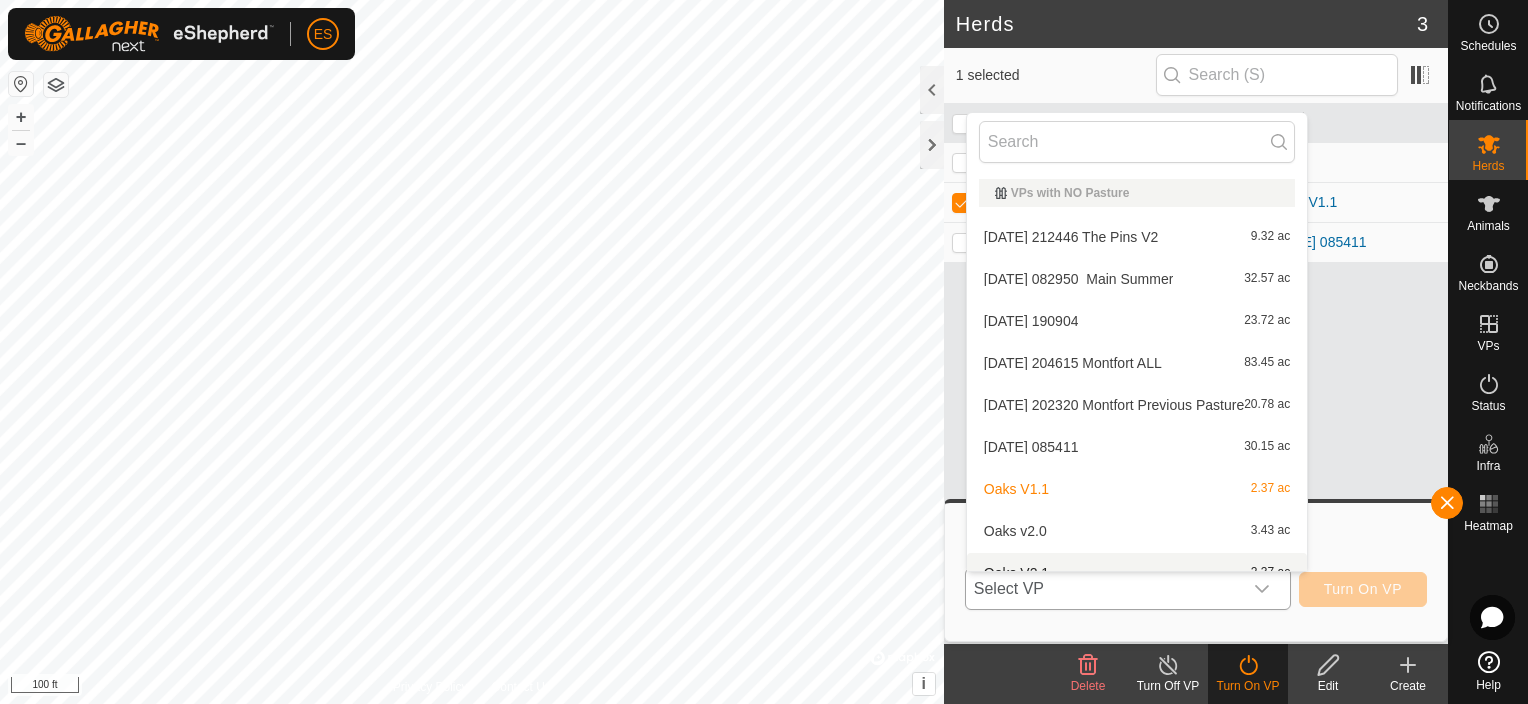 scroll, scrollTop: 22, scrollLeft: 0, axis: vertical 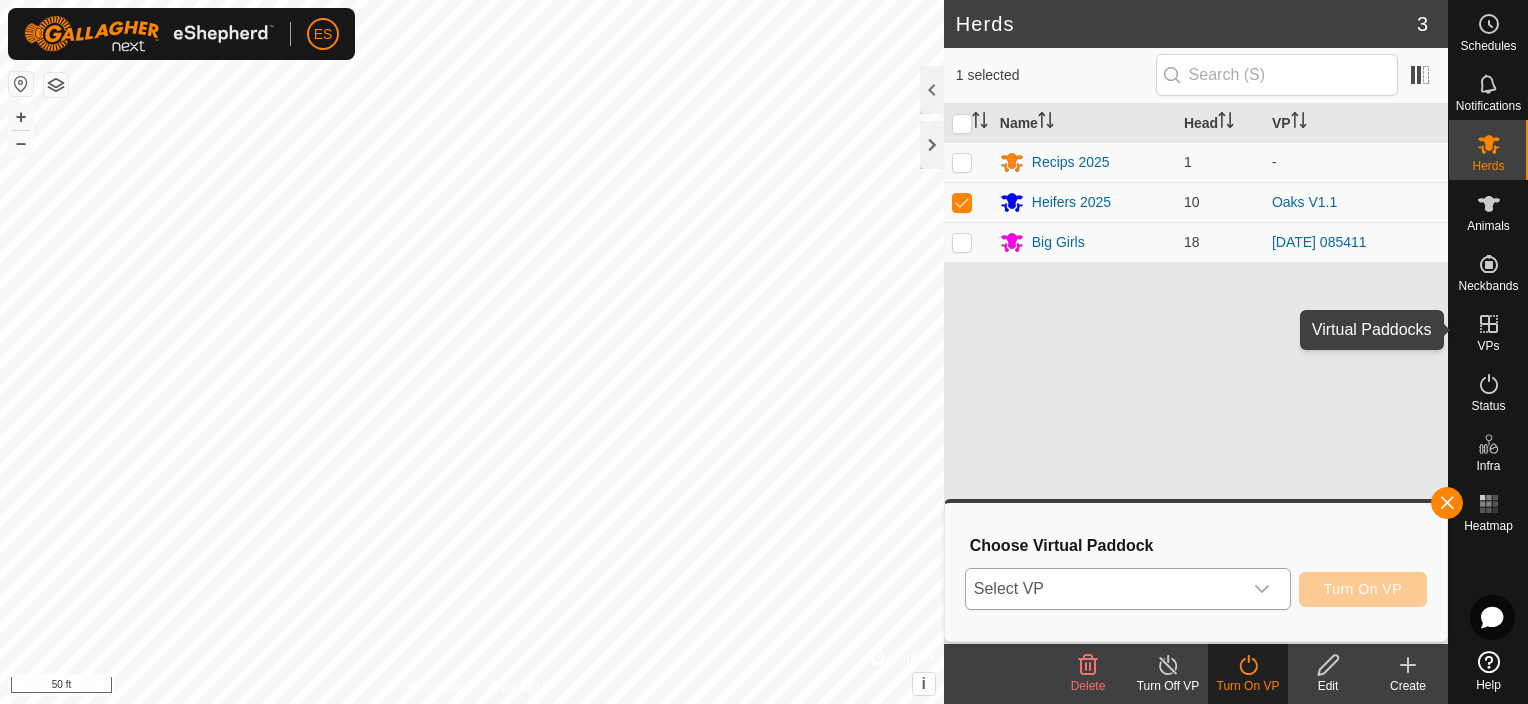 click 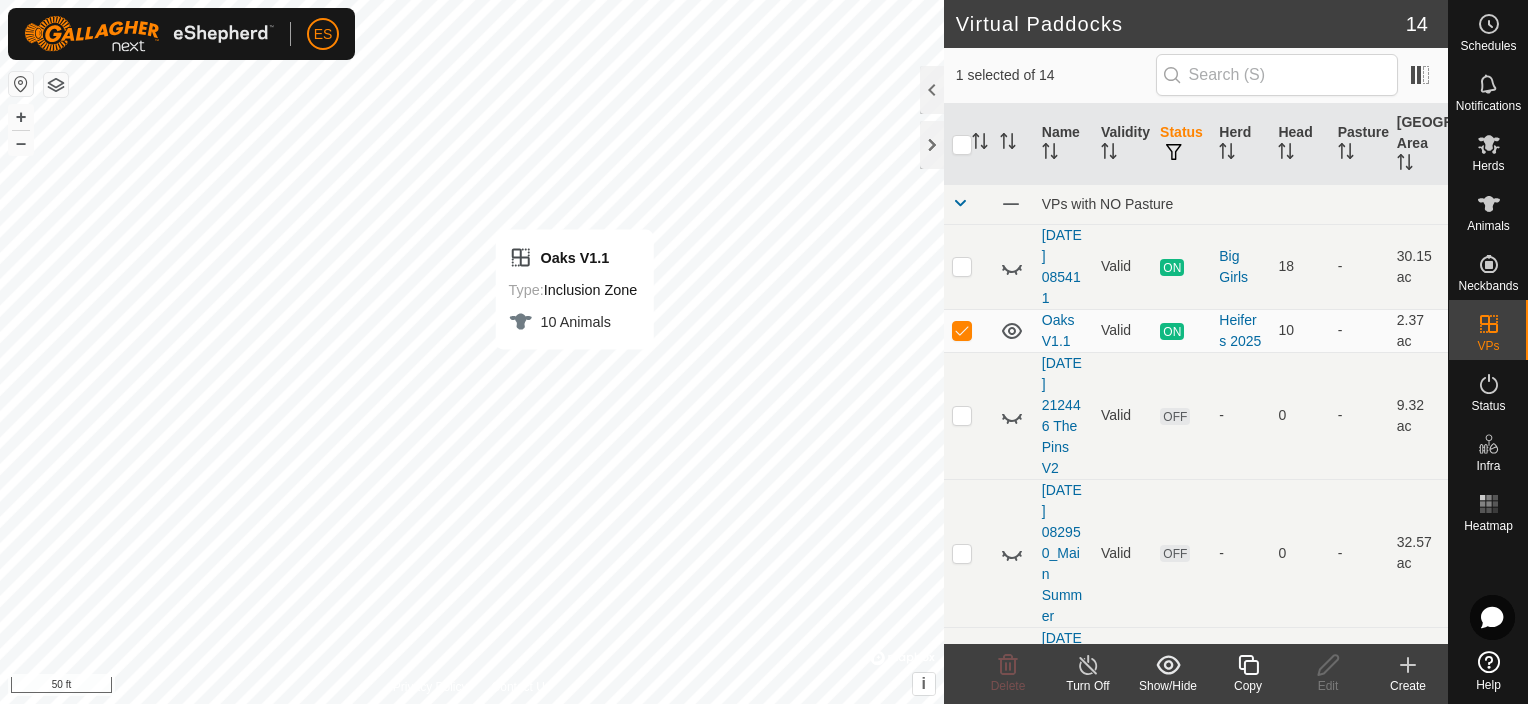 checkbox on "false" 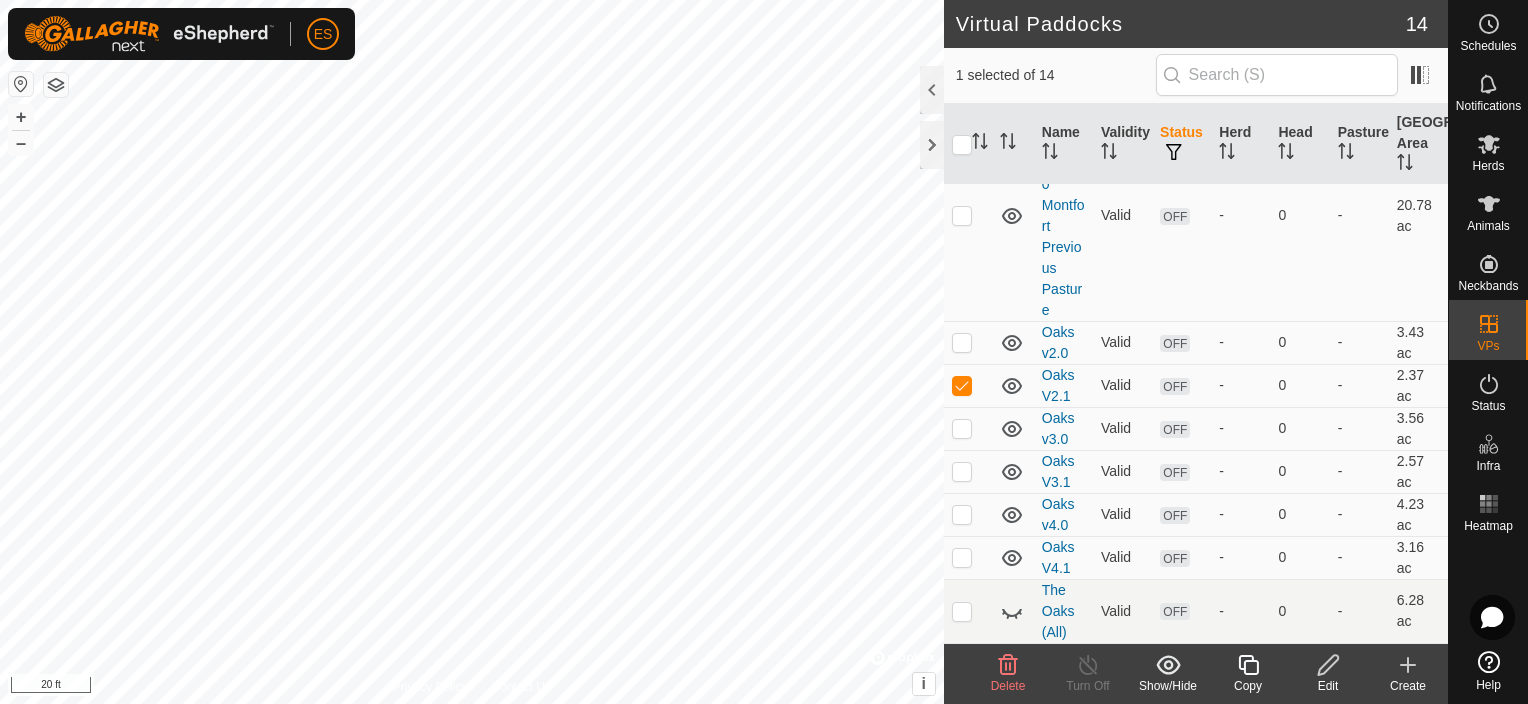 scroll, scrollTop: 767, scrollLeft: 0, axis: vertical 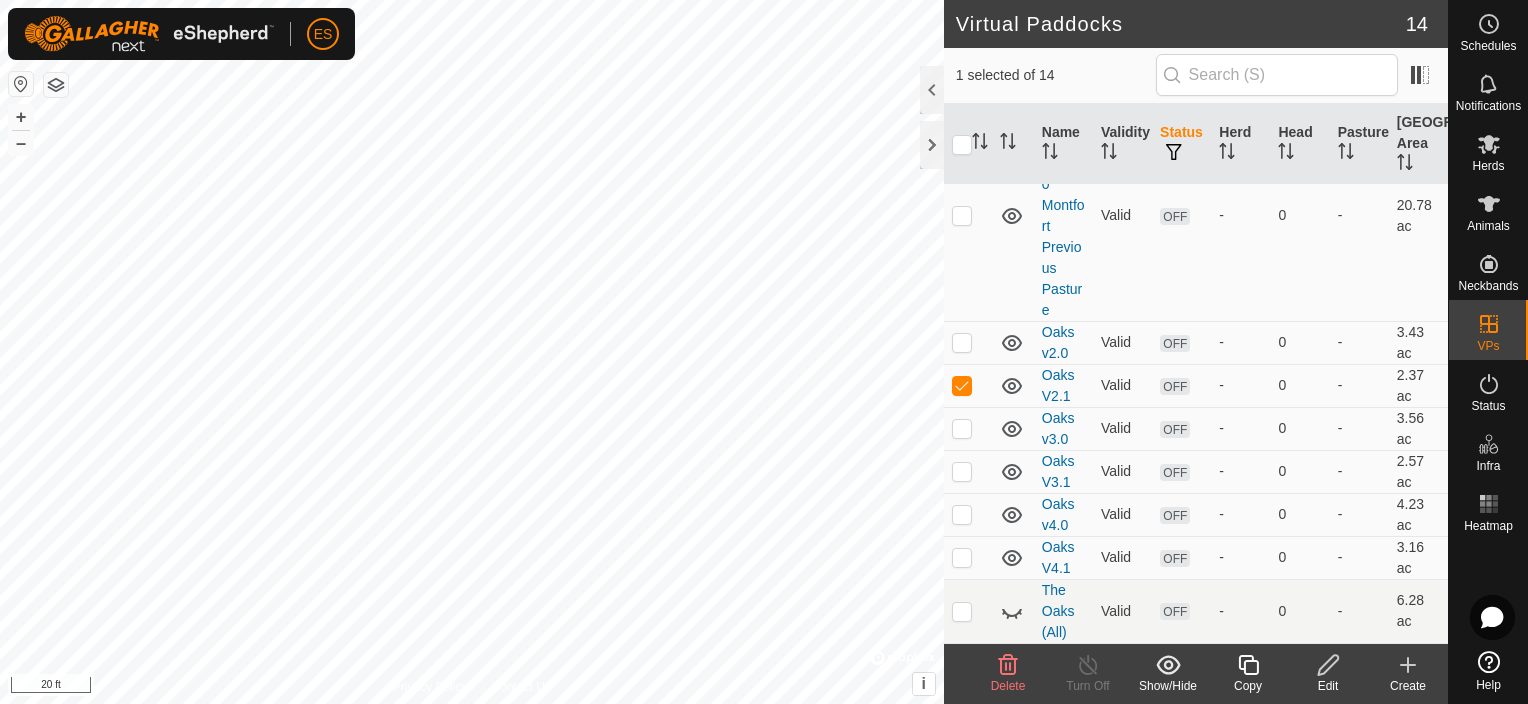 click 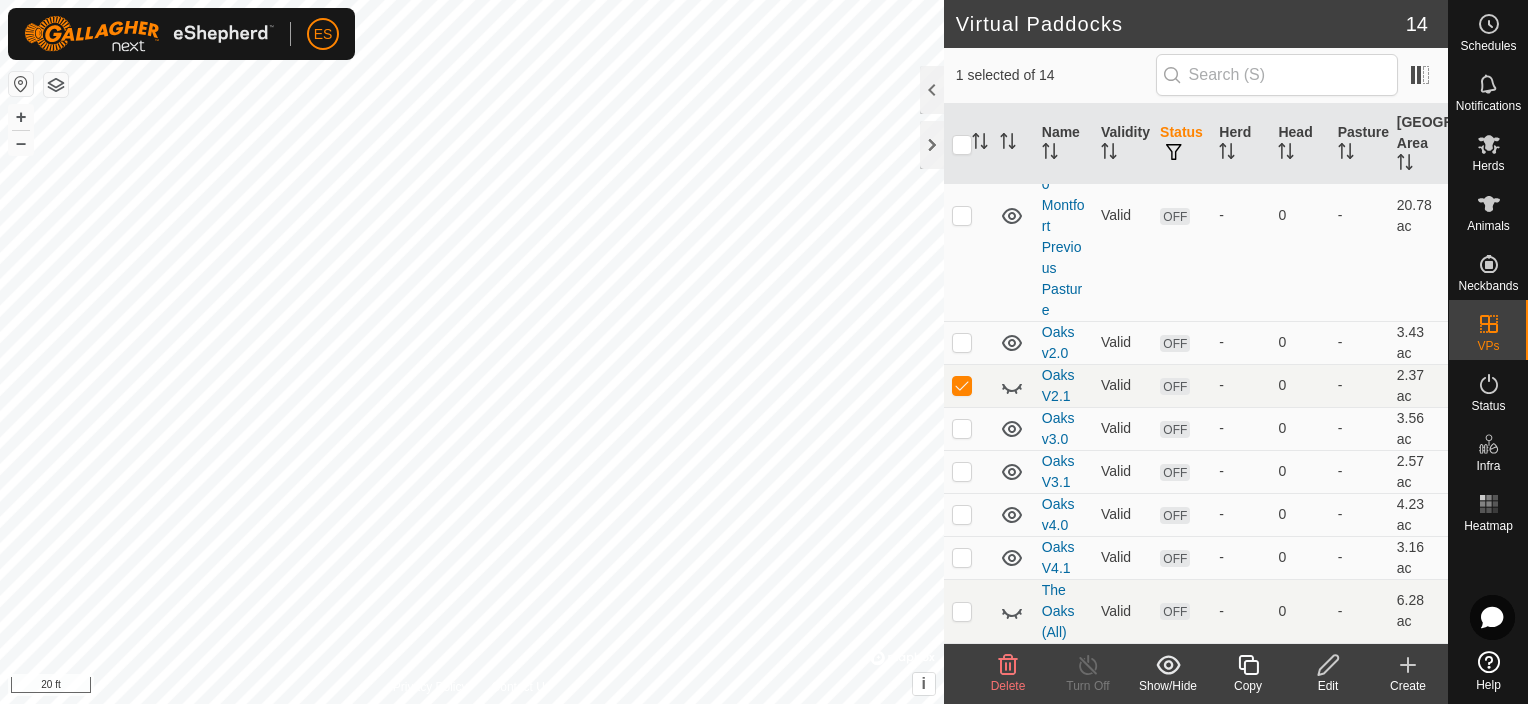 click 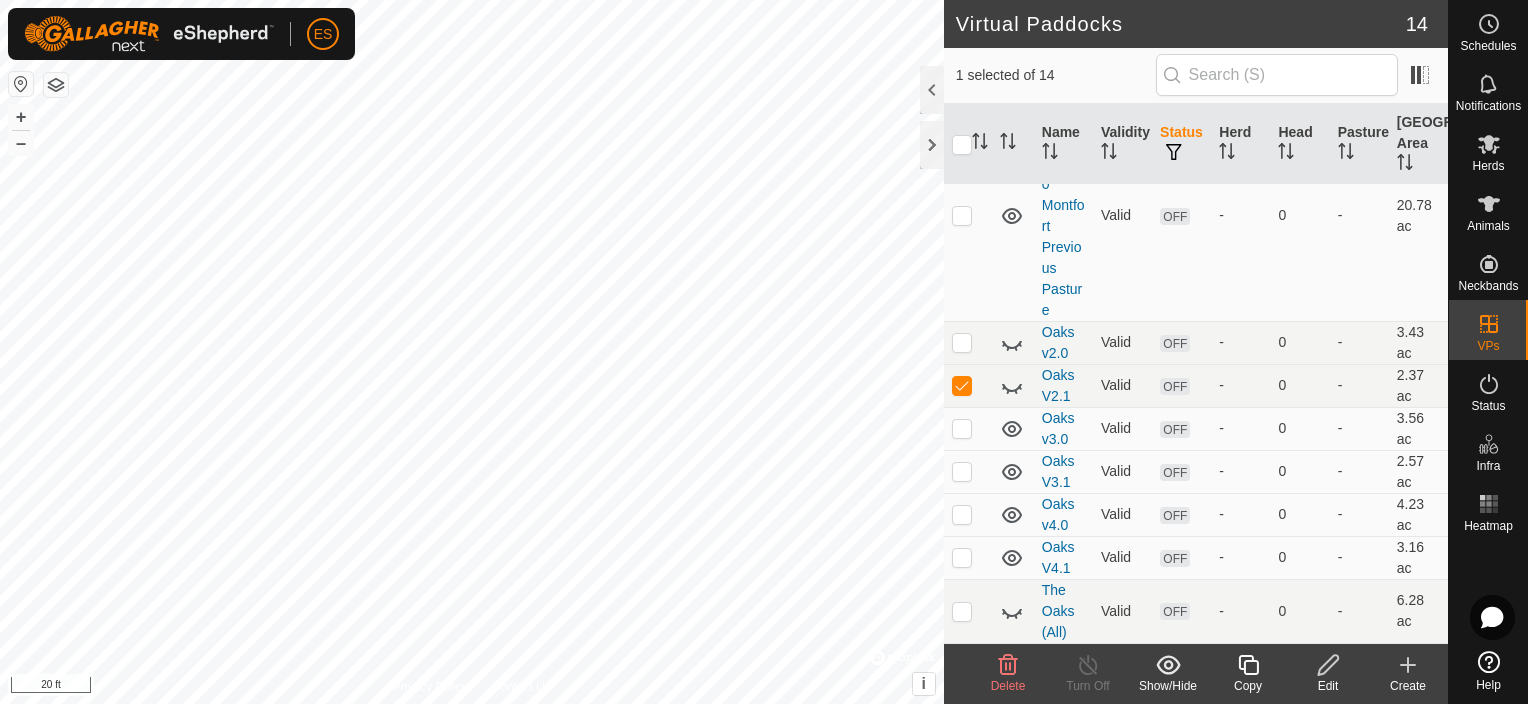 click 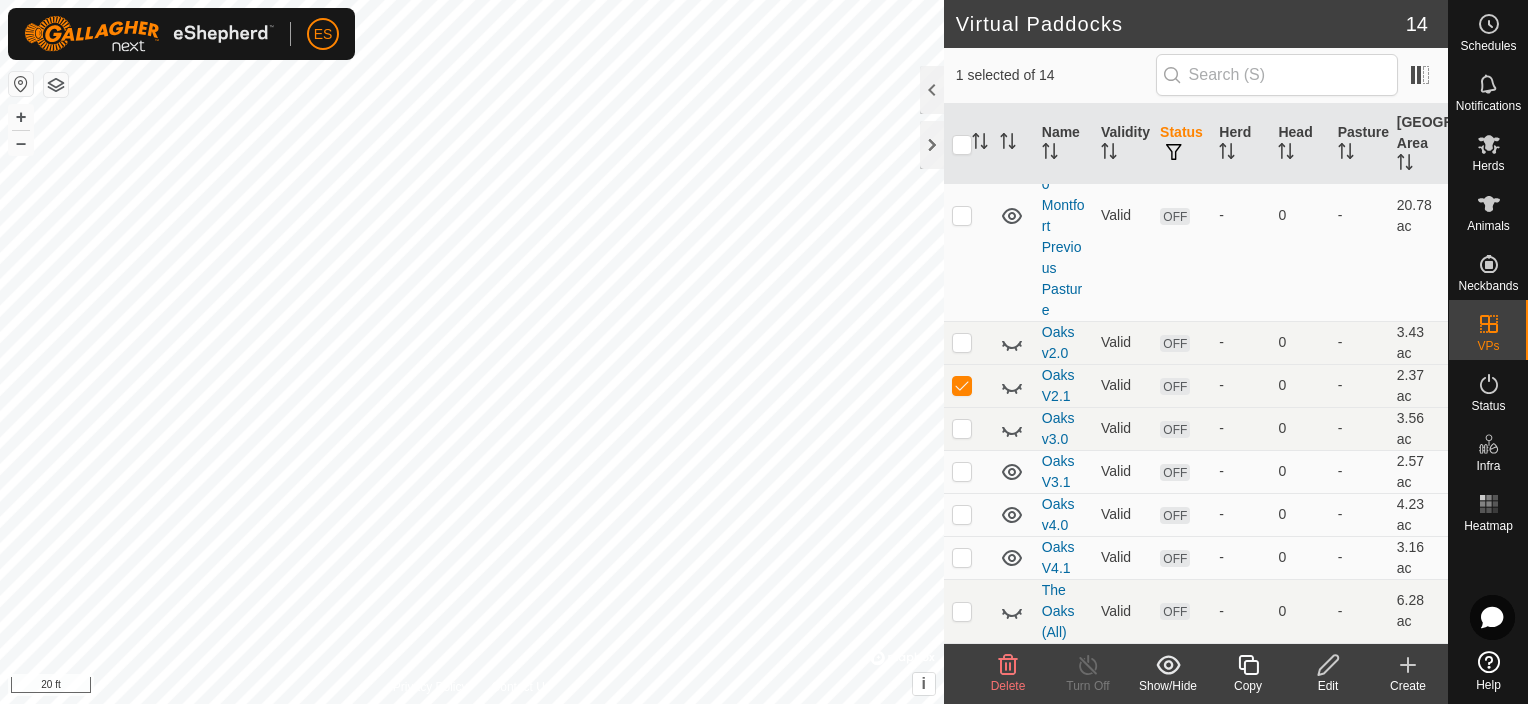click 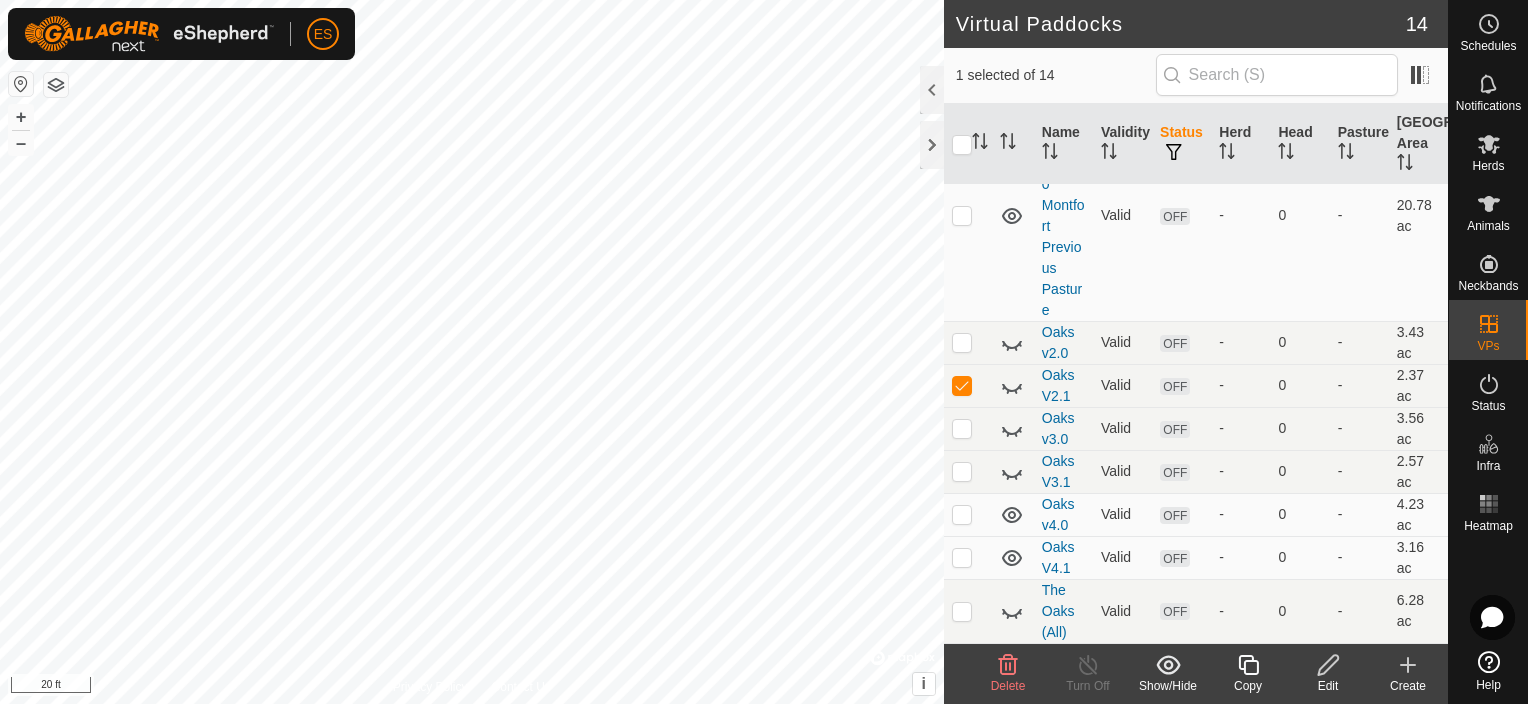 click 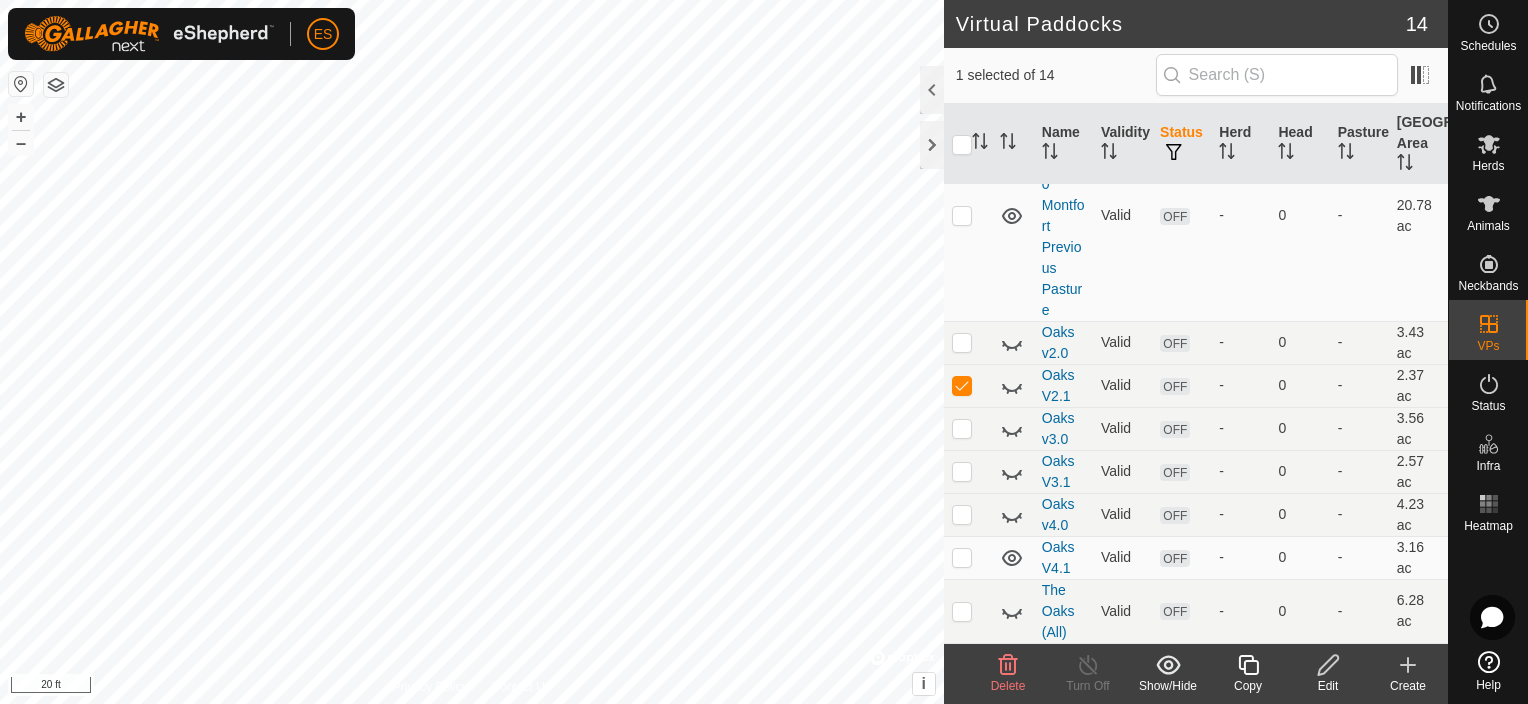 click 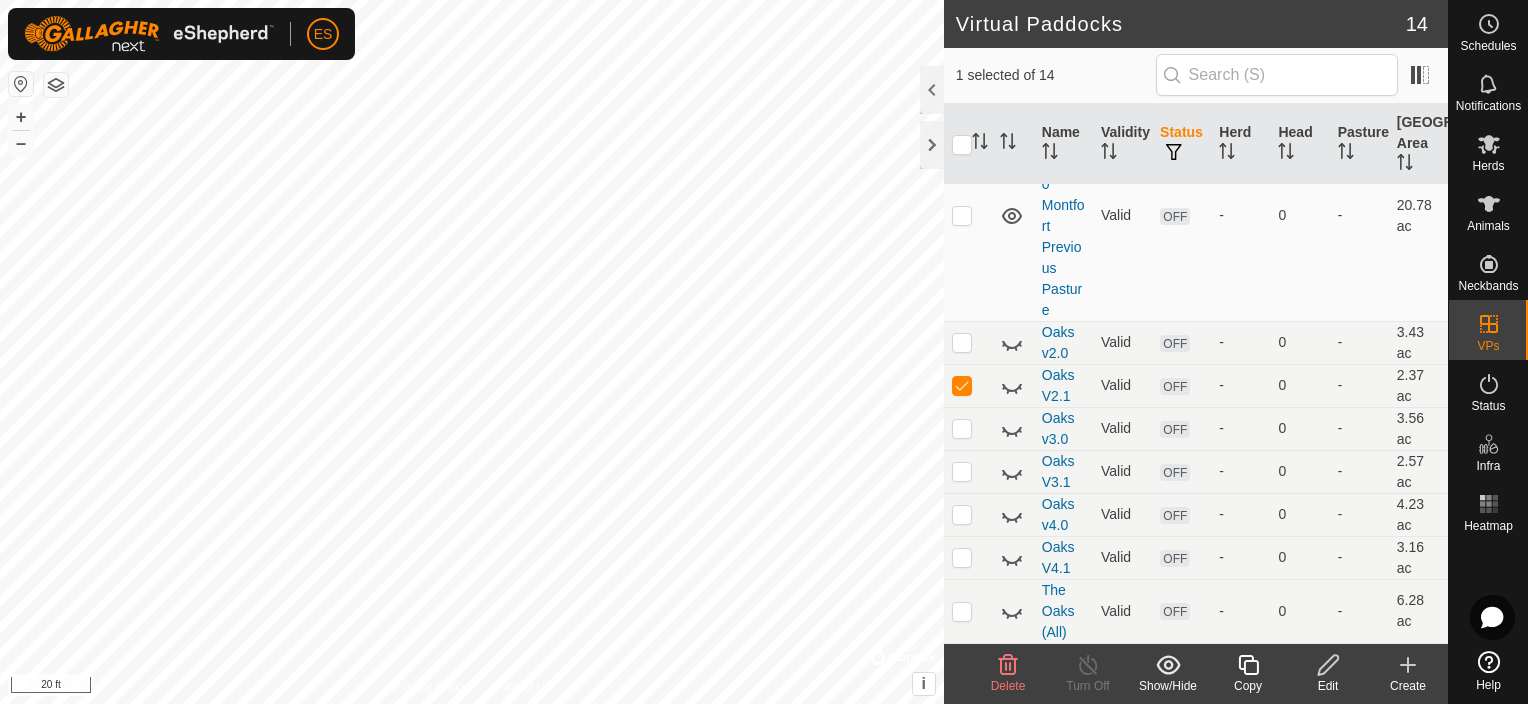 click 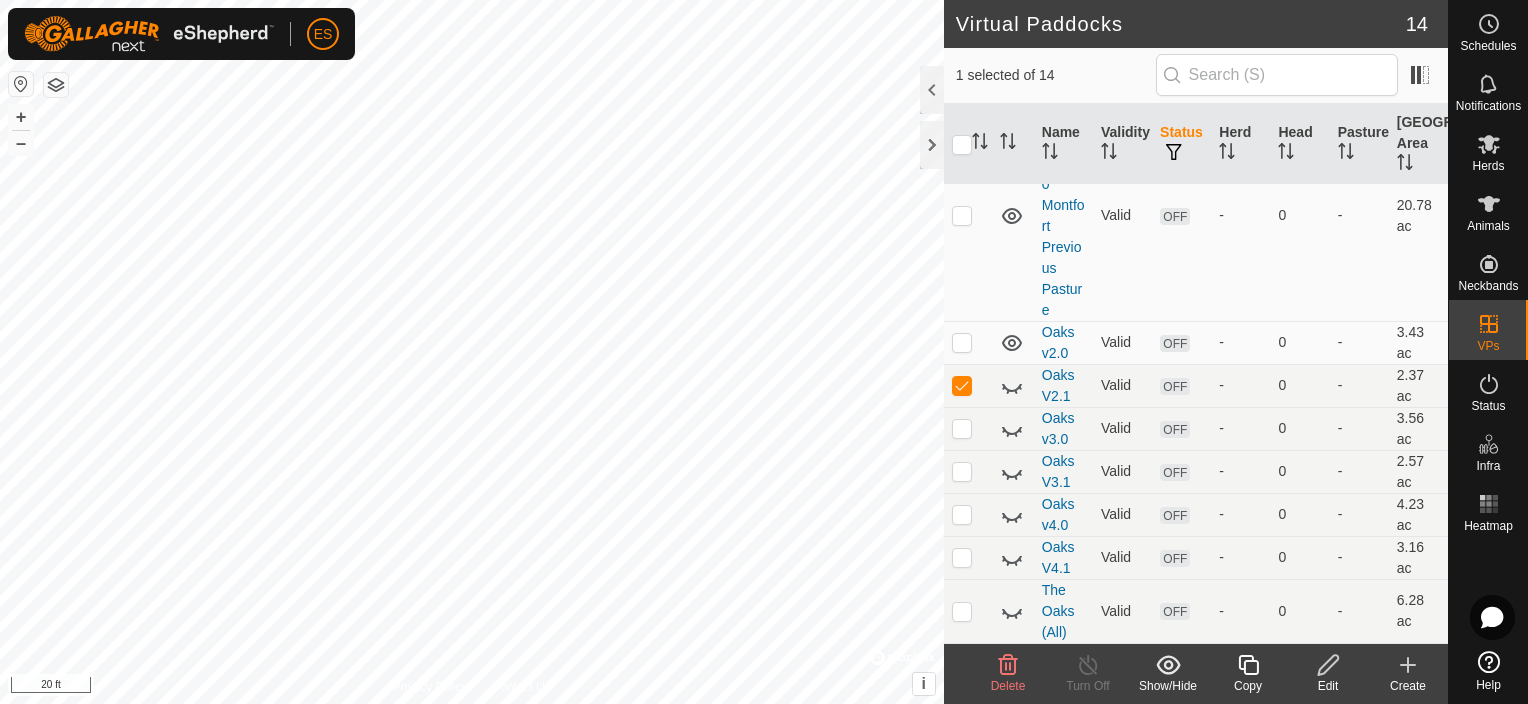 click 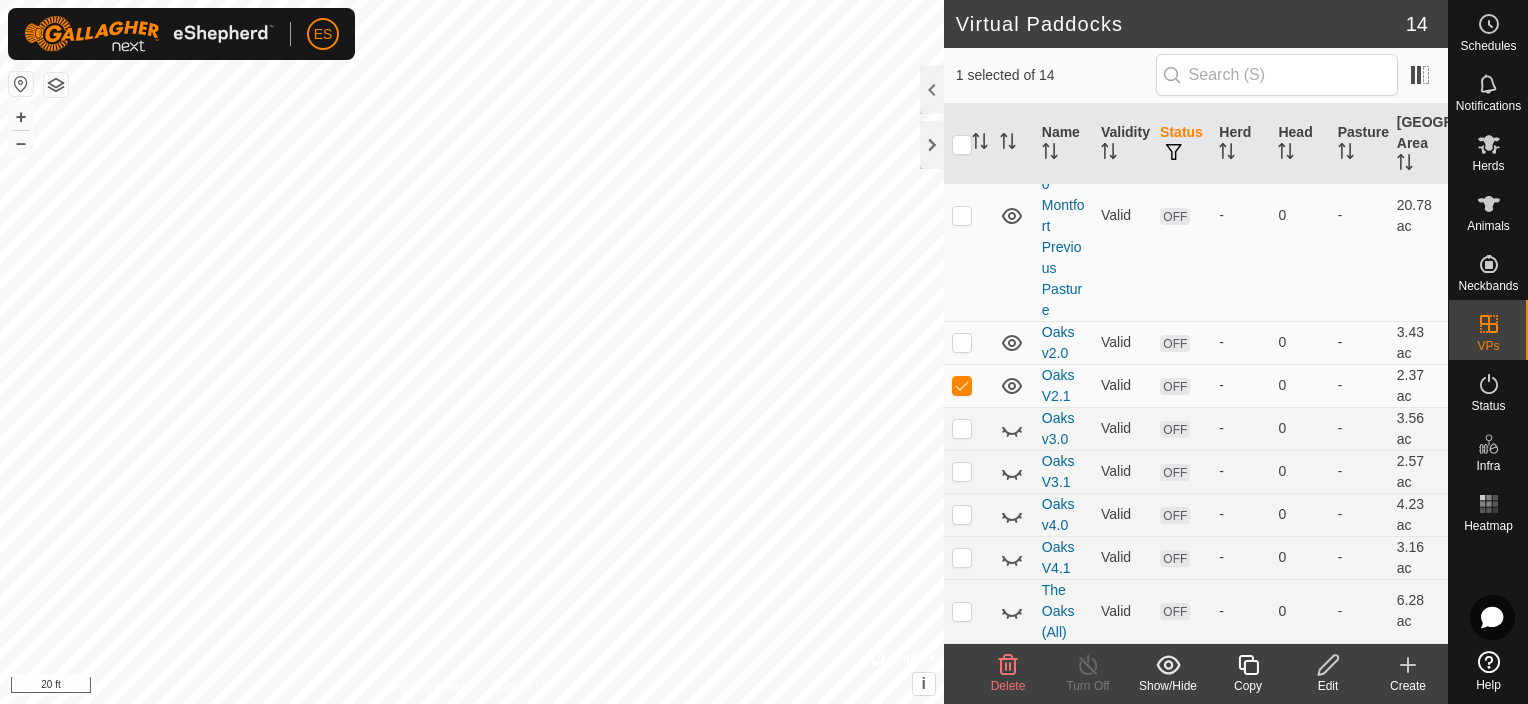 click 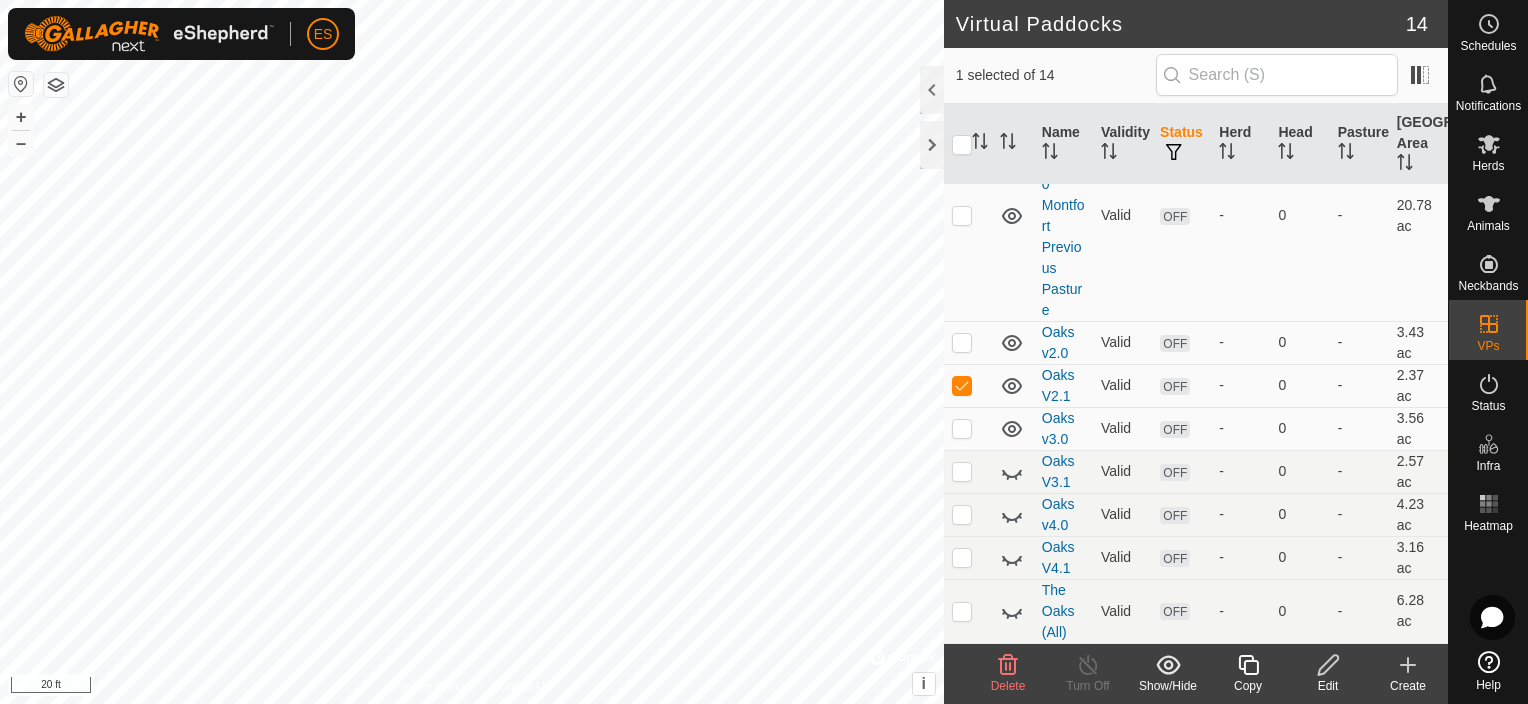 click 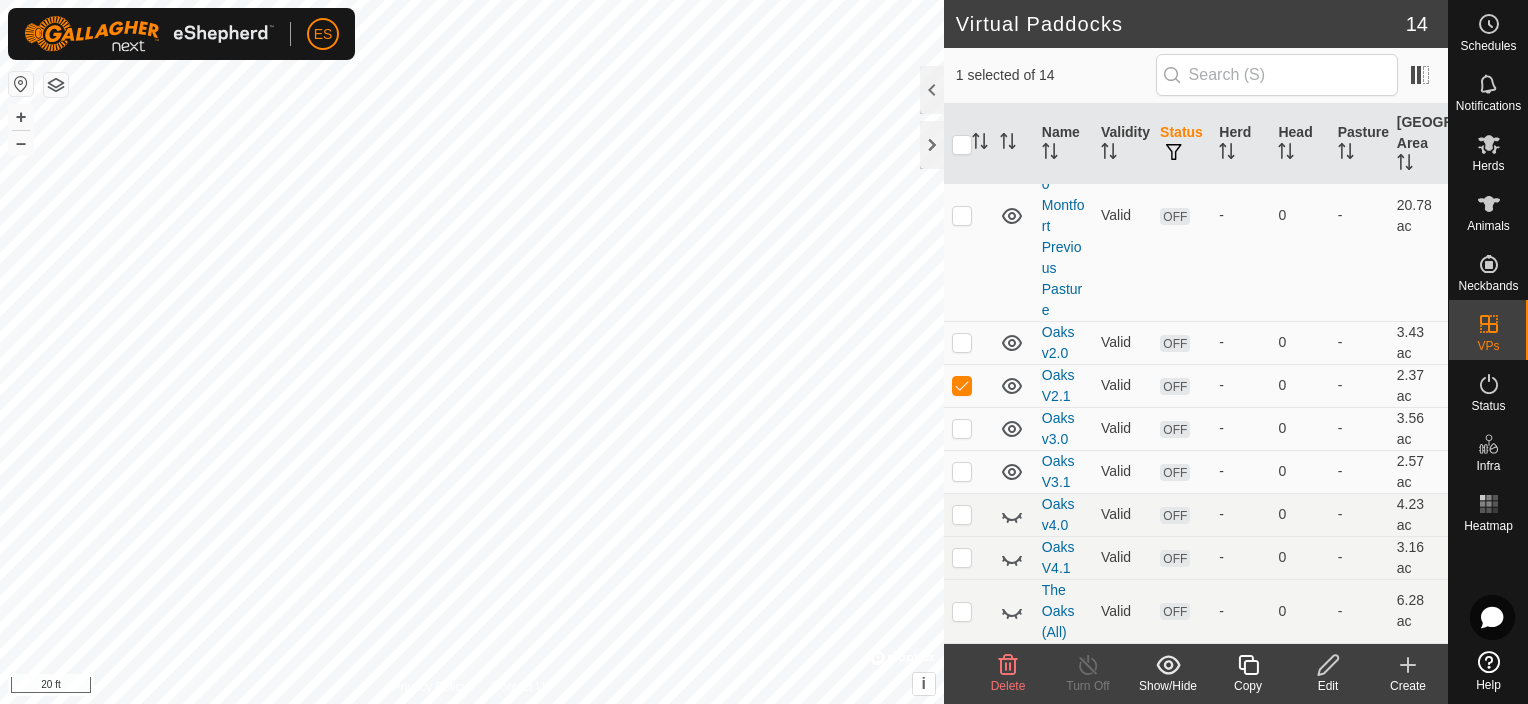 click 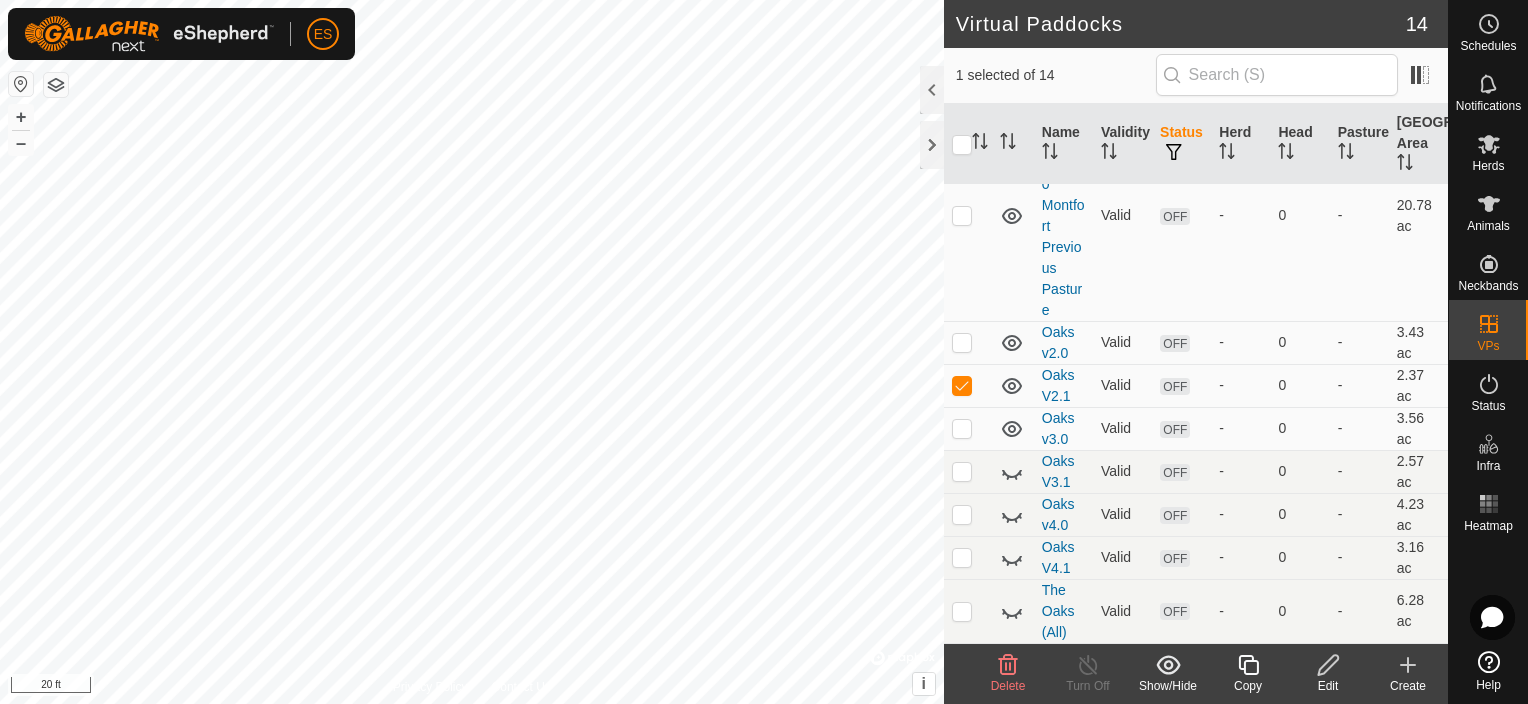 click 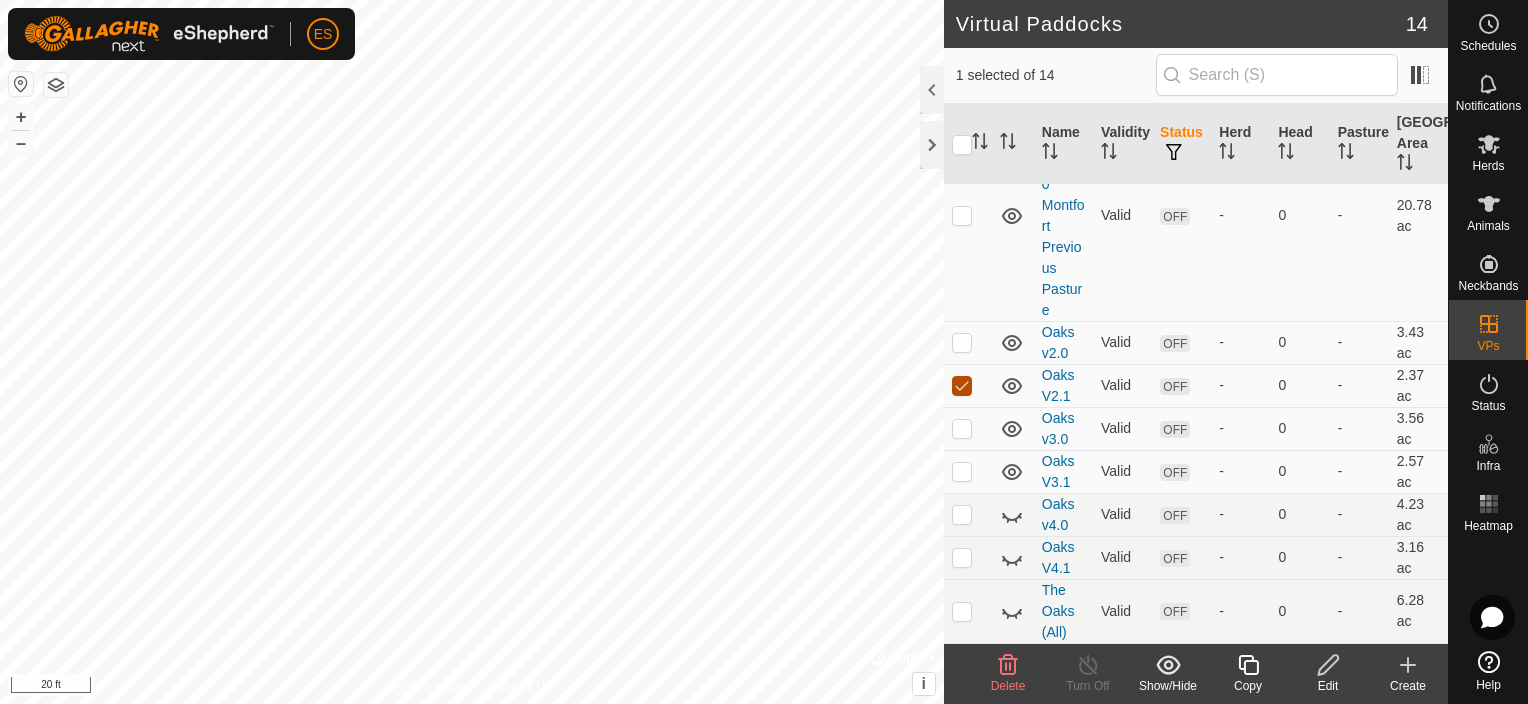 click at bounding box center (962, 386) 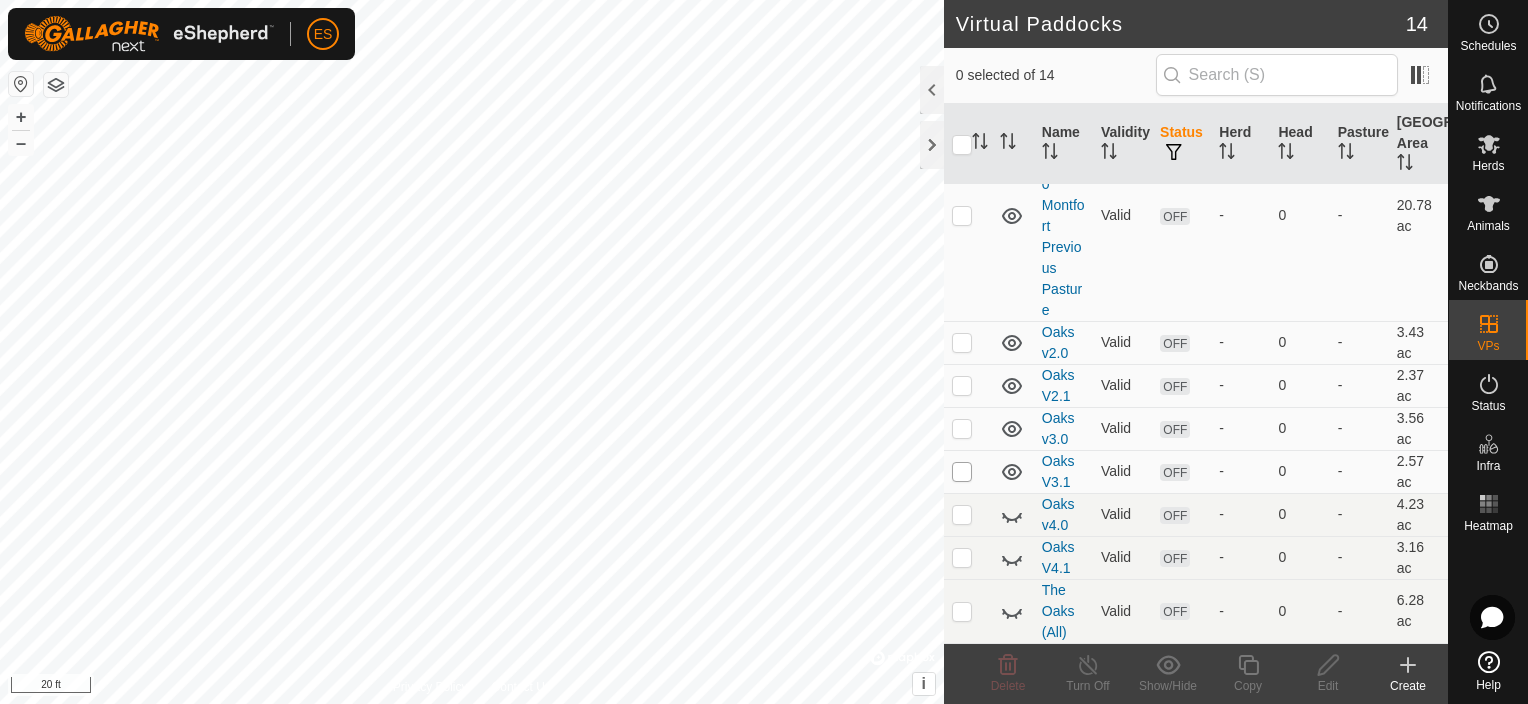 click at bounding box center [962, 472] 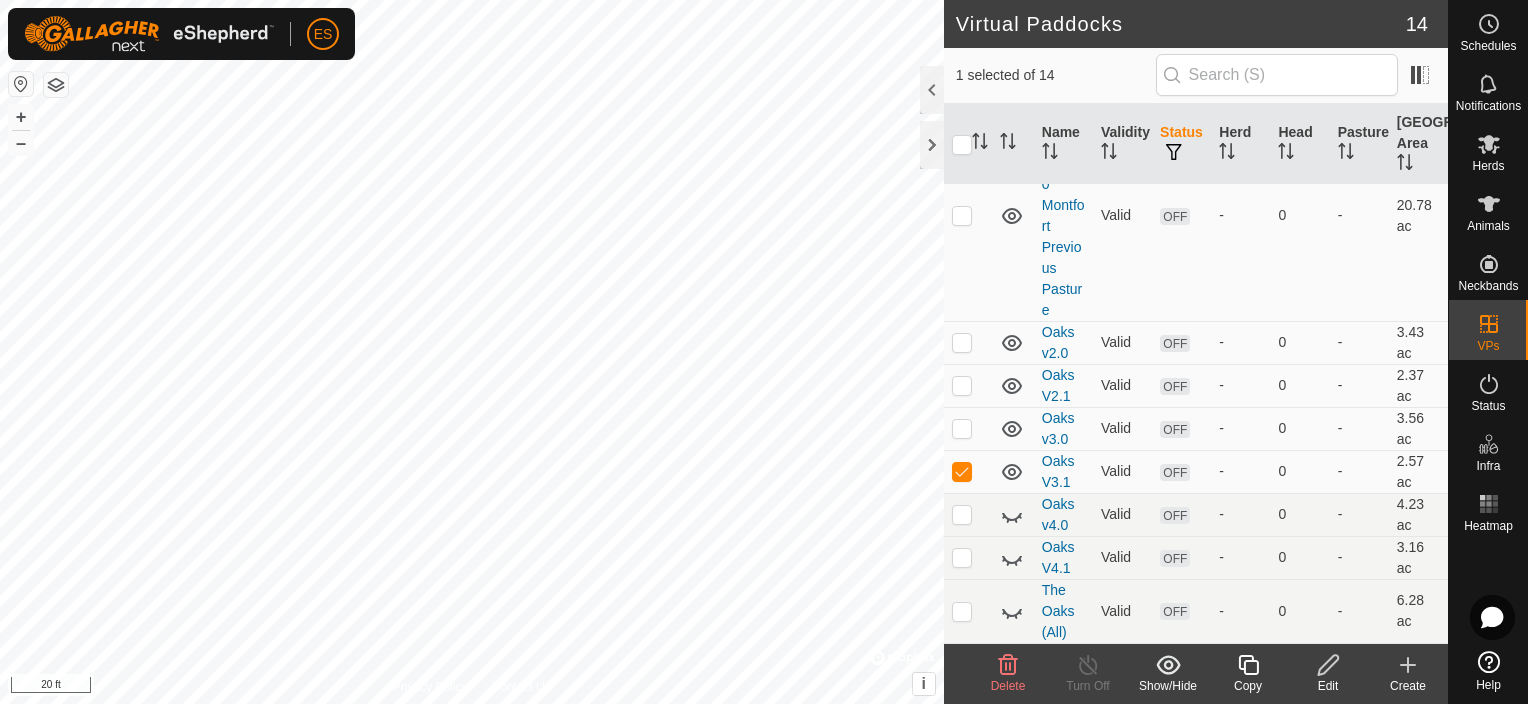 click 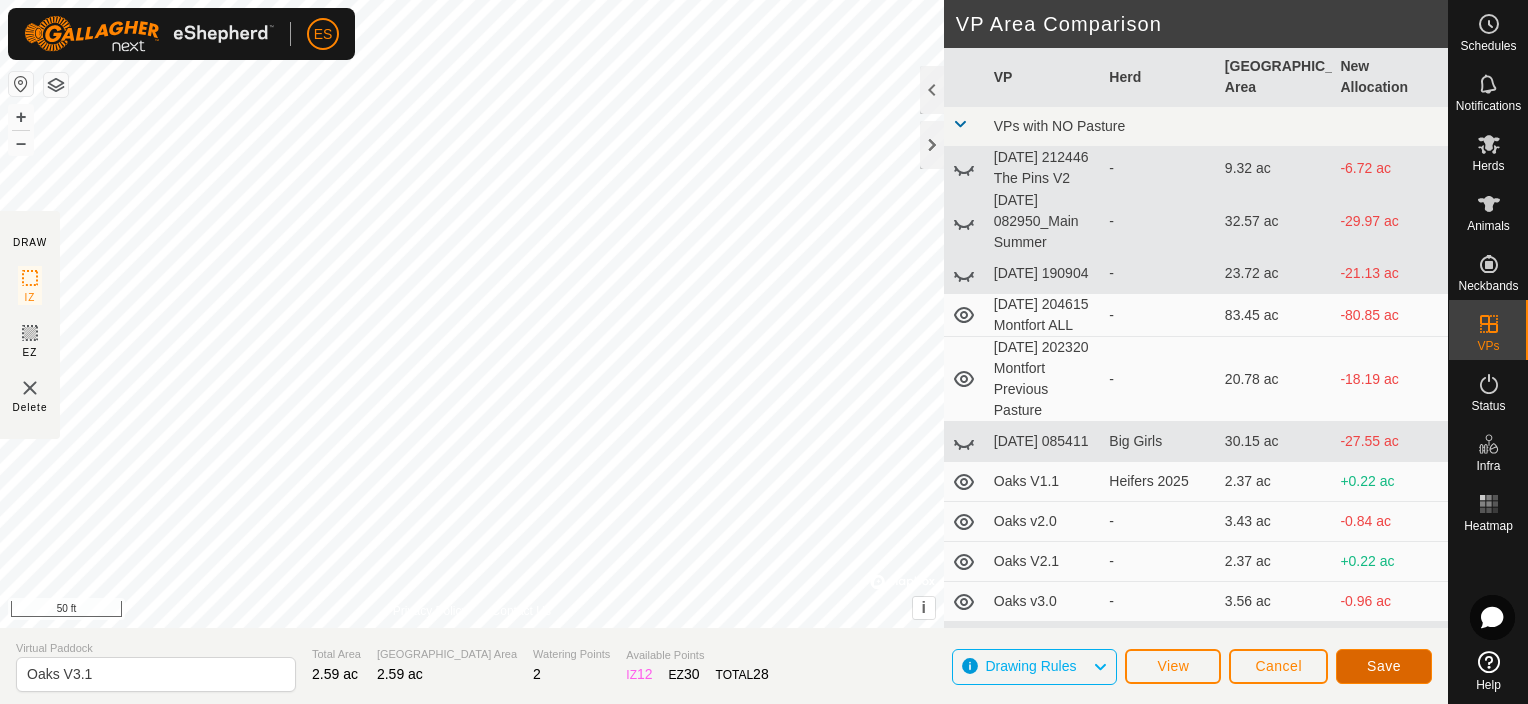 click on "Save" 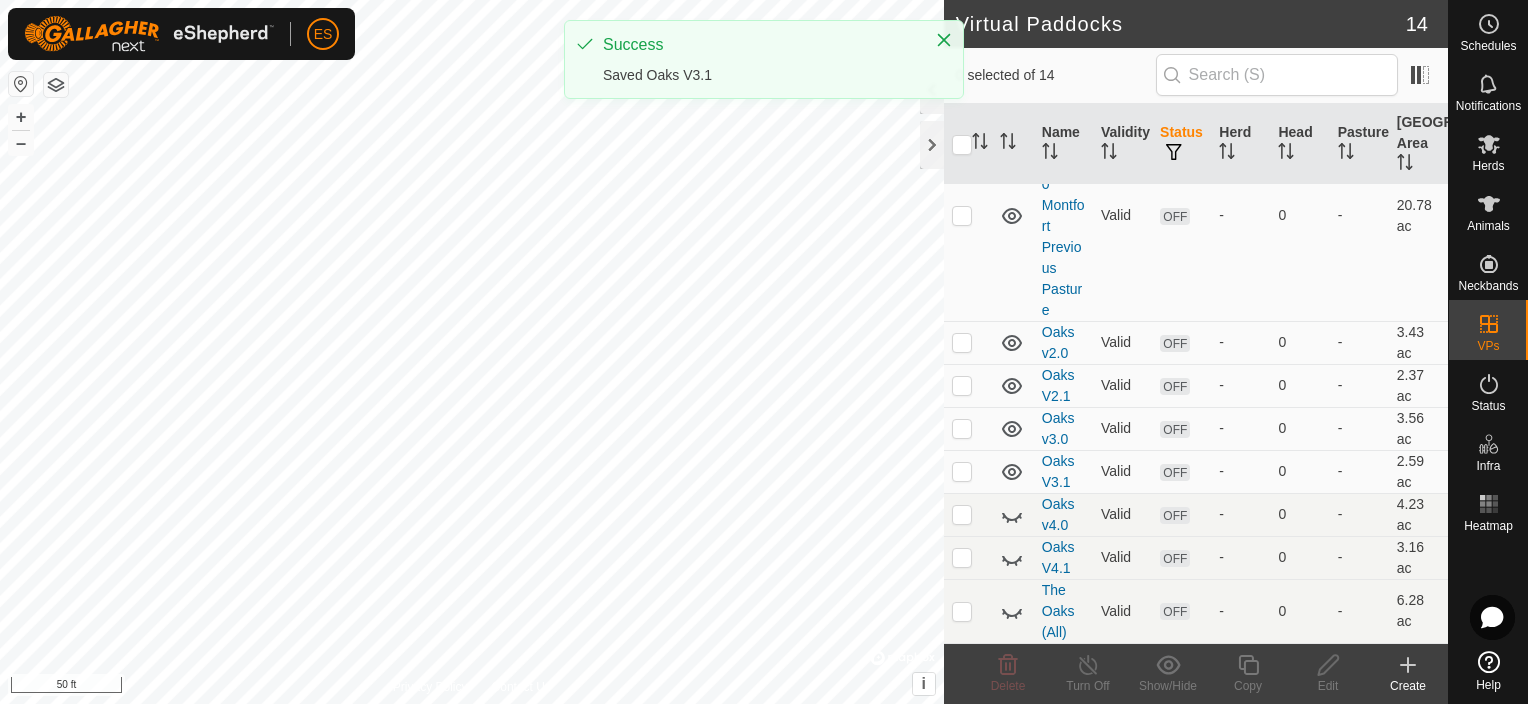 scroll, scrollTop: 767, scrollLeft: 0, axis: vertical 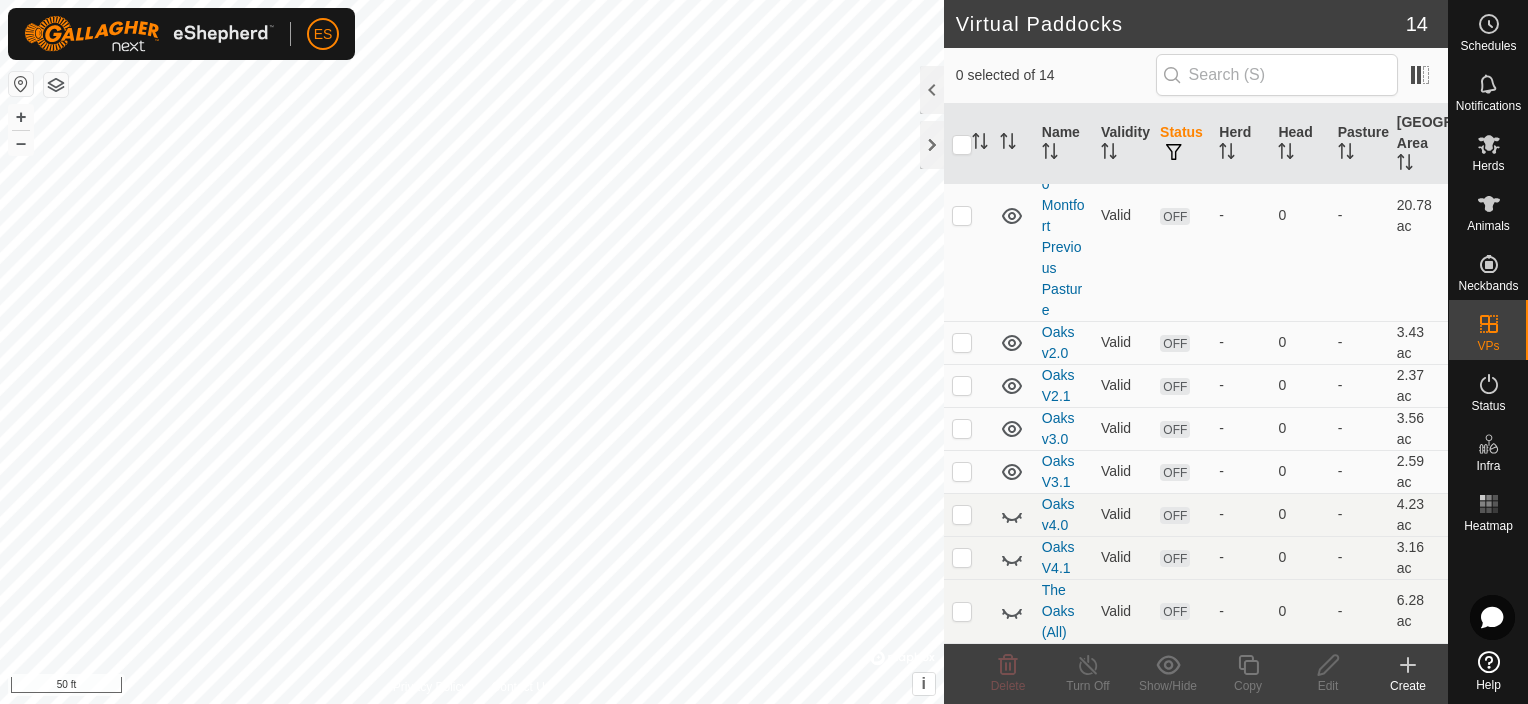 click 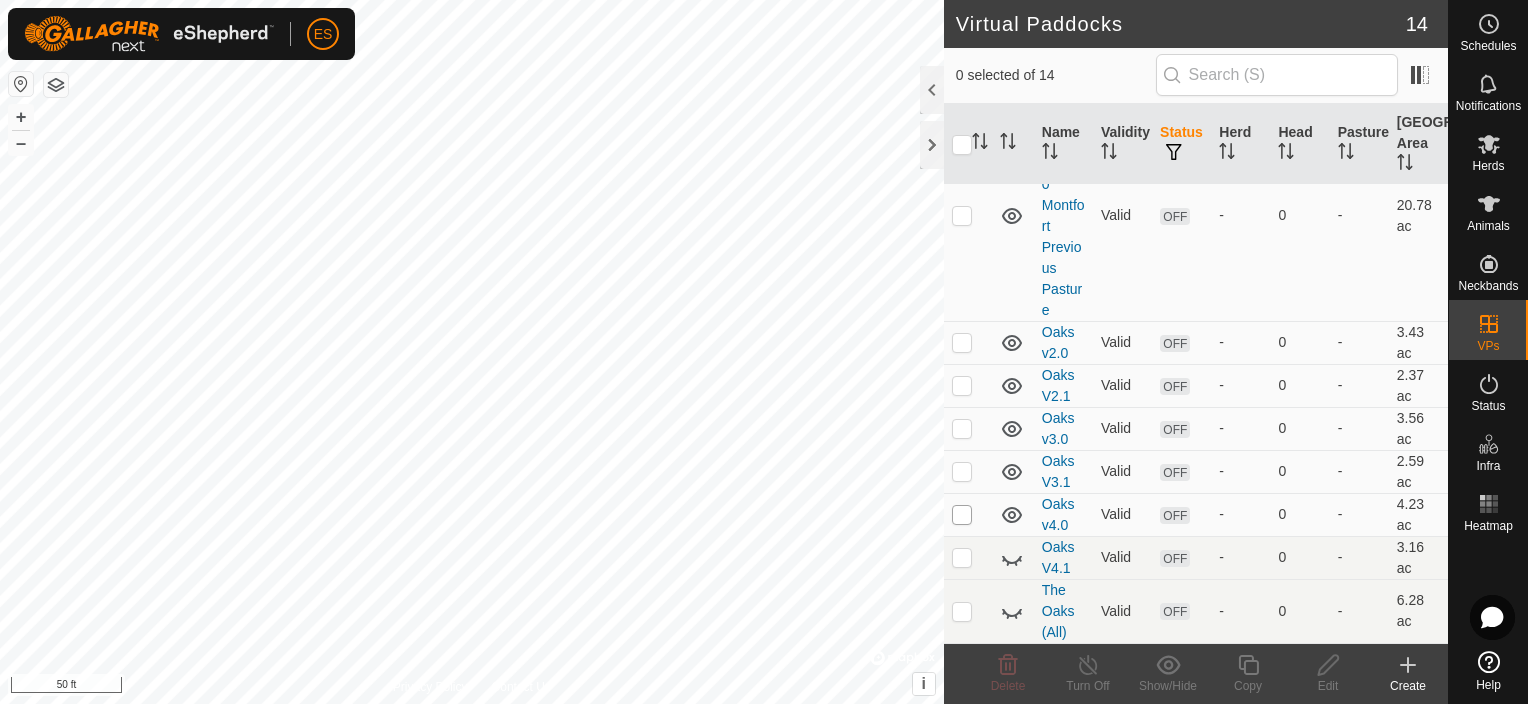 click at bounding box center [962, 515] 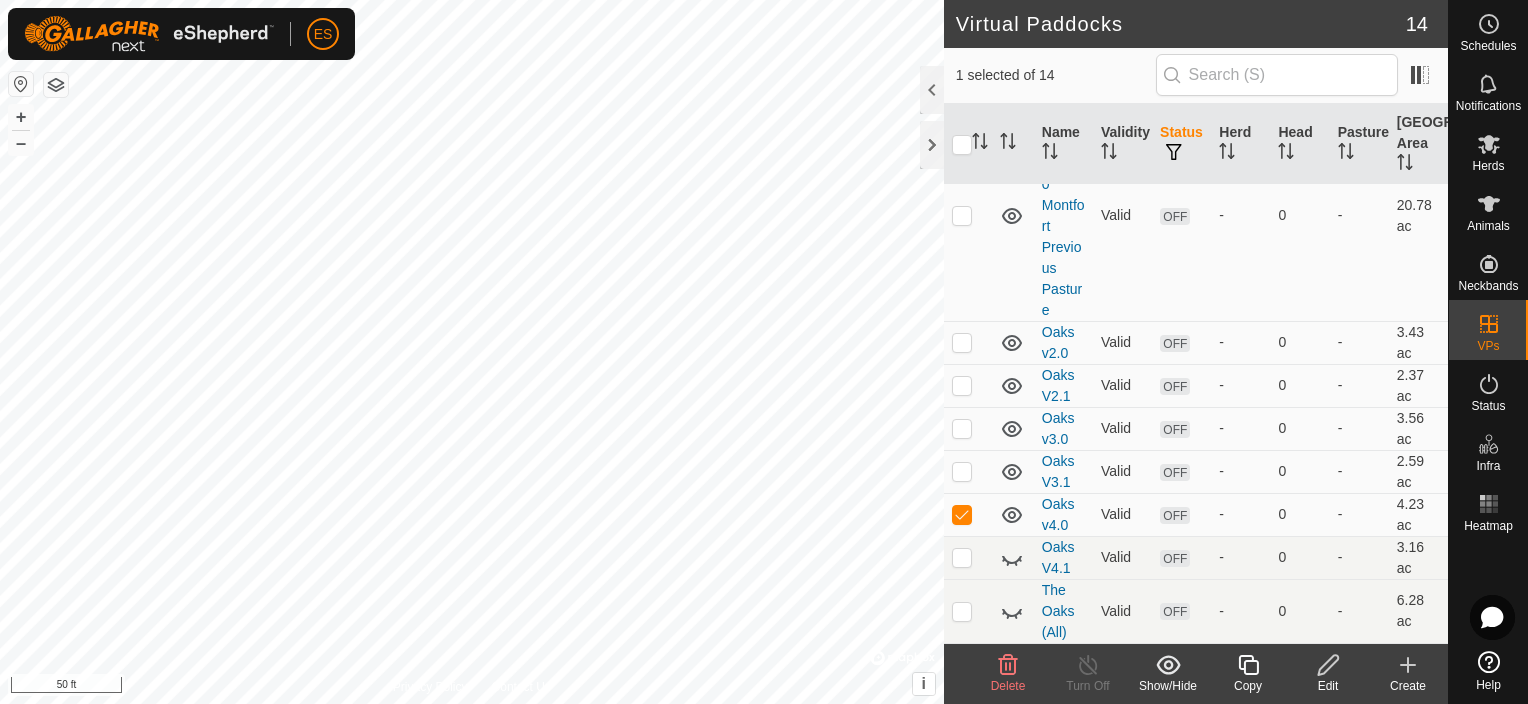 click 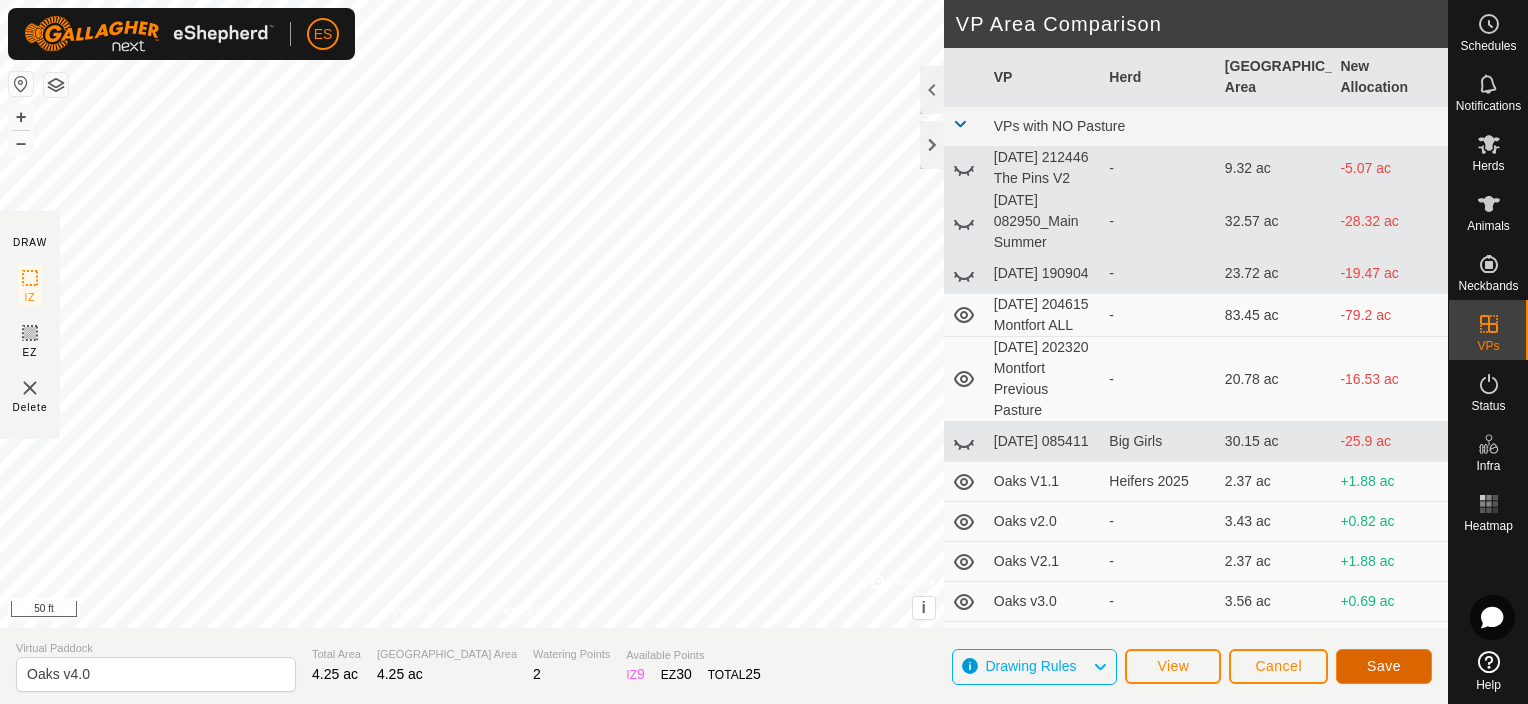 click on "Save" 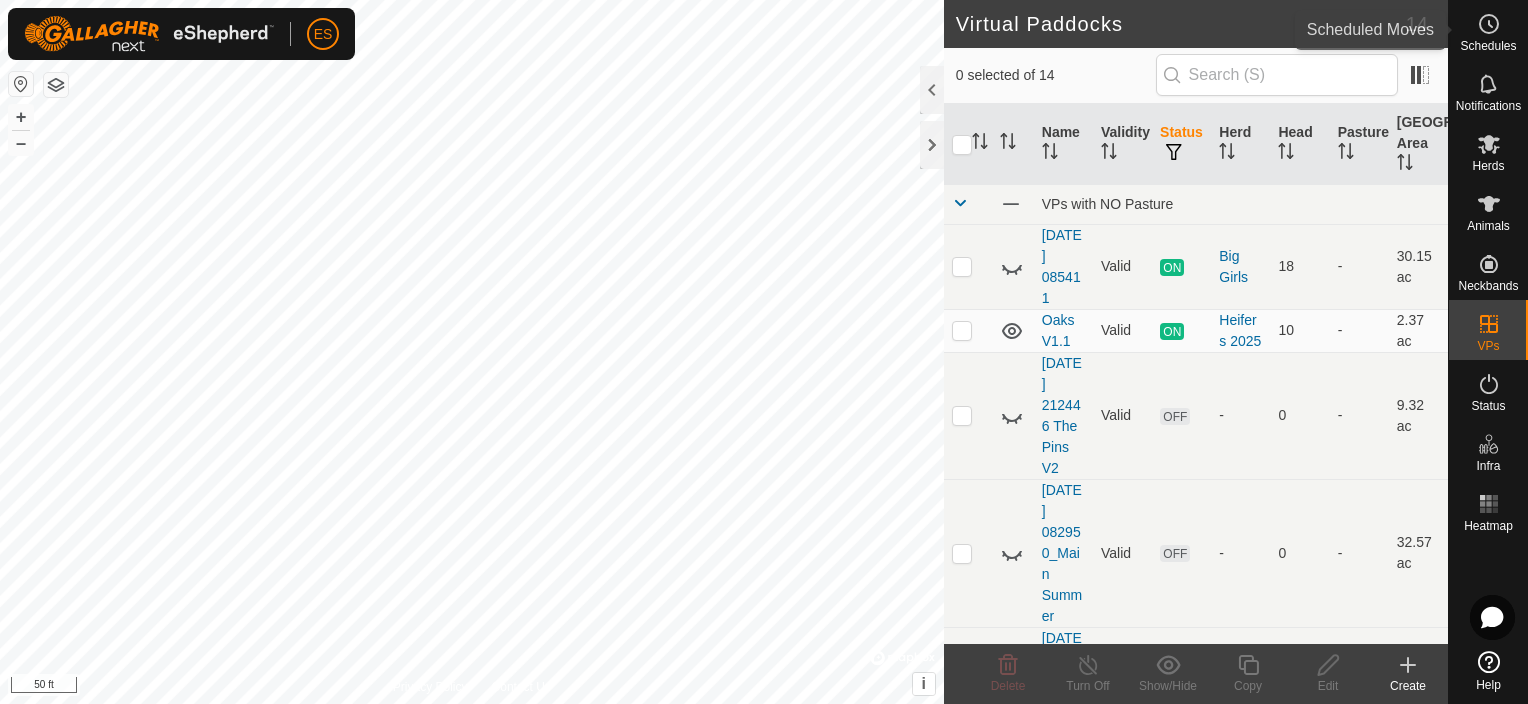 click on "Schedules" at bounding box center (1488, 46) 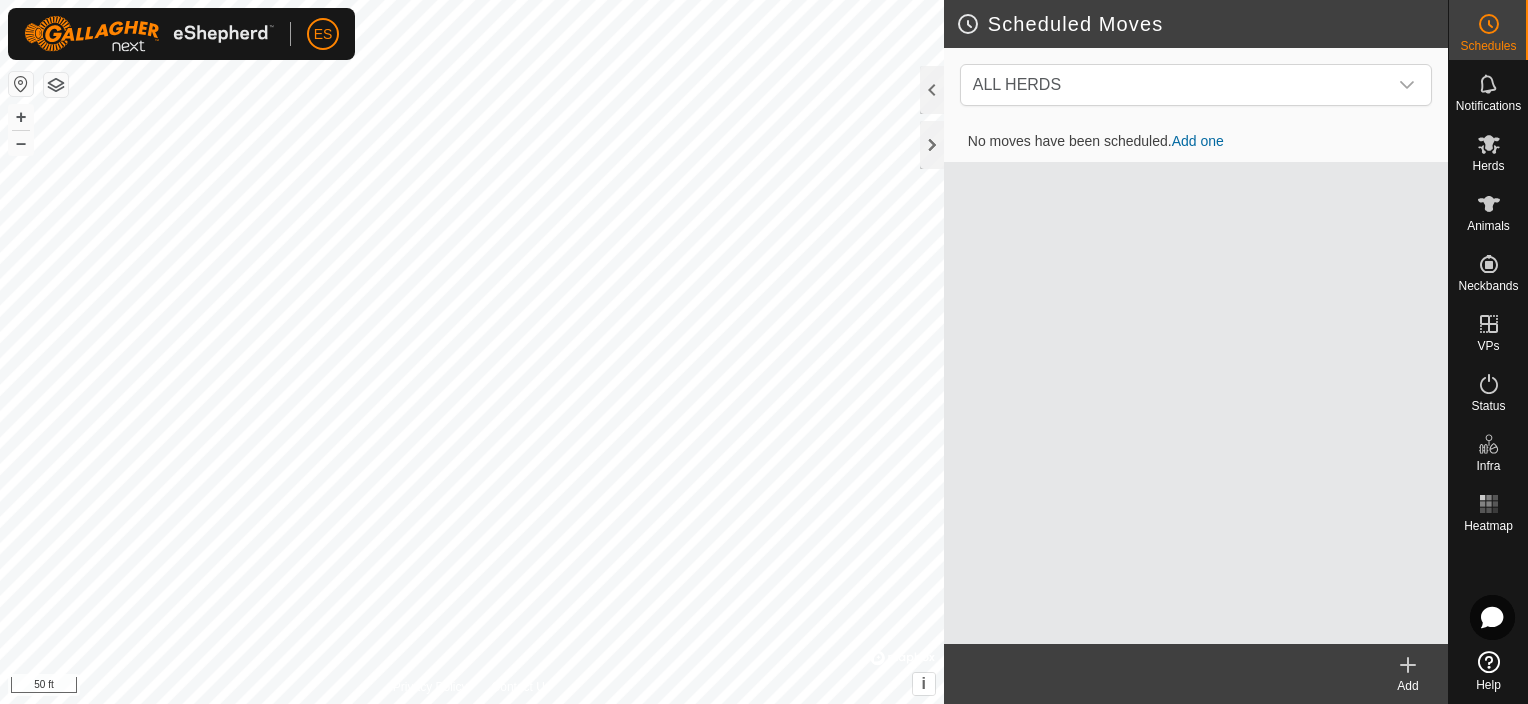 click on "Add one" at bounding box center (1198, 141) 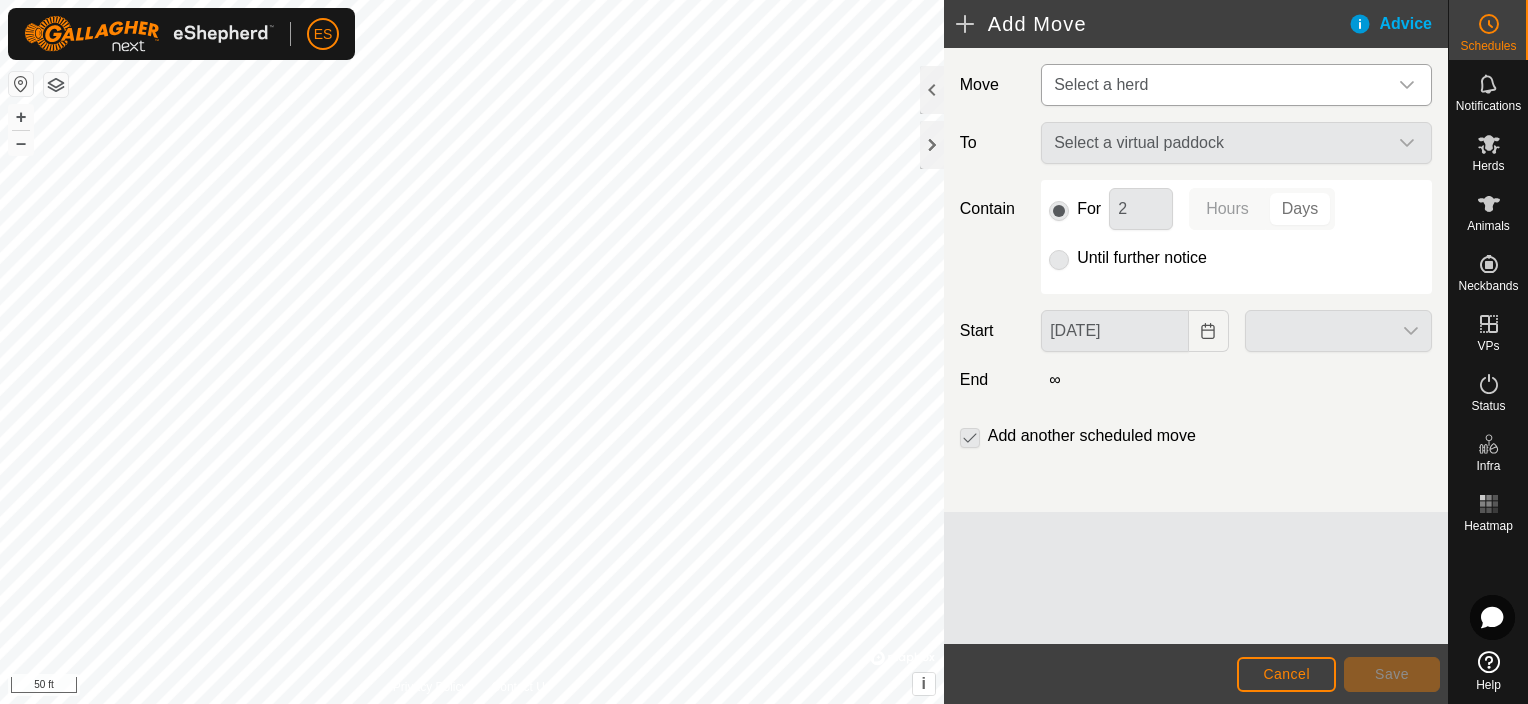 click on "Select a herd" at bounding box center (1216, 85) 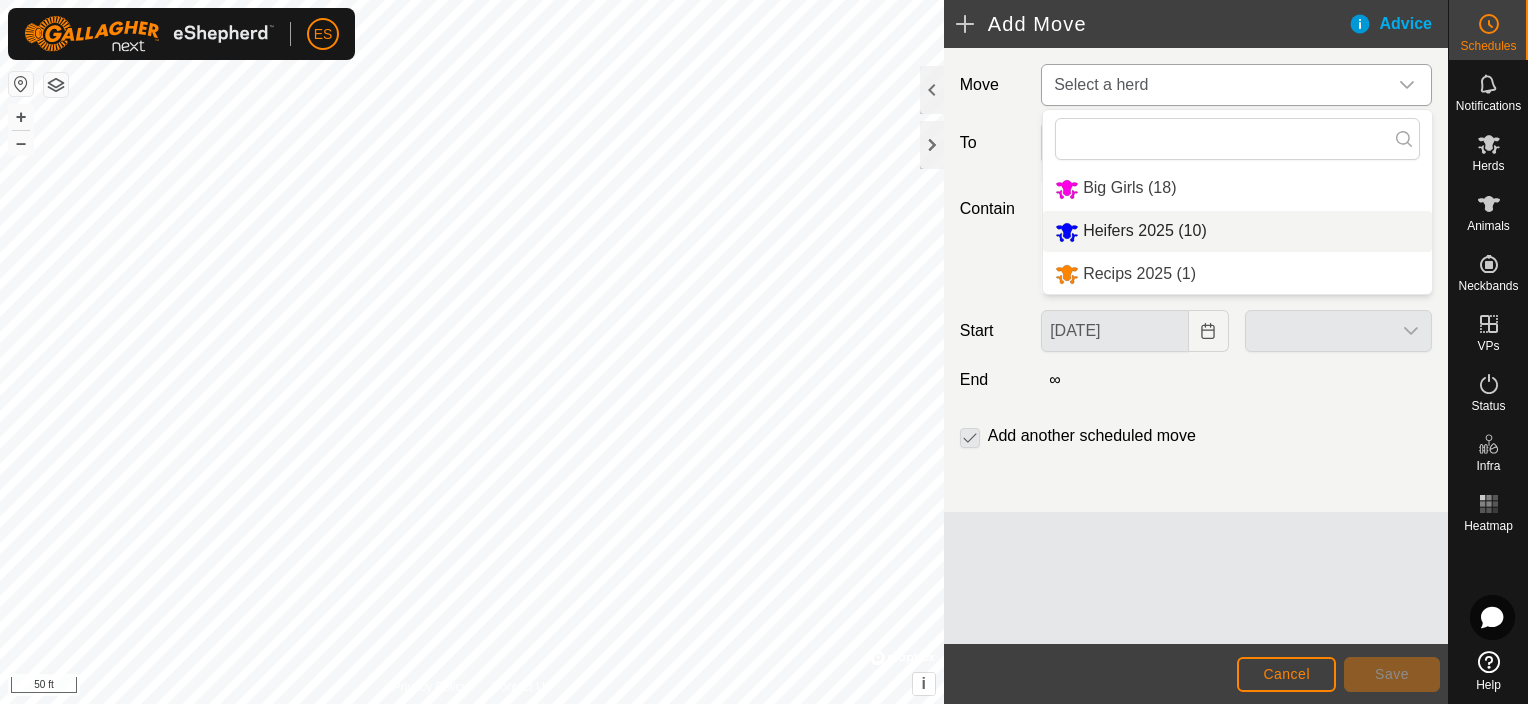 click on "Heifers 2025 (10)" at bounding box center [1237, 231] 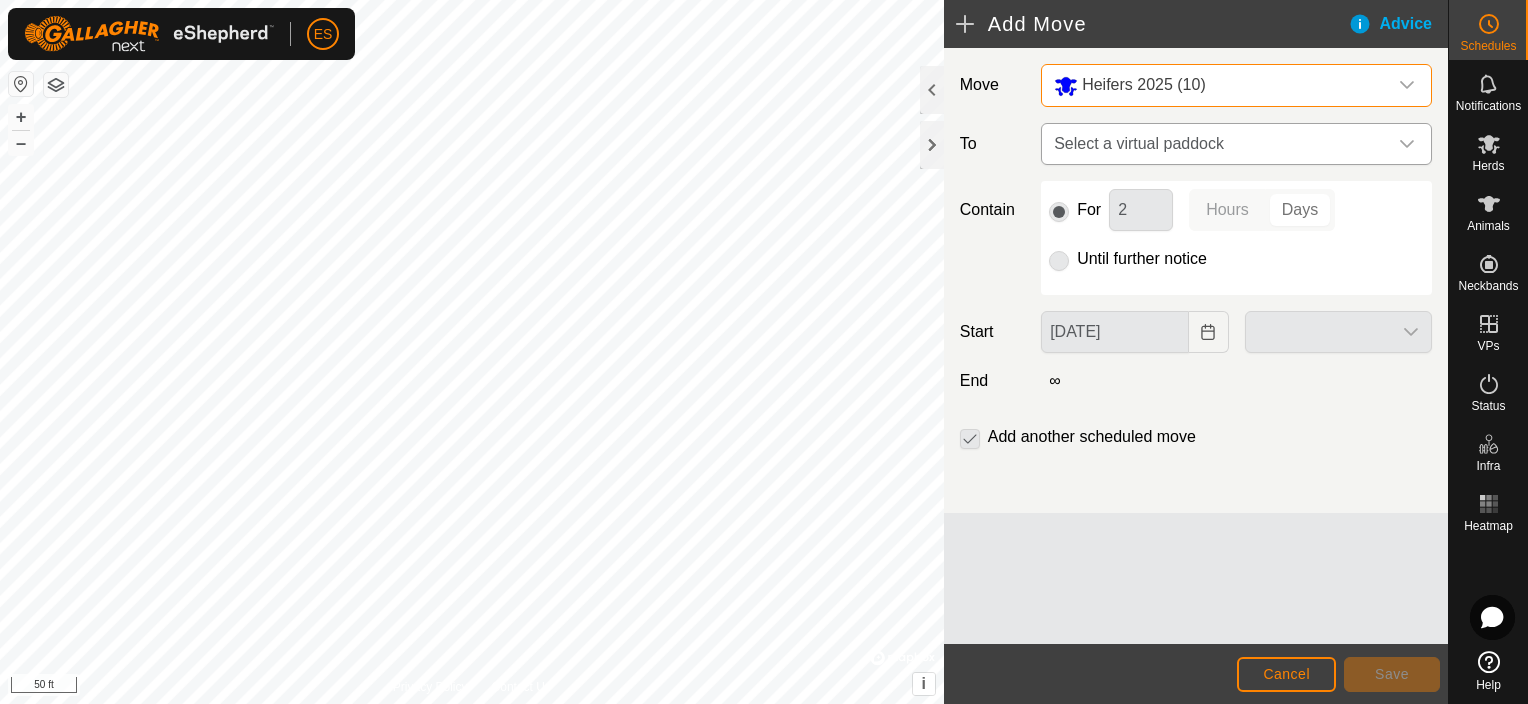 click on "Select a virtual paddock" at bounding box center [1216, 144] 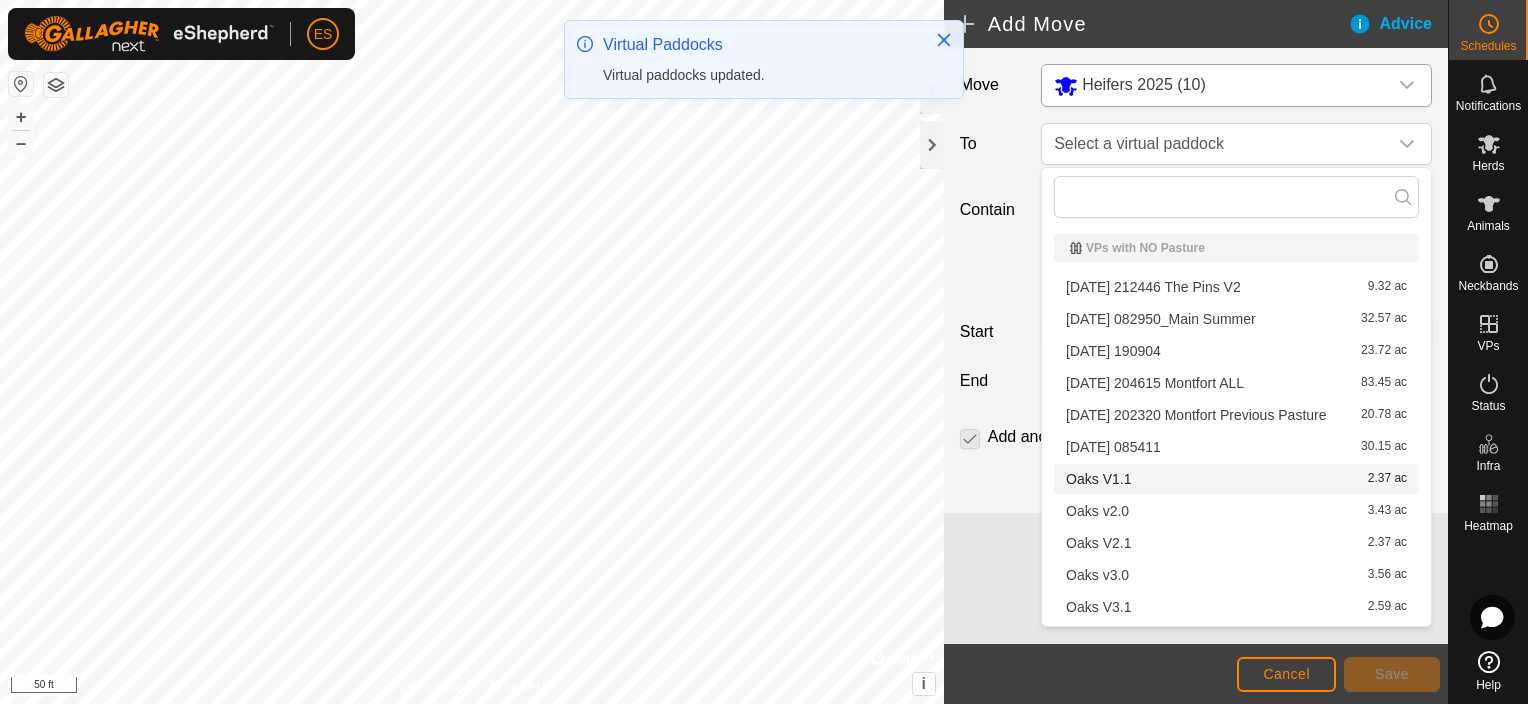 click on "Oaks V1.1  2.37 ac" at bounding box center [1236, 479] 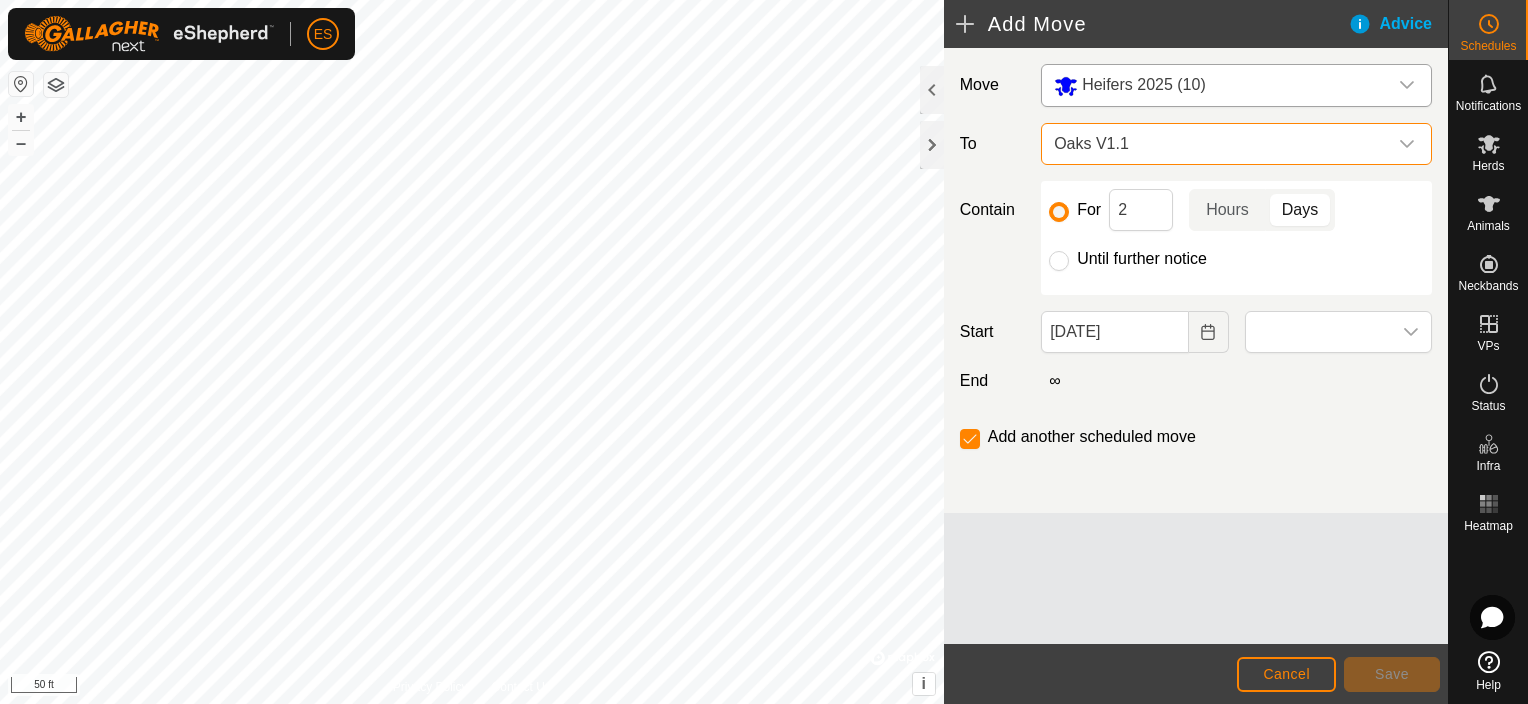 click 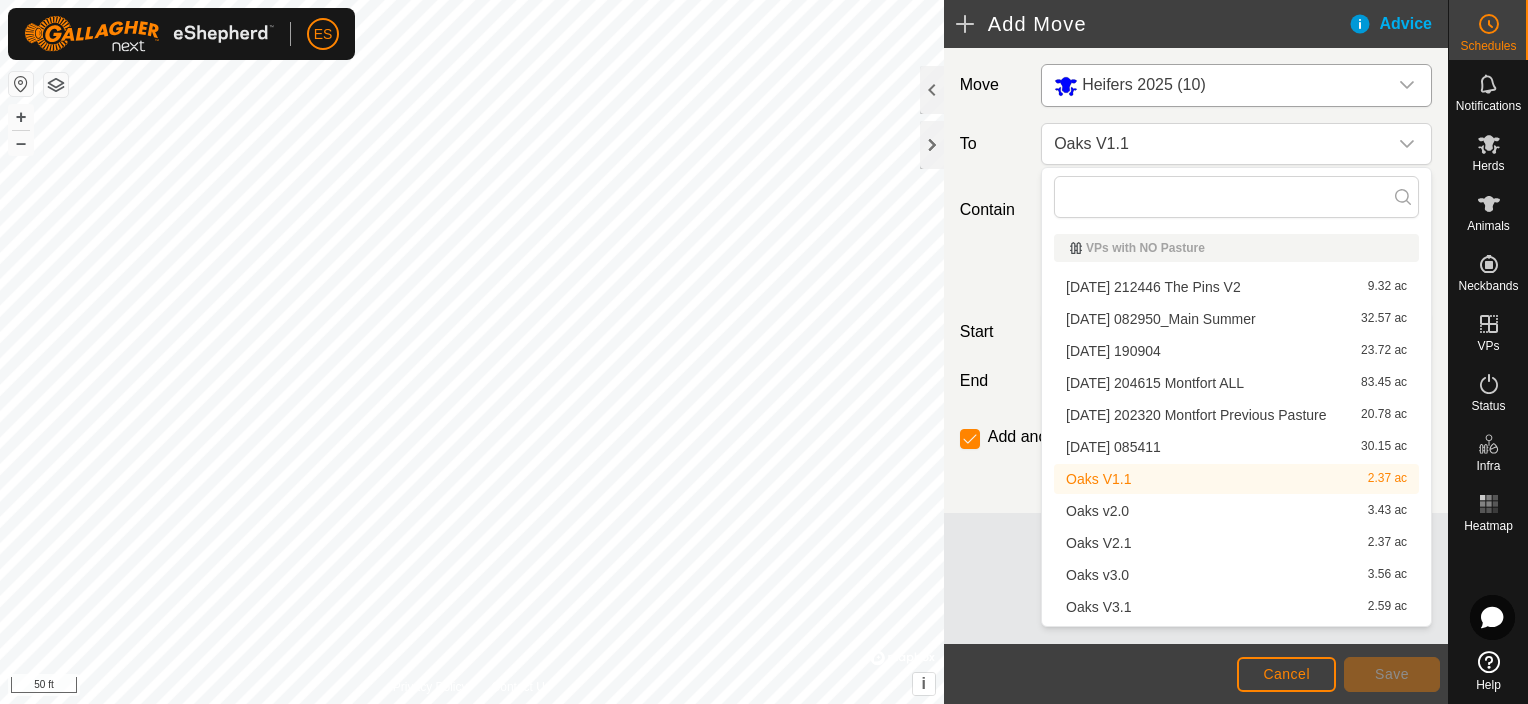 click on "Oaks v2.0  3.43 ac" at bounding box center [1236, 511] 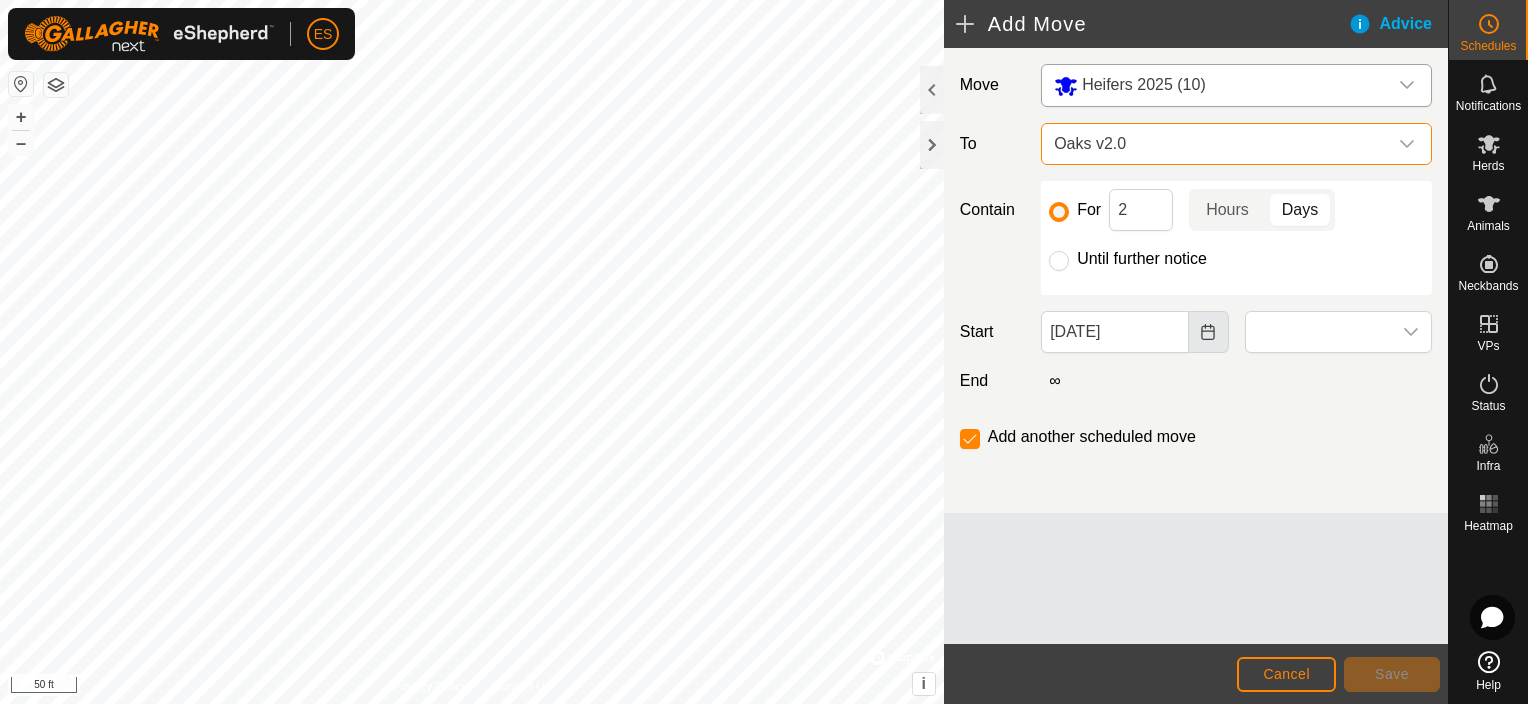 click 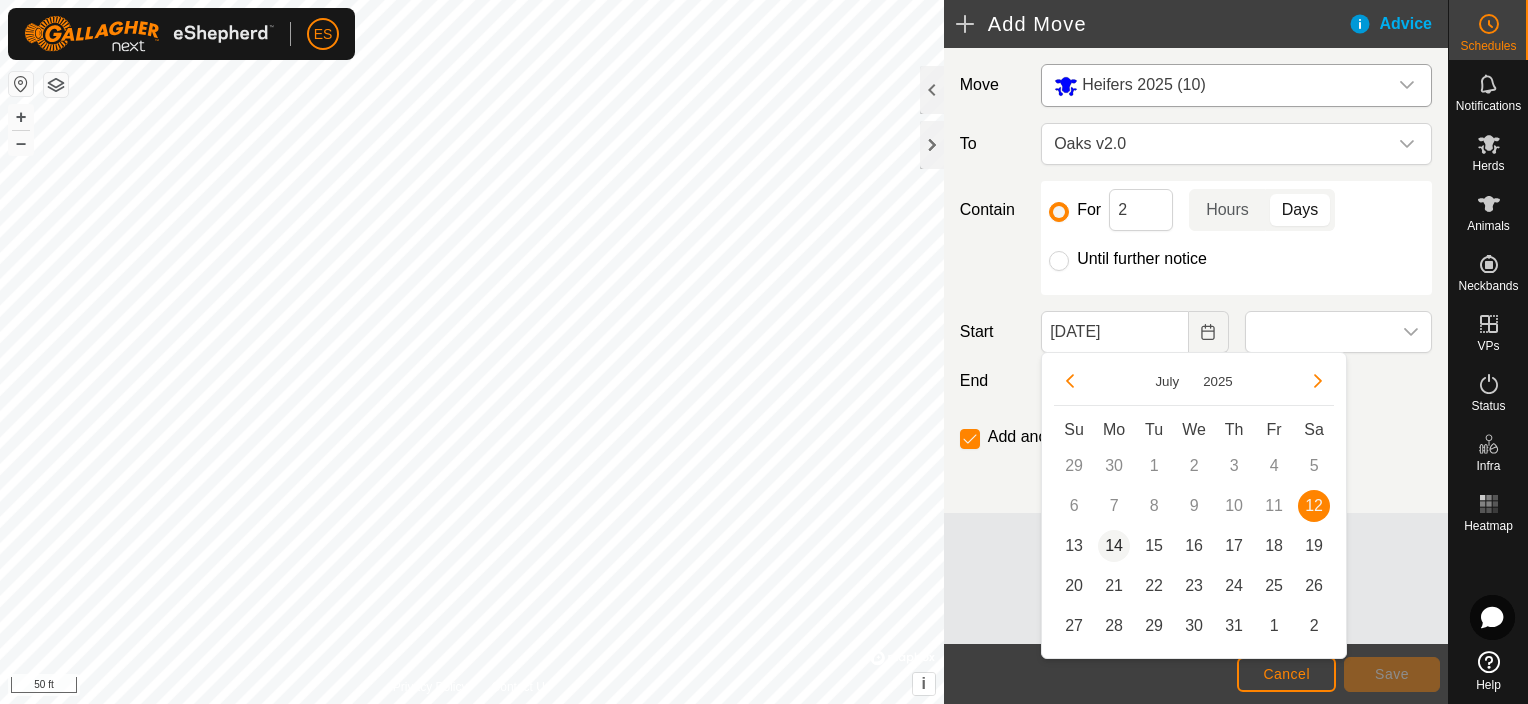 click on "14" at bounding box center (1114, 546) 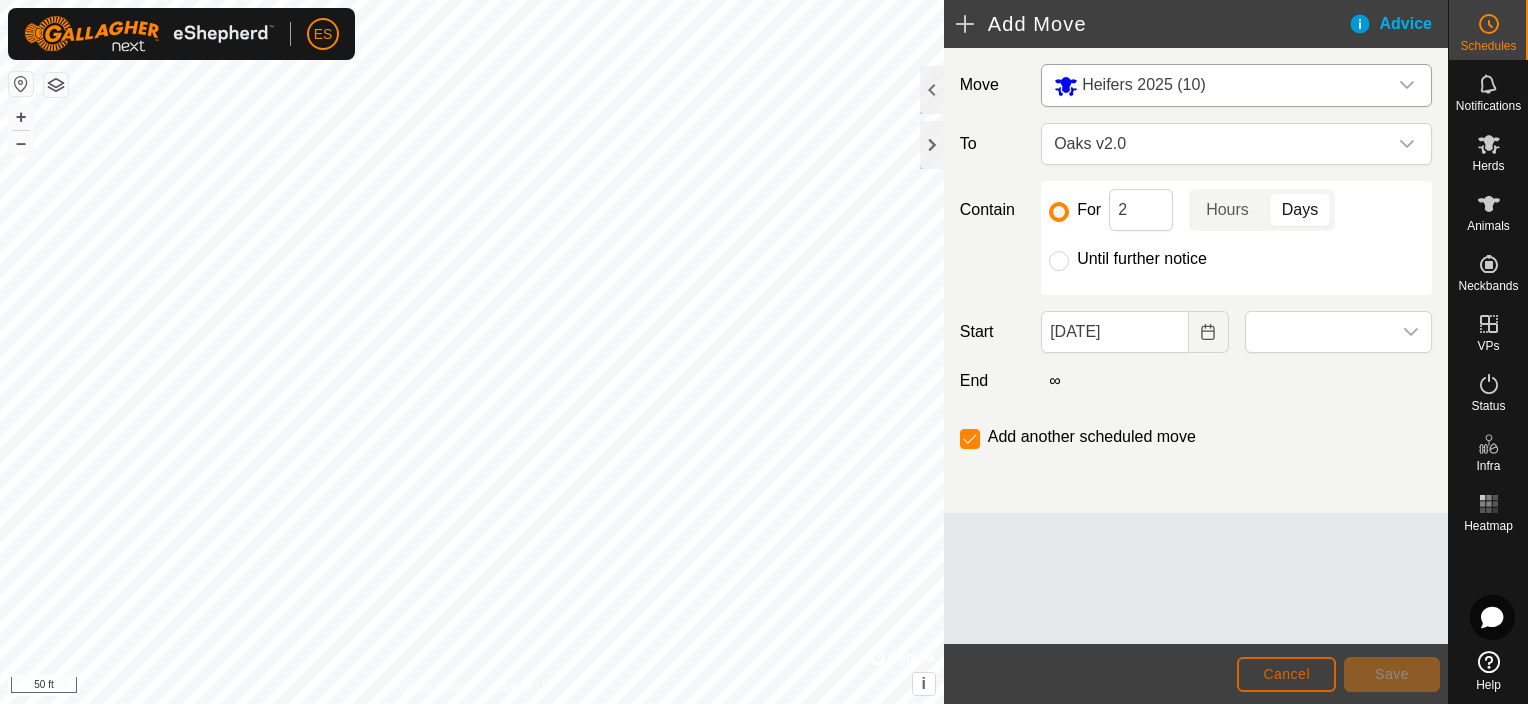 click on "Cancel" 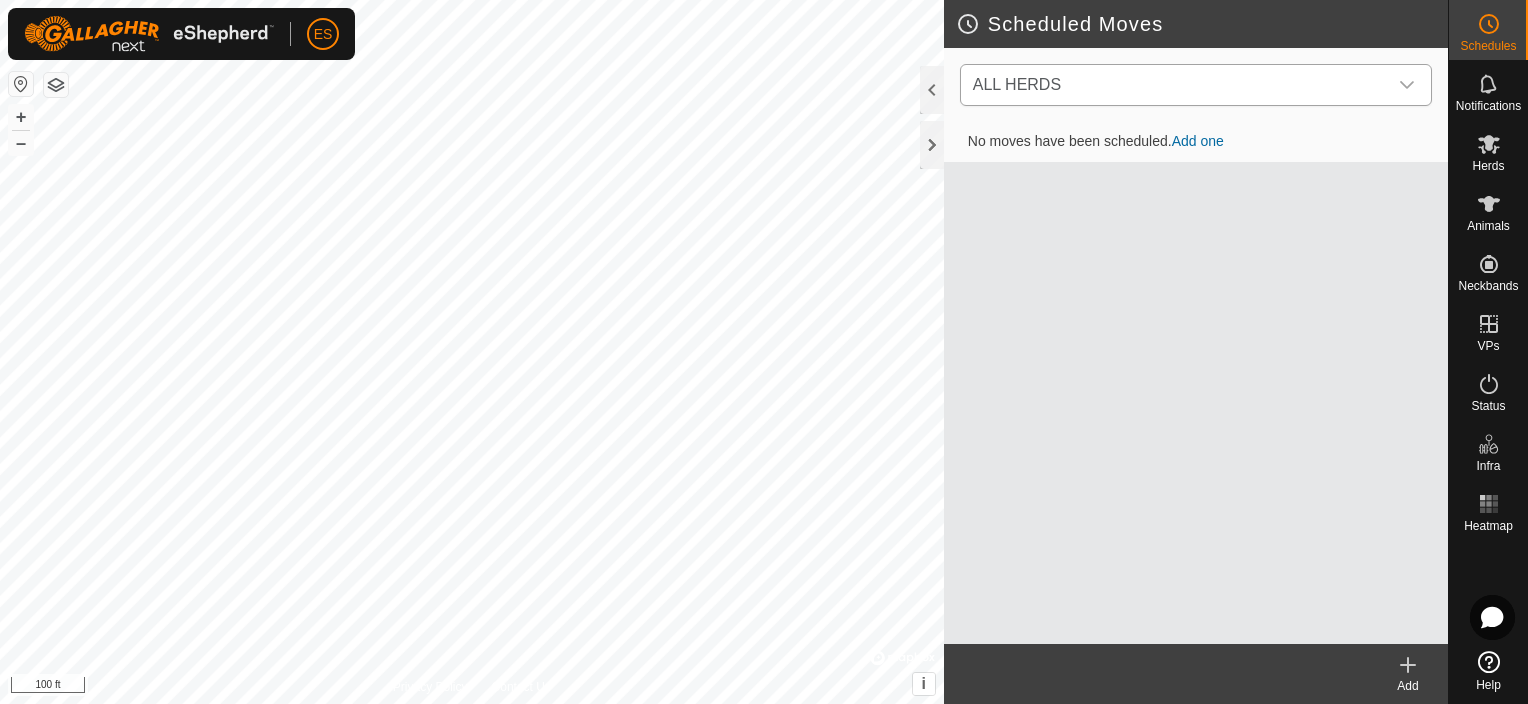 click on "ALL HERDS" at bounding box center (1176, 85) 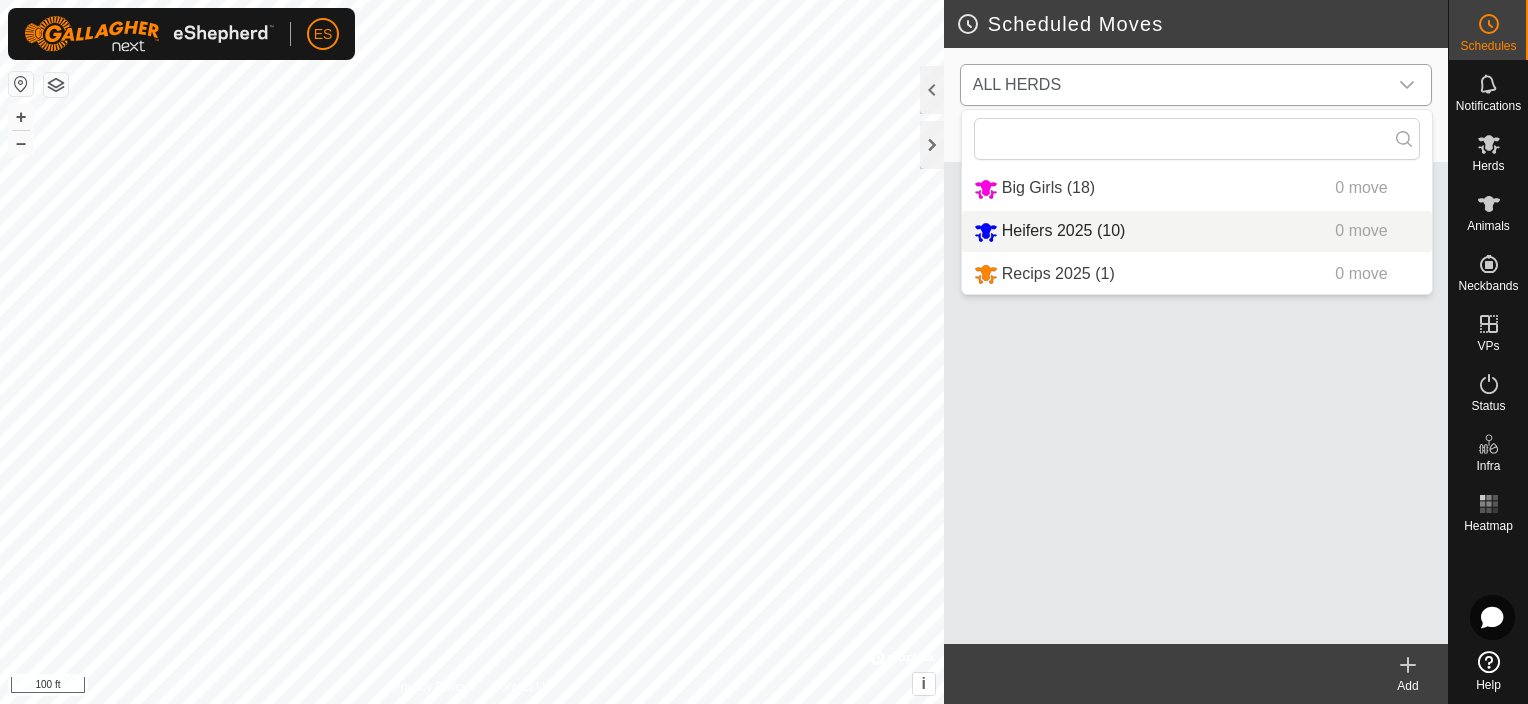 click on "Heifers 2025 (10) 0 move" at bounding box center (1197, 231) 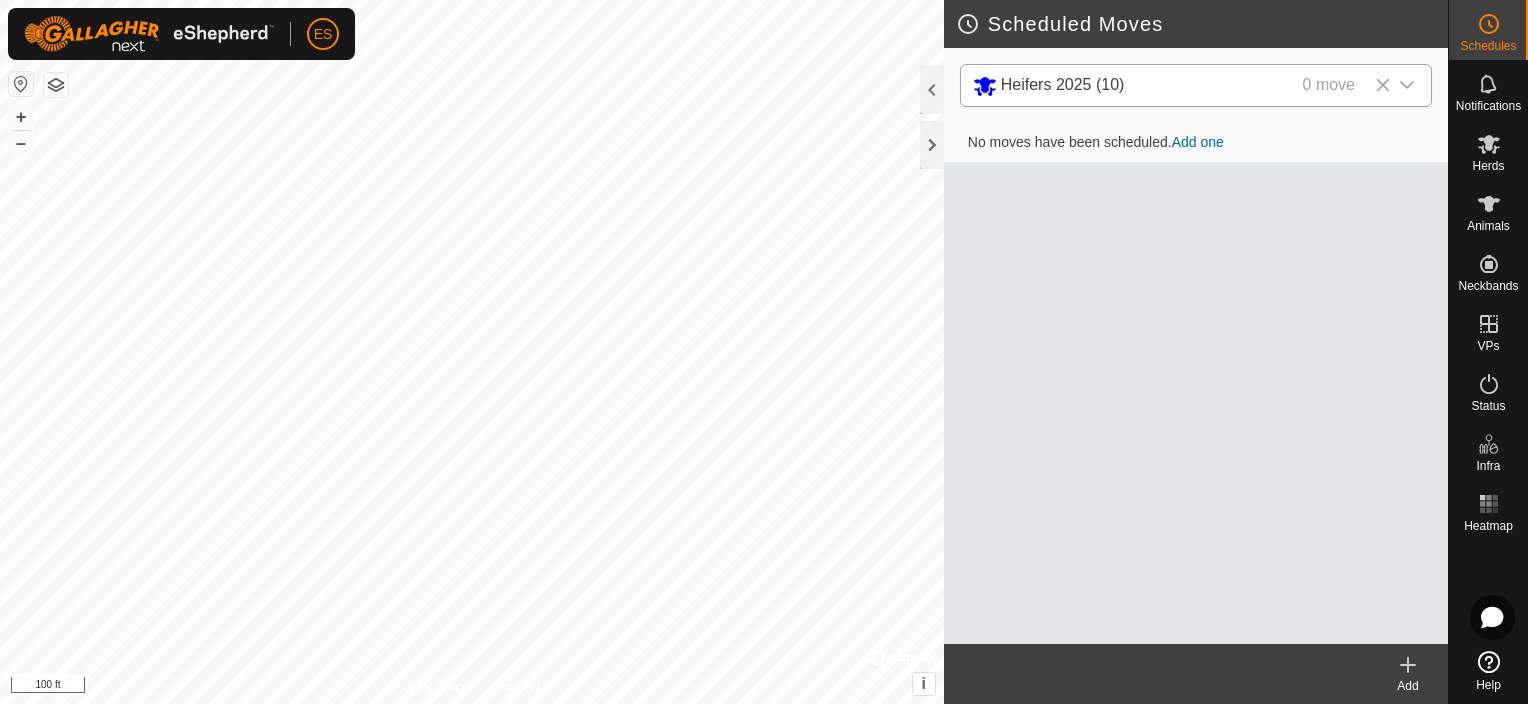 click on "Add one" at bounding box center (1198, 142) 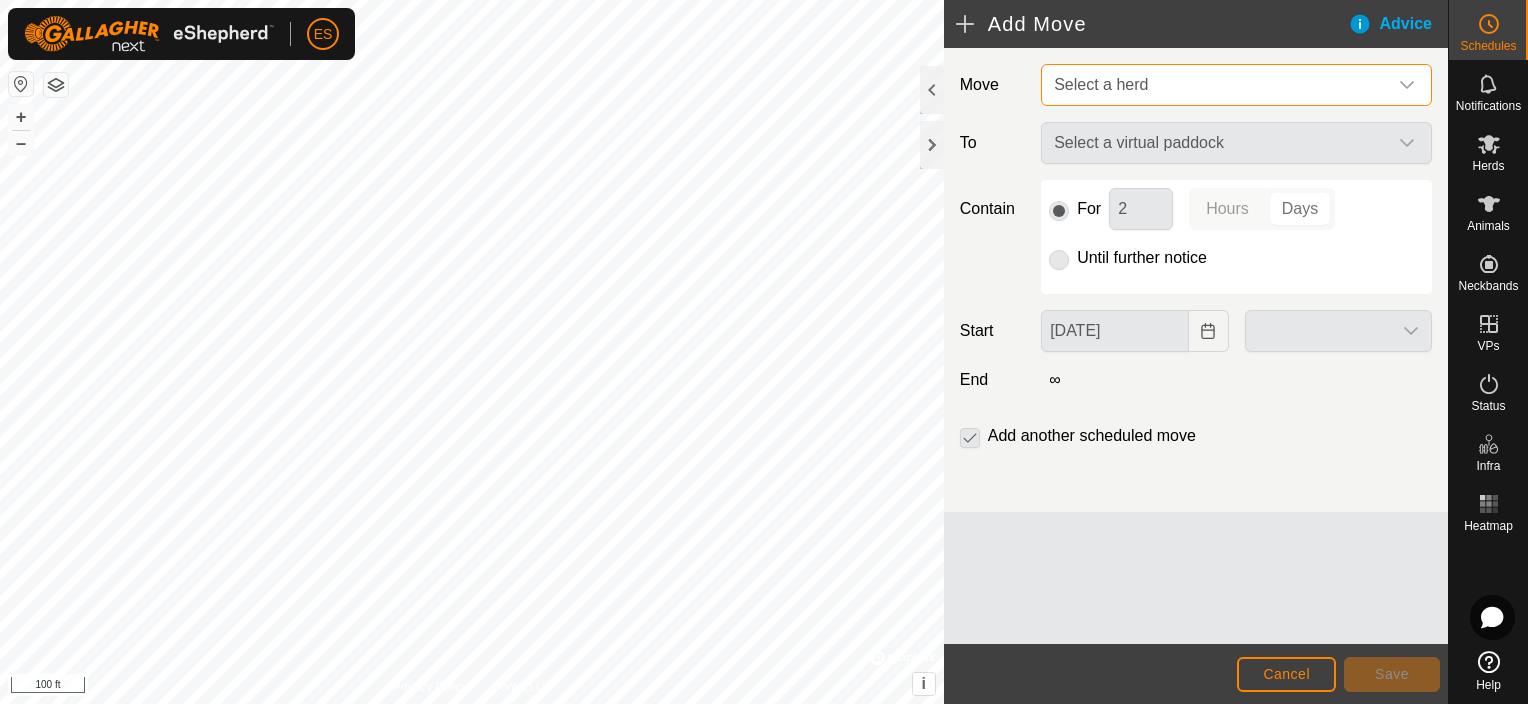 click on "Select a herd" at bounding box center (1216, 85) 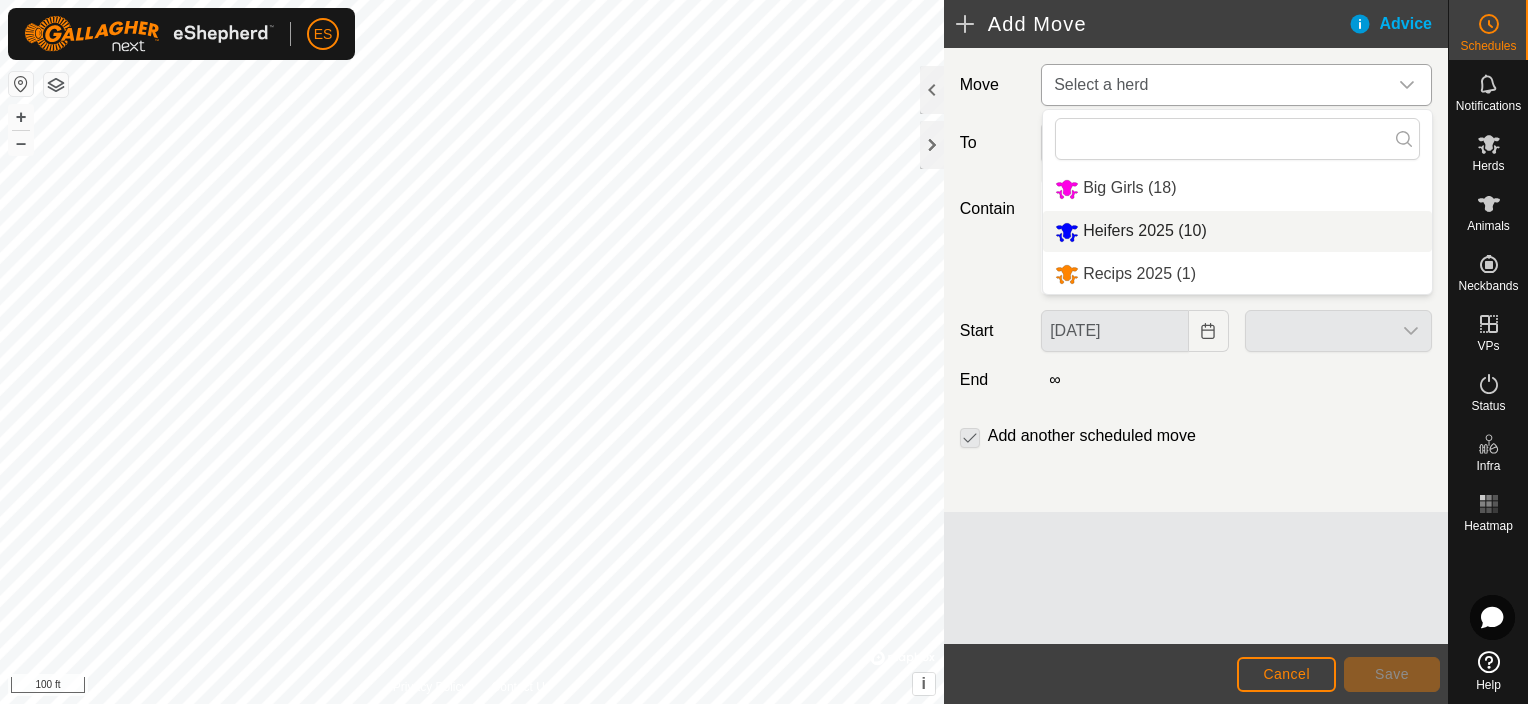click on "Heifers 2025 (10)" at bounding box center [1237, 231] 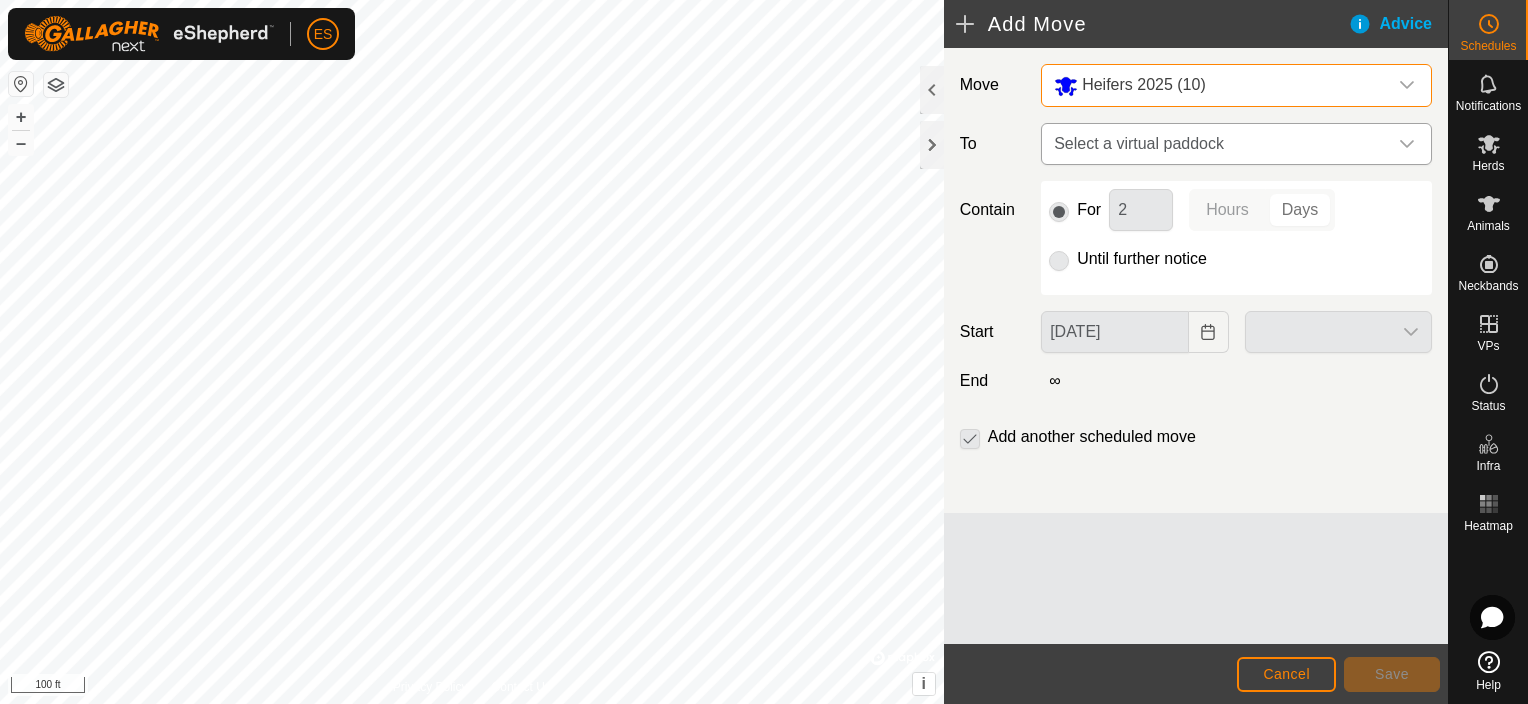 click on "Select a virtual paddock" at bounding box center (1216, 144) 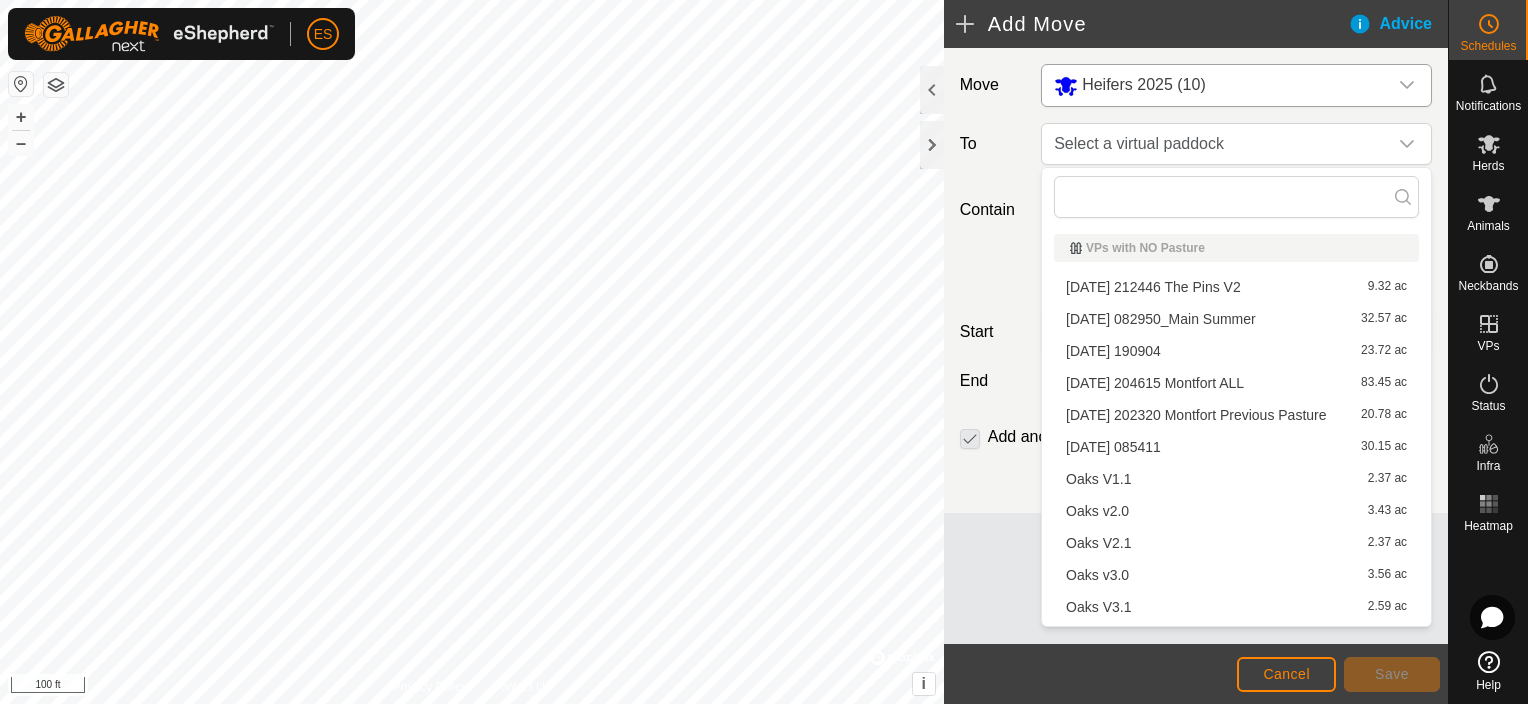 click on "Oaks V1.1  2.37 ac" at bounding box center (1236, 479) 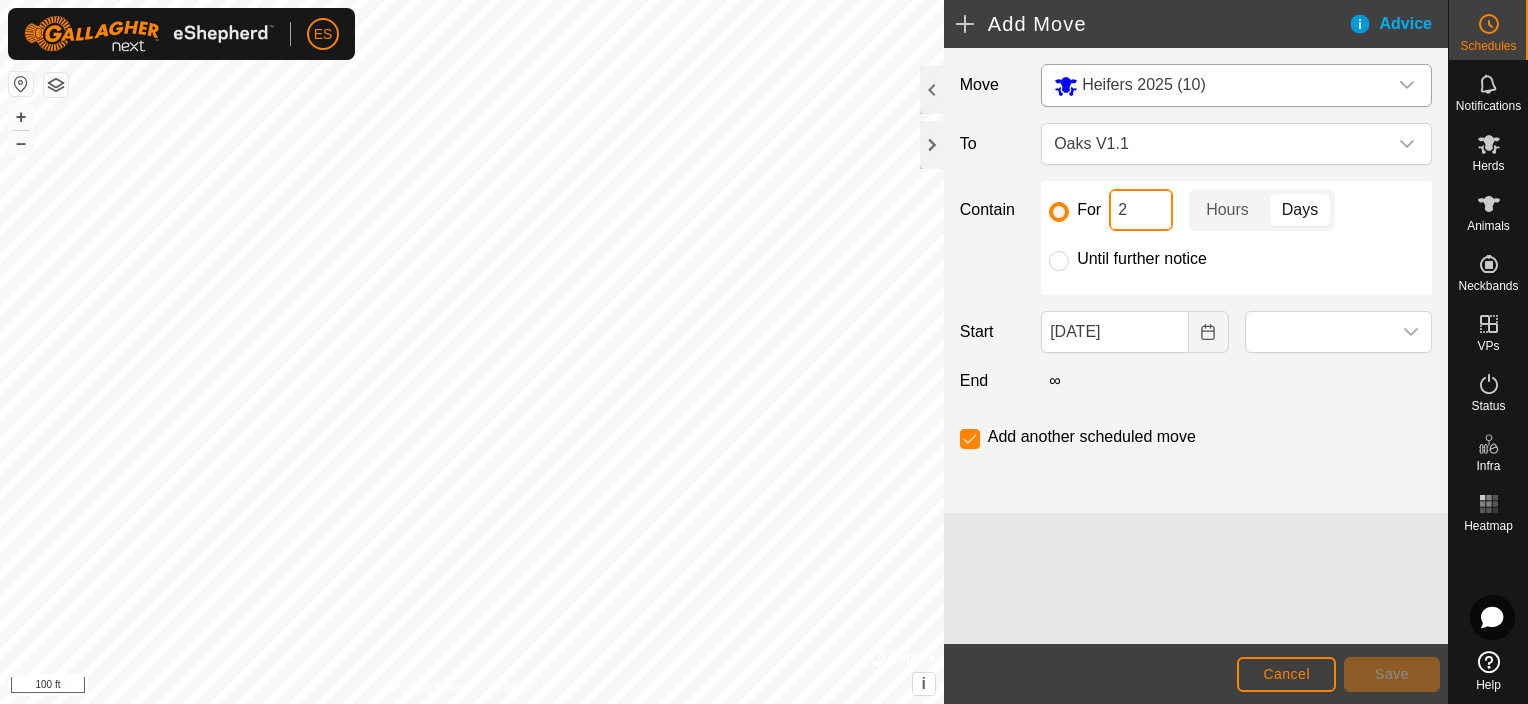 drag, startPoint x: 1142, startPoint y: 207, endPoint x: 1106, endPoint y: 207, distance: 36 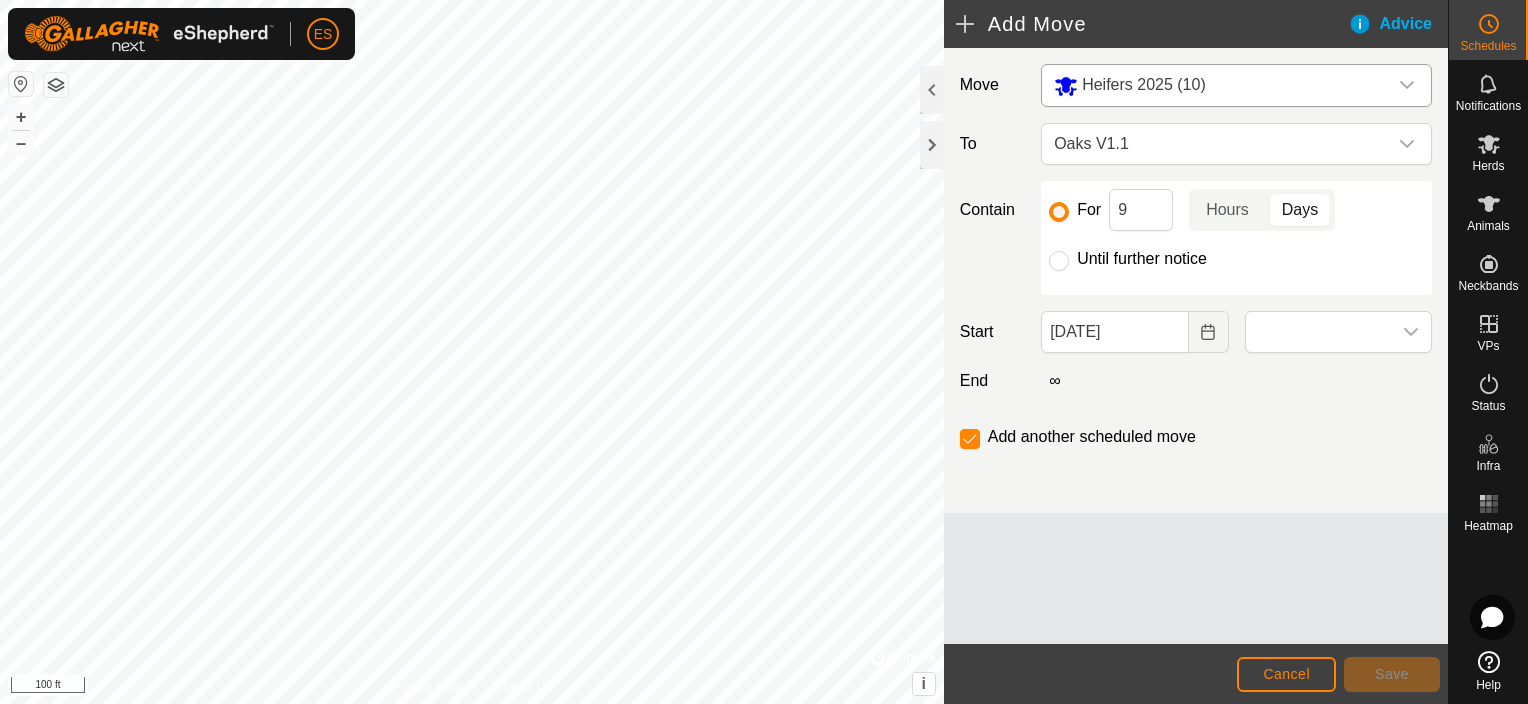 click on "Until further notice" 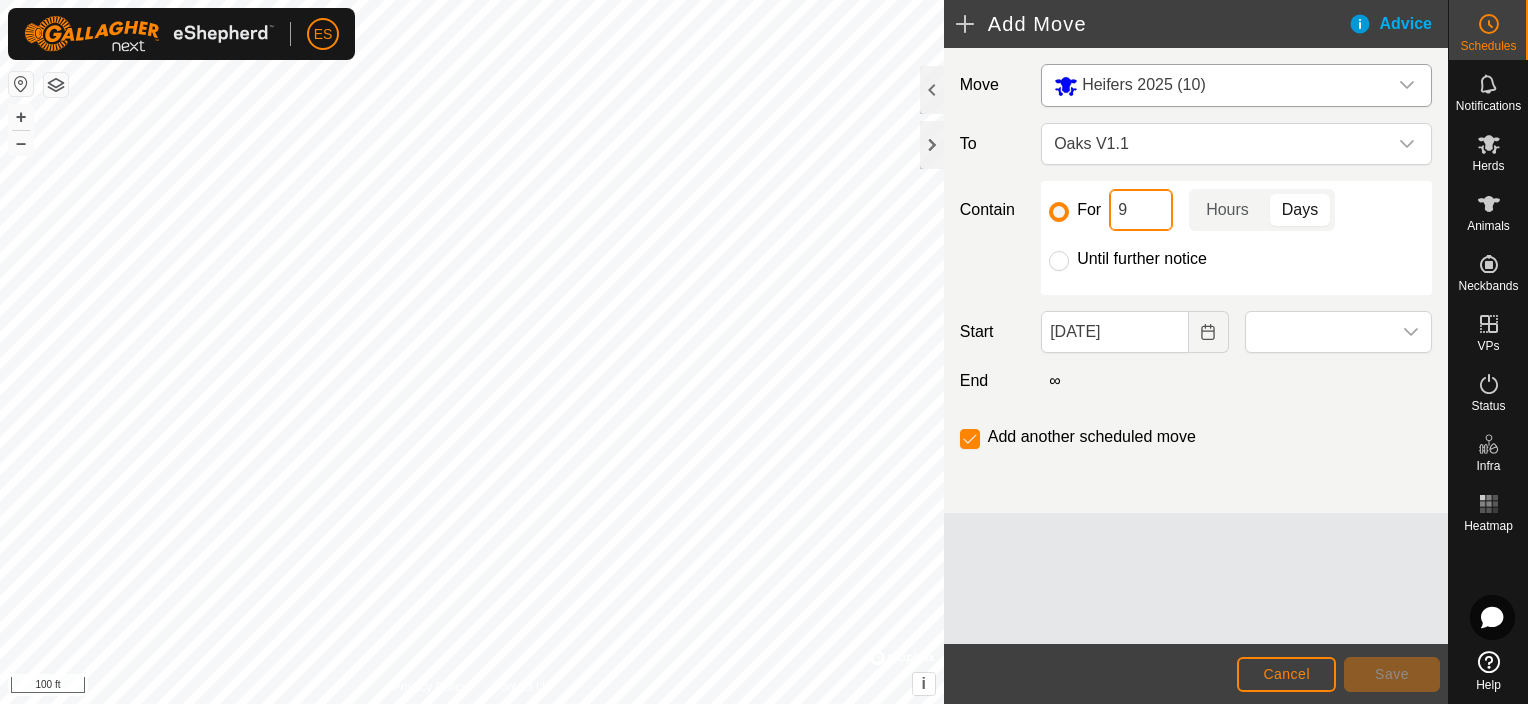 drag, startPoint x: 1138, startPoint y: 209, endPoint x: 1095, endPoint y: 203, distance: 43.416588 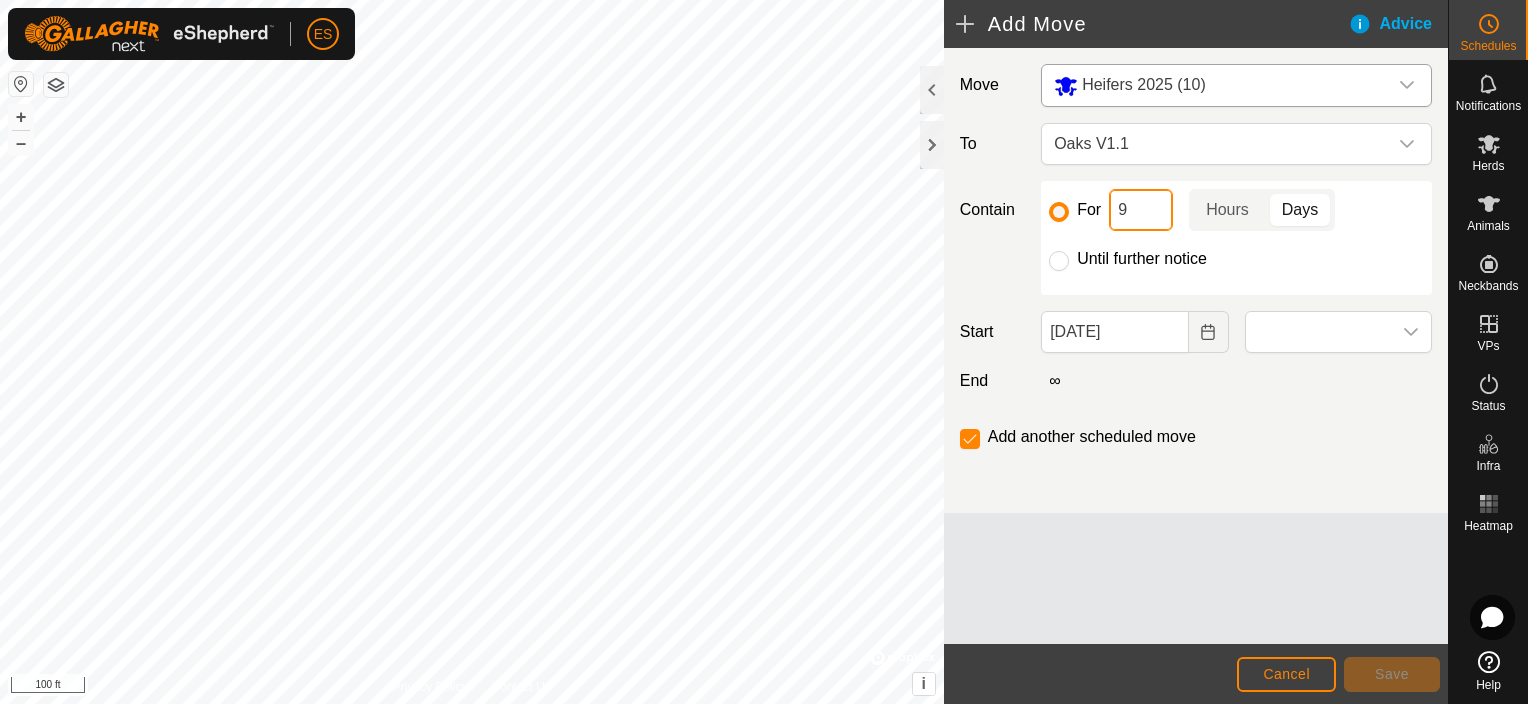 type on "2" 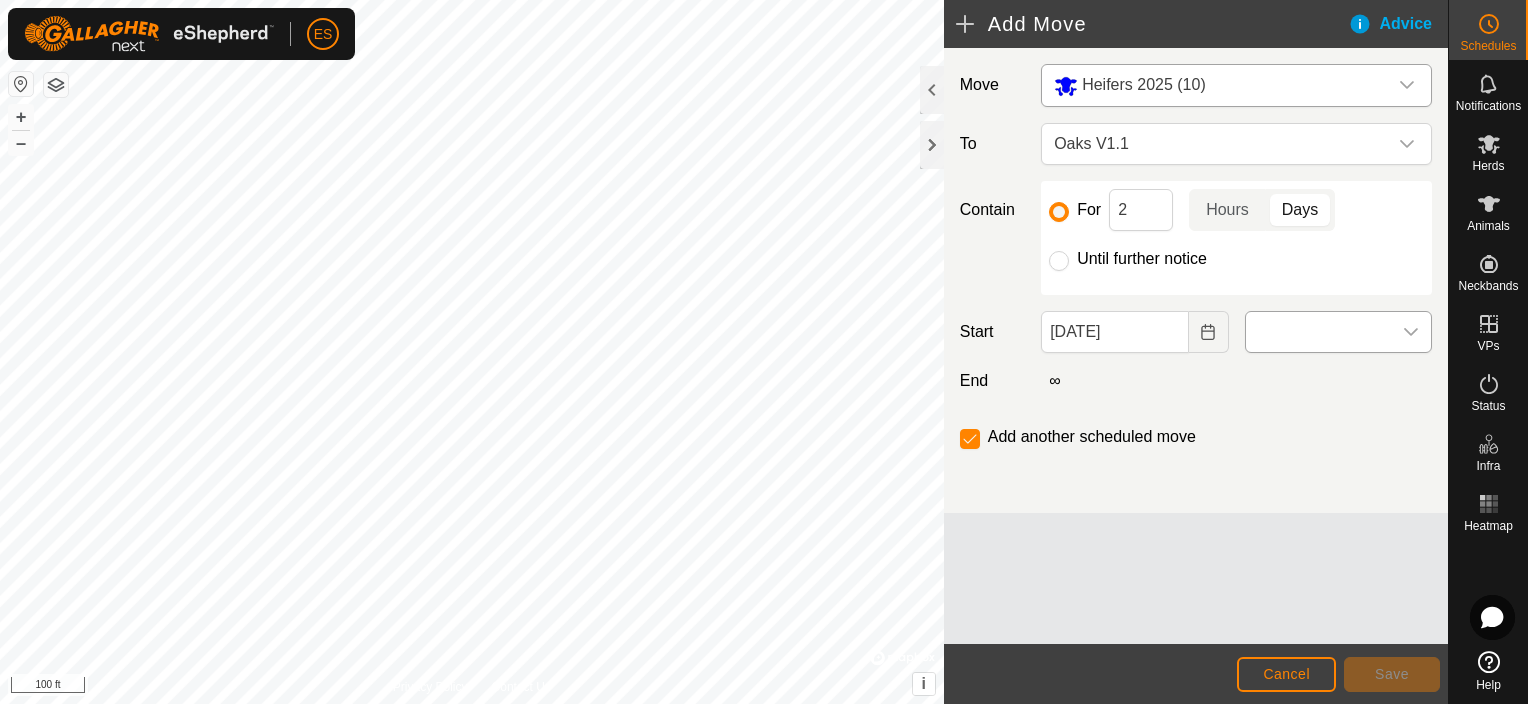click at bounding box center (1411, 332) 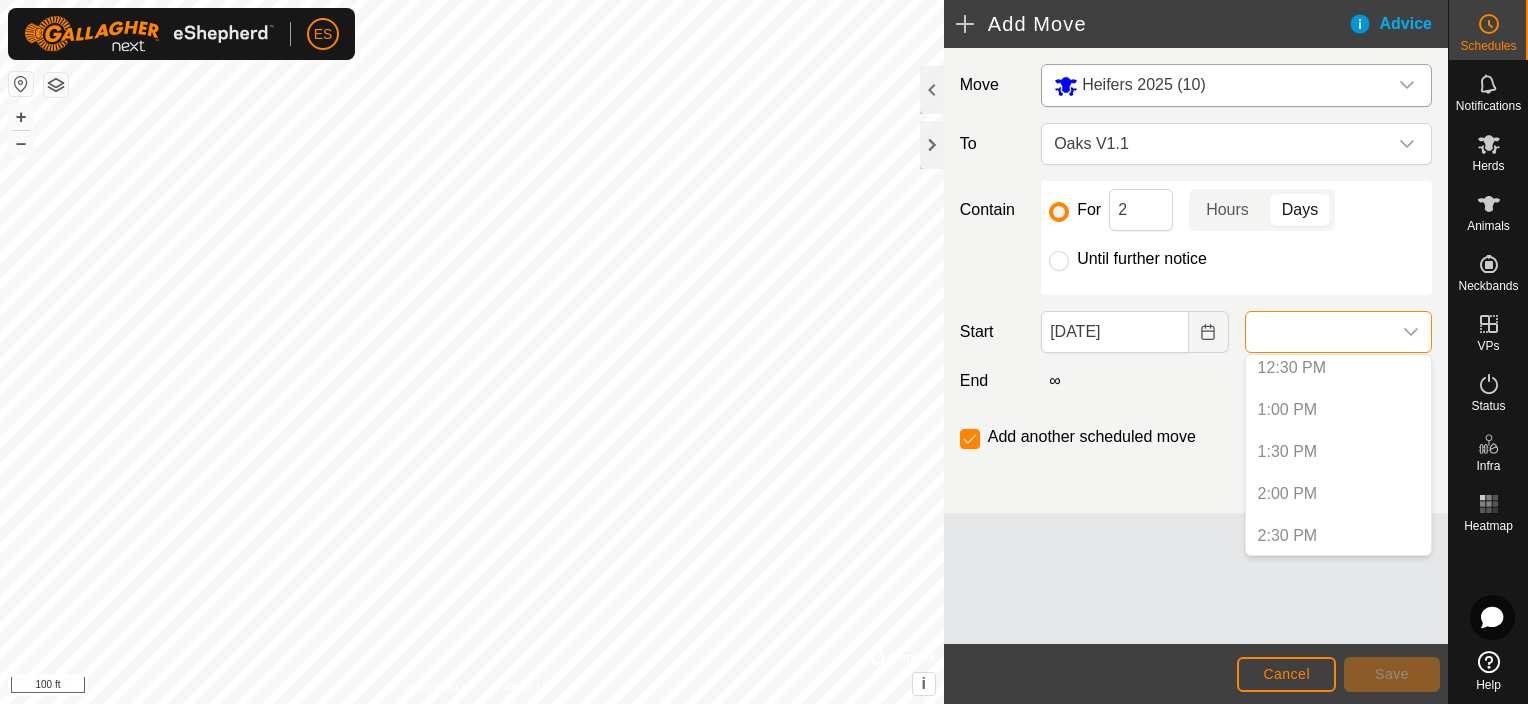 scroll, scrollTop: 1000, scrollLeft: 0, axis: vertical 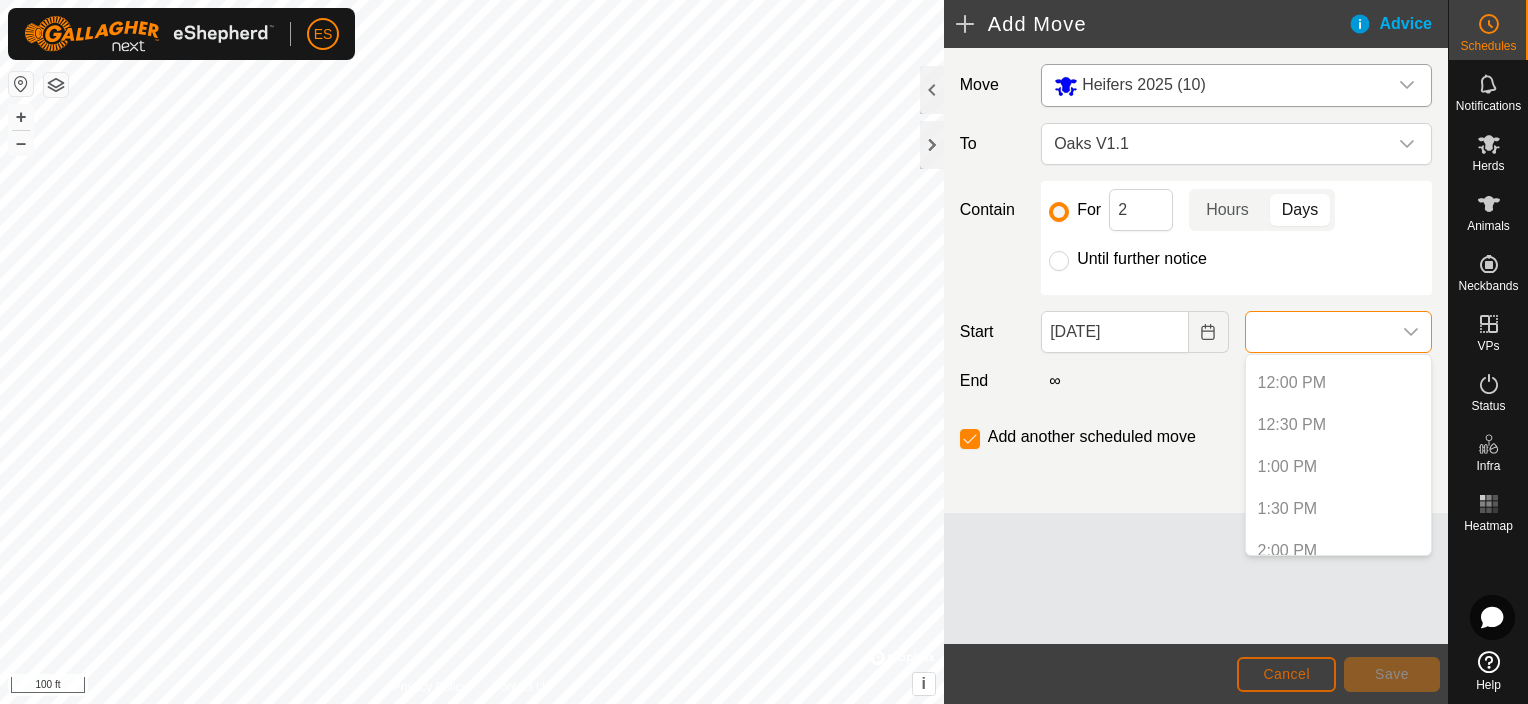 click on "Cancel" 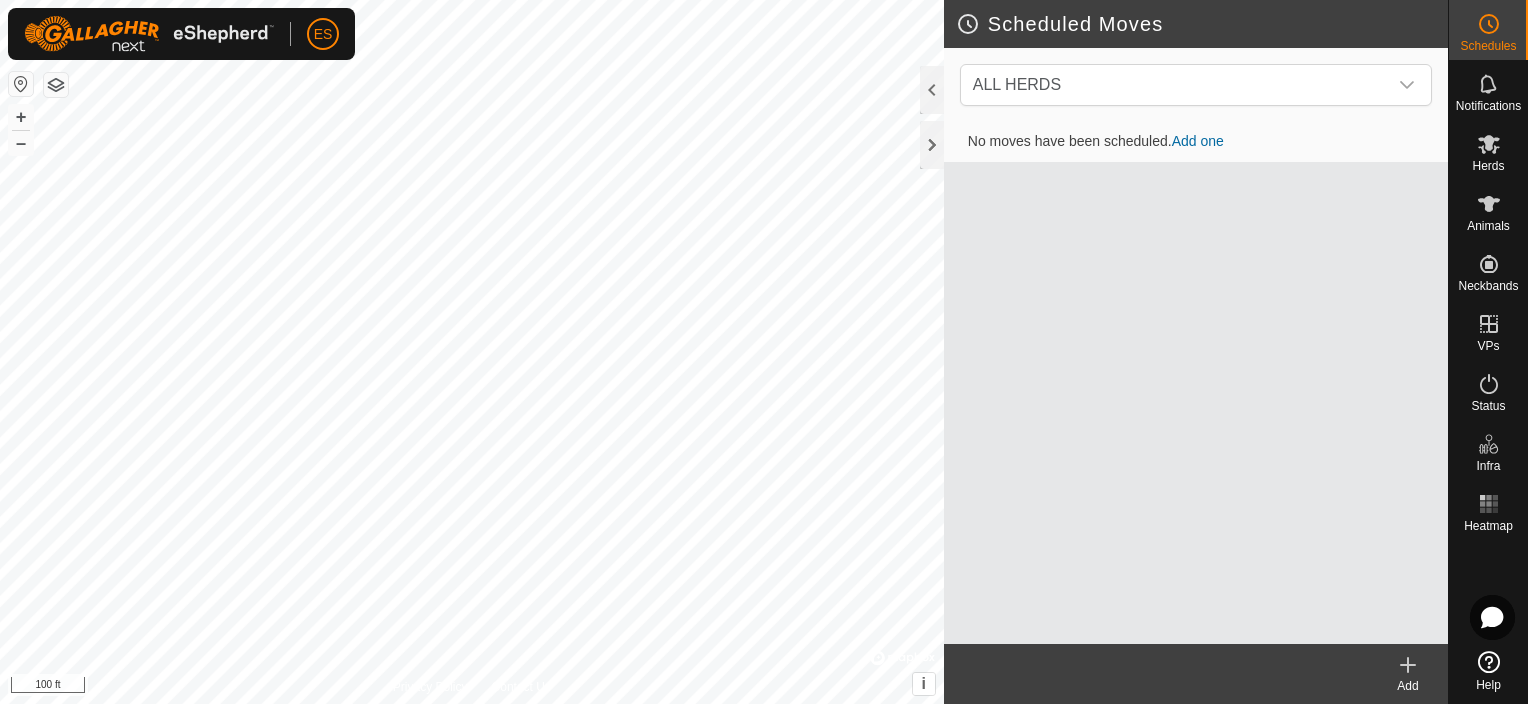 click on "Add one" at bounding box center (1198, 141) 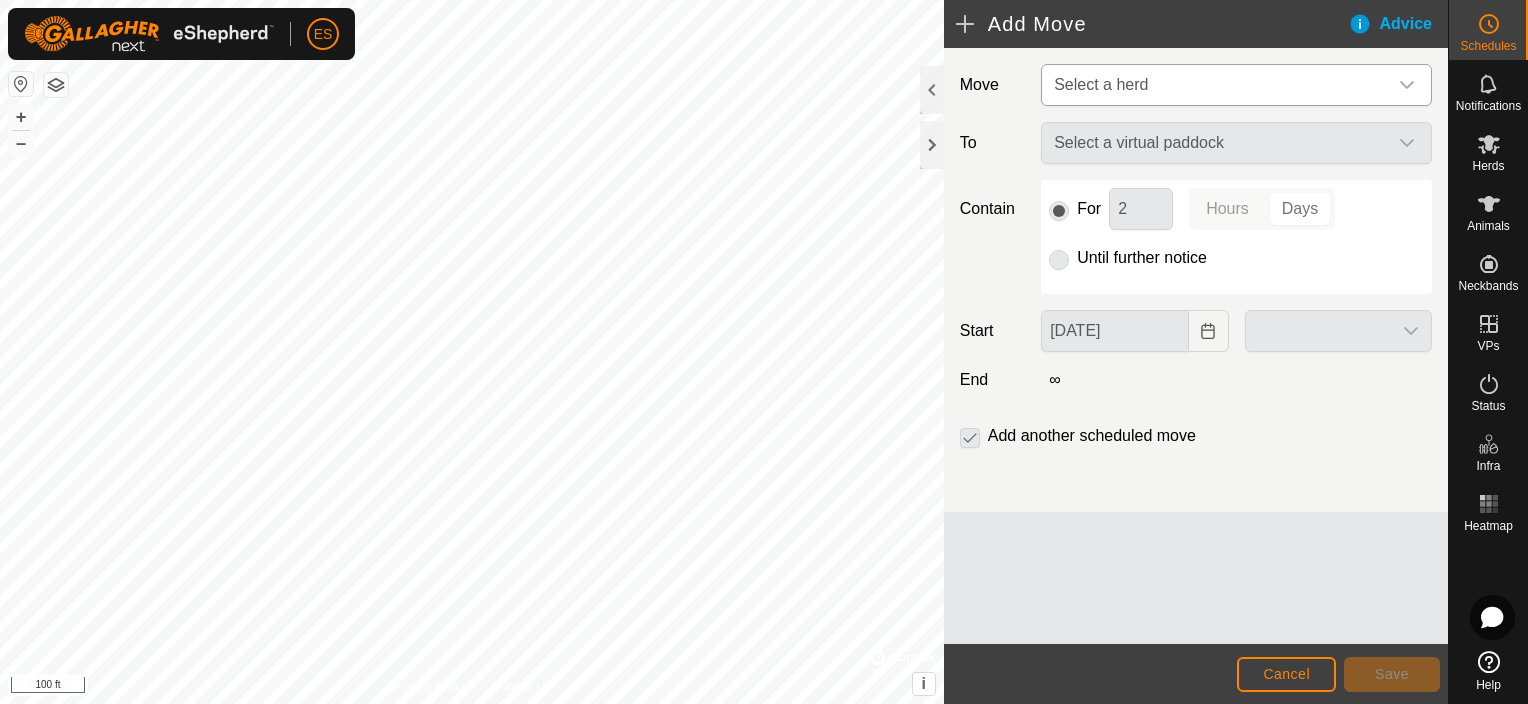 click on "Select a herd" at bounding box center (1216, 85) 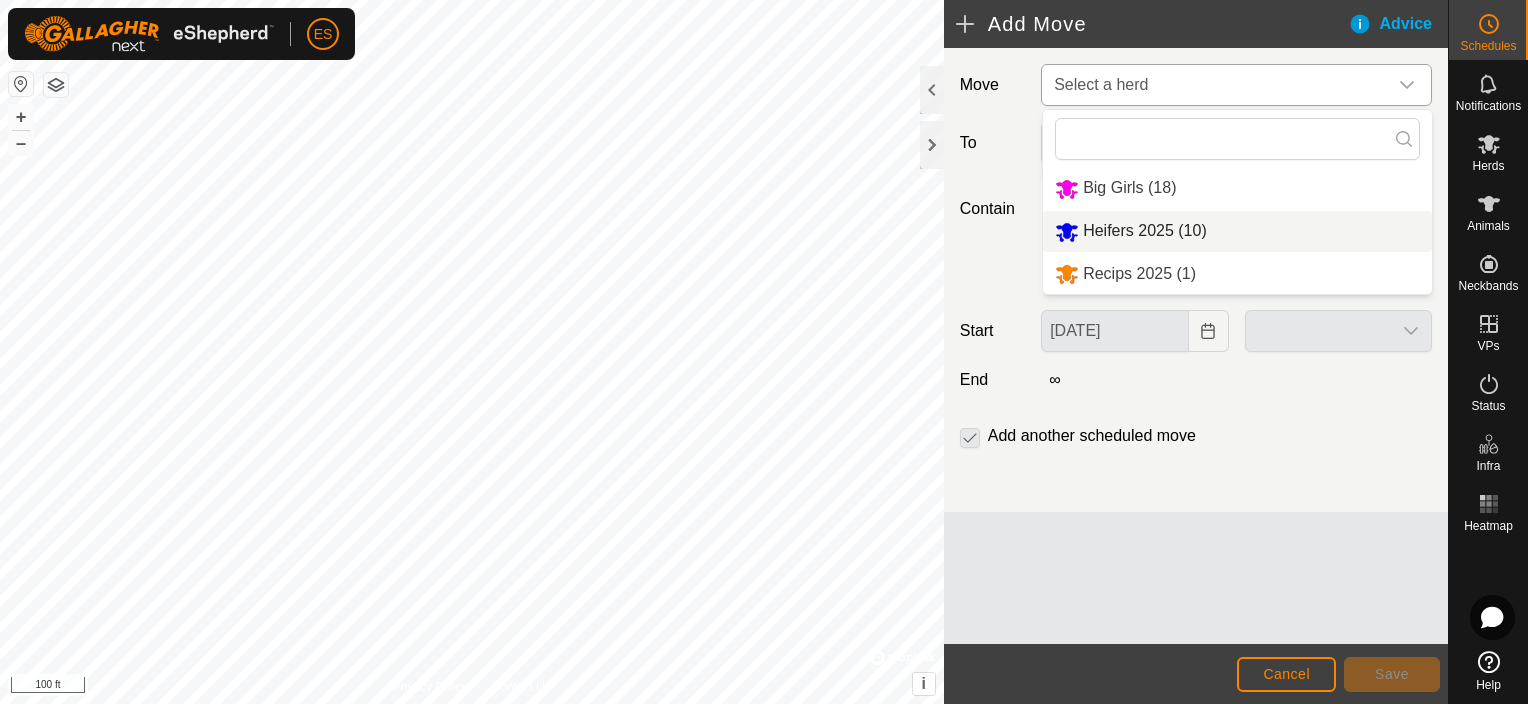 click on "Heifers 2025 (10)" at bounding box center (1237, 231) 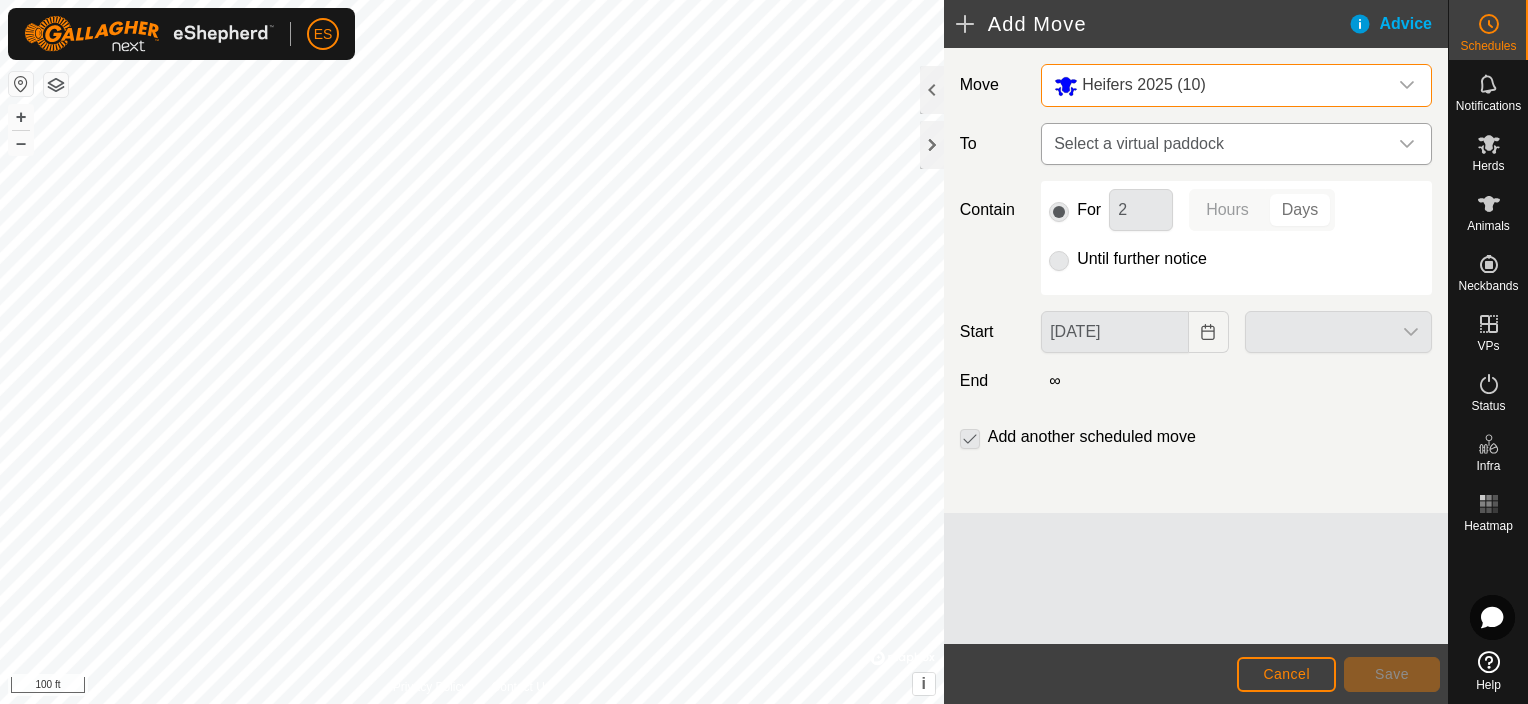 click on "Select a virtual paddock" at bounding box center (1216, 144) 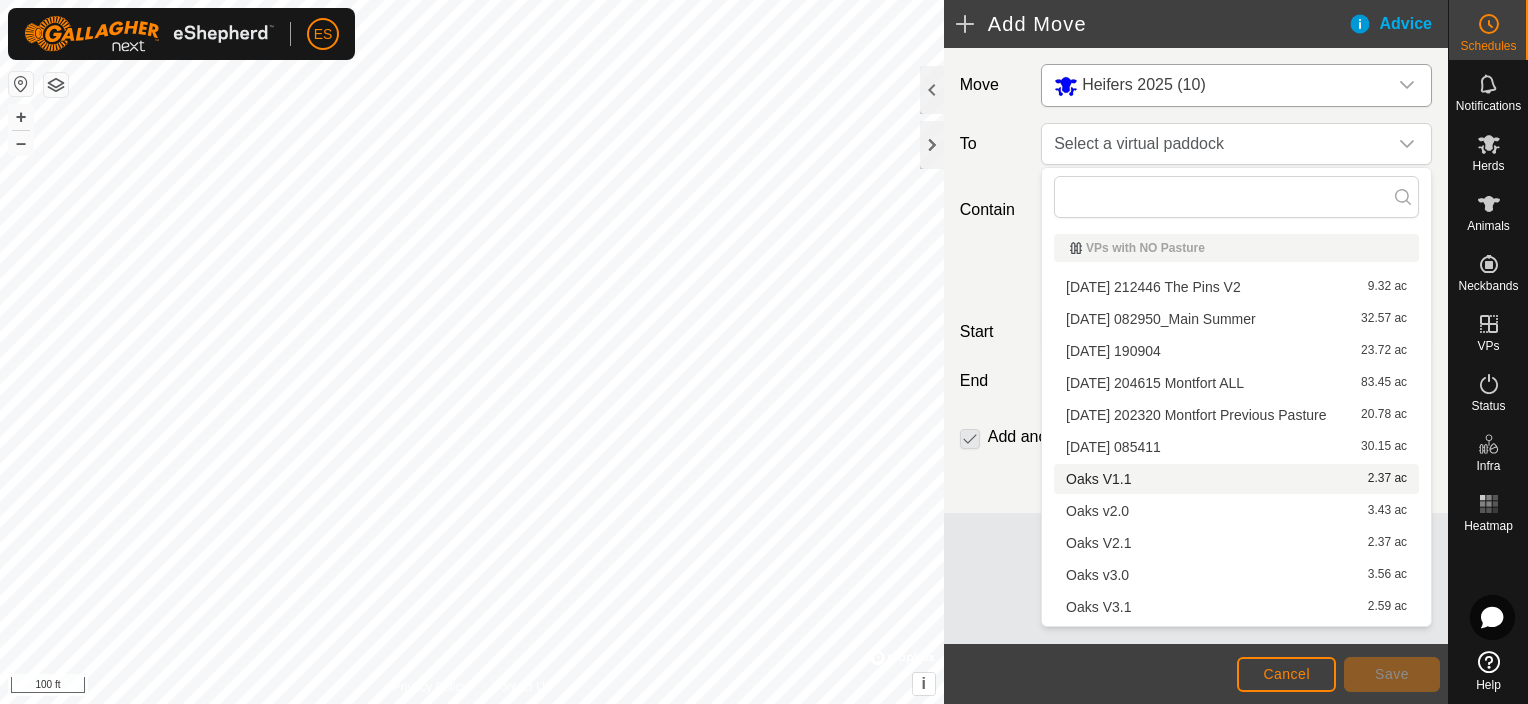 click on "Oaks V1.1  2.37 ac" at bounding box center [1236, 479] 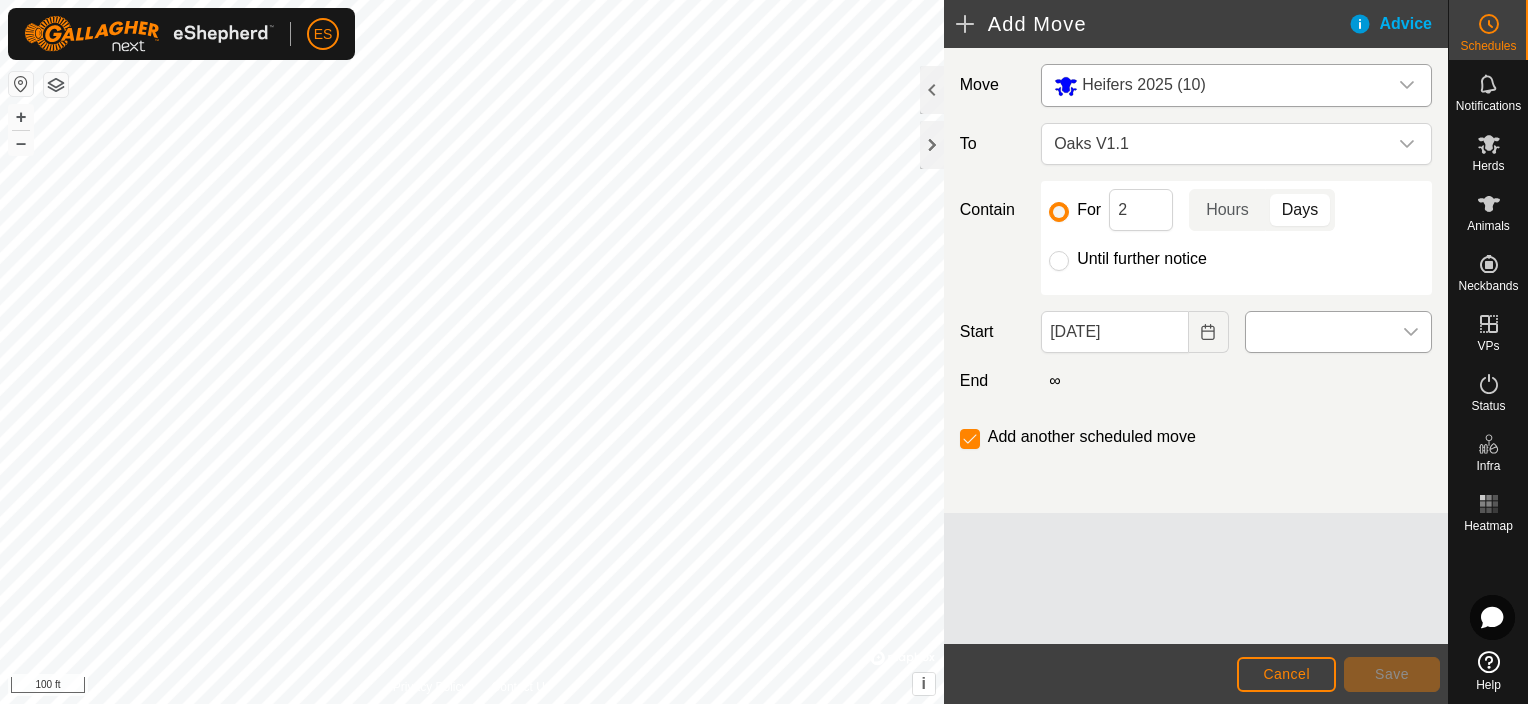 click at bounding box center (1411, 332) 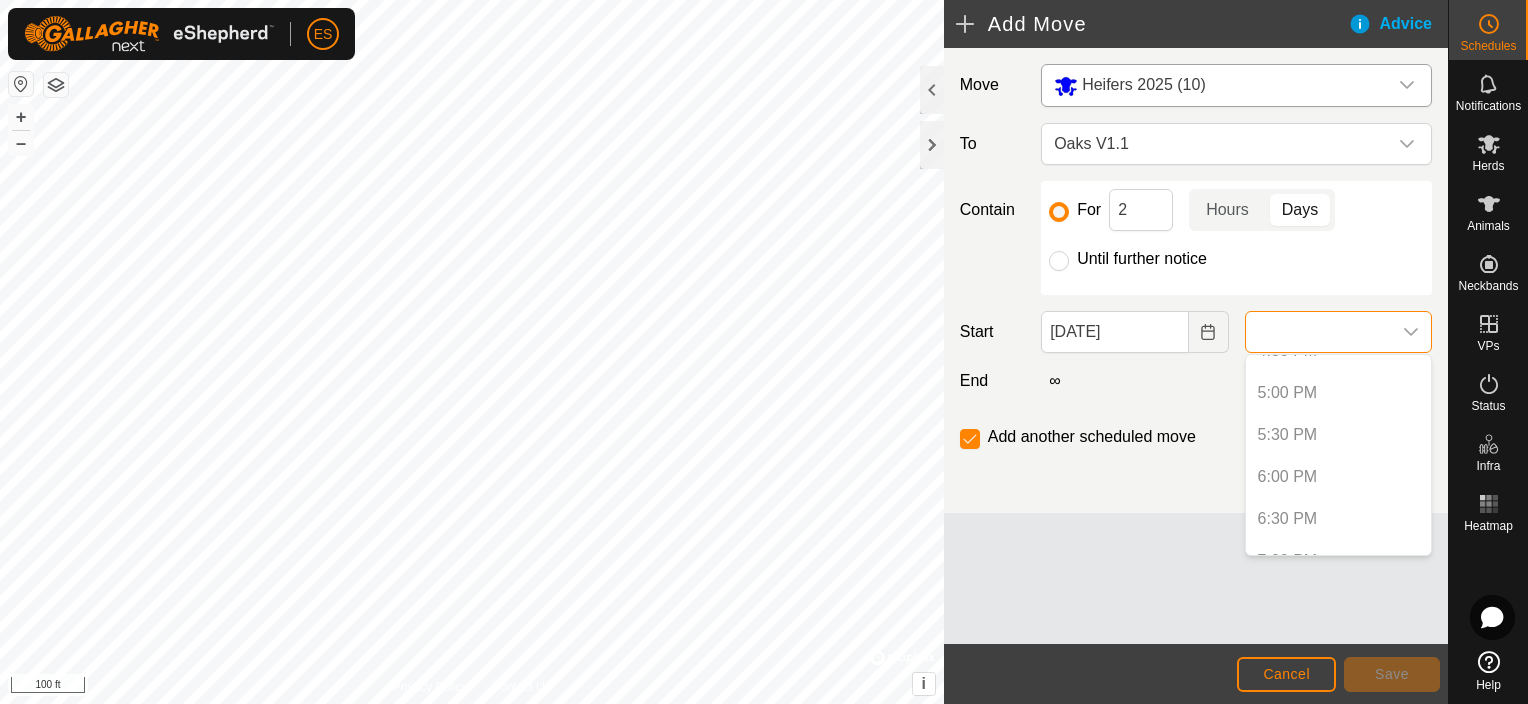 scroll, scrollTop: 1569, scrollLeft: 0, axis: vertical 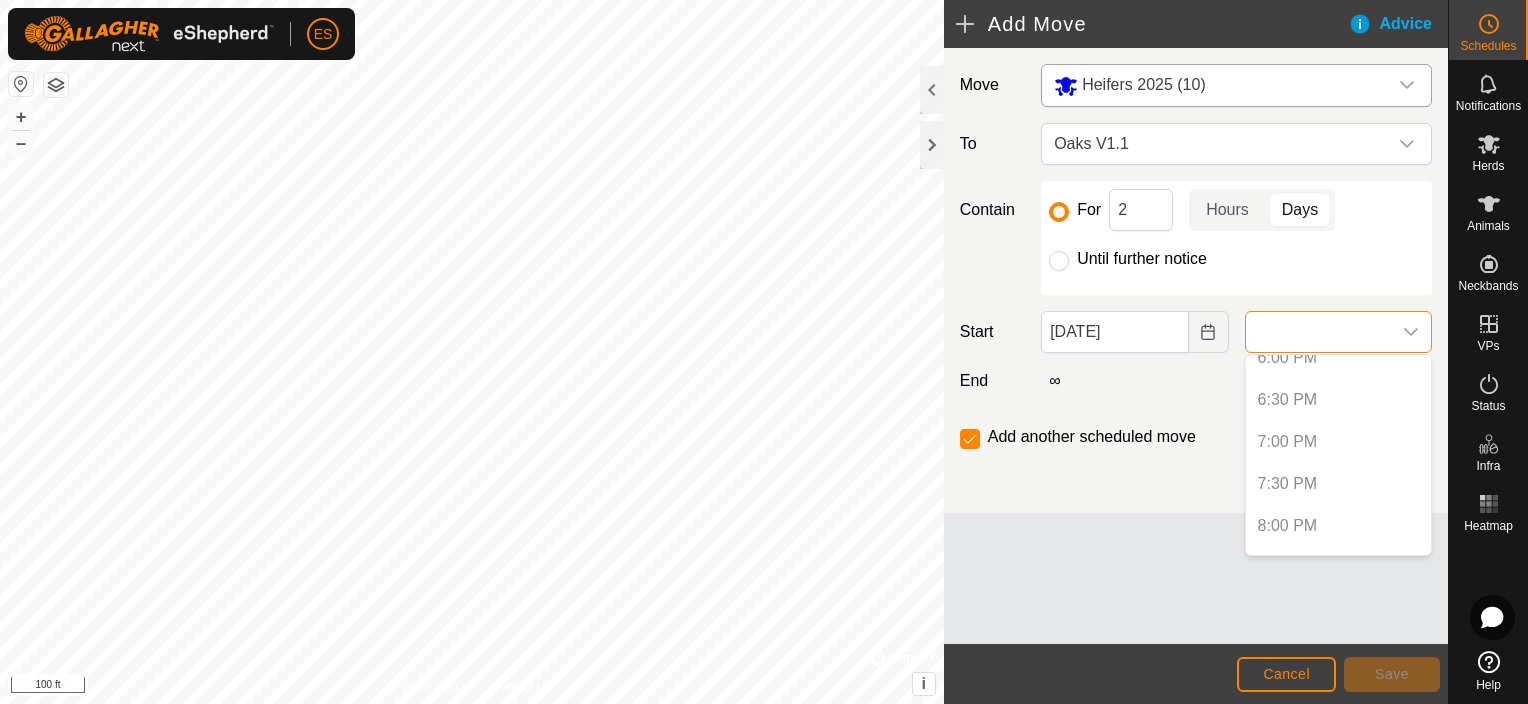 click at bounding box center (1318, 332) 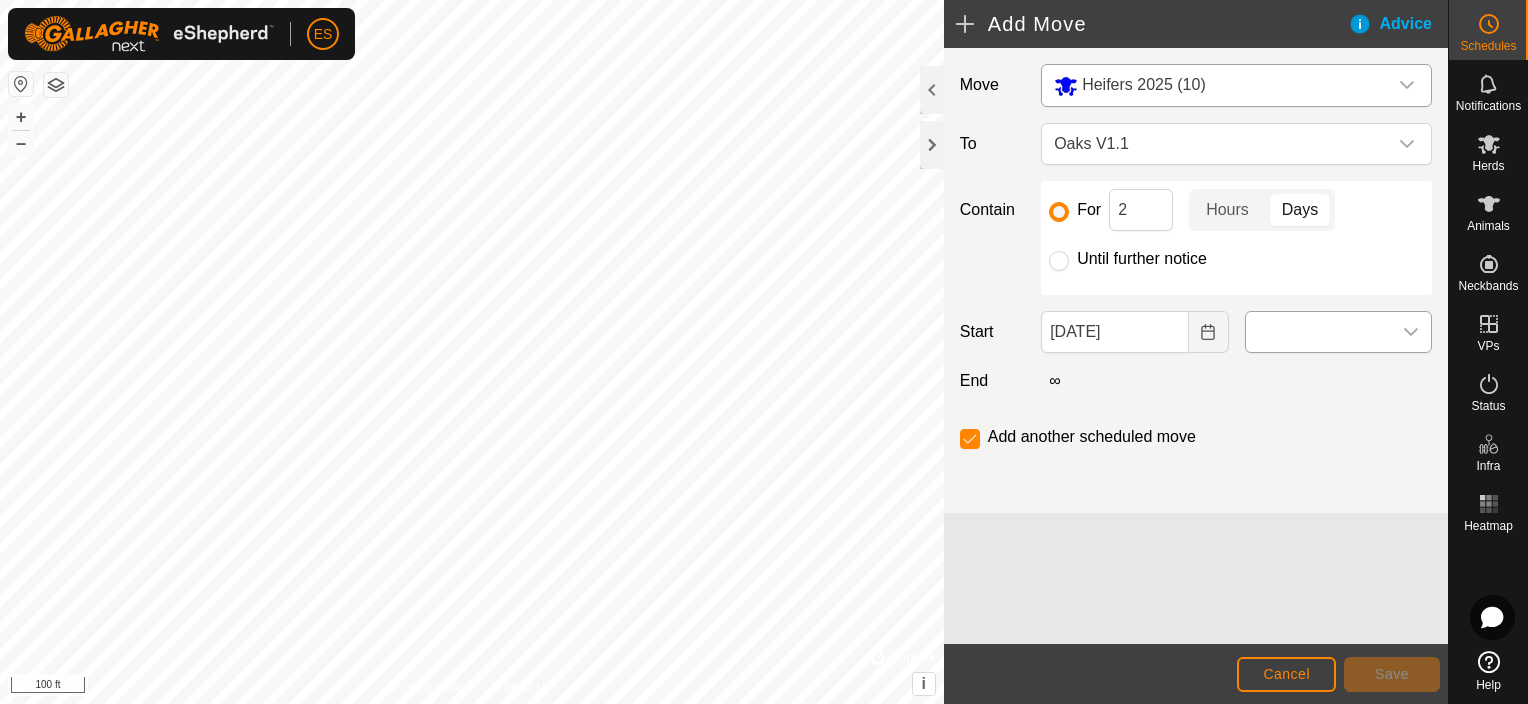 click at bounding box center (1411, 332) 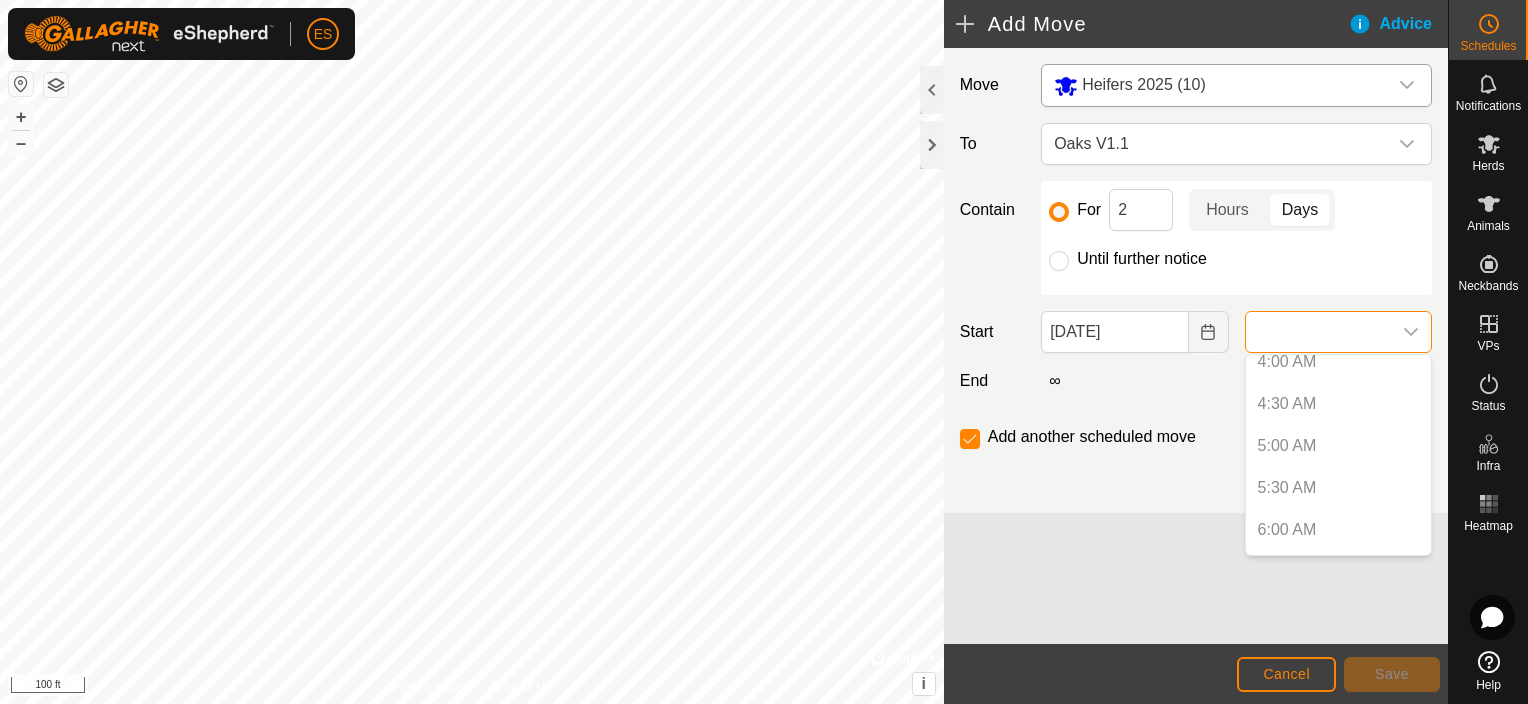 scroll, scrollTop: 371, scrollLeft: 0, axis: vertical 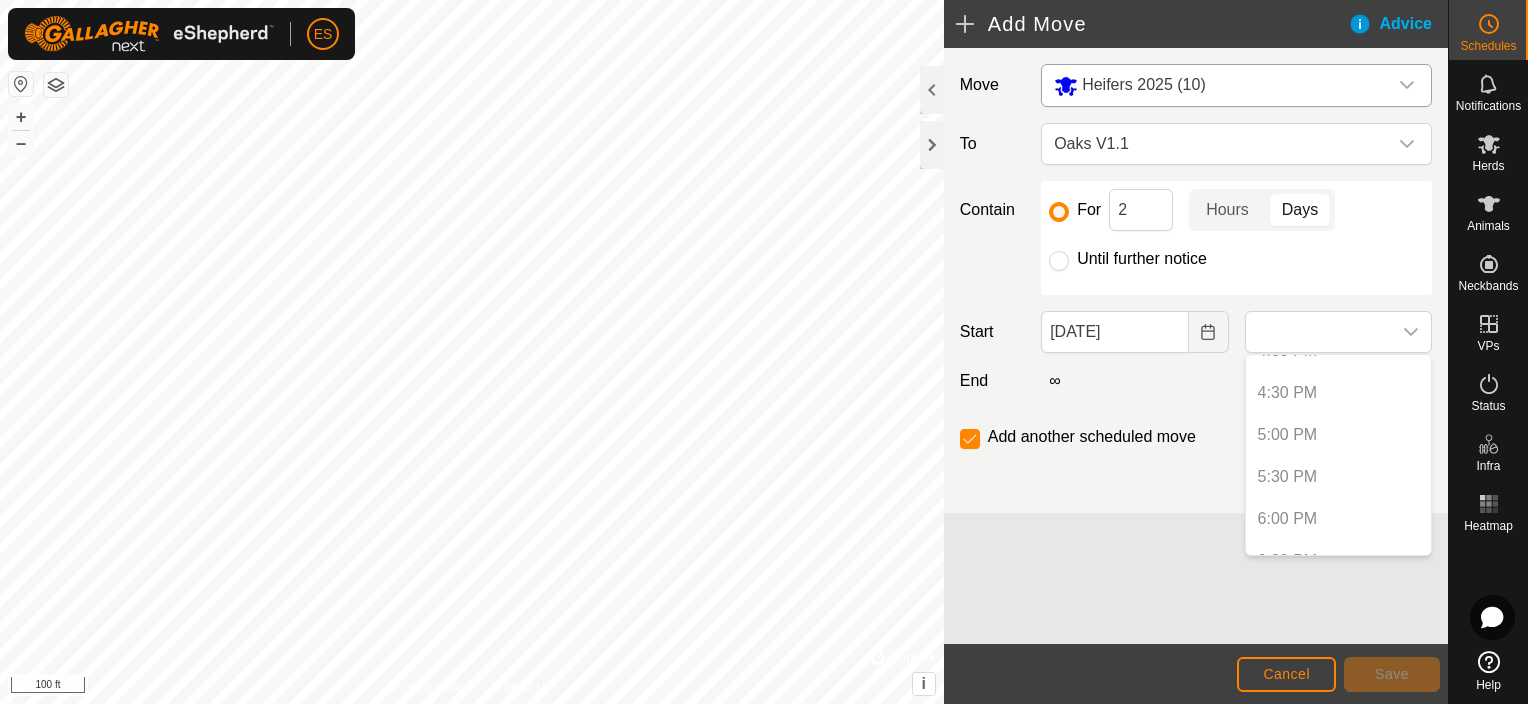click on "6:00 PM" at bounding box center (1338, 519) 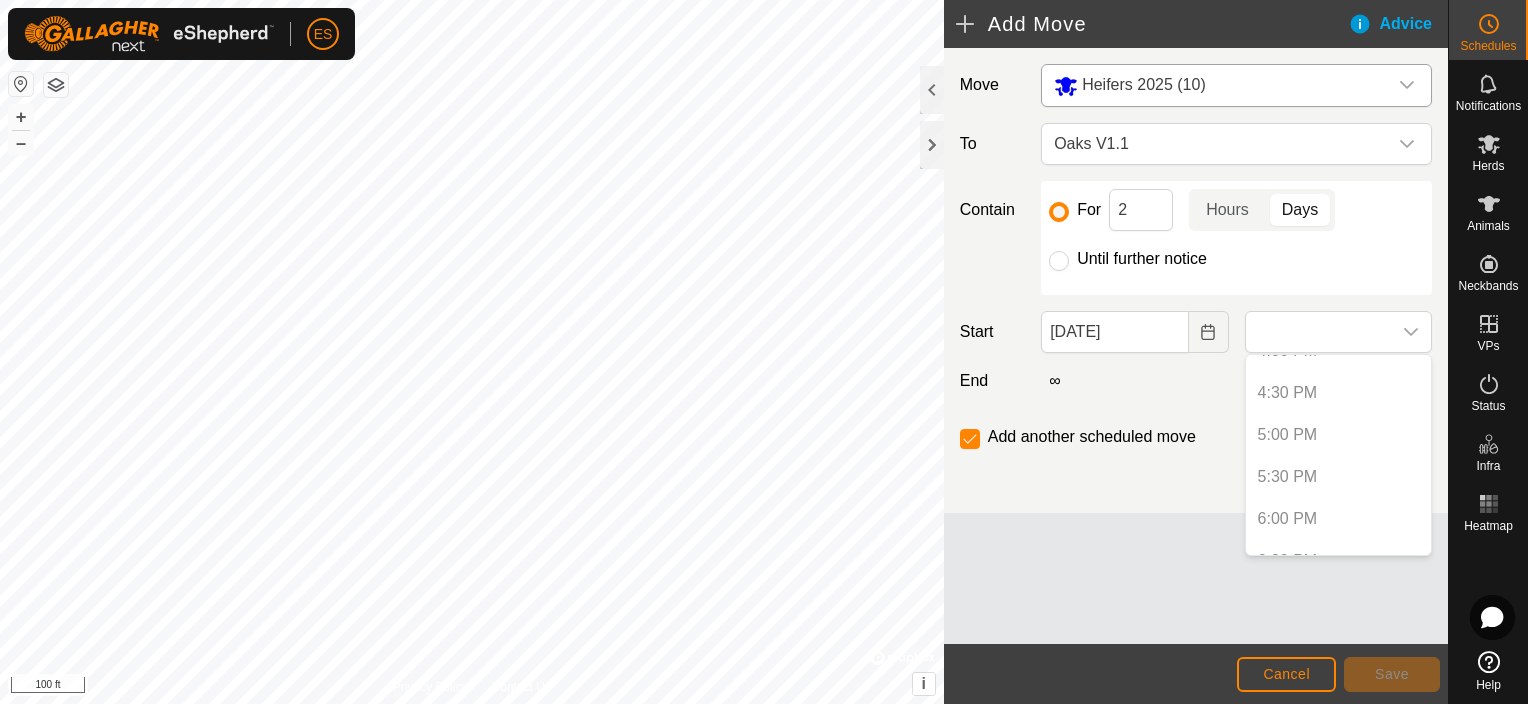 click on "6:00 PM" at bounding box center (1338, 519) 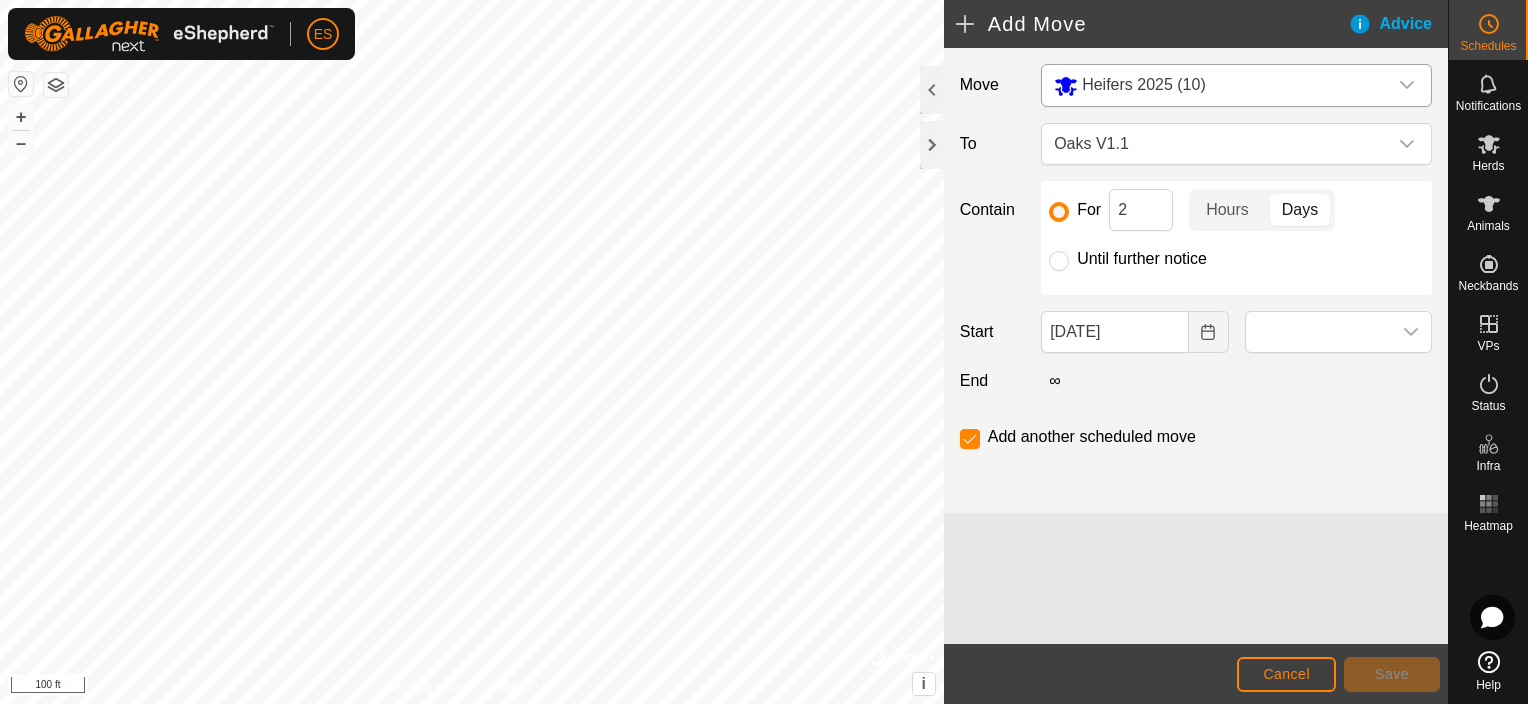 click on "Move Heifers 2025 (10) To Oaks V1.1 Contain For 2 Hours Days Until further notice Start [DATE]   End ∞ Add another scheduled move" 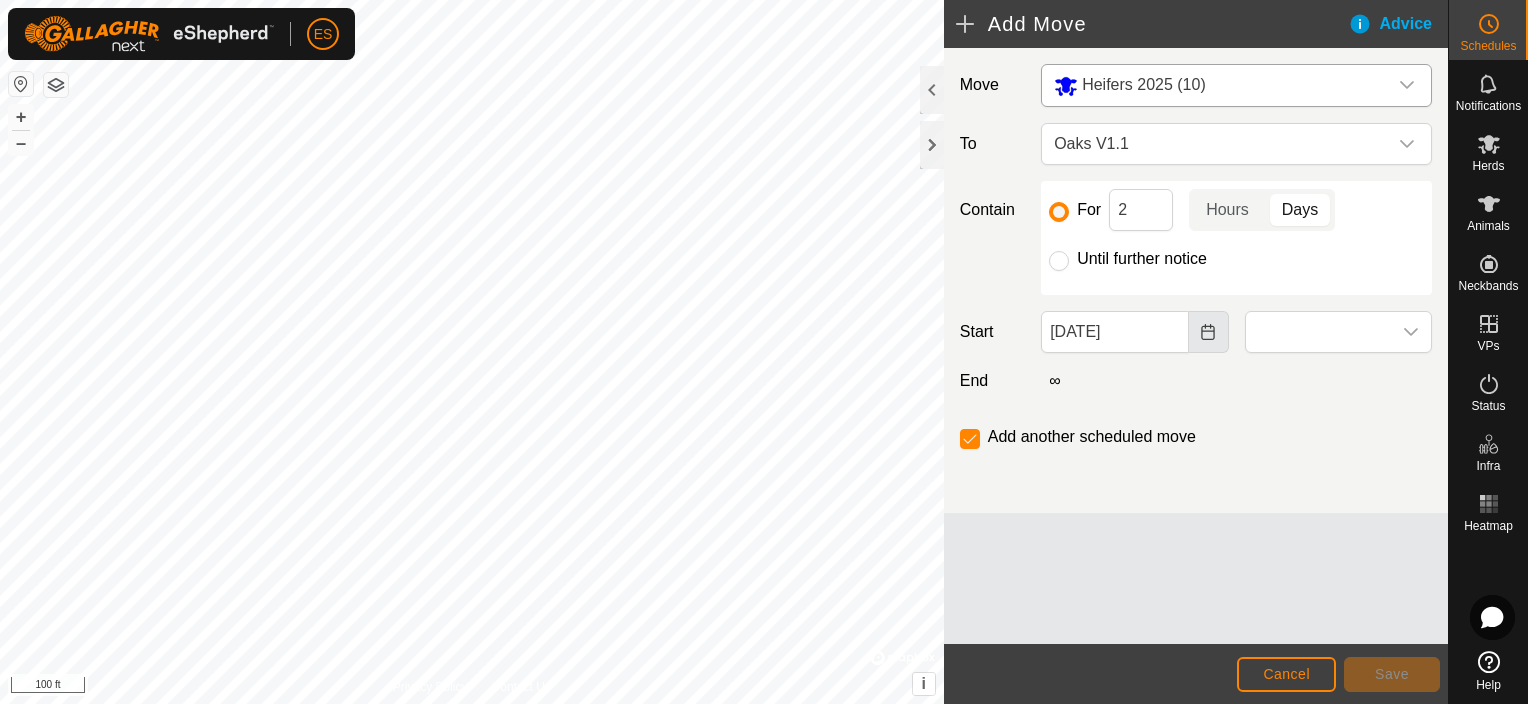 click 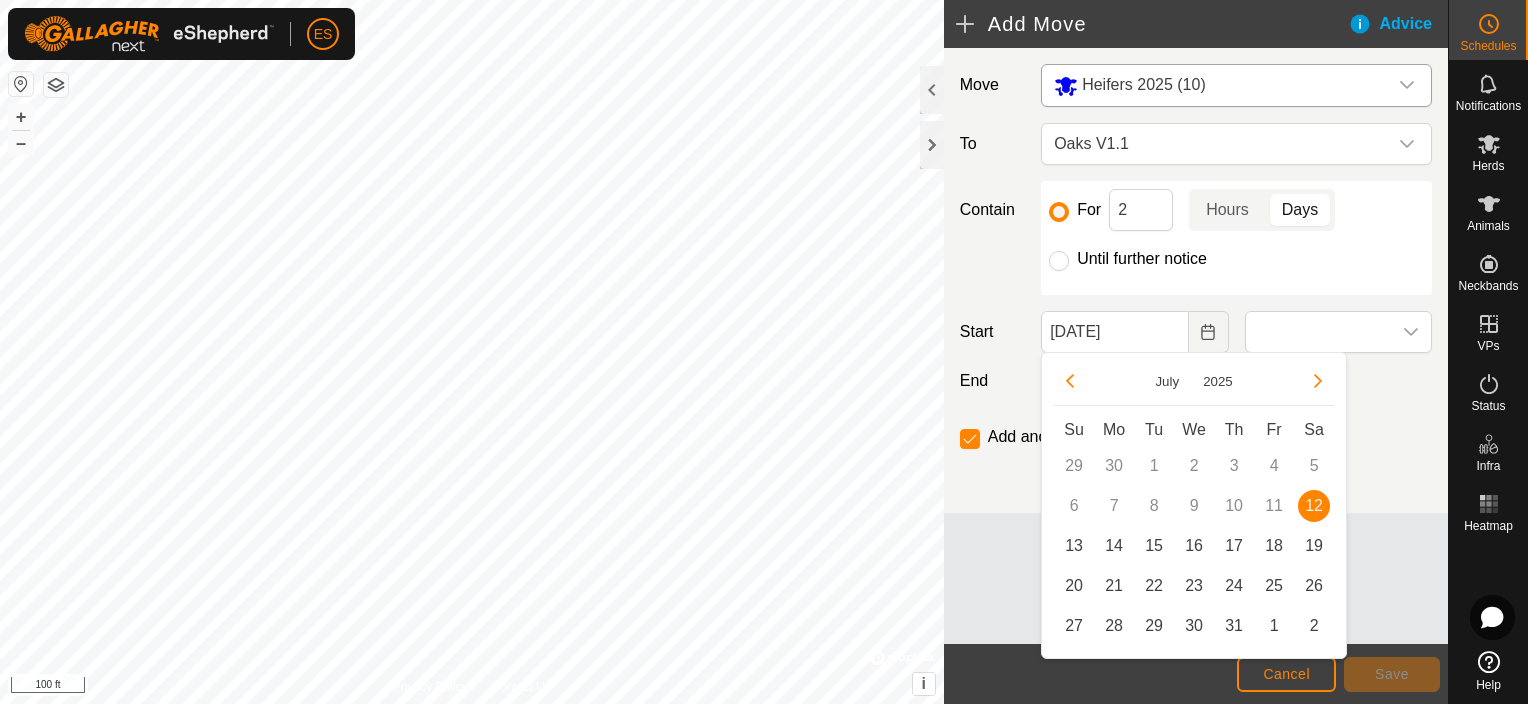 click on "12" at bounding box center (1314, 506) 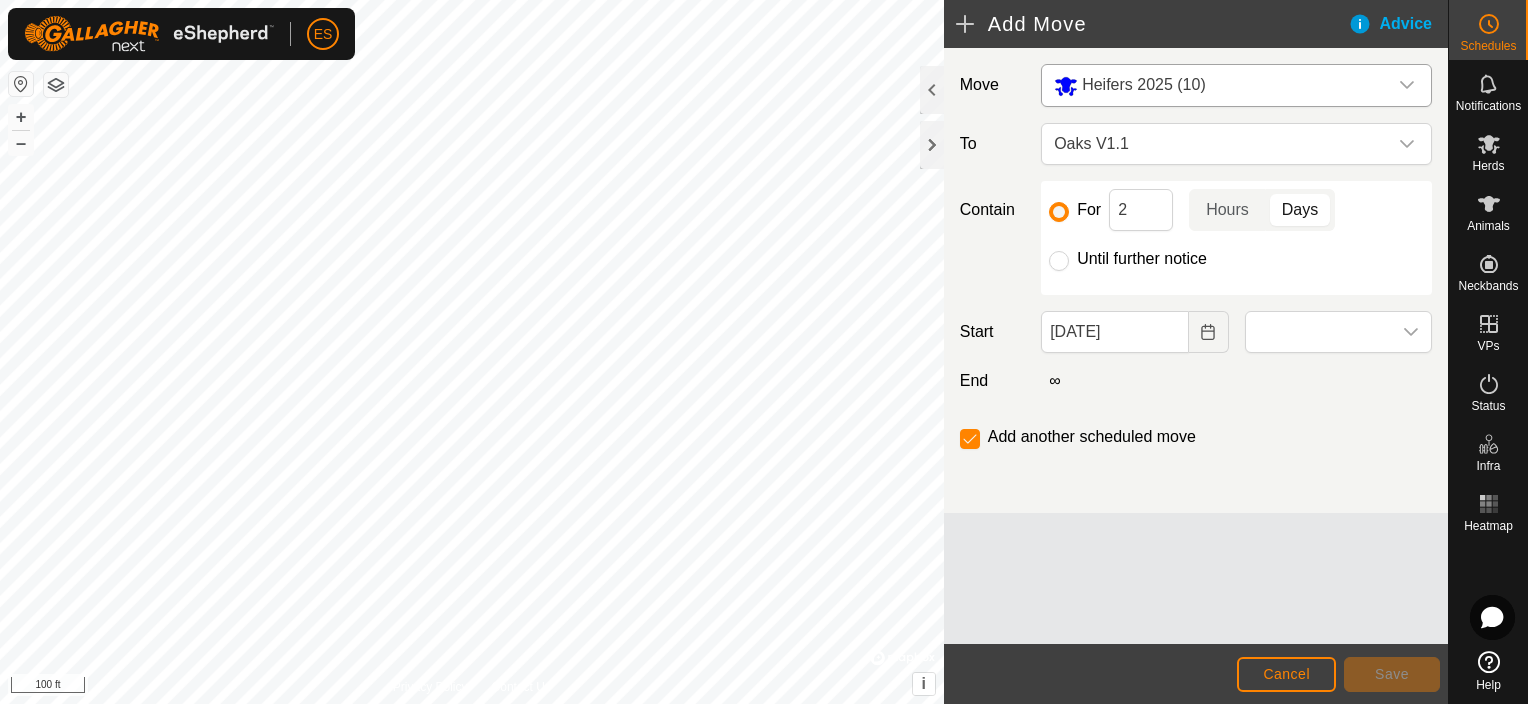 click on "∞" 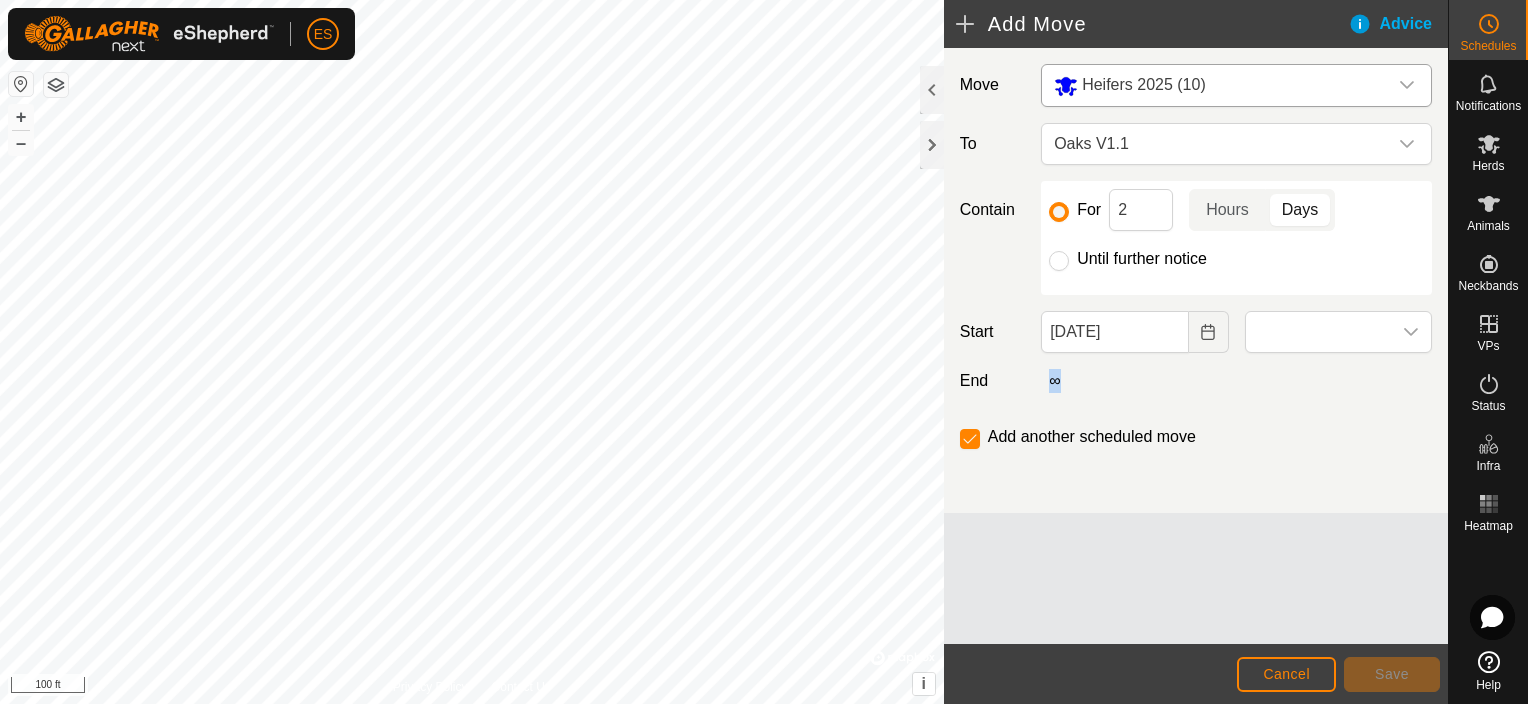 click on "∞" 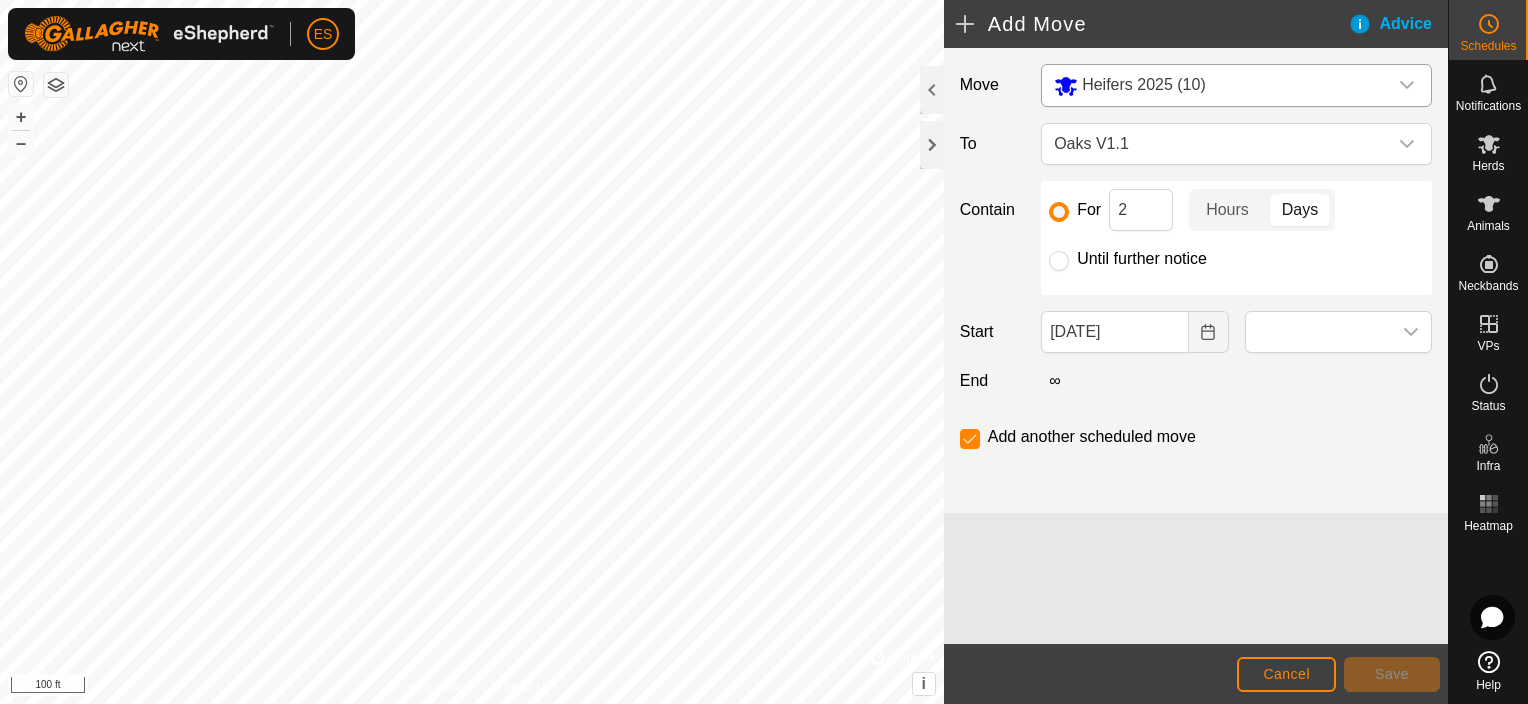 drag, startPoint x: 1054, startPoint y: 379, endPoint x: 1319, endPoint y: 452, distance: 274.87088 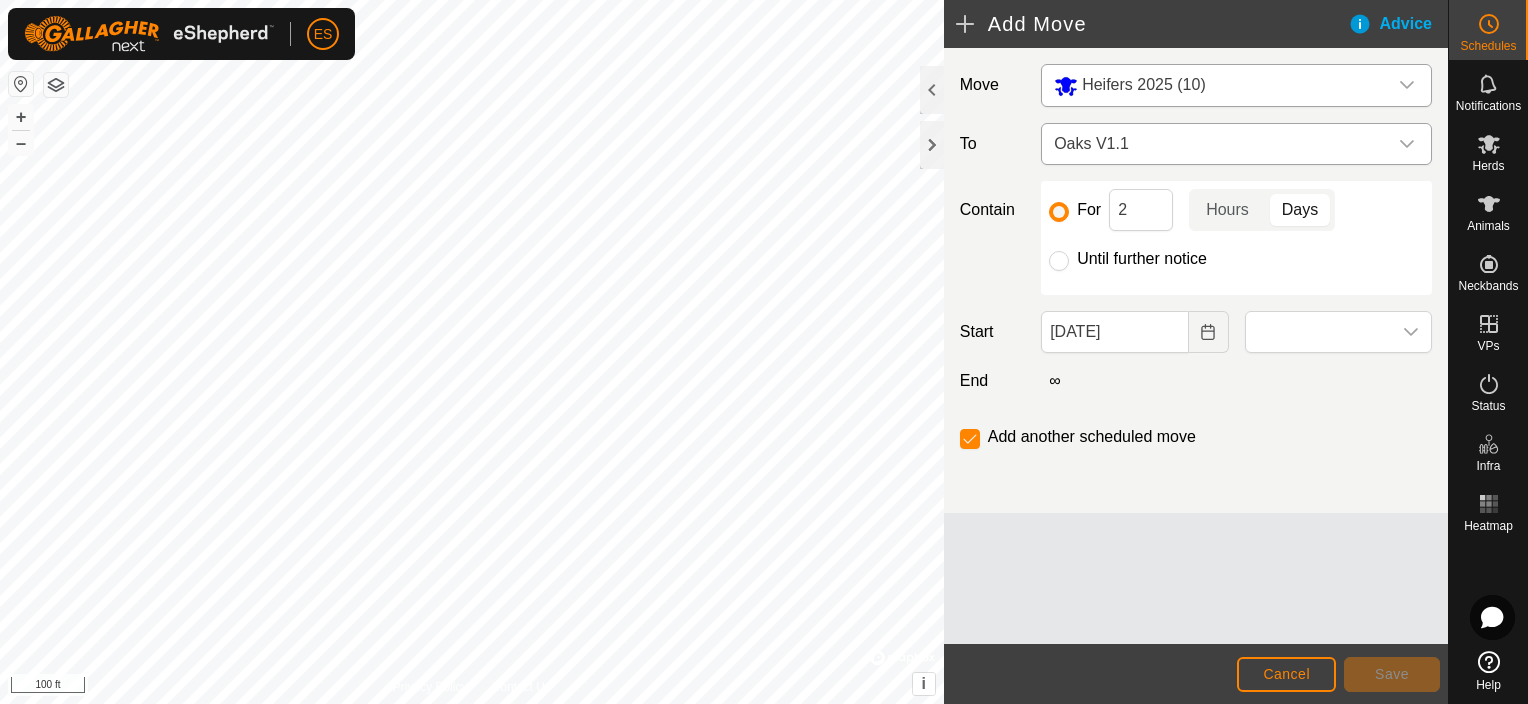 click 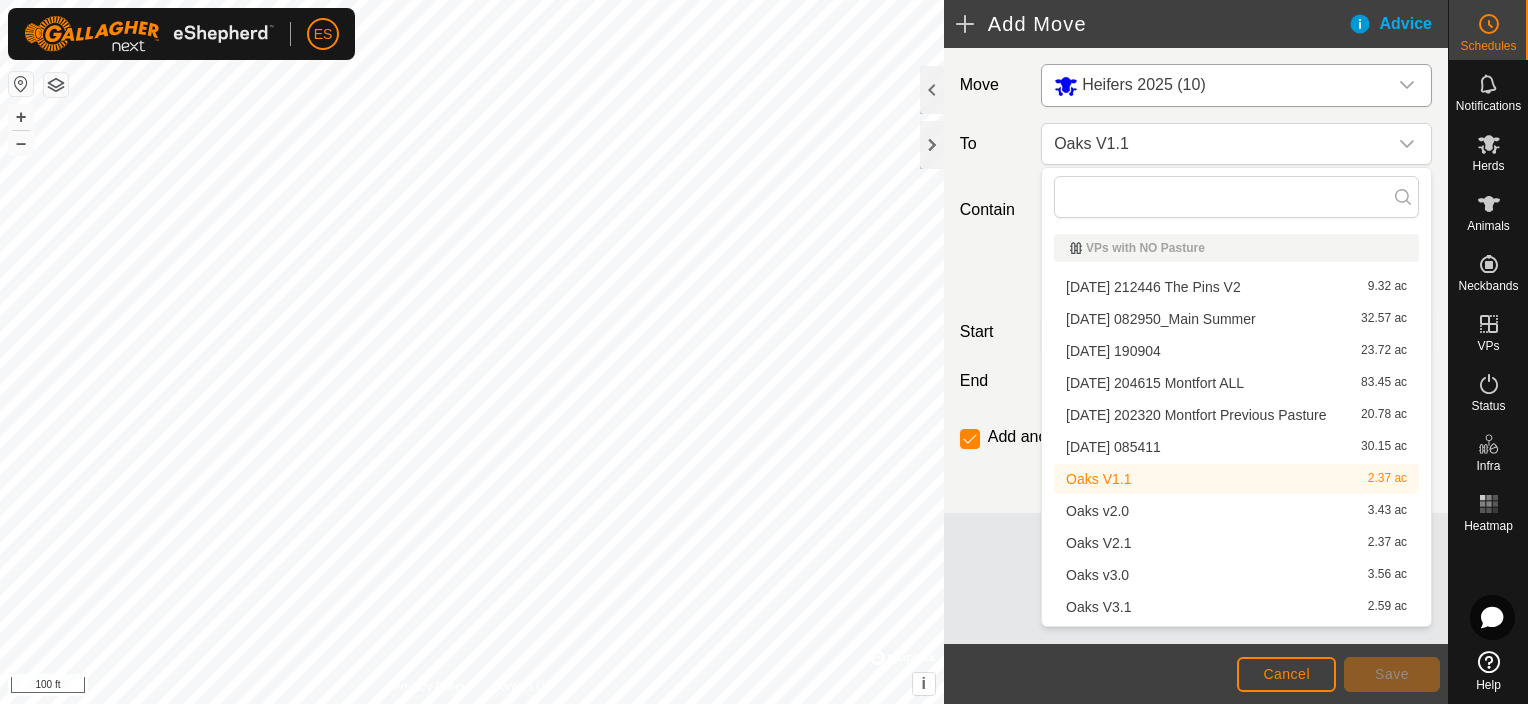 click on "Oaks V1.1  2.37 ac" at bounding box center (1236, 479) 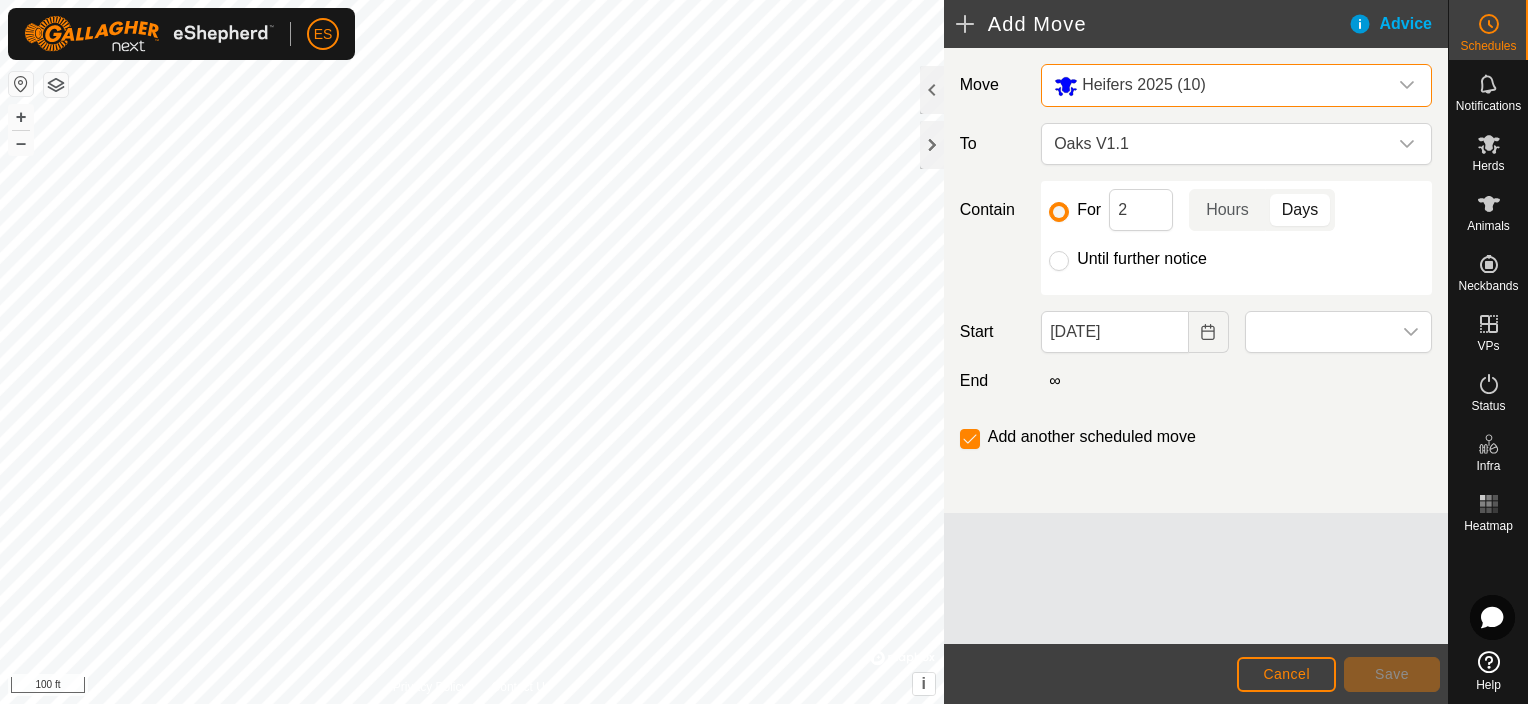 click on "Heifers 2025 (10)" at bounding box center (1216, 85) 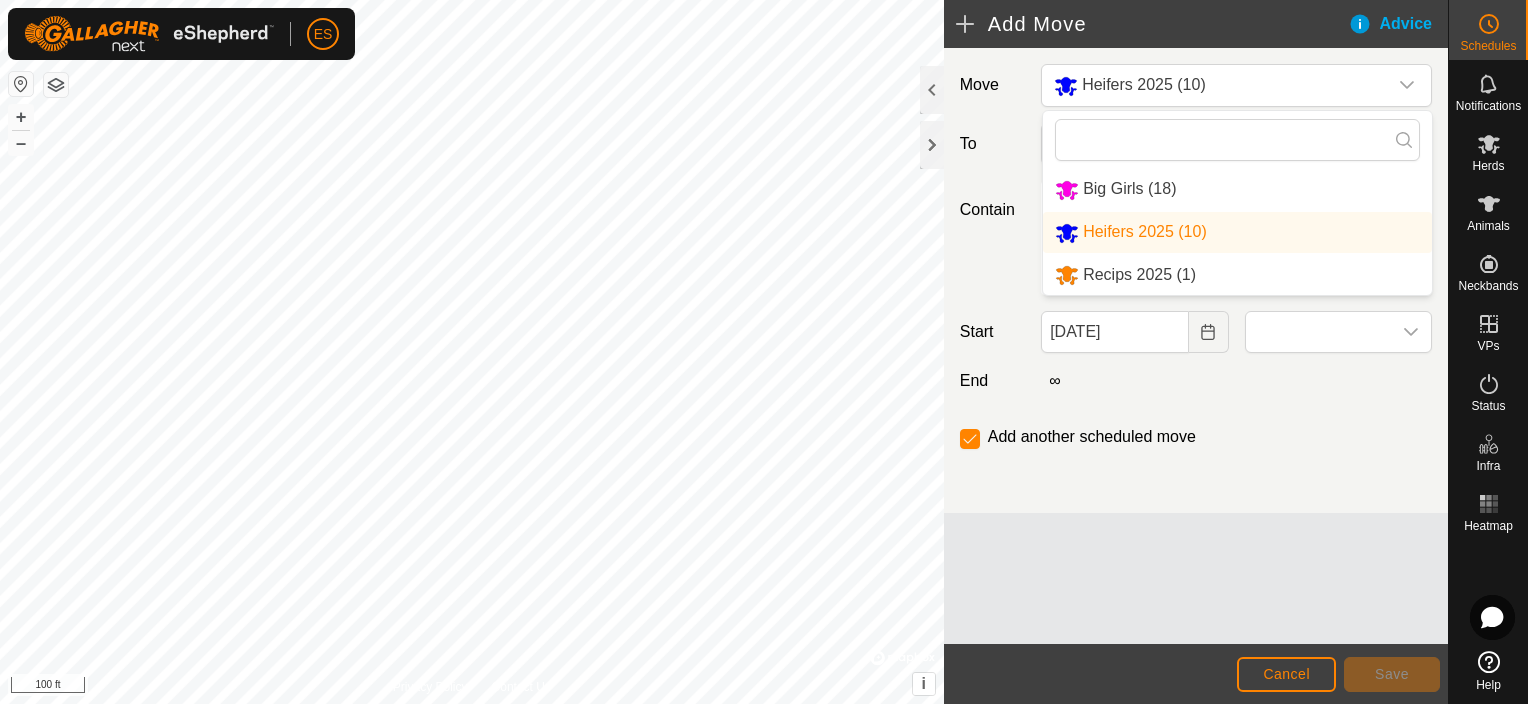 click on "Heifers 2025 (10)" at bounding box center (1237, 232) 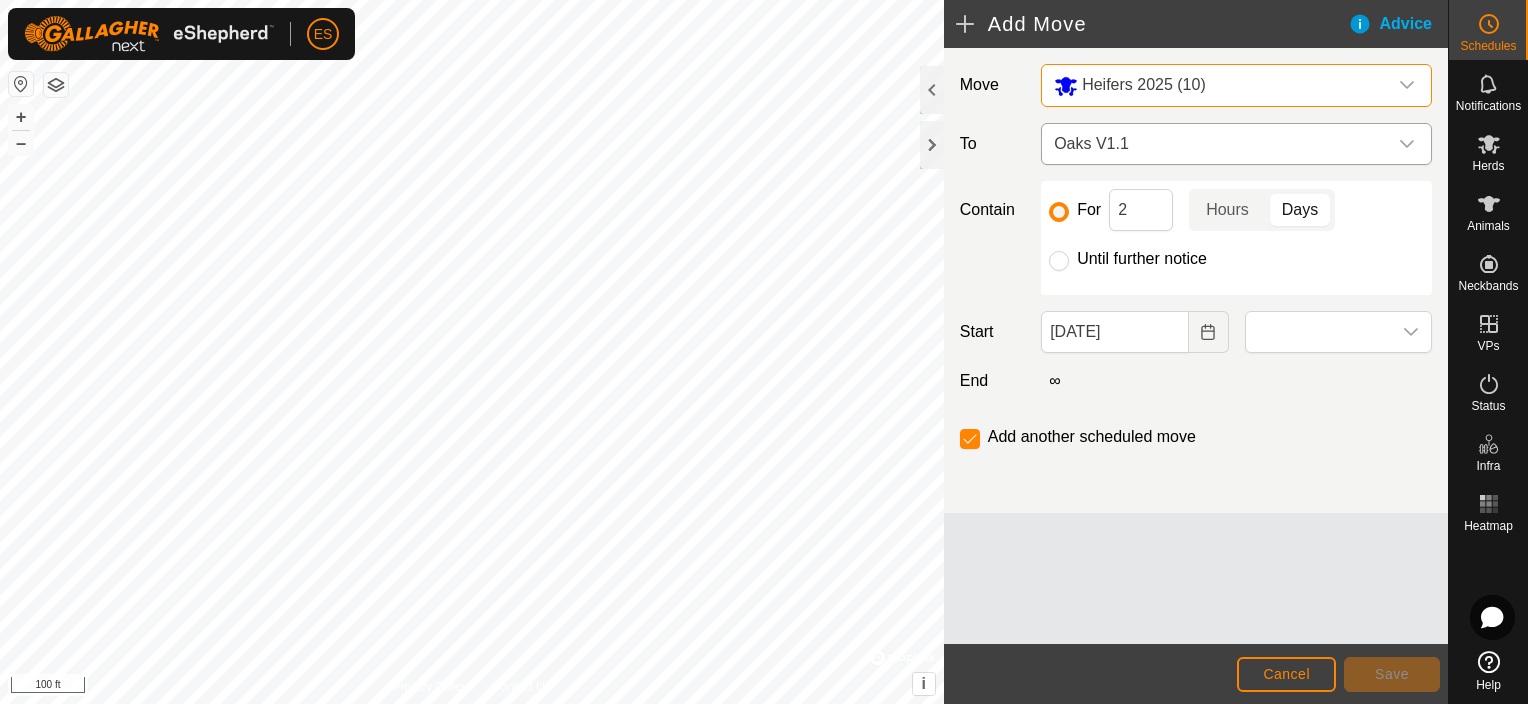 click on "Oaks V1.1" at bounding box center [1216, 144] 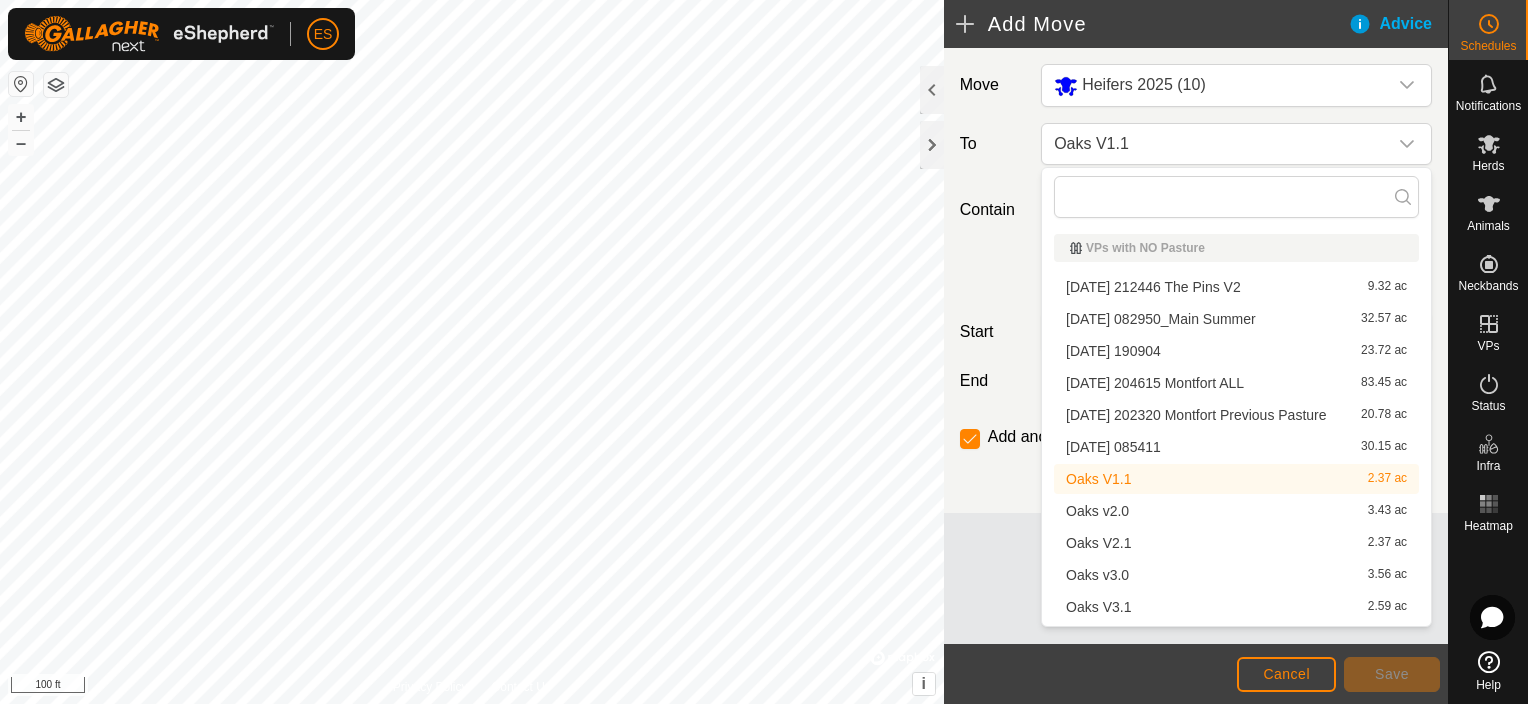 click on "Oaks V1.1  2.37 ac" at bounding box center [1236, 479] 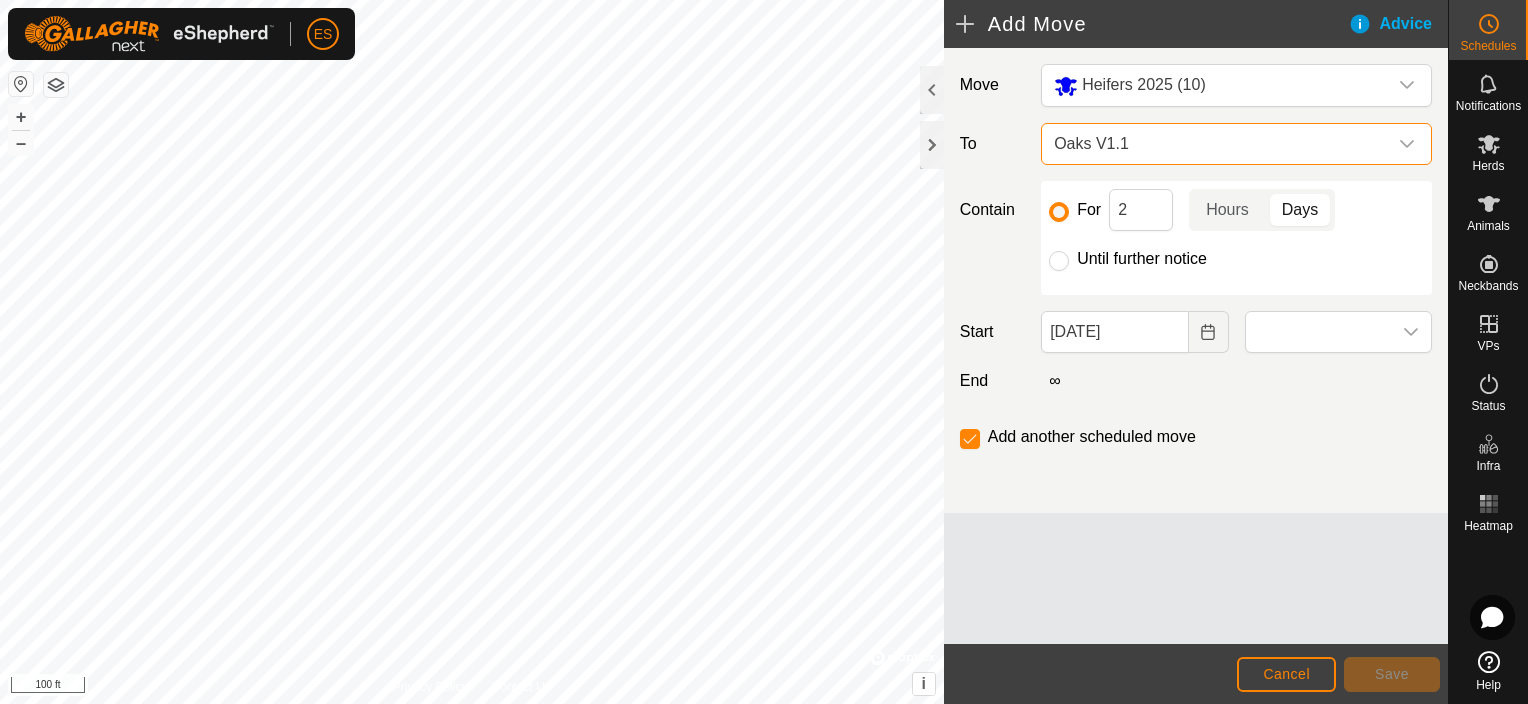 click on "∞" 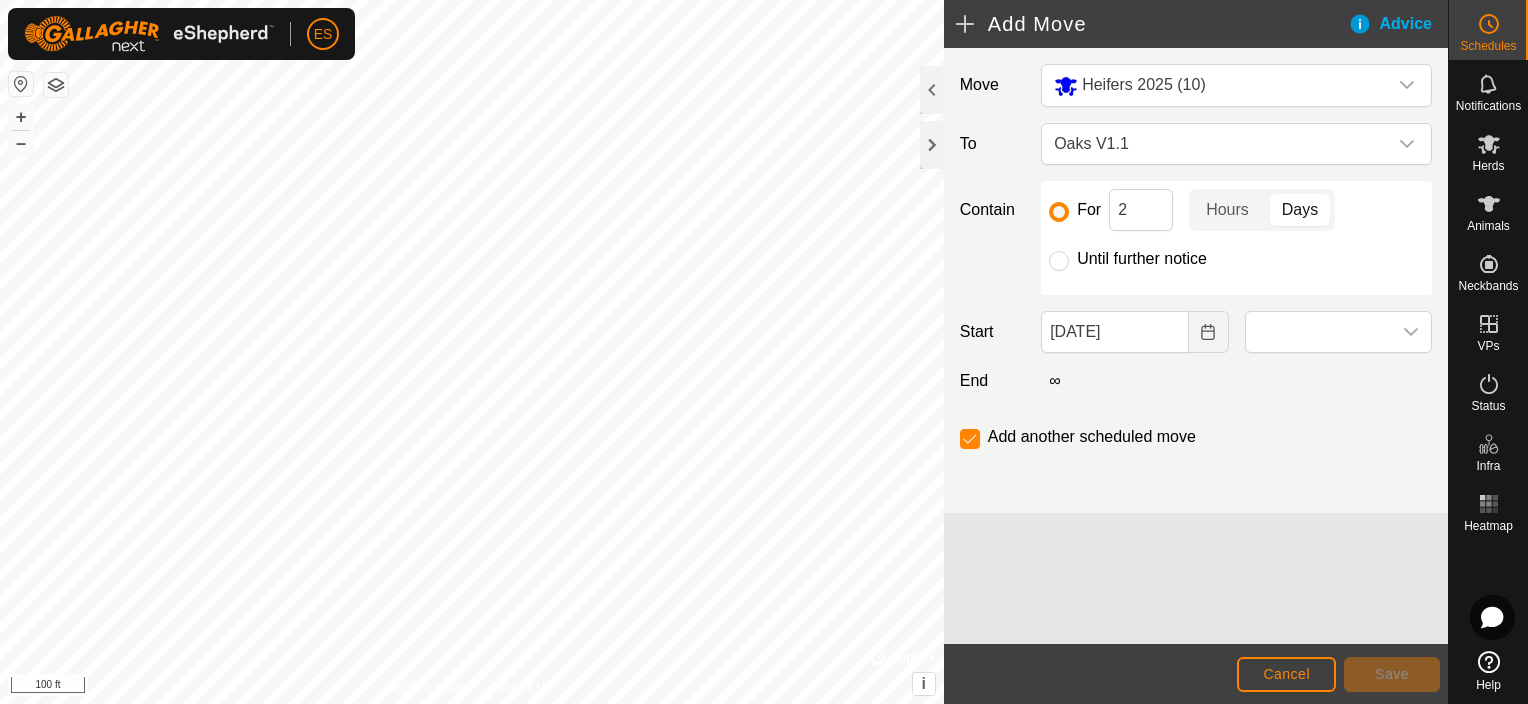 click on "Move Heifers 2025 (10) To Oaks V1.1 Contain For 2 Hours Days Until further notice Start [DATE]   End ∞ Add another scheduled move" 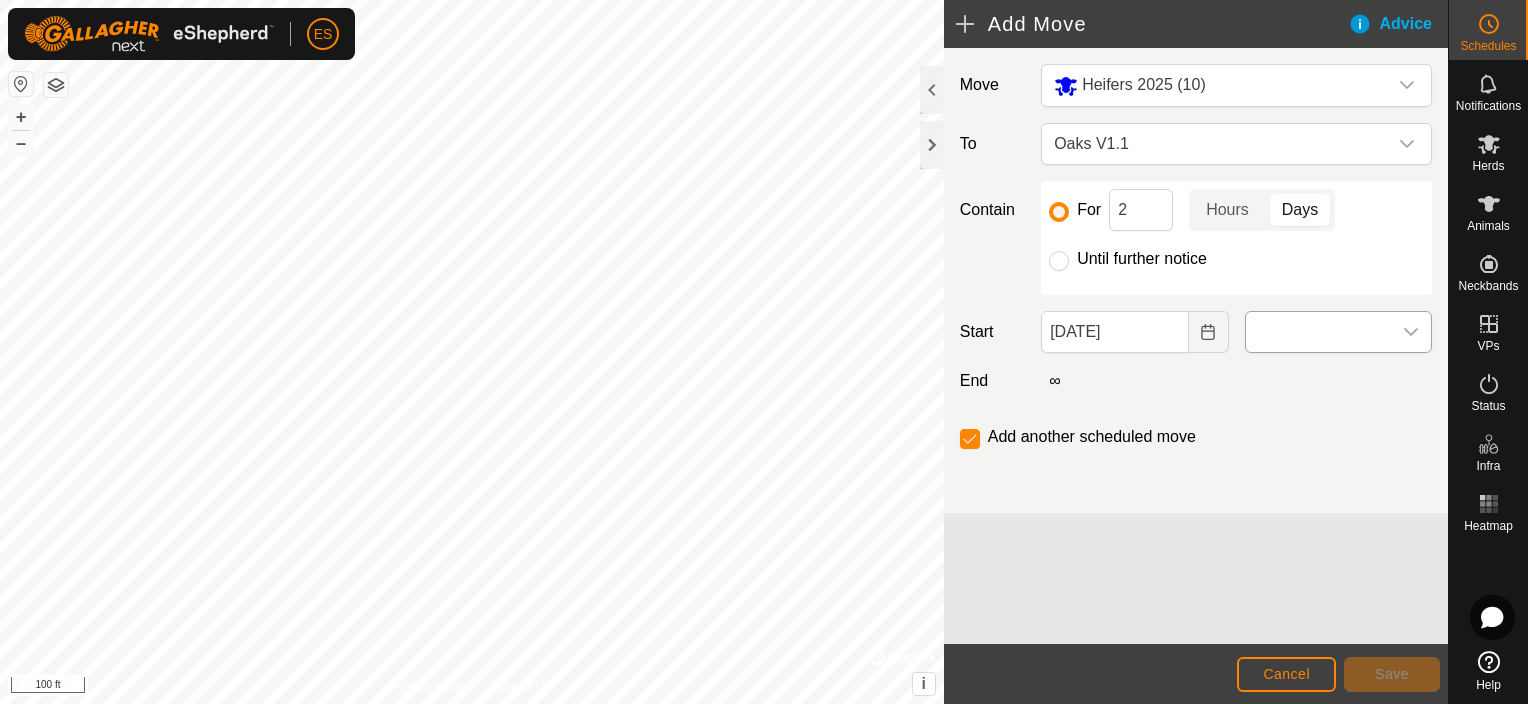 click 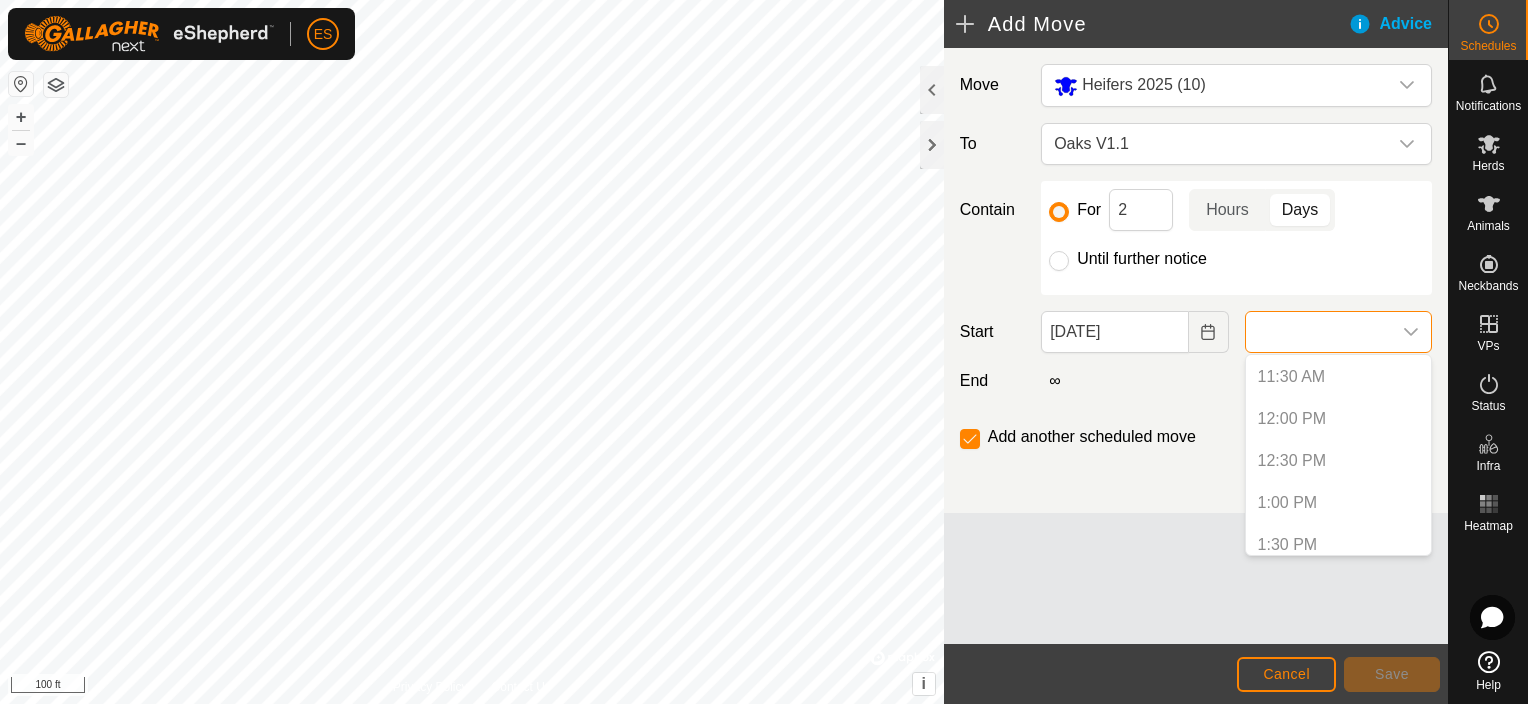 scroll, scrollTop: 1135, scrollLeft: 0, axis: vertical 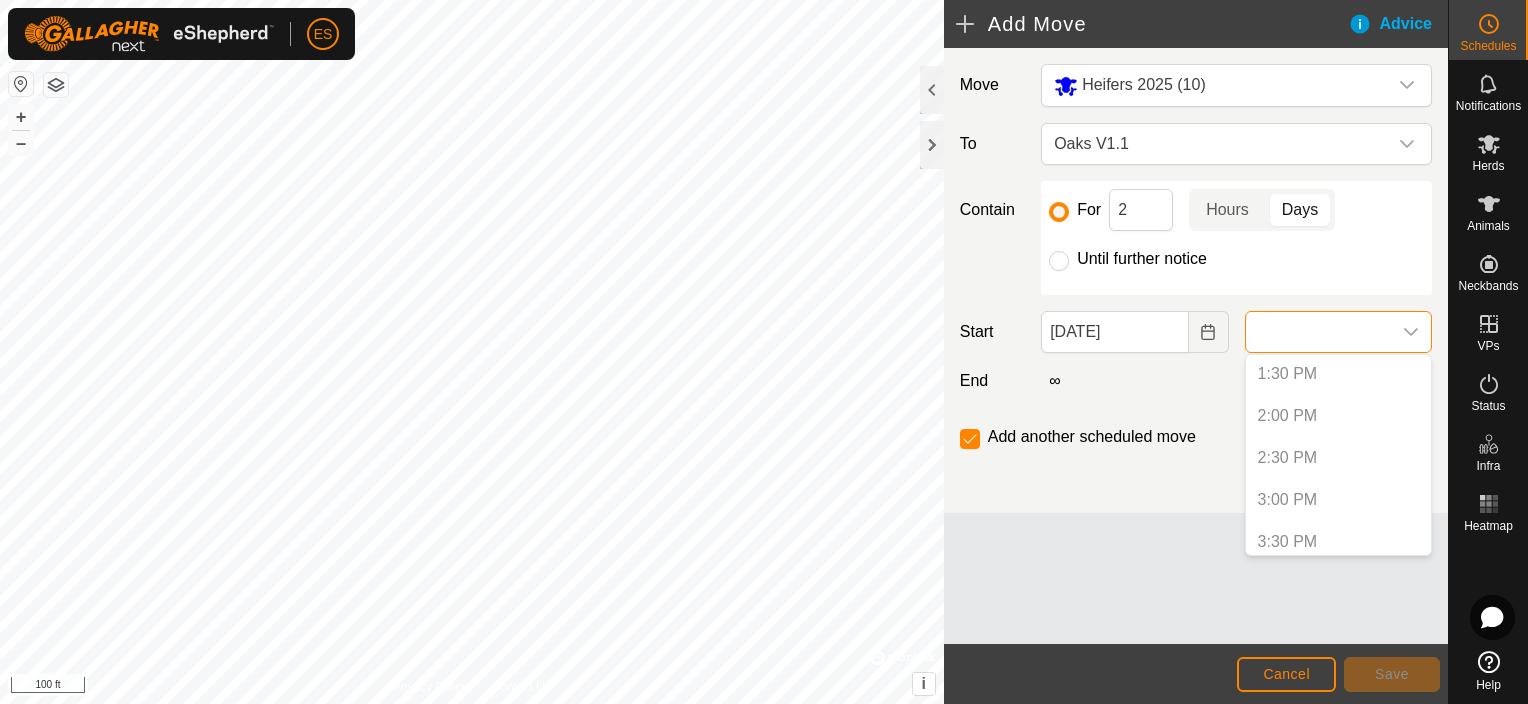 click on "2:30 PM" at bounding box center [1338, 458] 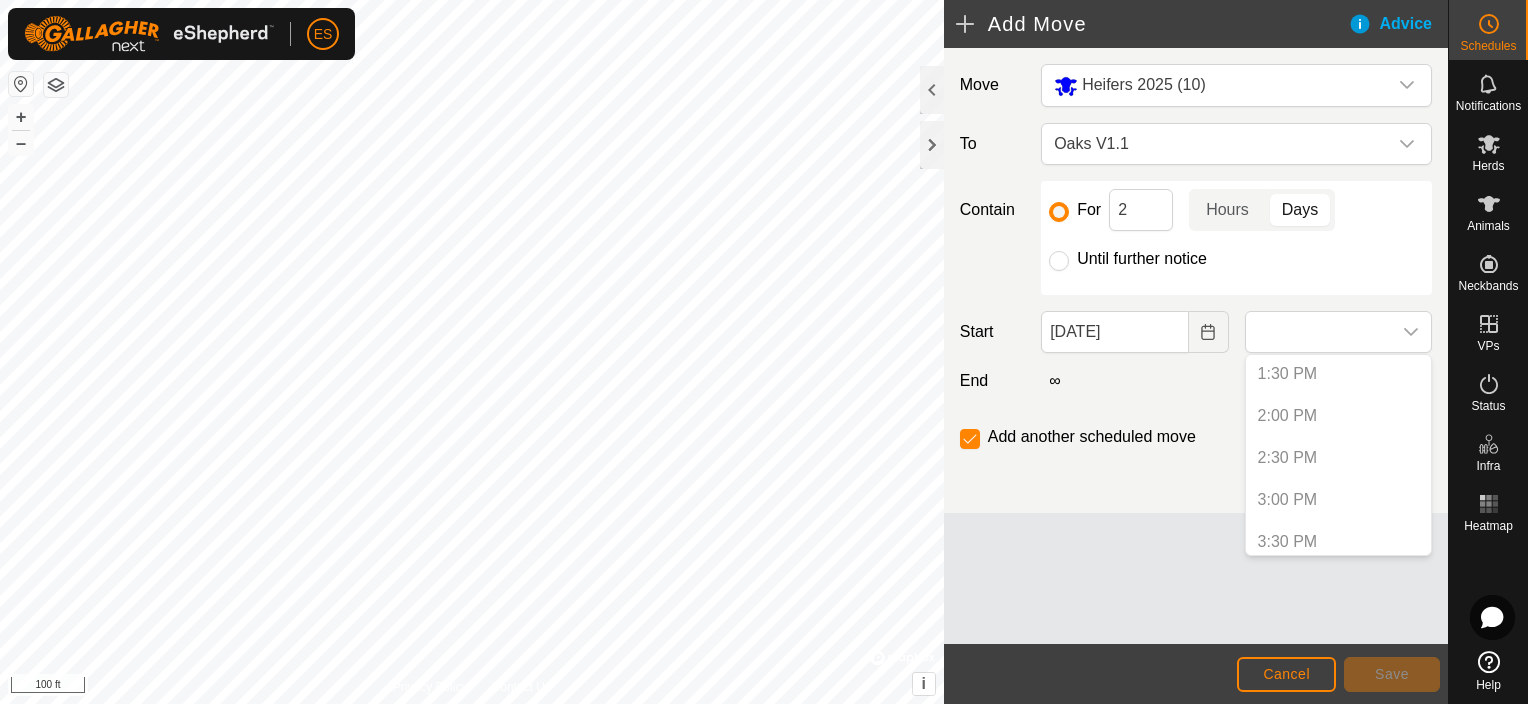 drag, startPoint x: 1312, startPoint y: 451, endPoint x: 1295, endPoint y: 456, distance: 17.720045 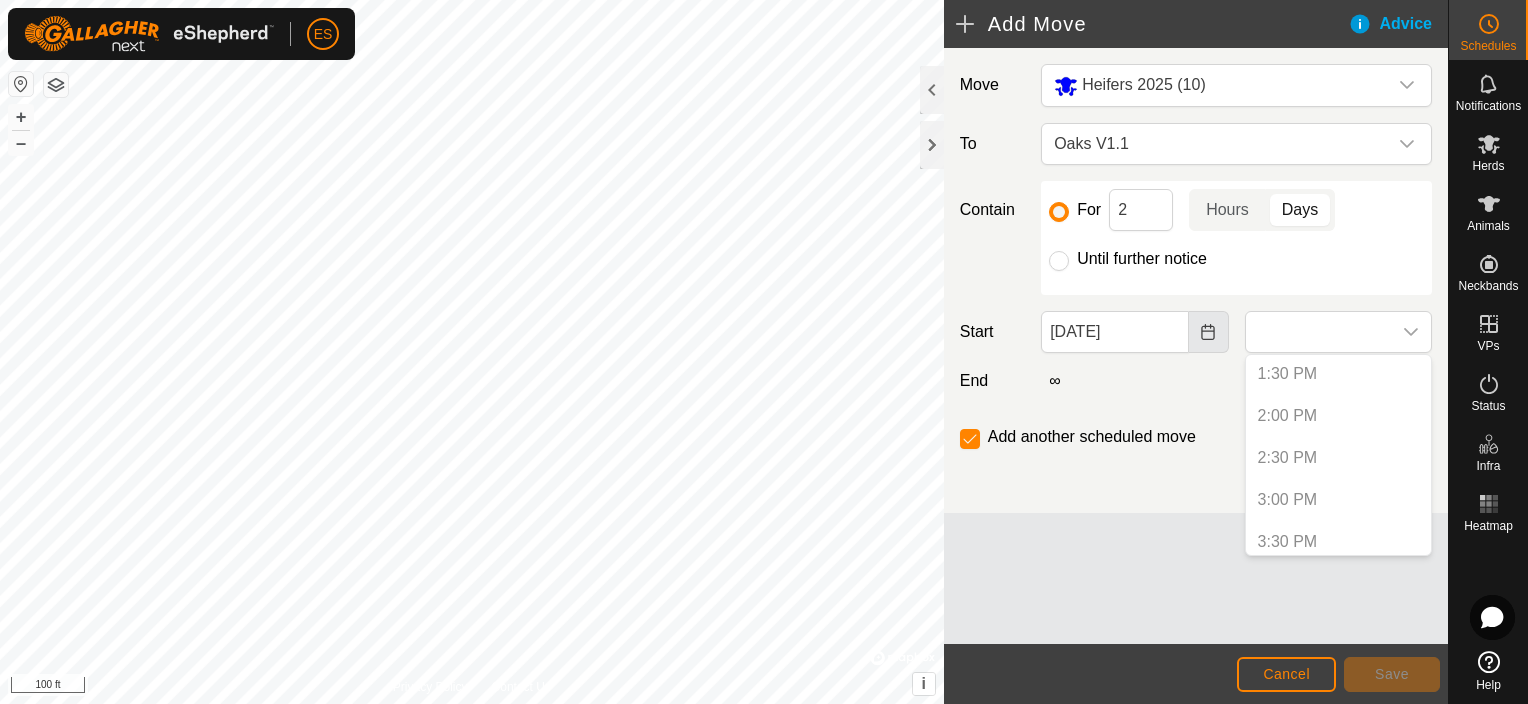 click 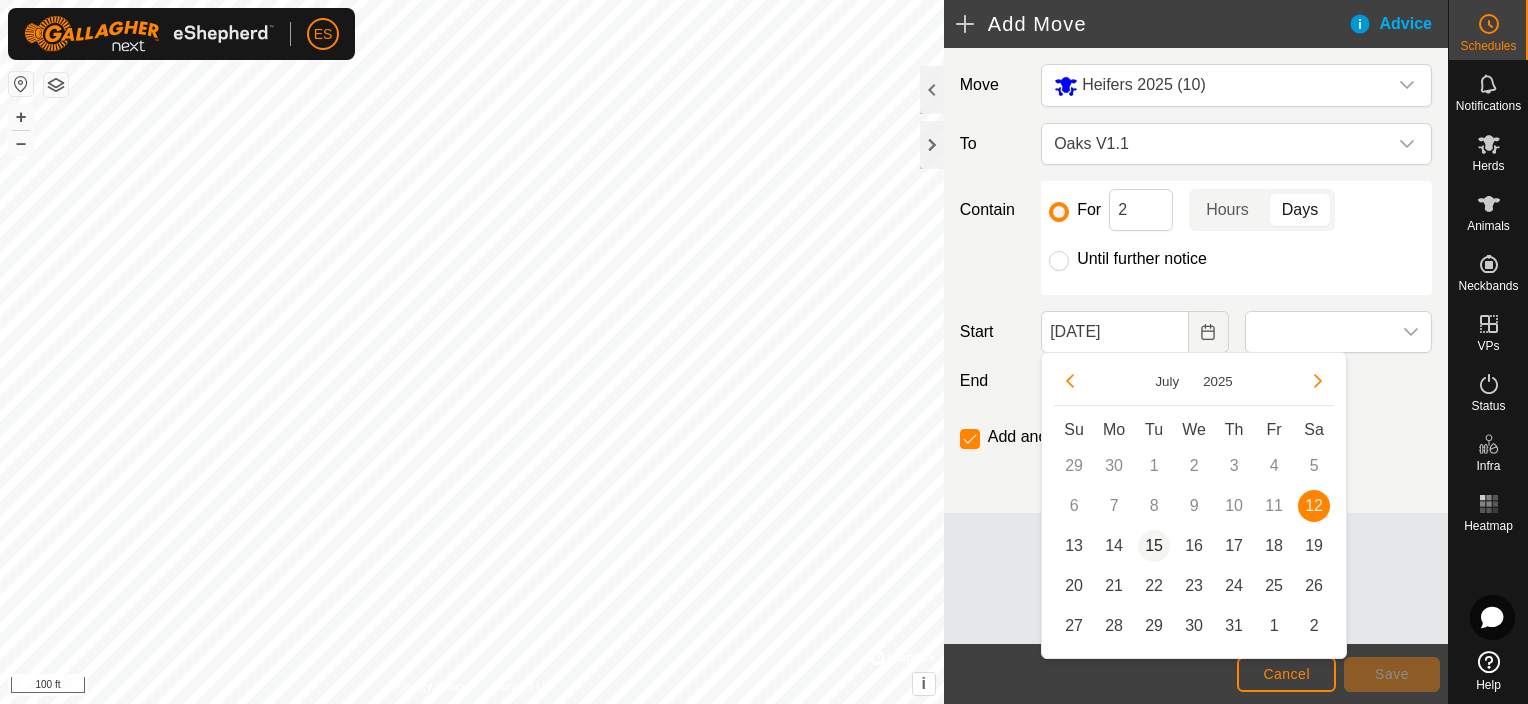 click on "15" at bounding box center (1154, 546) 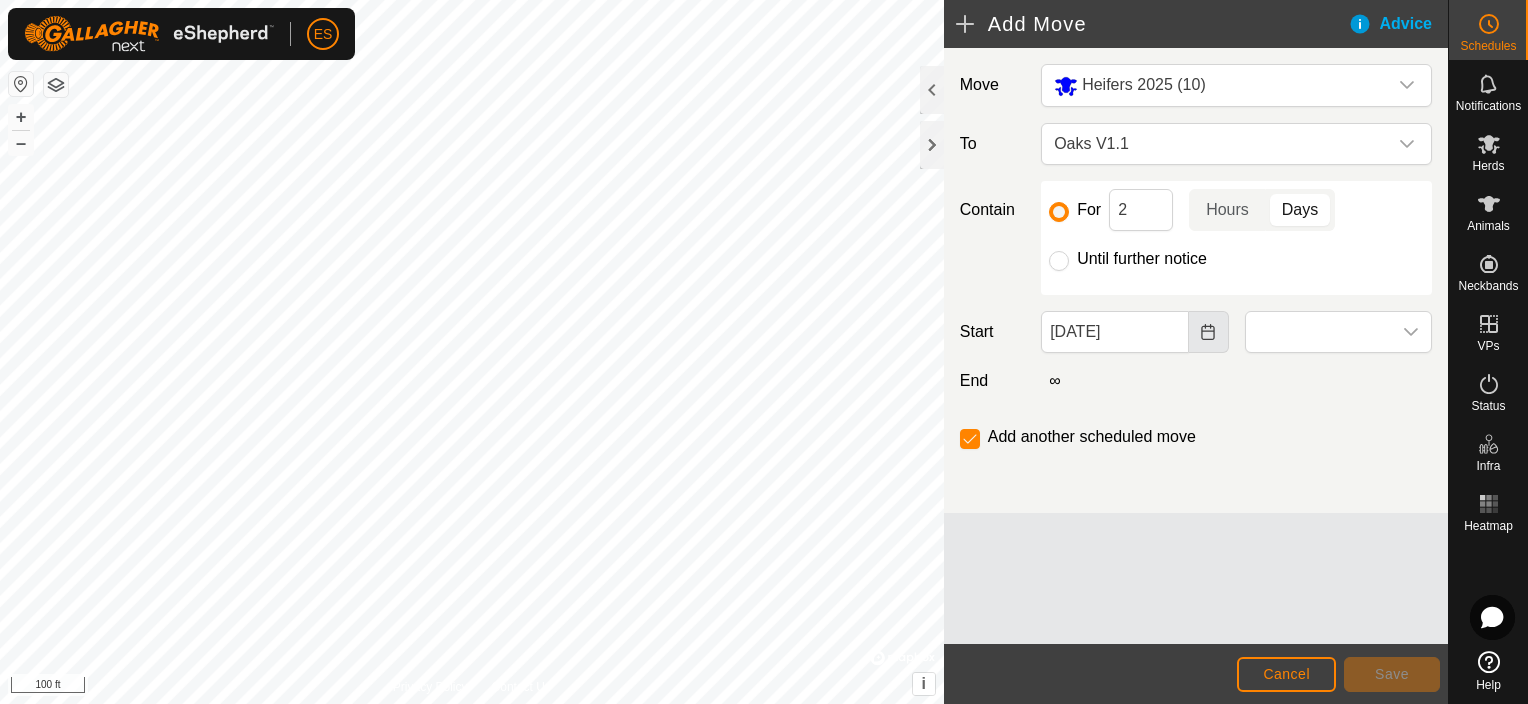 click 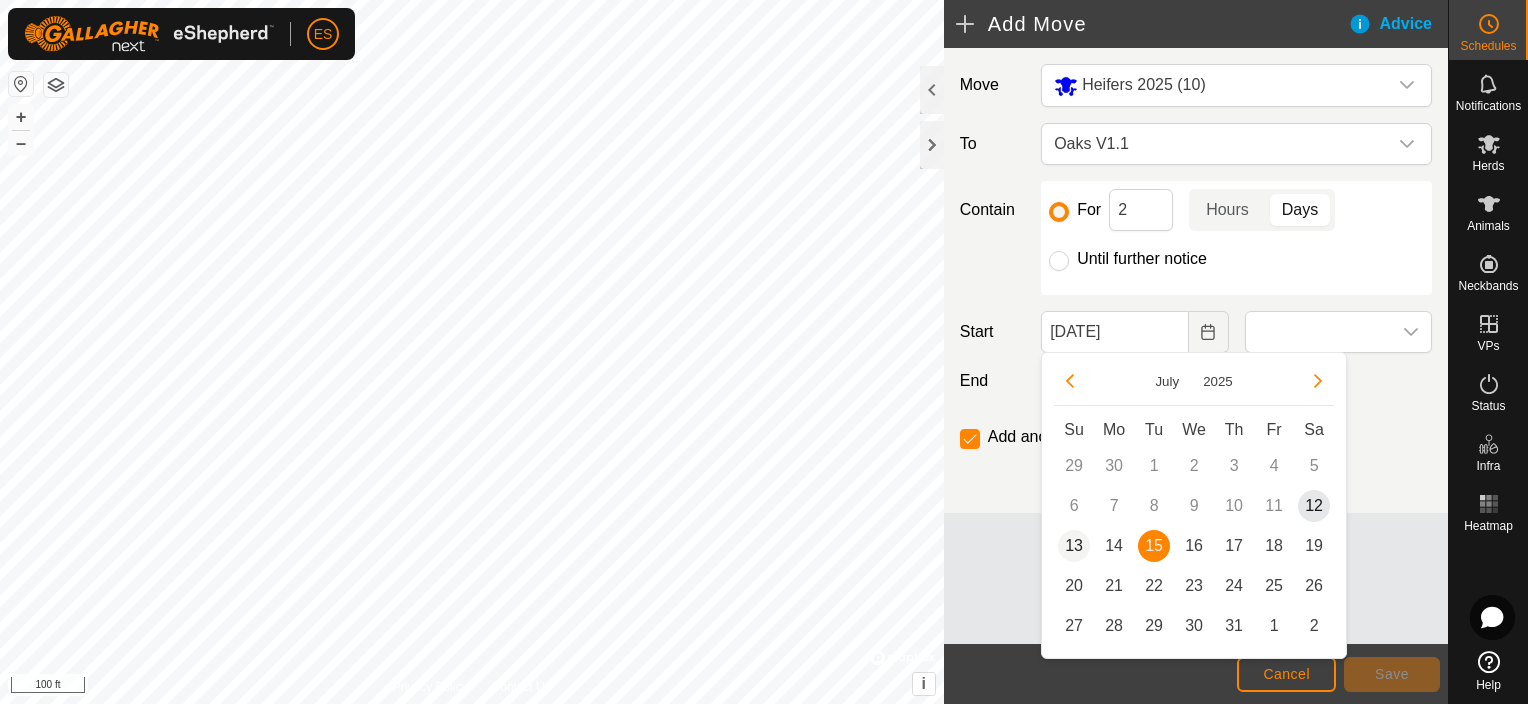 click on "13" at bounding box center [1074, 546] 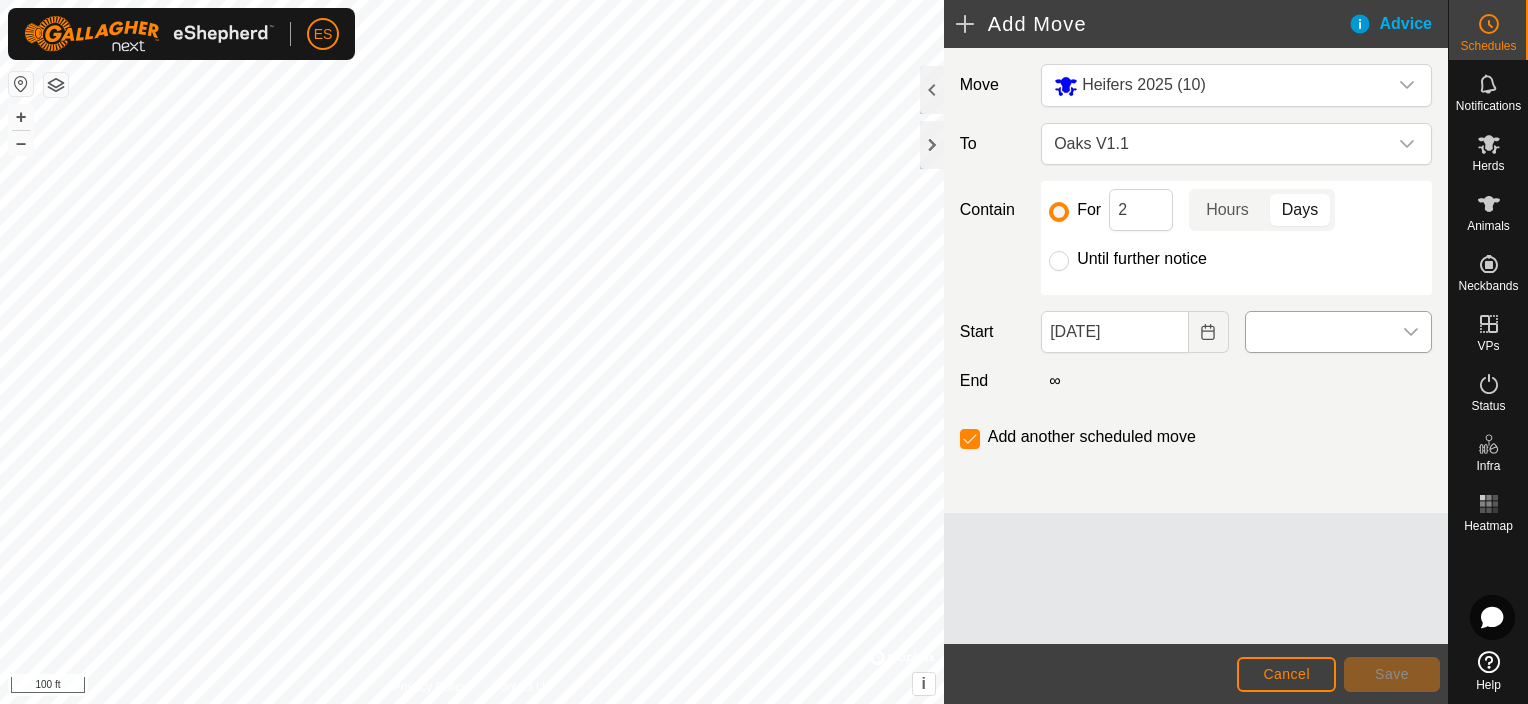 click 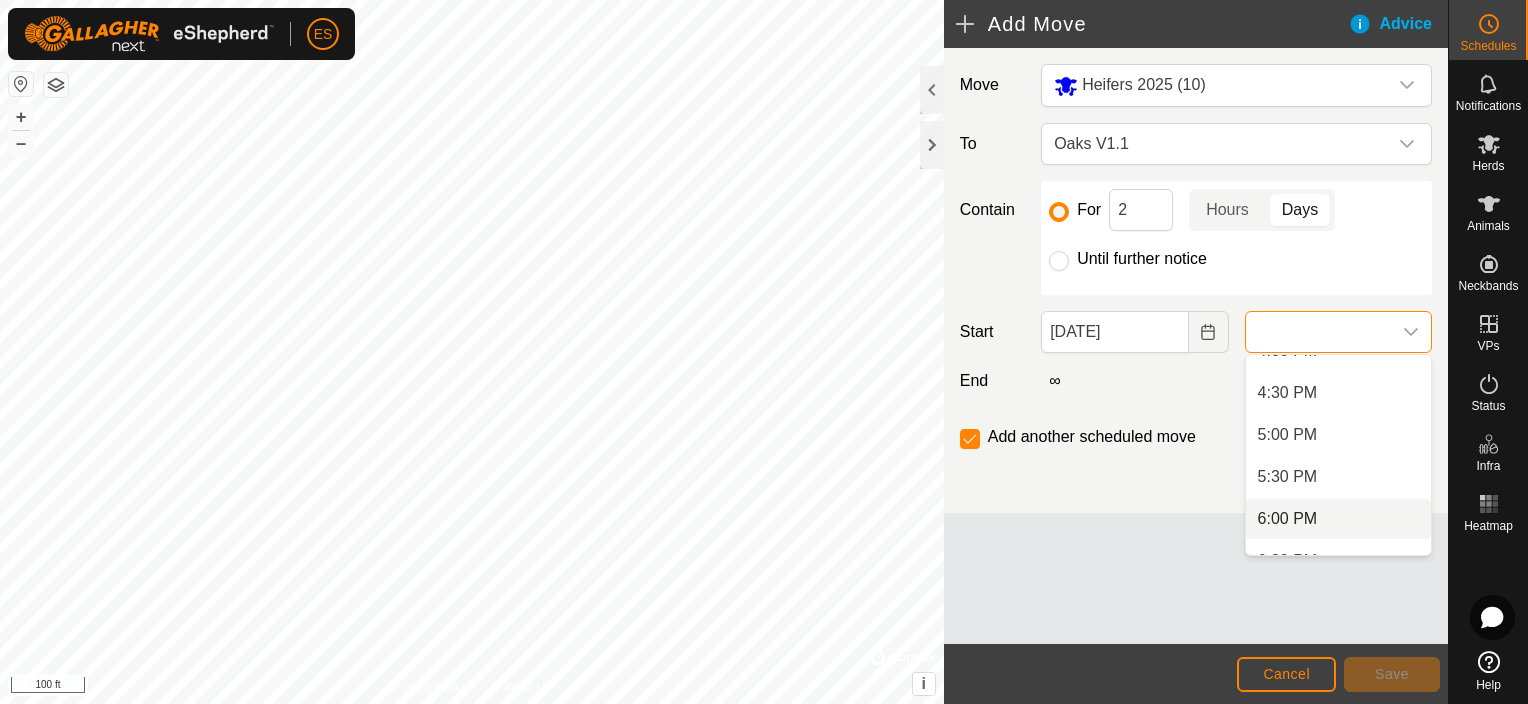 scroll, scrollTop: 1394, scrollLeft: 0, axis: vertical 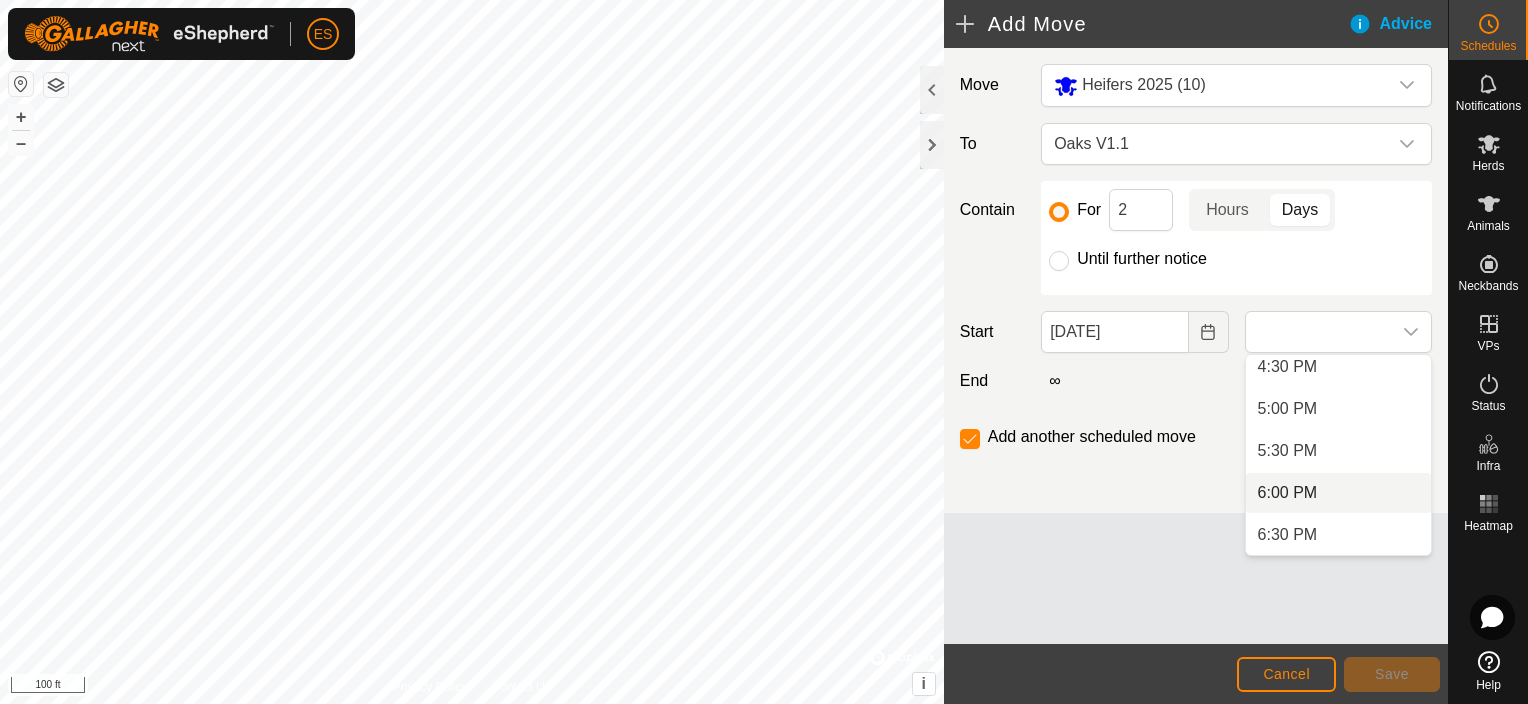 click on "6:00 PM" at bounding box center (1338, 493) 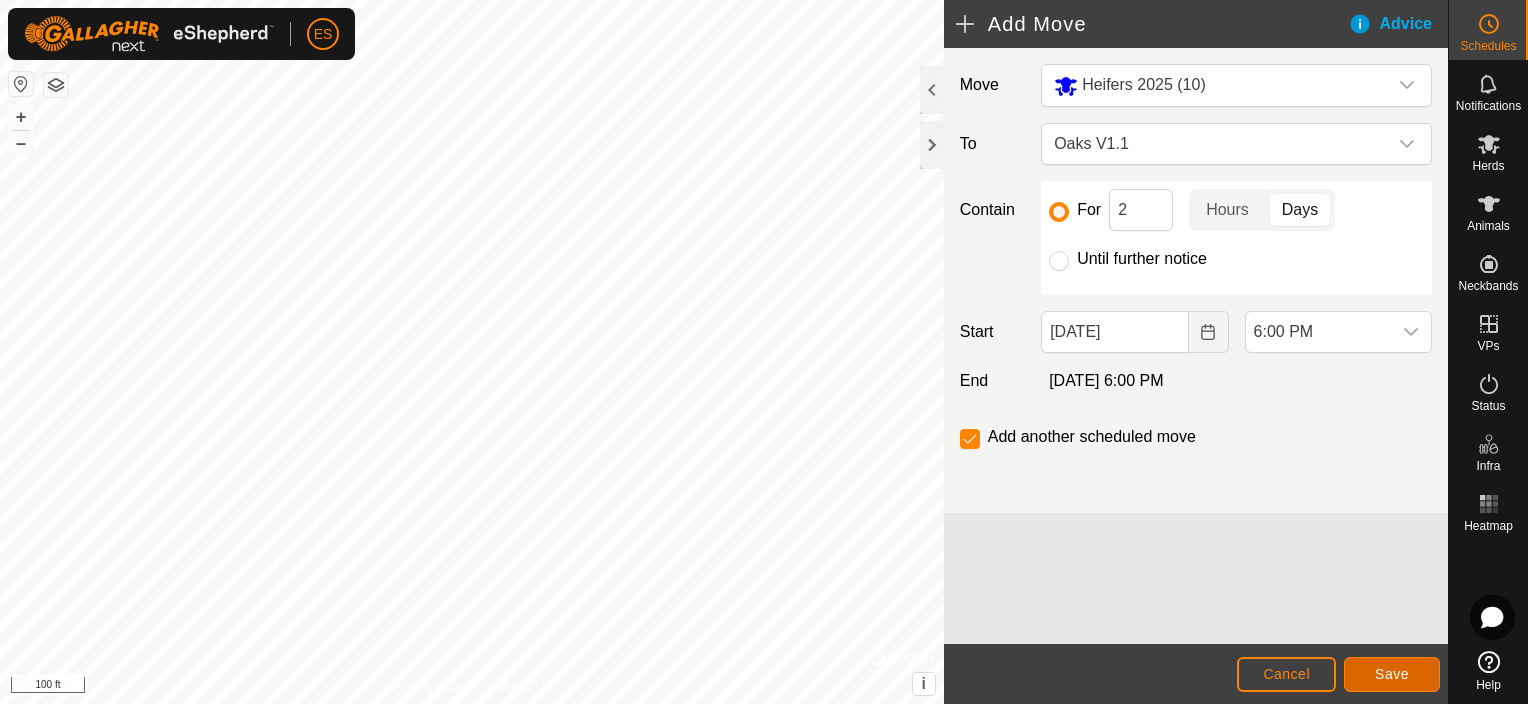 click on "Save" 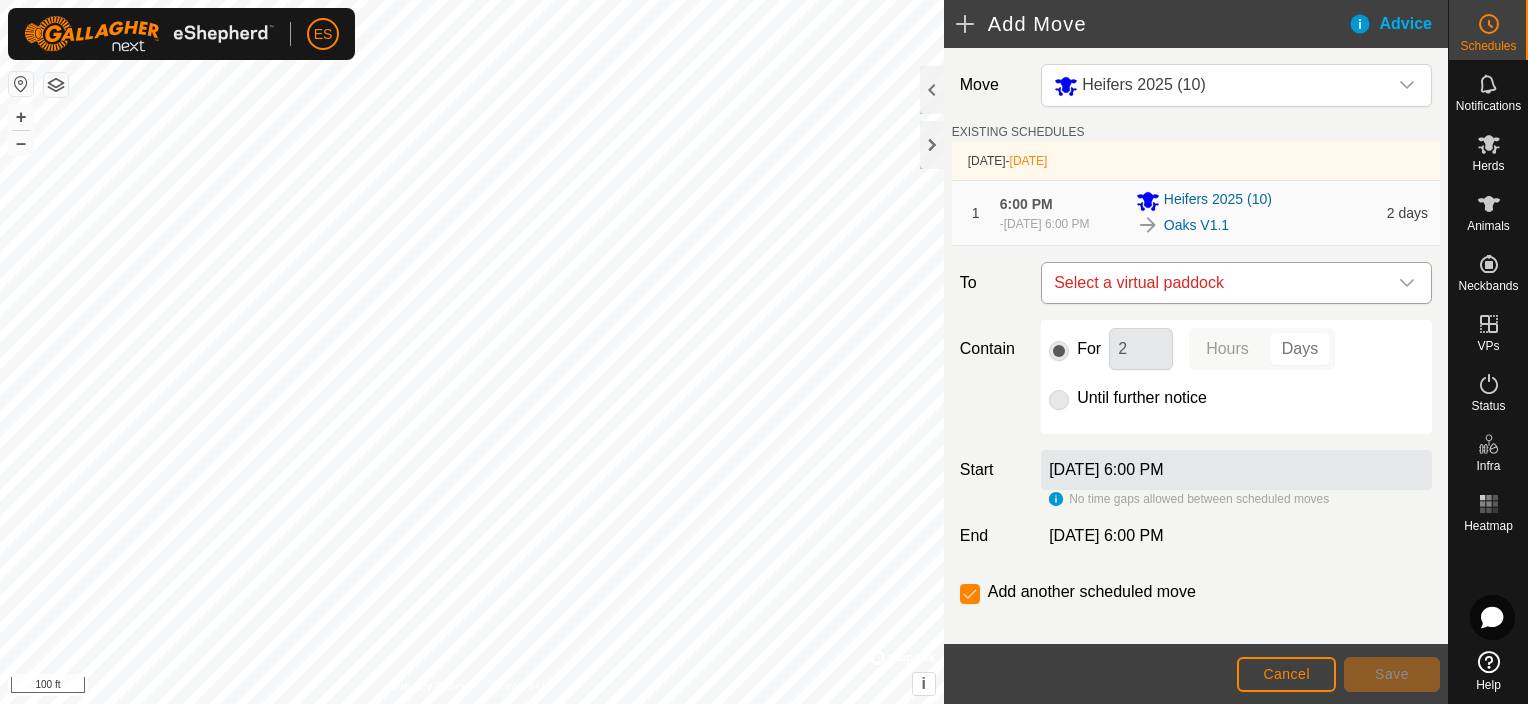 click 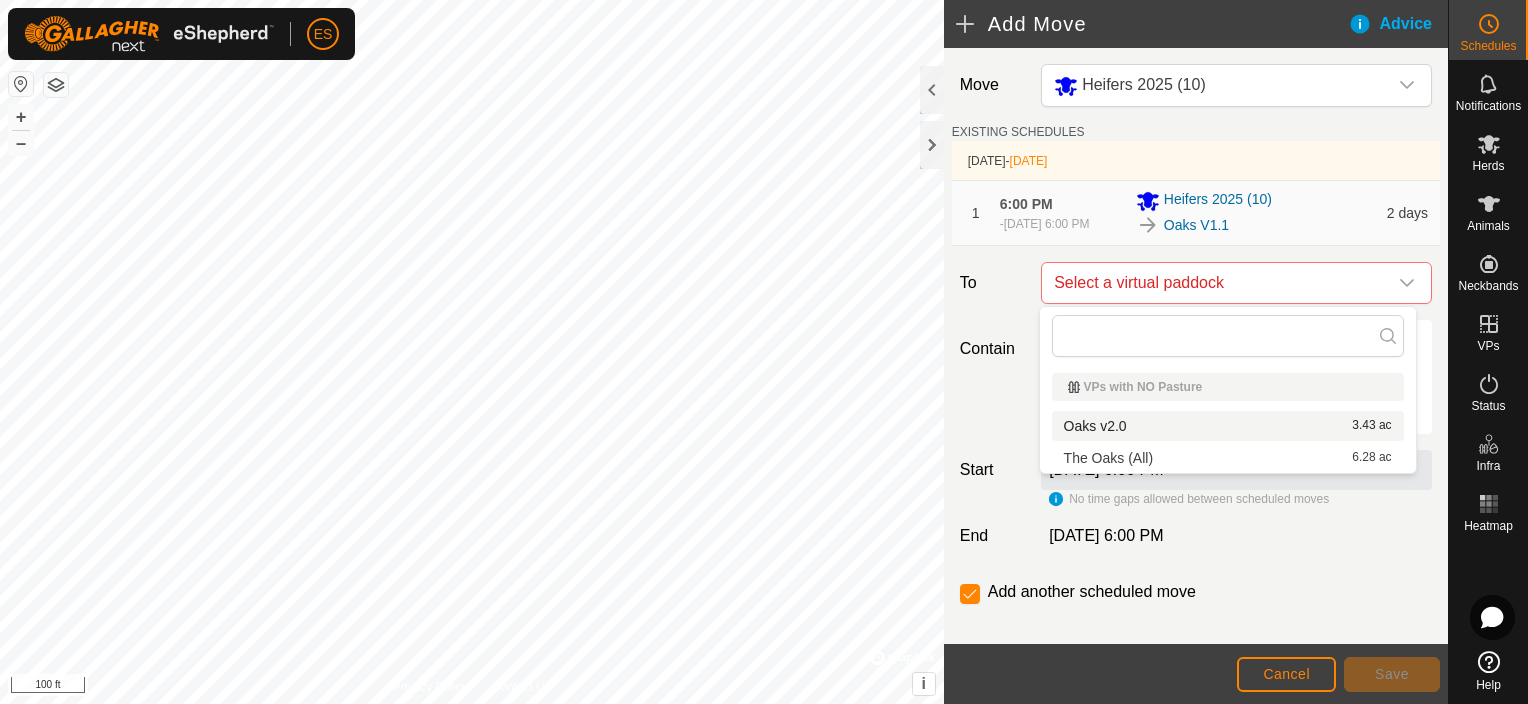 click on "Oaks v2.0  3.43 ac" at bounding box center [1228, 426] 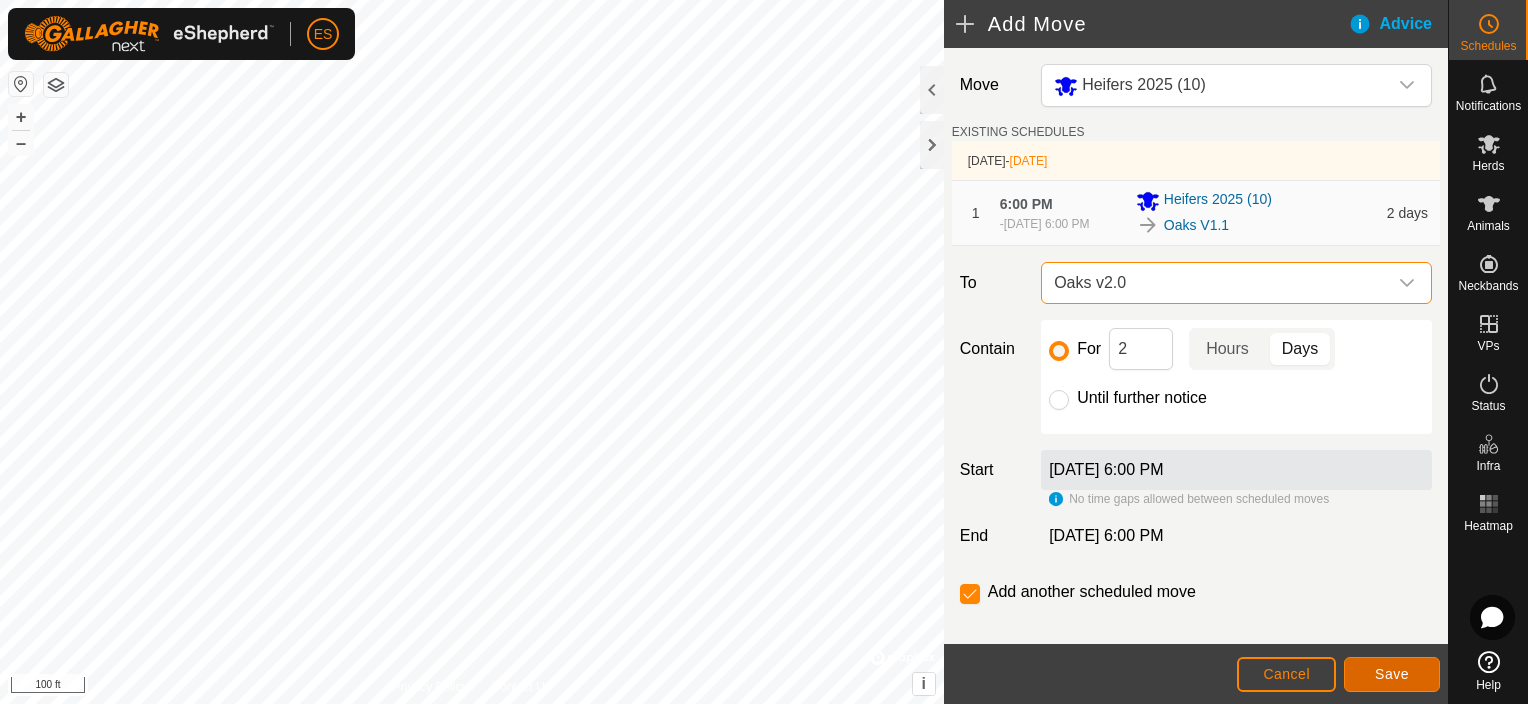 click on "Save" 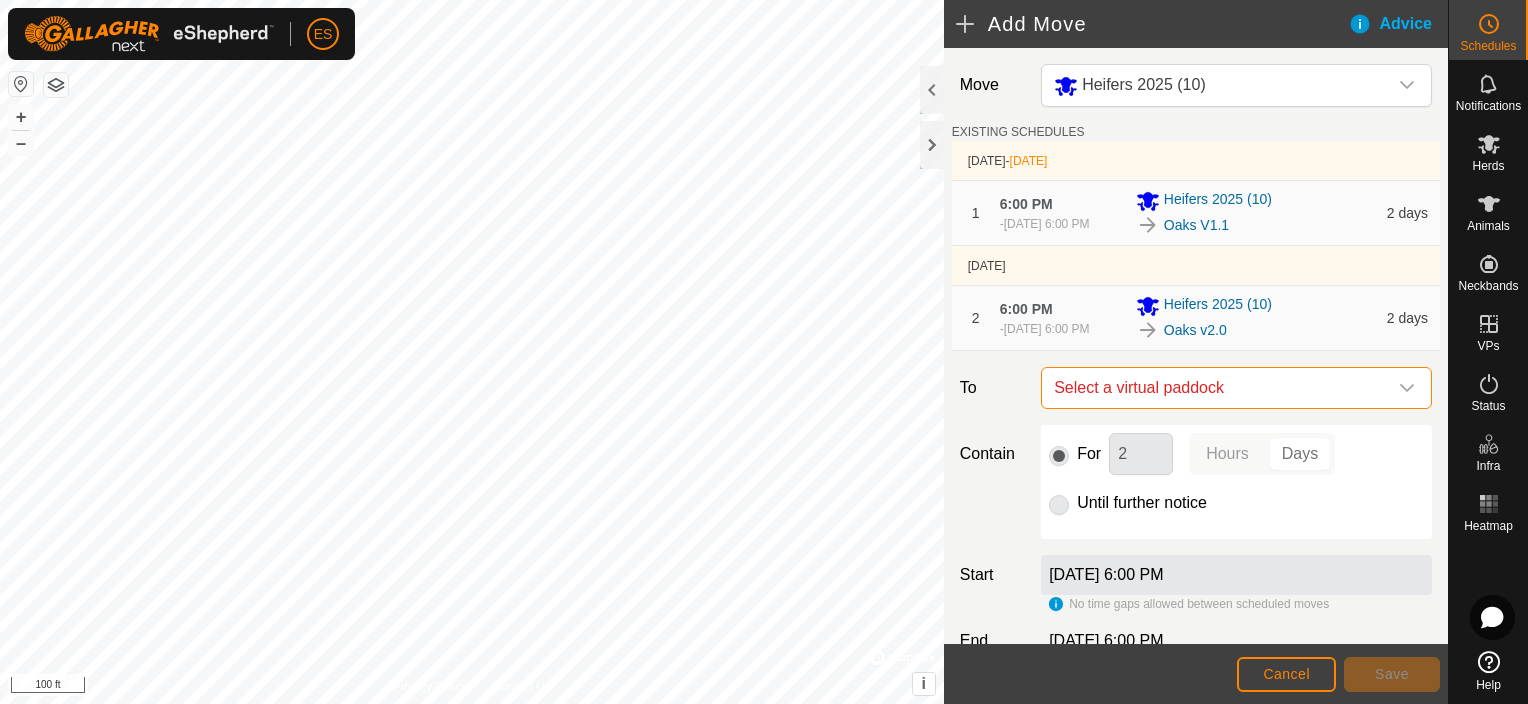 click on "Select a virtual paddock" at bounding box center [1216, 388] 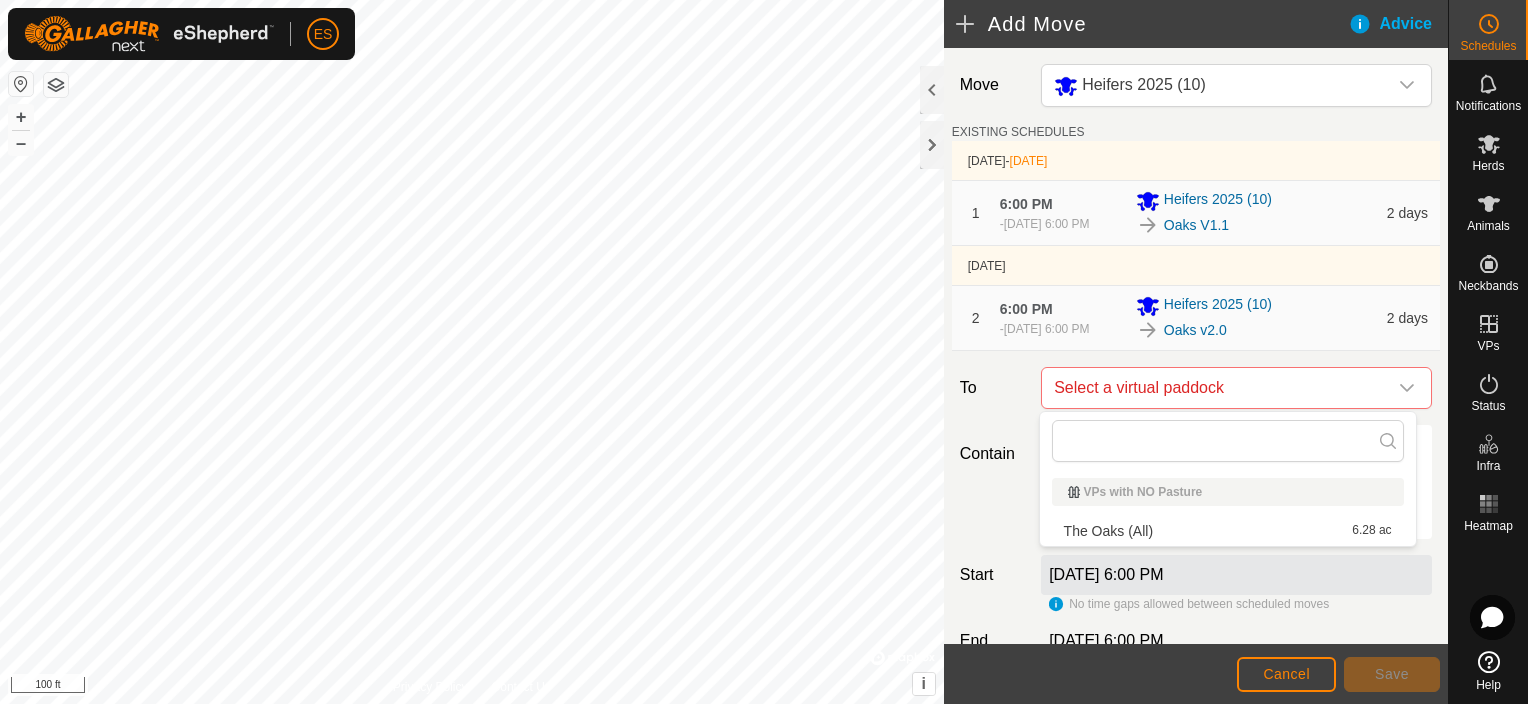 click on "Contain For 2 Hours Days Until further notice" 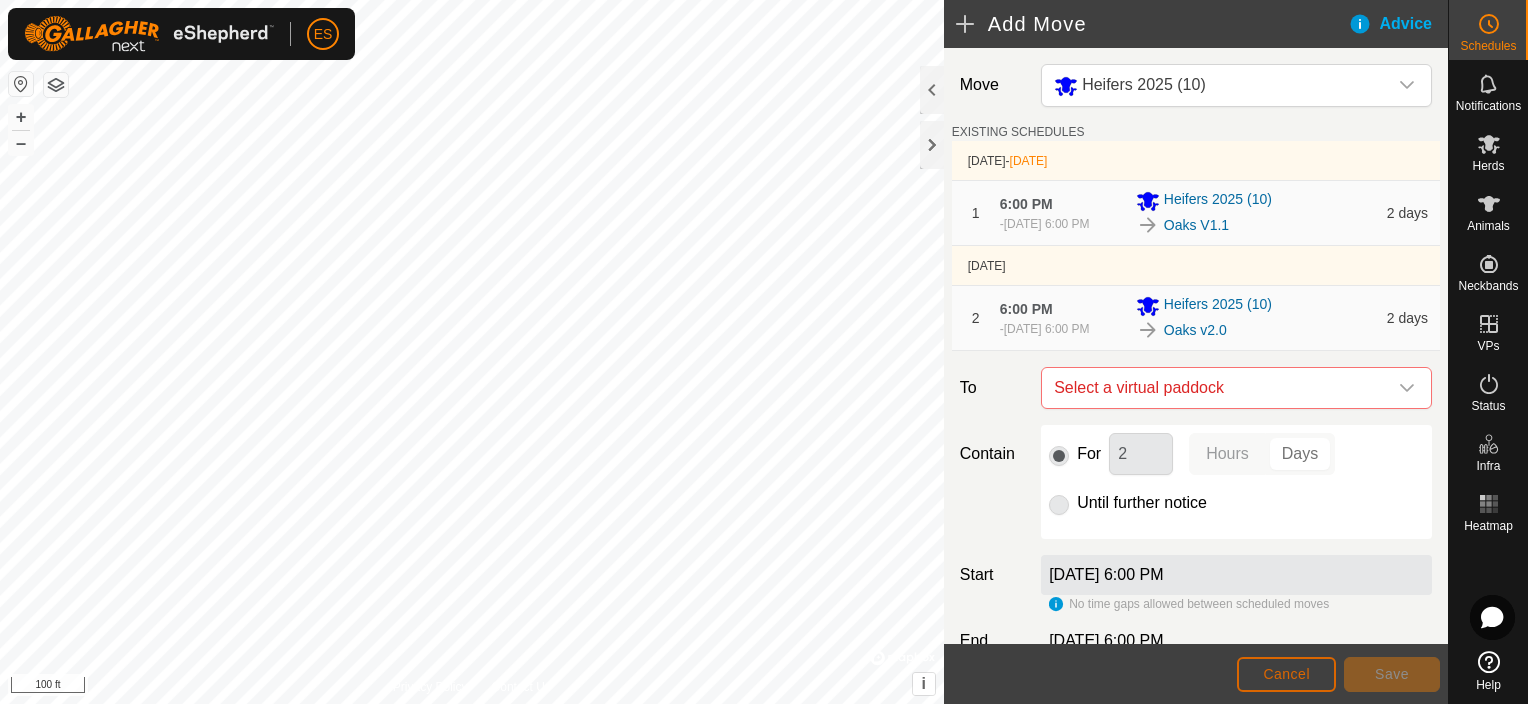 click on "Cancel" 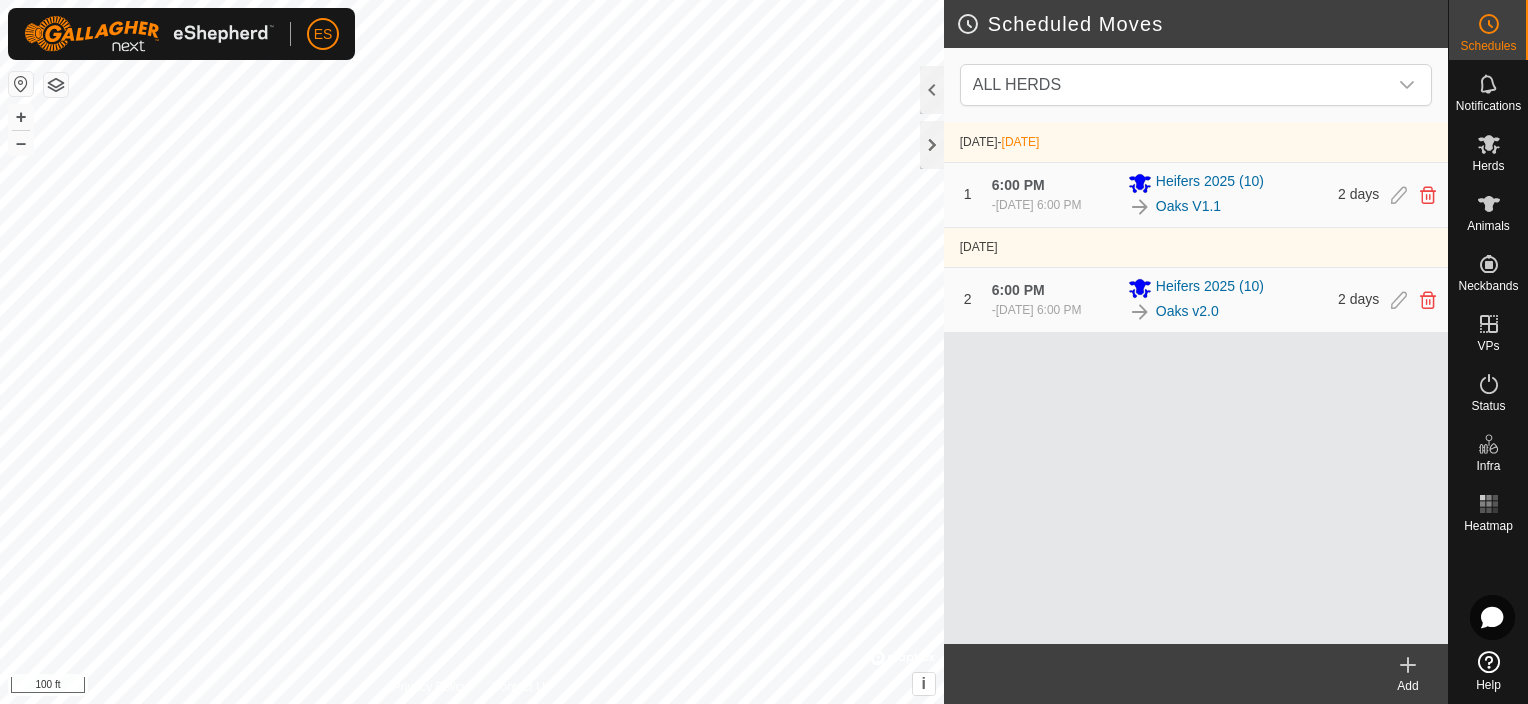 click 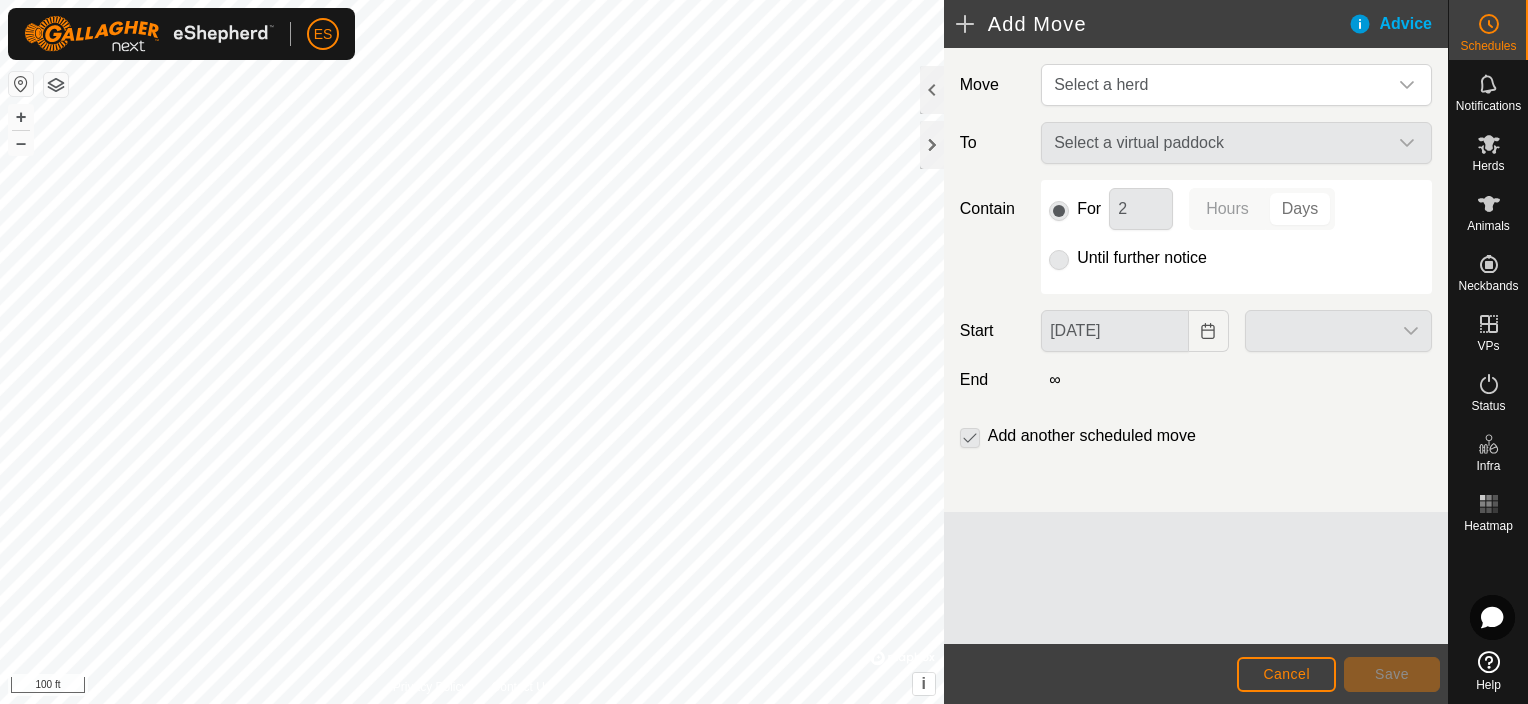 click on "Select a virtual paddock" 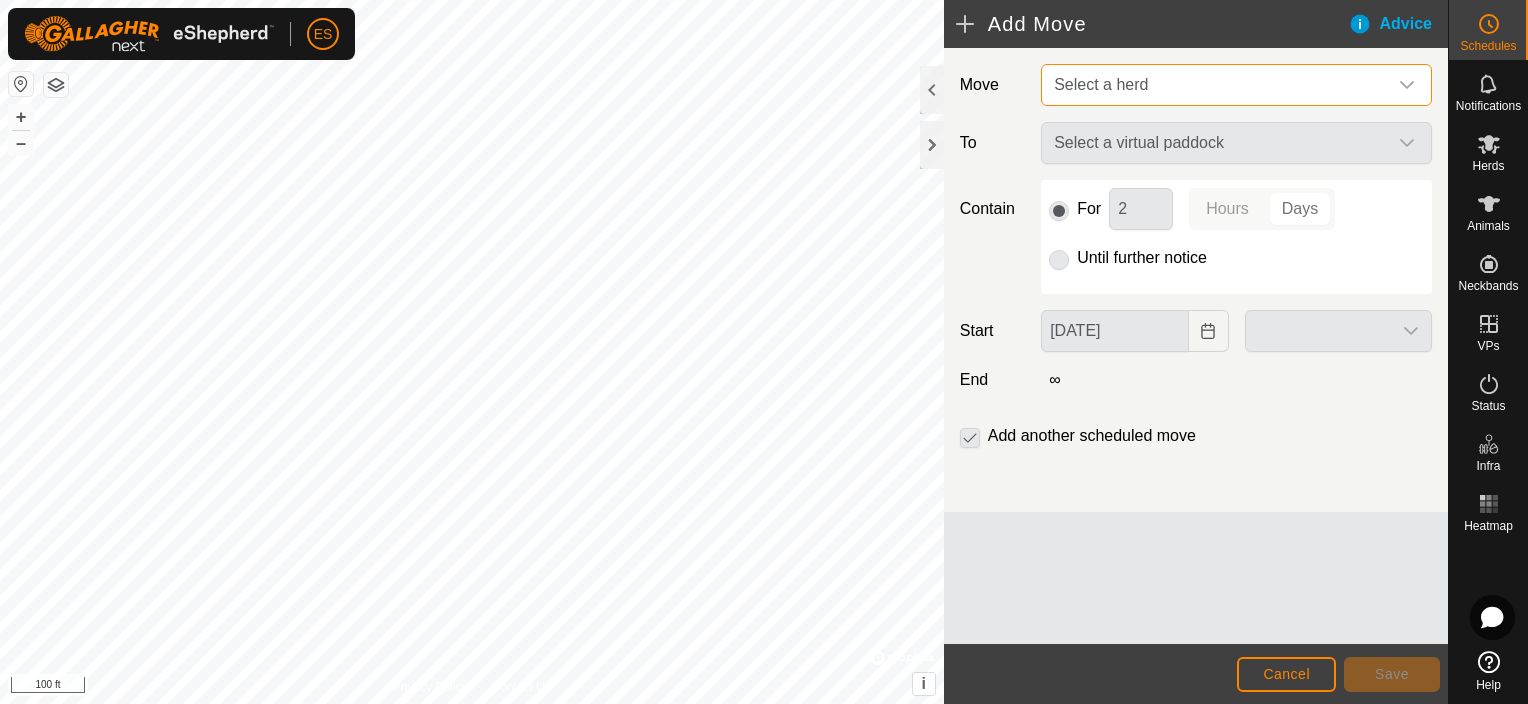 click on "Select a herd" at bounding box center [1216, 85] 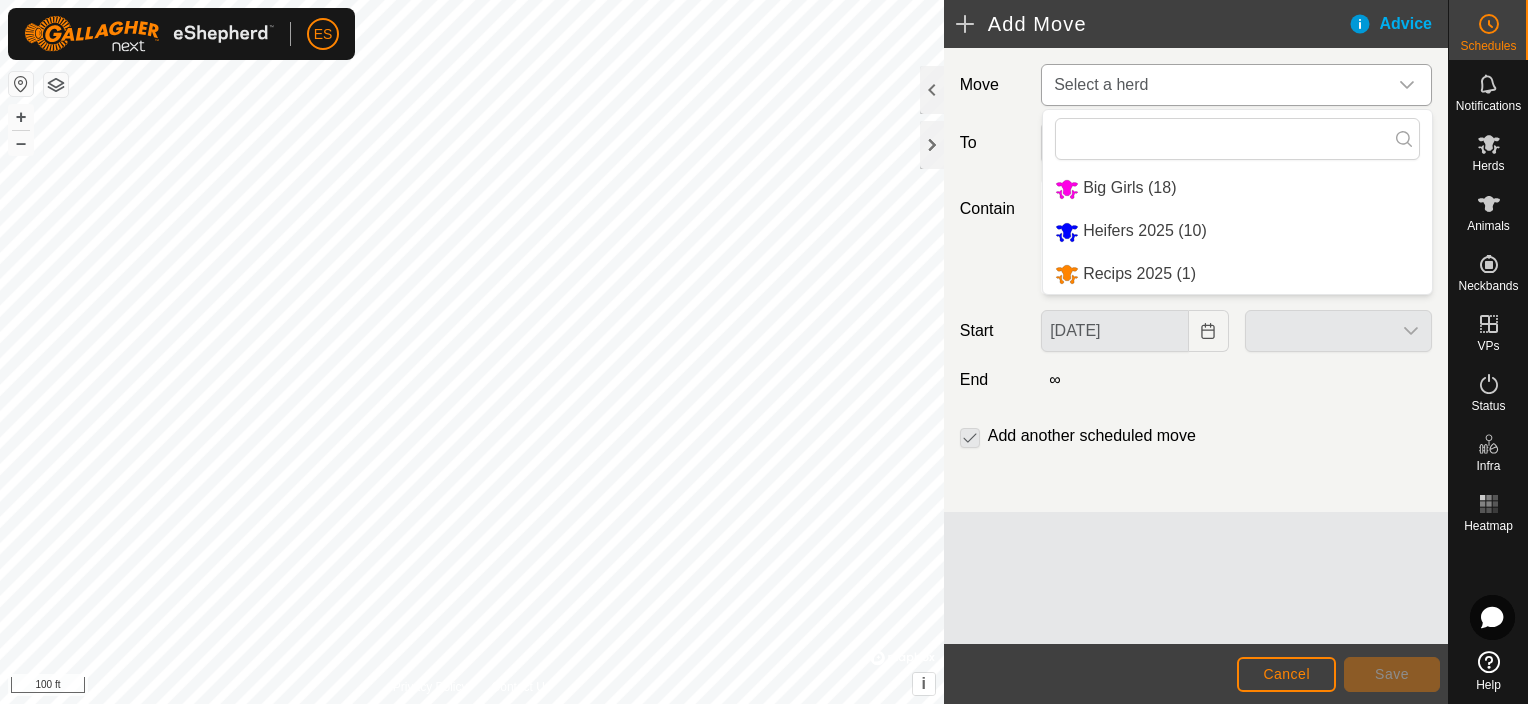 click on "Heifers 2025 (10)" at bounding box center [1237, 231] 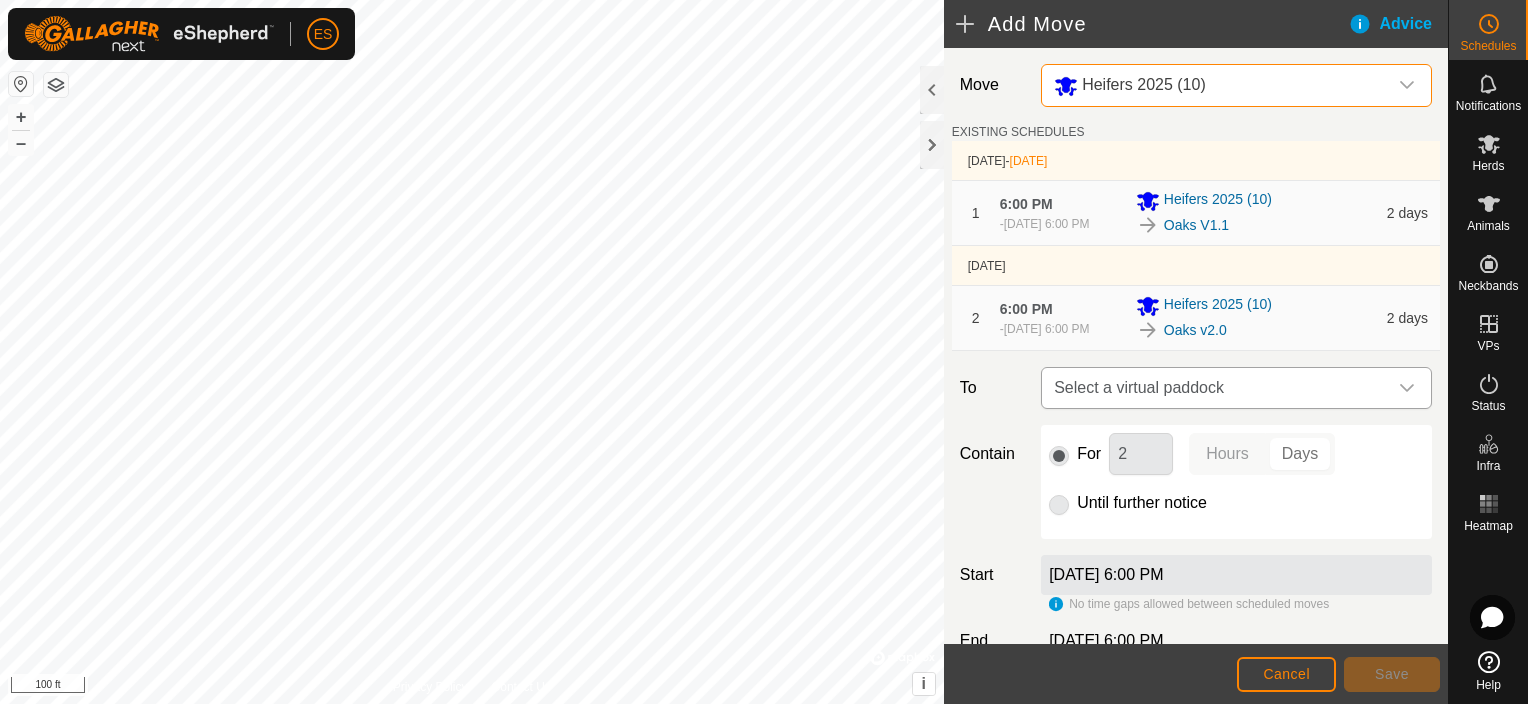 click 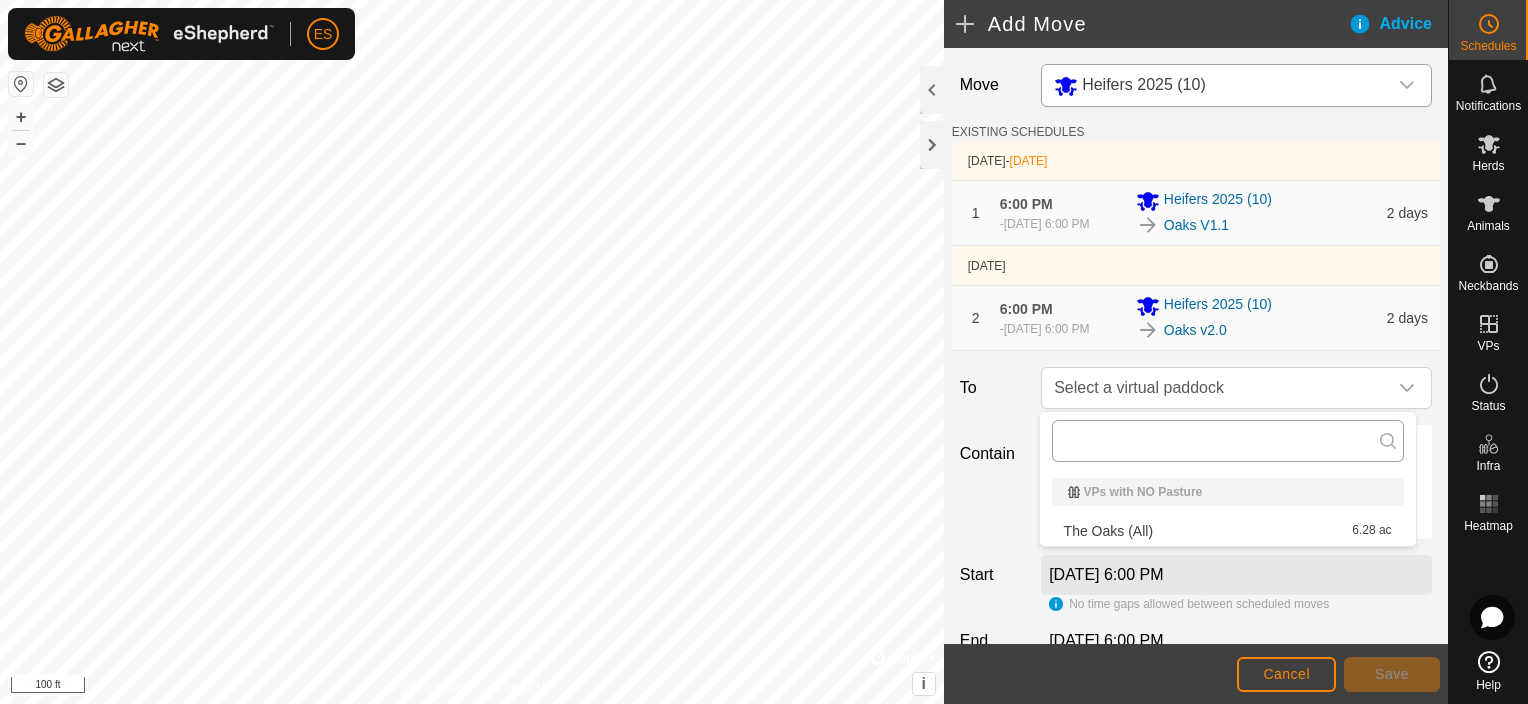 click at bounding box center (1228, 441) 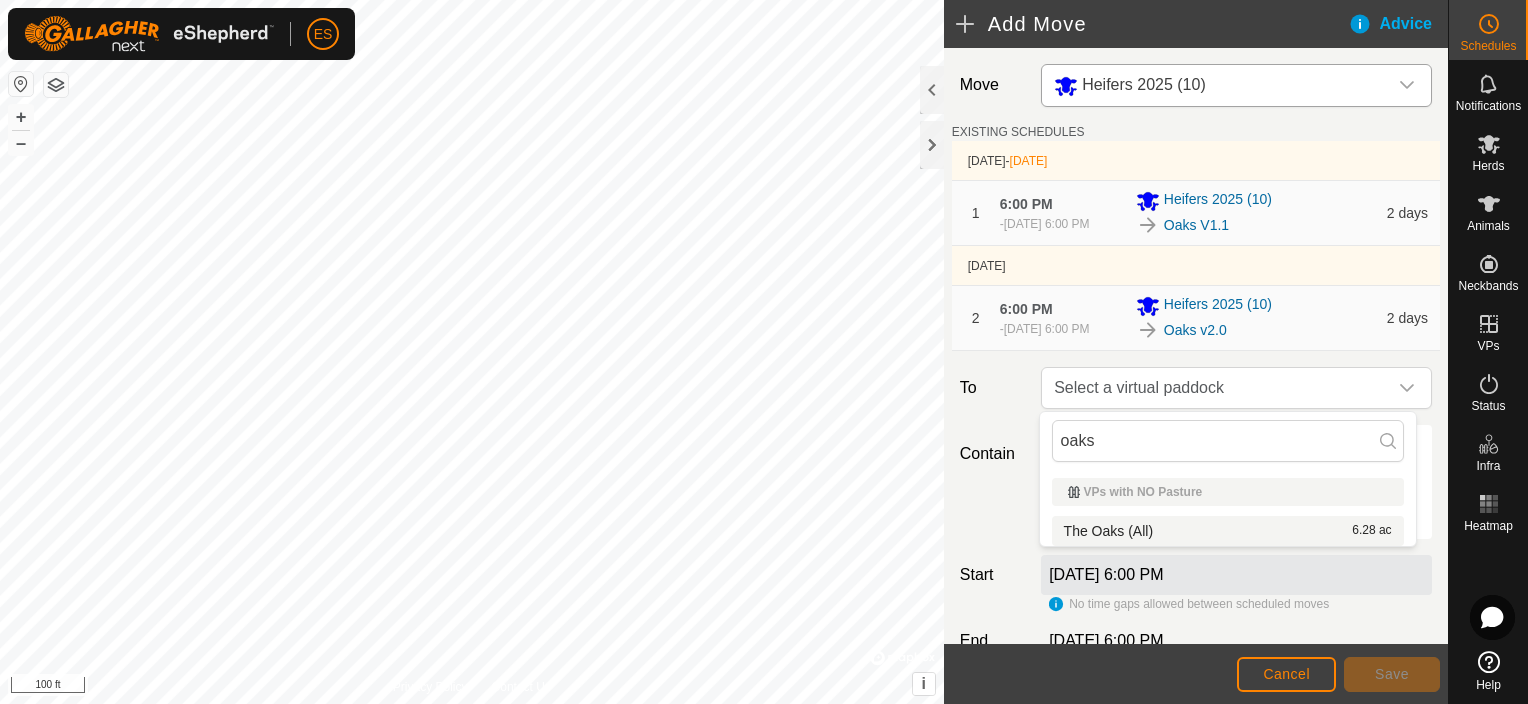 type on "oaks" 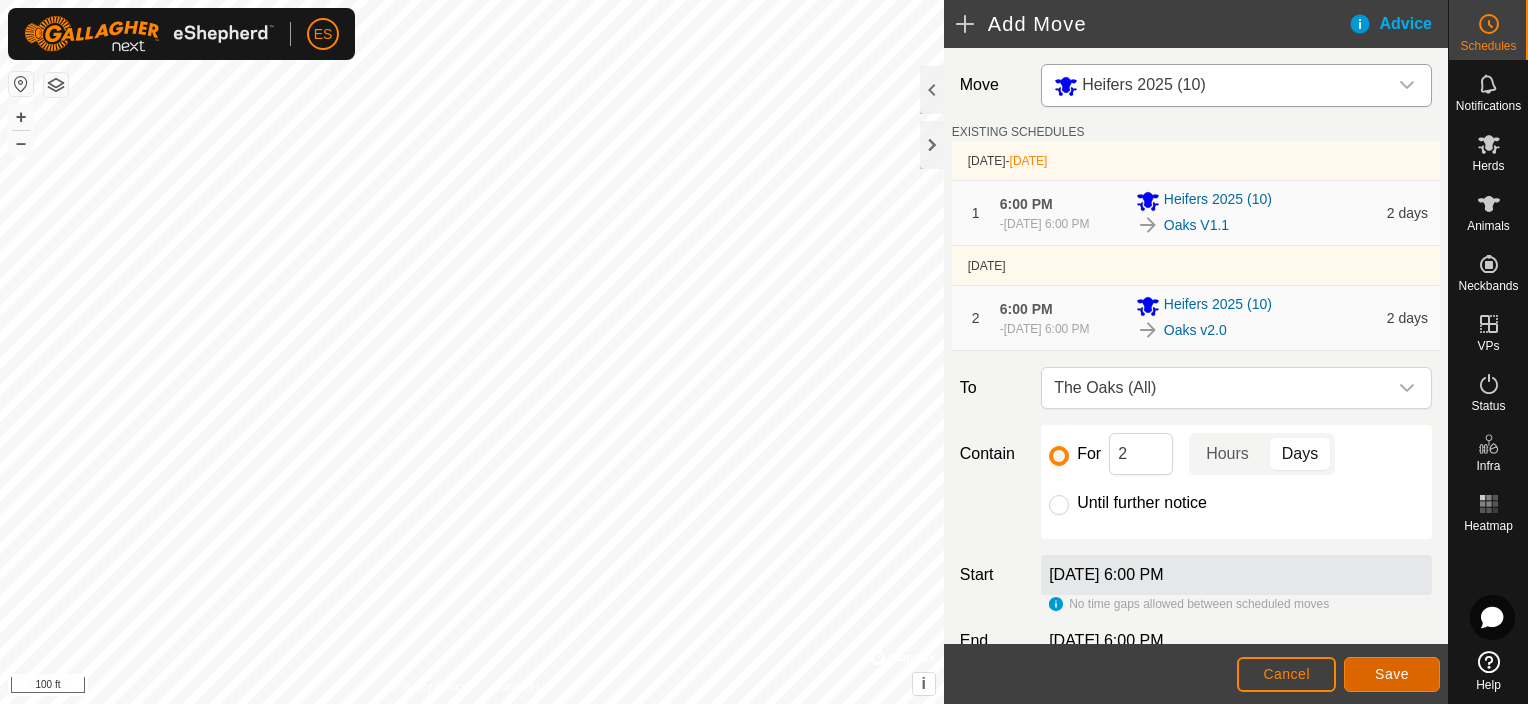 click on "Save" 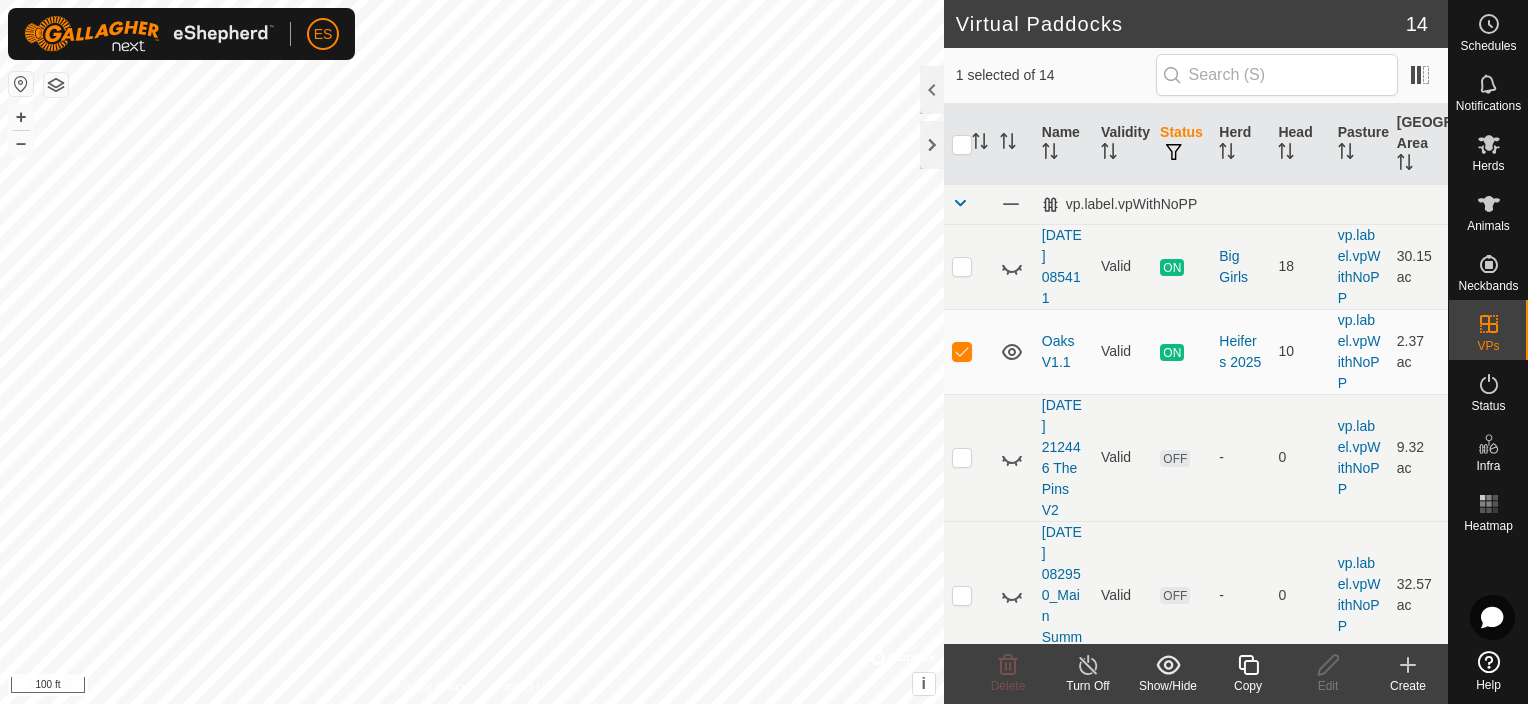 checkbox on "false" 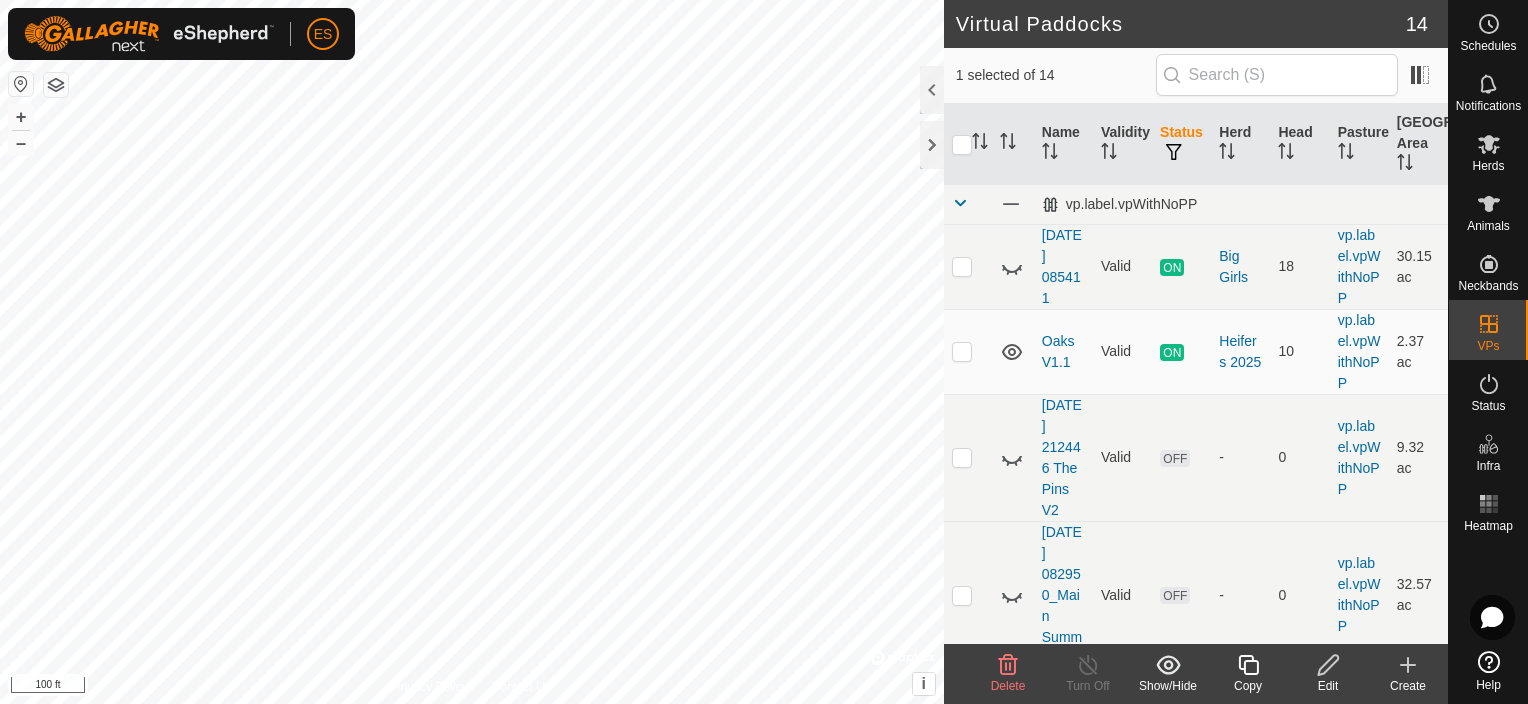 checkbox on "false" 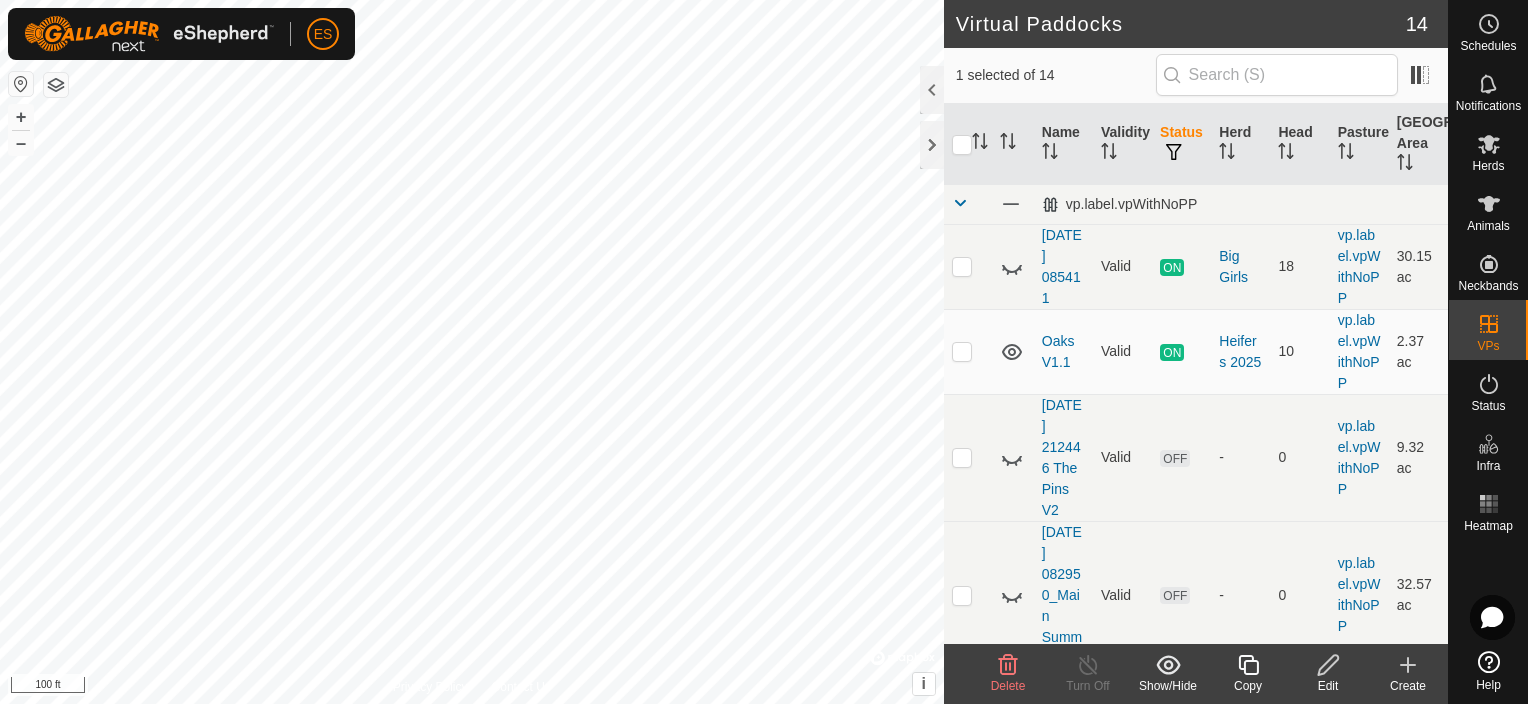 checkbox on "true" 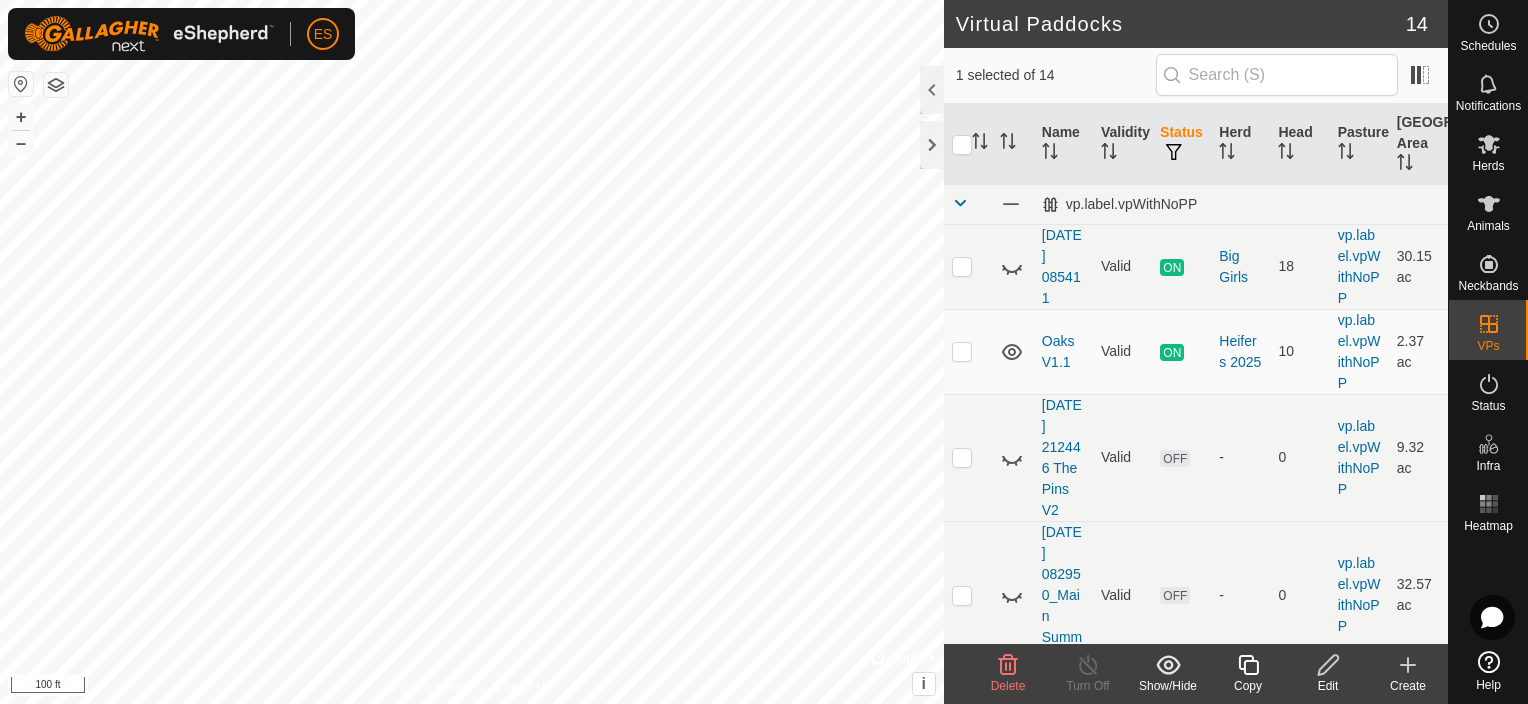 checkbox on "true" 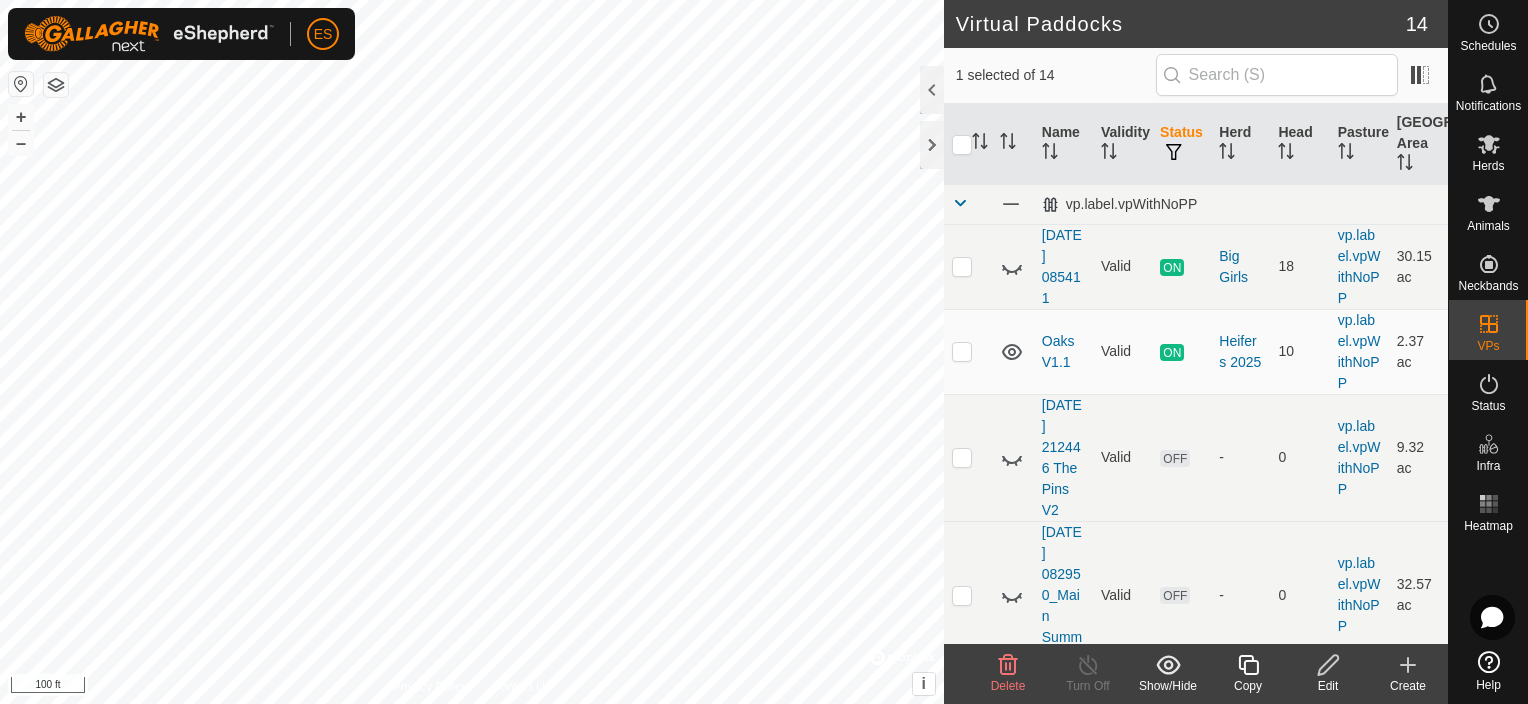 checkbox on "false" 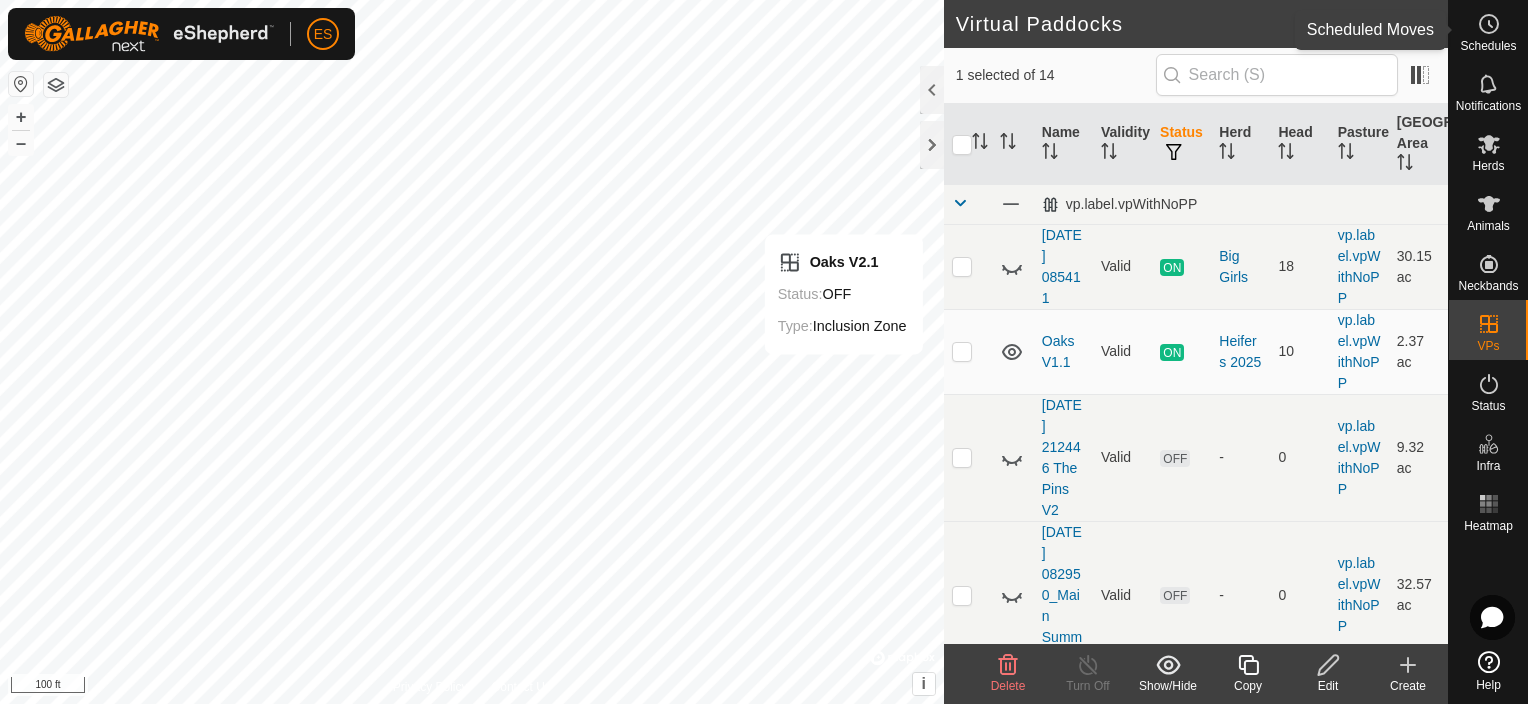 click on "Schedules" at bounding box center (1488, 46) 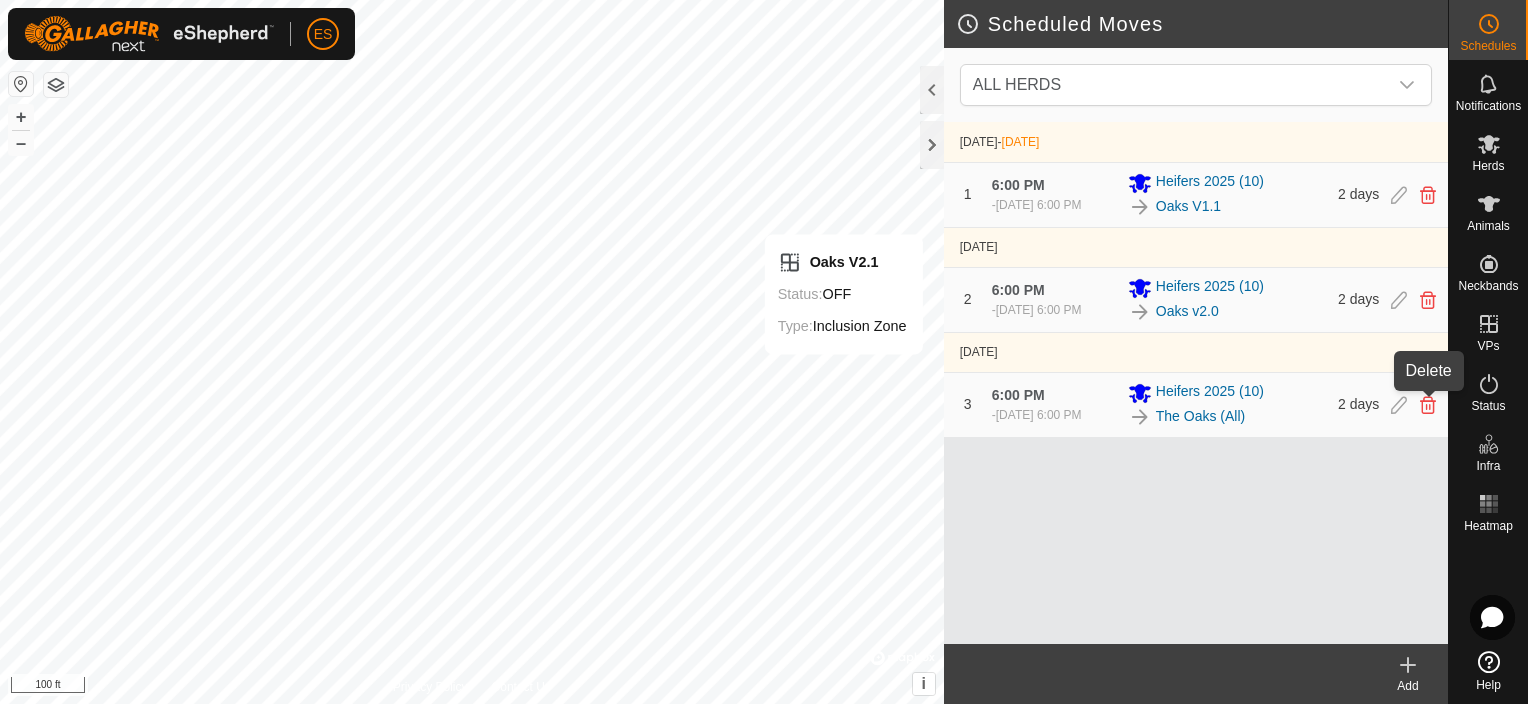 click at bounding box center [1428, 405] 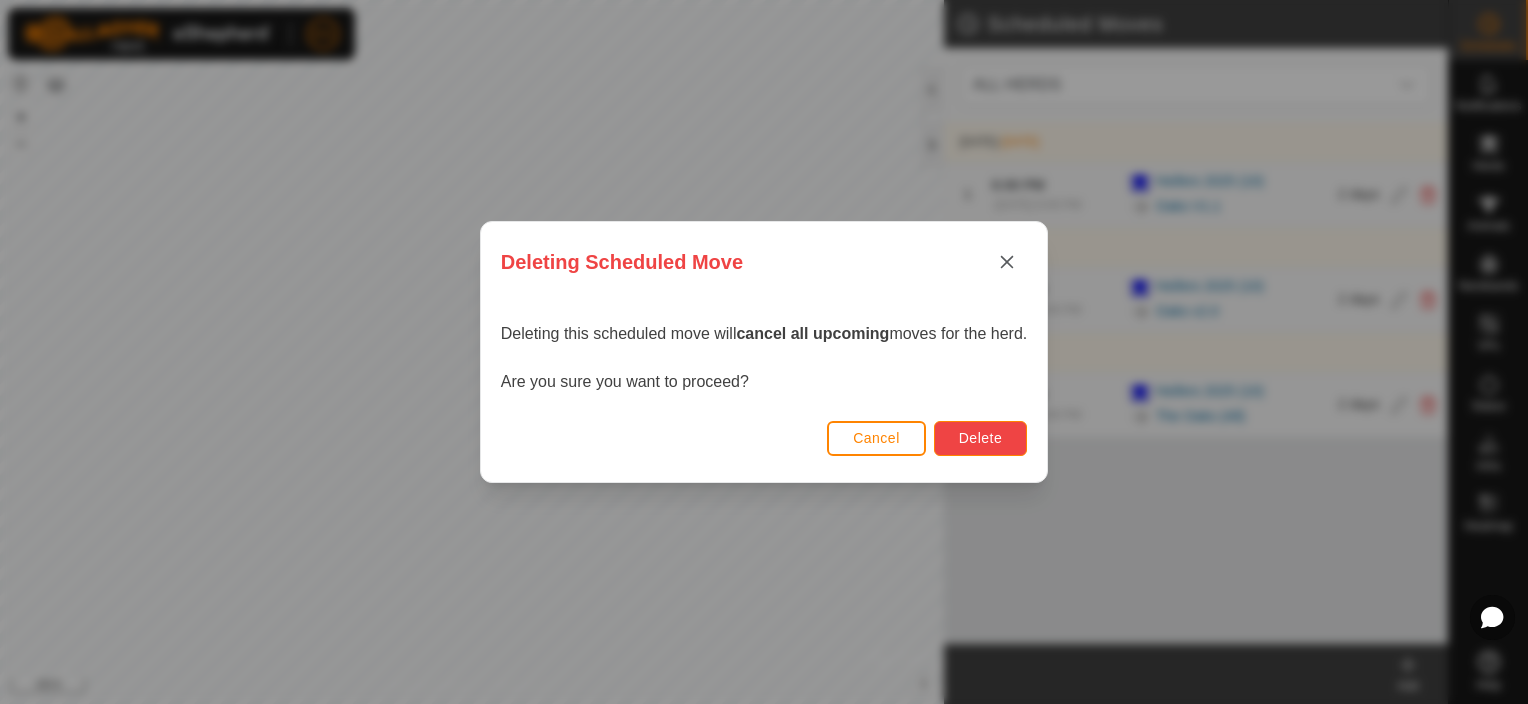 click on "Delete" at bounding box center (980, 438) 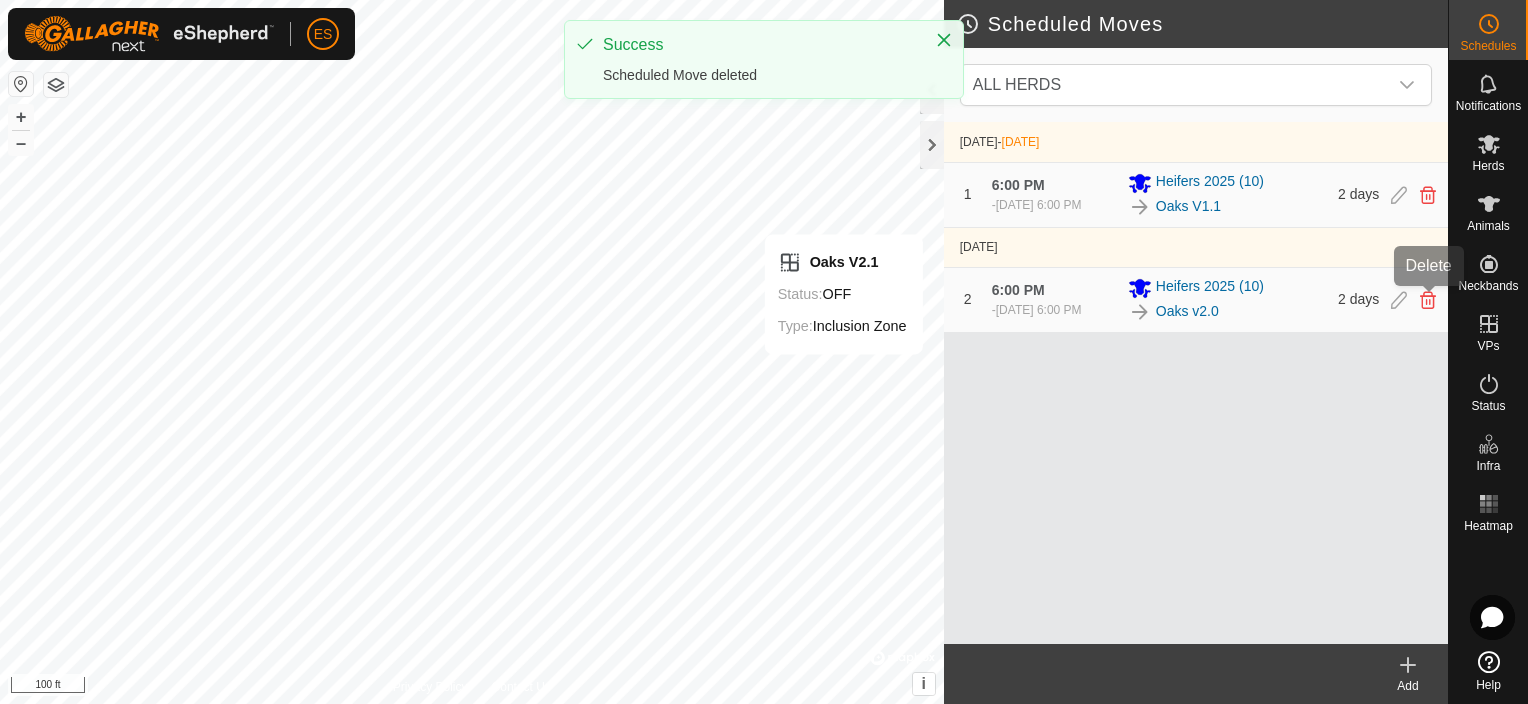 click at bounding box center [1428, 300] 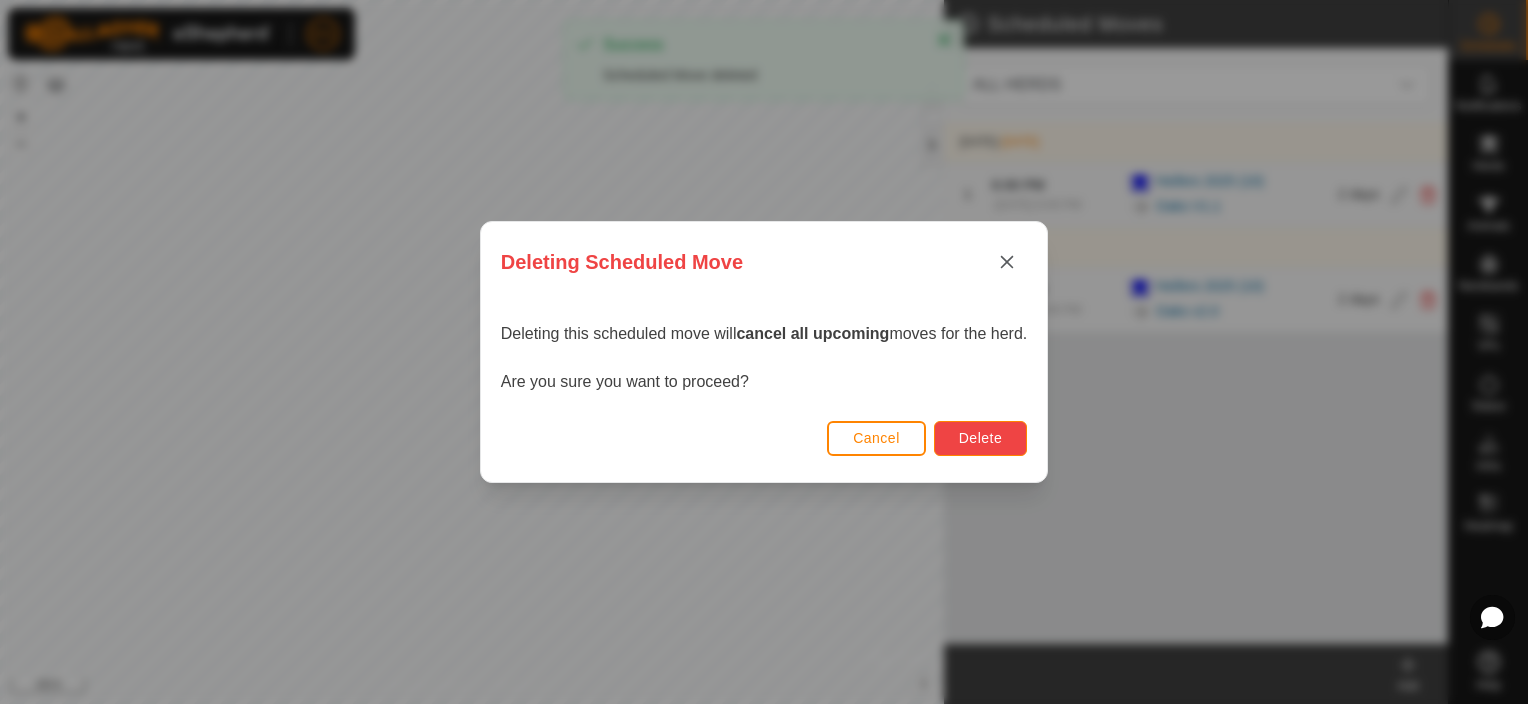 click on "Delete" at bounding box center (980, 438) 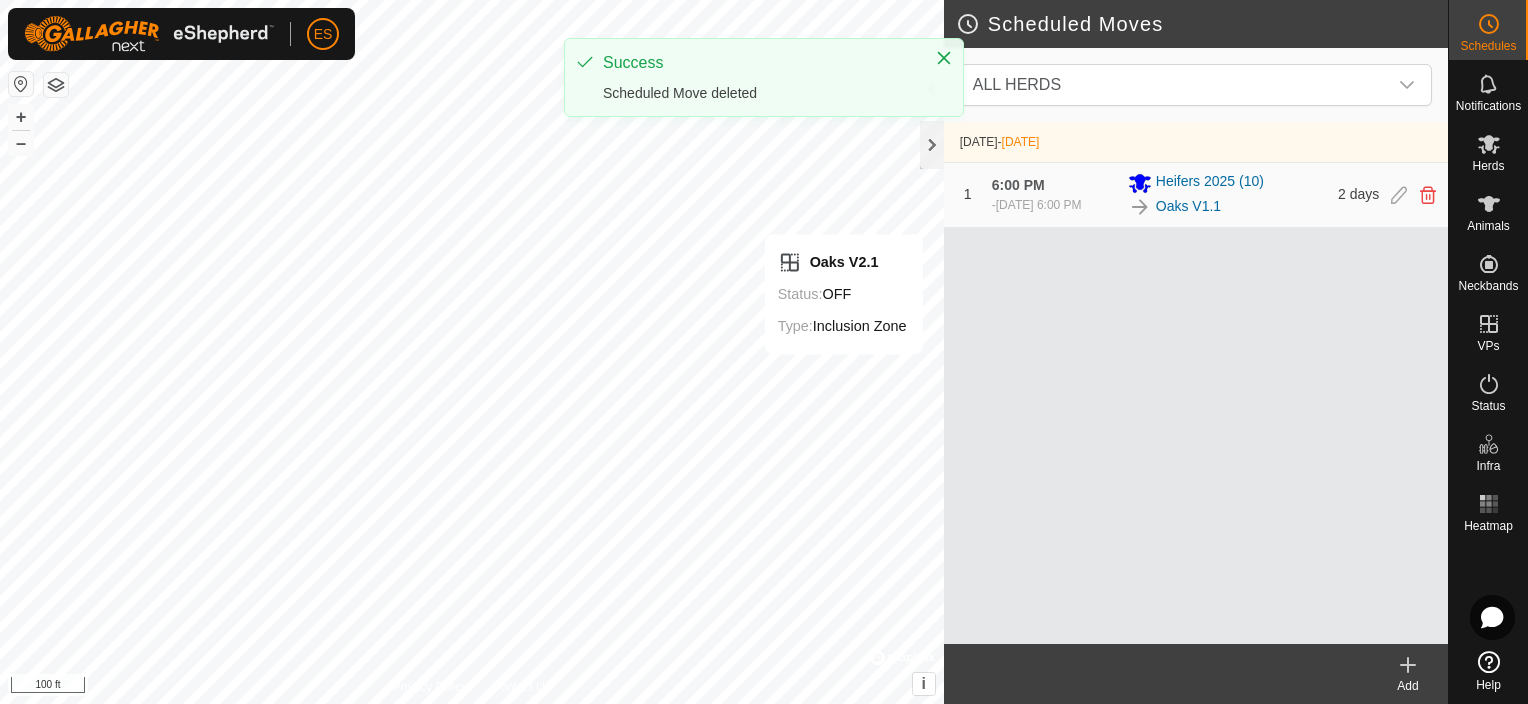 click at bounding box center [1428, 195] 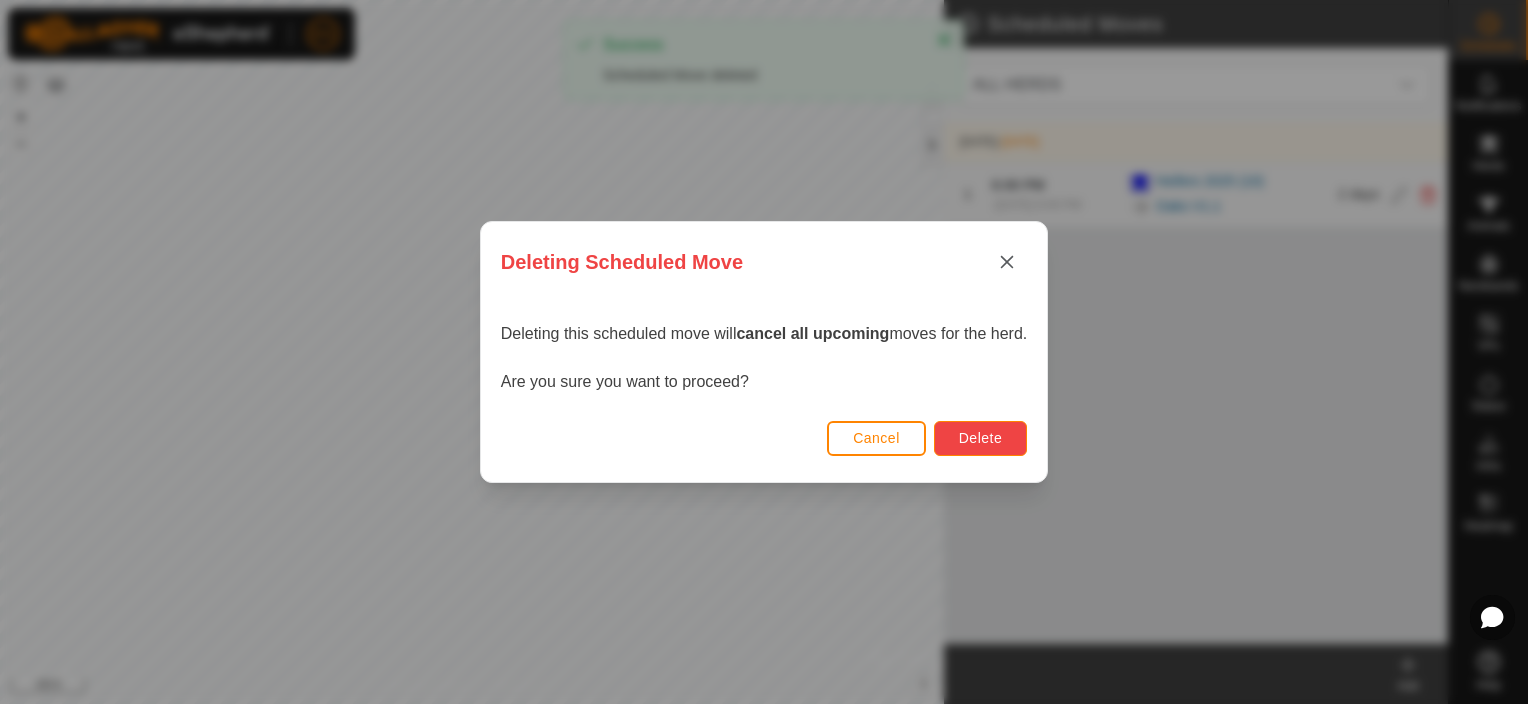 click on "Delete" at bounding box center (980, 438) 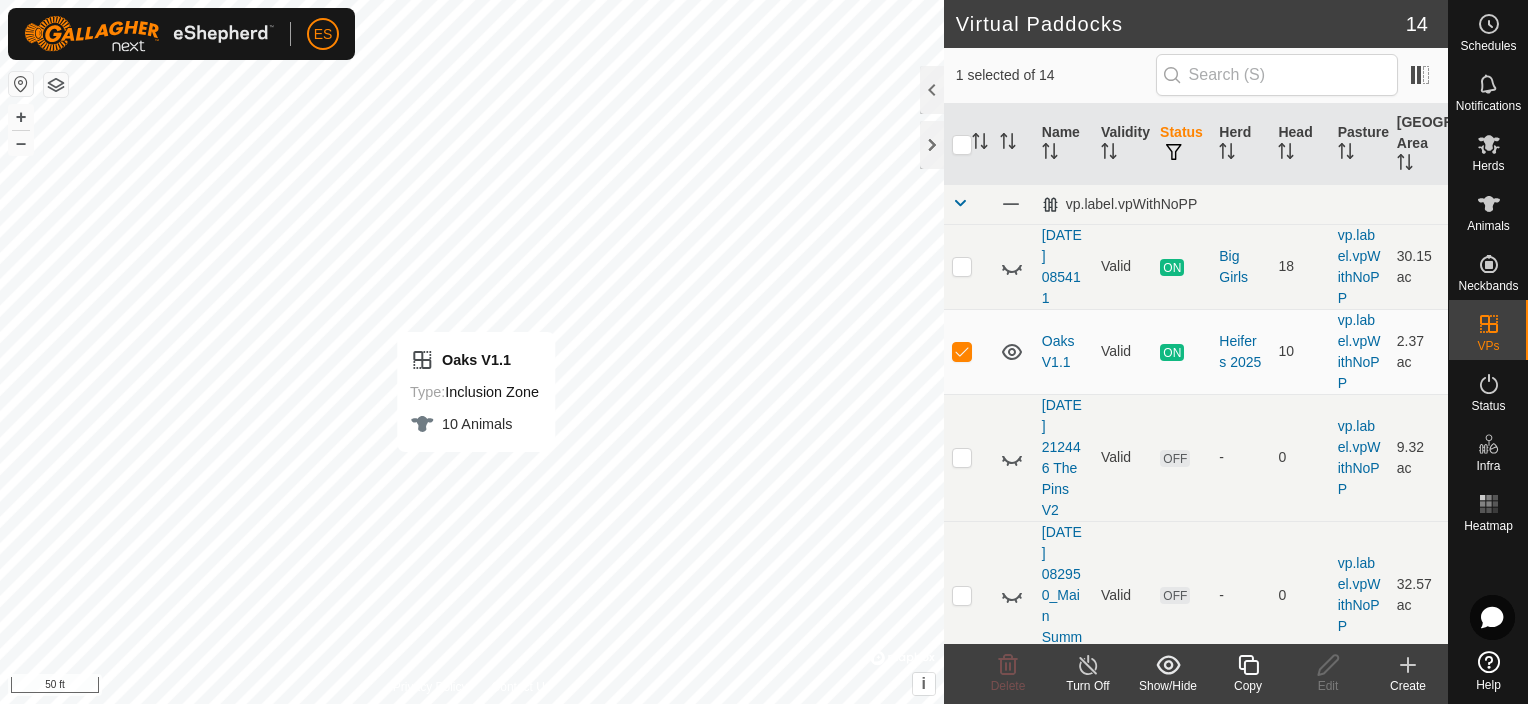 checkbox on "false" 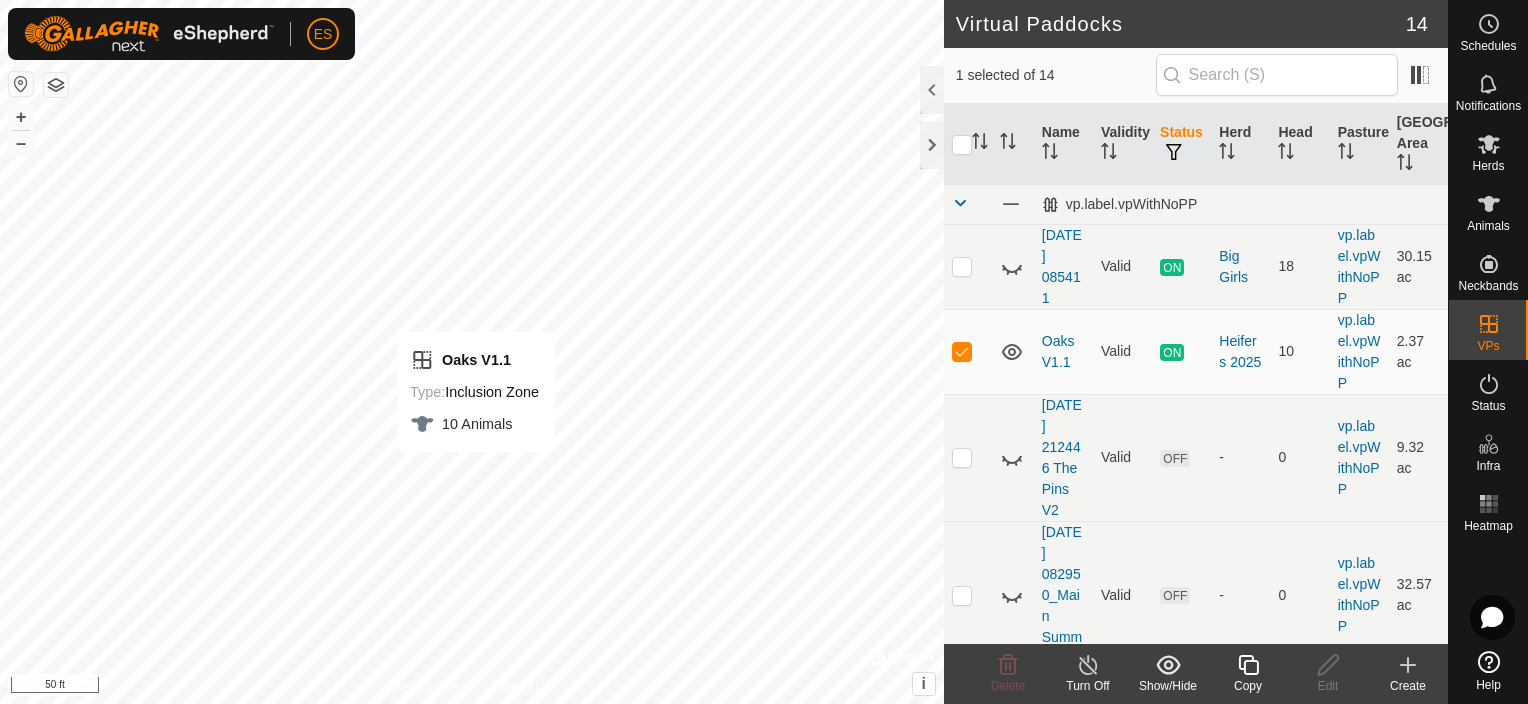 checkbox on "true" 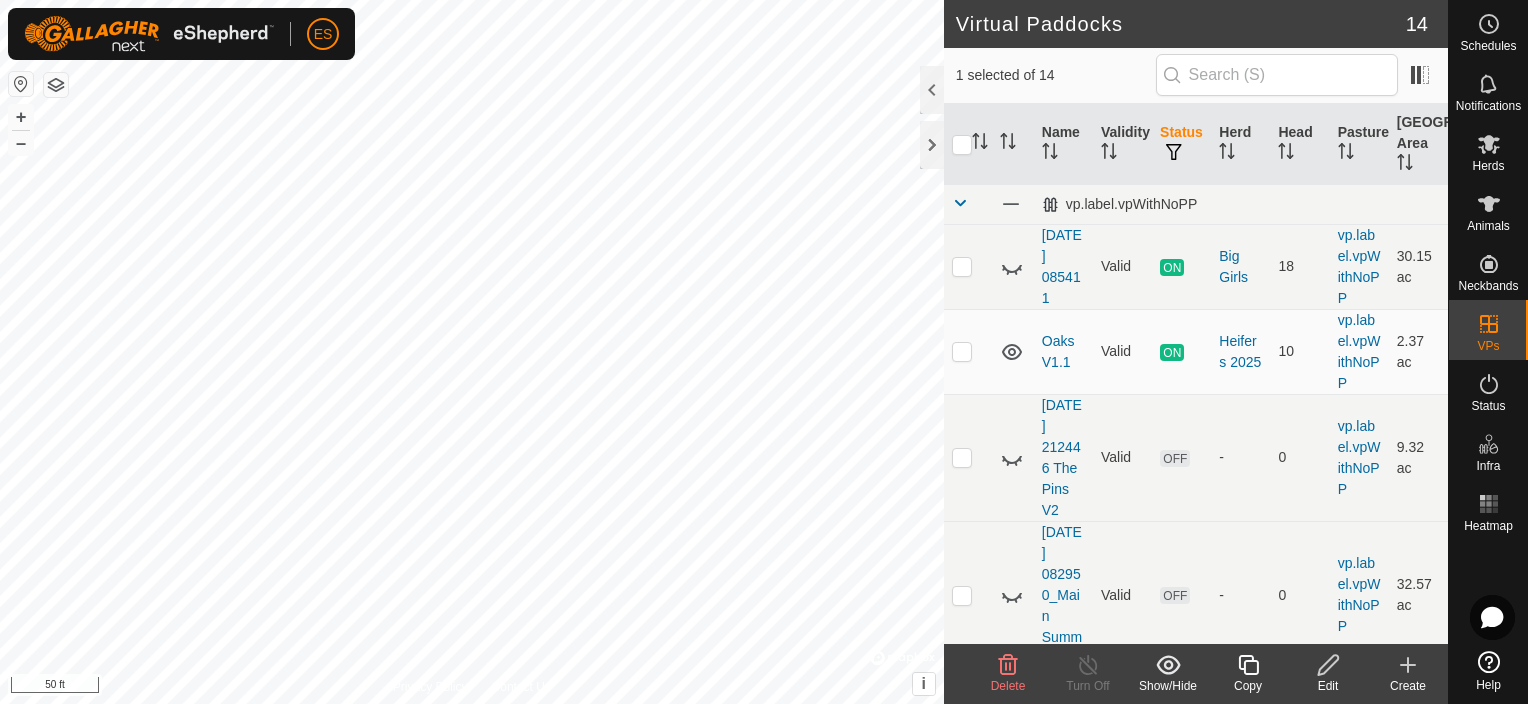 checkbox on "true" 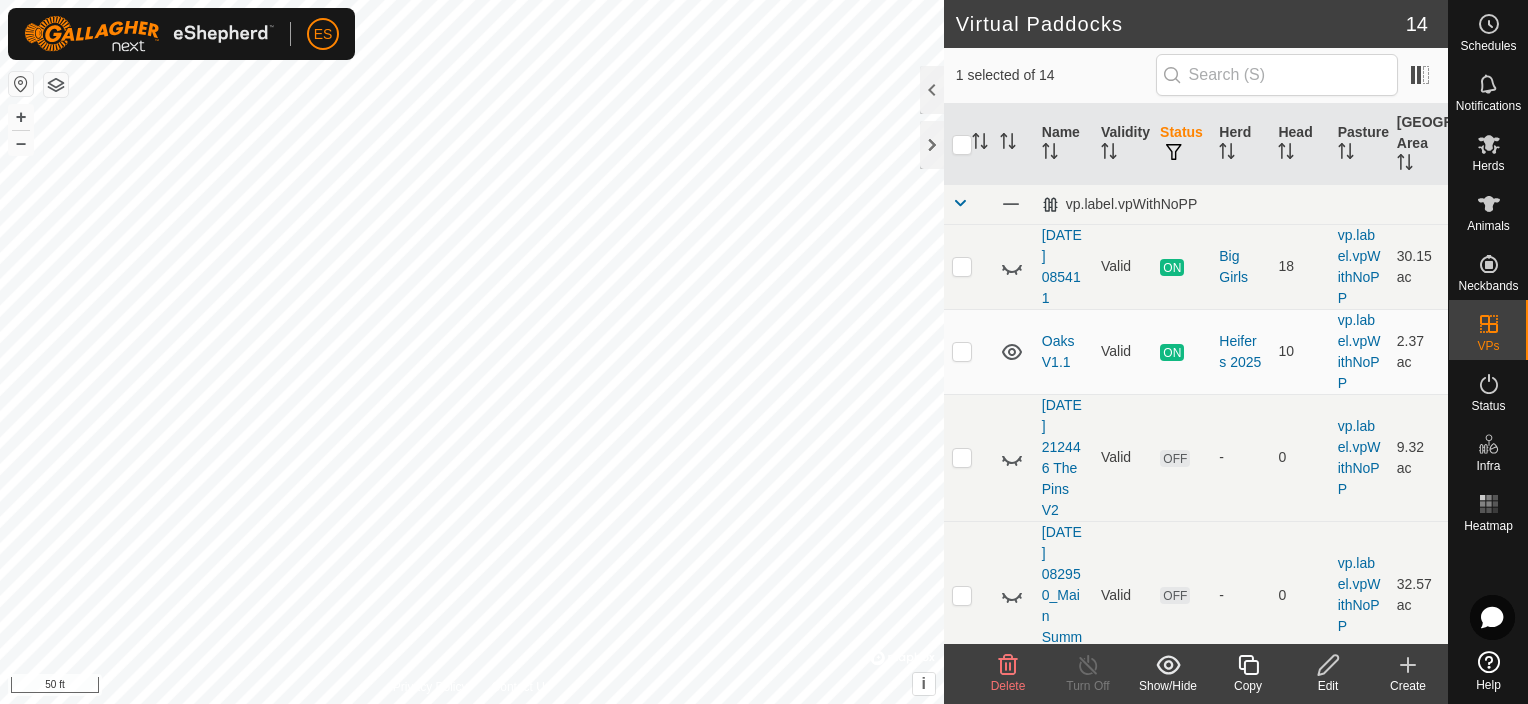 checkbox on "false" 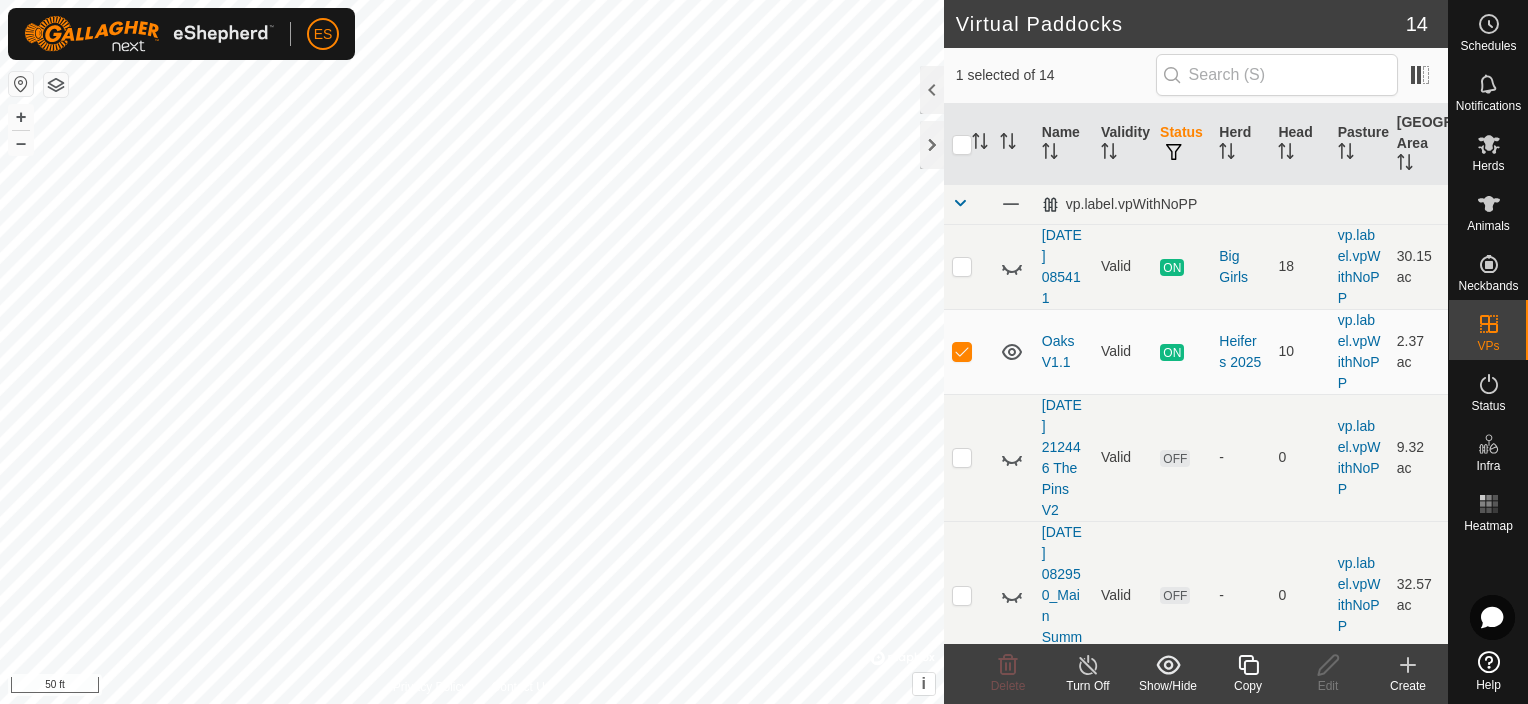 checkbox on "false" 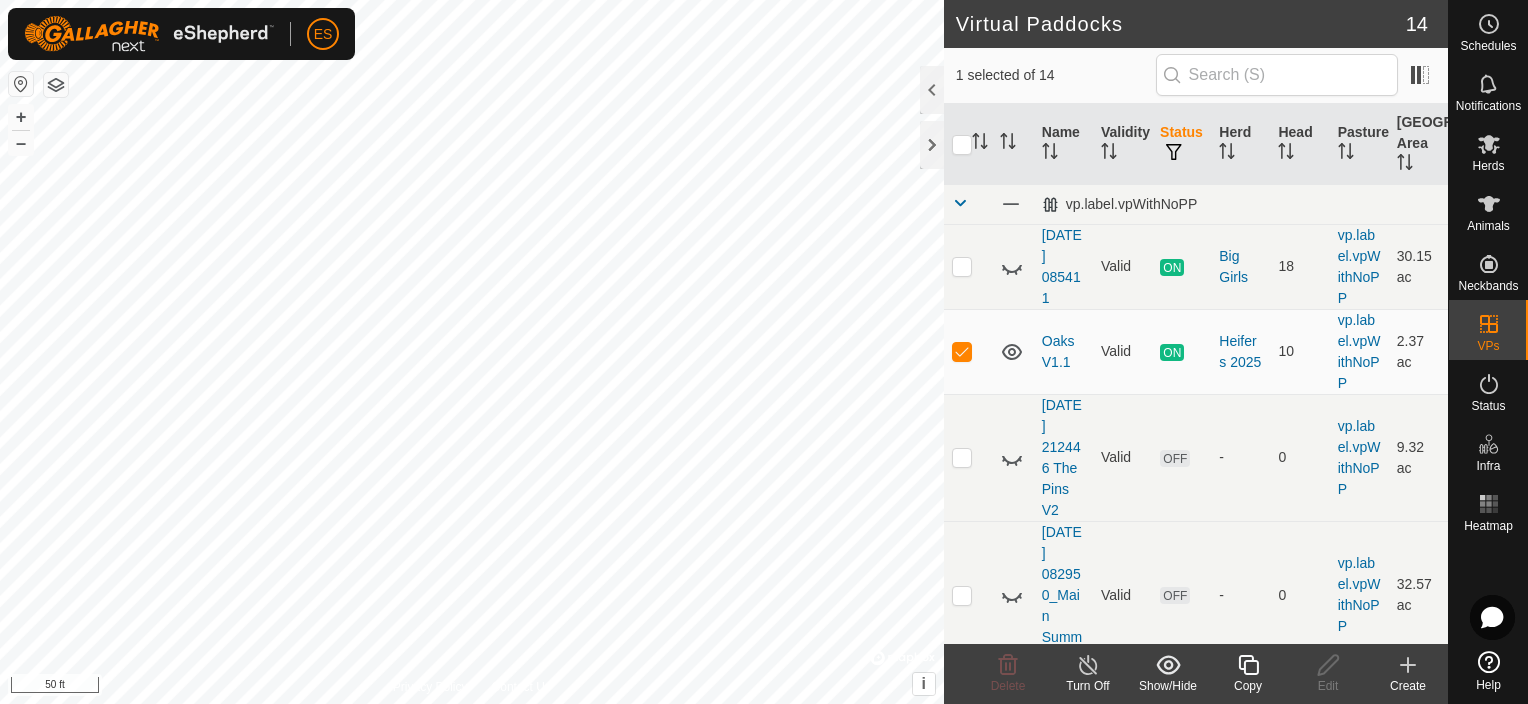 checkbox on "true" 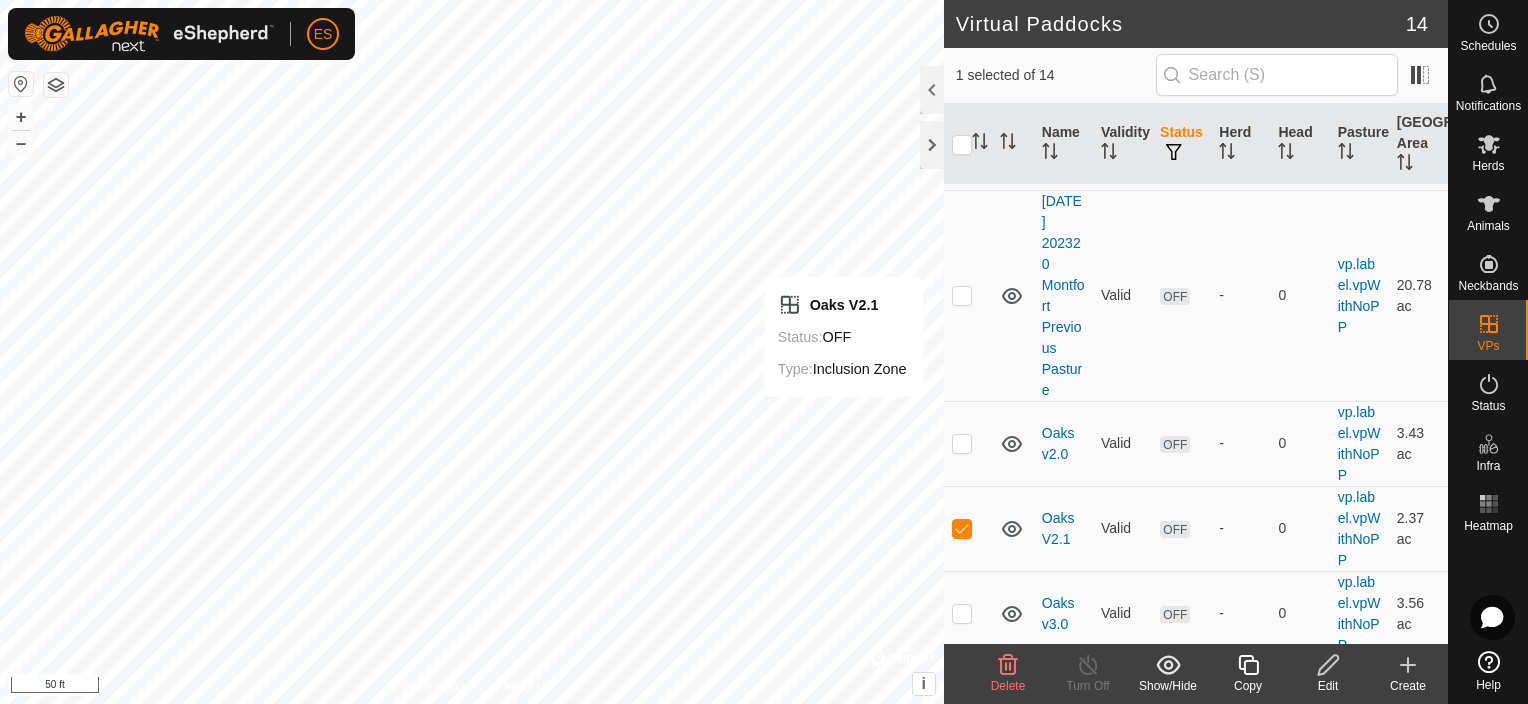 scroll, scrollTop: 775, scrollLeft: 0, axis: vertical 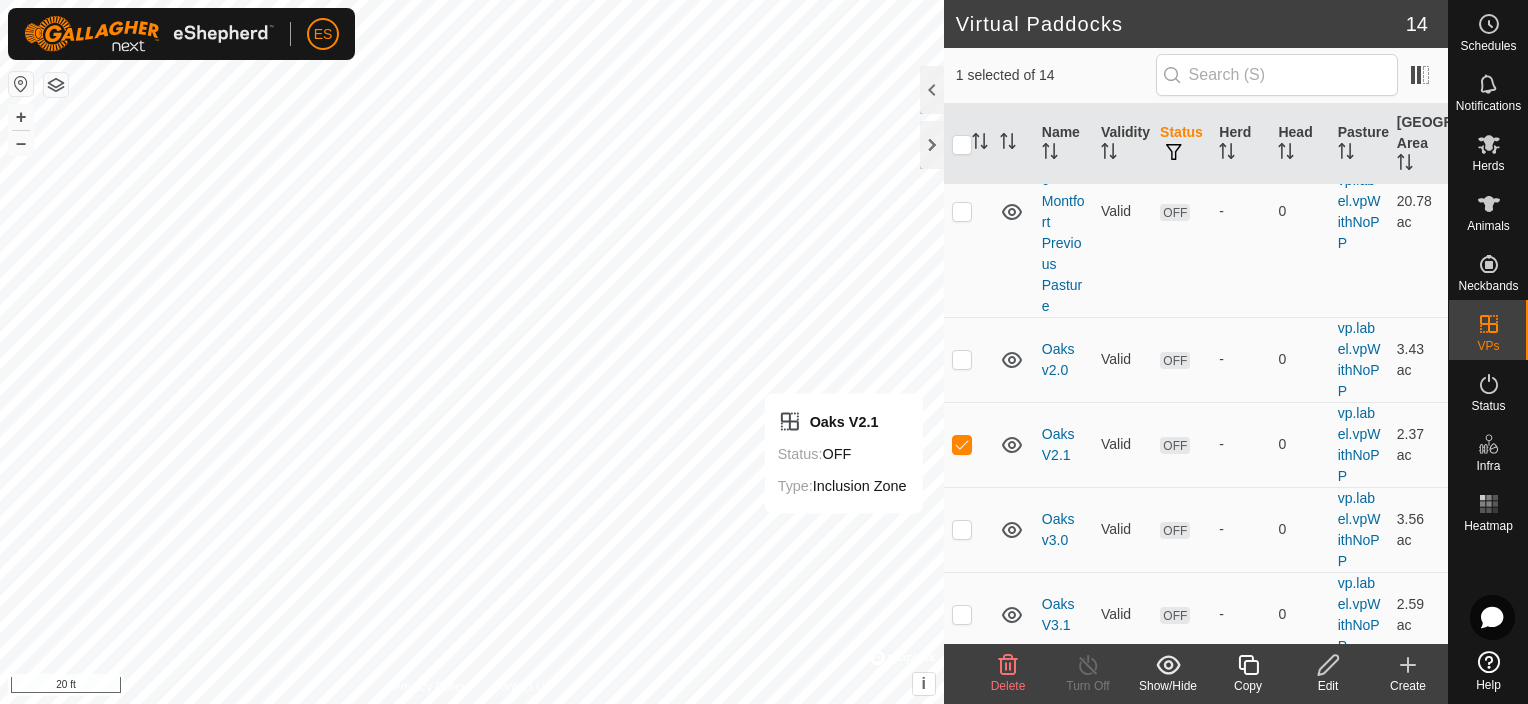 click on "Edit" 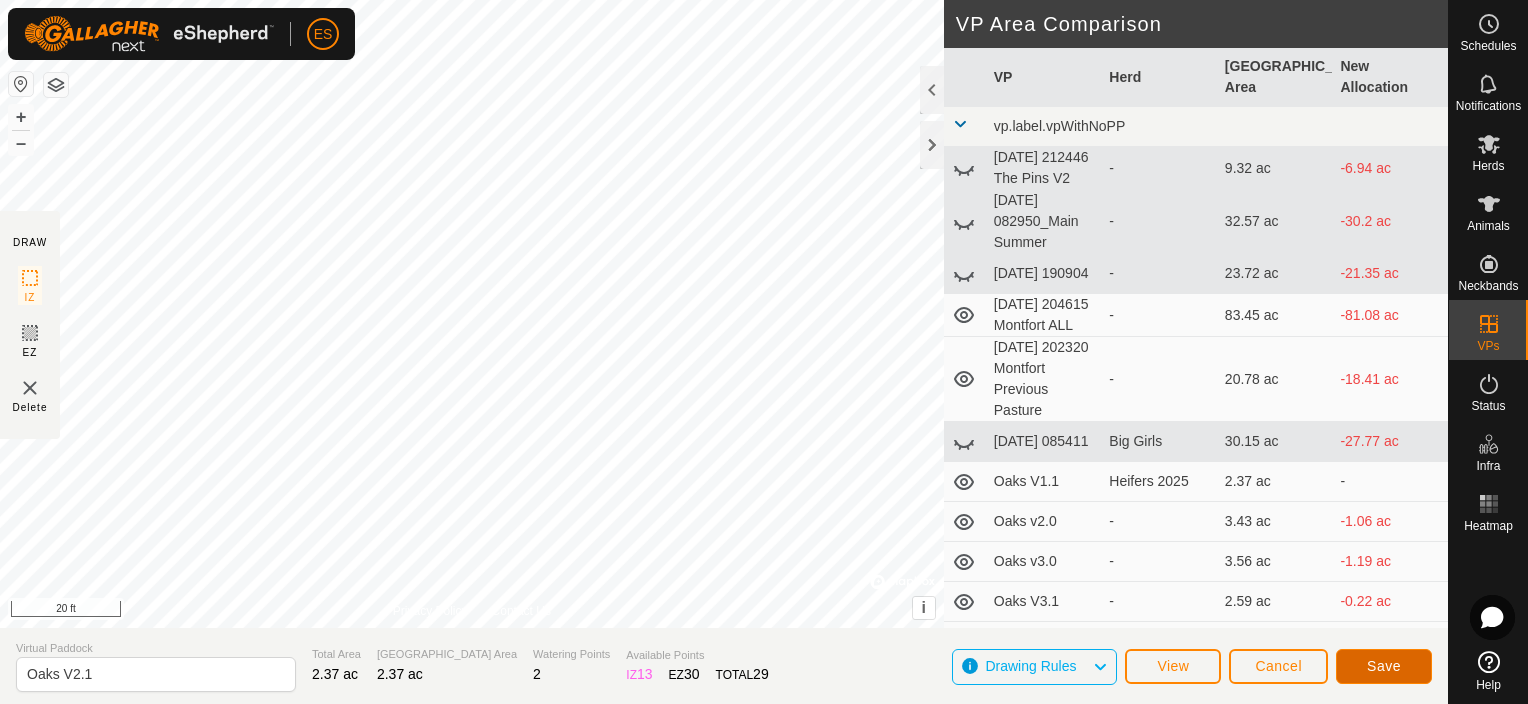 click on "Save" 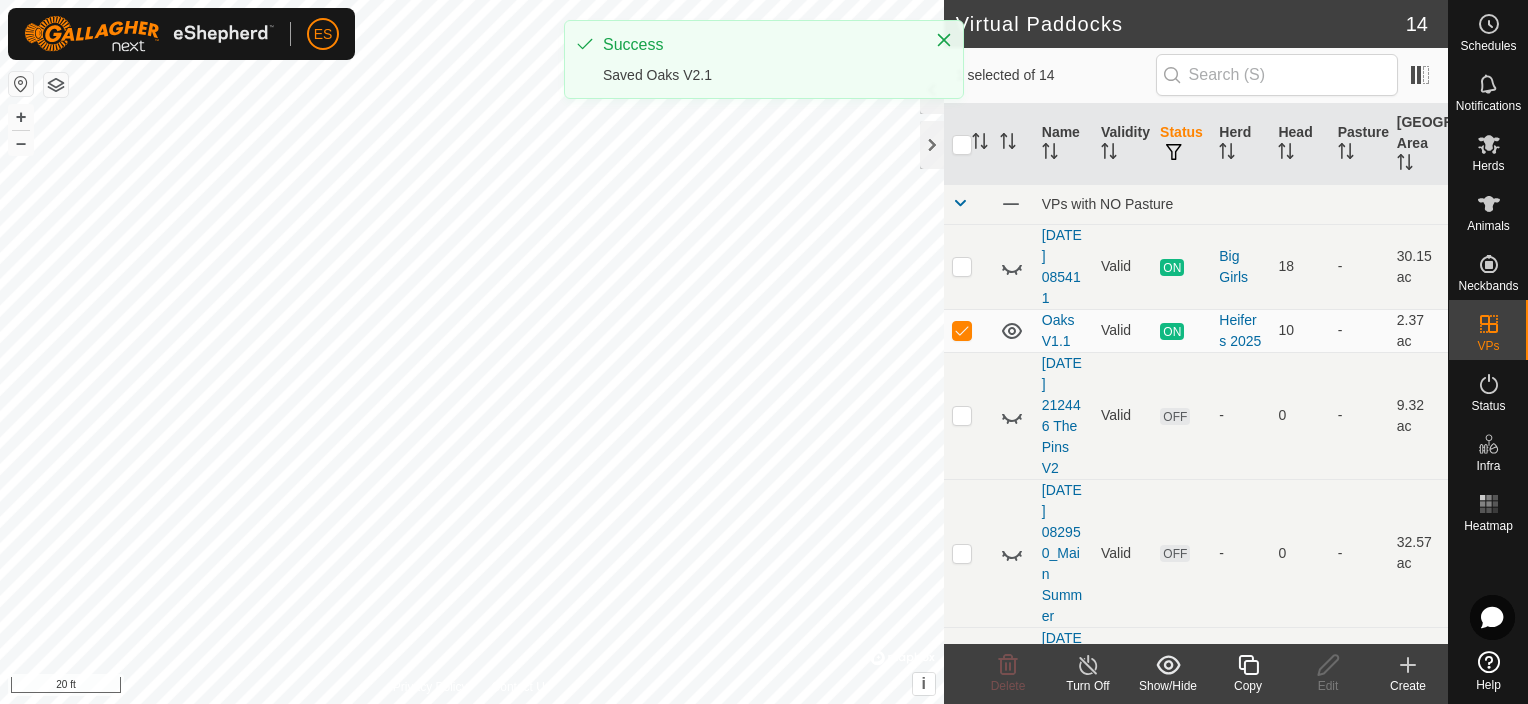 checkbox on "false" 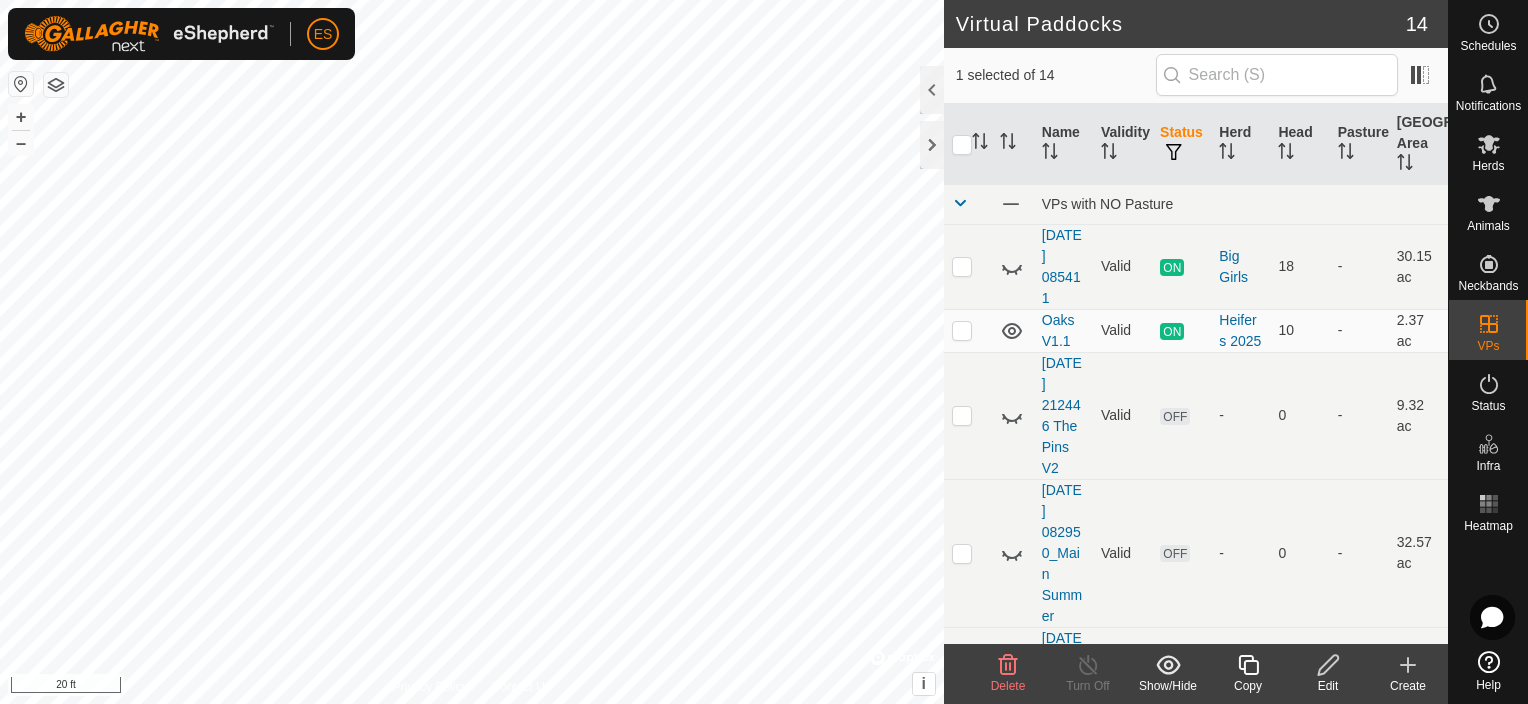 checkbox on "false" 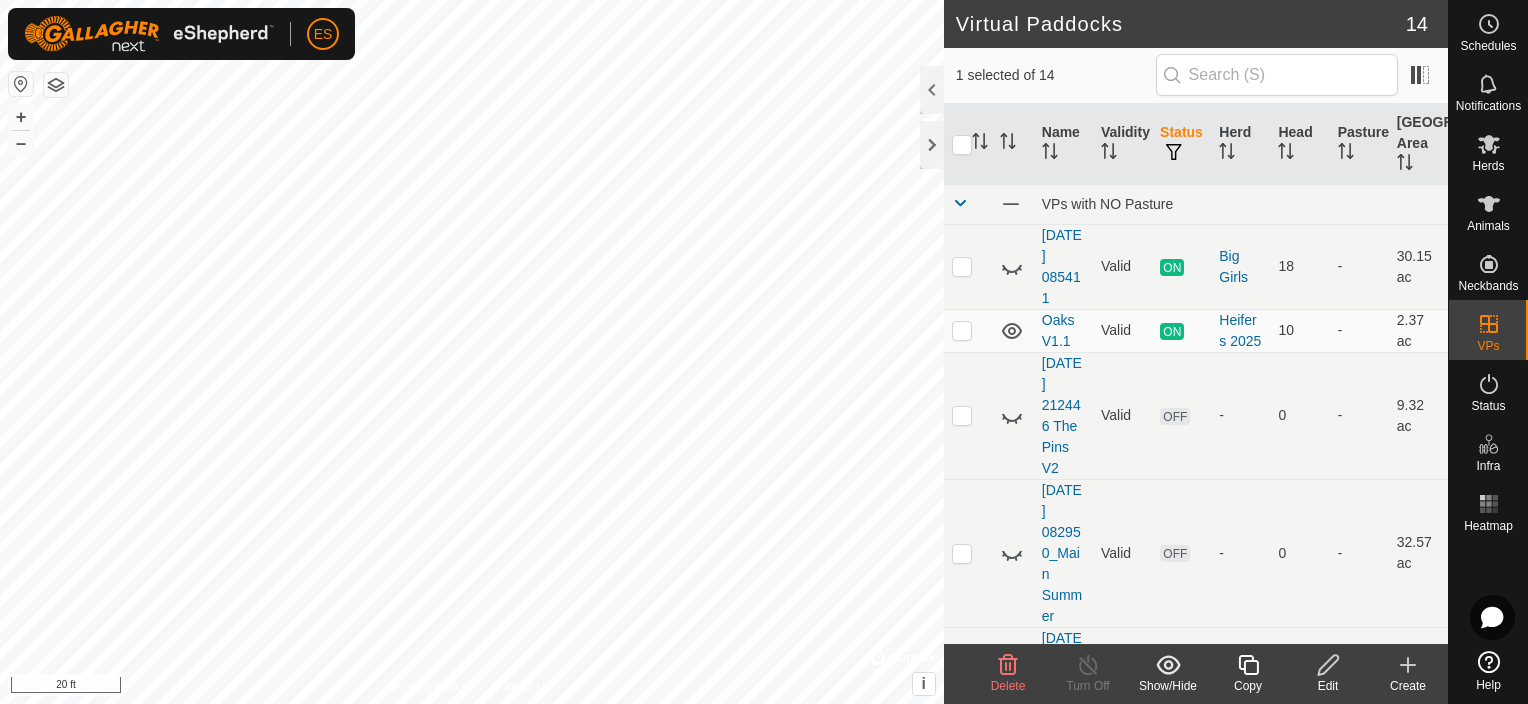 checkbox on "true" 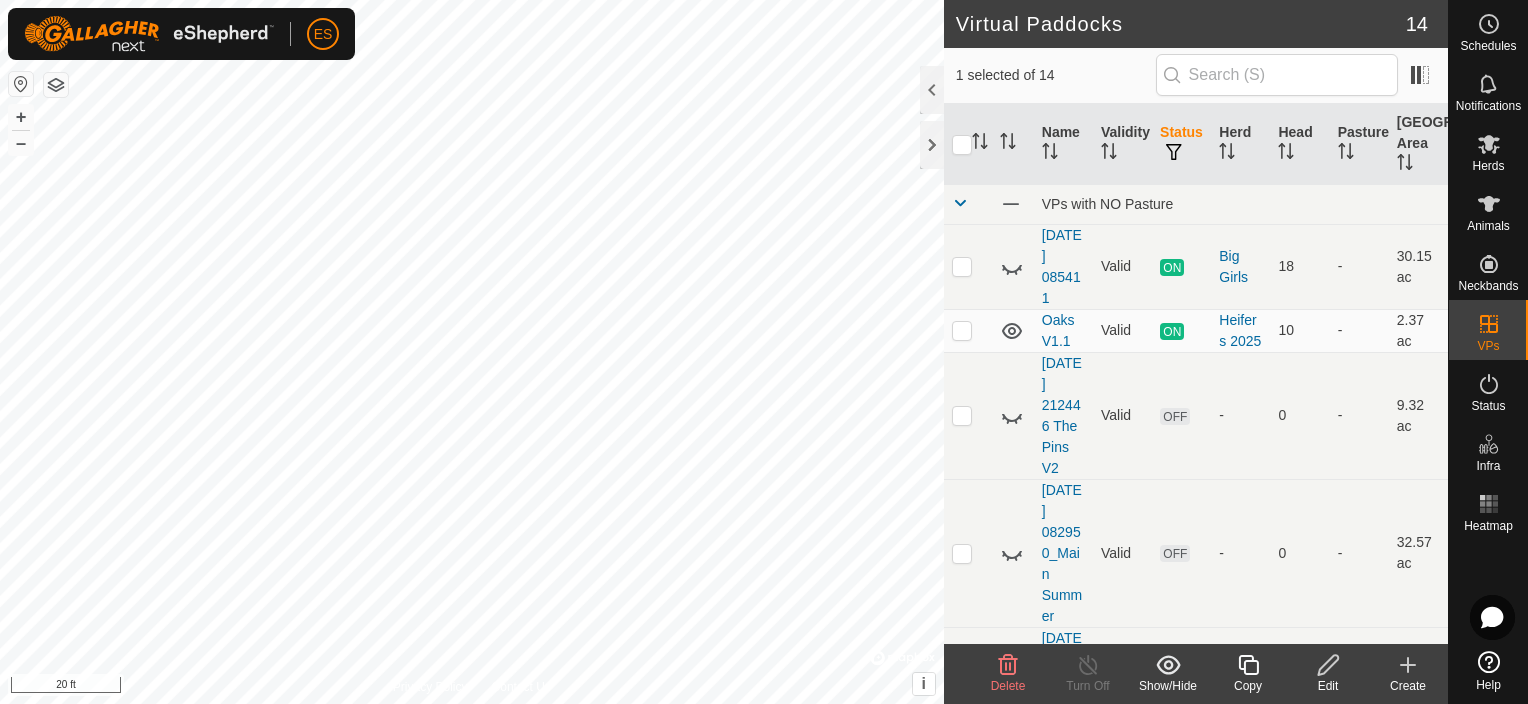 click 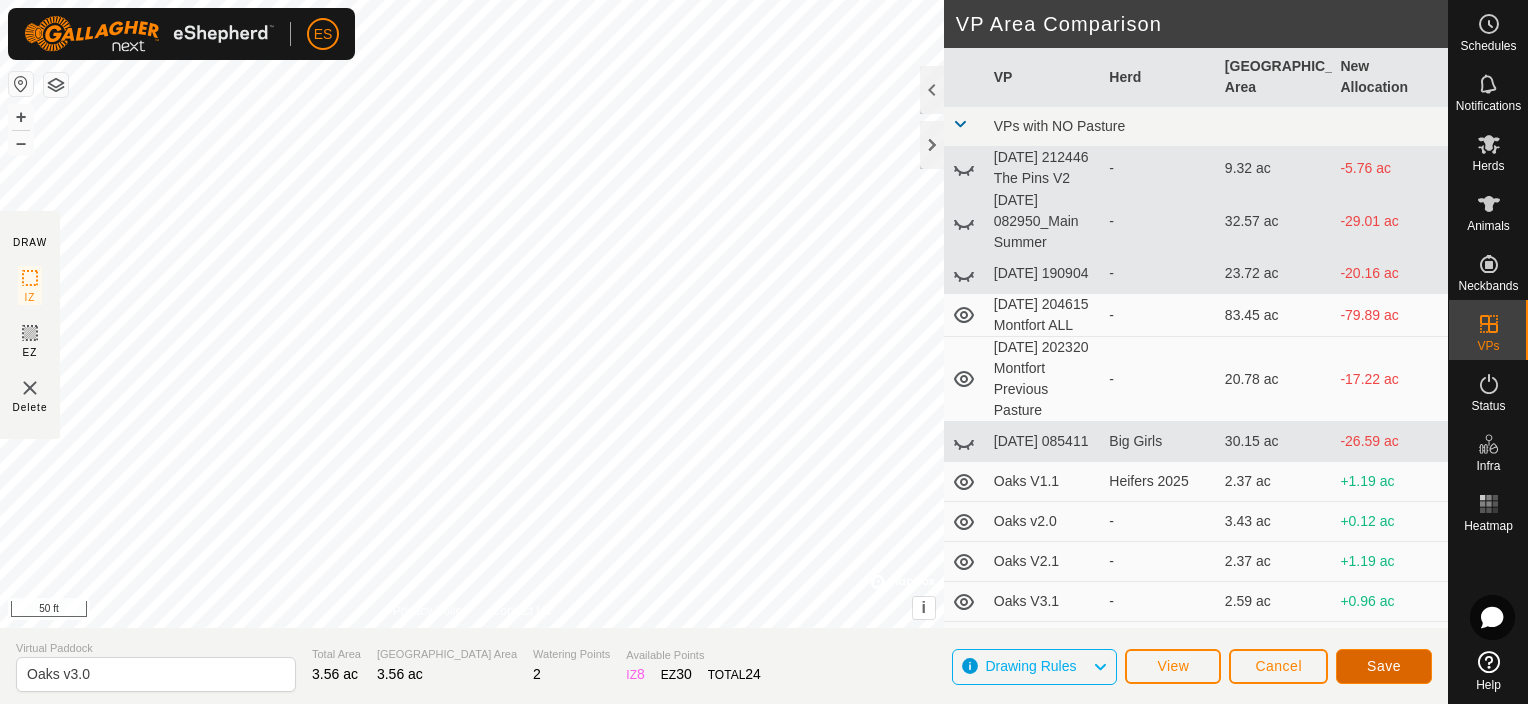 click on "Save" 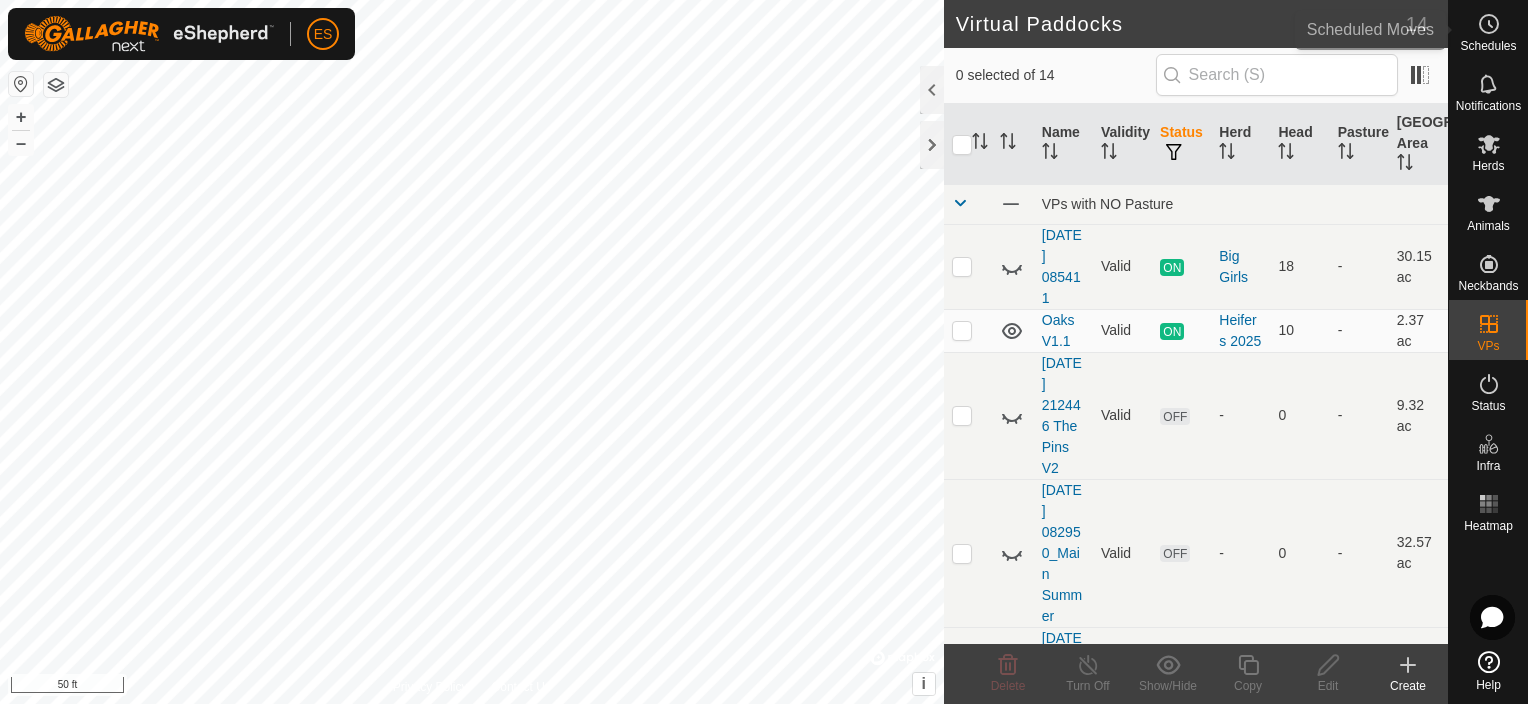 click on "Schedules" at bounding box center (1488, 46) 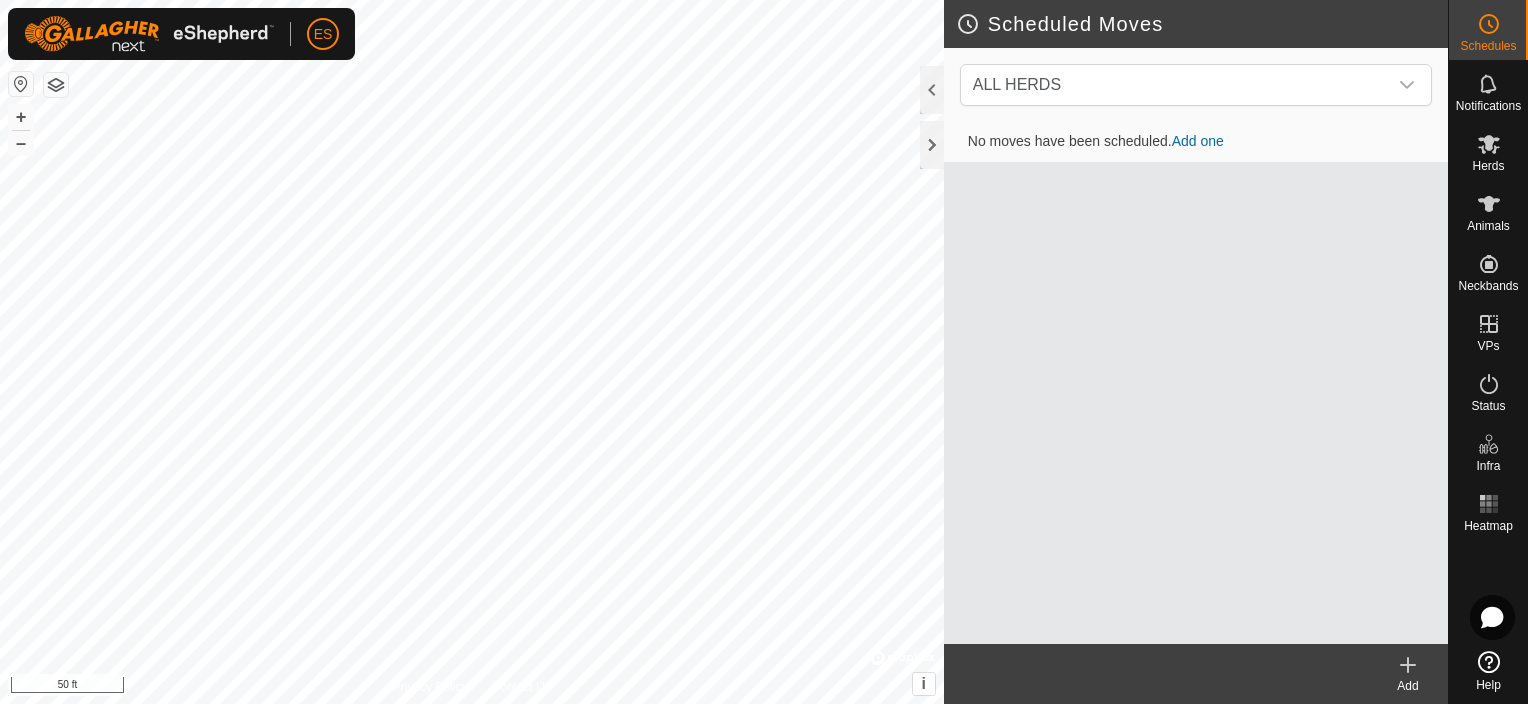 click on "Add one" at bounding box center (1198, 141) 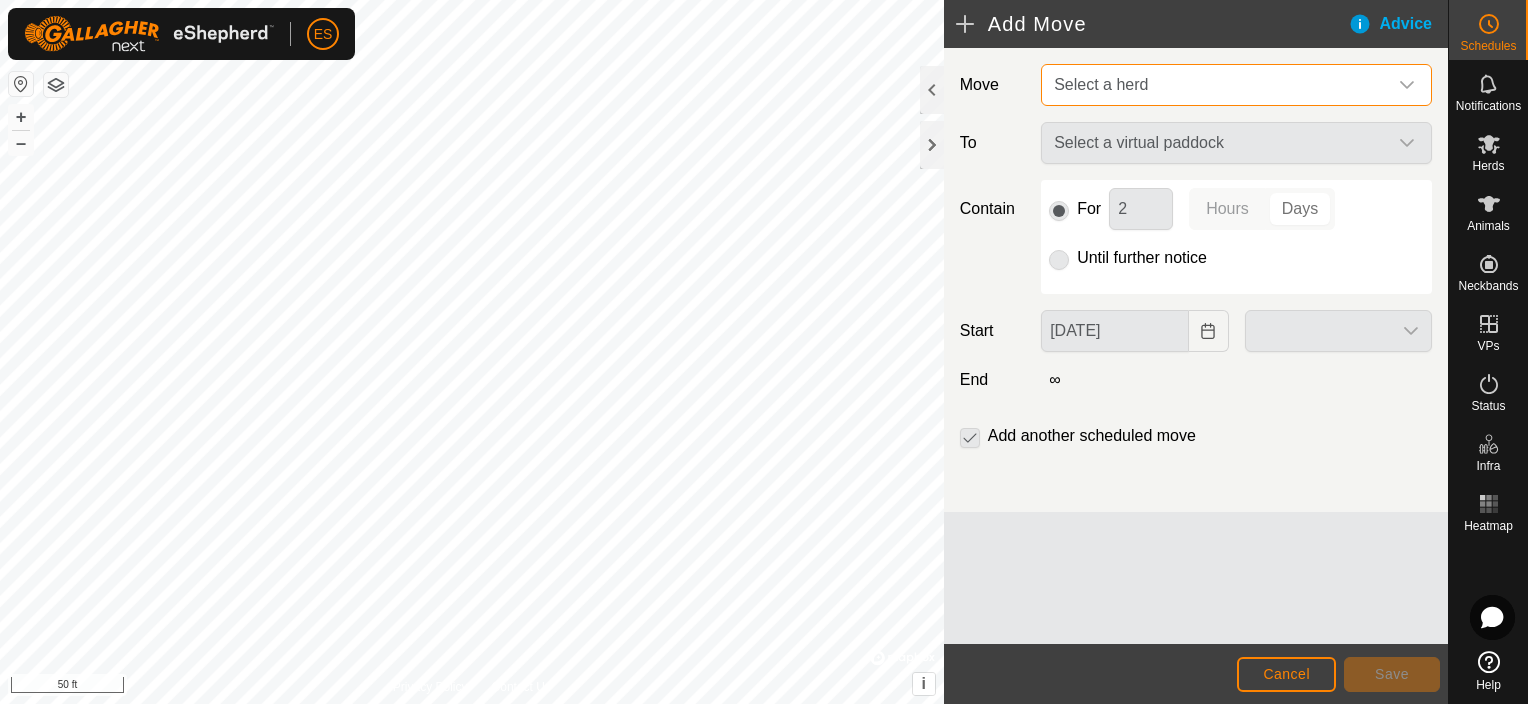 click on "Select a herd" at bounding box center (1216, 85) 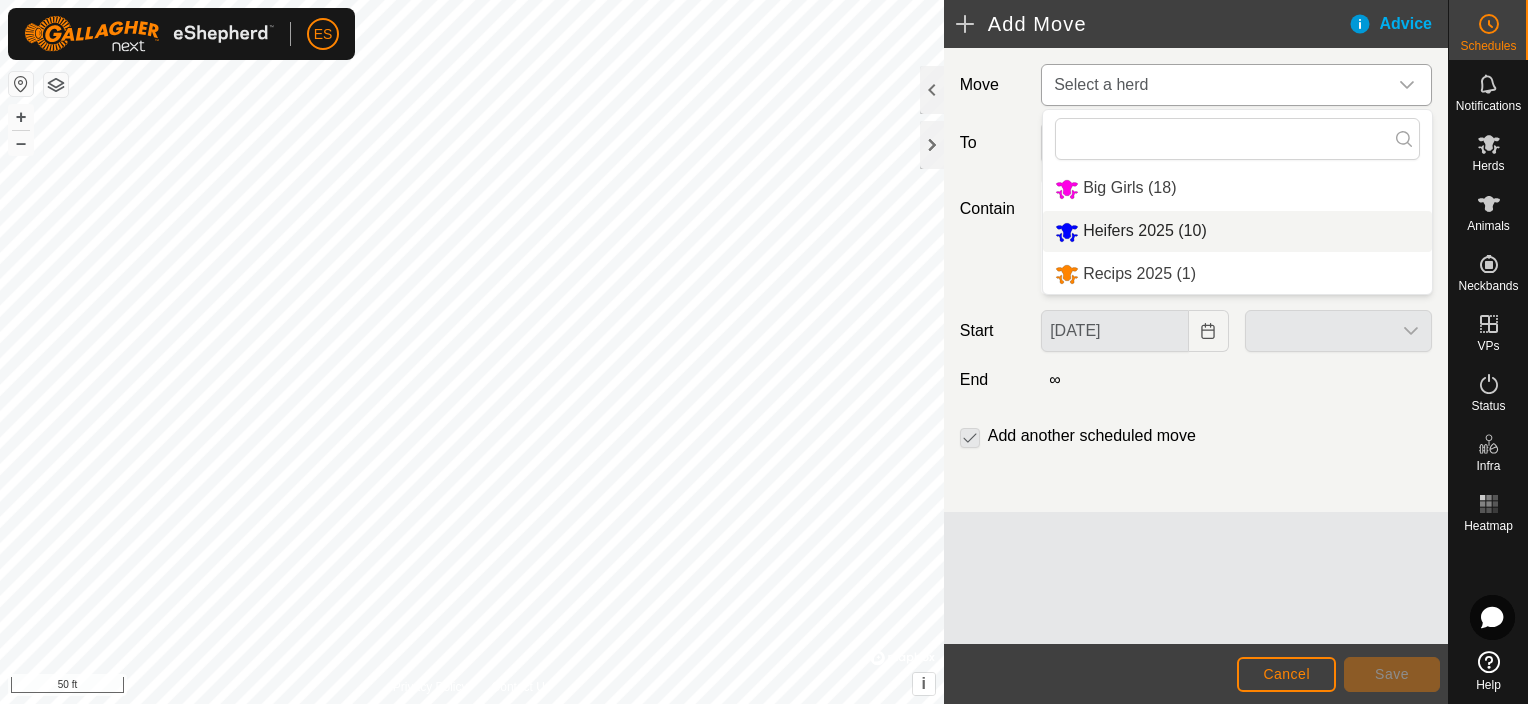 click on "Heifers 2025 (10)" at bounding box center [1237, 231] 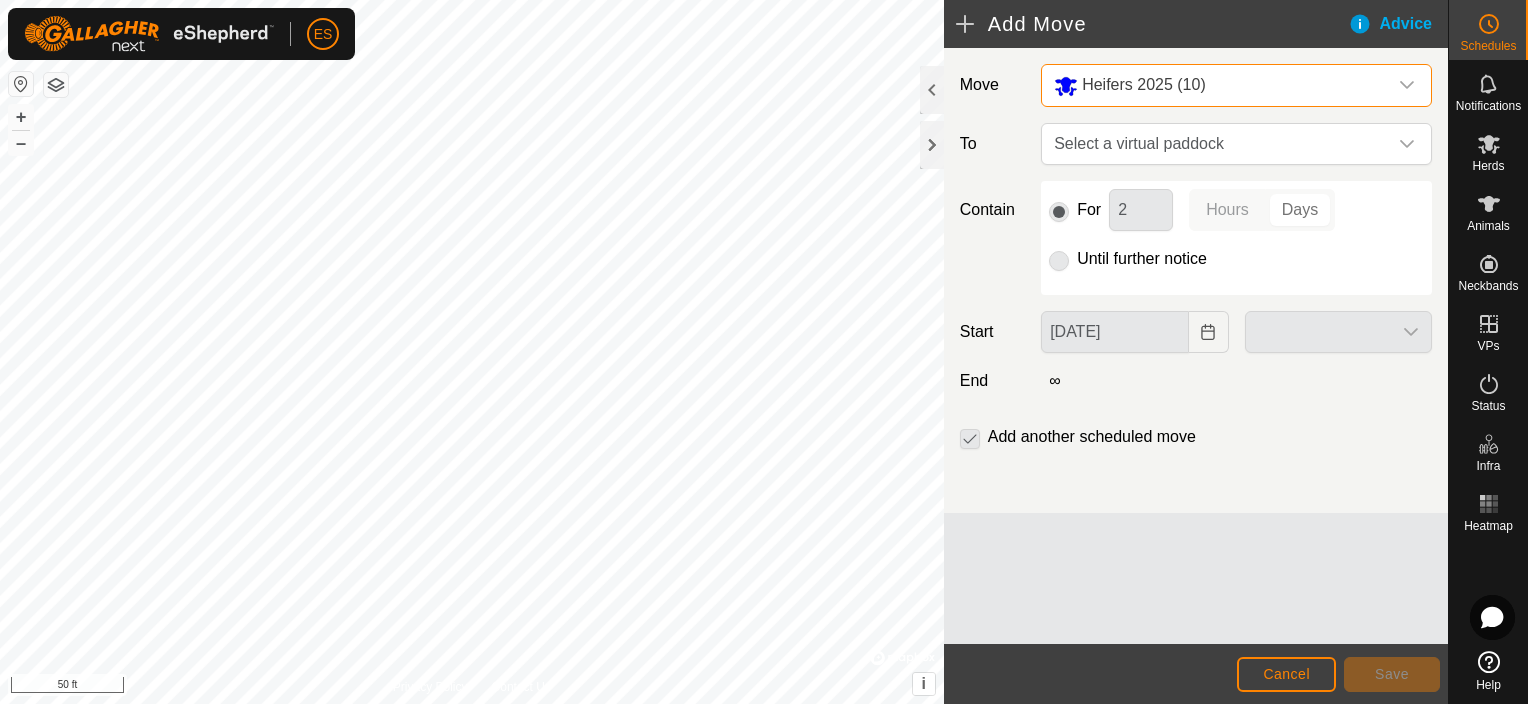 click 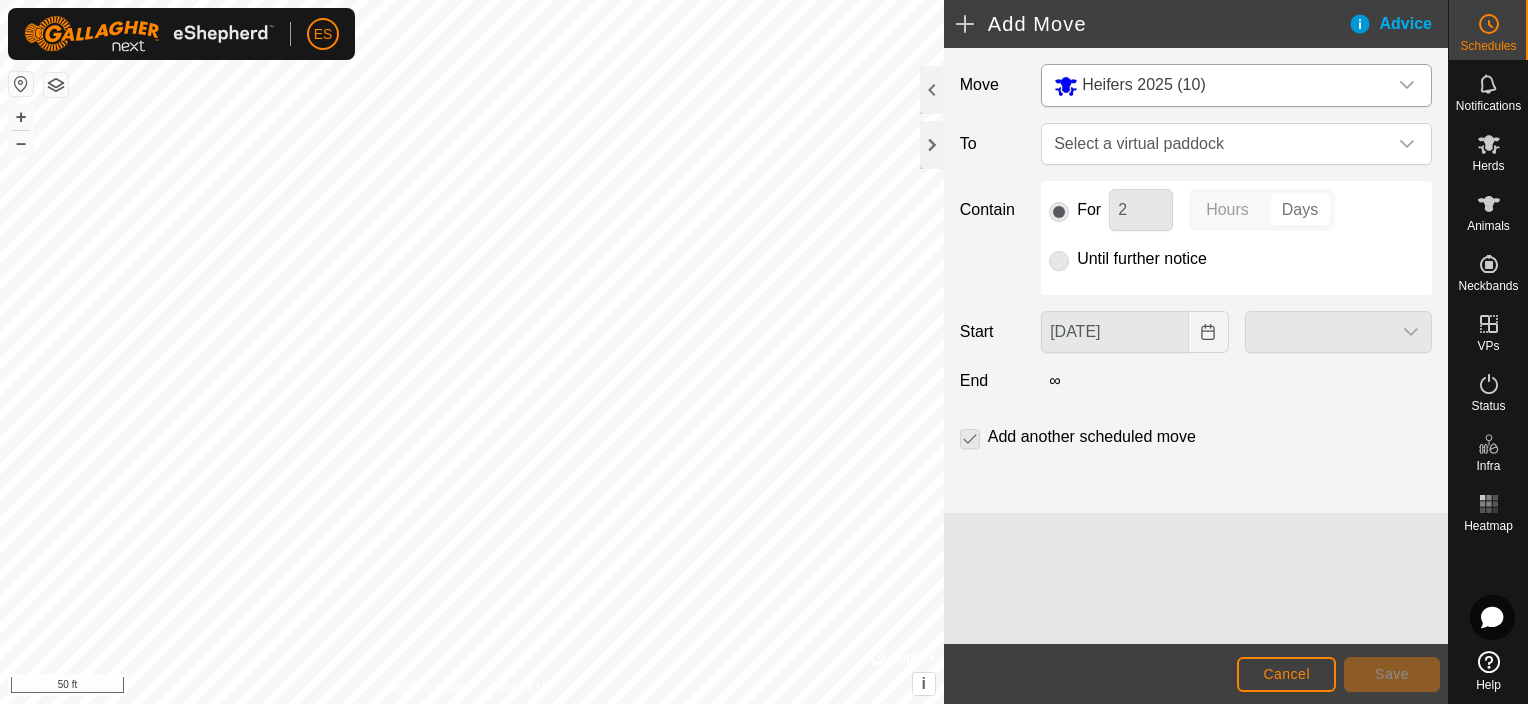 click 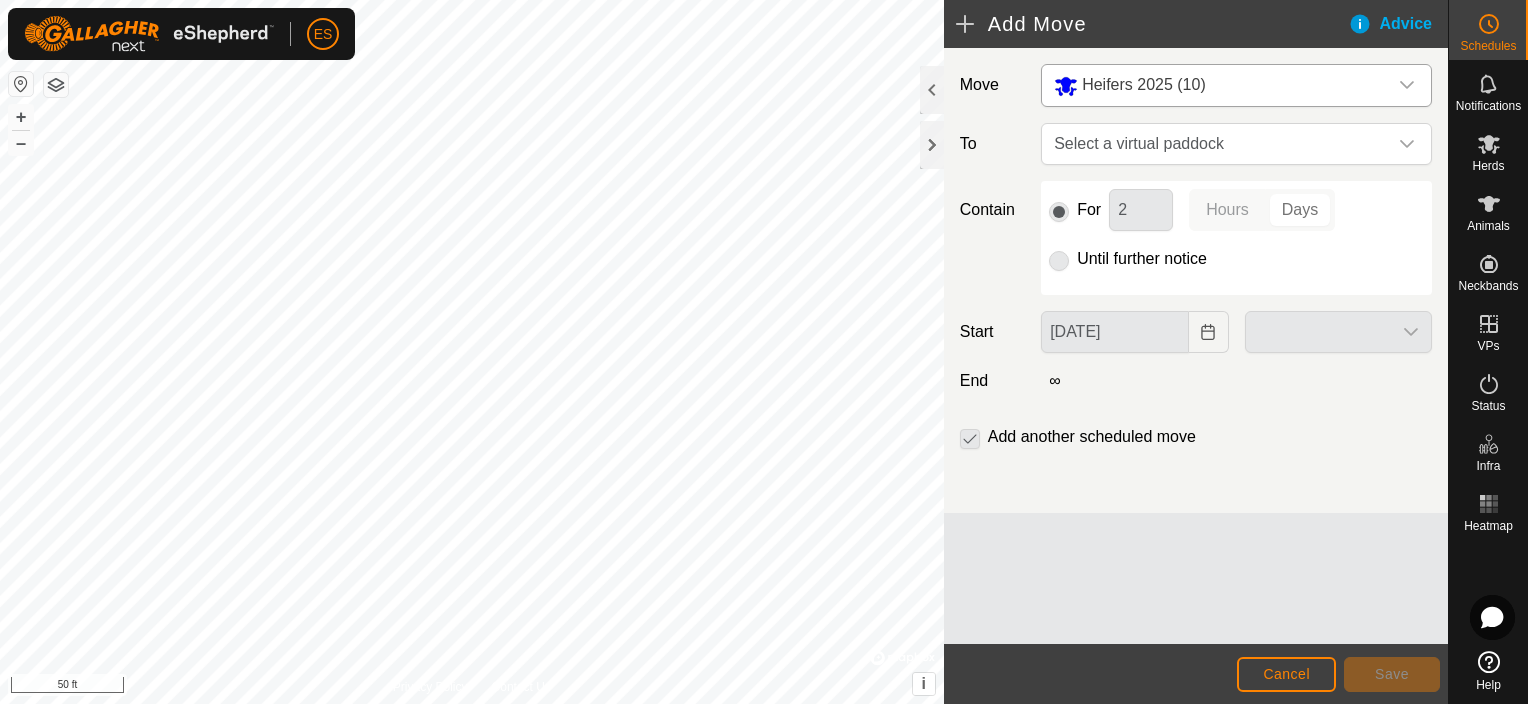 click 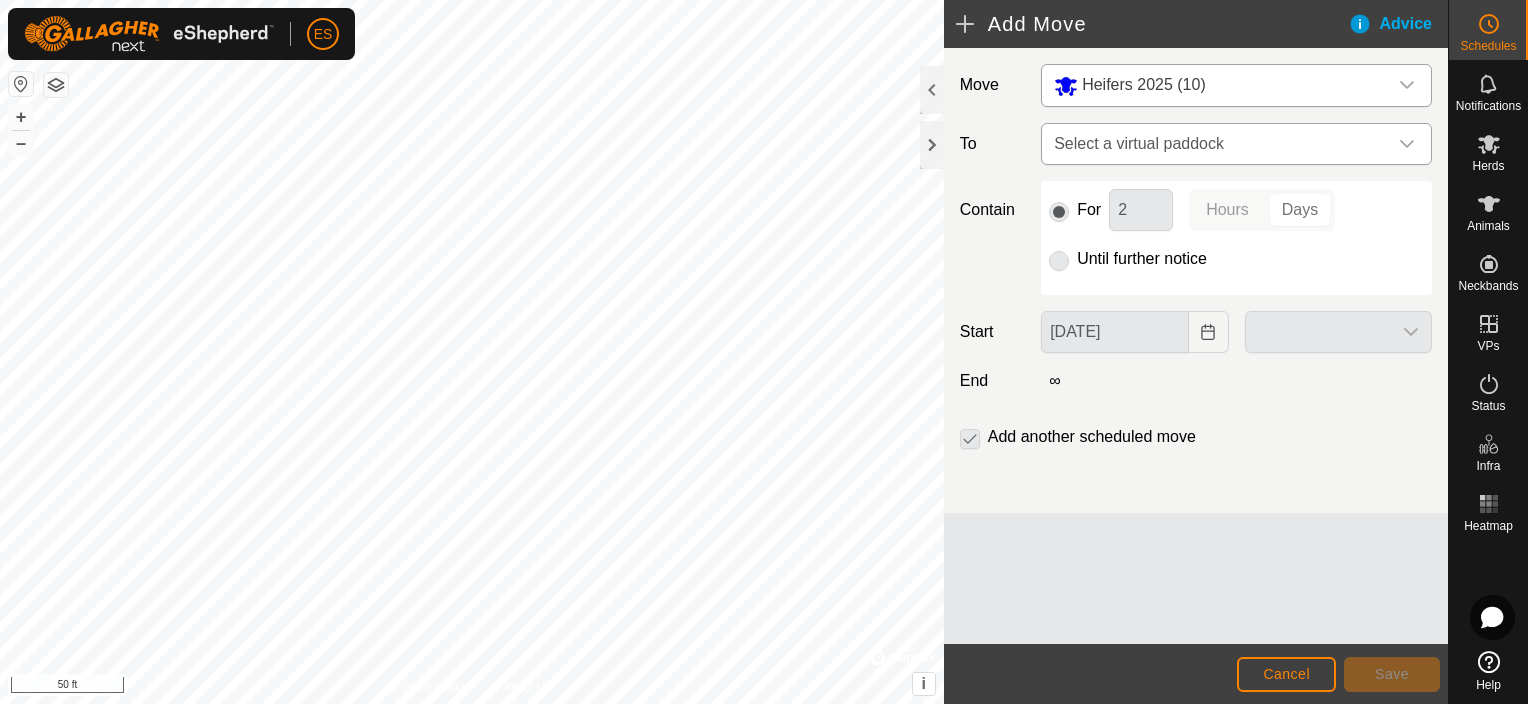 click on "Select a virtual paddock" at bounding box center [1216, 144] 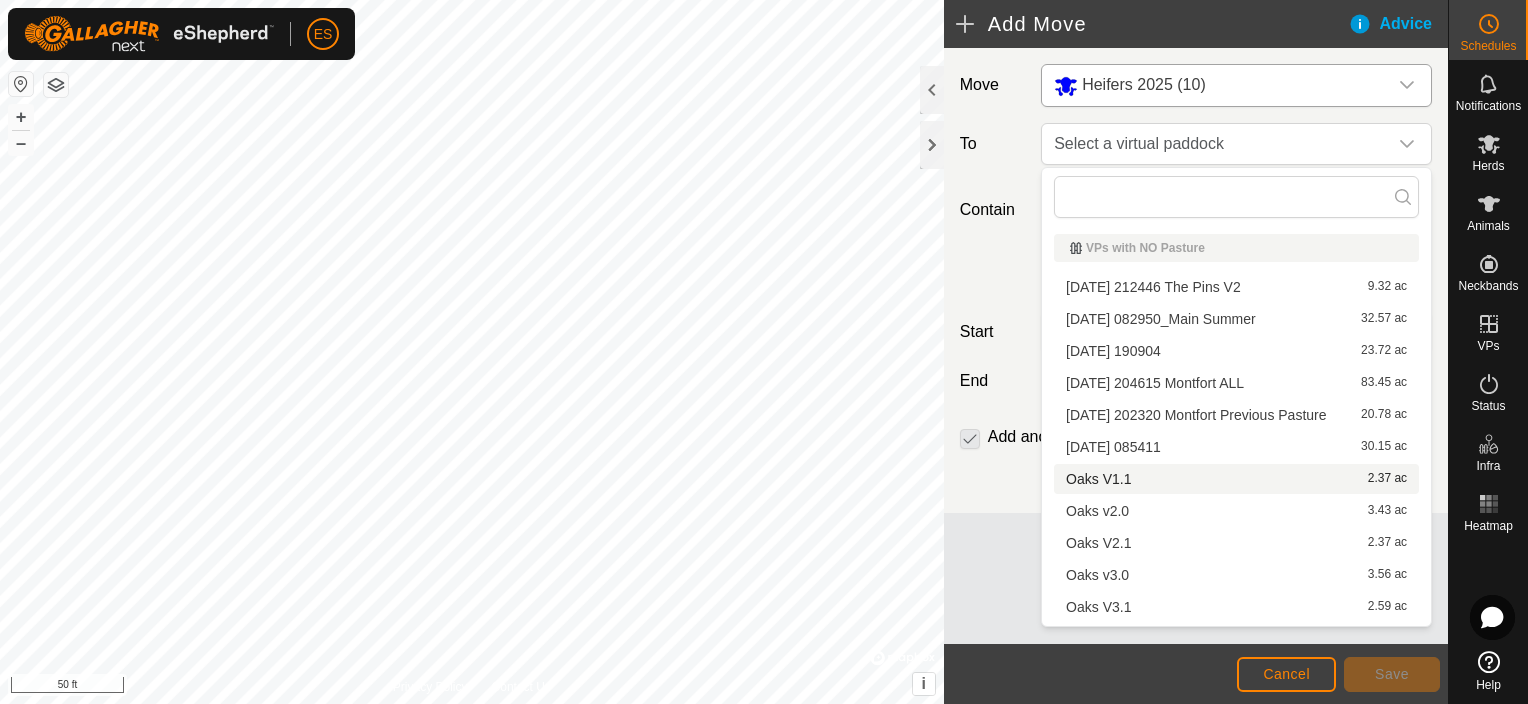 click on "Oaks V1.1  2.37 ac" at bounding box center (1236, 479) 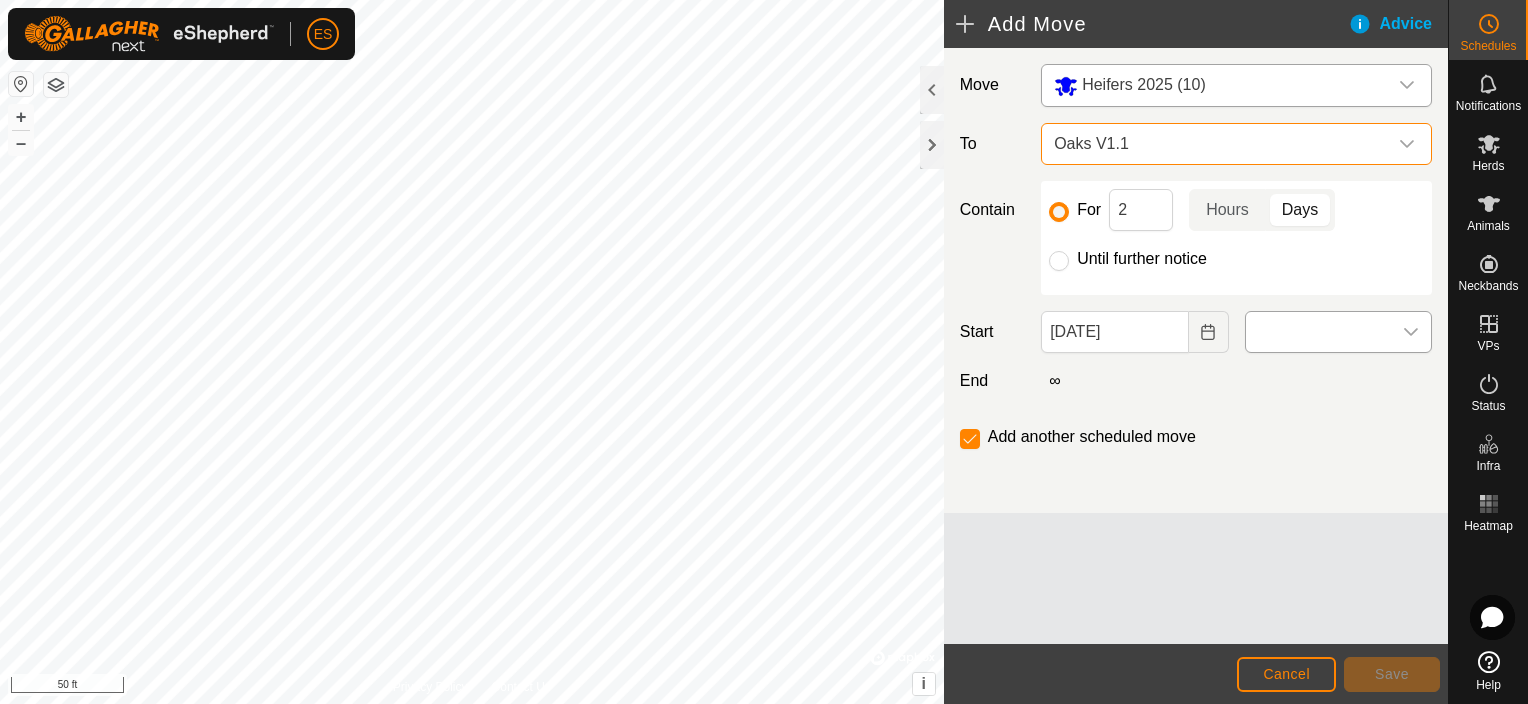 click 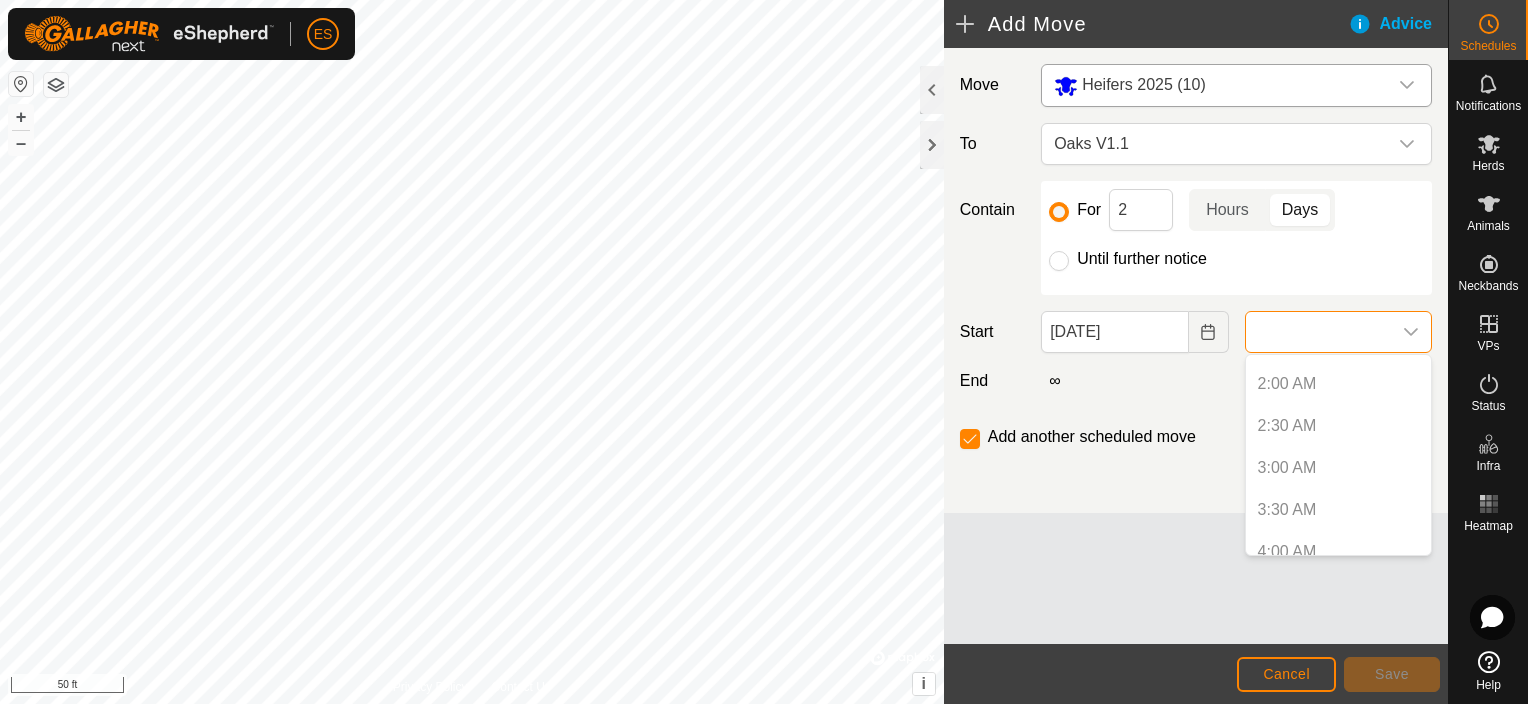 scroll, scrollTop: 0, scrollLeft: 0, axis: both 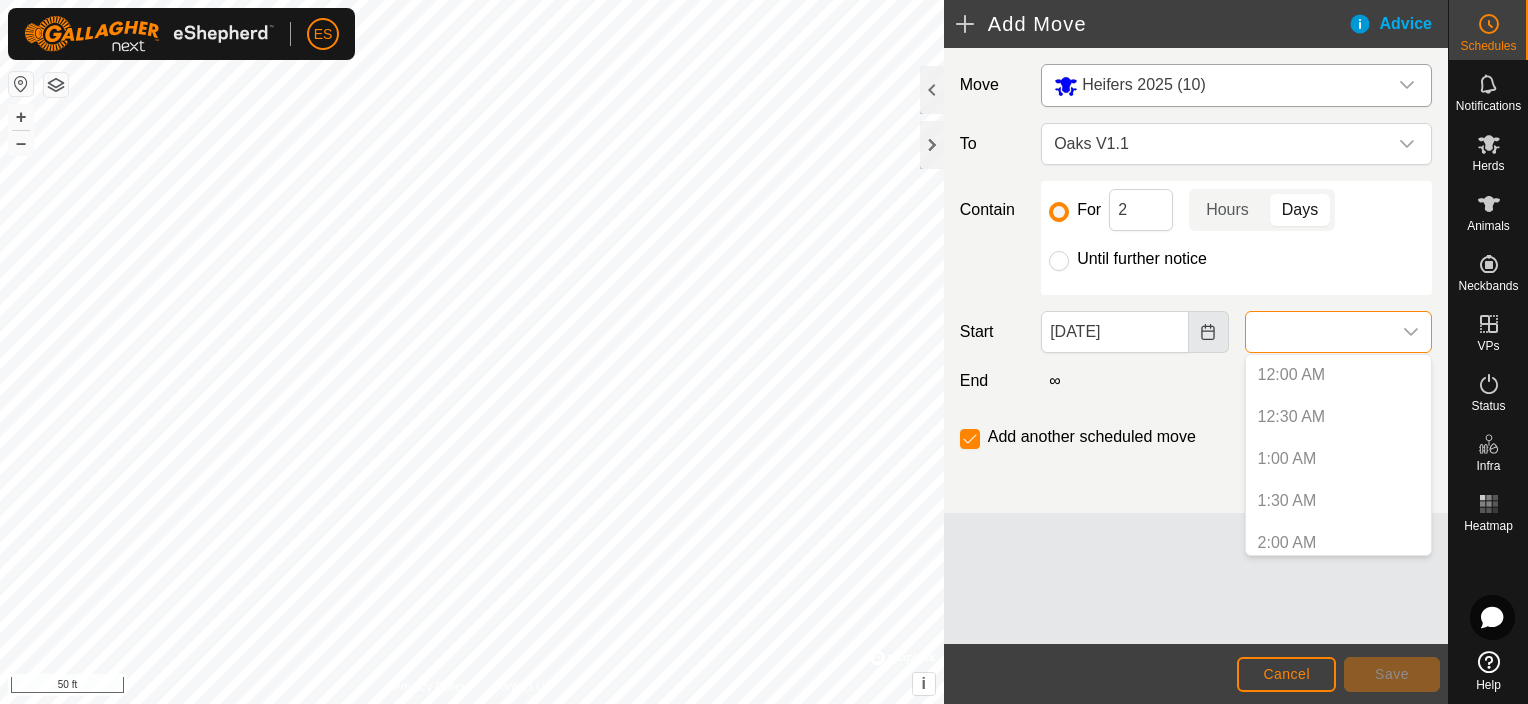 click 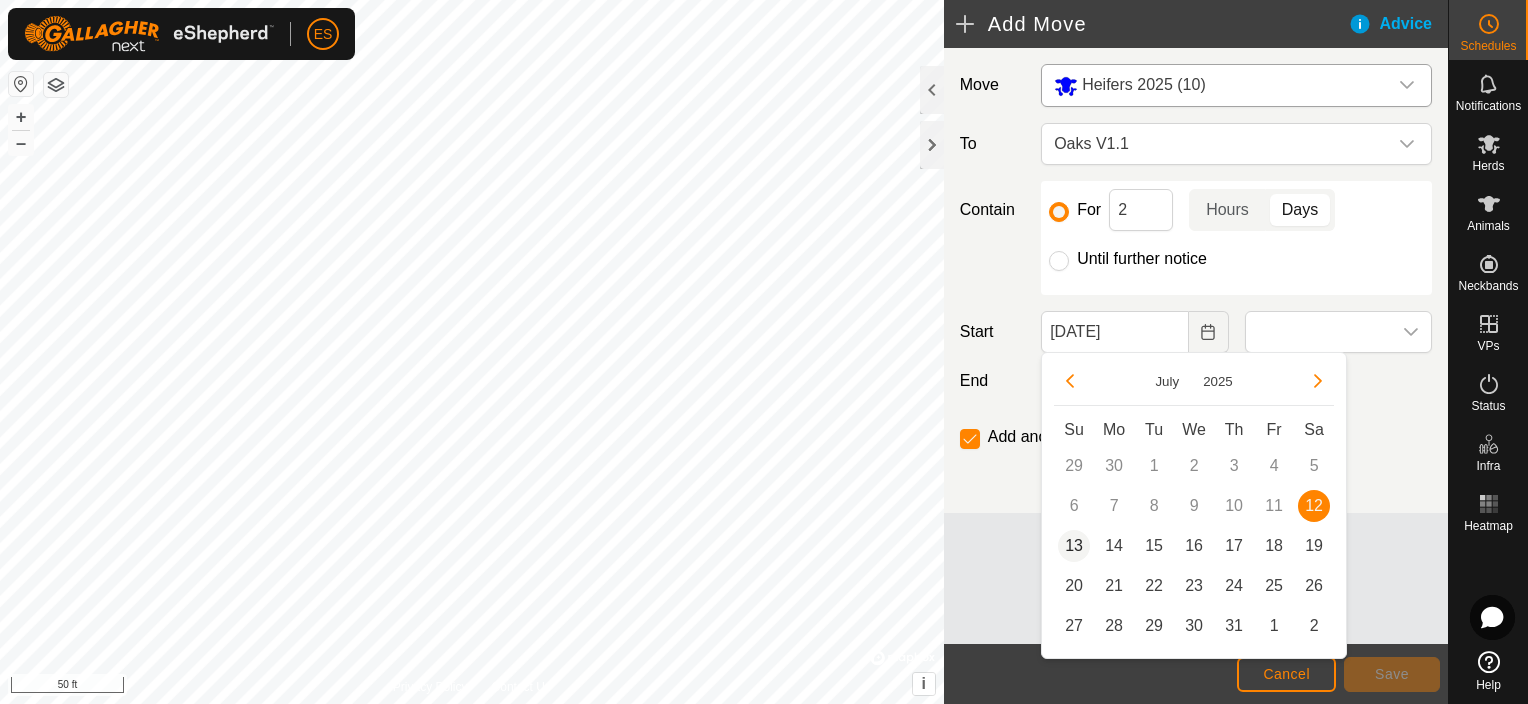 click on "13" at bounding box center (1074, 546) 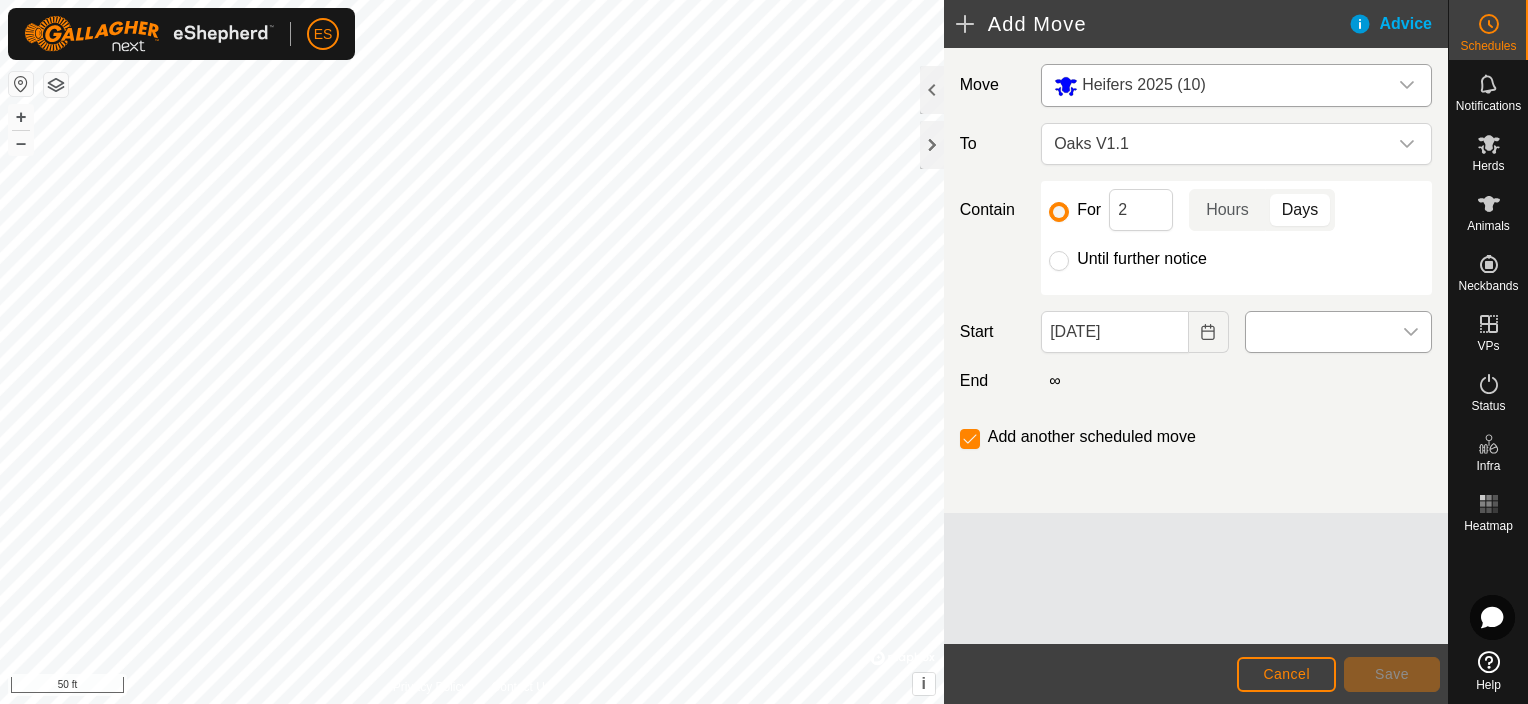 click 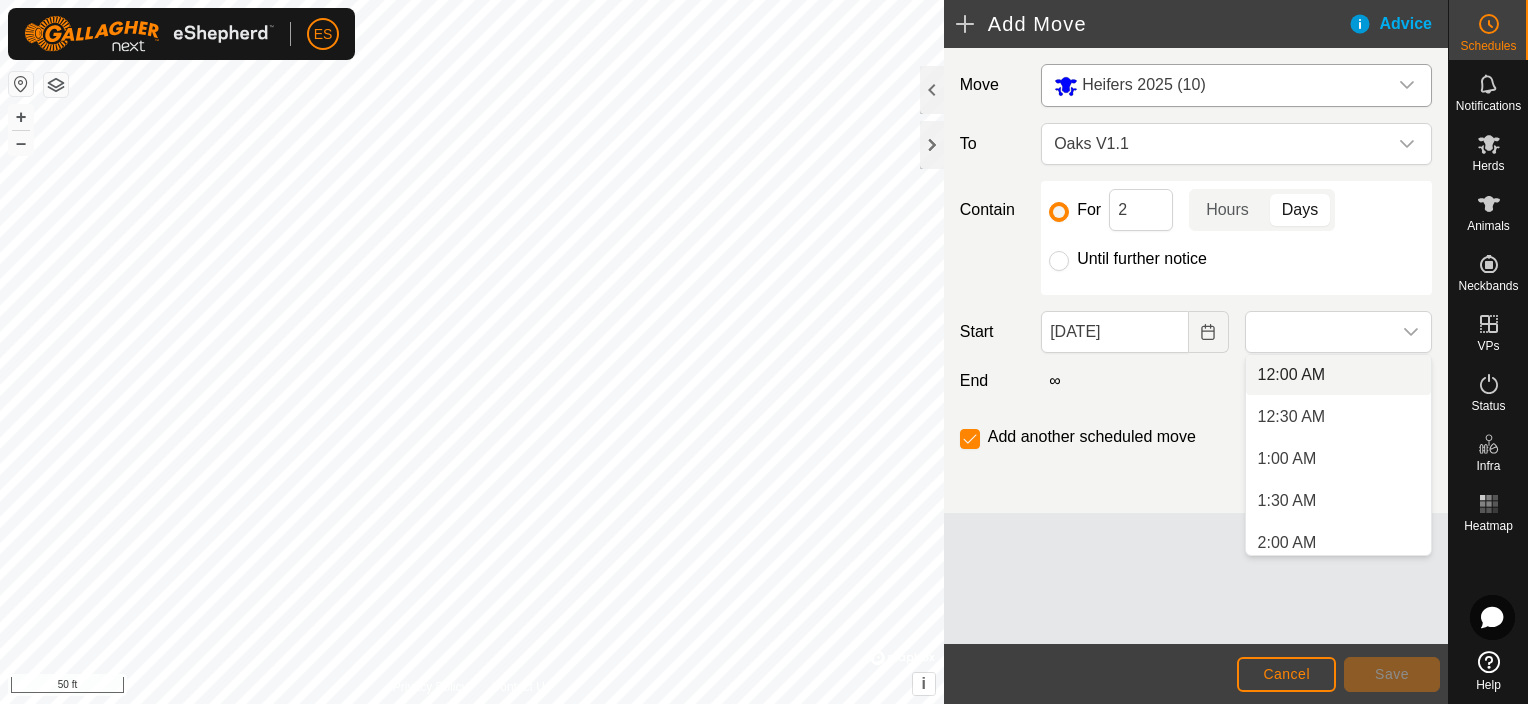 click on "12:00 AM" at bounding box center [1338, 375] 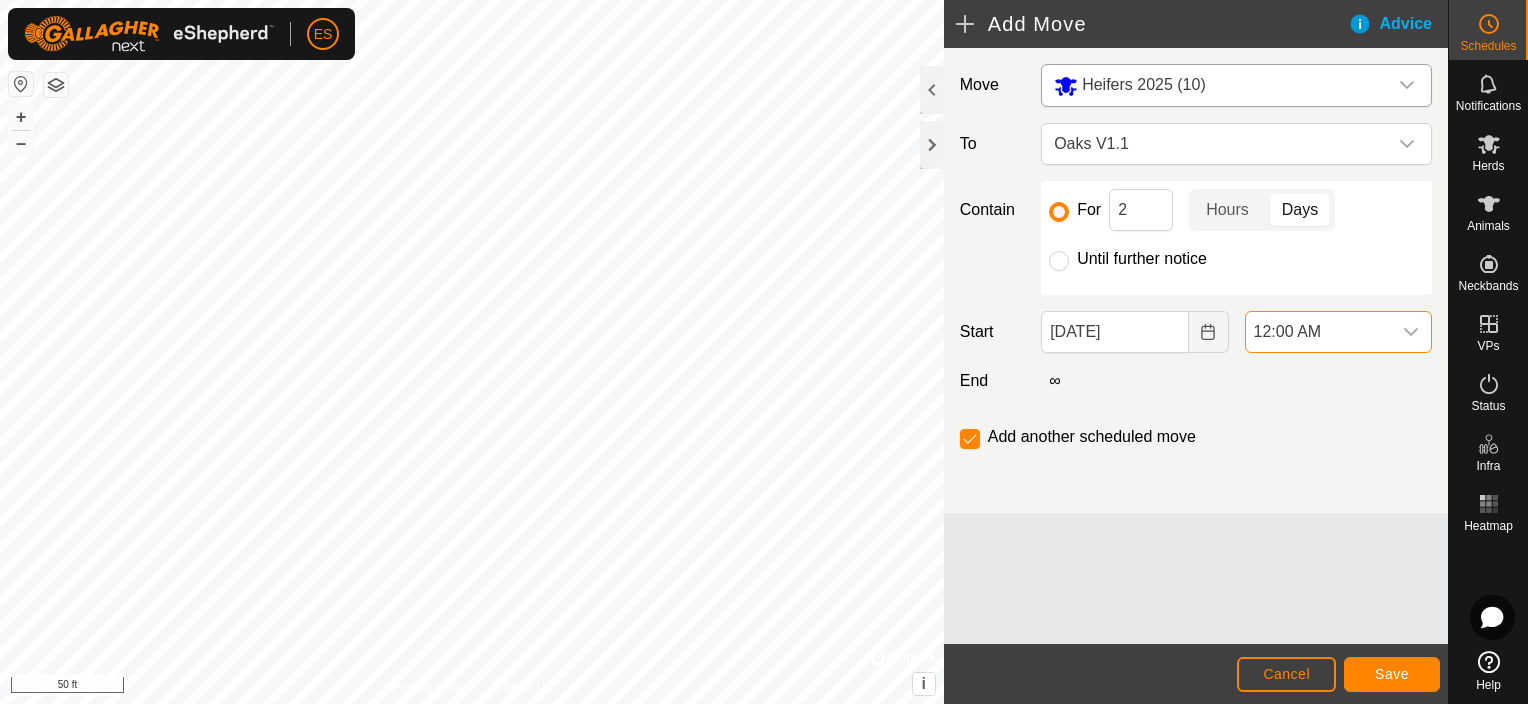 click 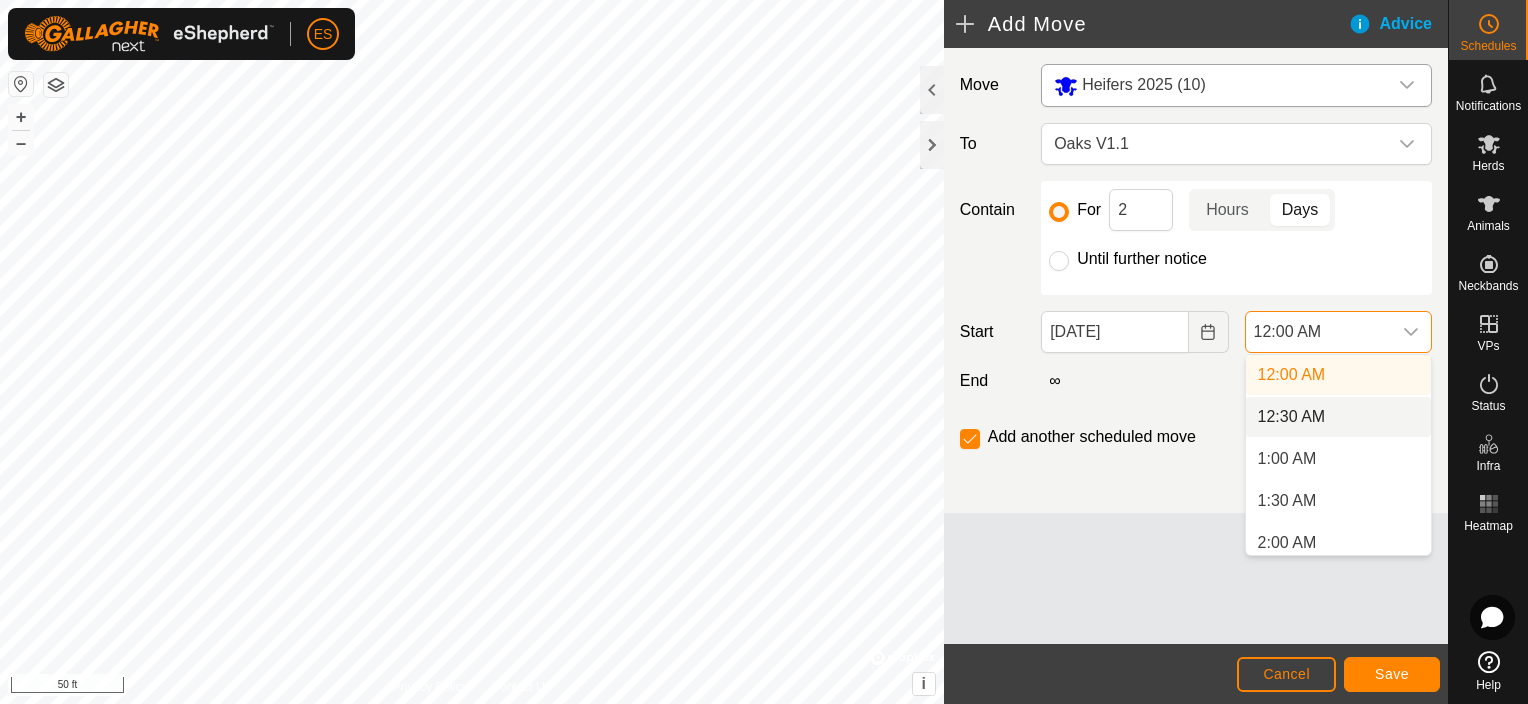 click on "12:30 AM" at bounding box center [1338, 417] 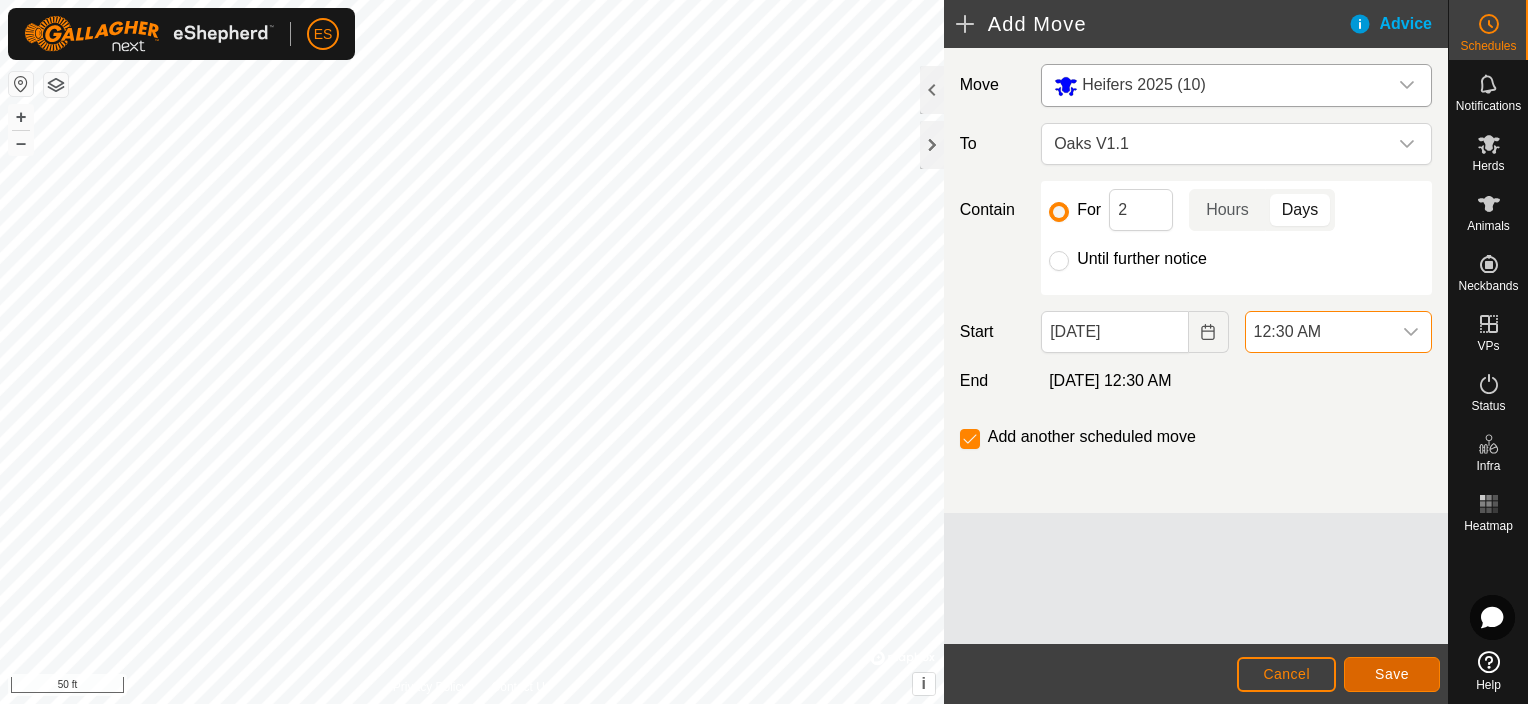 click on "Save" 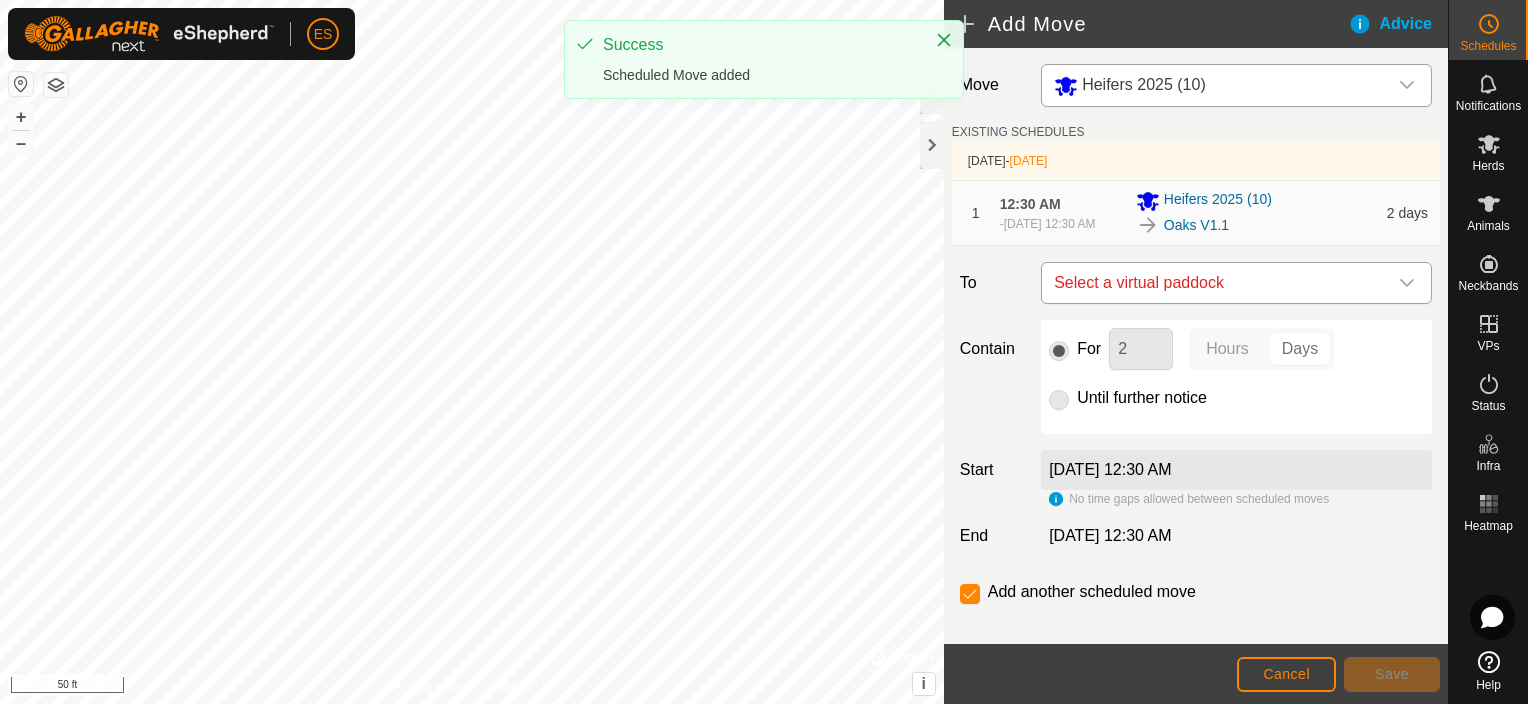 click on "Select a virtual paddock" at bounding box center [1216, 283] 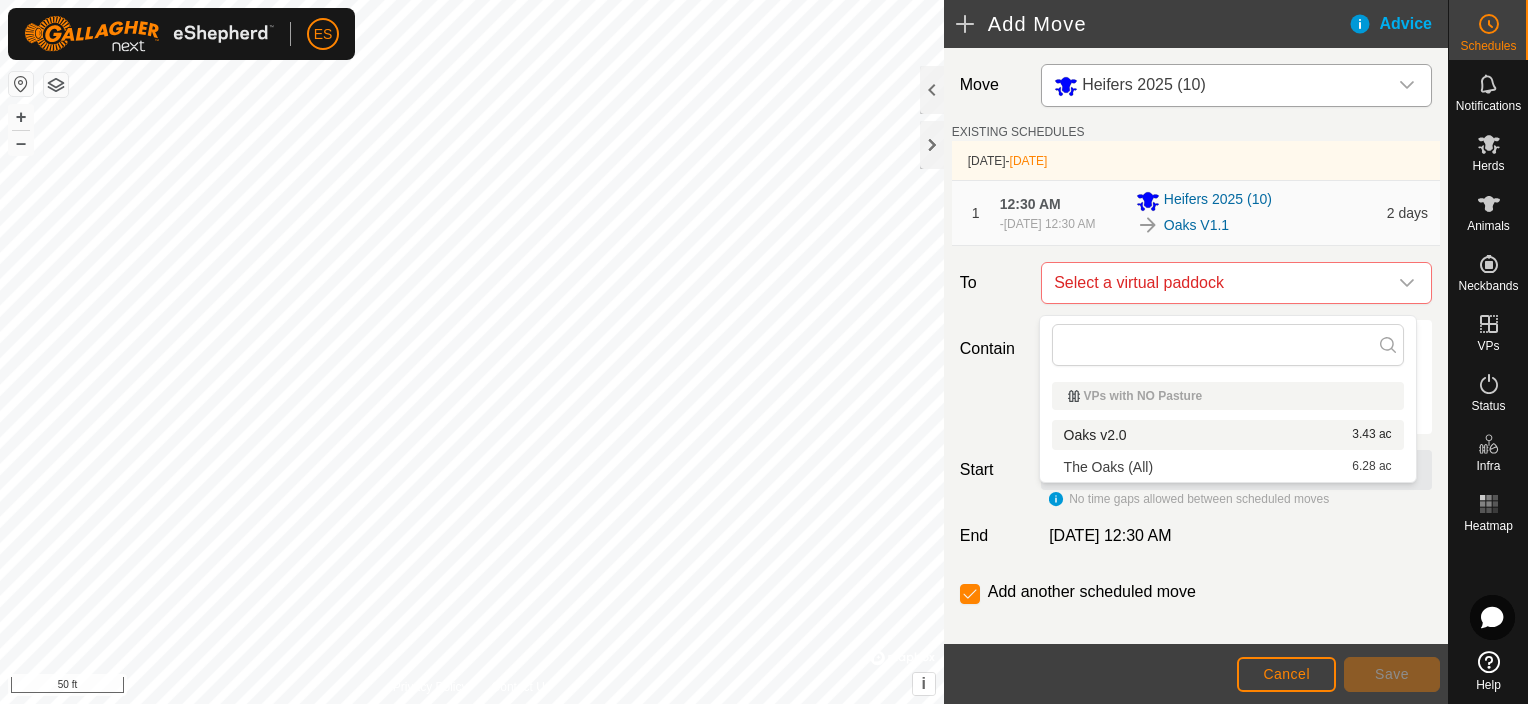 click on "Oaks v2.0  3.43 ac" at bounding box center (1228, 435) 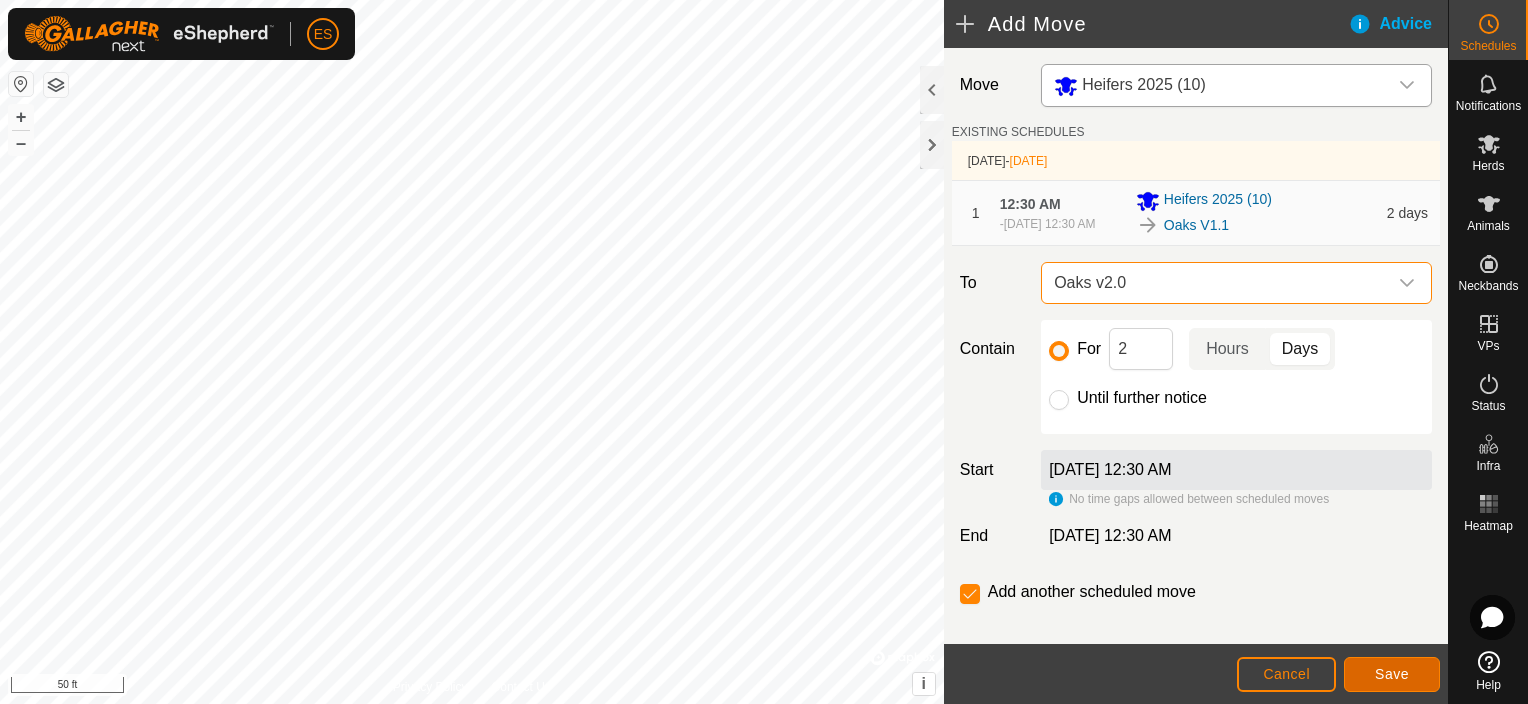 click on "Save" 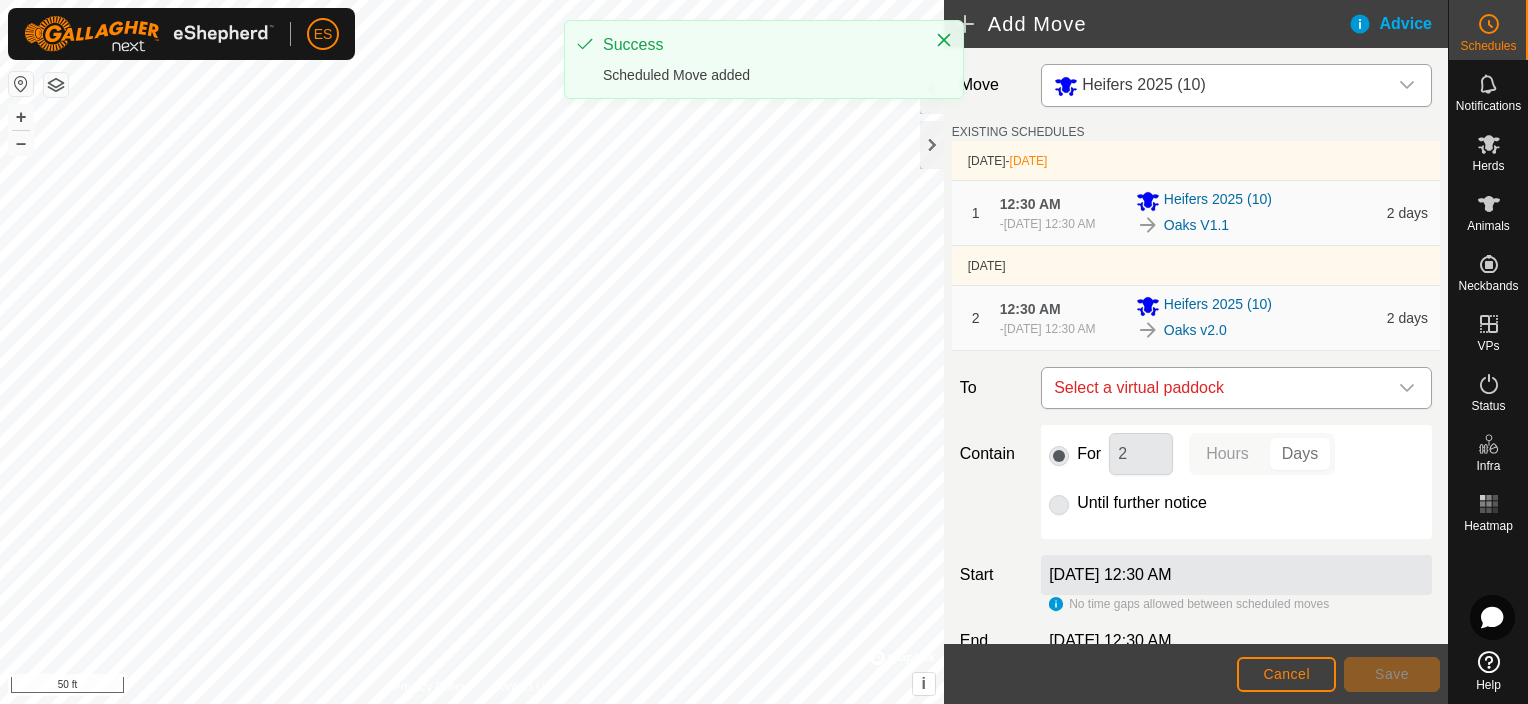 click 